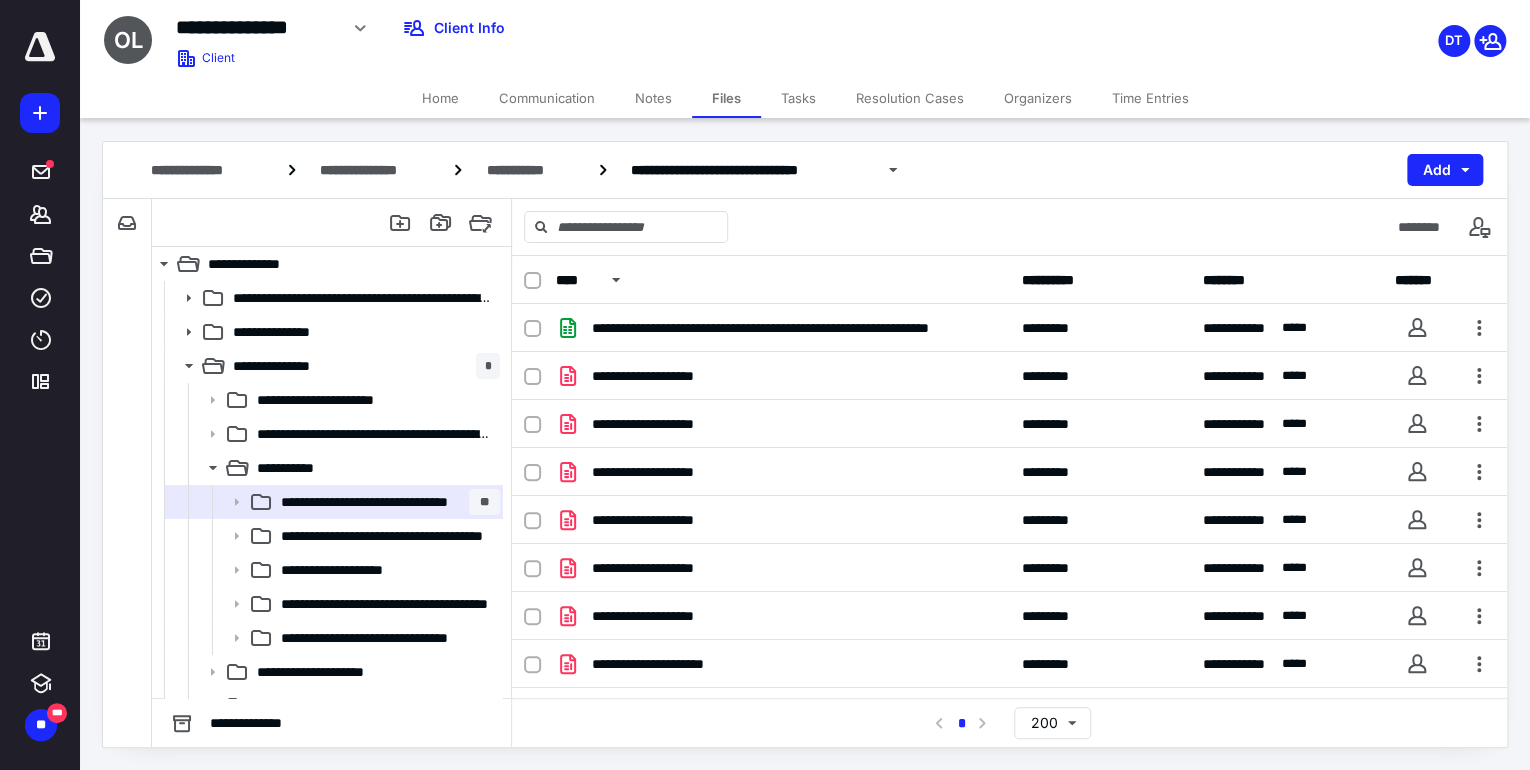 scroll, scrollTop: 0, scrollLeft: 0, axis: both 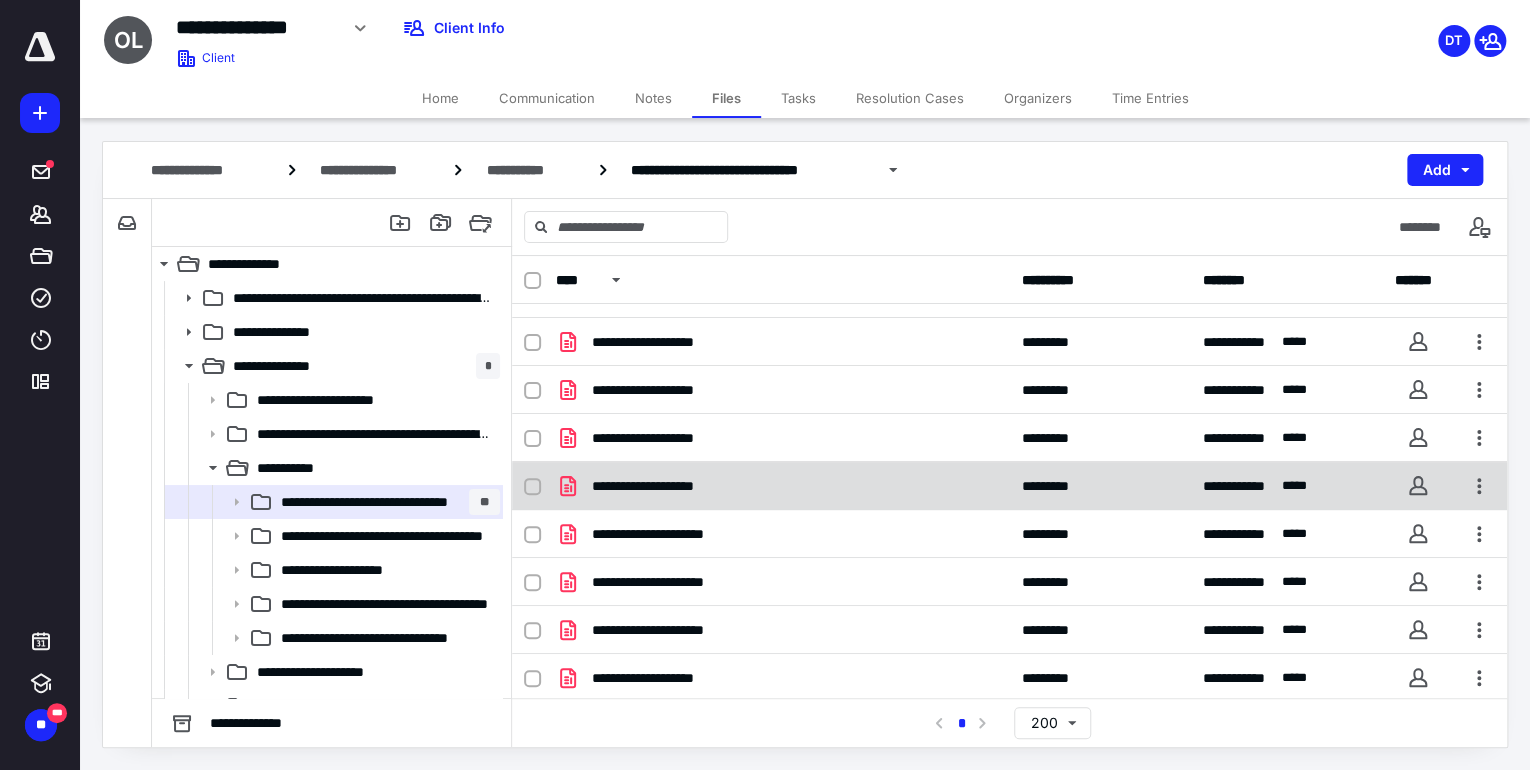 click on "**********" at bounding box center (668, 486) 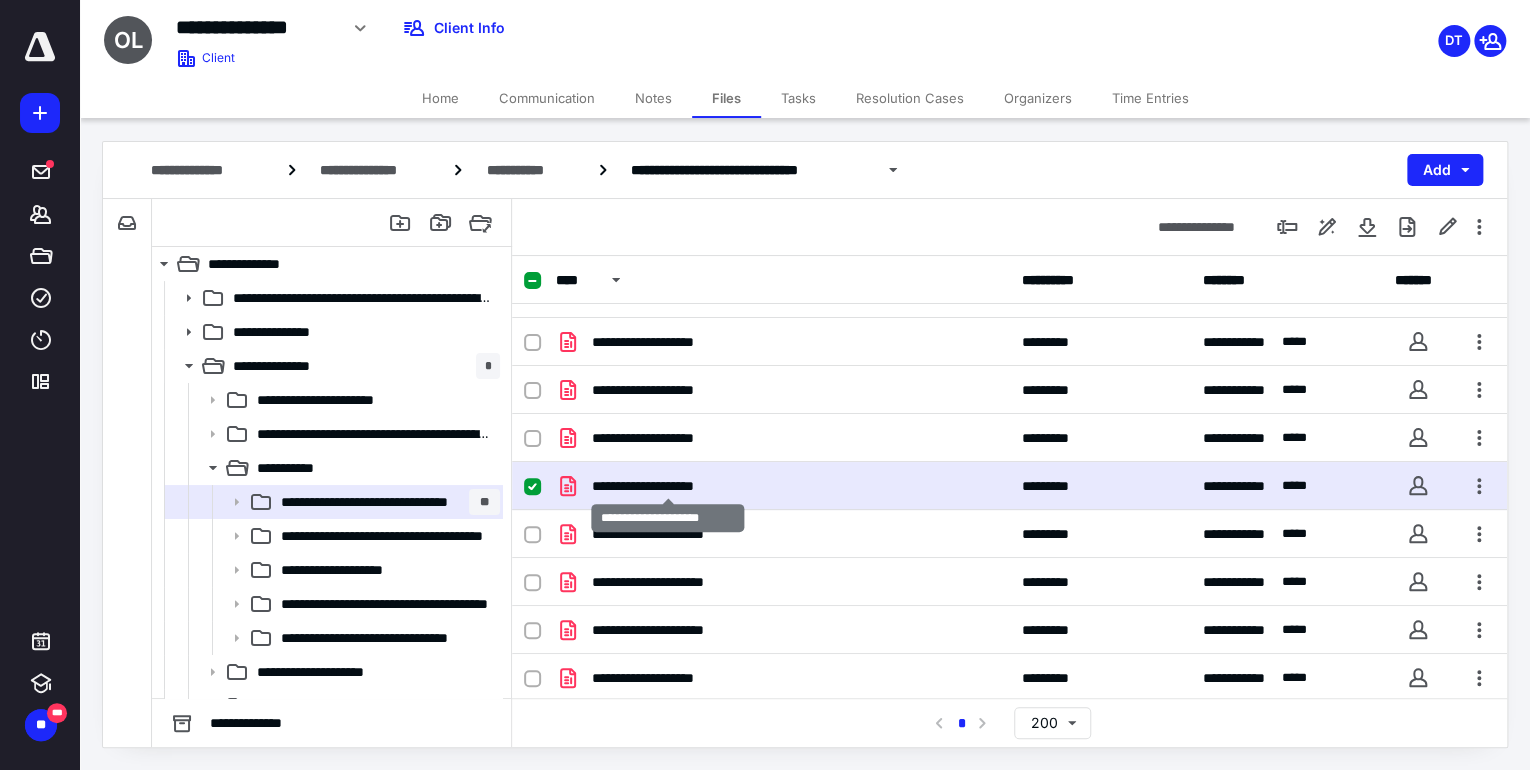 click on "**********" at bounding box center [668, 486] 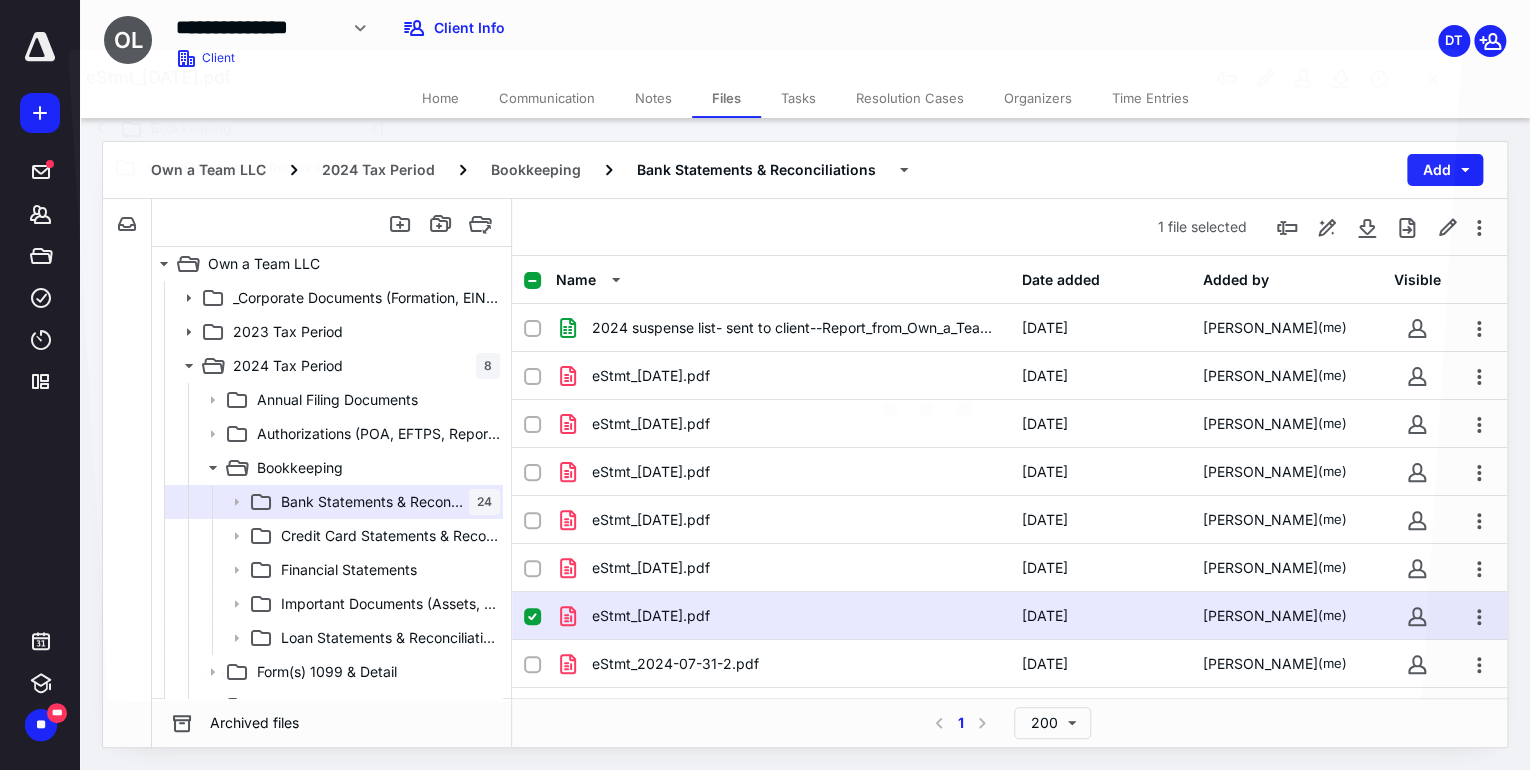 scroll, scrollTop: 130, scrollLeft: 0, axis: vertical 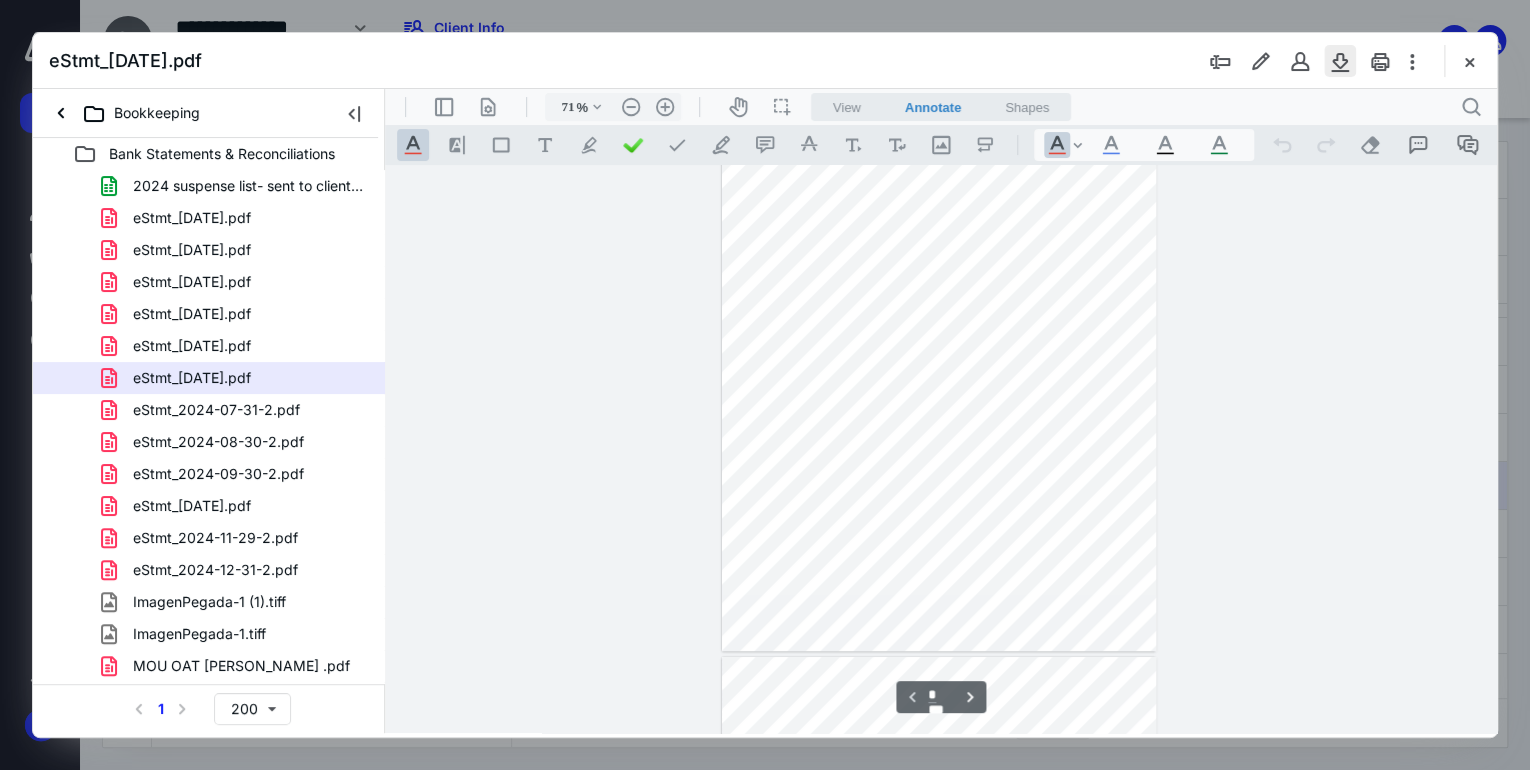click at bounding box center (1340, 61) 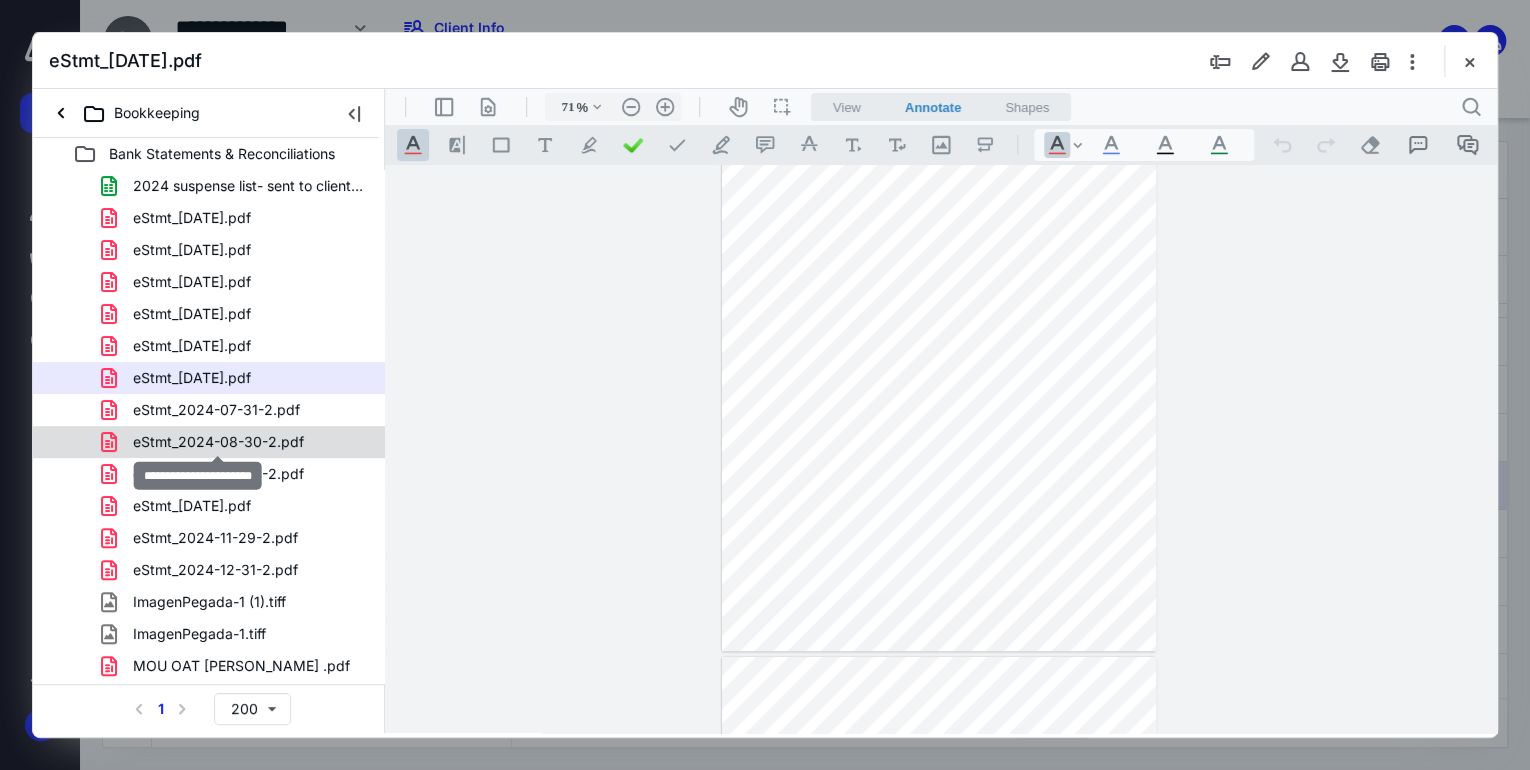 click on "eStmt_2024-08-30-2.pdf" at bounding box center [218, 442] 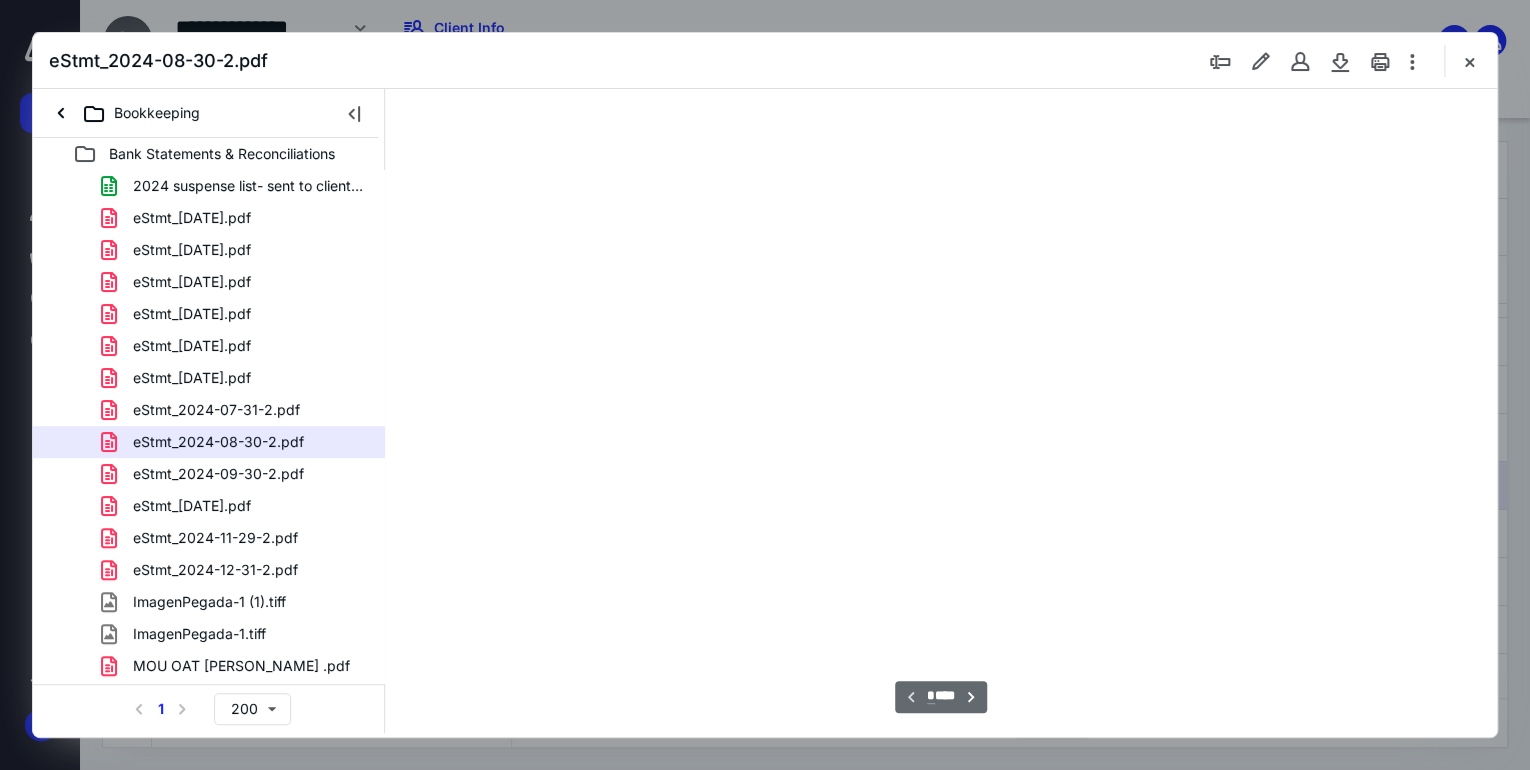 scroll, scrollTop: 79, scrollLeft: 0, axis: vertical 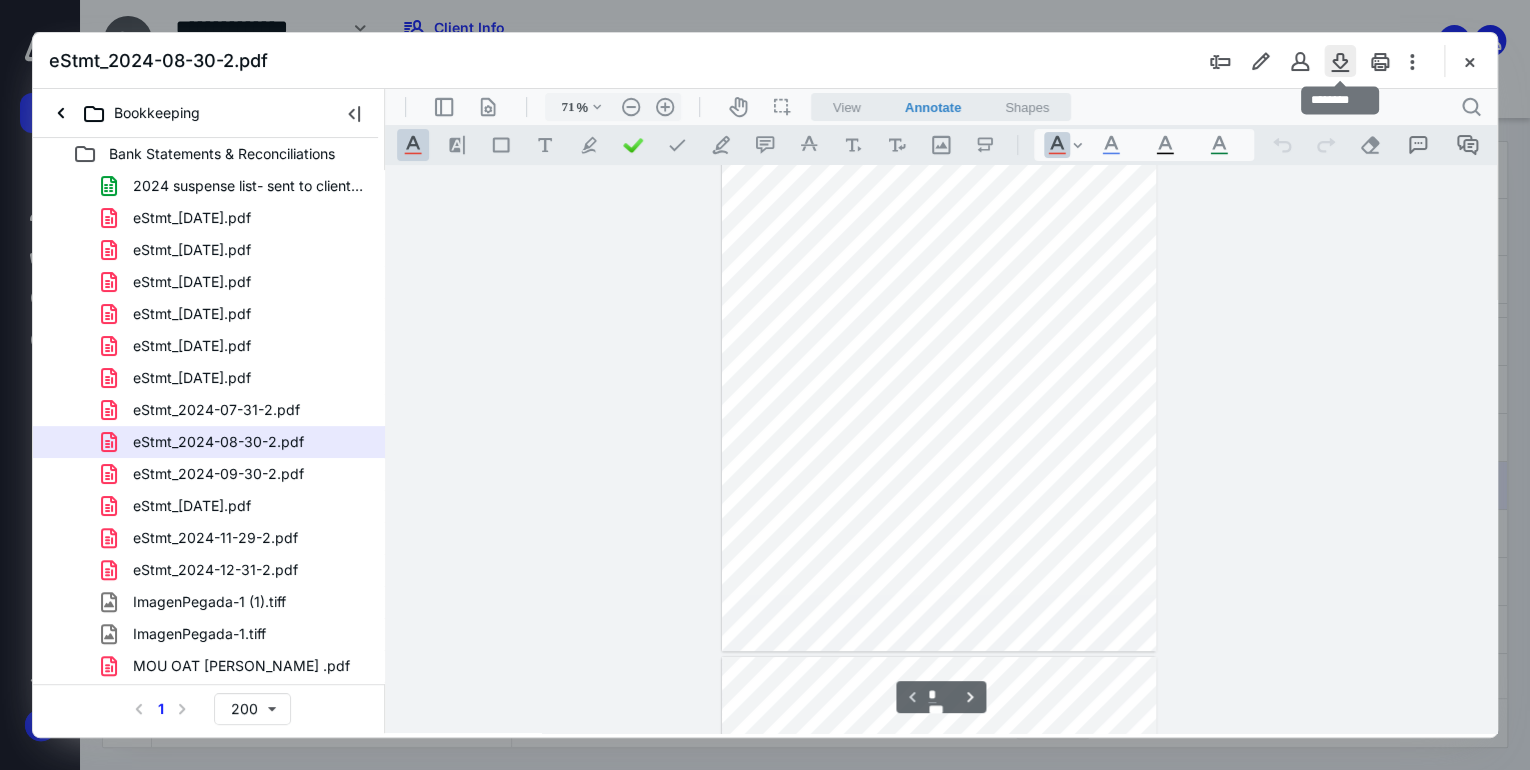 click at bounding box center [1340, 61] 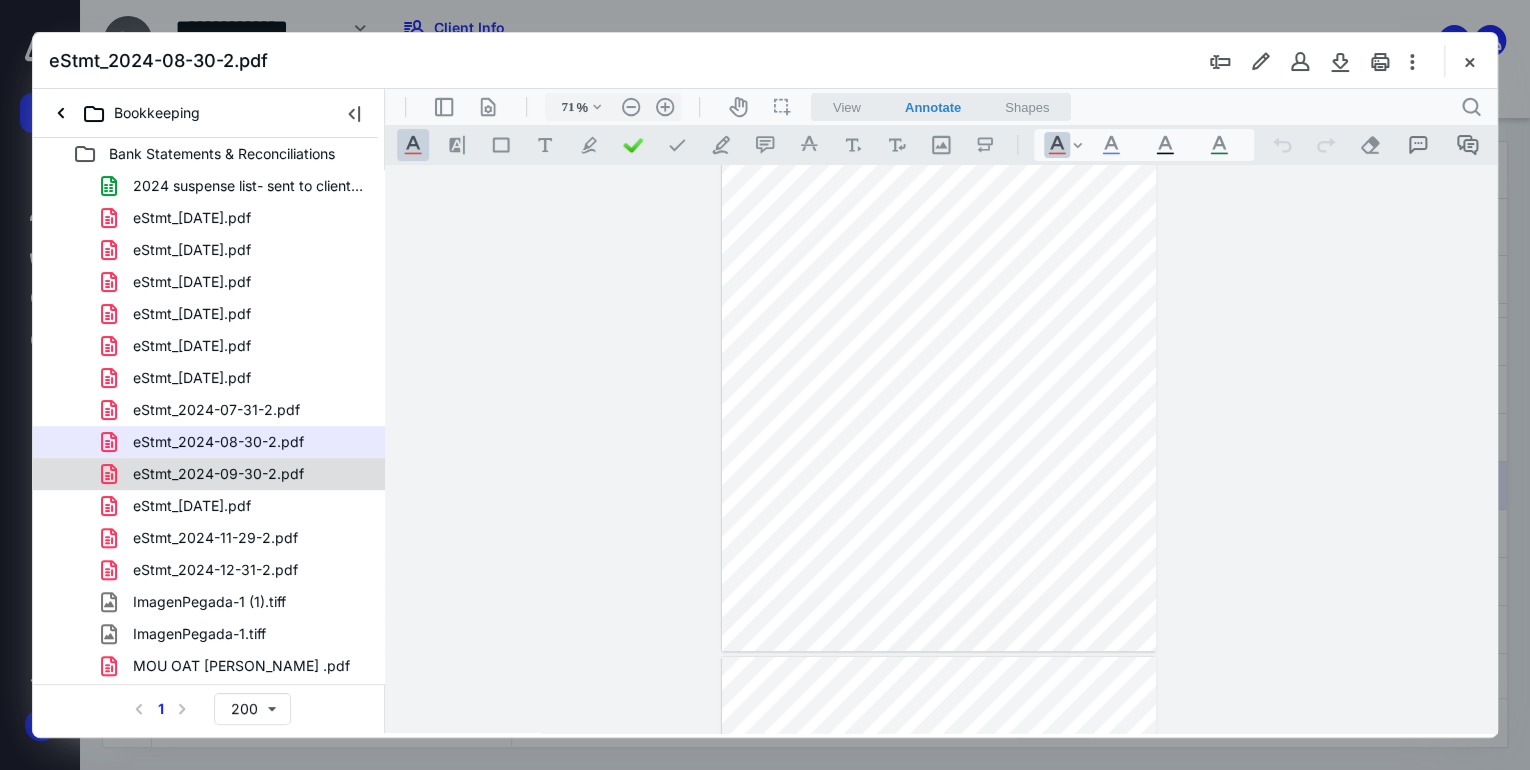 click on "eStmt_2024-09-30-2.pdf" at bounding box center (218, 474) 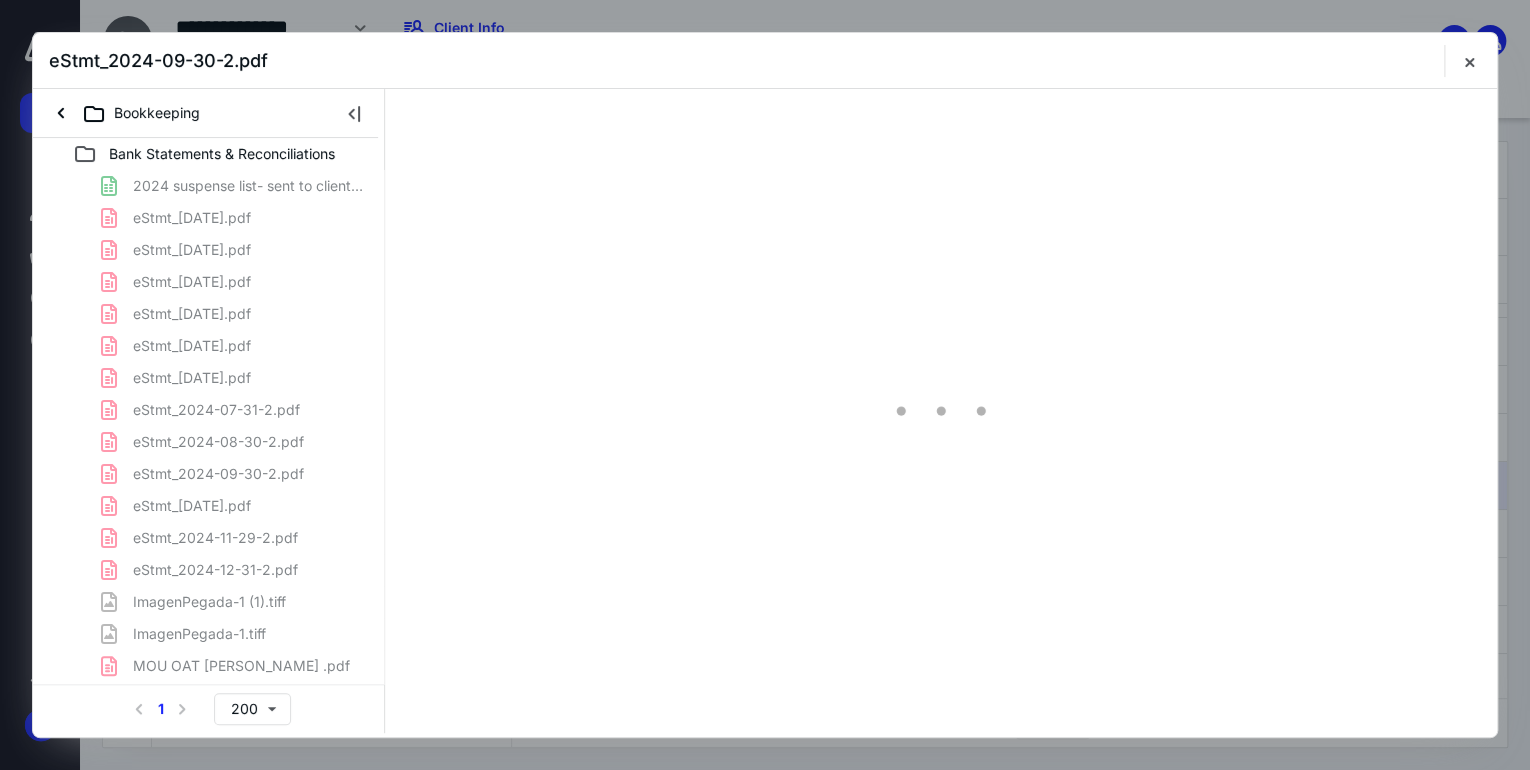 click on "2024 suspense list- sent to client--Report_from_Own_a_Team_LLC.xlsx eStmt_[DATE].pdf eStmt_[DATE].pdf eStmt_[DATE].pdf eStmt_[DATE].pdf eStmt_[DATE].pdf eStmt_[DATE].pdf eStmt_2024-07-31-2.pdf eStmt_2024-08-30-2.pdf eStmt_2024-09-30-2.pdf eStmt_[DATE].pdf eStmt_2024-11-29-2.pdf eStmt_2024-12-31-2.pdf ImagenPegada-1 (1).tiff ImagenPegada-1.tiff MOU OAT [PERSON_NAME] .pdf MOU OAT [PERSON_NAME].pdf MOU OAT [PERSON_NAME] Adicional.pdf MOU_OAT_Sergio_Zyman_Corenstein (1).pdf OAT Jasar firmado.pdf Re_ FW_ Attached Document for Own a Team LLC.msg Re_ Own A Team LLC & K-1.msg Re_ Report from Own a Team LLC.msg Report_from_Own_a_Team_LLC.xlsx" at bounding box center [209, 554] 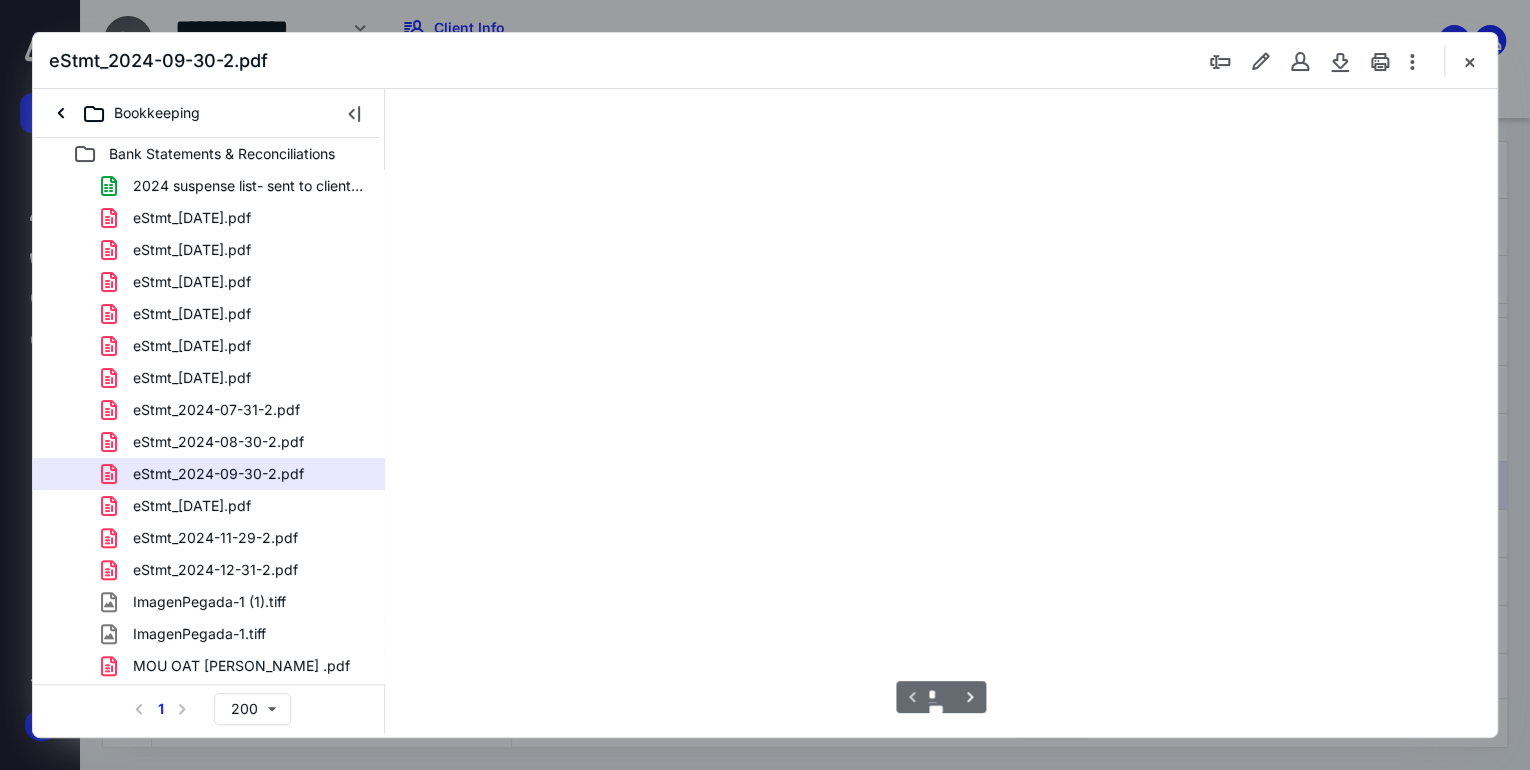 scroll, scrollTop: 79, scrollLeft: 0, axis: vertical 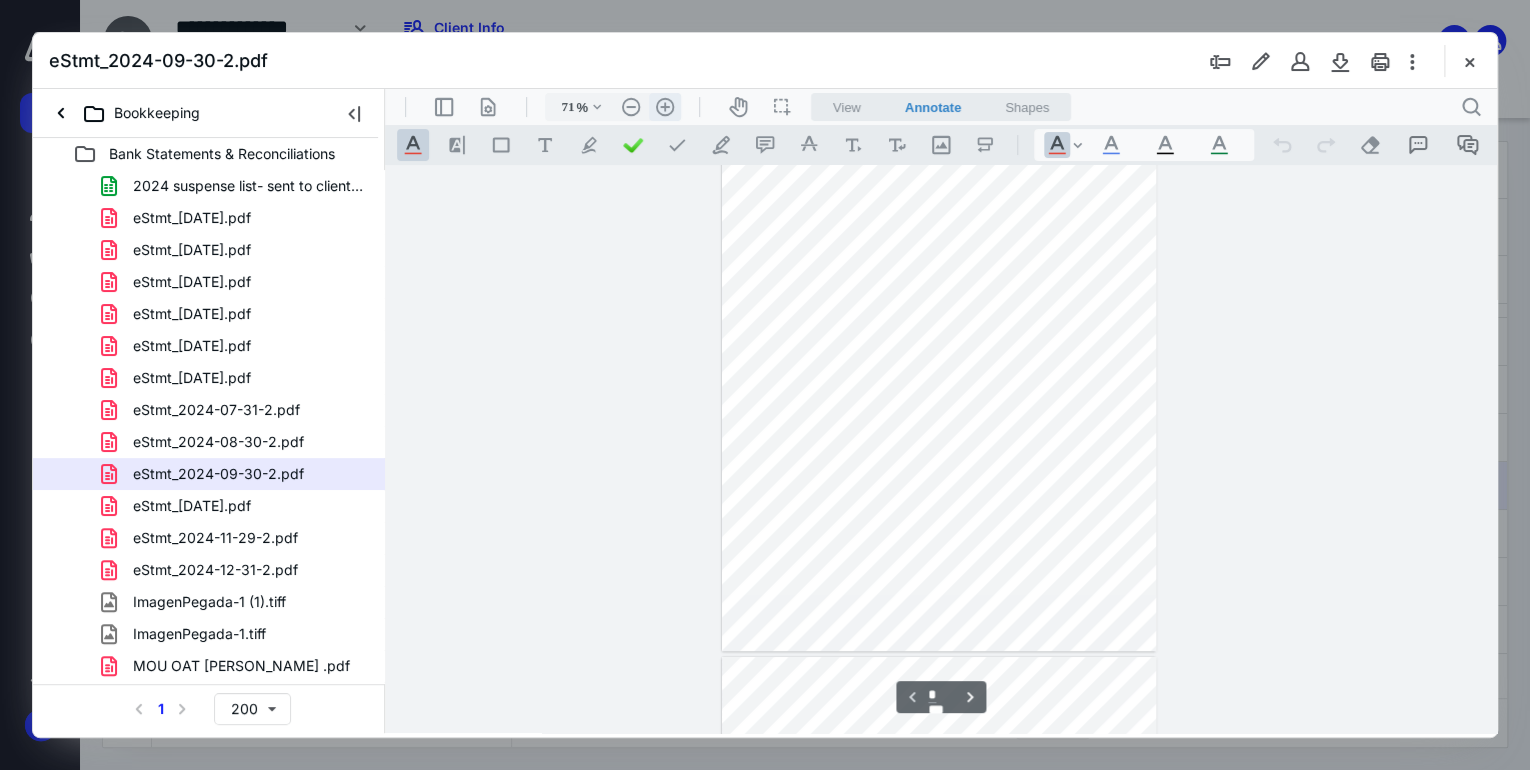 click on ".cls-1{fill:#abb0c4;} icon - header - zoom - in - line" at bounding box center (665, 107) 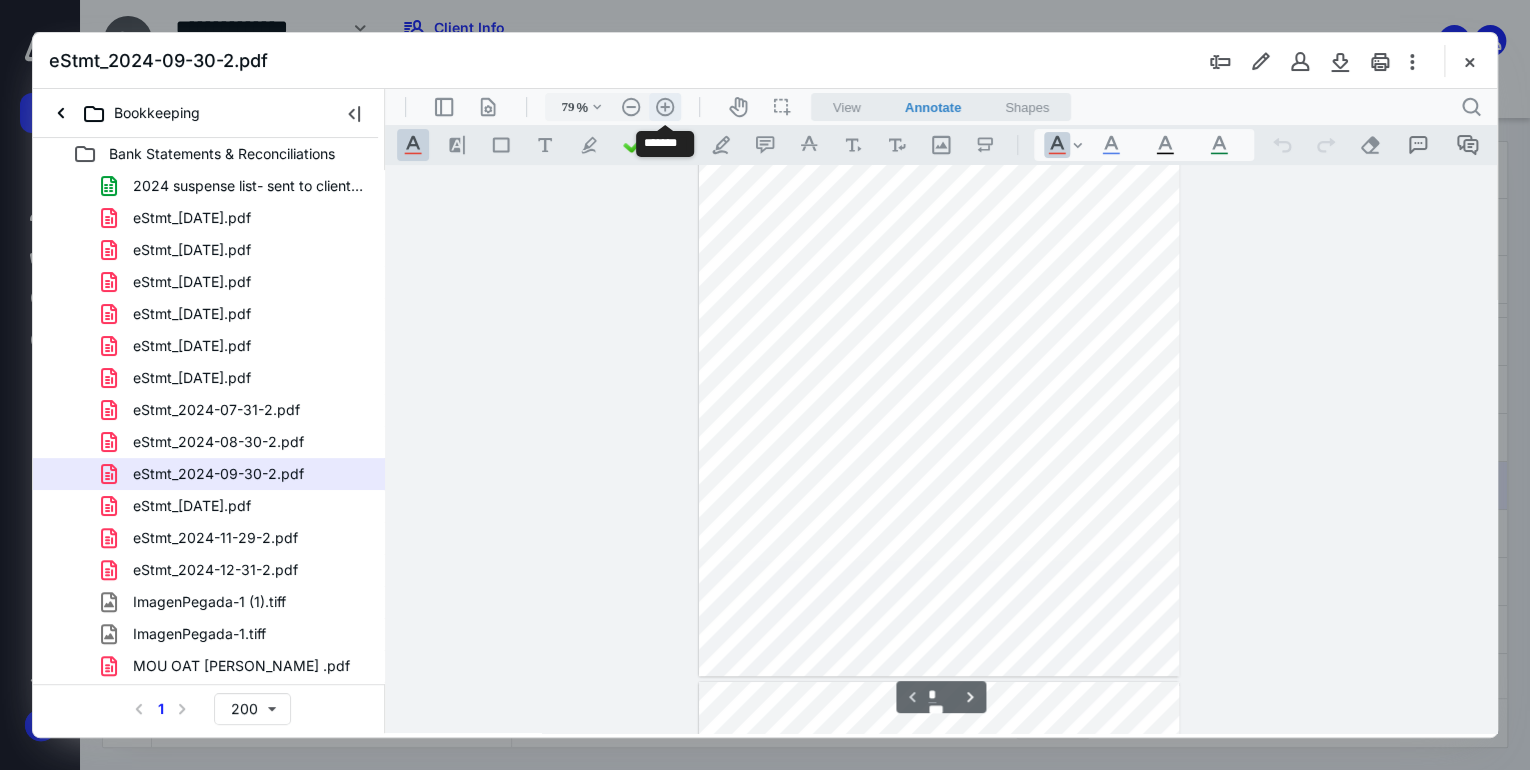 click on ".cls-1{fill:#abb0c4;} icon - header - zoom - in - line" at bounding box center [665, 107] 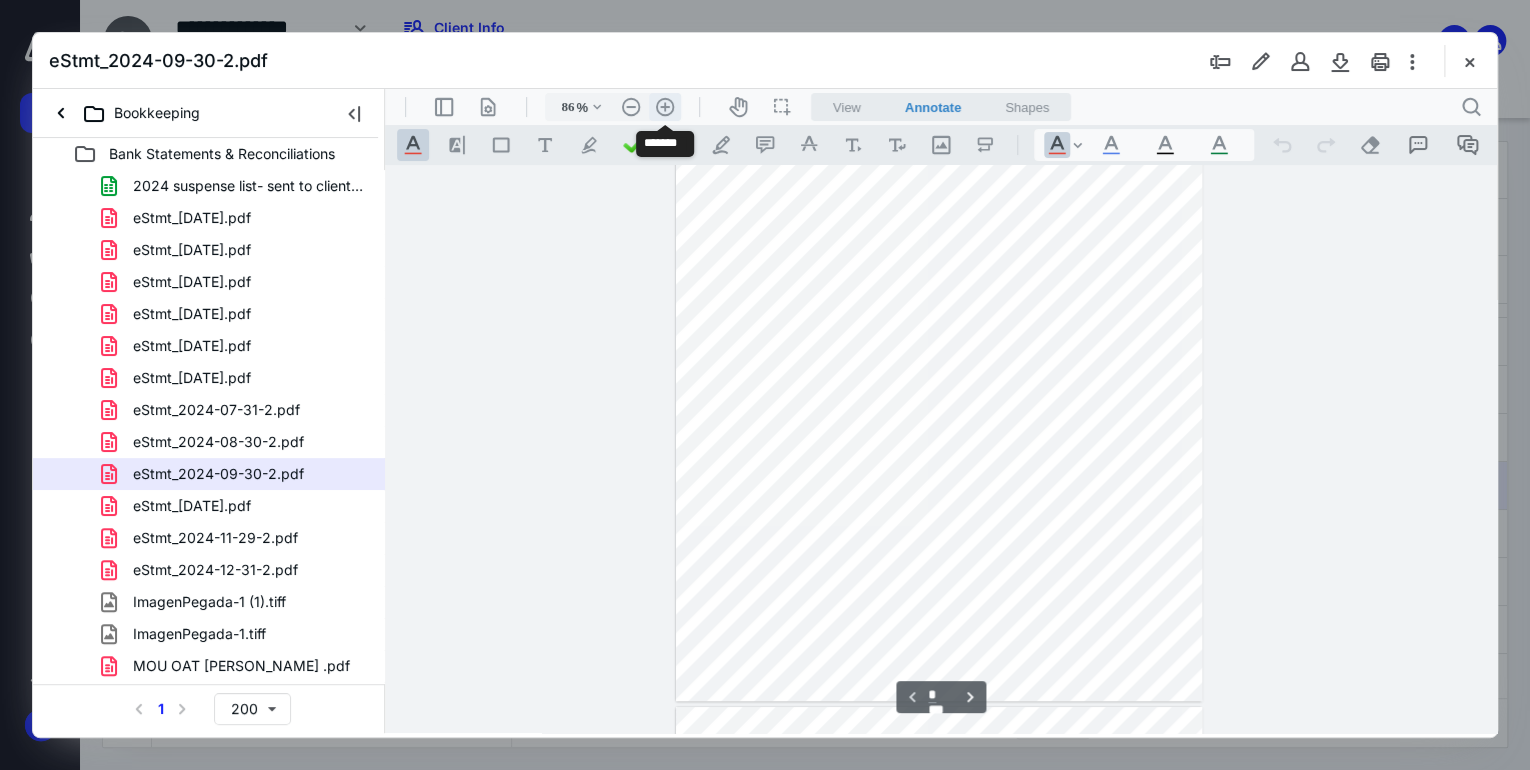 click on ".cls-1{fill:#abb0c4;} icon - header - zoom - in - line" at bounding box center [665, 107] 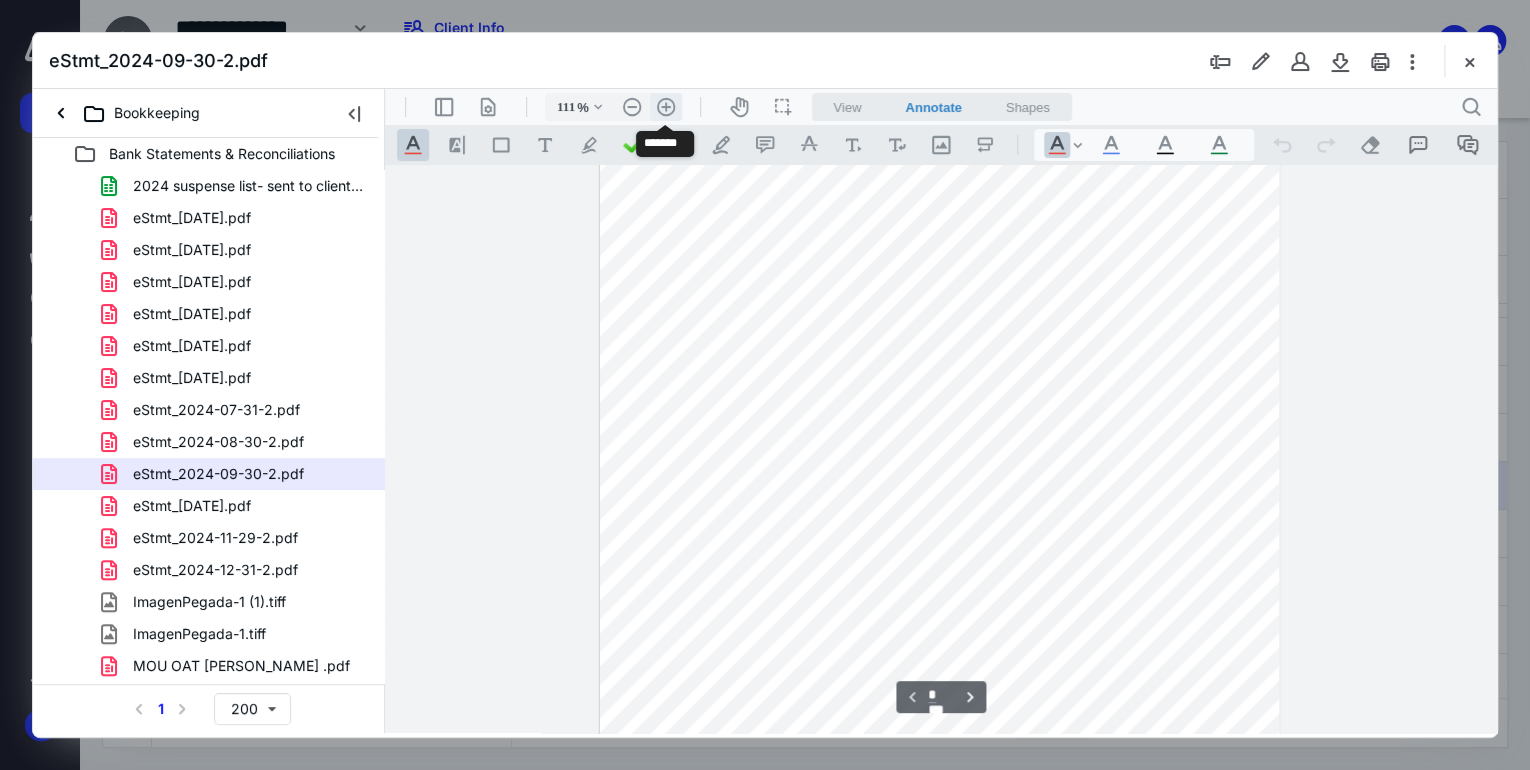 click on ".cls-1{fill:#abb0c4;} icon - header - zoom - in - line" at bounding box center [666, 107] 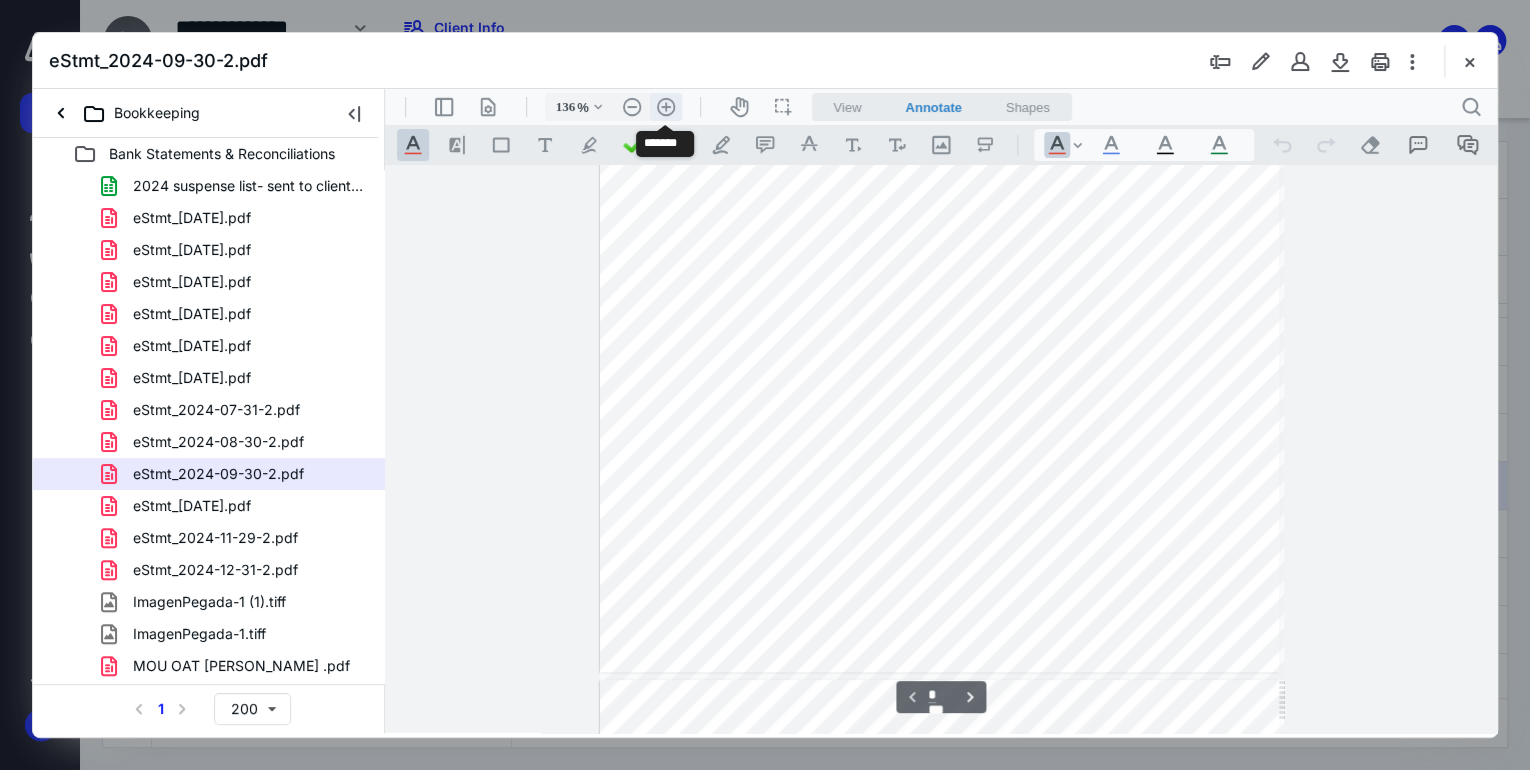 click on ".cls-1{fill:#abb0c4;} icon - header - zoom - in - line" at bounding box center [666, 107] 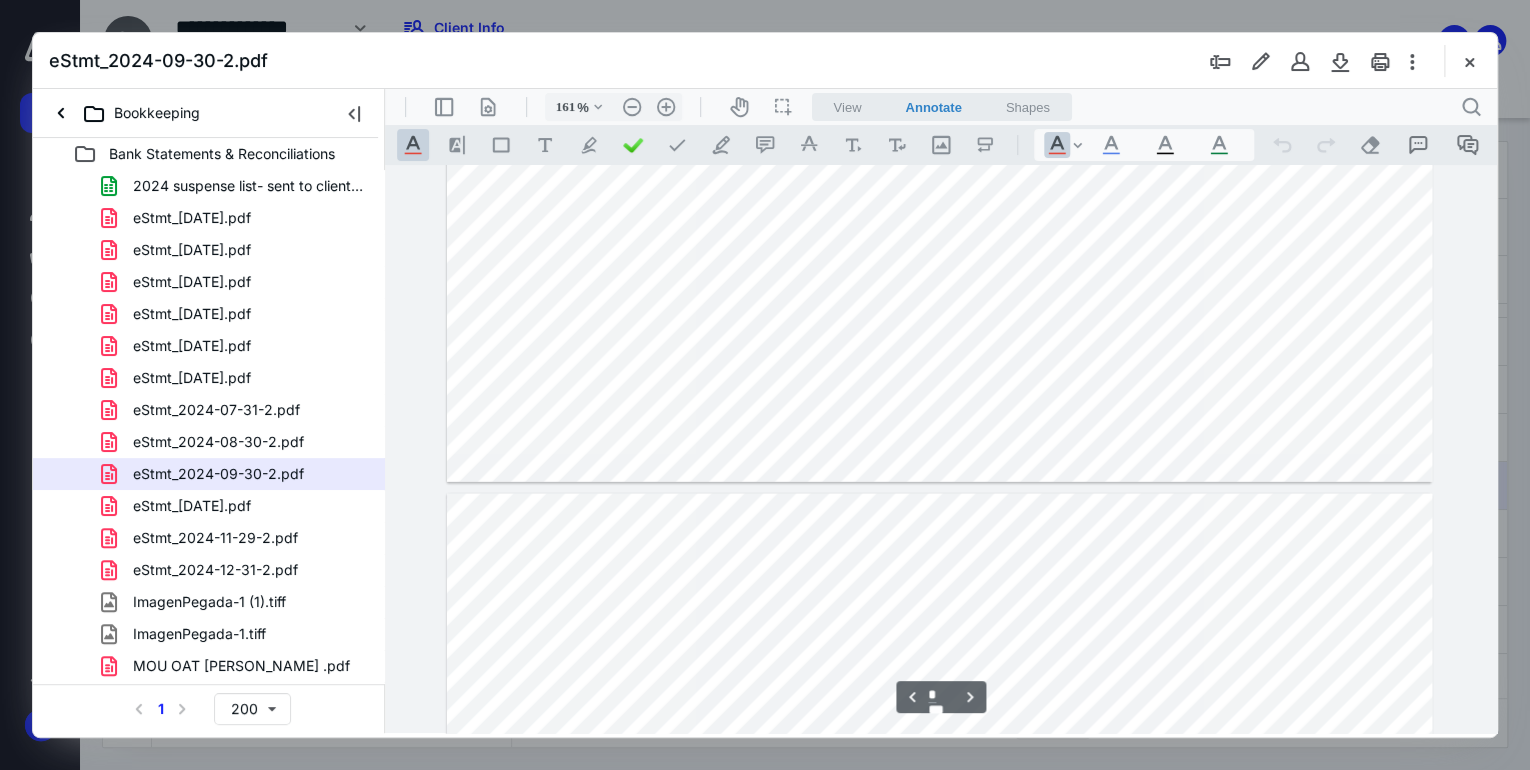 type on "*" 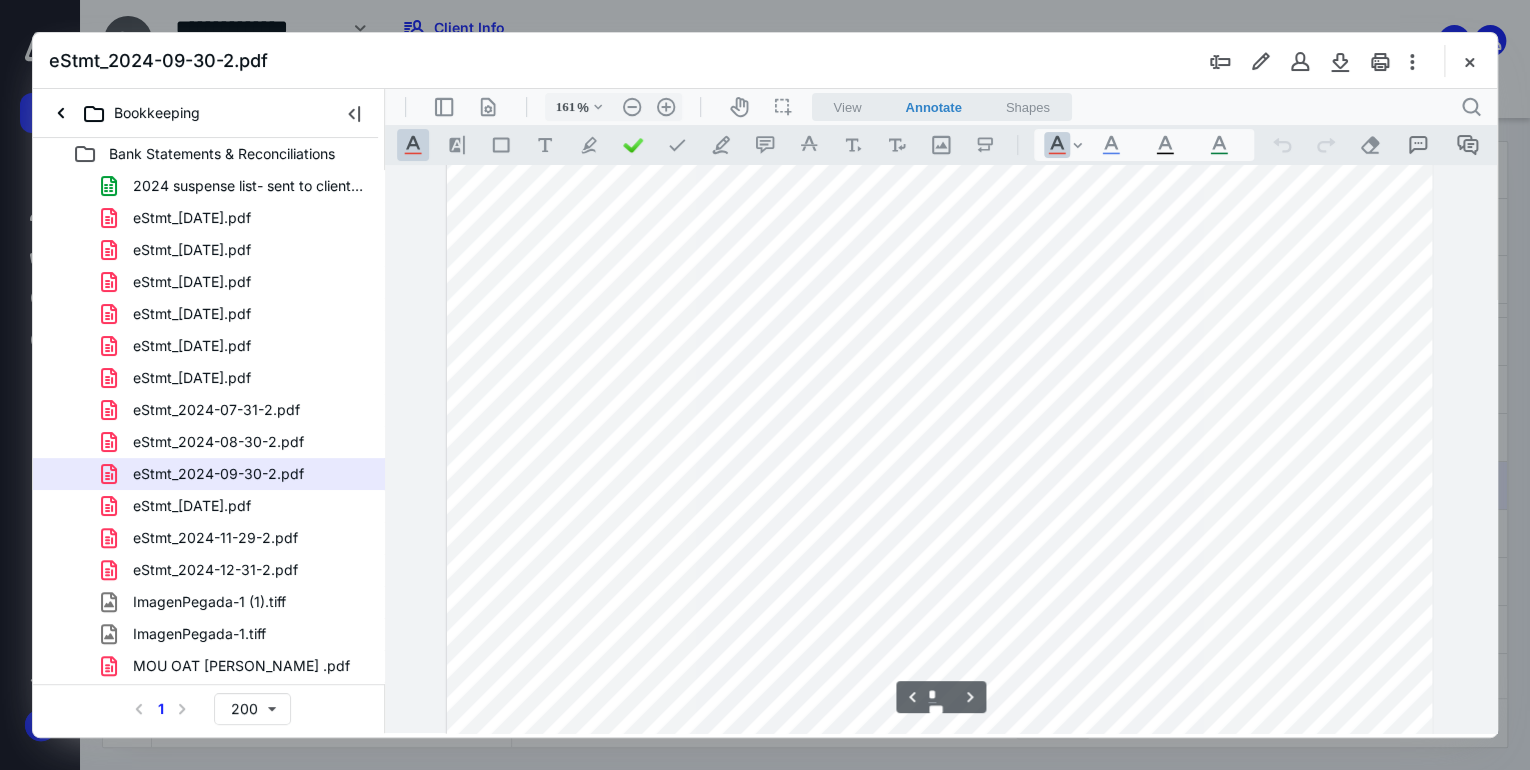scroll, scrollTop: 2731, scrollLeft: 0, axis: vertical 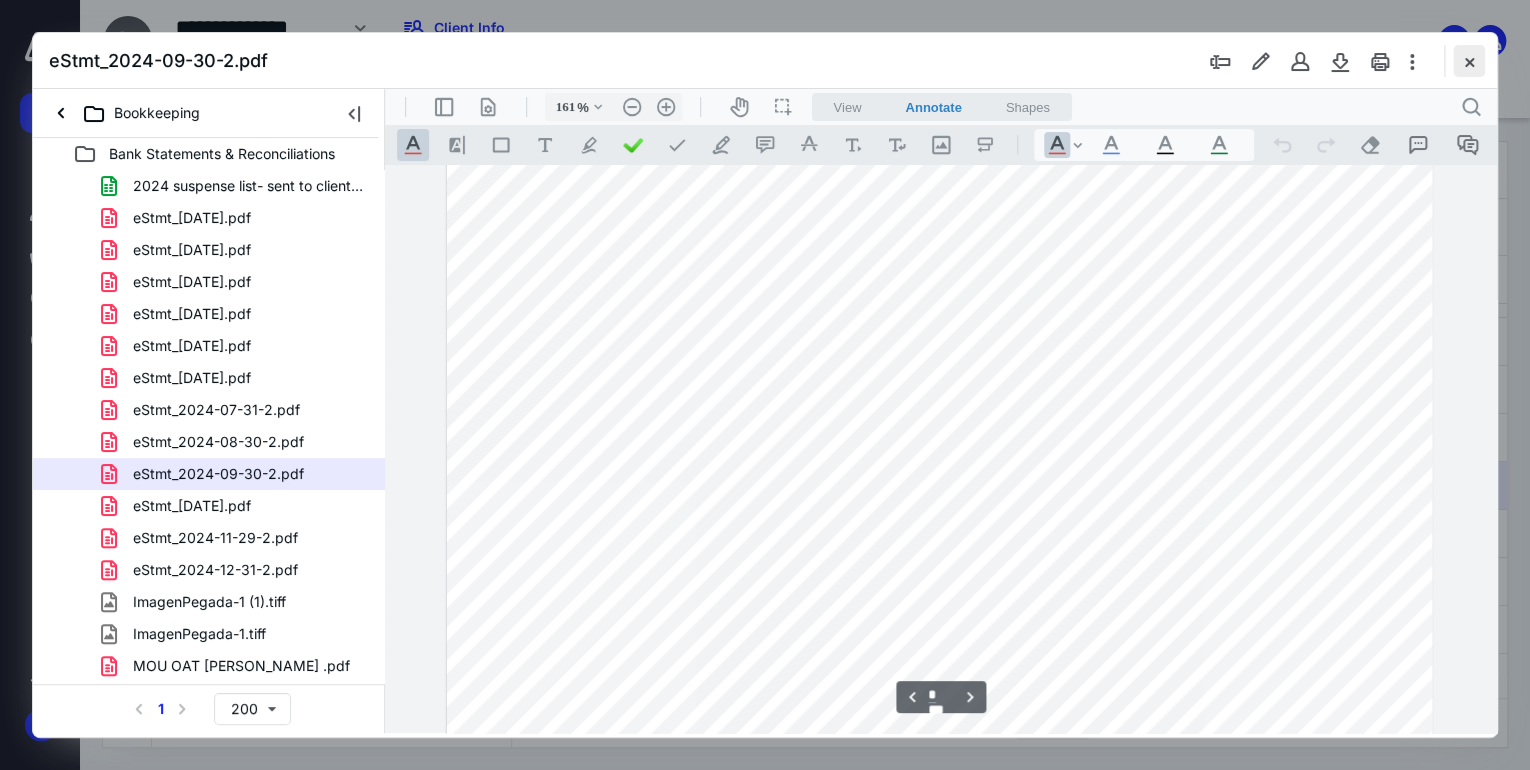 click at bounding box center (1469, 61) 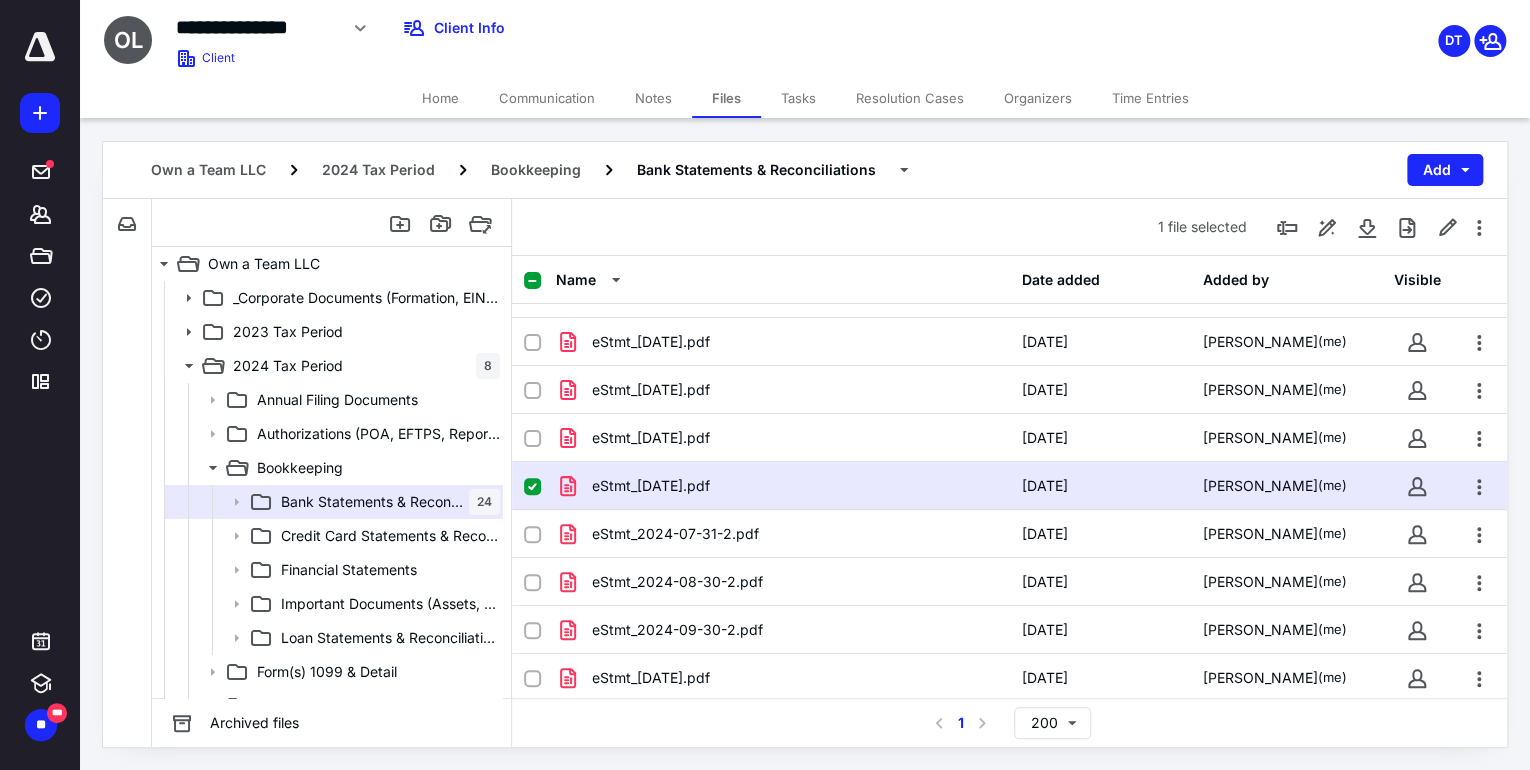 click 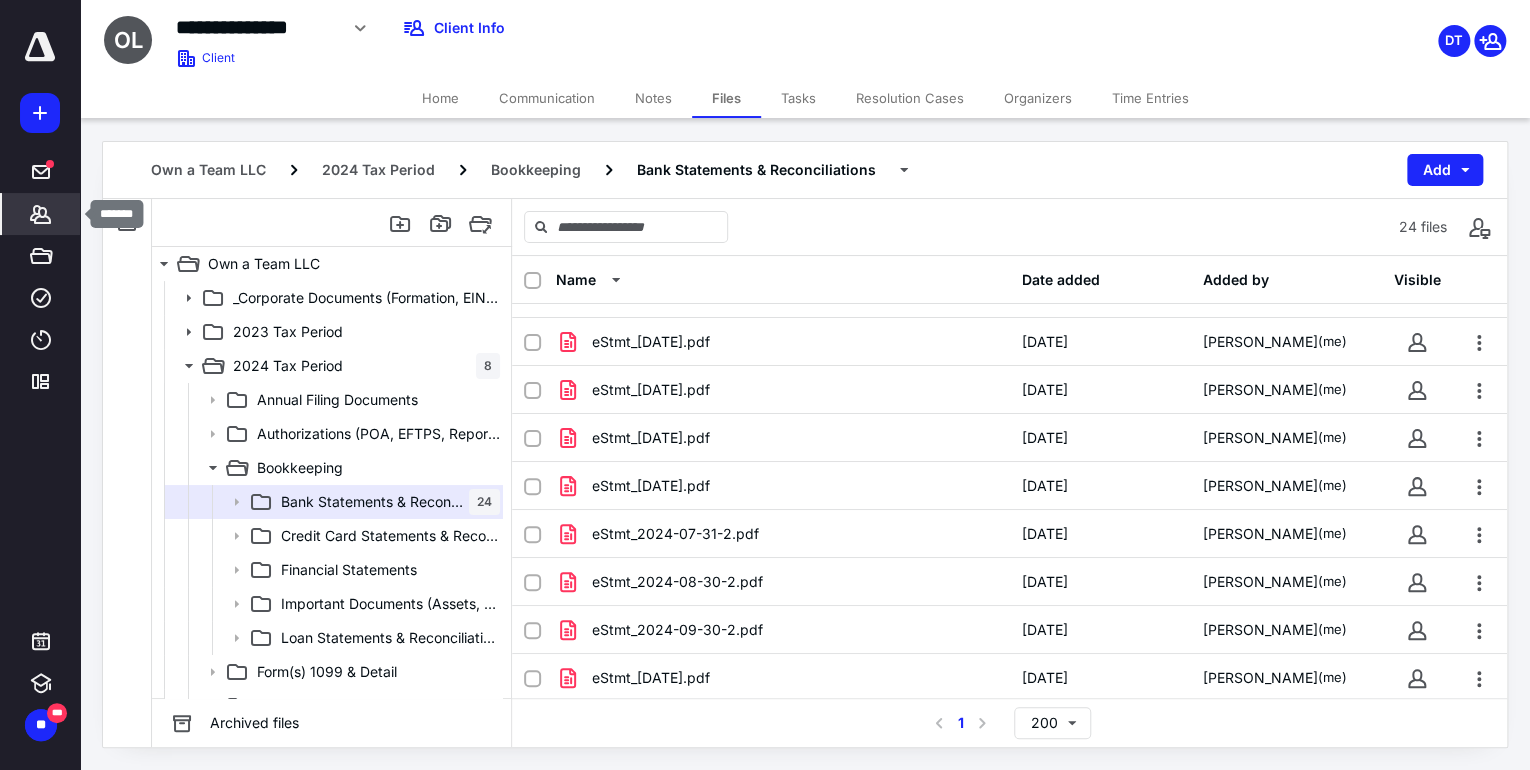click 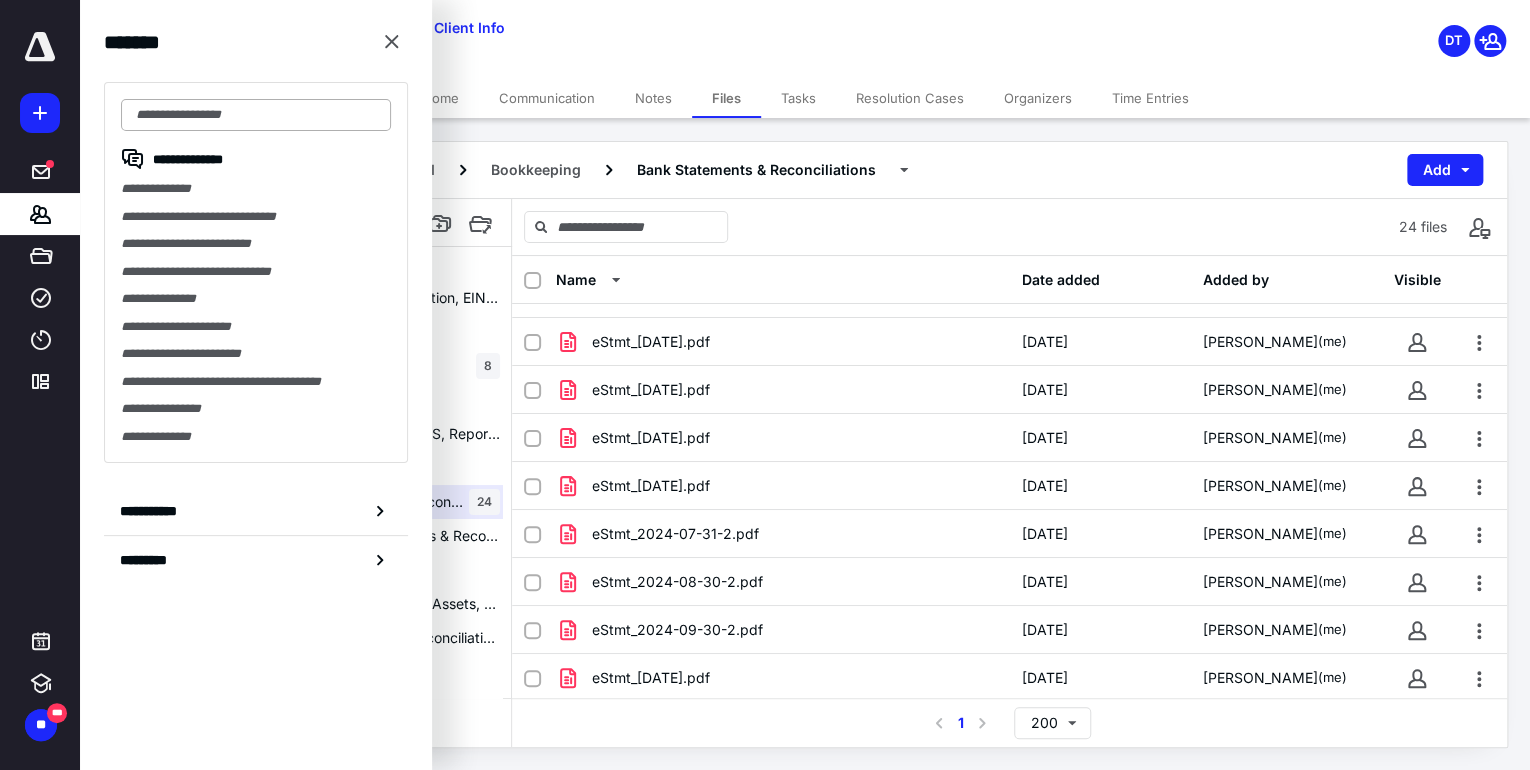 click at bounding box center (256, 115) 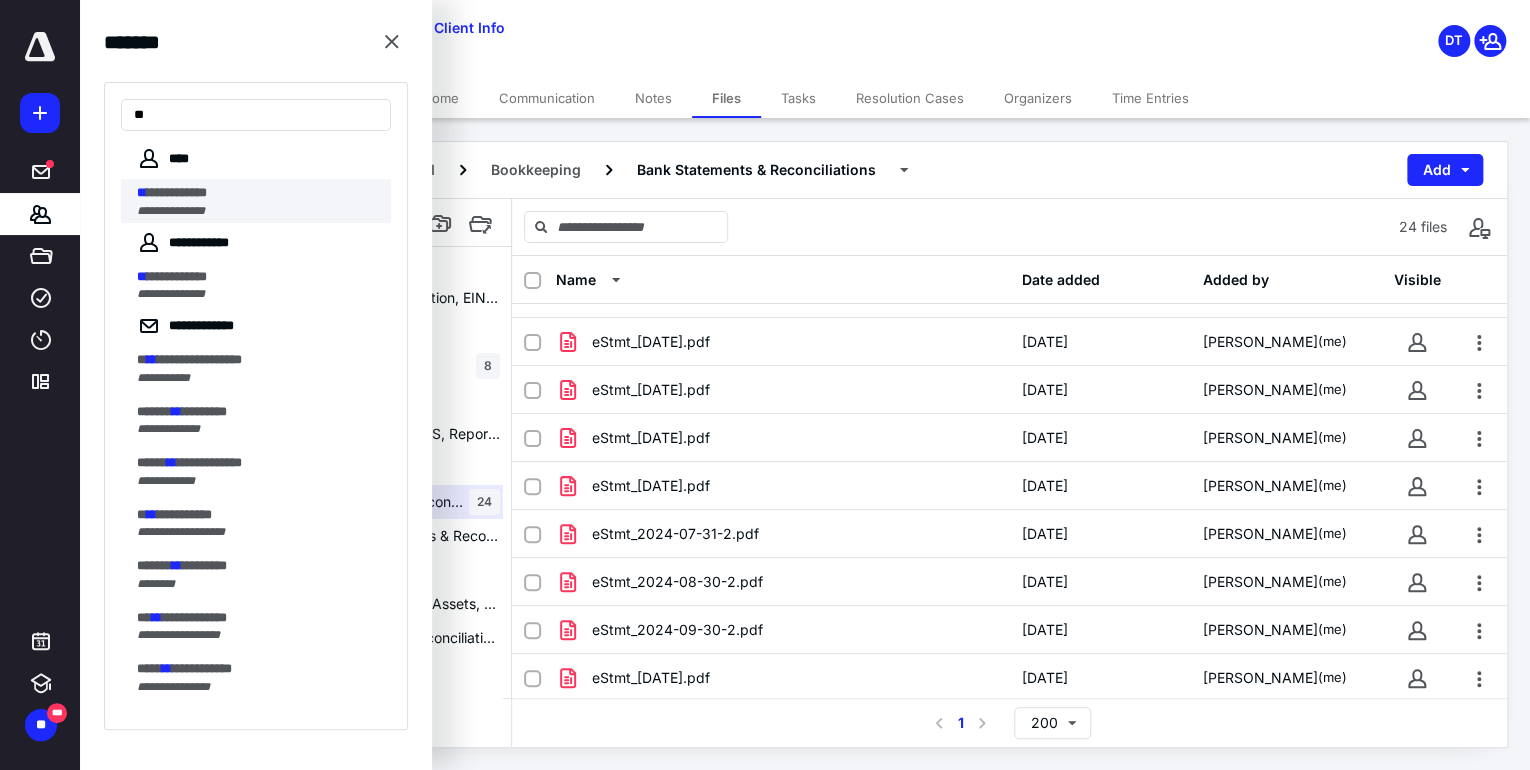 type on "**" 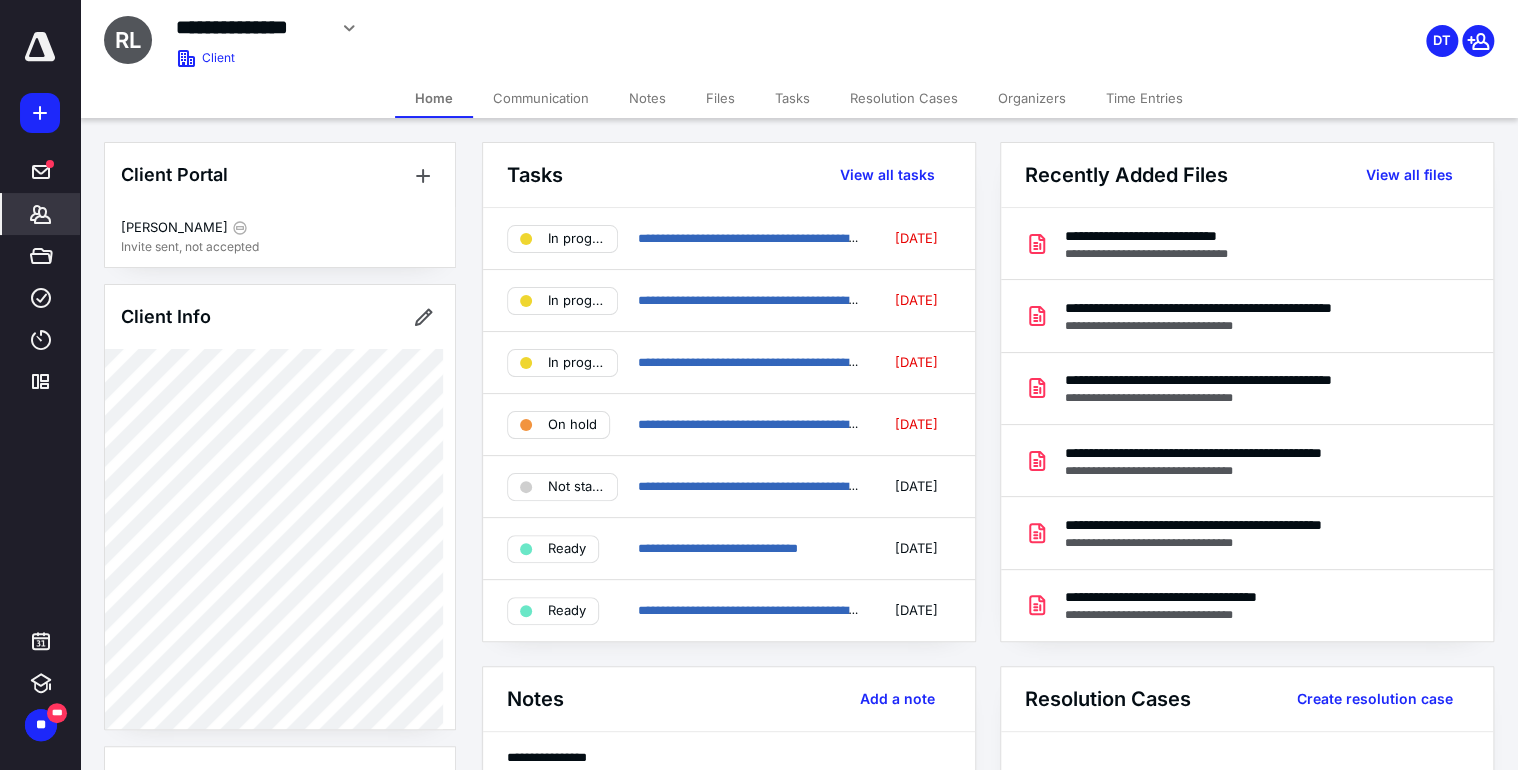 click on "Files" at bounding box center [720, 98] 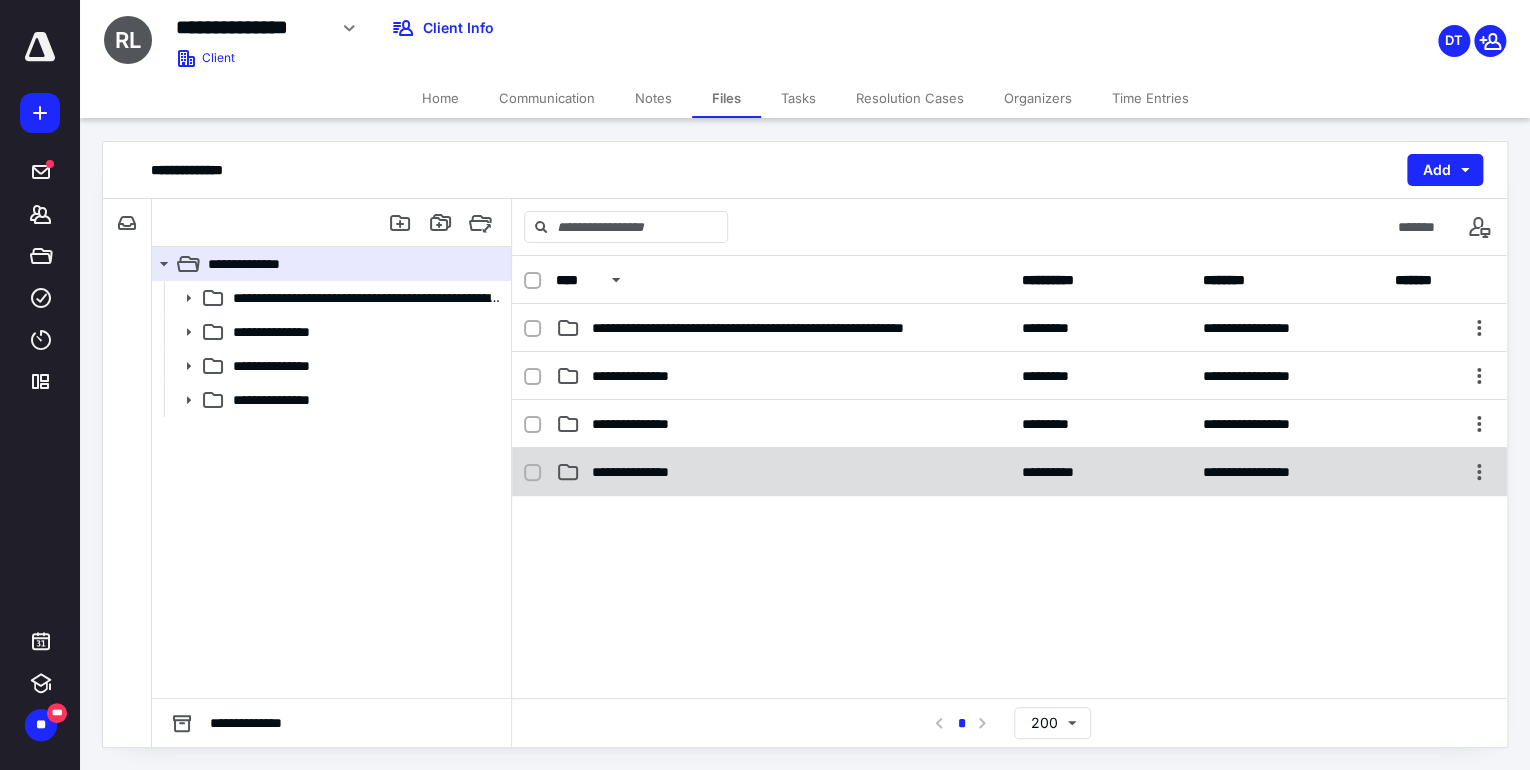 click on "**********" at bounding box center (646, 472) 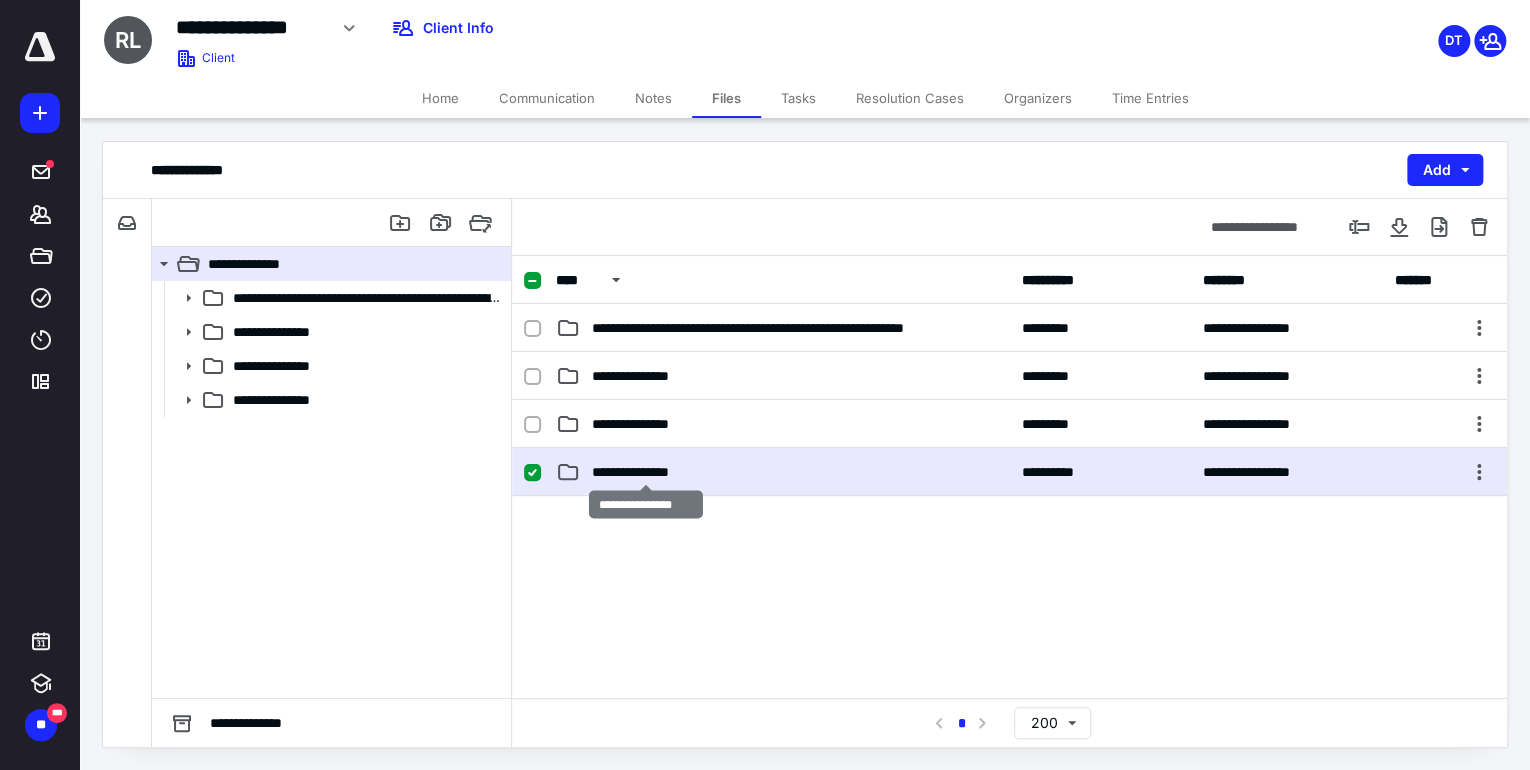 click on "**********" at bounding box center [646, 472] 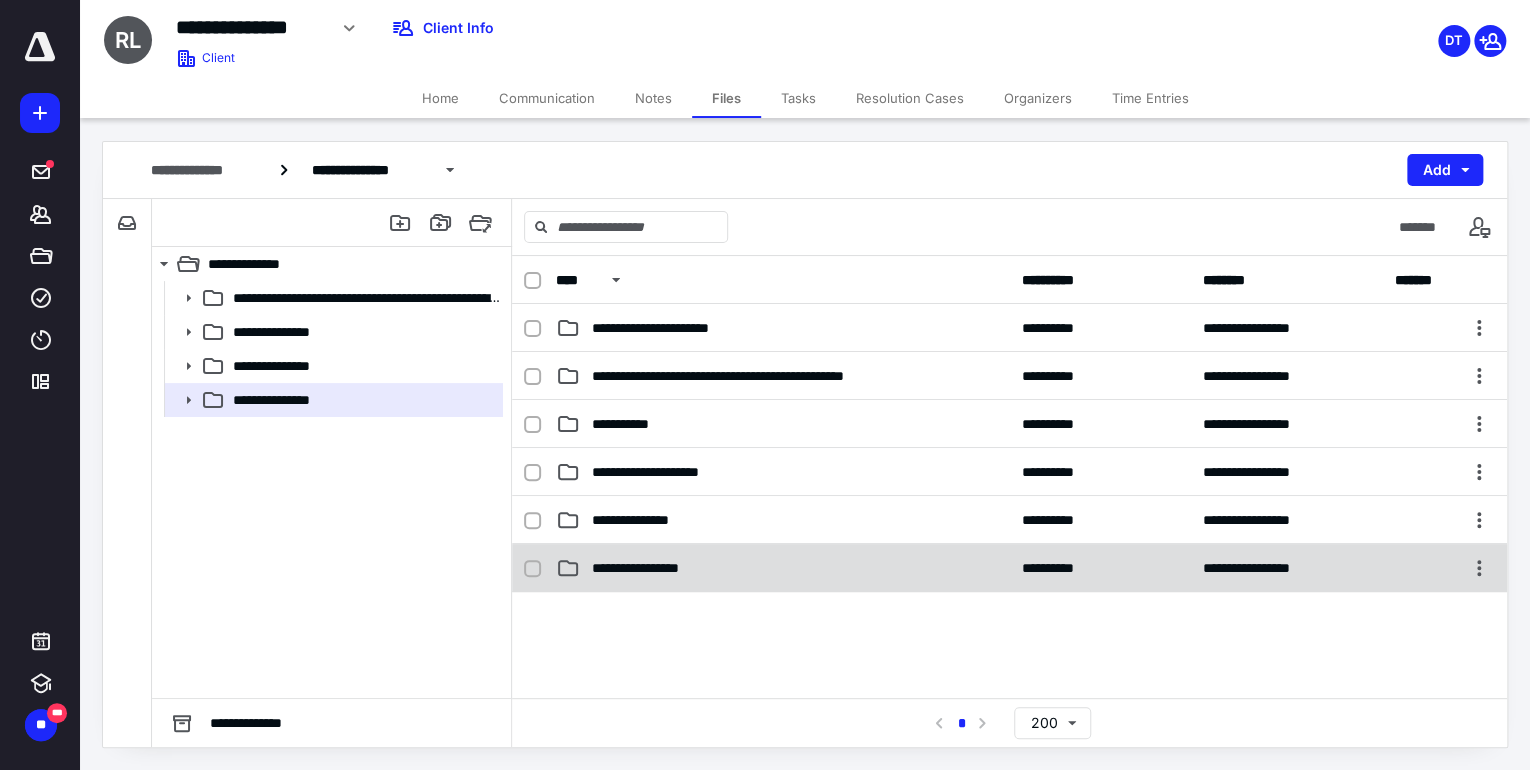 click on "**********" at bounding box center (651, 568) 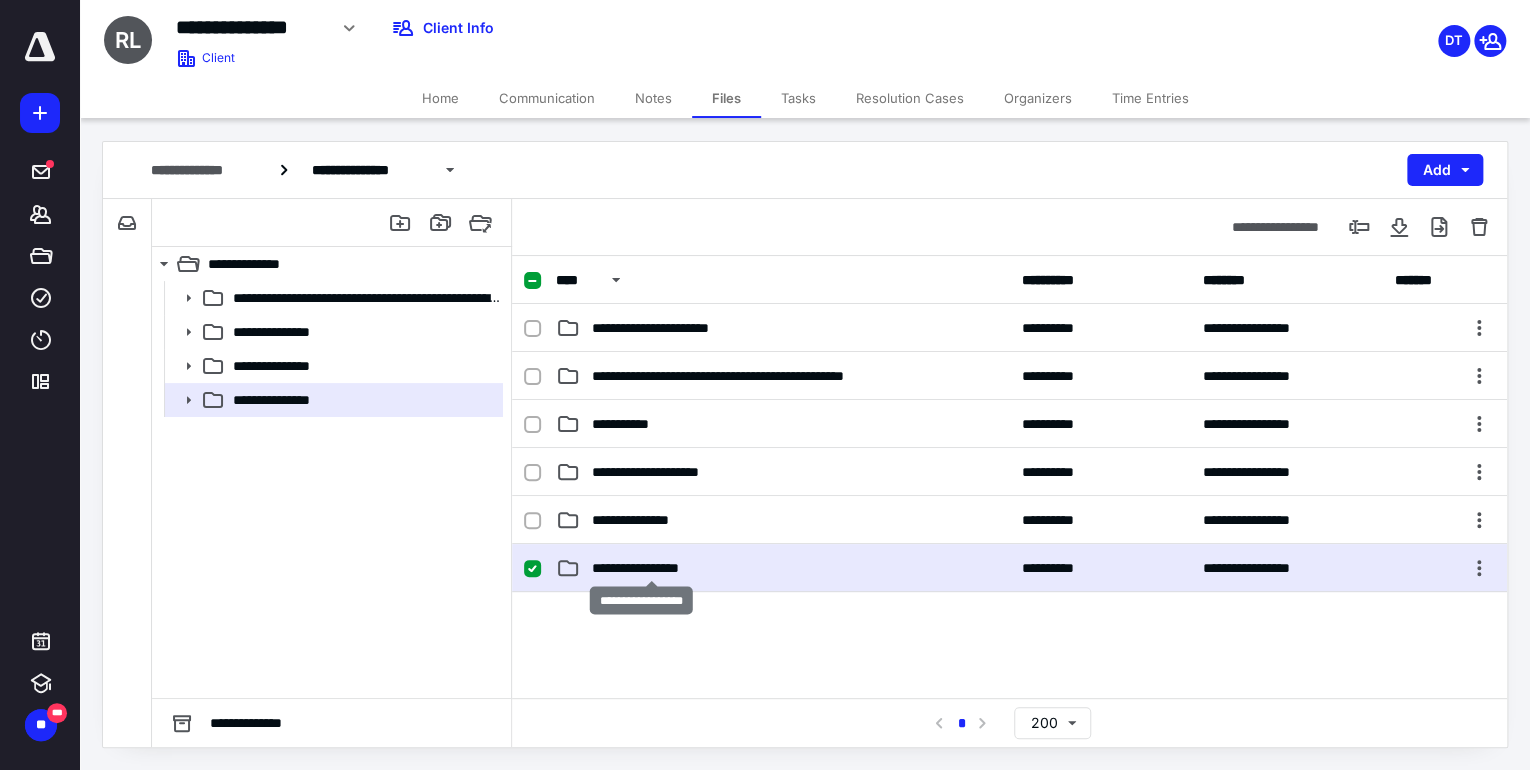 click on "**********" at bounding box center (651, 568) 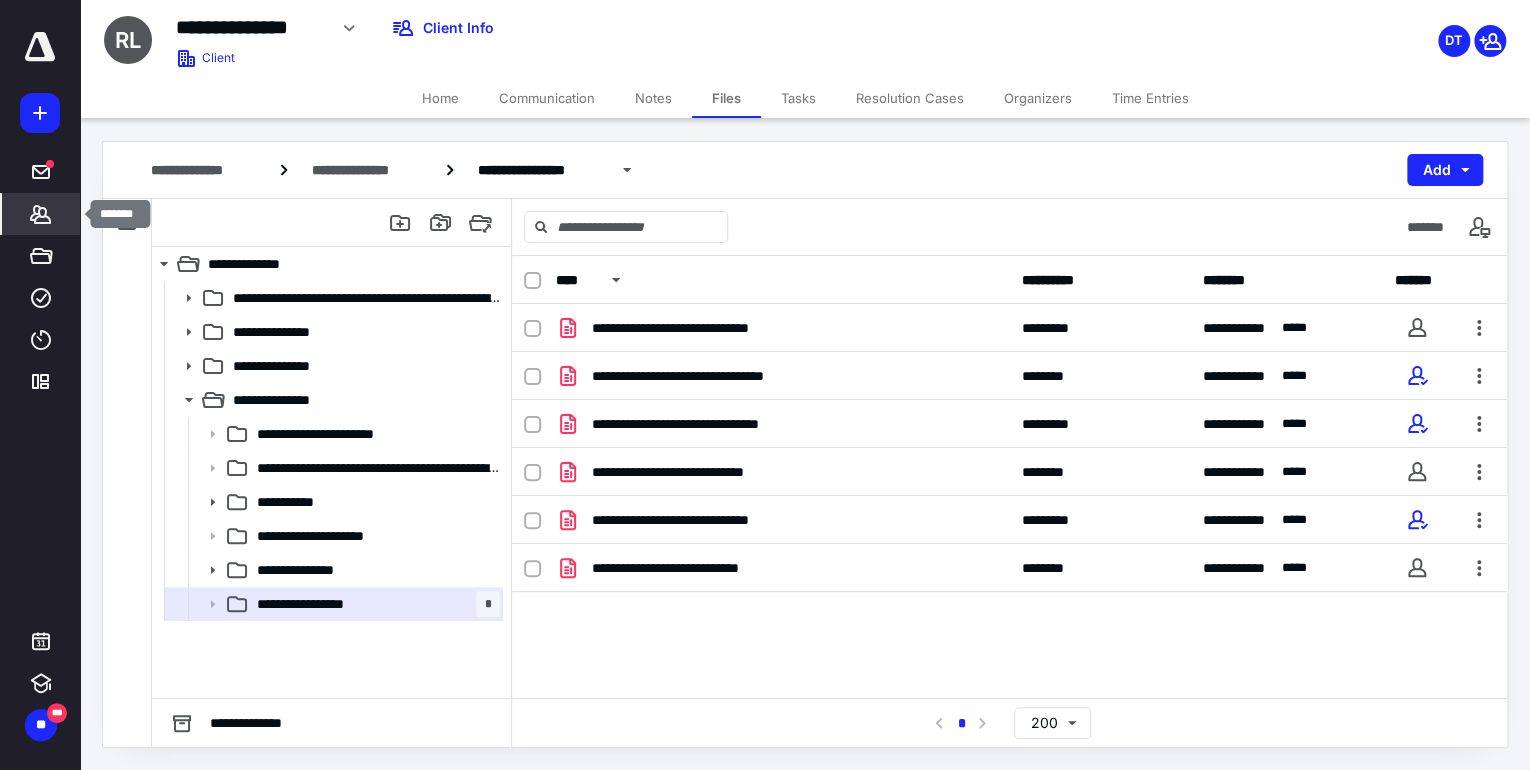 click 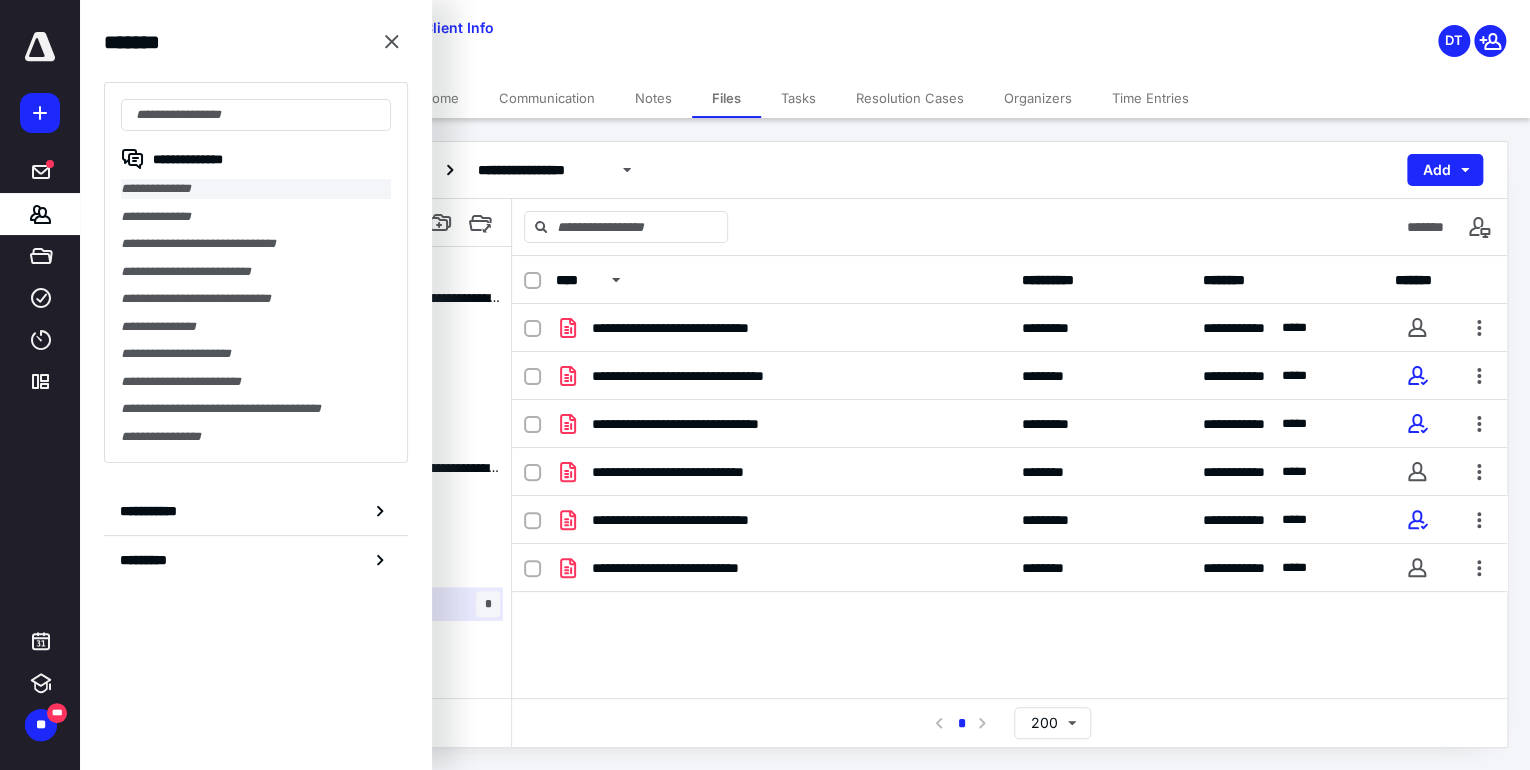 click on "**********" at bounding box center (256, 189) 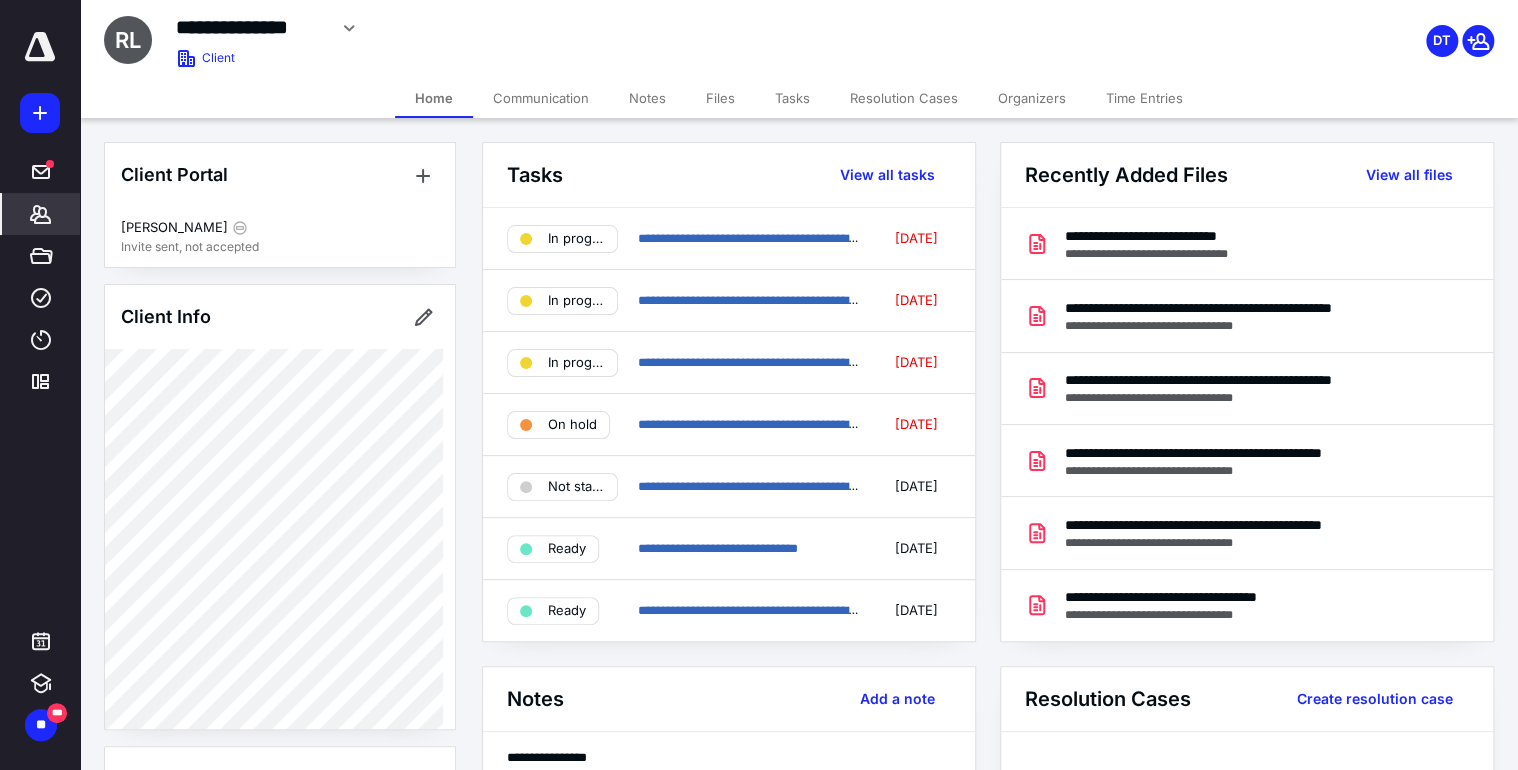 click on "Files" at bounding box center (720, 98) 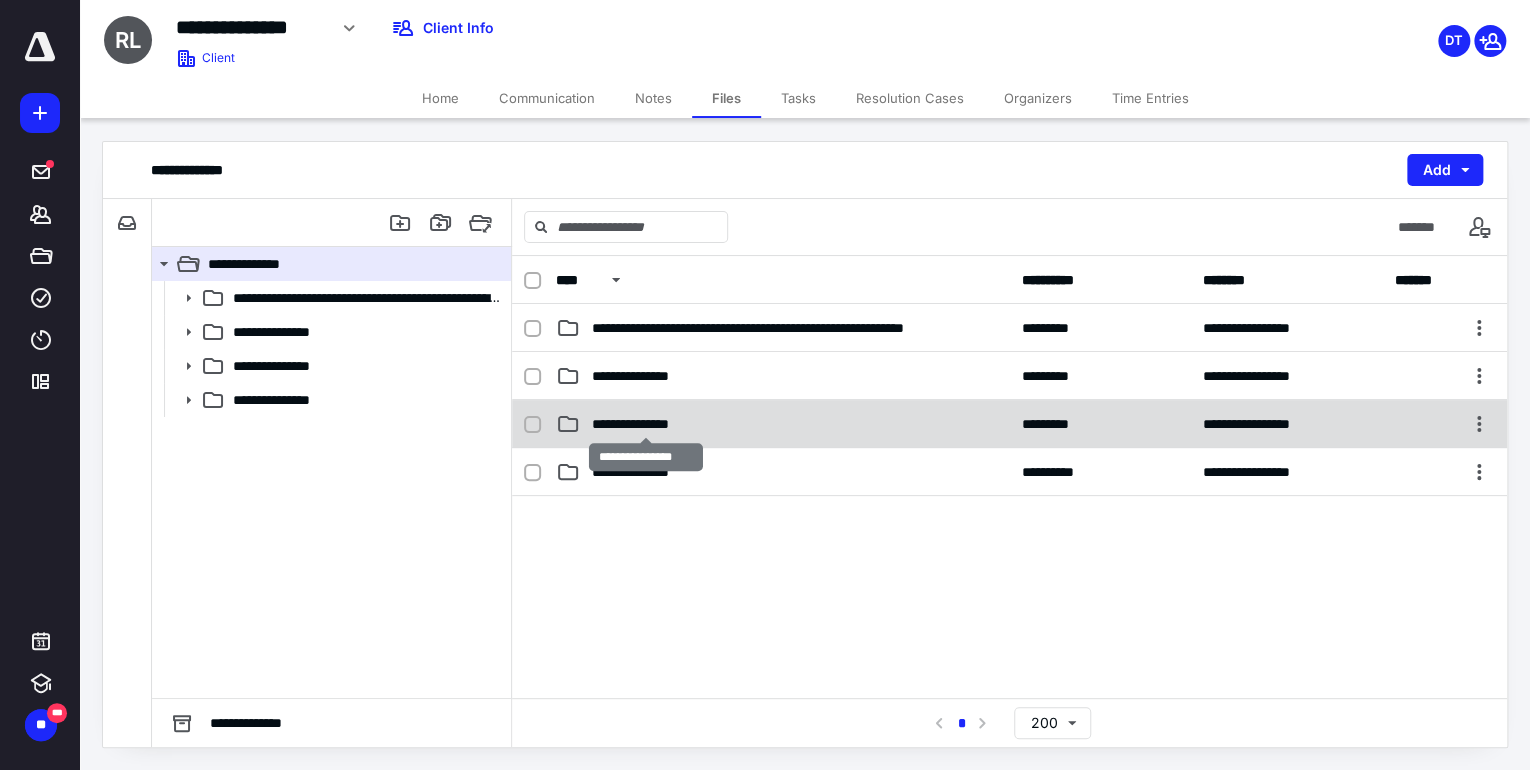 click on "**********" at bounding box center (646, 424) 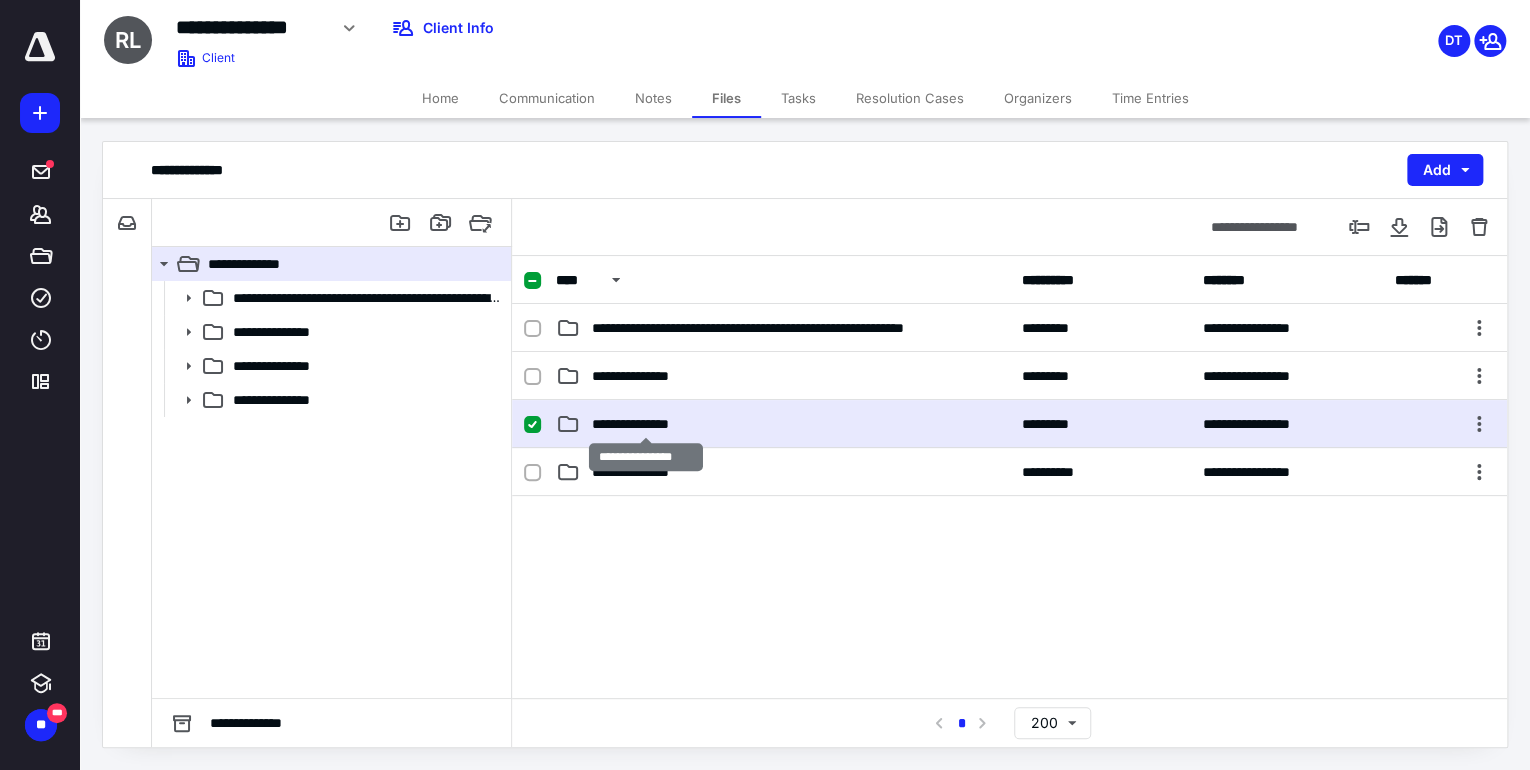 click on "**********" at bounding box center (646, 424) 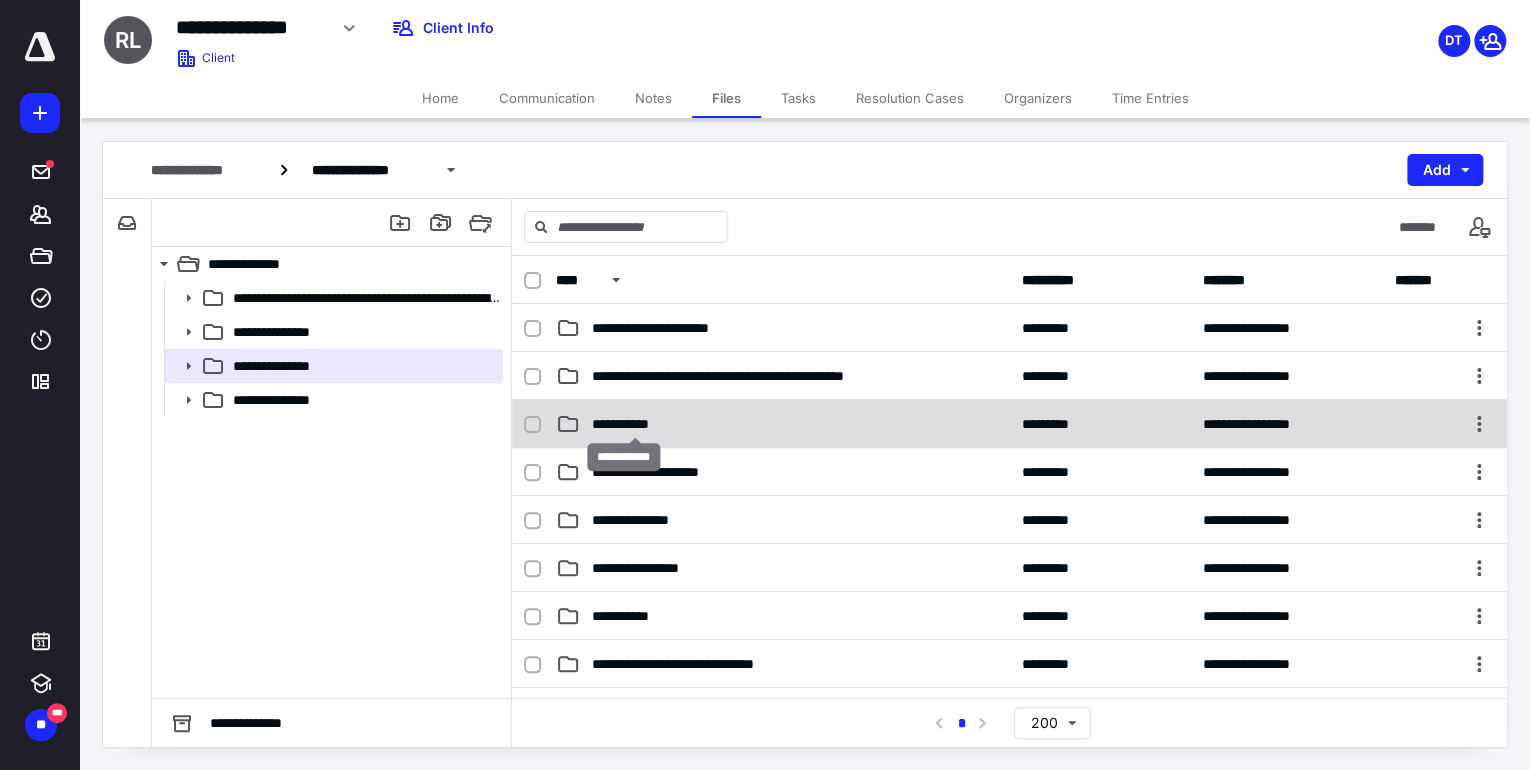 click on "**********" at bounding box center [635, 424] 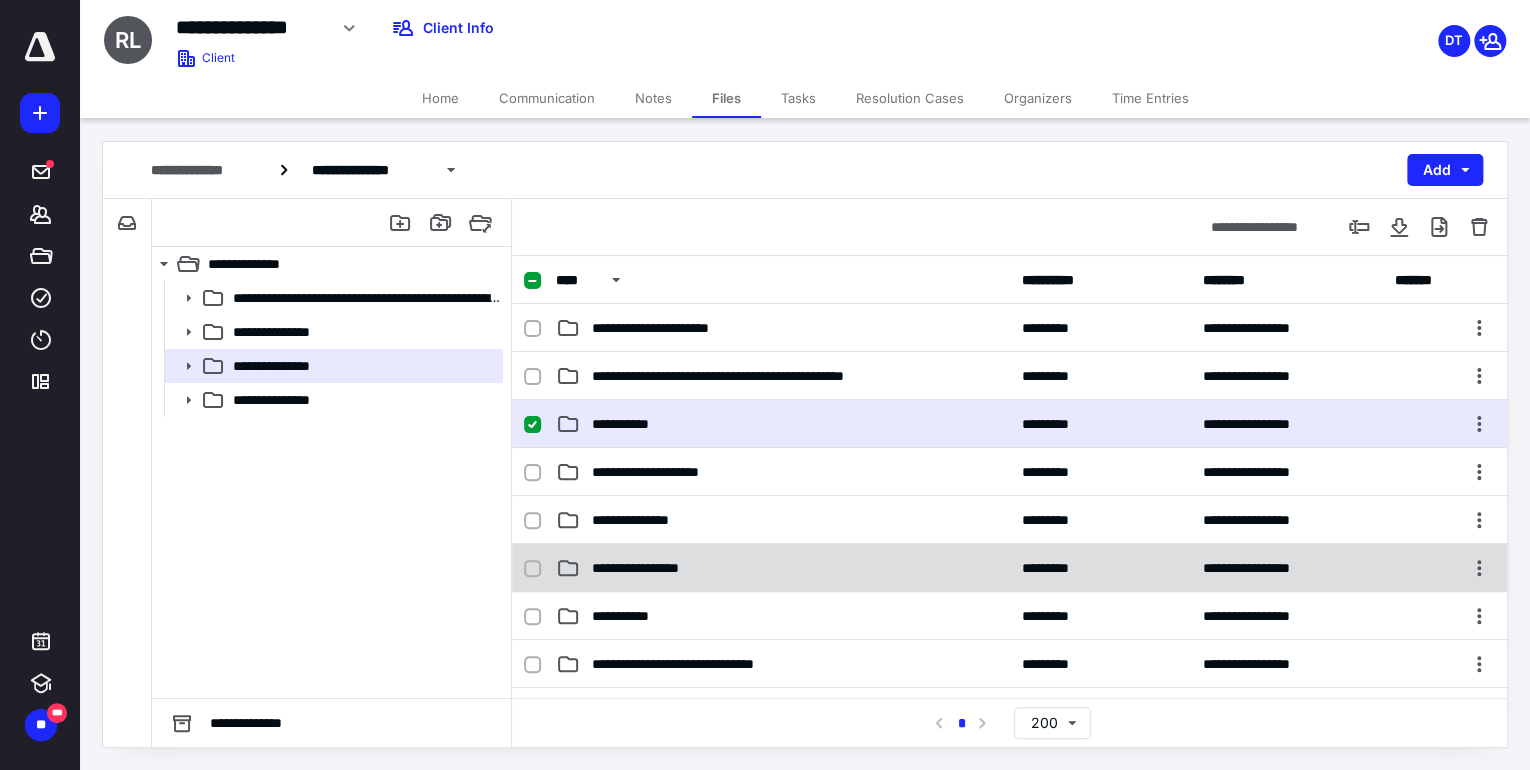 click on "**********" at bounding box center (651, 568) 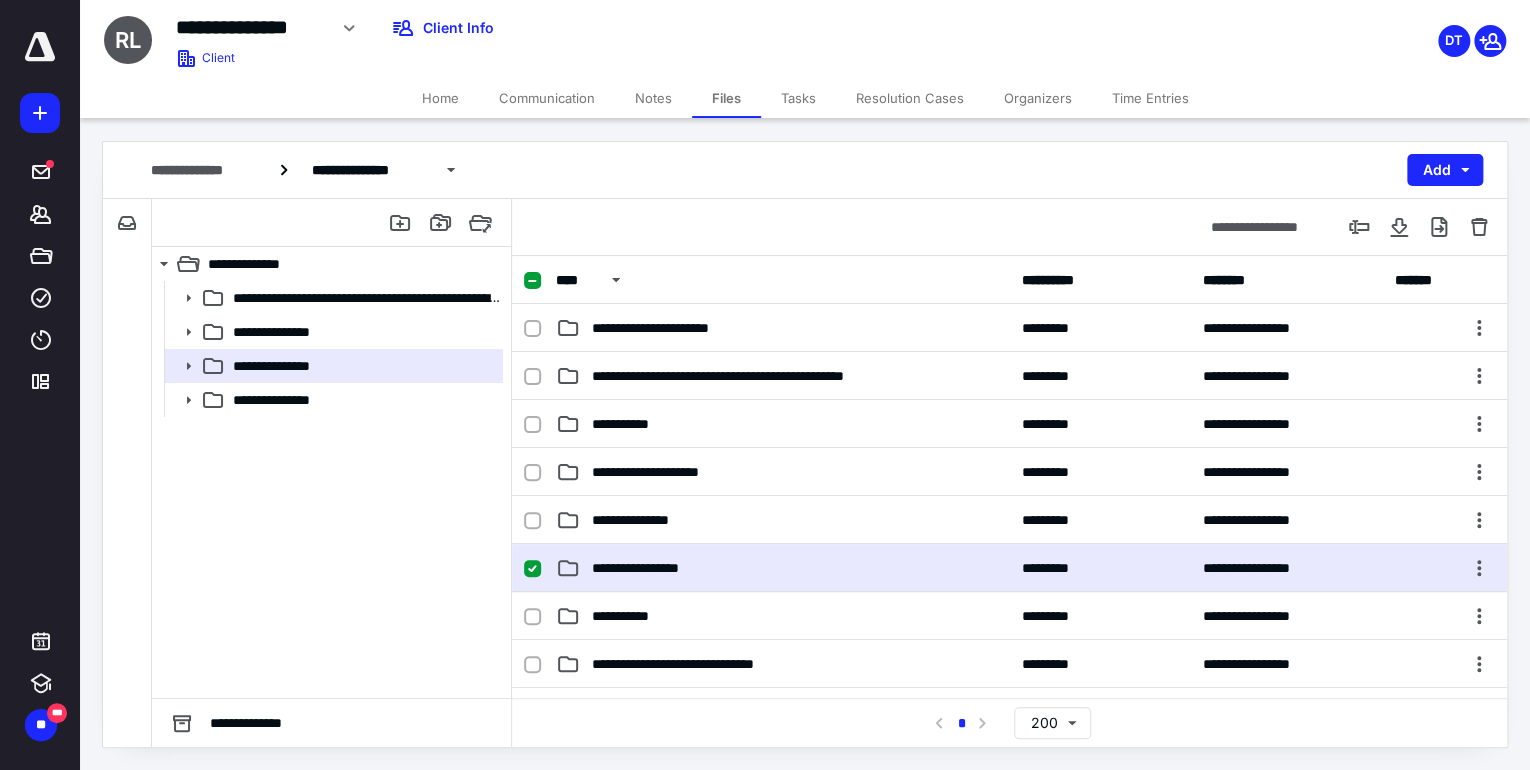 click on "**********" at bounding box center (651, 568) 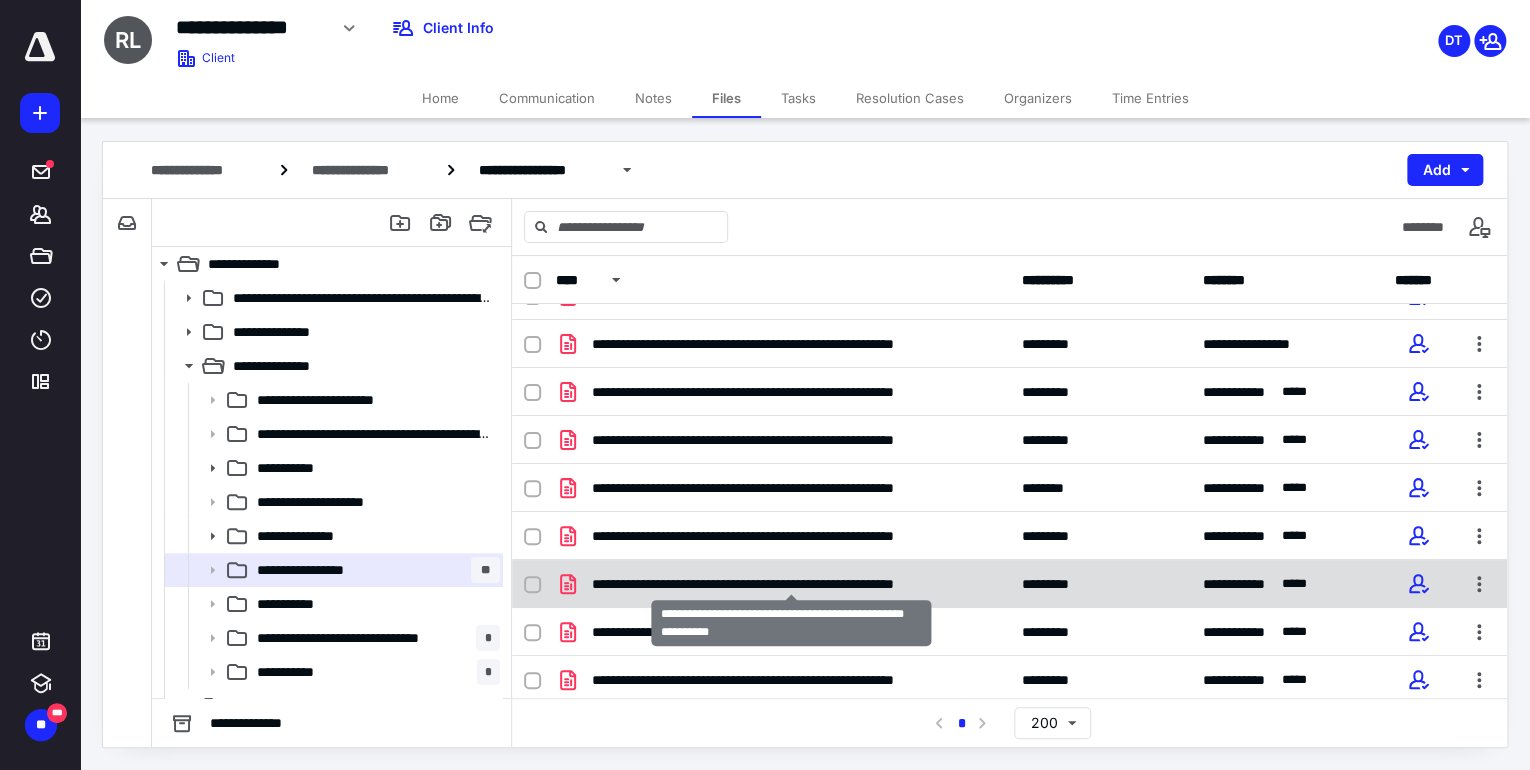 scroll, scrollTop: 179, scrollLeft: 0, axis: vertical 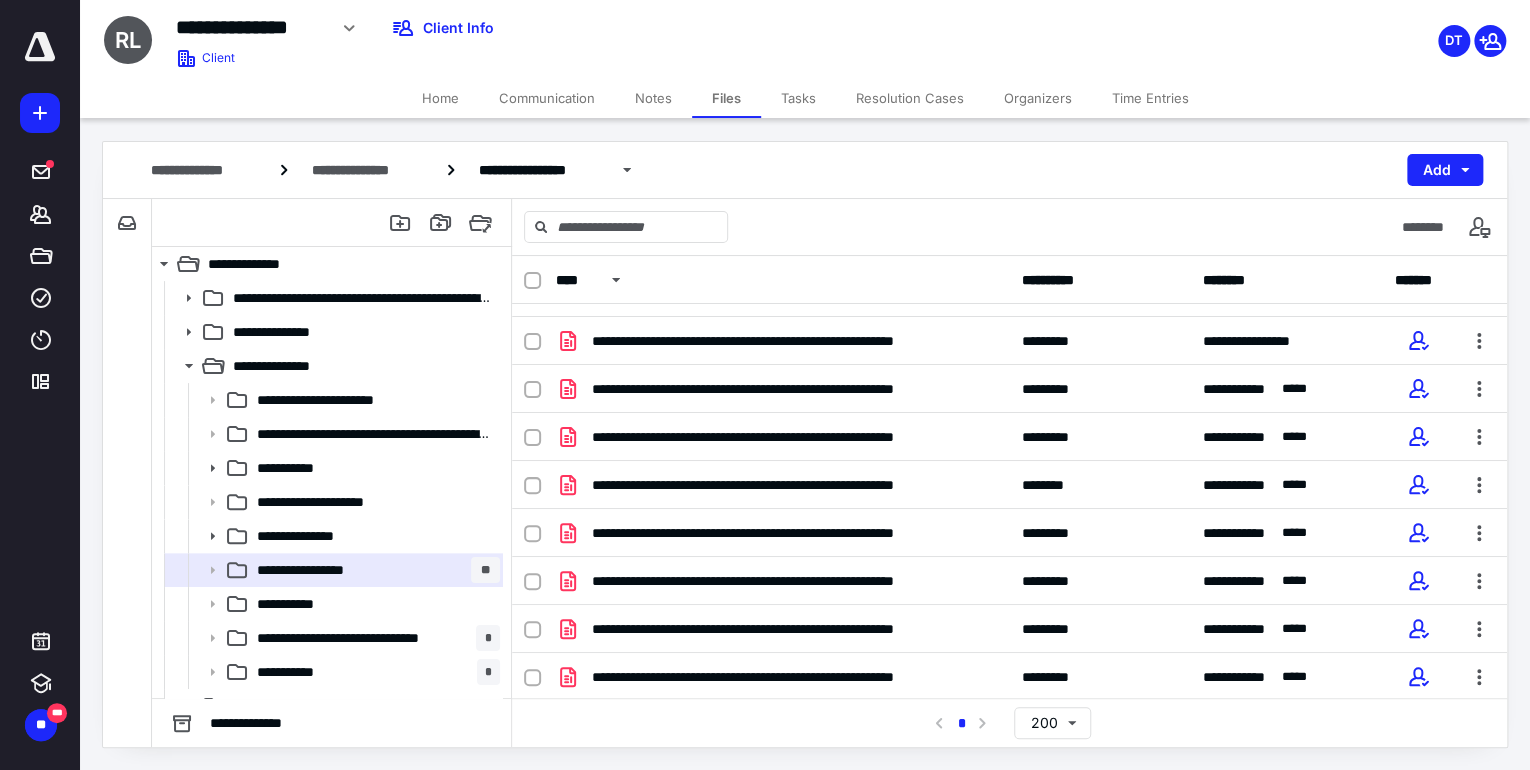 click on "Notes" at bounding box center (653, 98) 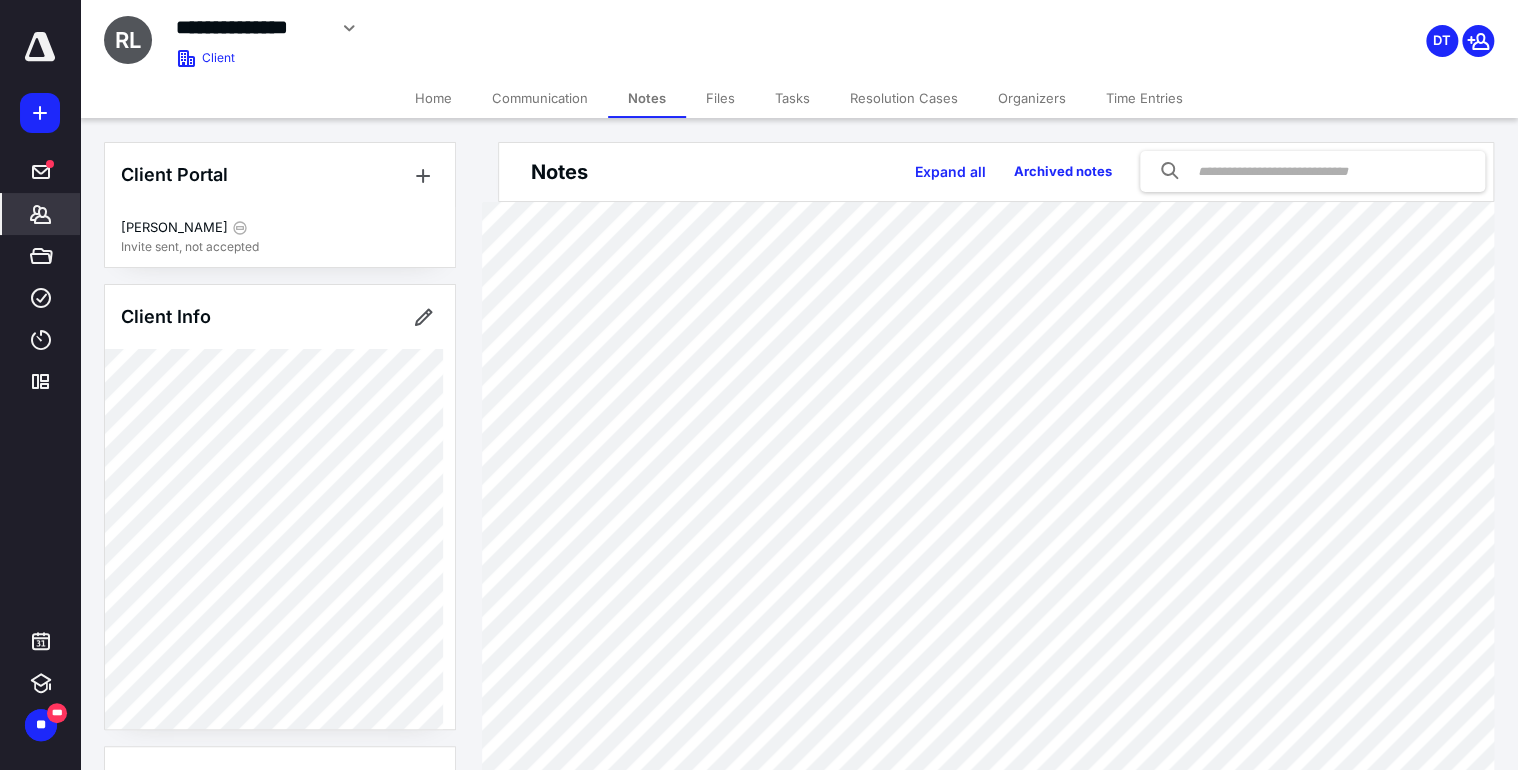 click on "Files" at bounding box center [720, 98] 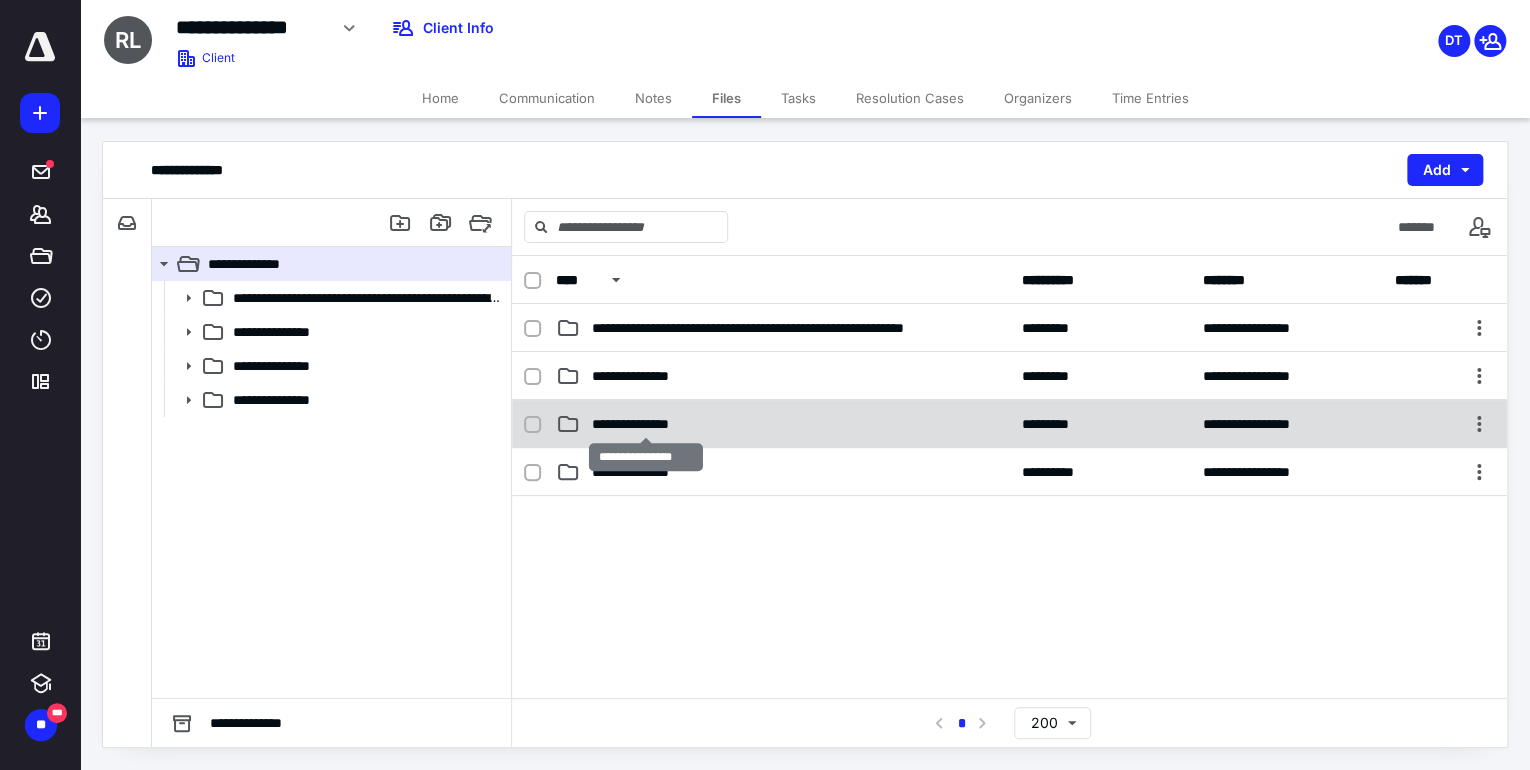 click on "**********" at bounding box center [646, 424] 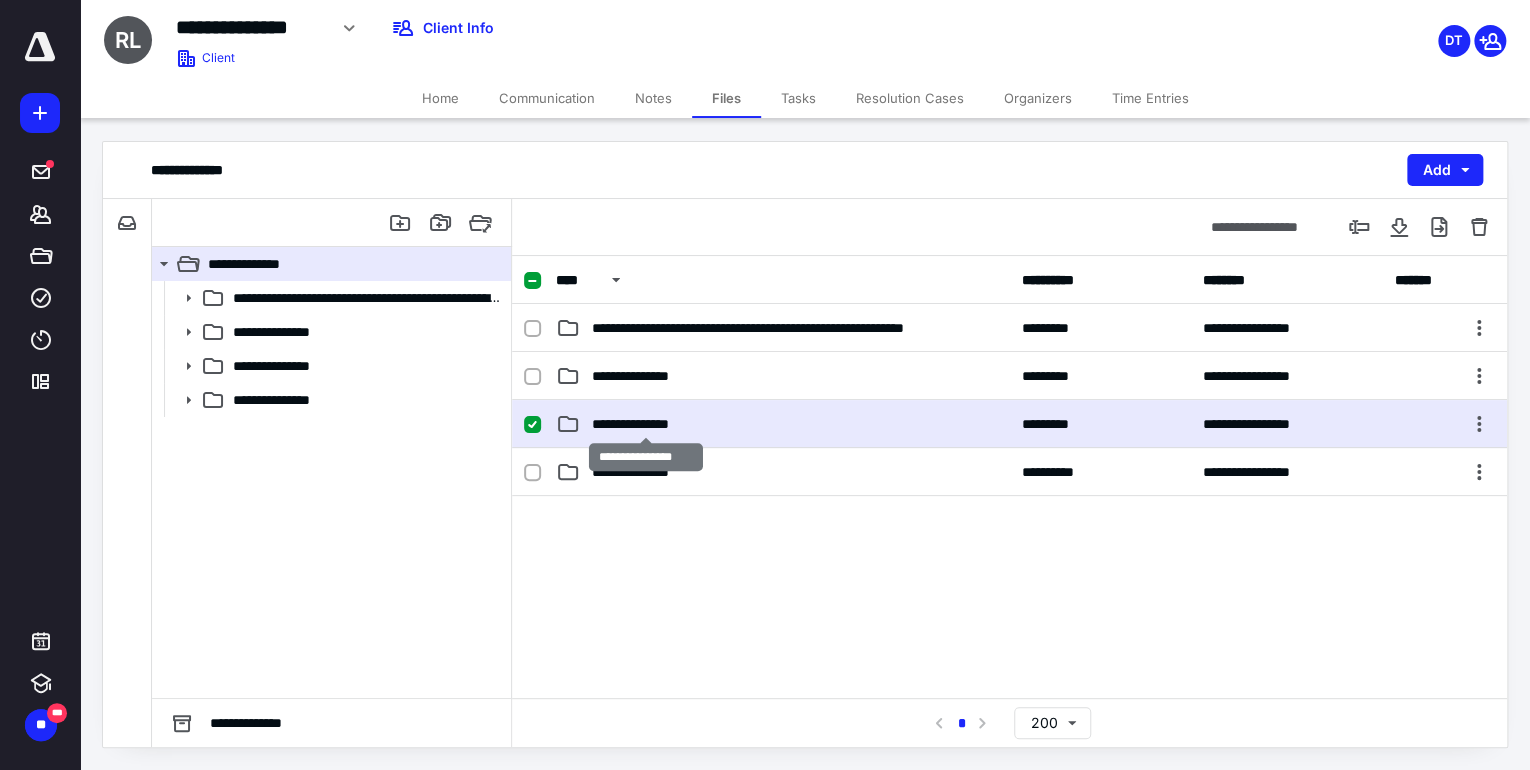 click on "**********" at bounding box center [646, 424] 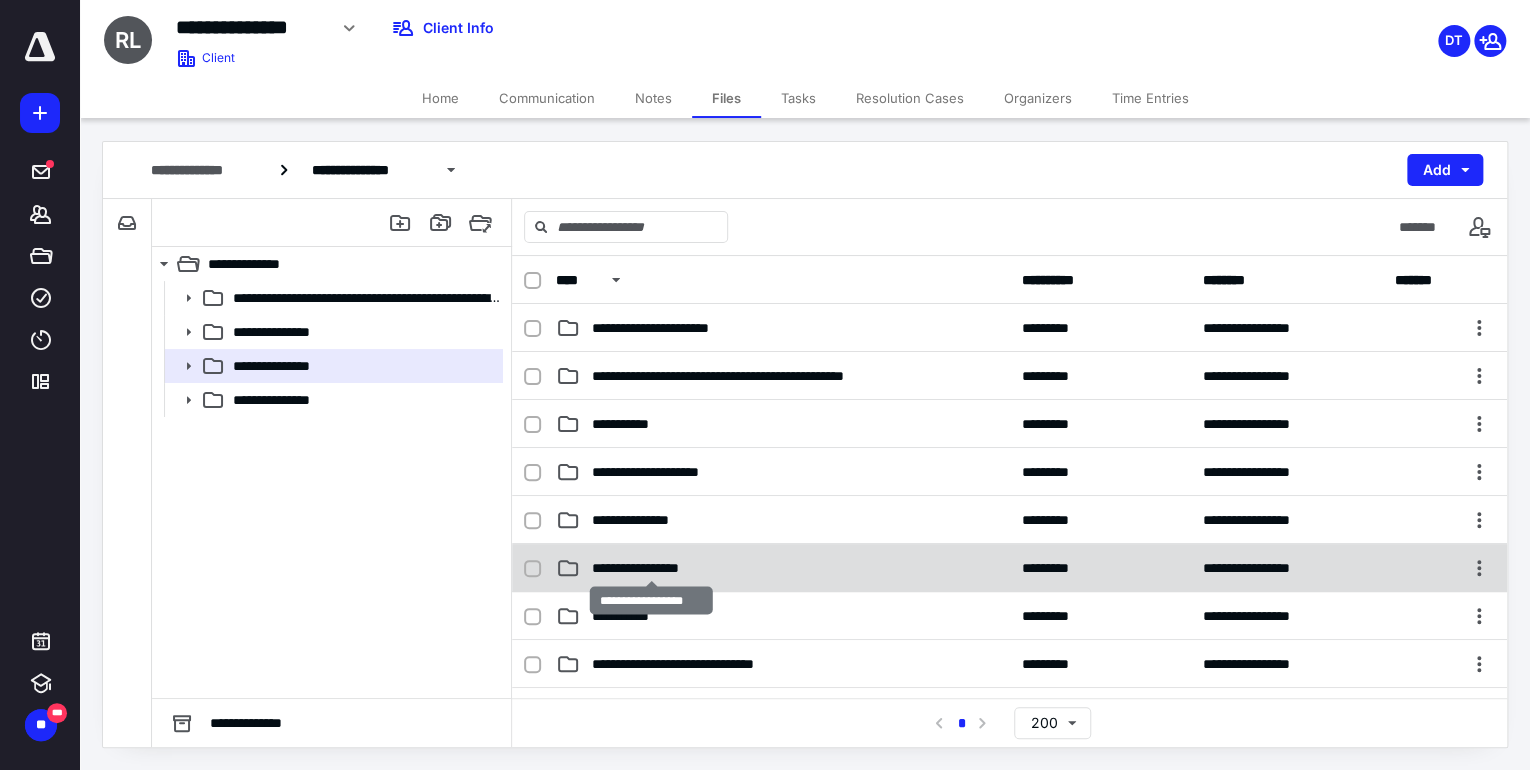 click on "**********" at bounding box center (651, 568) 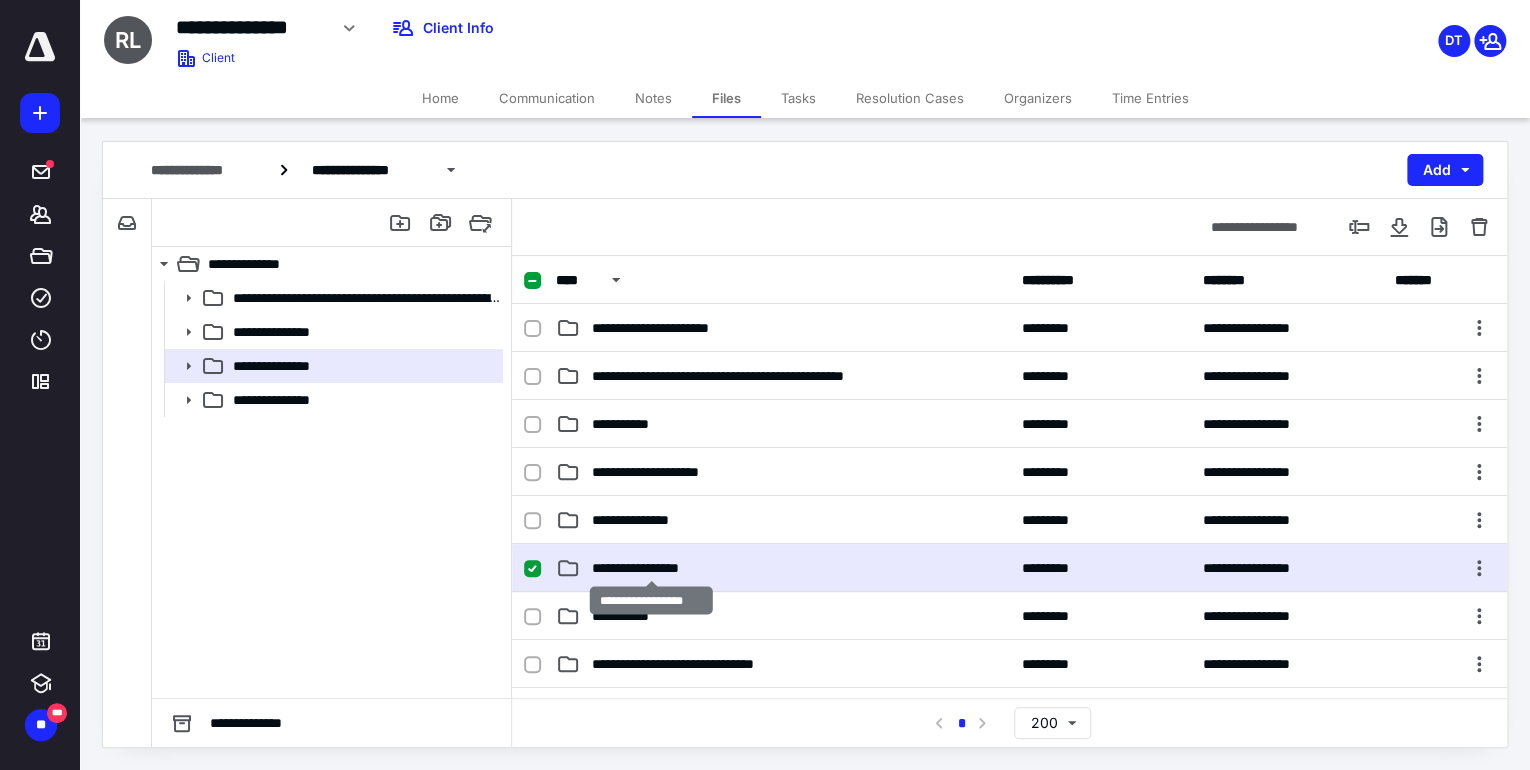 click on "**********" at bounding box center (651, 568) 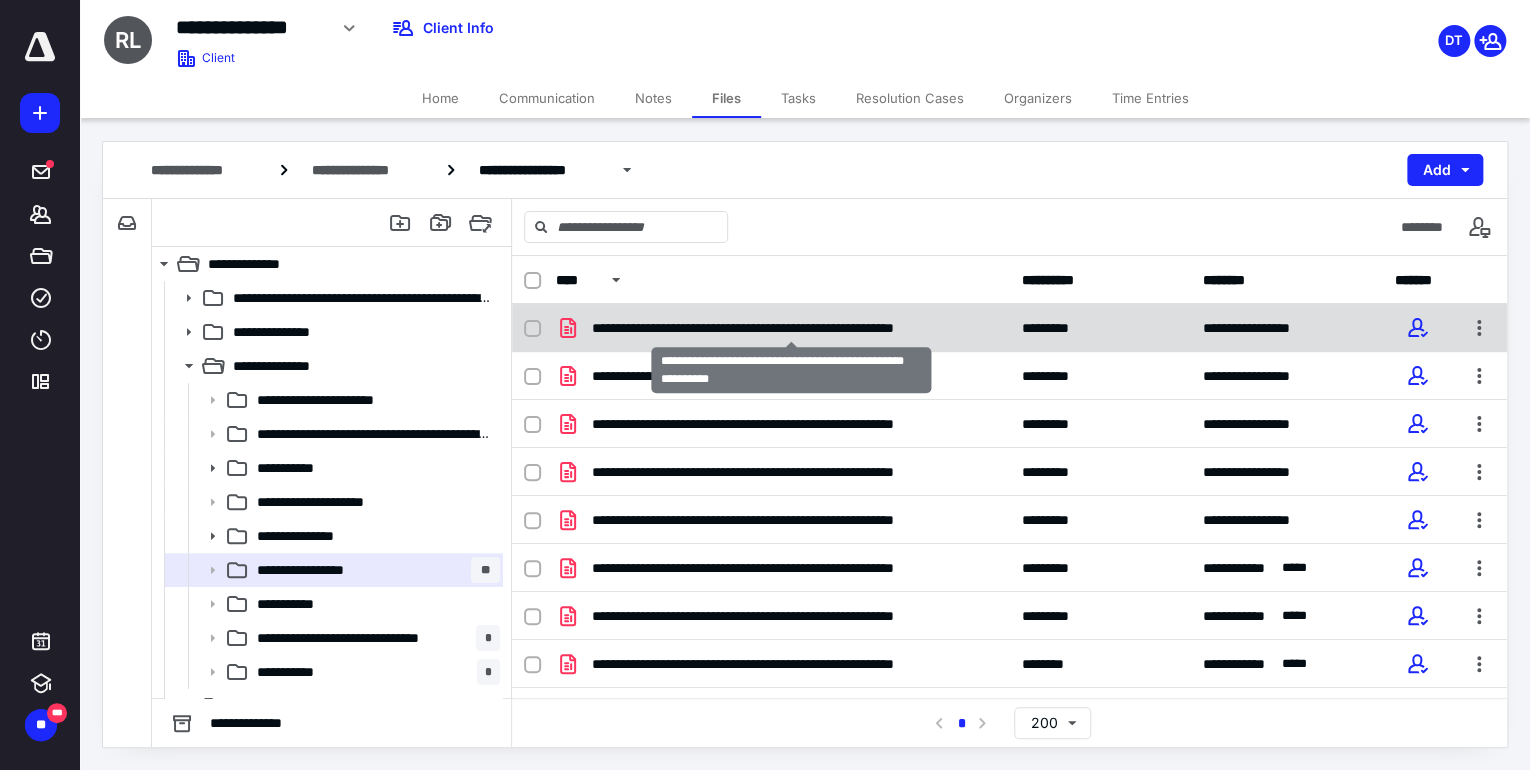 click on "**********" at bounding box center (792, 328) 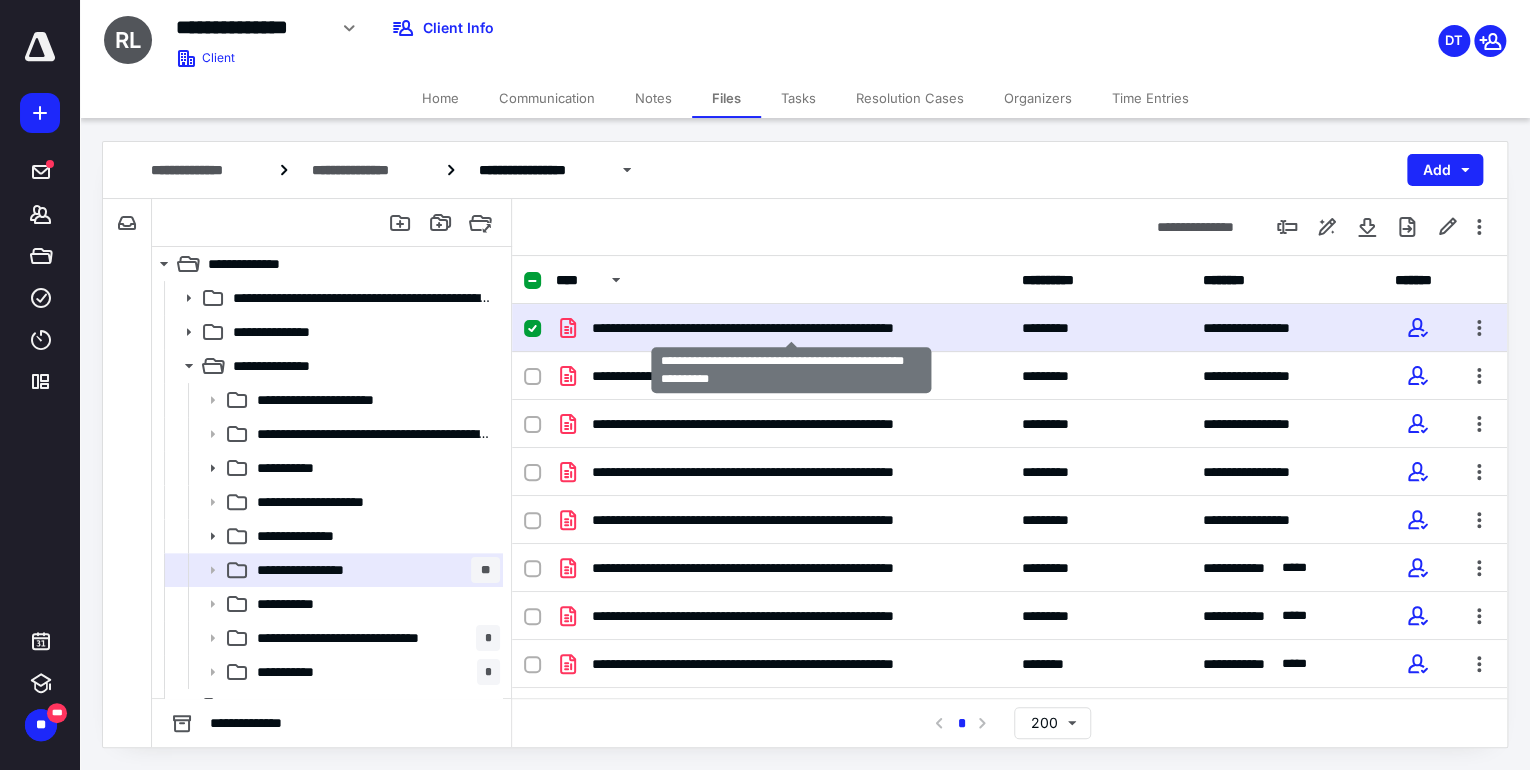 click on "**********" at bounding box center (792, 328) 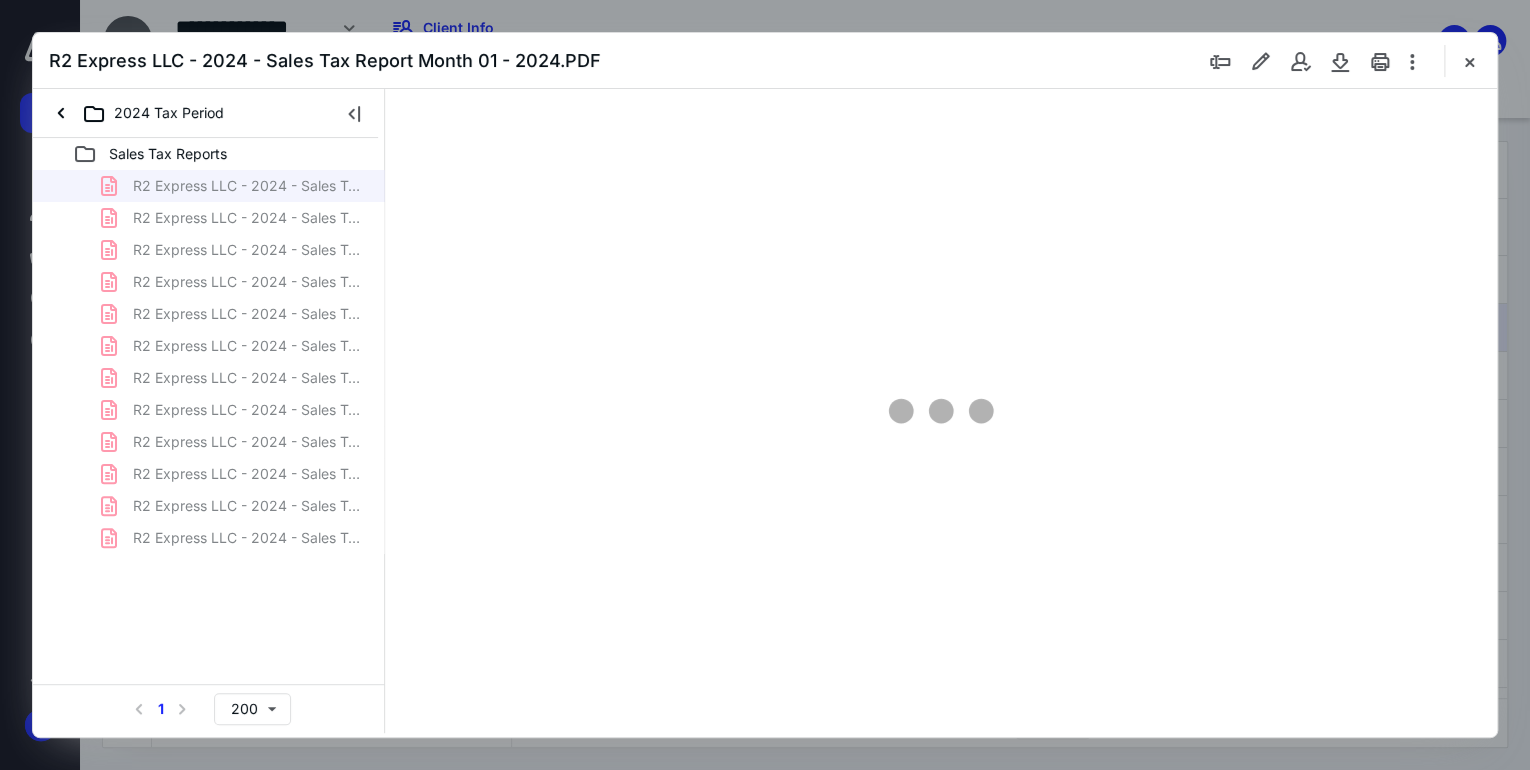 scroll, scrollTop: 0, scrollLeft: 0, axis: both 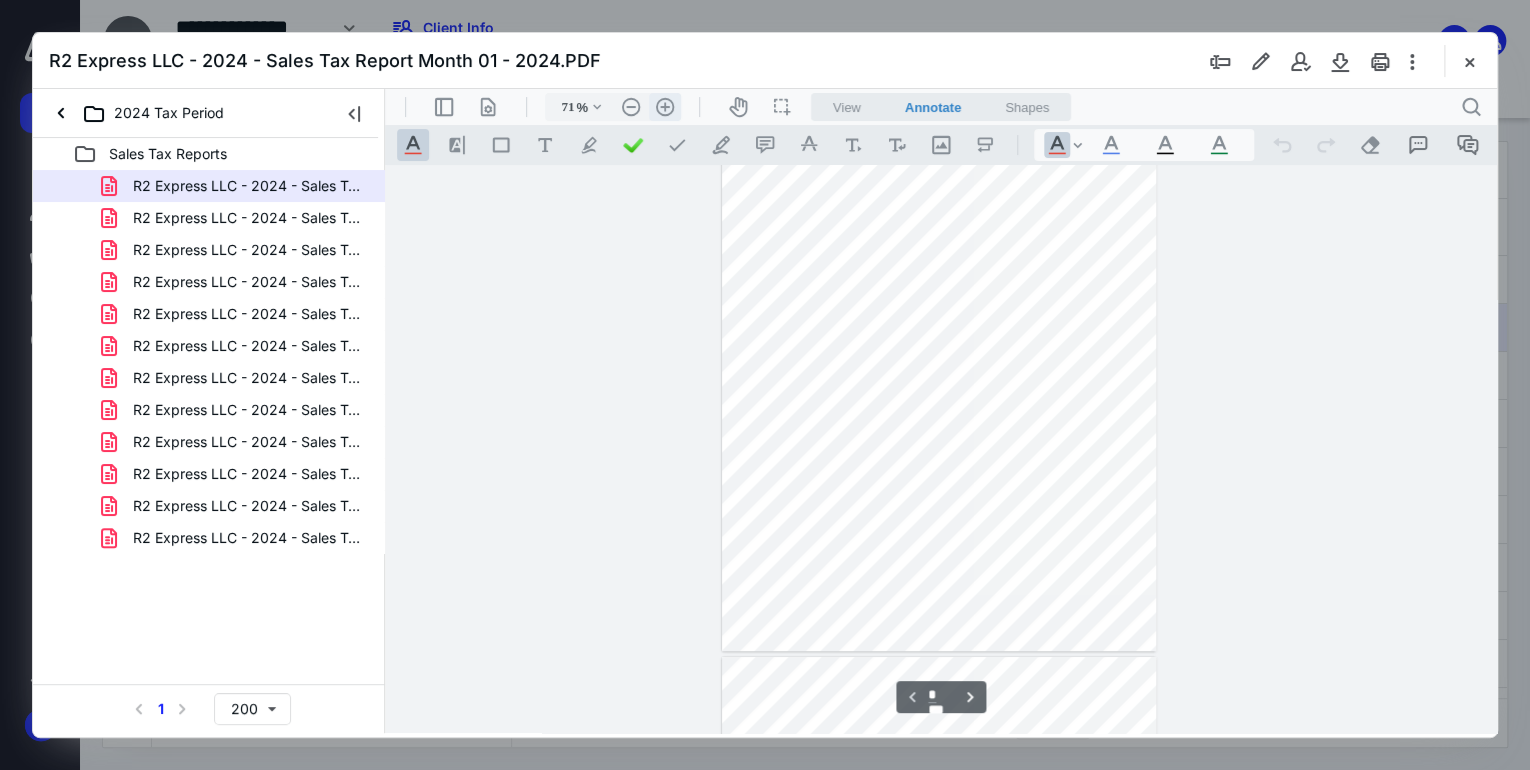 click on ".cls-1{fill:#abb0c4;} icon - header - zoom - in - line" at bounding box center [665, 107] 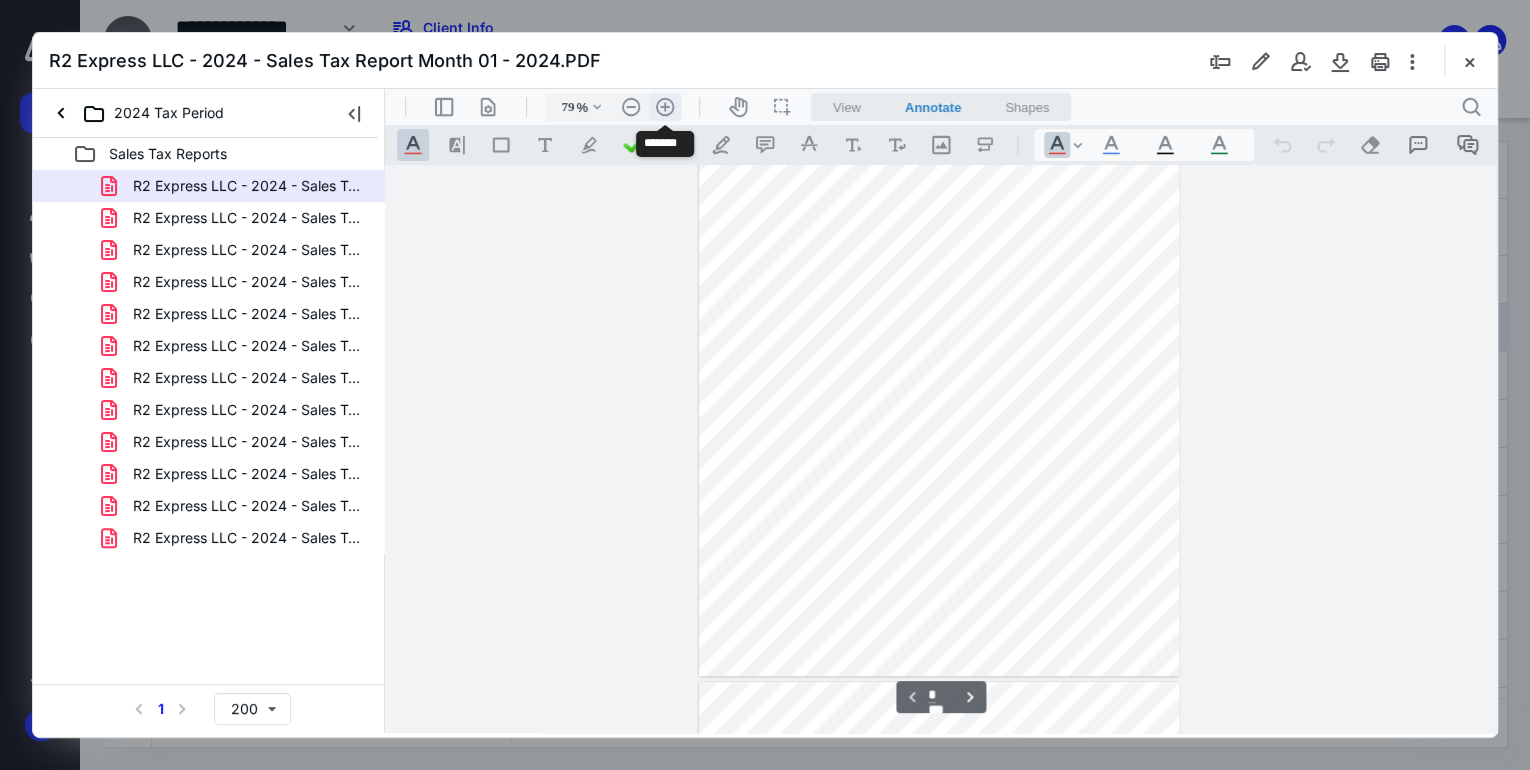 click on ".cls-1{fill:#abb0c4;} icon - header - zoom - in - line" at bounding box center [665, 107] 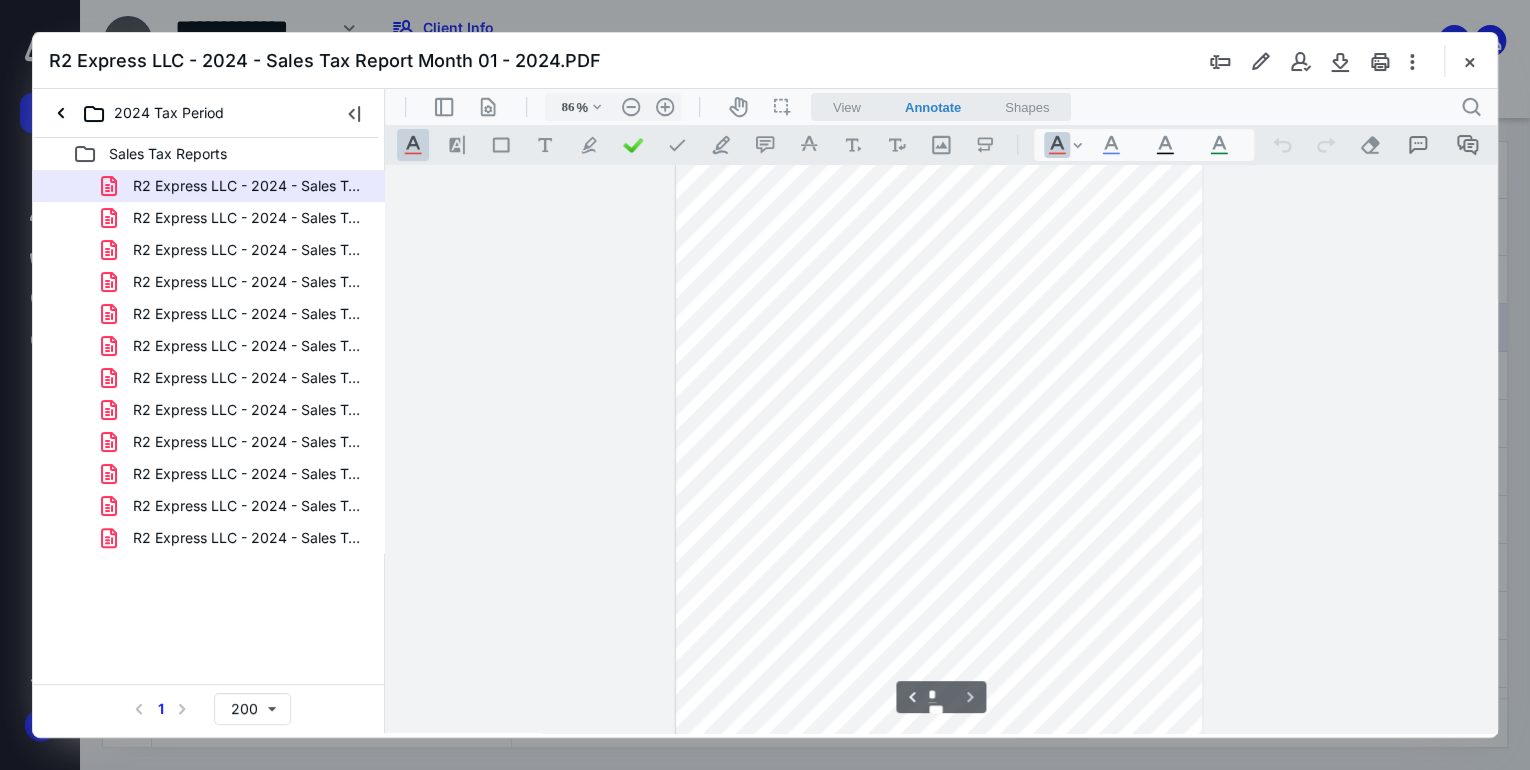 scroll, scrollTop: 806, scrollLeft: 0, axis: vertical 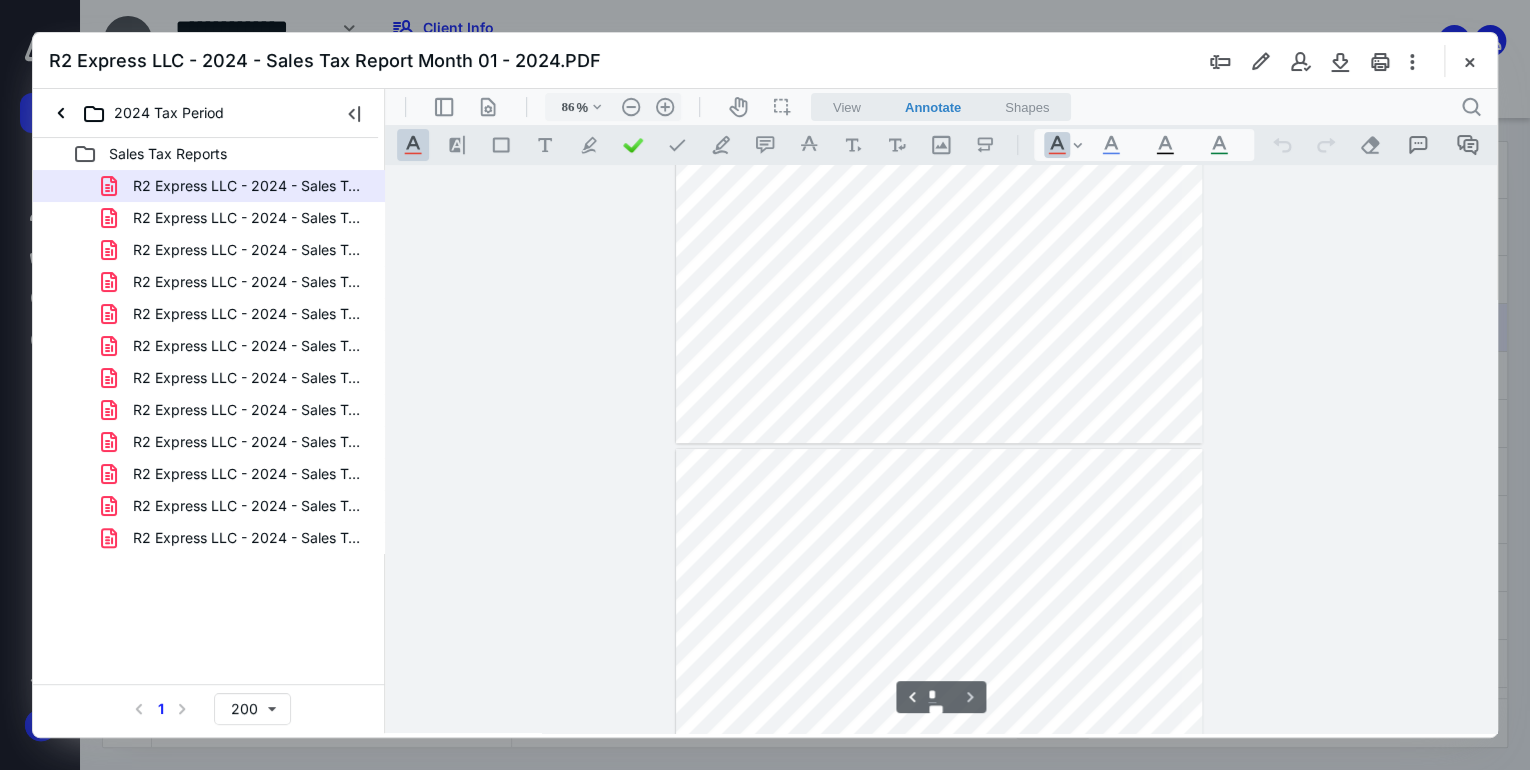 type on "*" 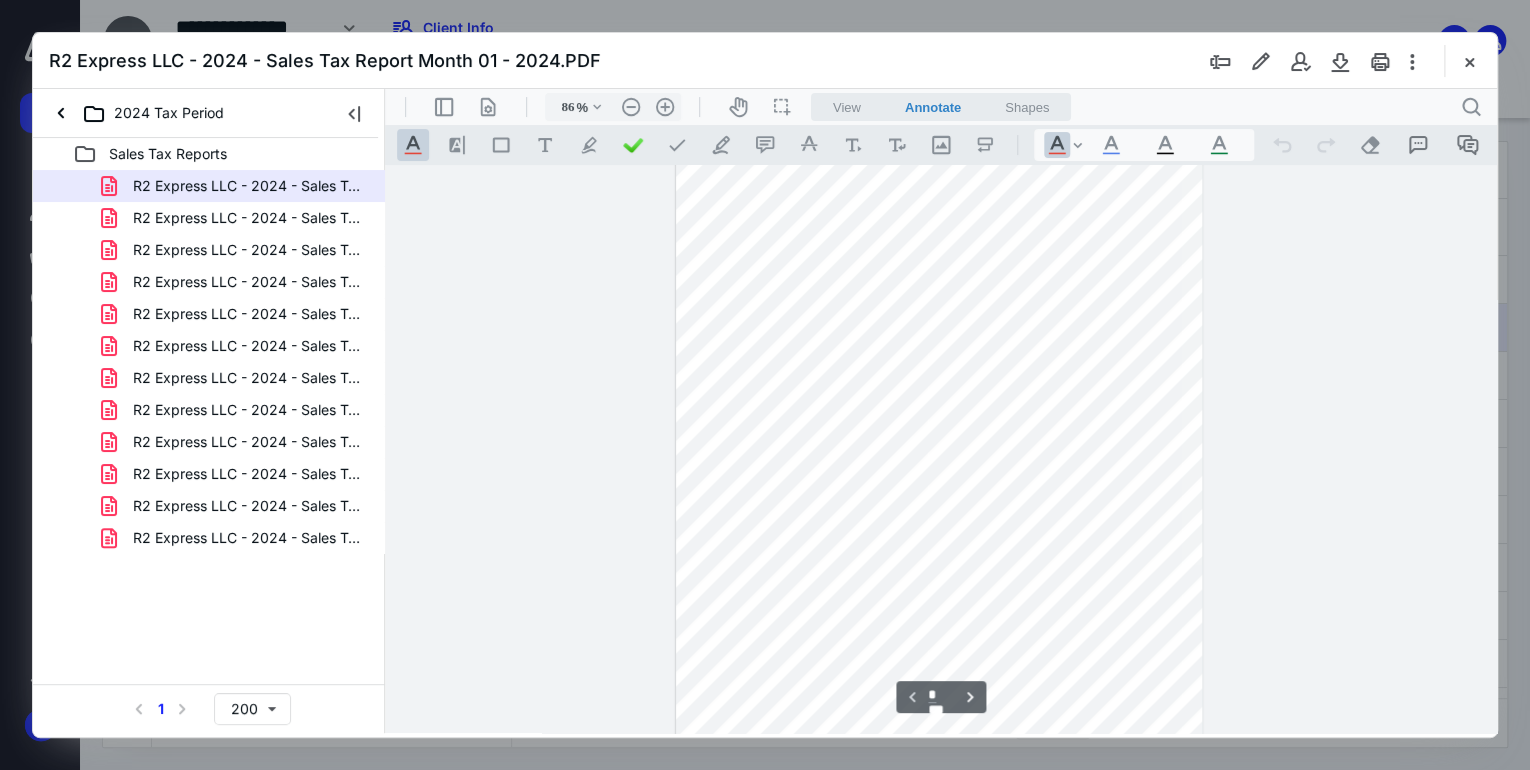 scroll, scrollTop: 86, scrollLeft: 0, axis: vertical 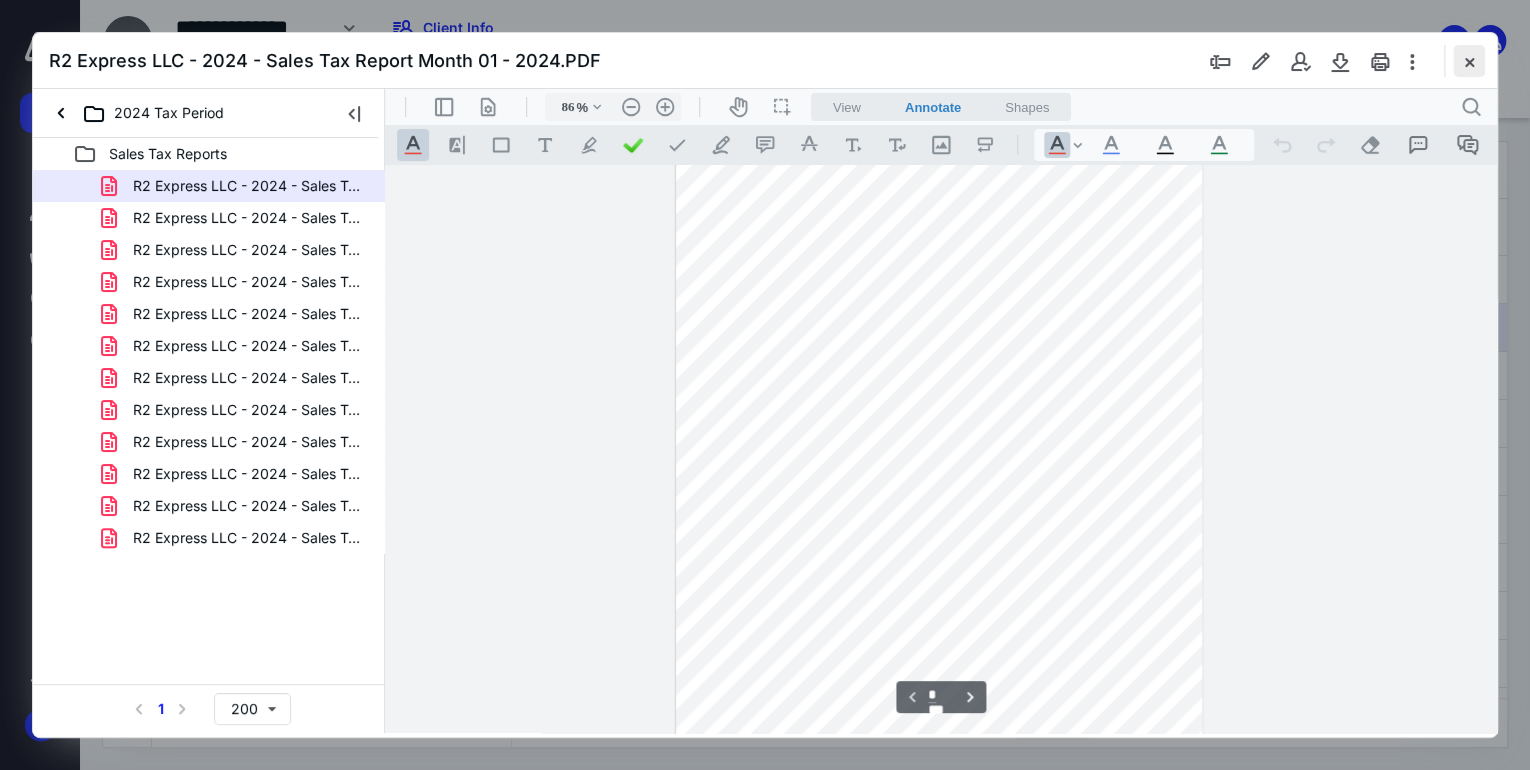 click at bounding box center (1469, 61) 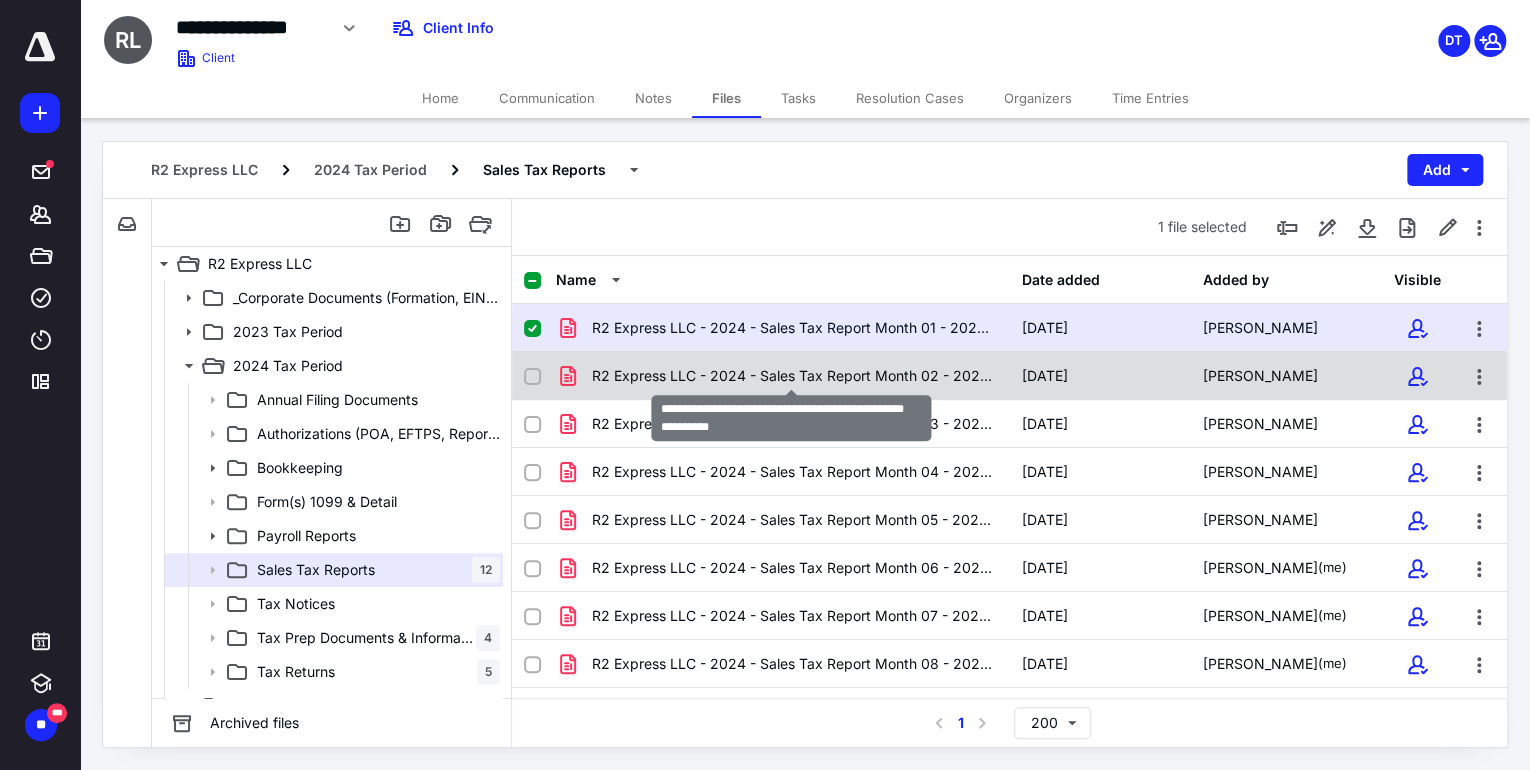 click on "R2 Express LLC - 2024 - Sales Tax Report Month 02 - 2024.PDF" at bounding box center (794, 376) 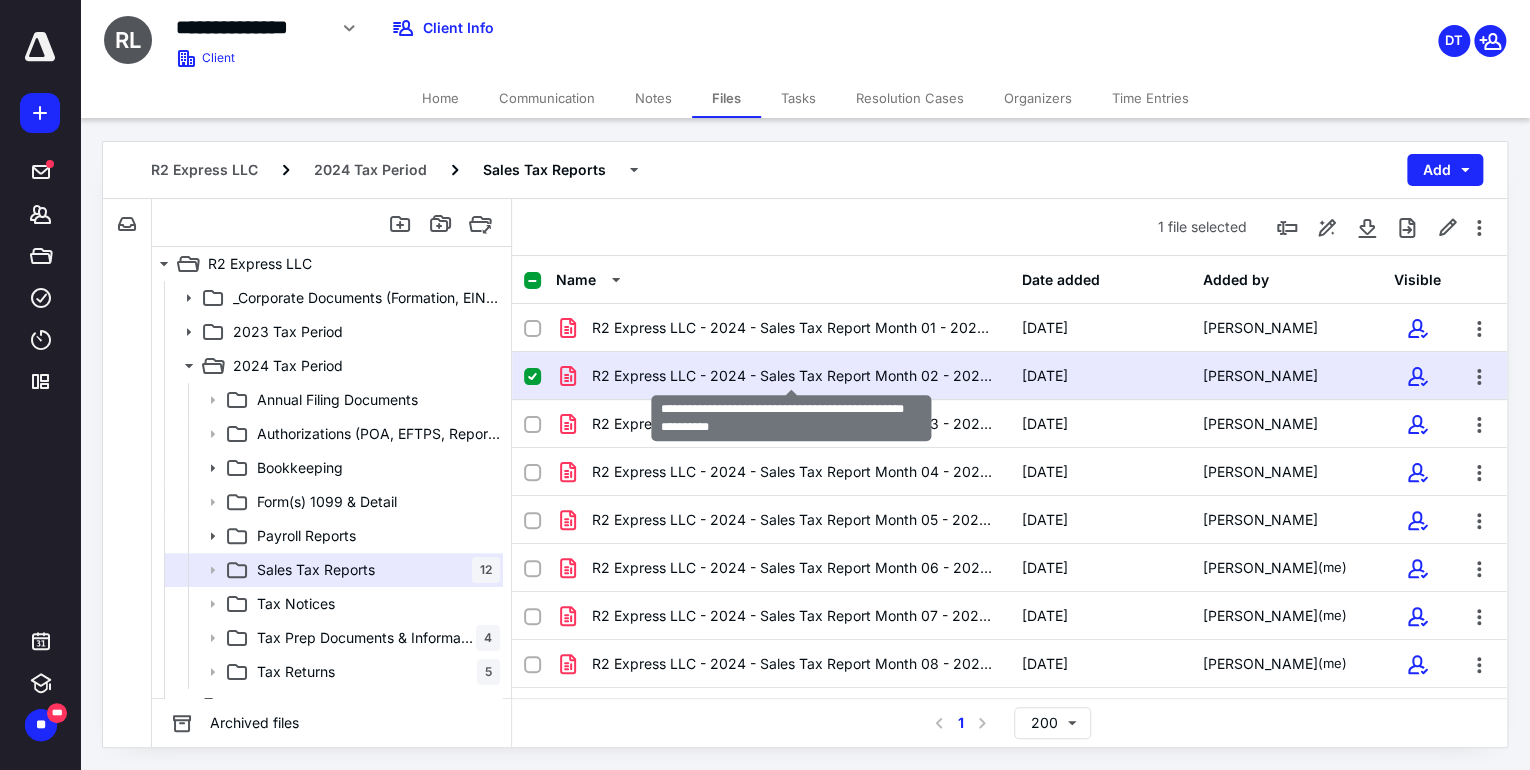click on "R2 Express LLC - 2024 - Sales Tax Report Month 02 - 2024.PDF" at bounding box center [794, 376] 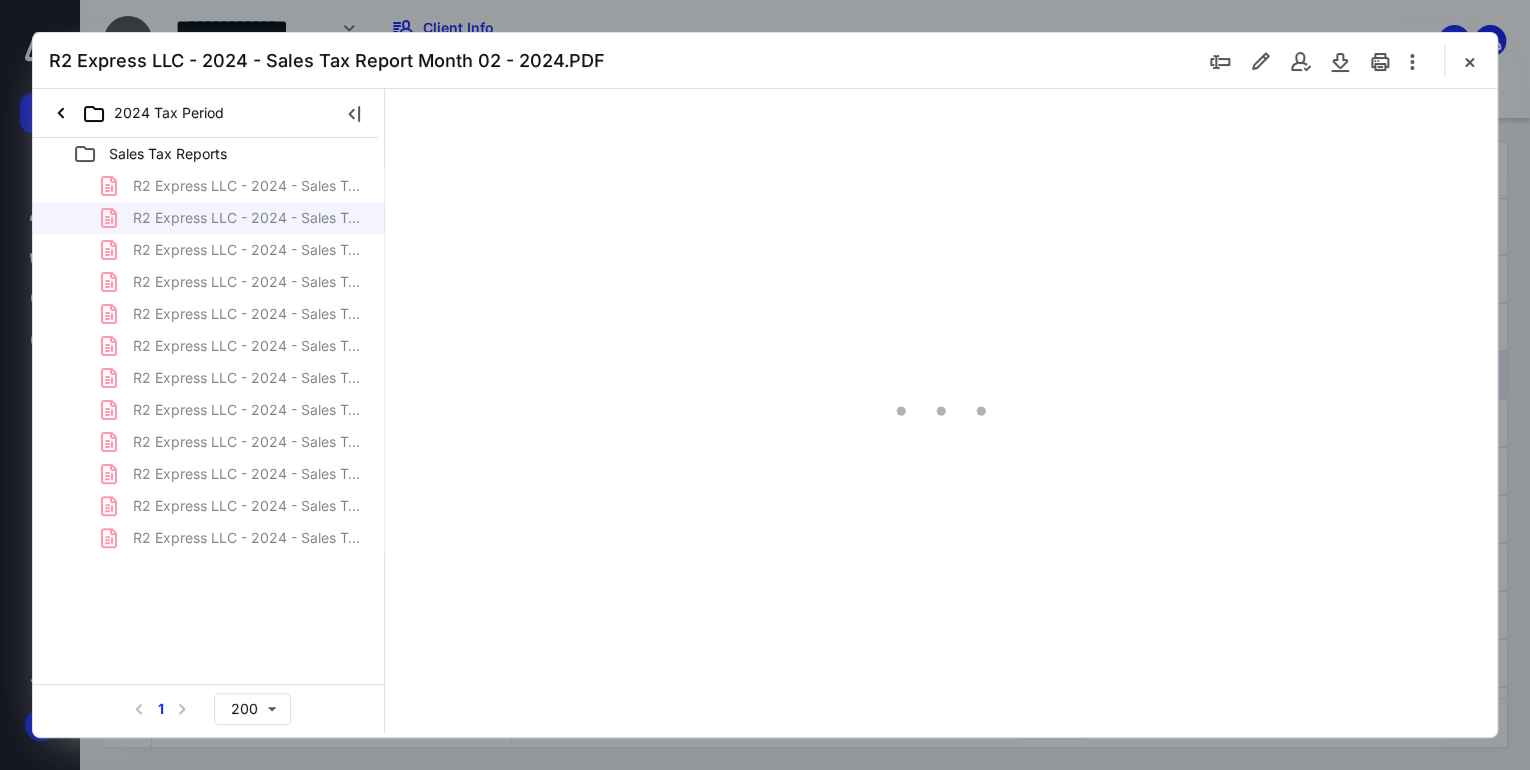 scroll, scrollTop: 0, scrollLeft: 0, axis: both 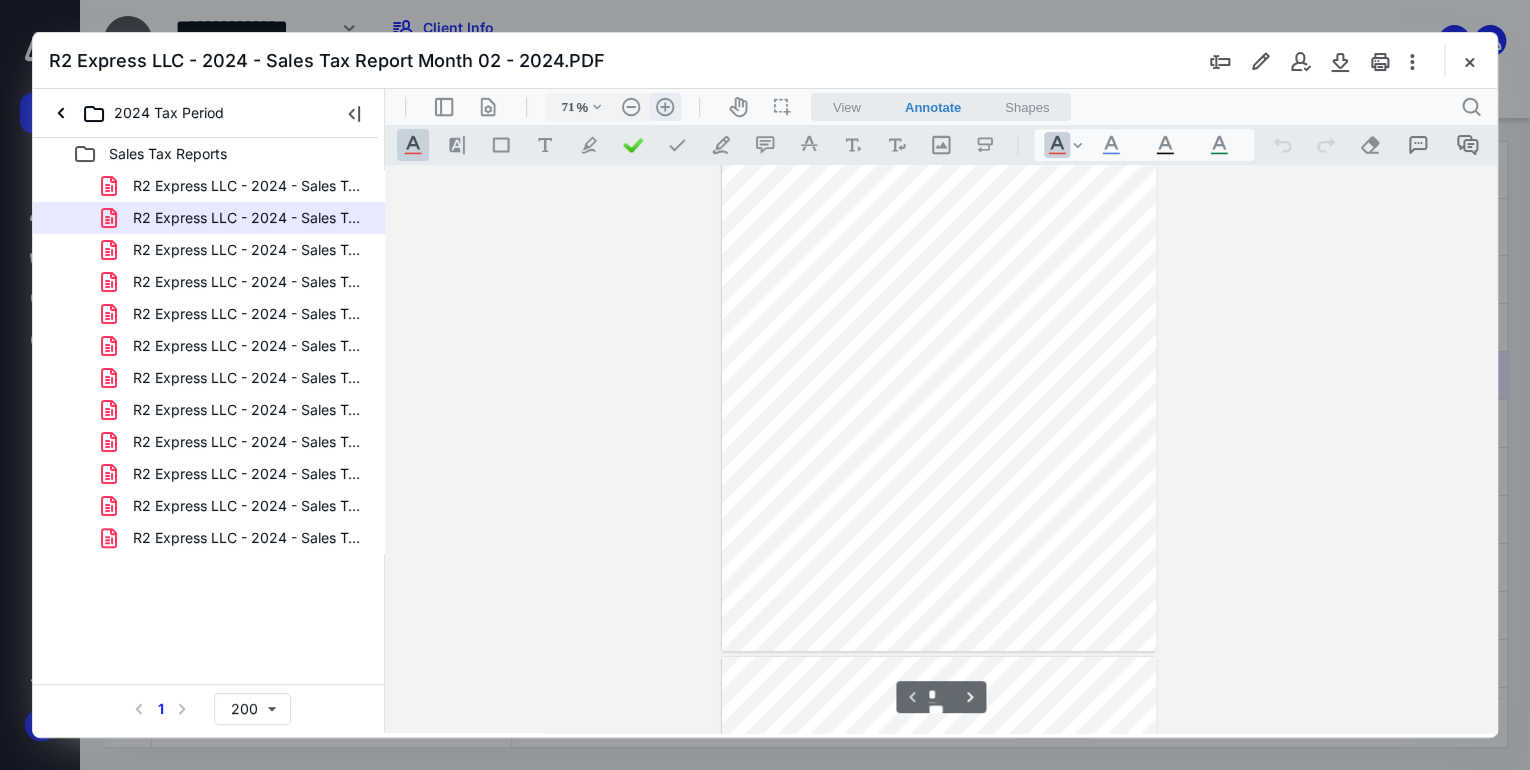 click on ".cls-1{fill:#abb0c4;} icon - header - zoom - in - line" at bounding box center (665, 107) 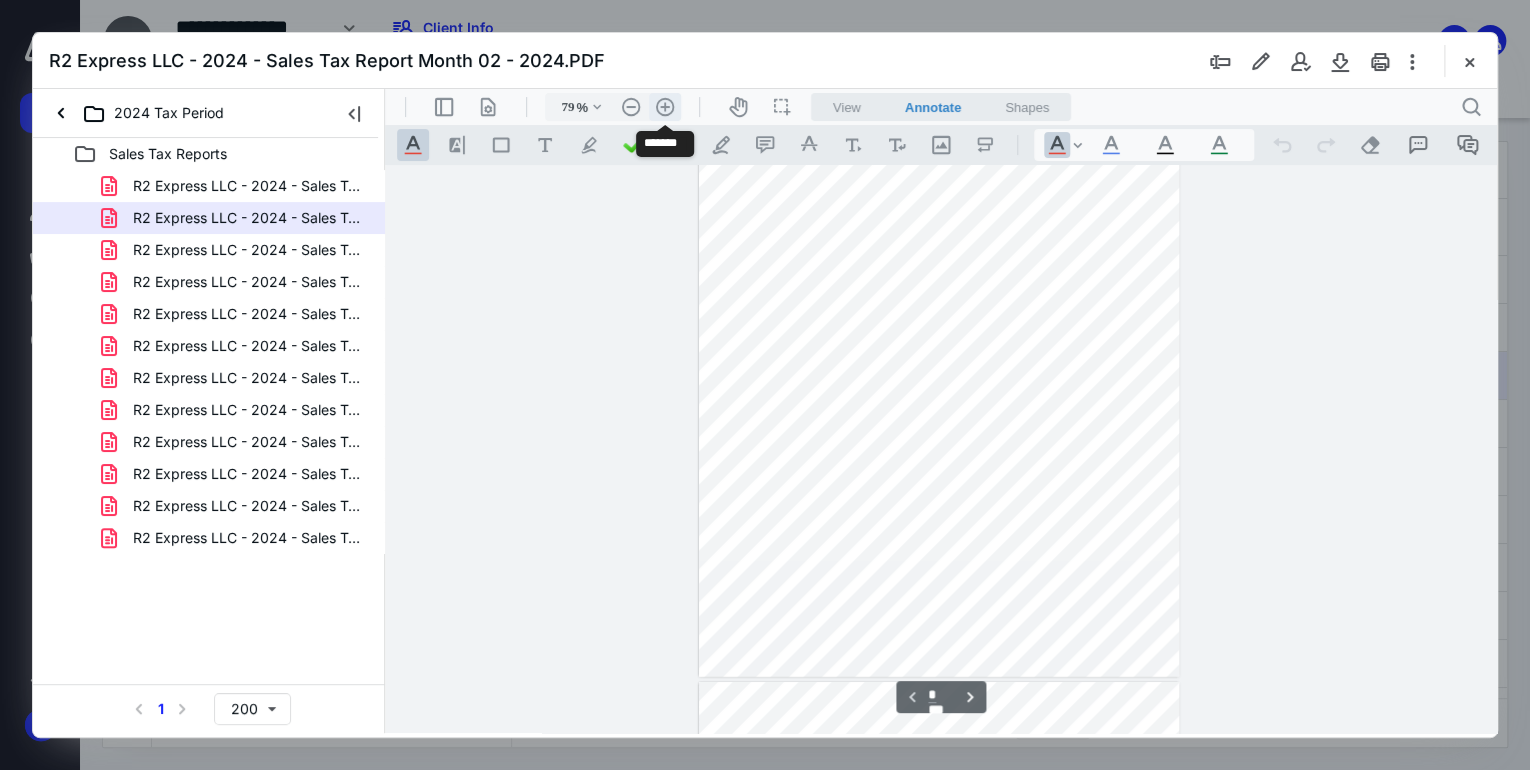 click on ".cls-1{fill:#abb0c4;} icon - header - zoom - in - line" at bounding box center (665, 107) 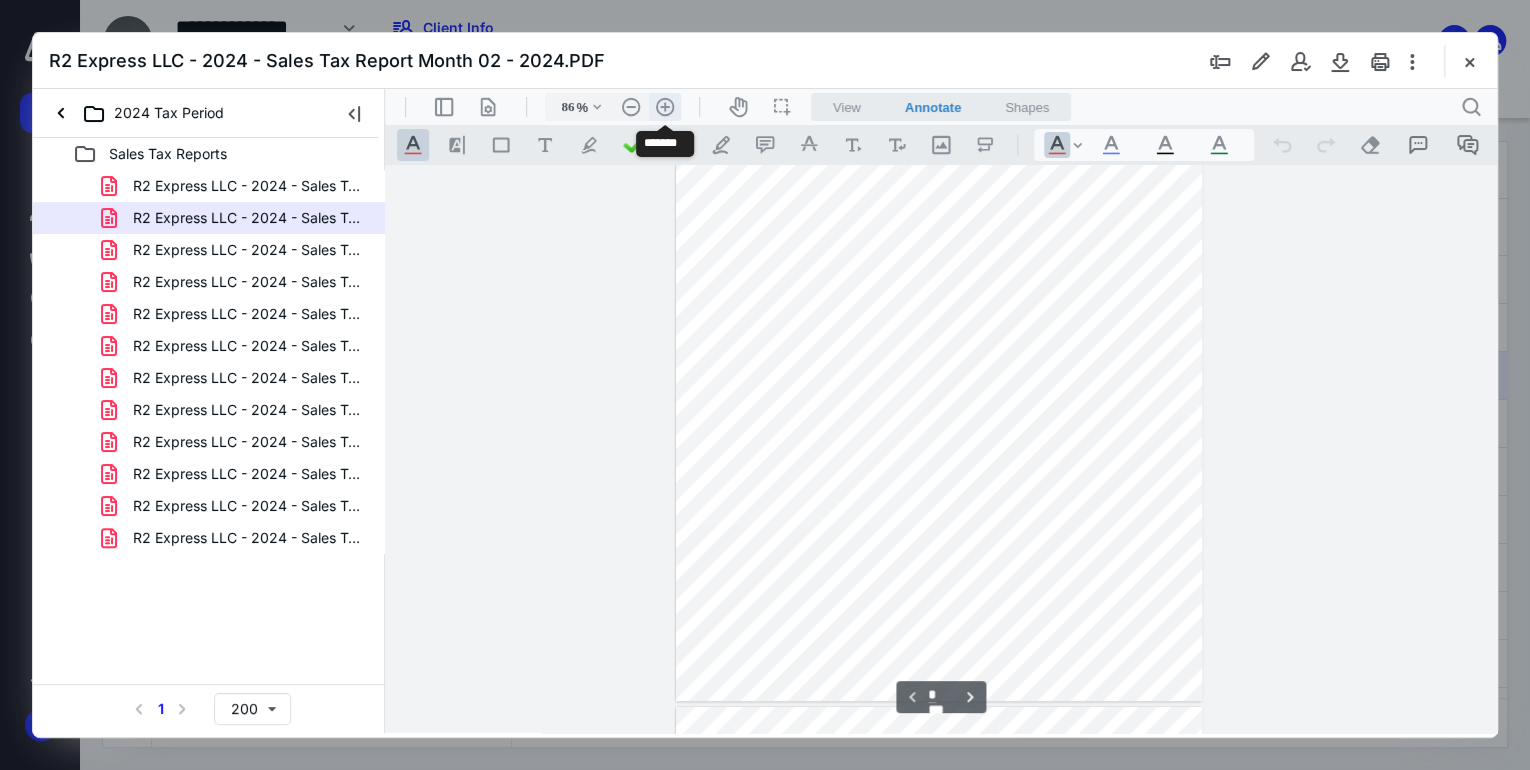 click on ".cls-1{fill:#abb0c4;} icon - header - zoom - in - line" at bounding box center (665, 107) 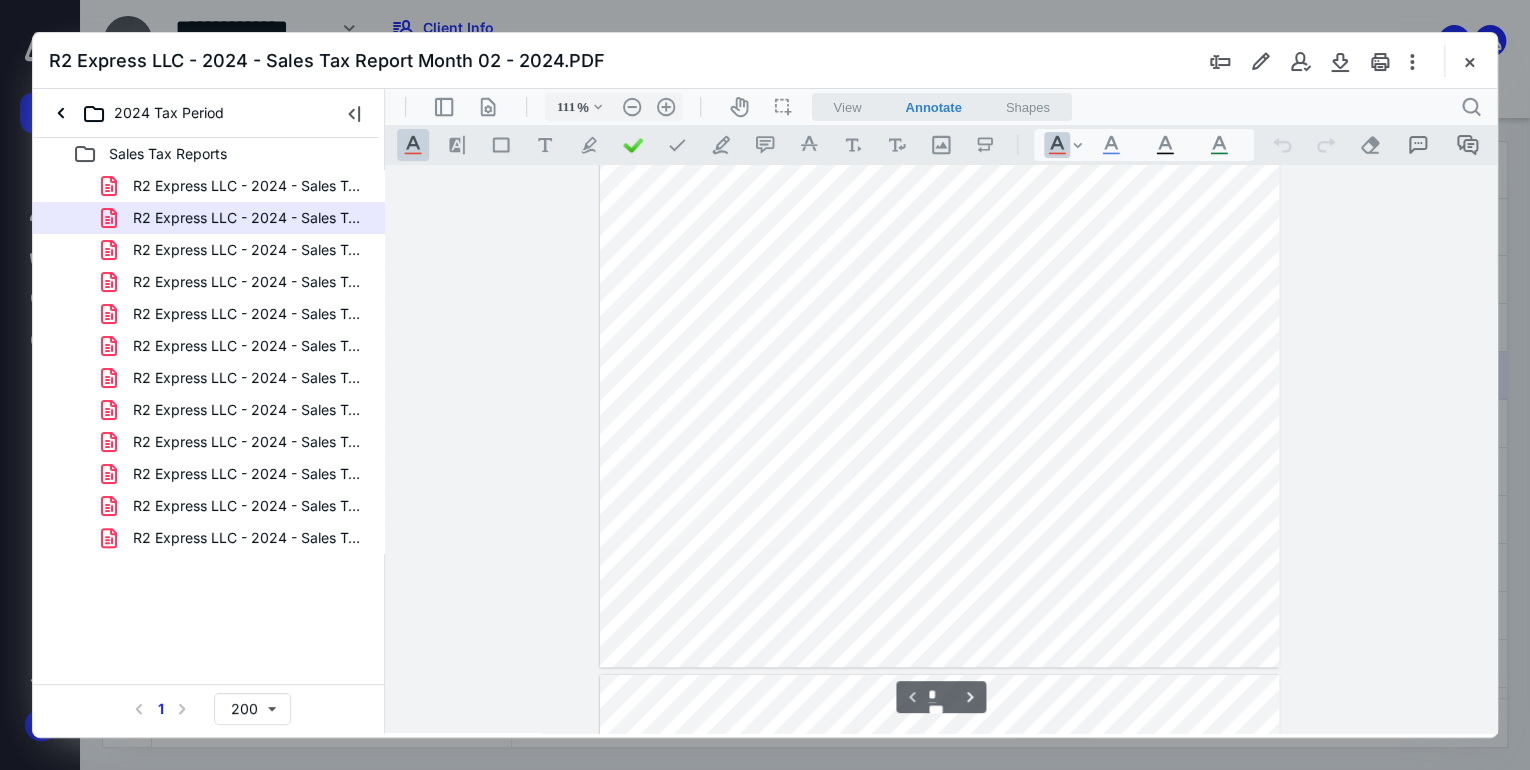 scroll, scrollTop: 422, scrollLeft: 0, axis: vertical 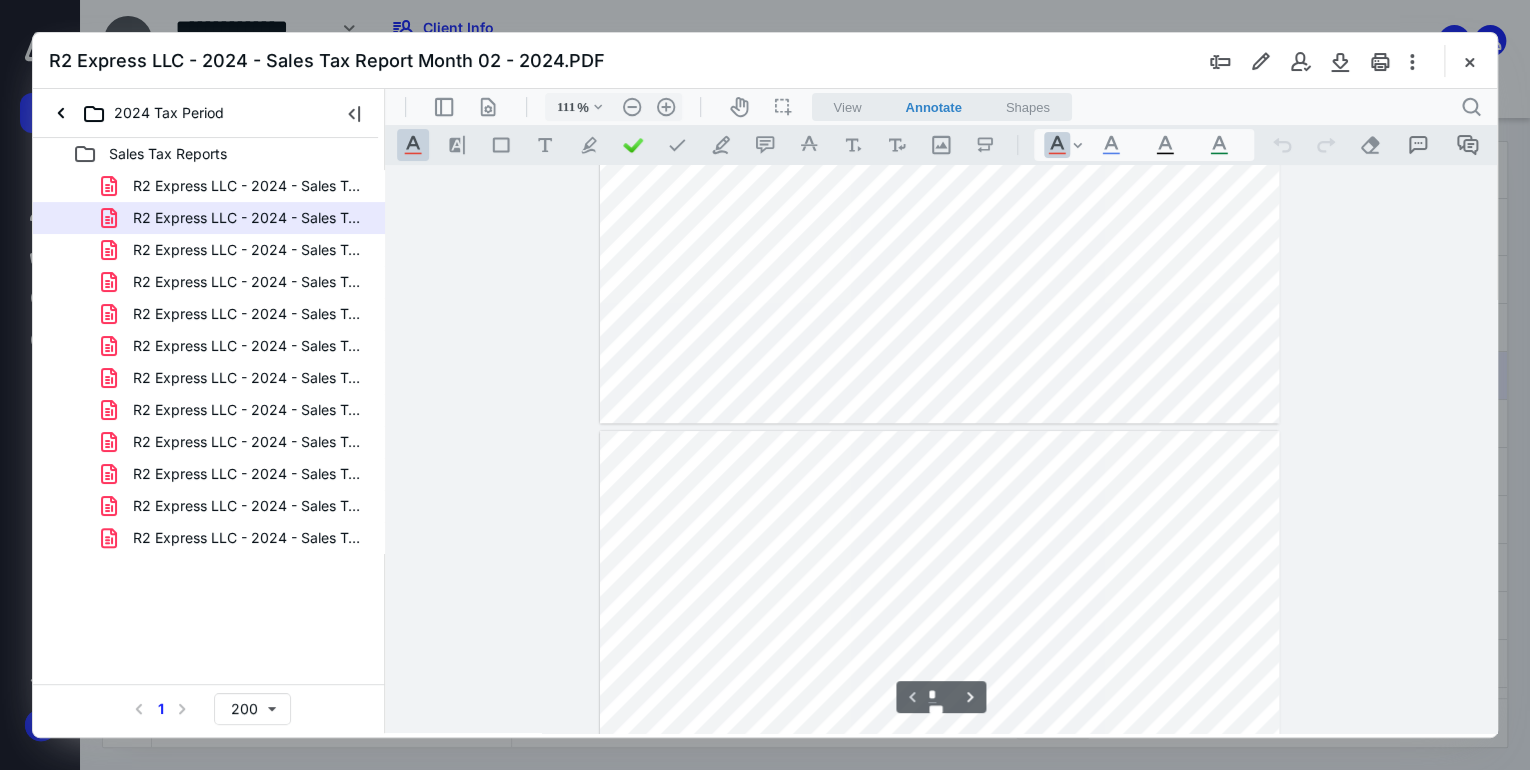 type on "*" 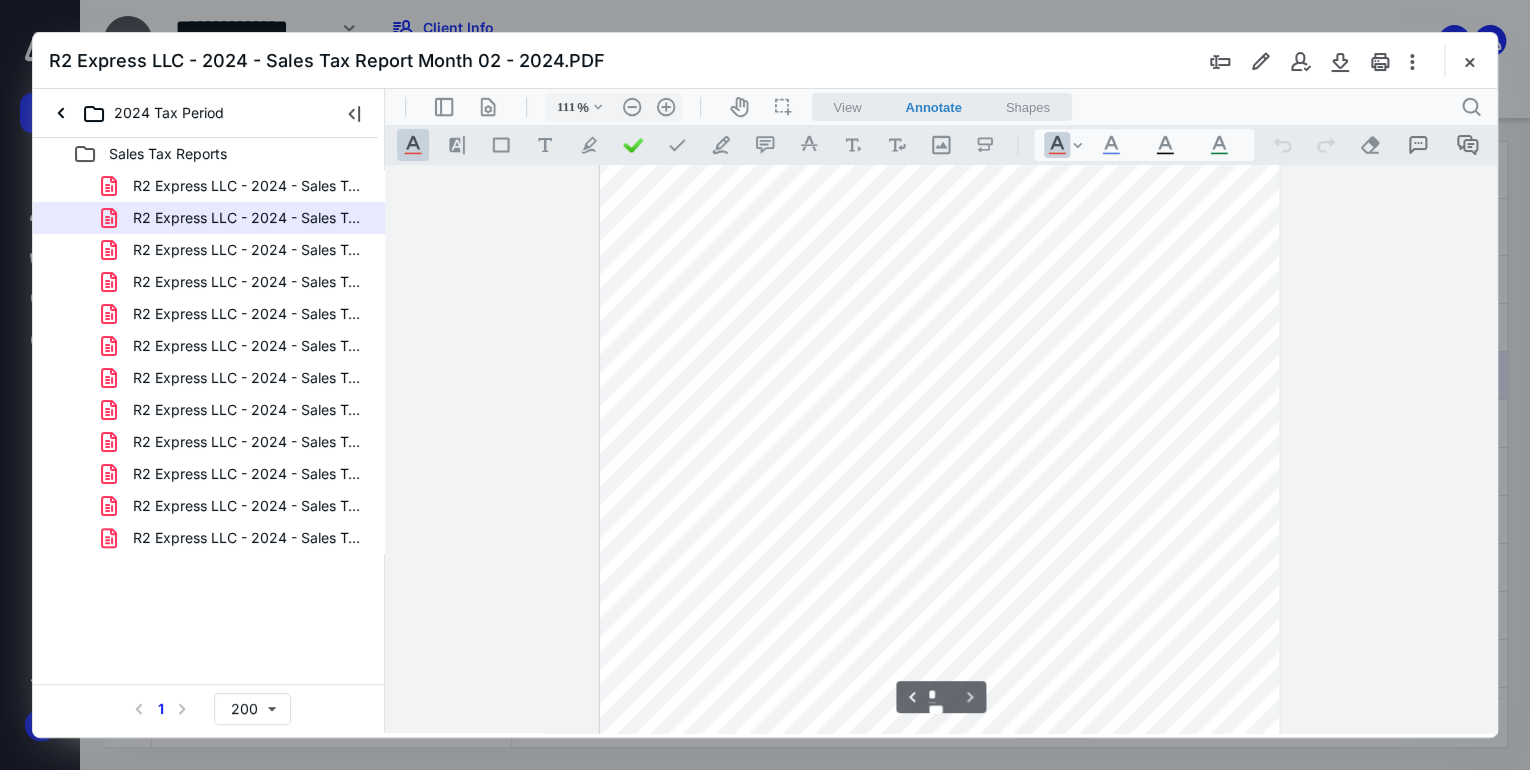 scroll, scrollTop: 982, scrollLeft: 0, axis: vertical 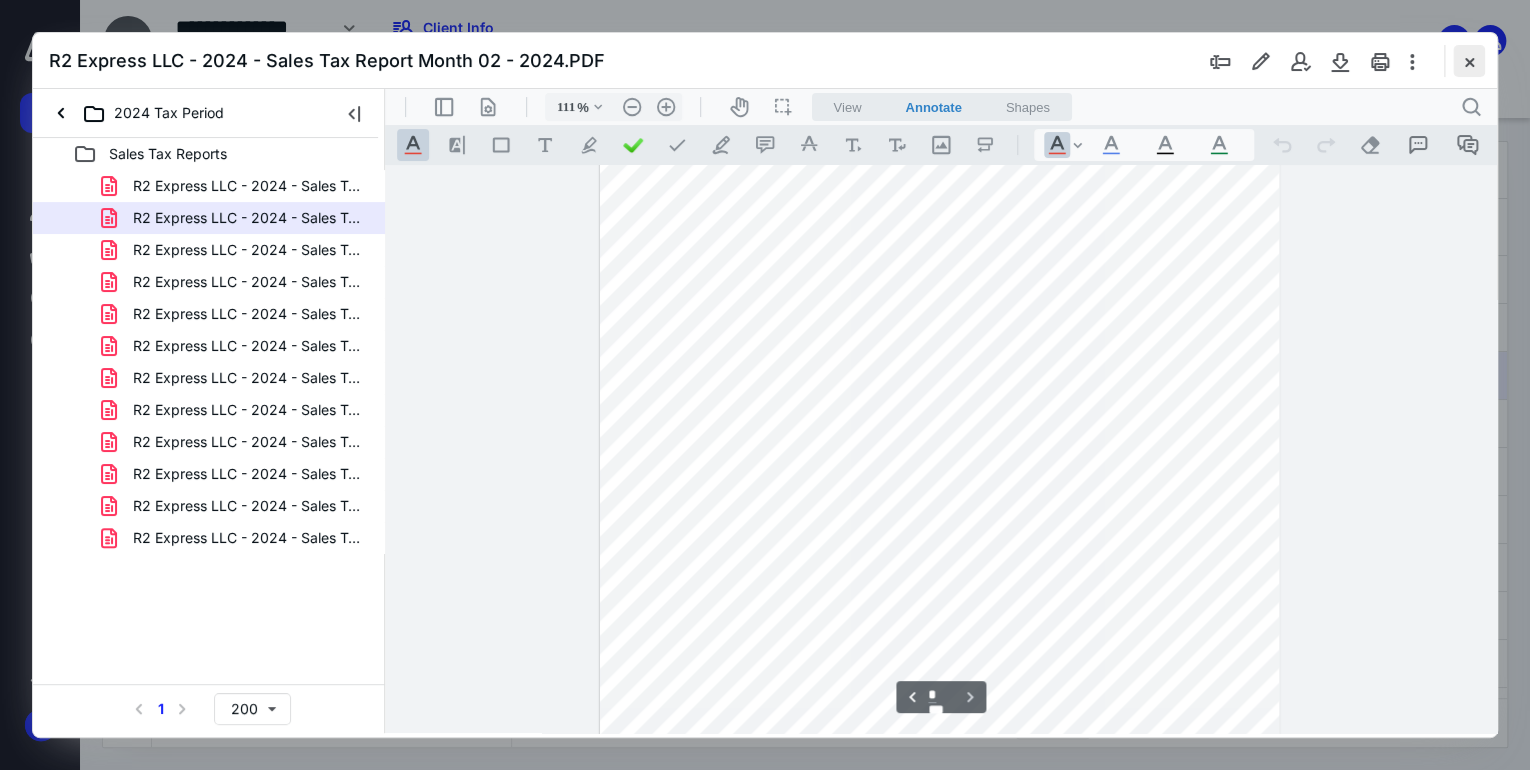 click at bounding box center [1469, 61] 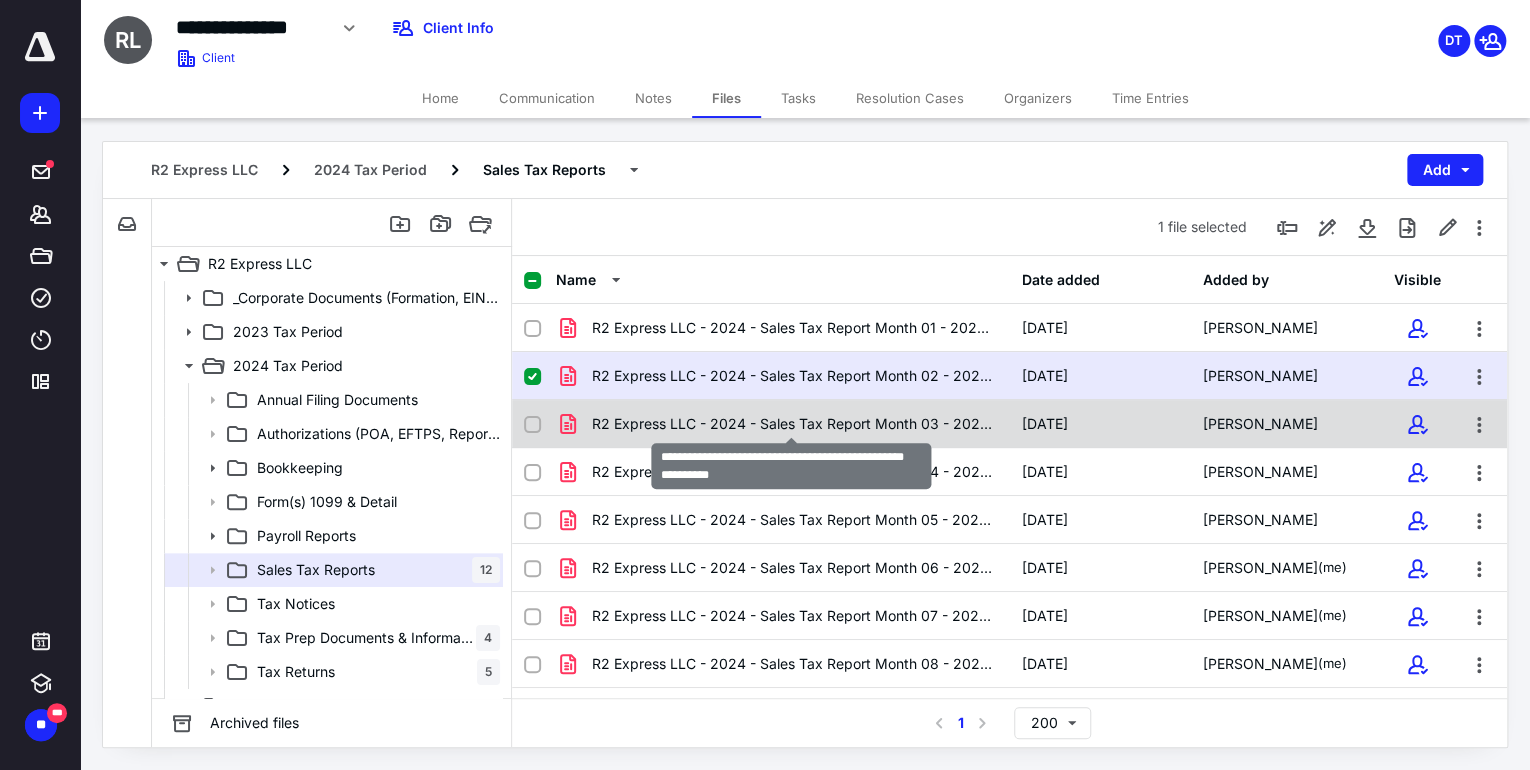 click on "R2 Express LLC - 2024 - Sales Tax Report Month 03 - 2024.PDF" at bounding box center (794, 424) 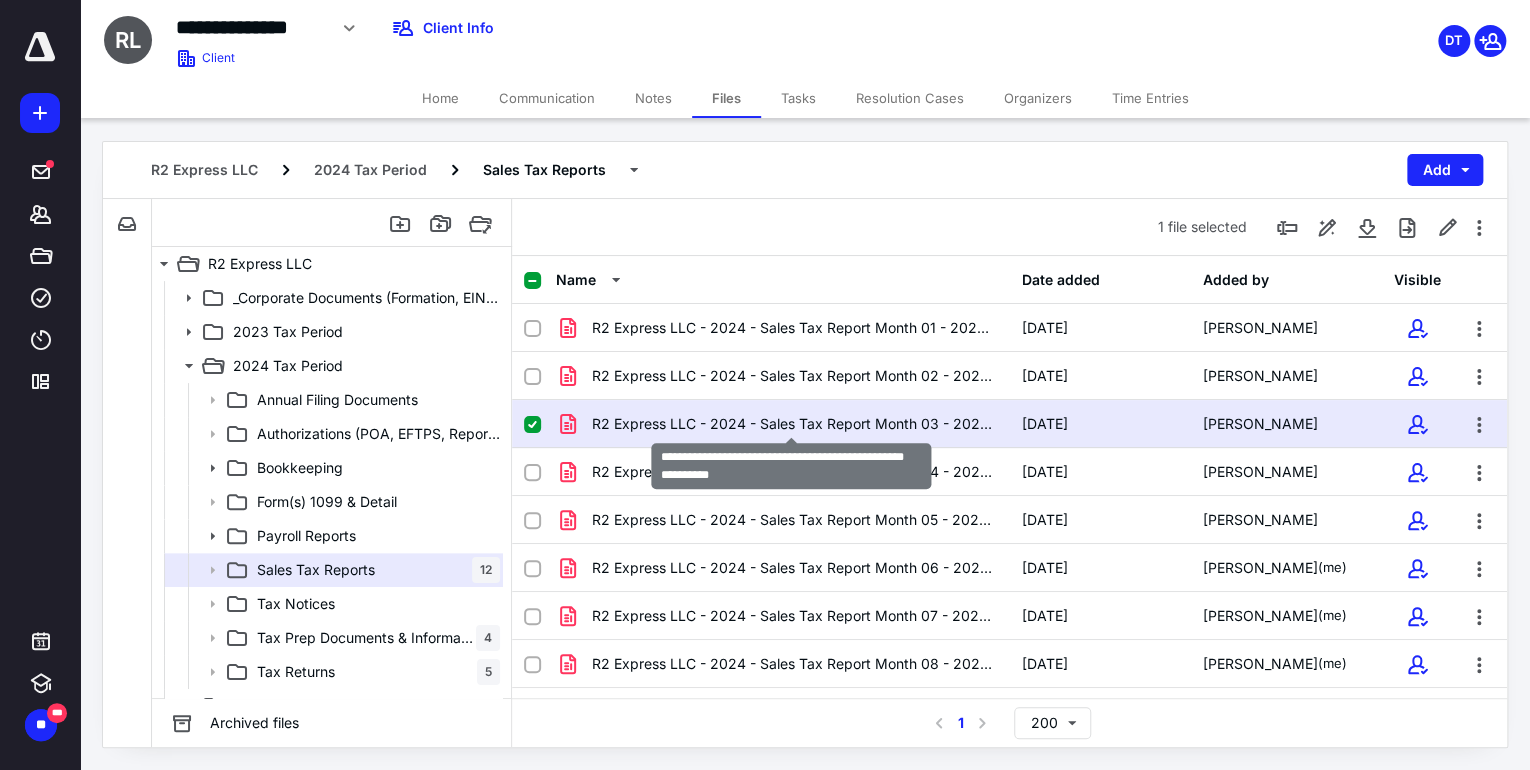 click on "R2 Express LLC - 2024 - Sales Tax Report Month 03 - 2024.PDF" at bounding box center [794, 424] 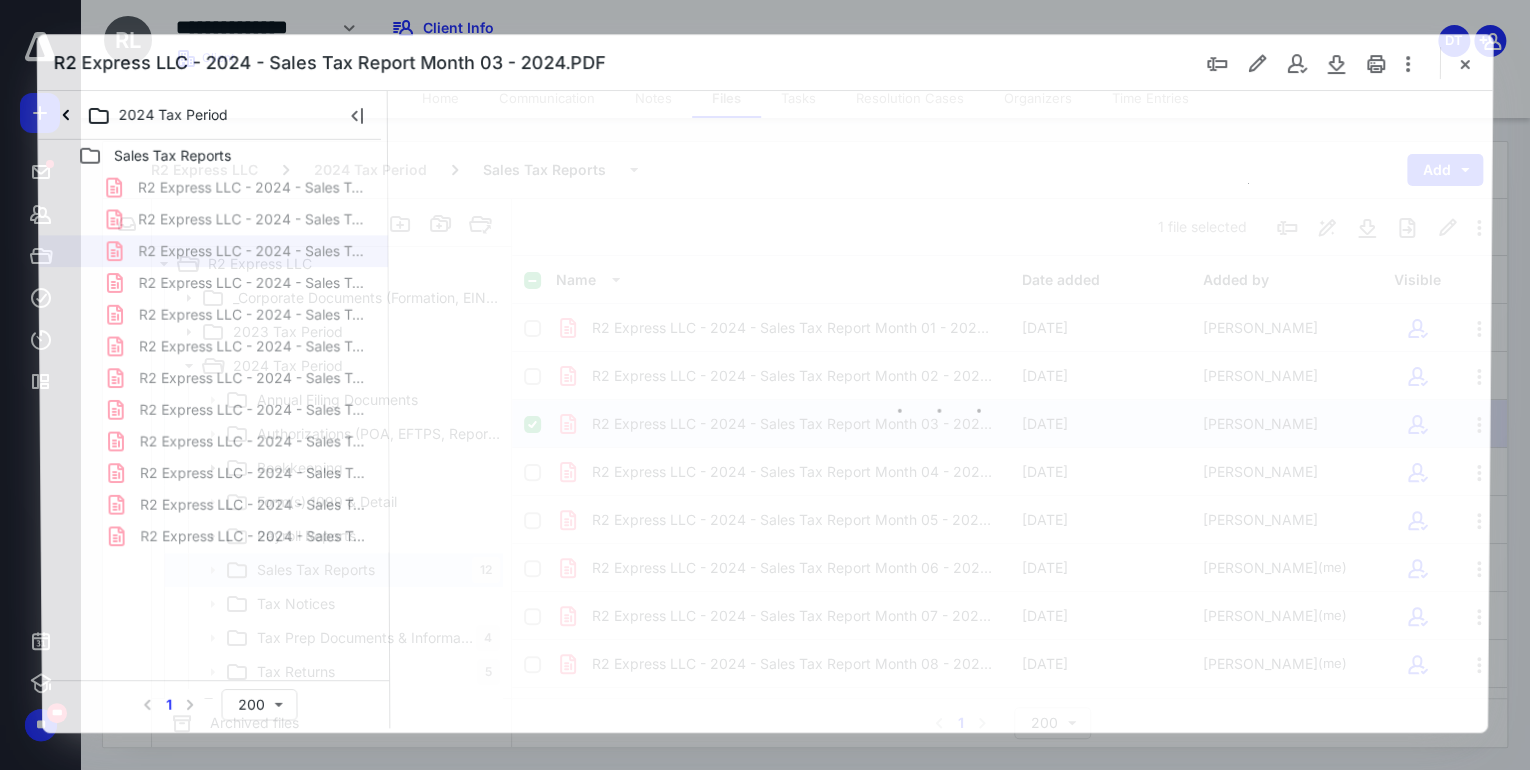 scroll, scrollTop: 0, scrollLeft: 0, axis: both 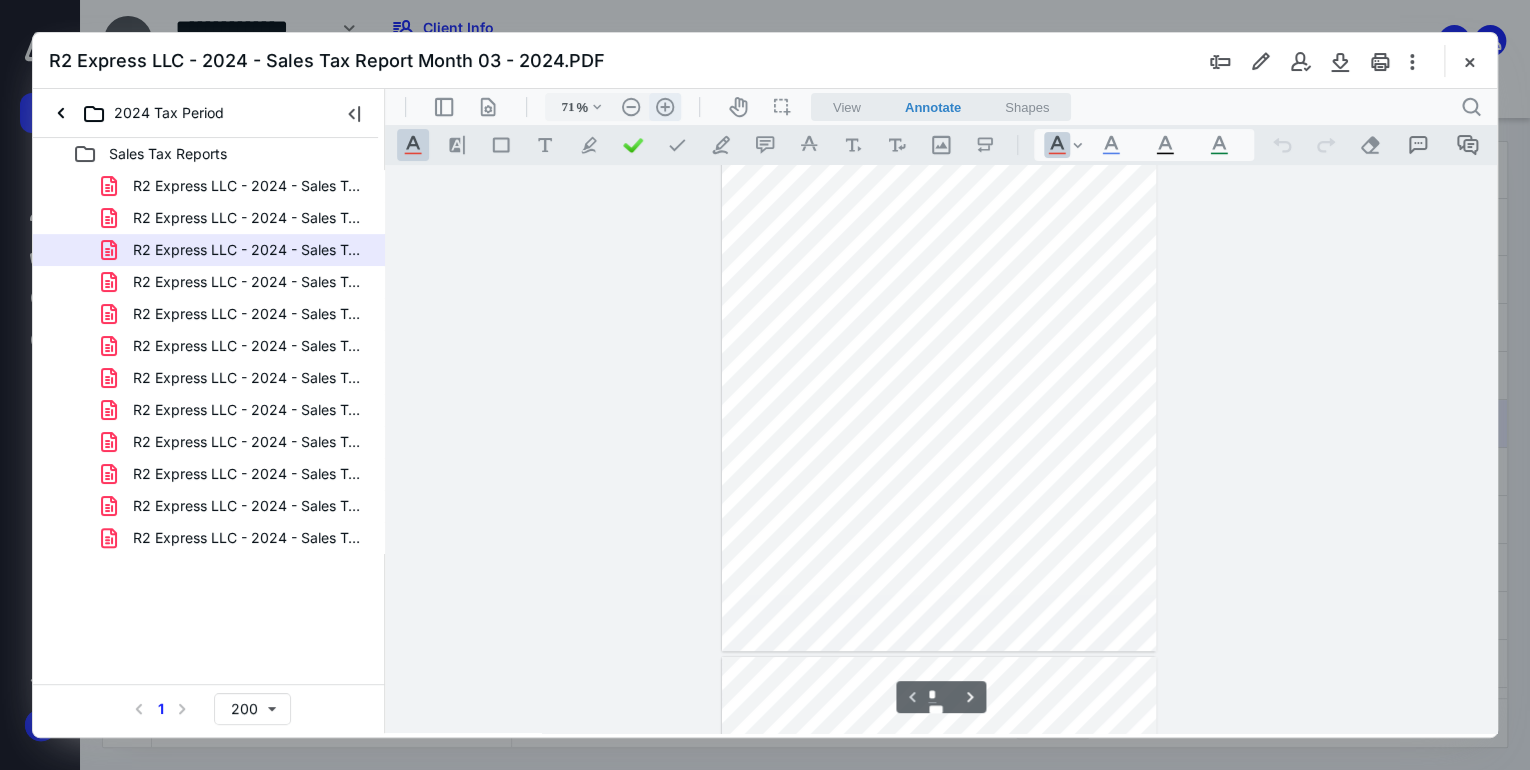 click on ".cls-1{fill:#abb0c4;} icon - header - zoom - in - line" at bounding box center [665, 107] 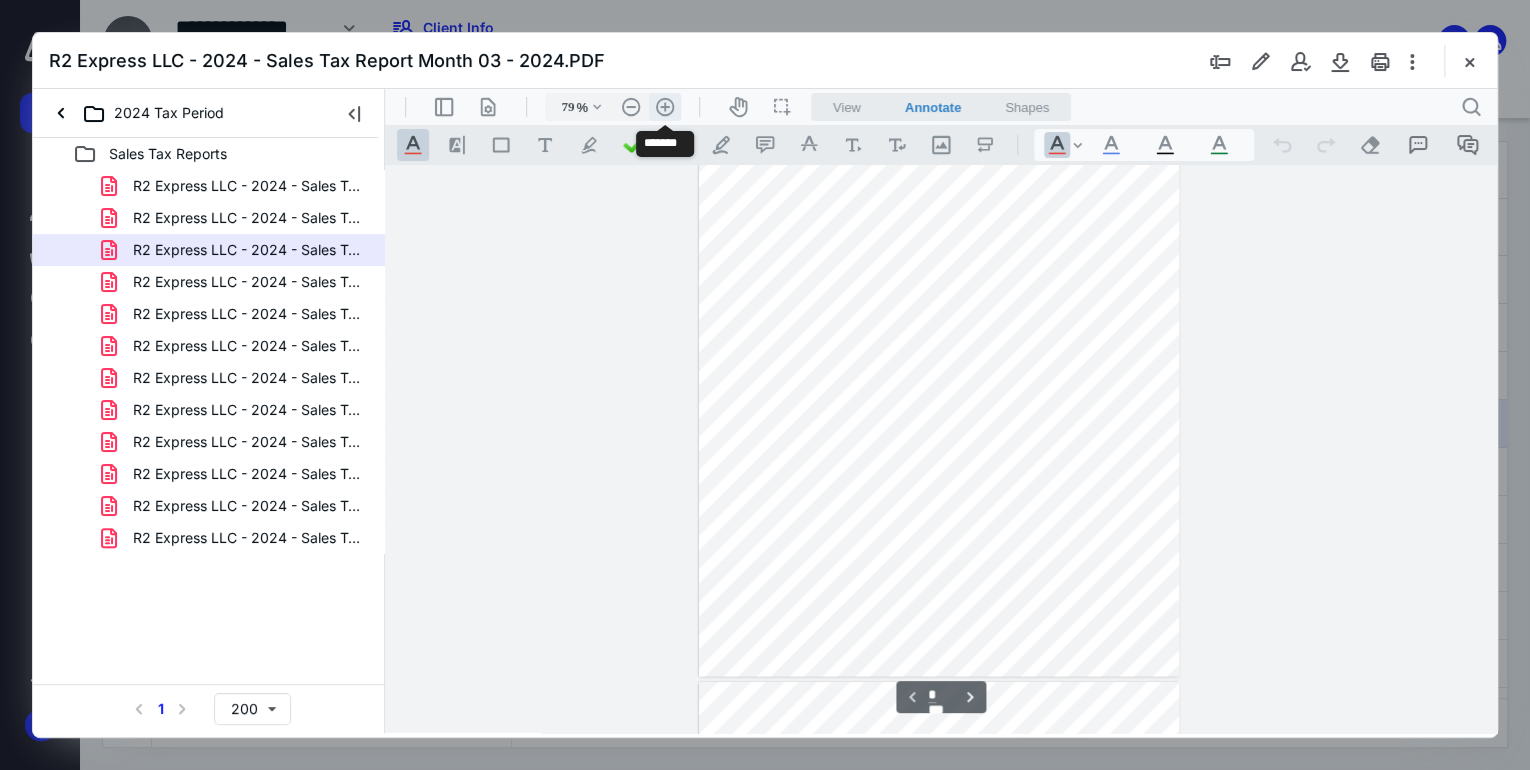 click on ".cls-1{fill:#abb0c4;} icon - header - zoom - in - line" at bounding box center (665, 107) 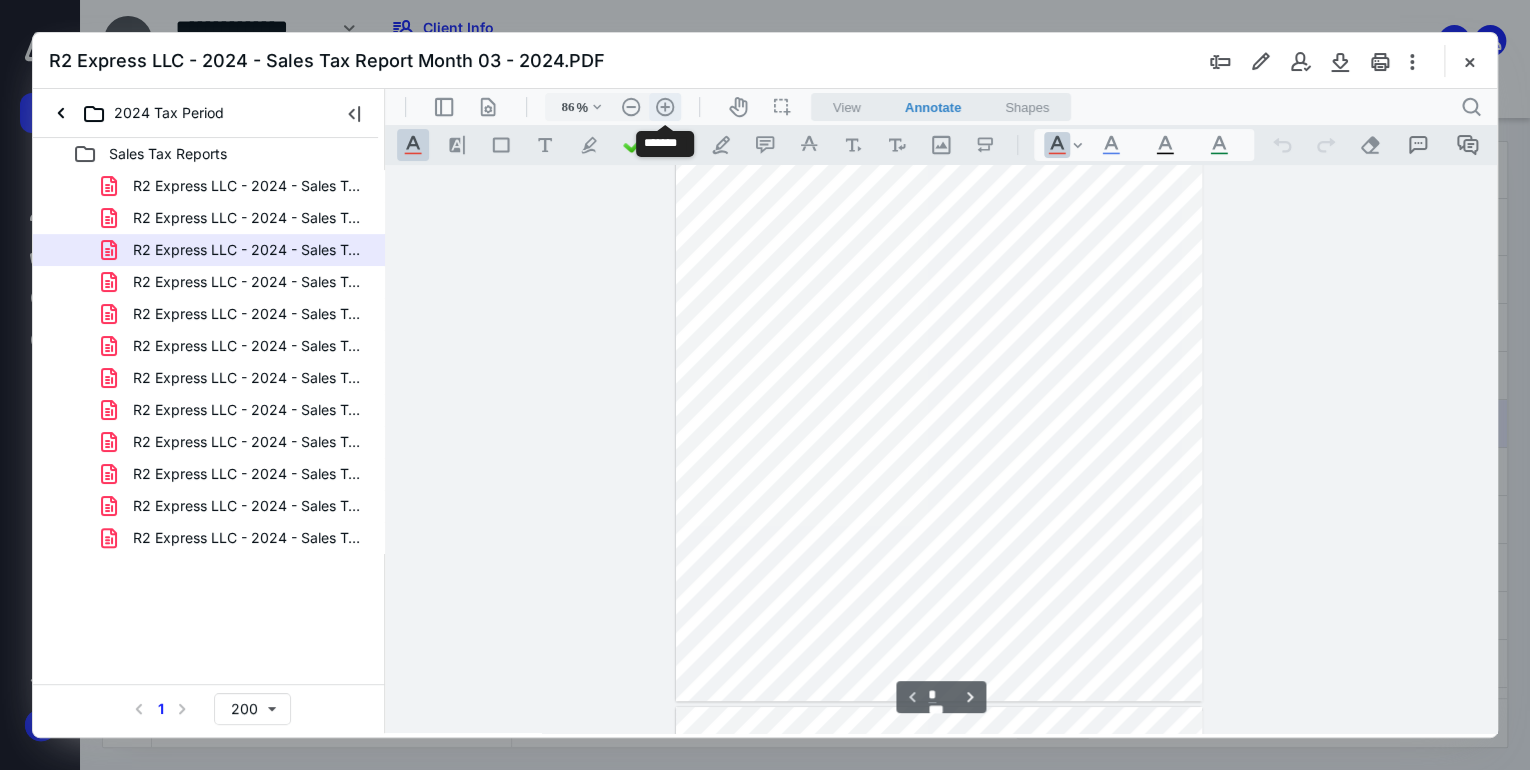 click on ".cls-1{fill:#abb0c4;} icon - header - zoom - in - line" at bounding box center (665, 107) 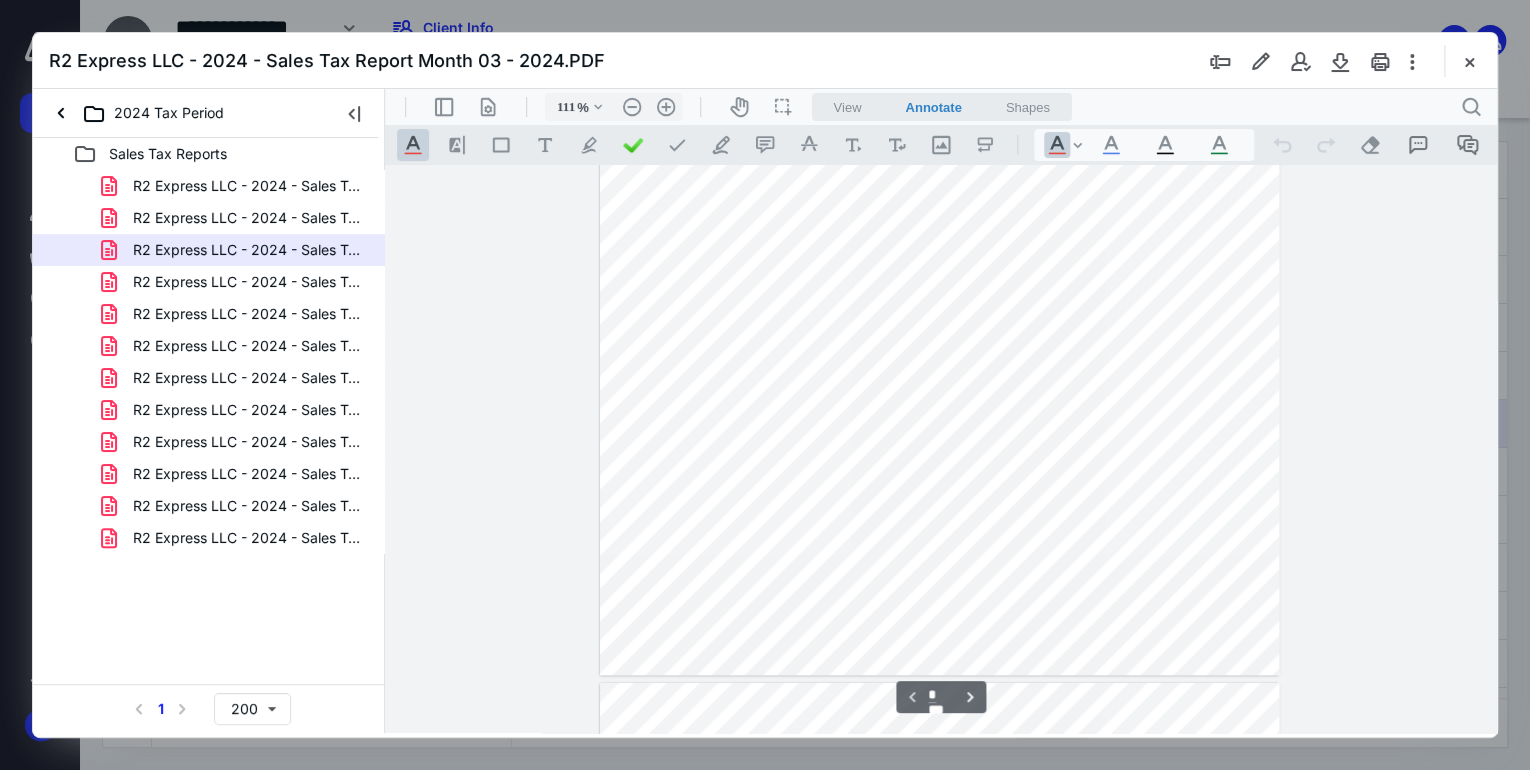 type on "*" 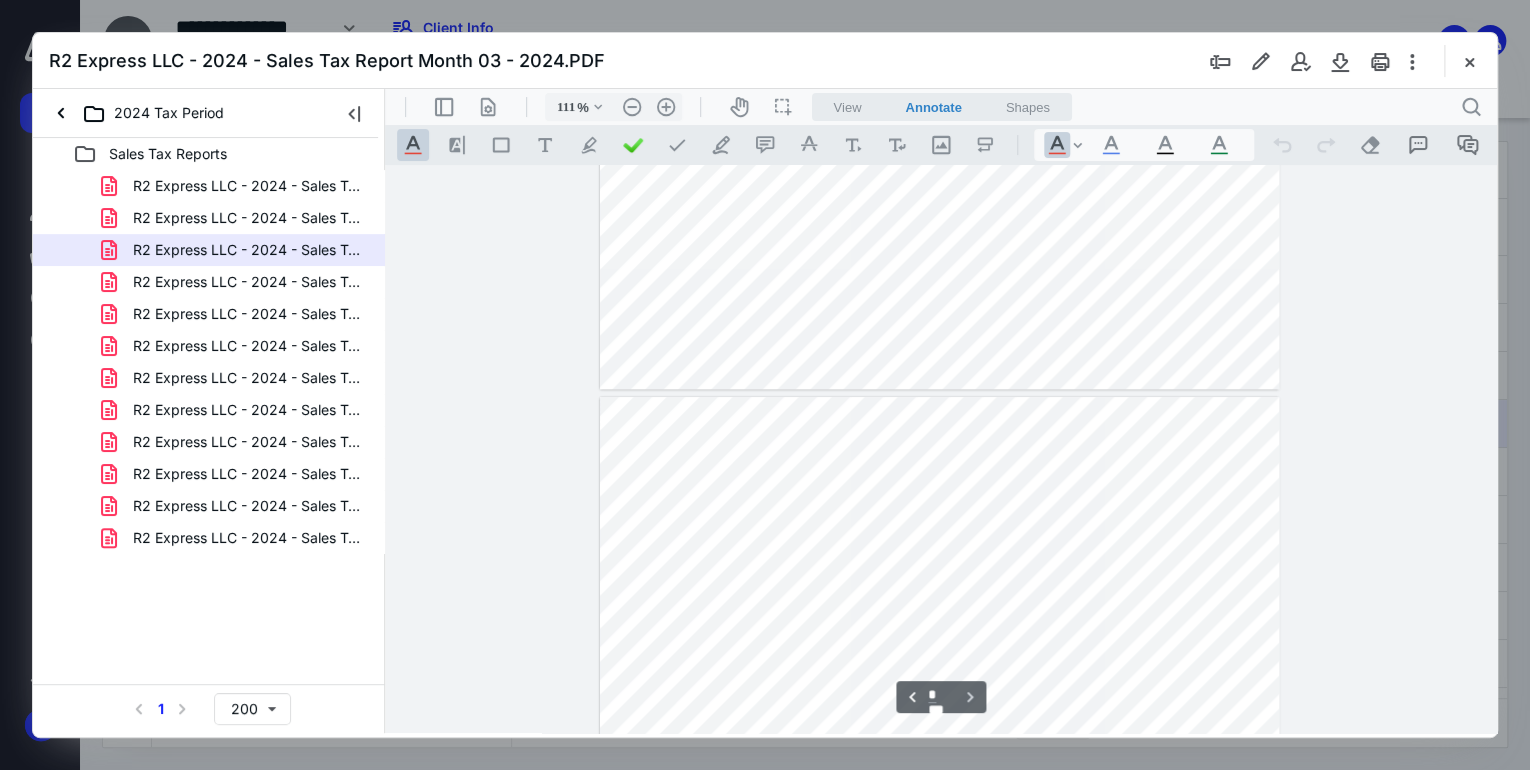 scroll, scrollTop: 662, scrollLeft: 0, axis: vertical 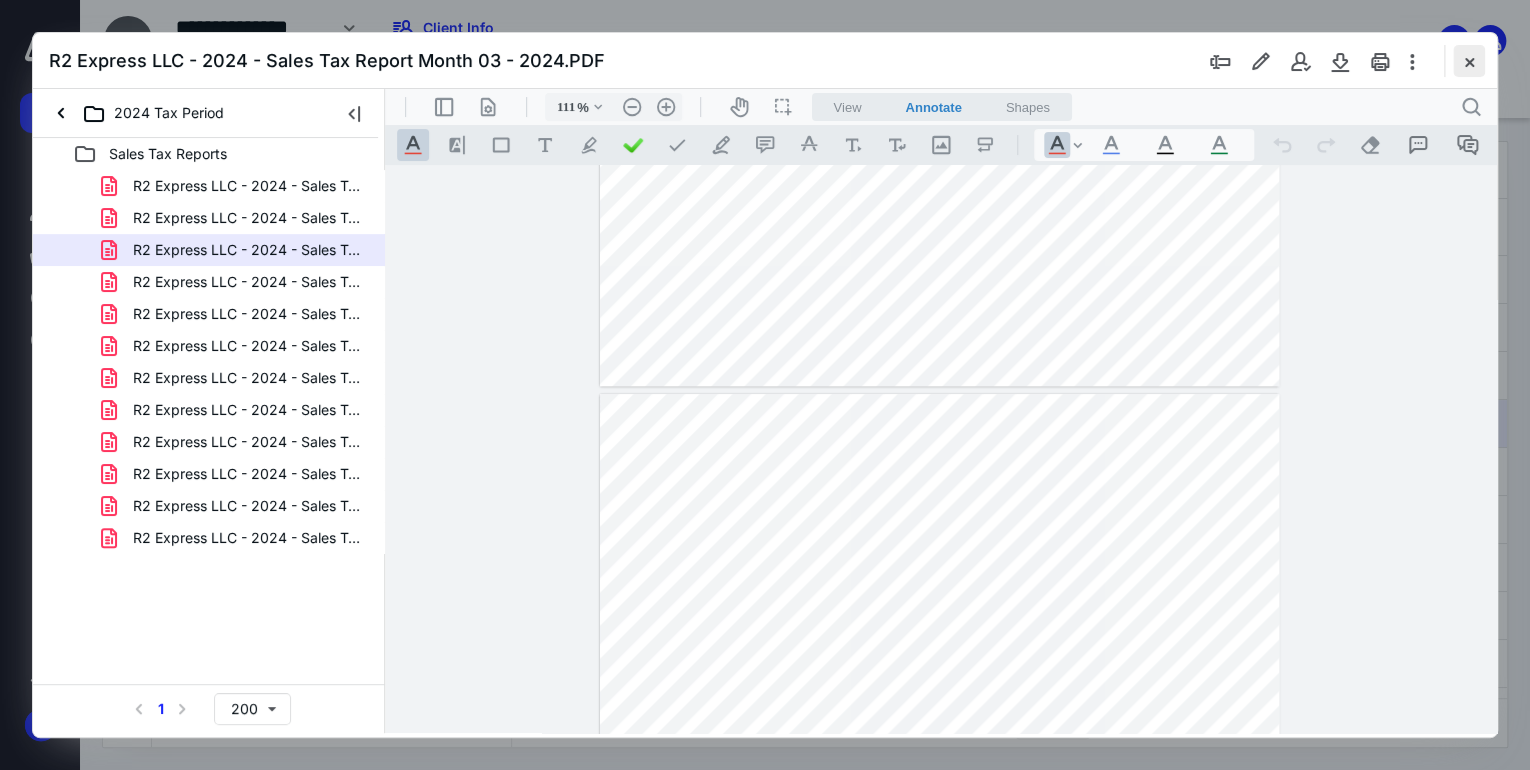 click at bounding box center [1469, 61] 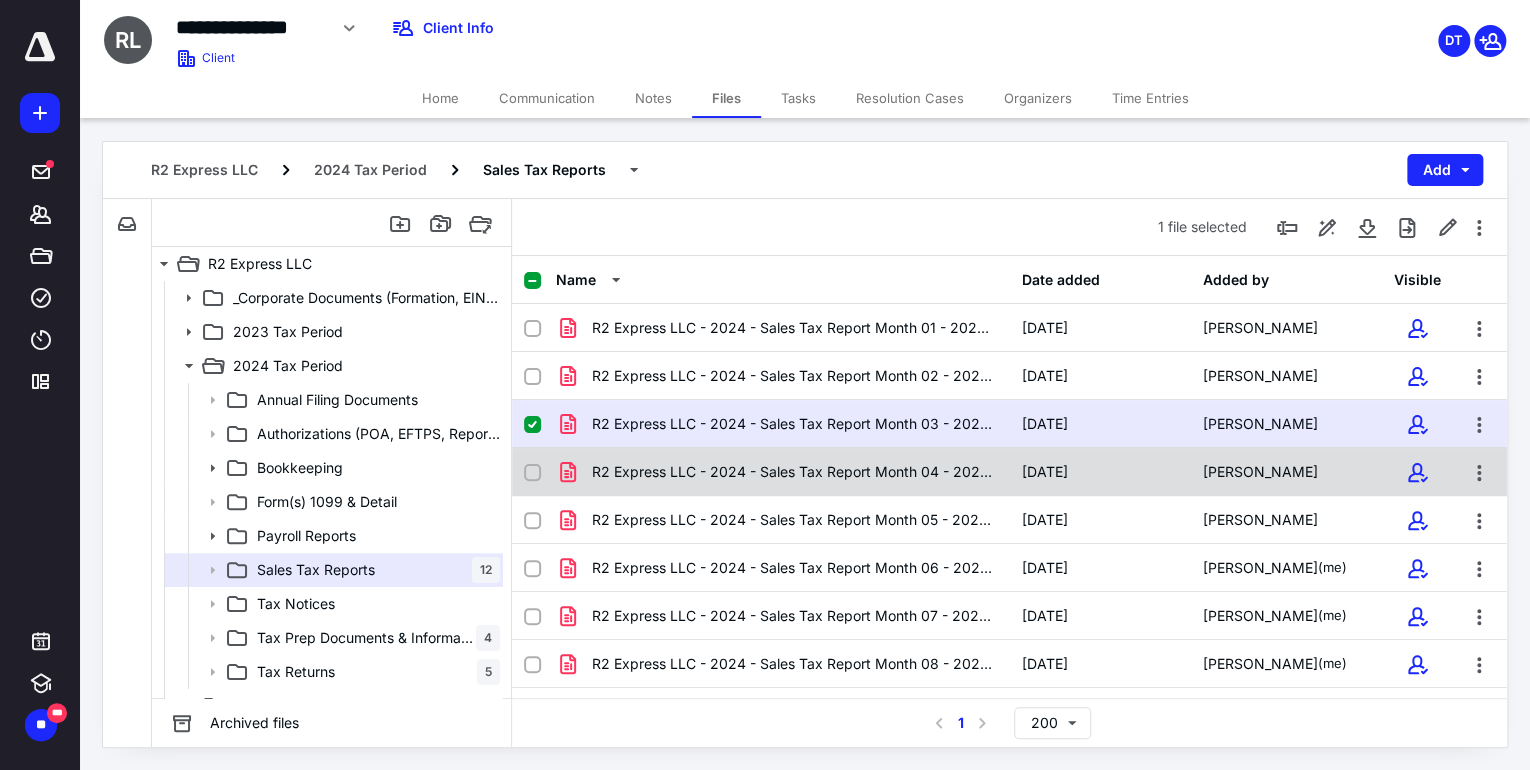 click on "R2 Express LLC - 2024 - Sales Tax Report Month 04 - 2024.PDF" at bounding box center [782, 472] 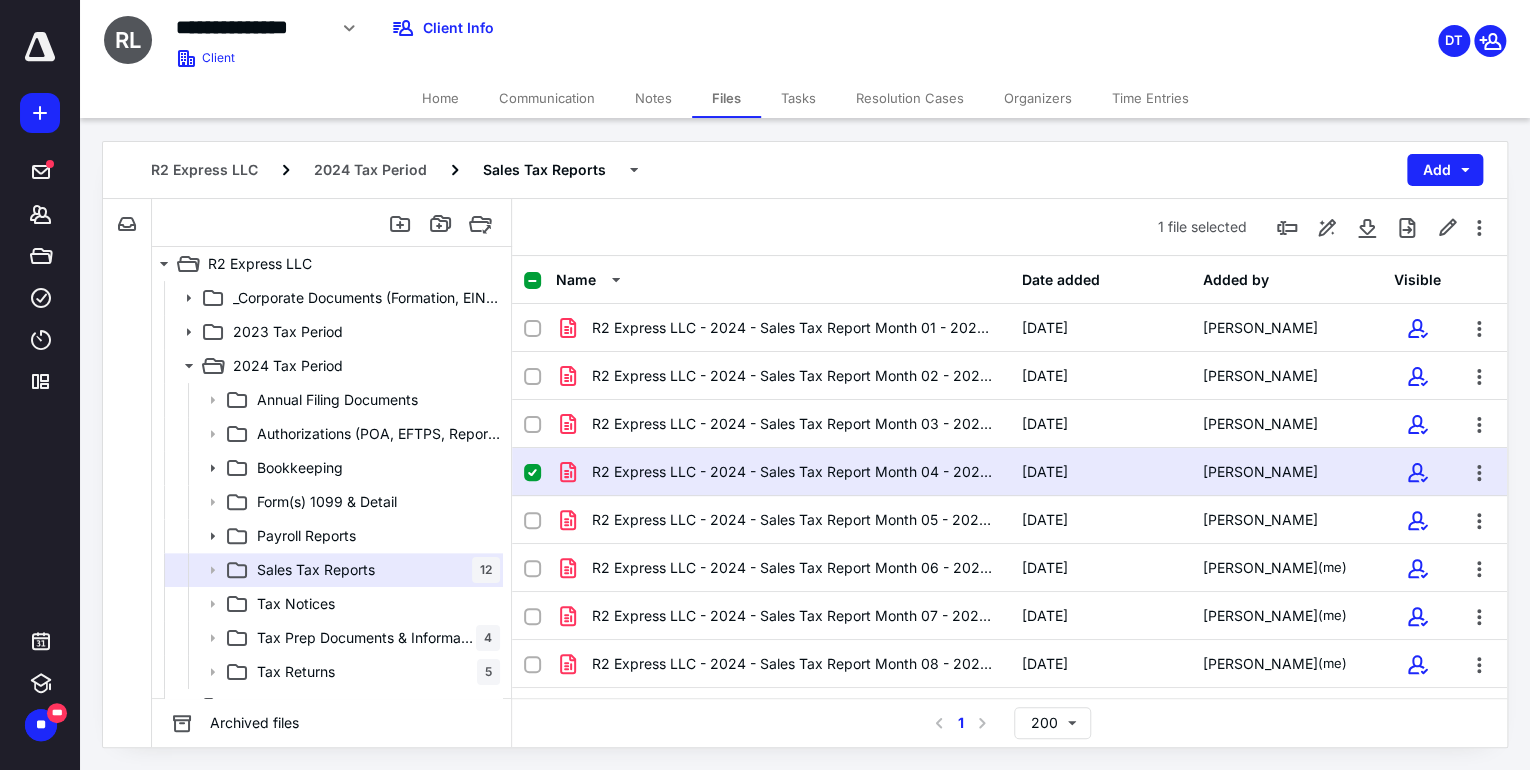 click on "R2 Express LLC - 2024 - Sales Tax Report Month 04 - 2024.PDF" at bounding box center (782, 472) 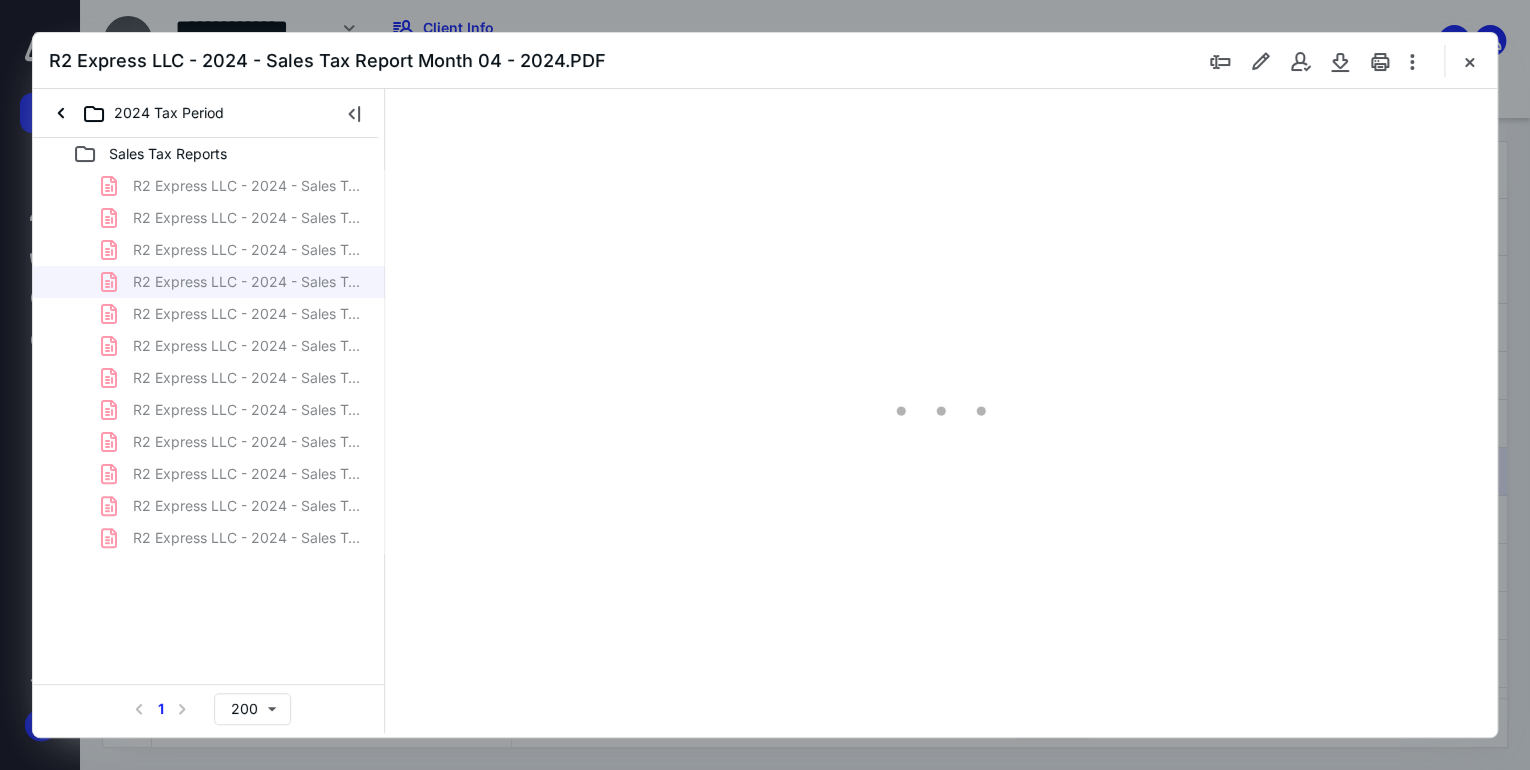 scroll, scrollTop: 0, scrollLeft: 0, axis: both 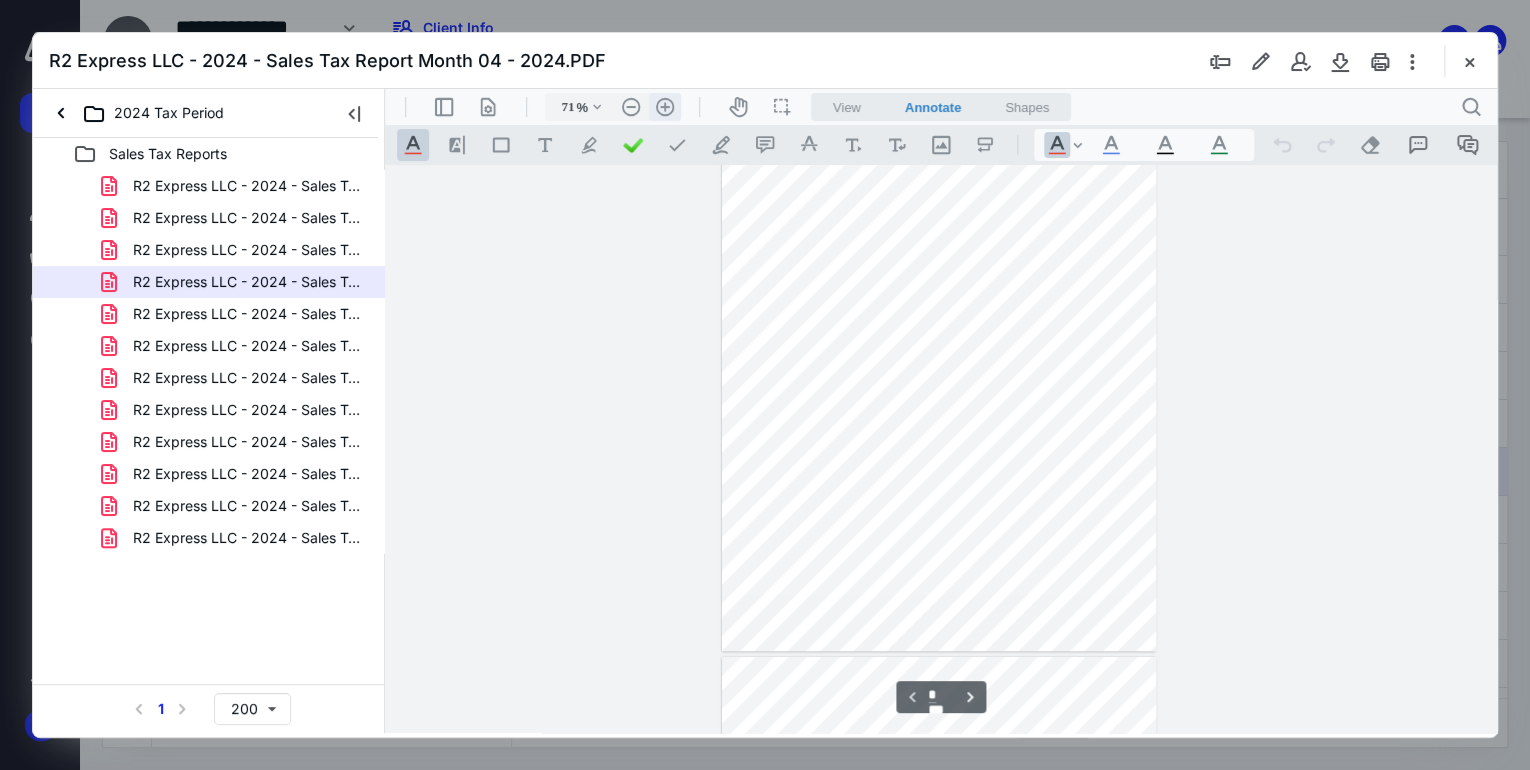 click on ".cls-1{fill:#abb0c4;} icon - header - zoom - in - line" at bounding box center (665, 107) 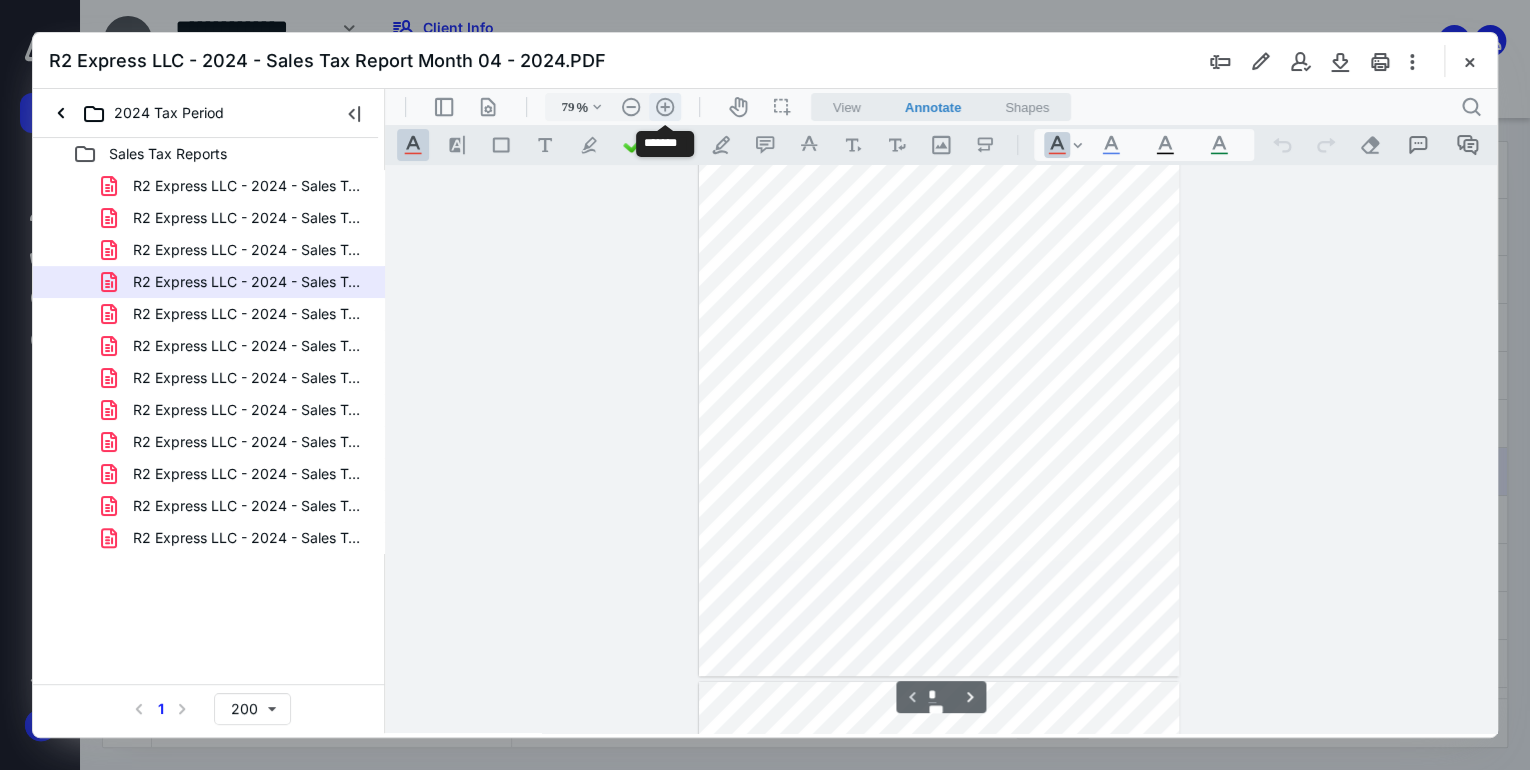 click on ".cls-1{fill:#abb0c4;} icon - header - zoom - in - line" at bounding box center (665, 107) 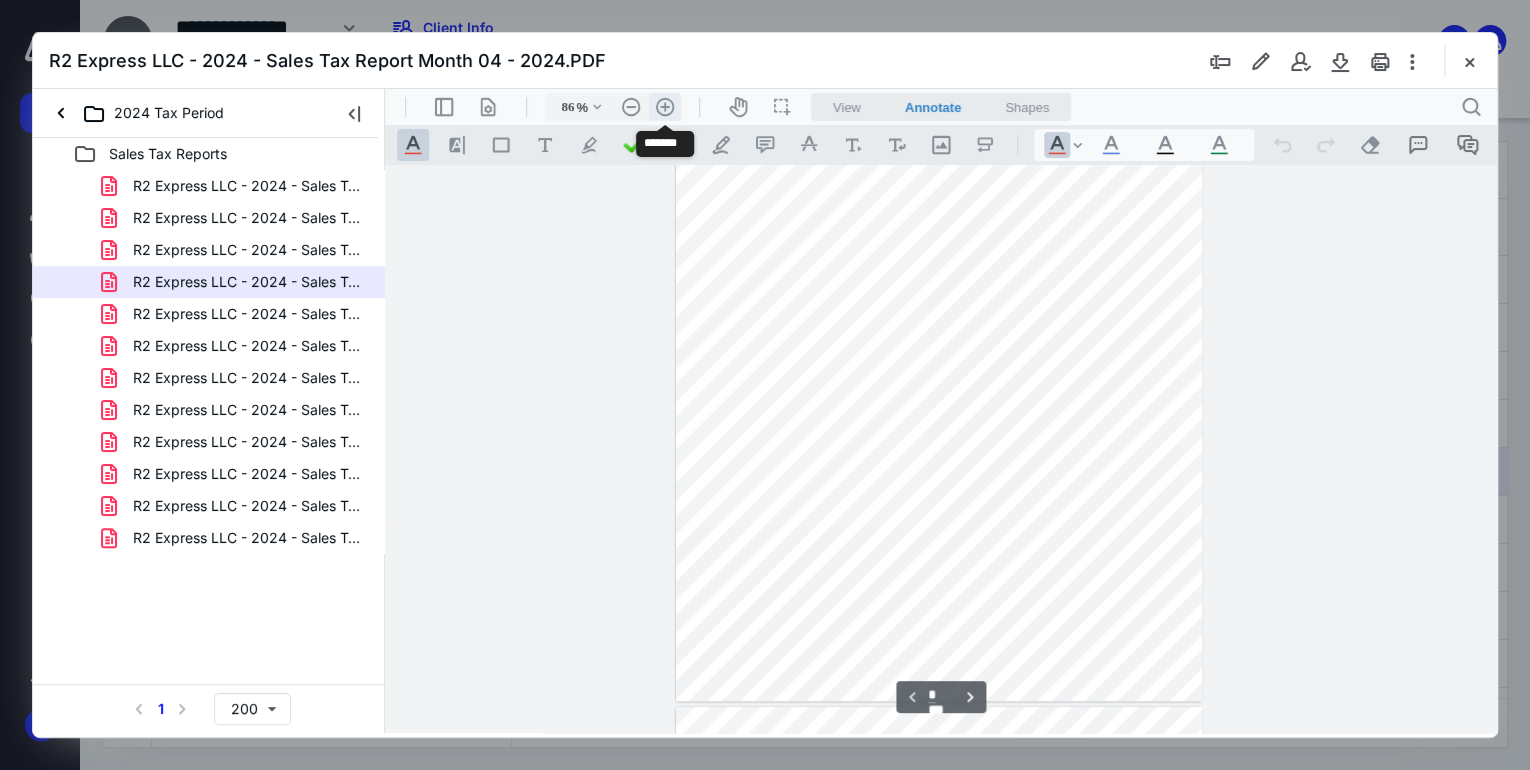 click on ".cls-1{fill:#abb0c4;} icon - header - zoom - in - line" at bounding box center [665, 107] 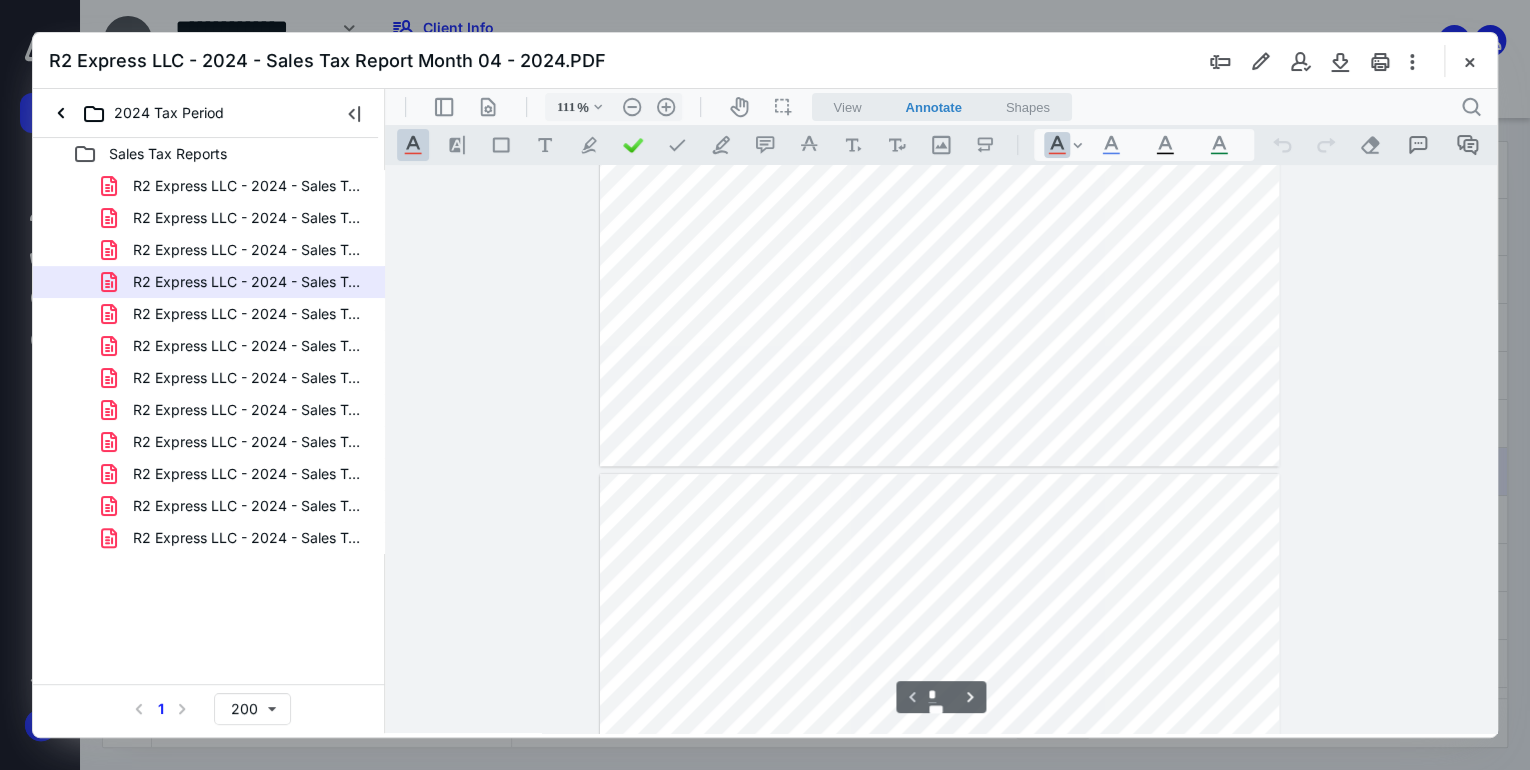 type on "*" 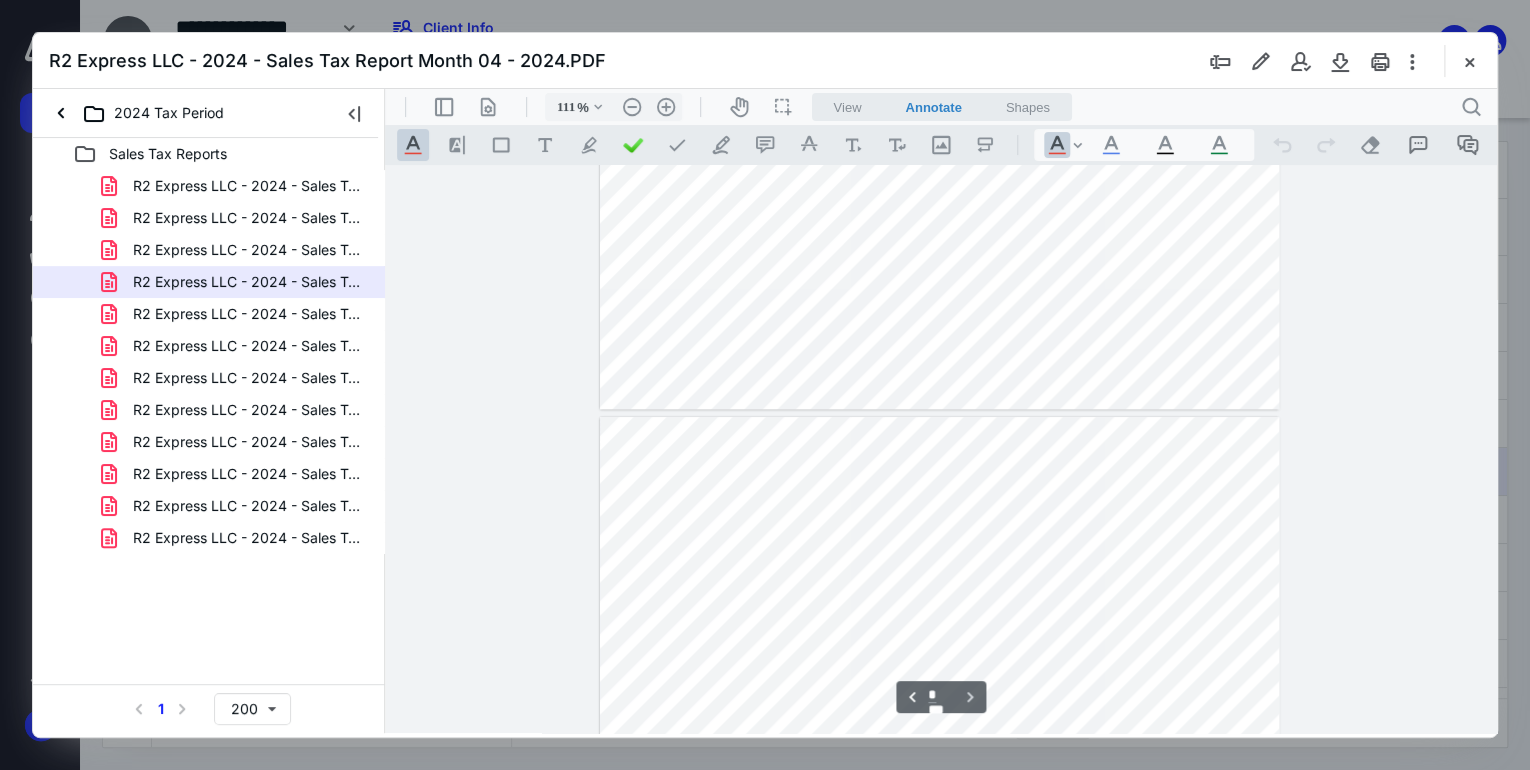 scroll, scrollTop: 662, scrollLeft: 0, axis: vertical 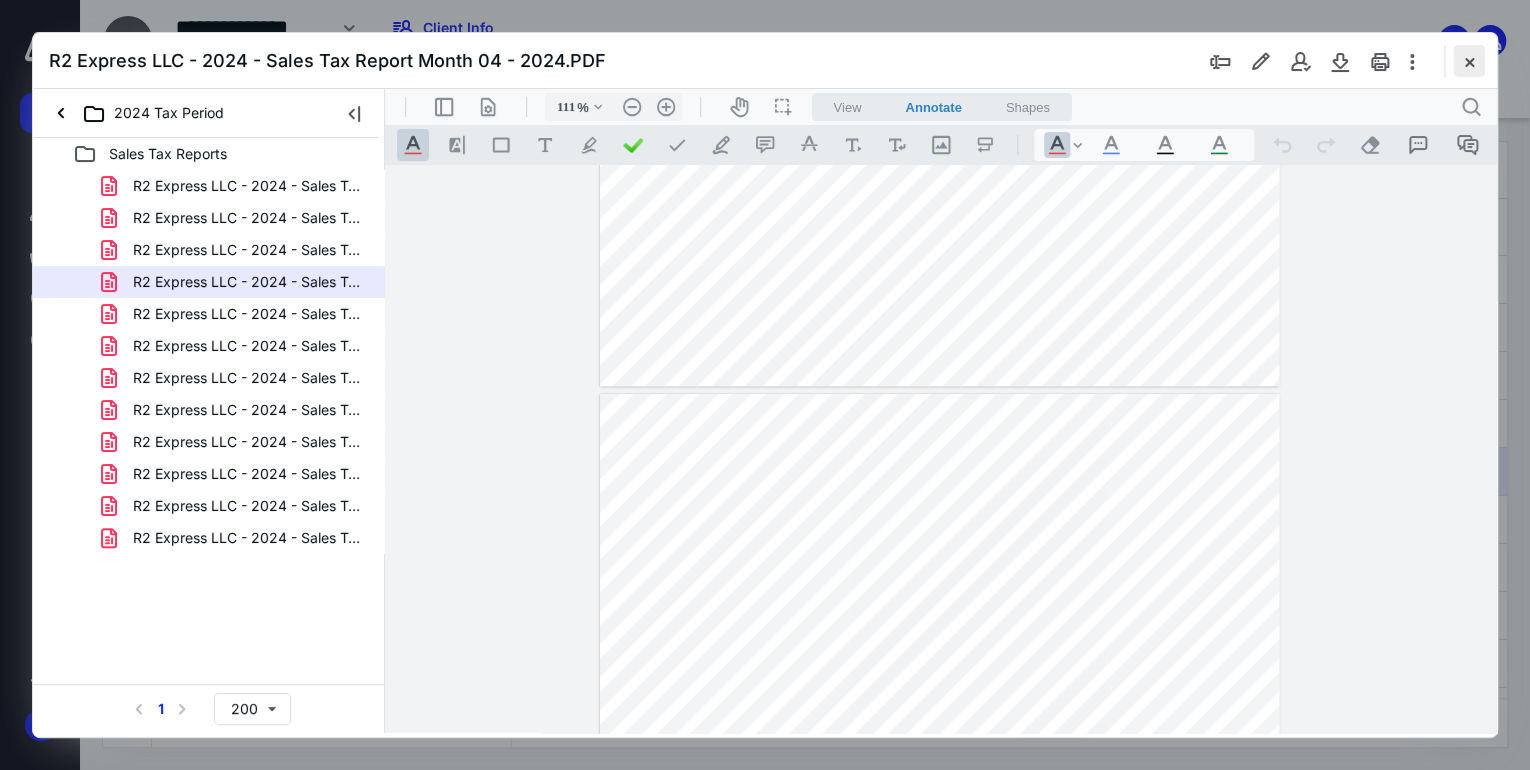 click at bounding box center [1469, 61] 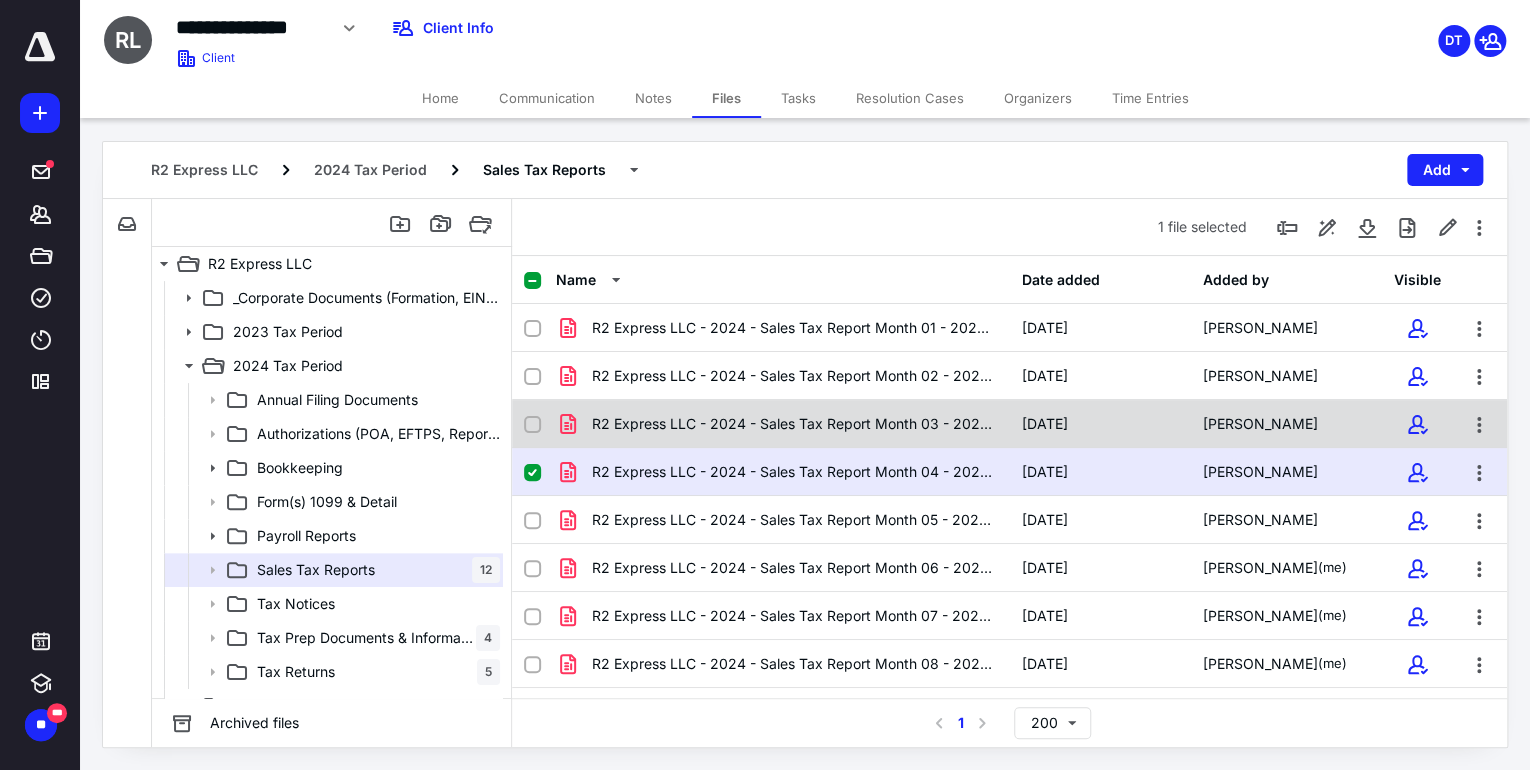 click on "R2 Express LLC - 2024 - Sales Tax Report Month 03 - 2024.PDF" at bounding box center (794, 424) 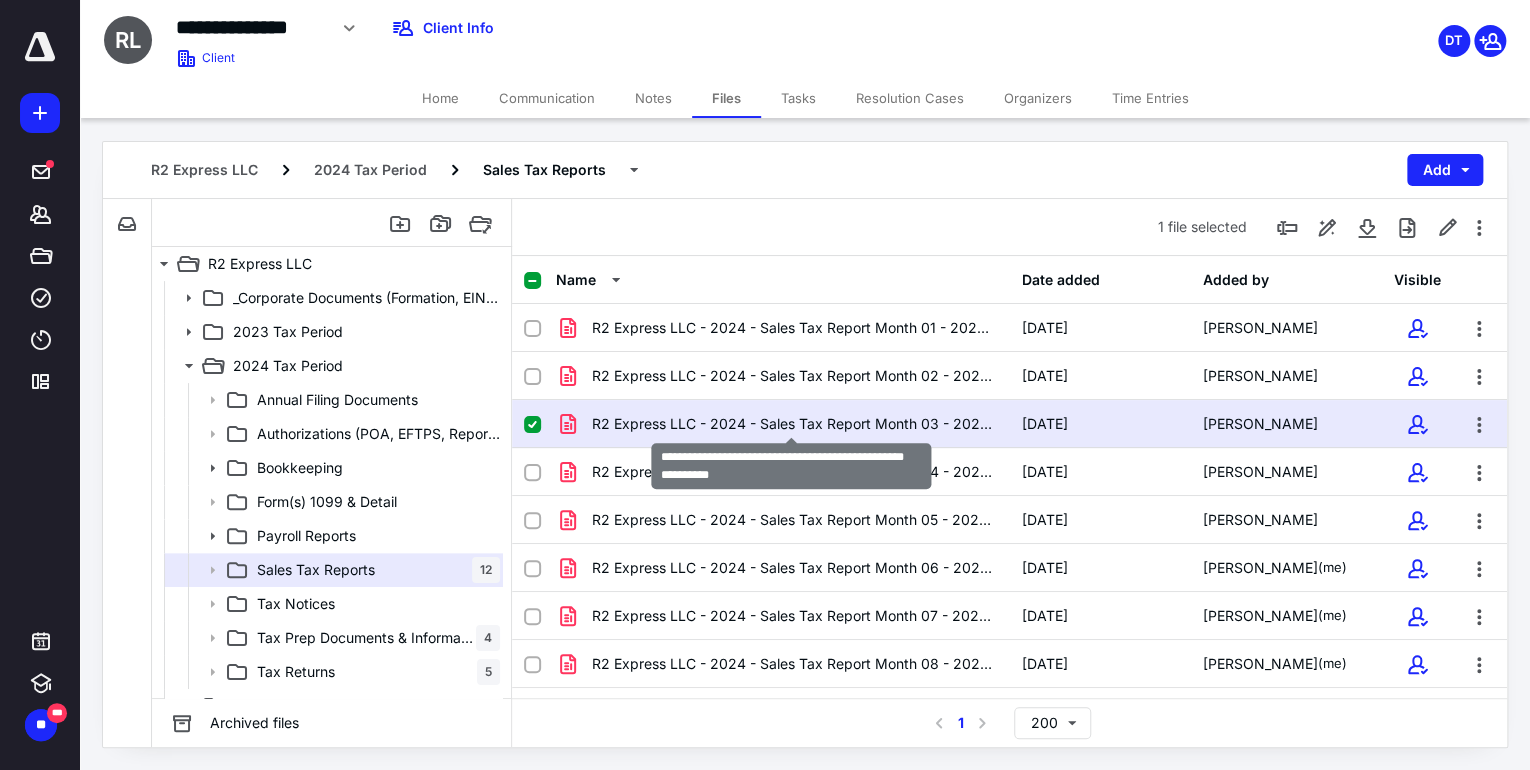click on "R2 Express LLC - 2024 - Sales Tax Report Month 03 - 2024.PDF" at bounding box center [794, 424] 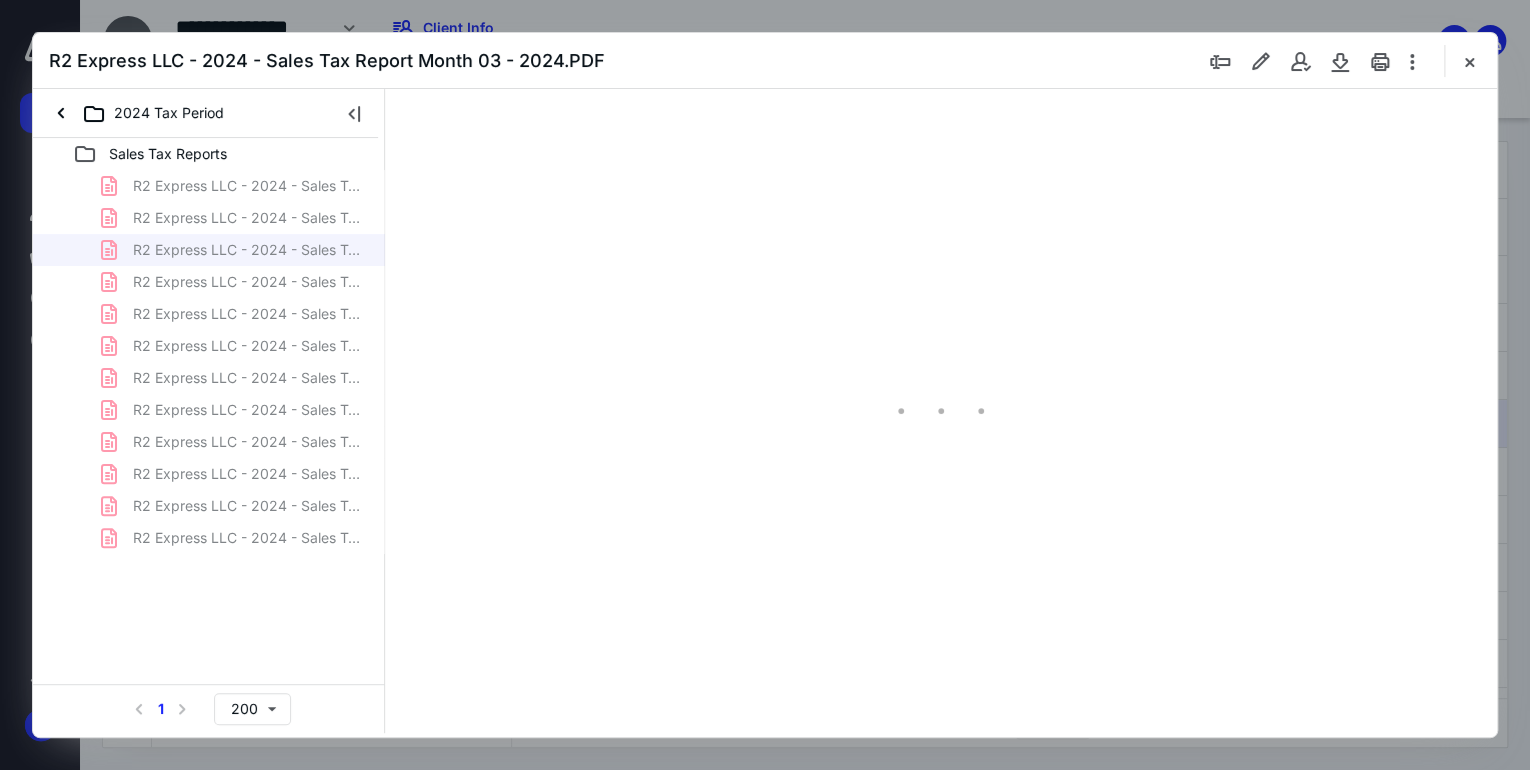 scroll, scrollTop: 0, scrollLeft: 0, axis: both 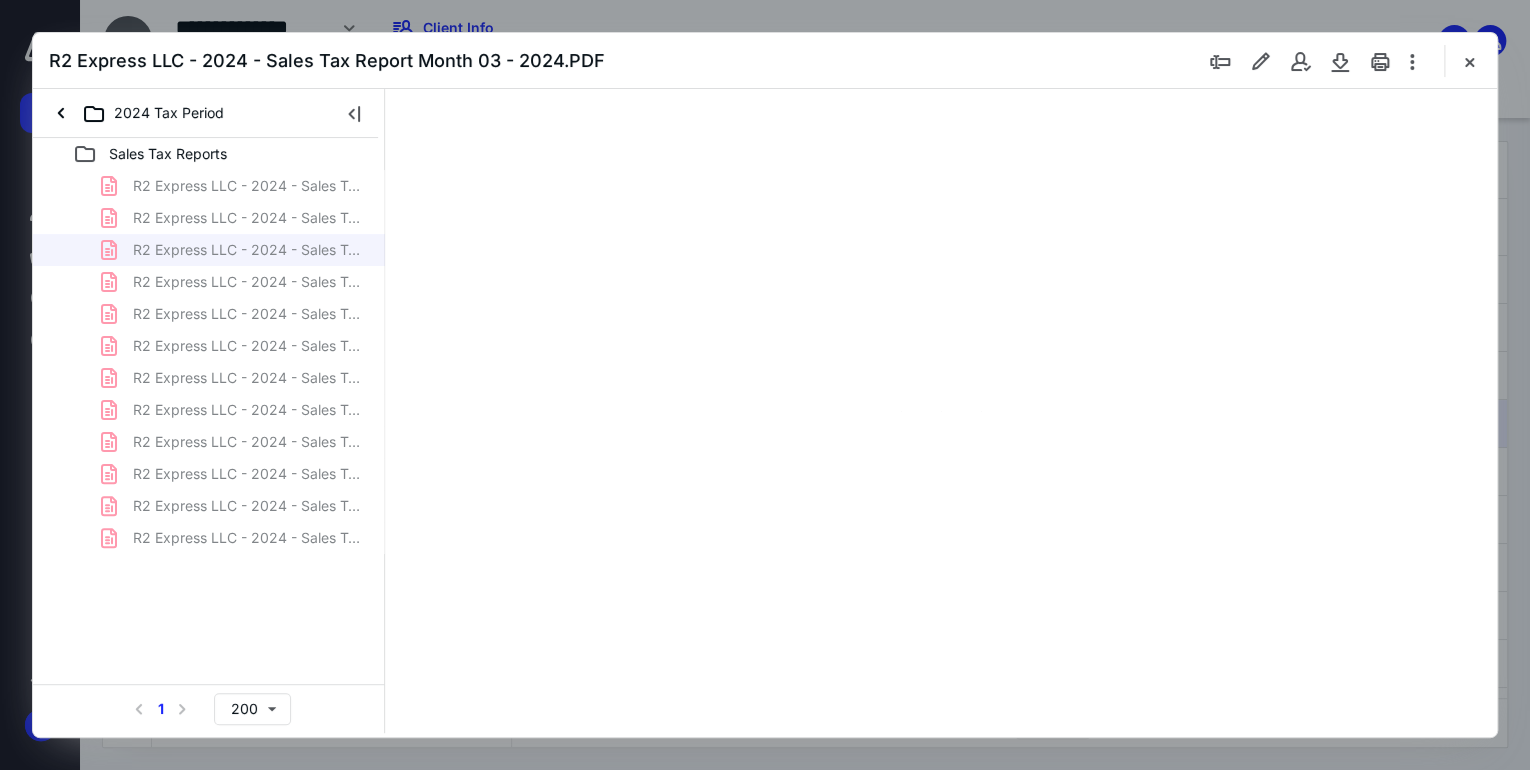 type on "71" 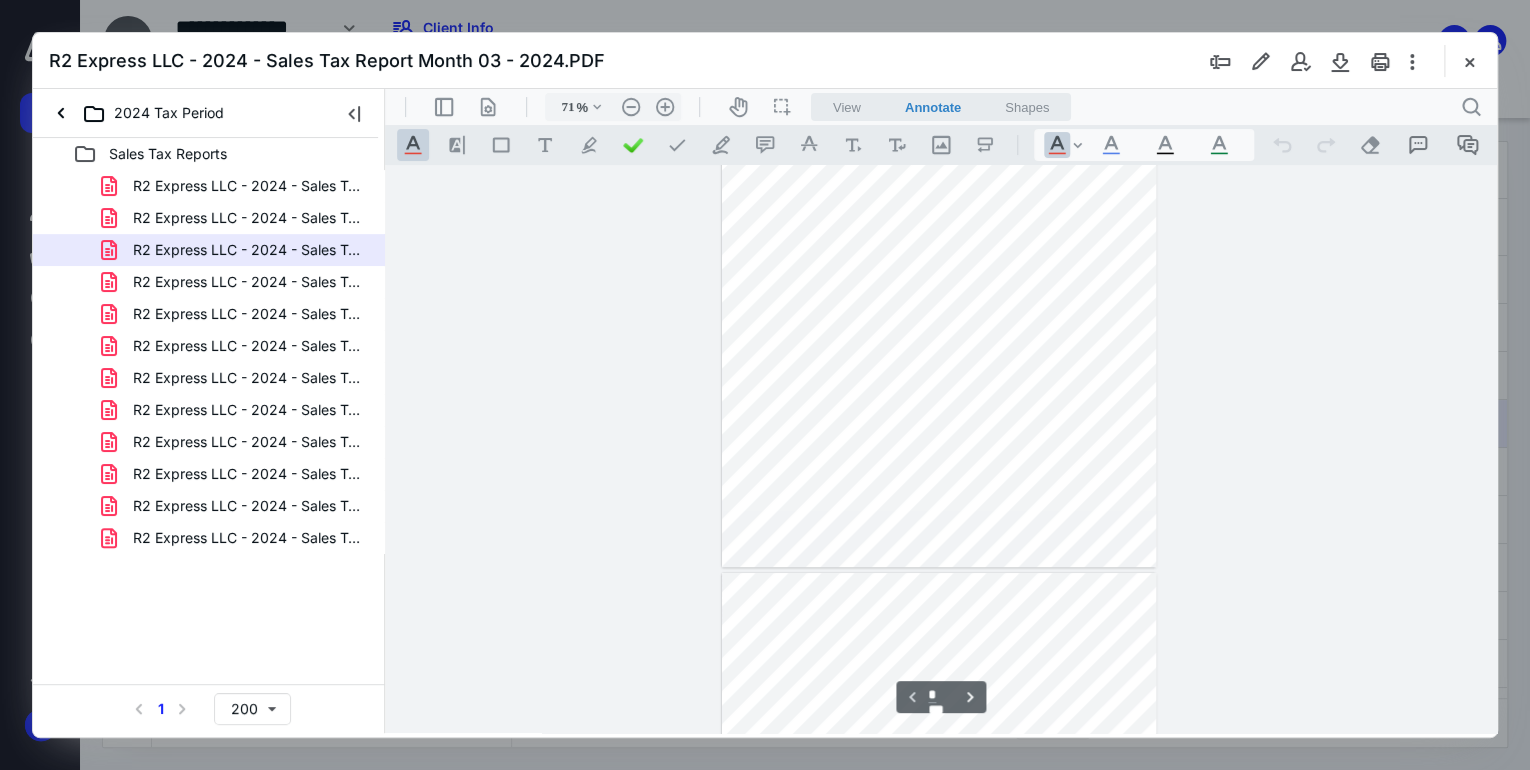 type on "*" 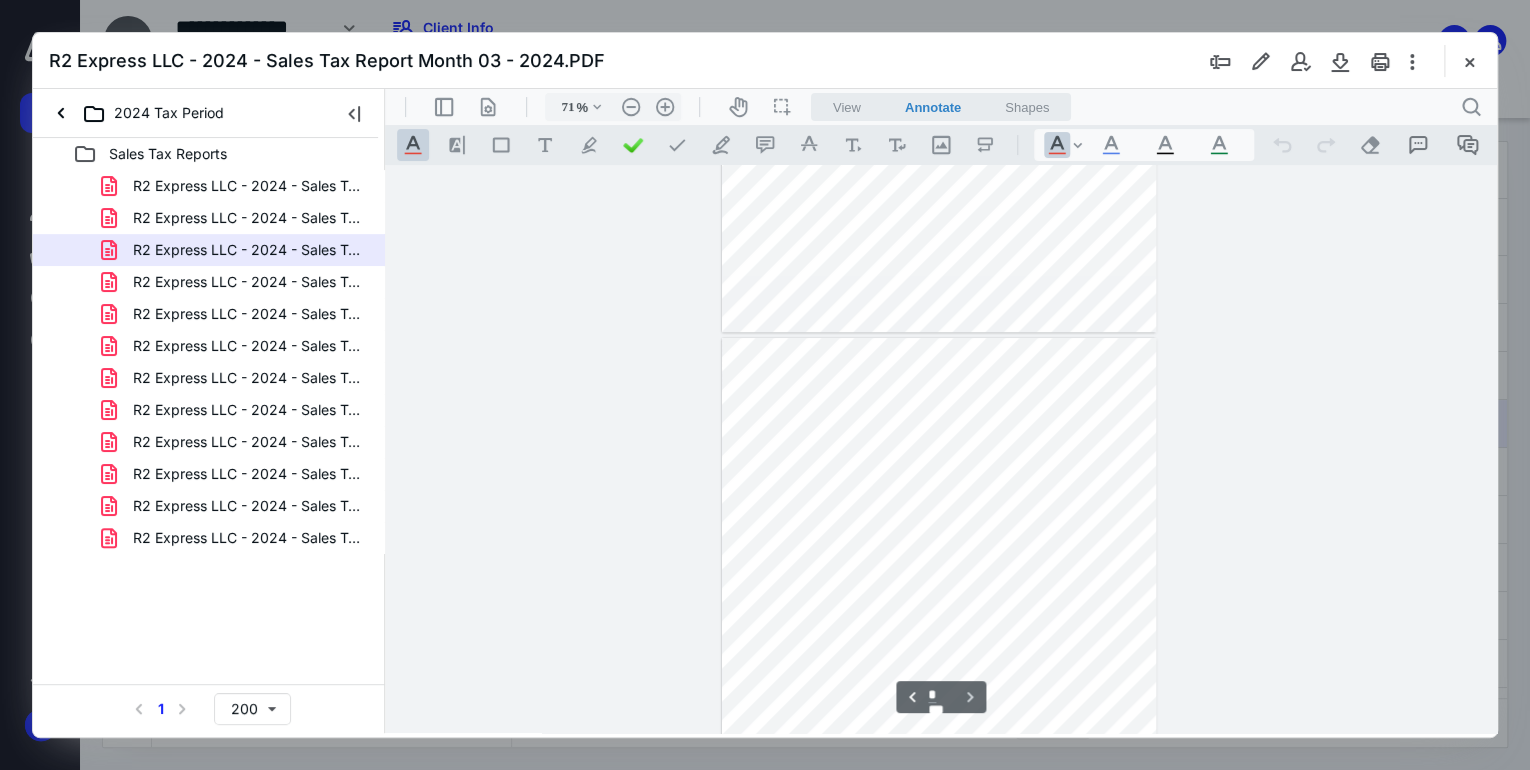 scroll, scrollTop: 399, scrollLeft: 0, axis: vertical 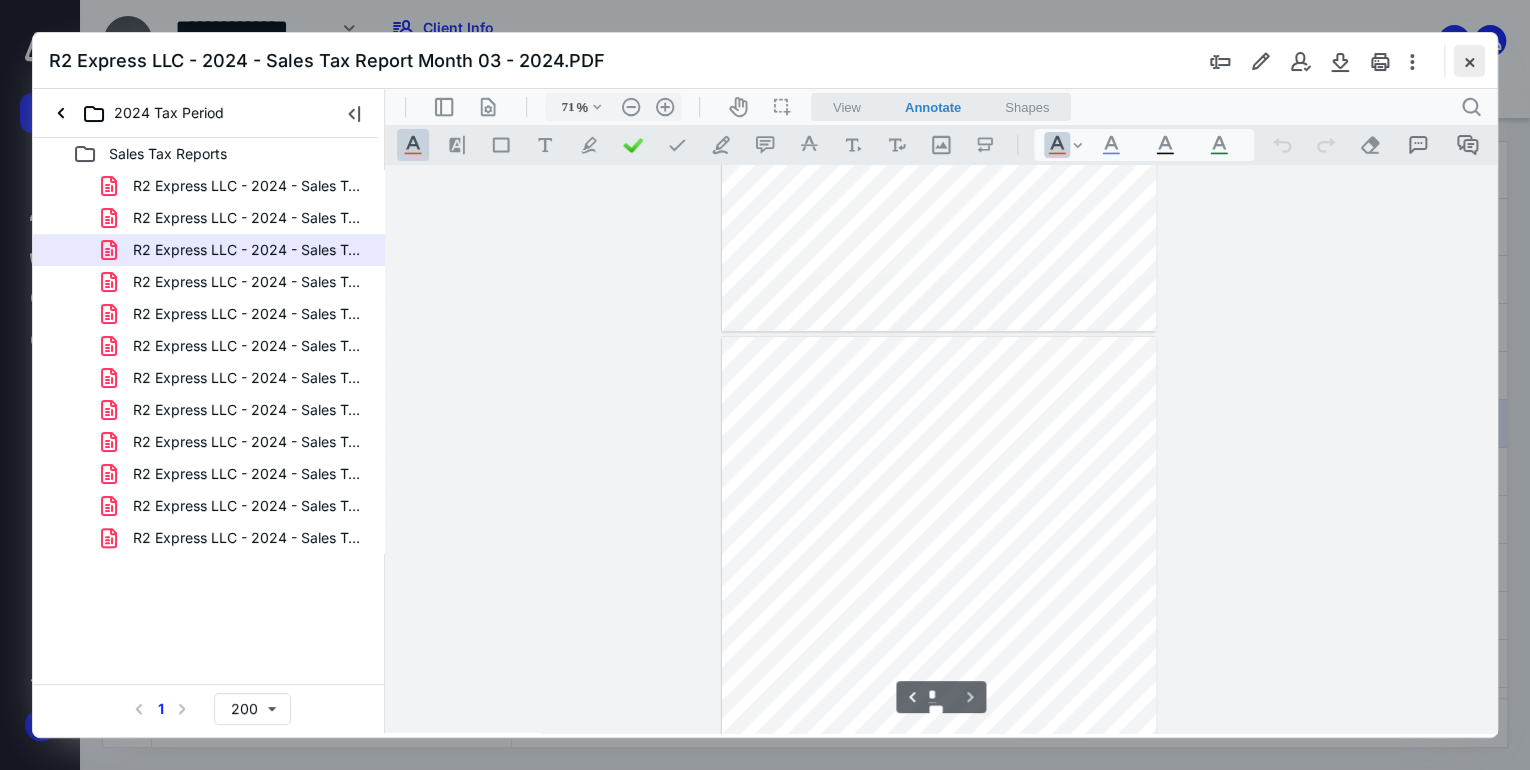 click at bounding box center (1469, 61) 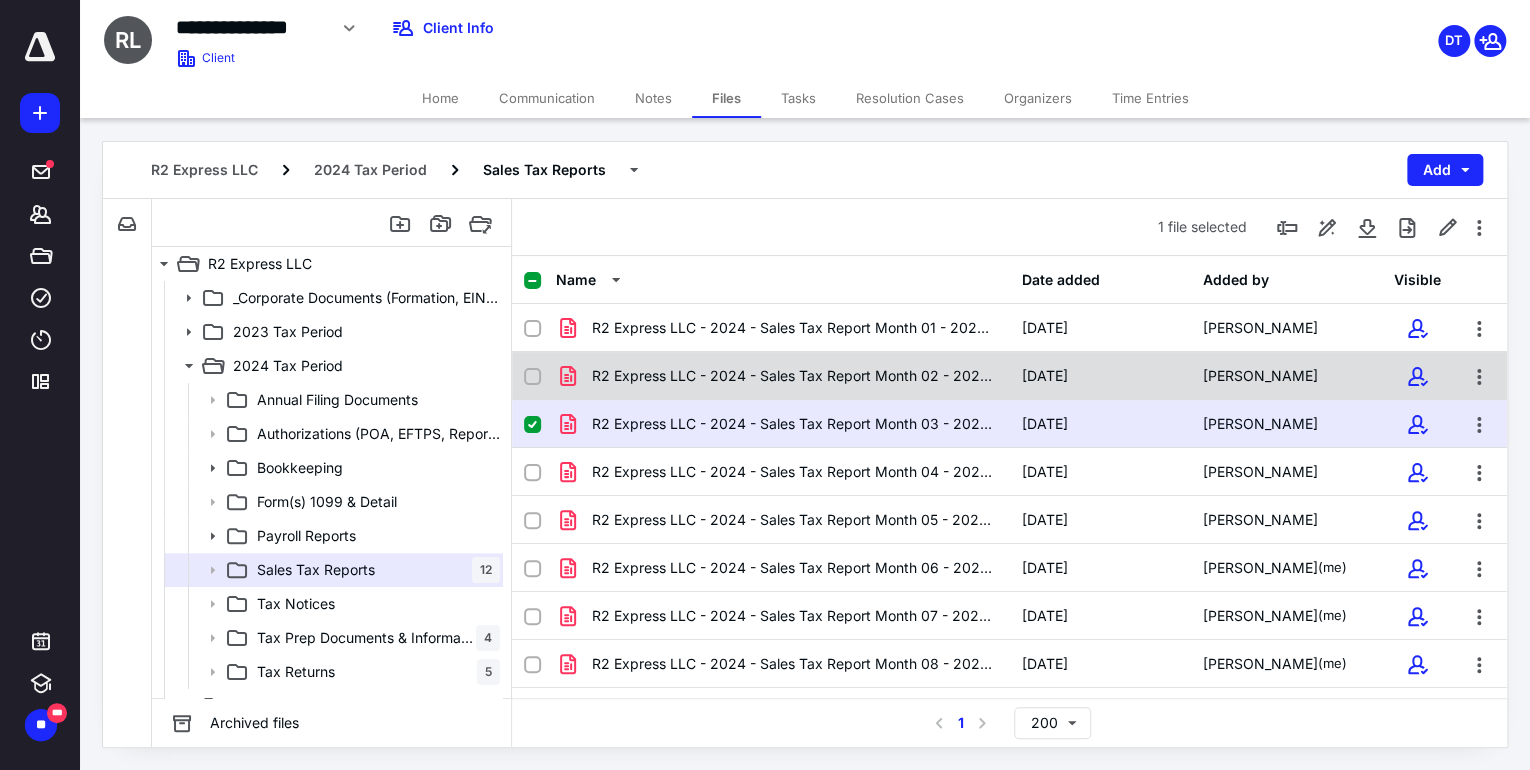 click on "R2 Express LLC - 2024 - Sales Tax Report Month 02 - 2024.PDF" at bounding box center [794, 376] 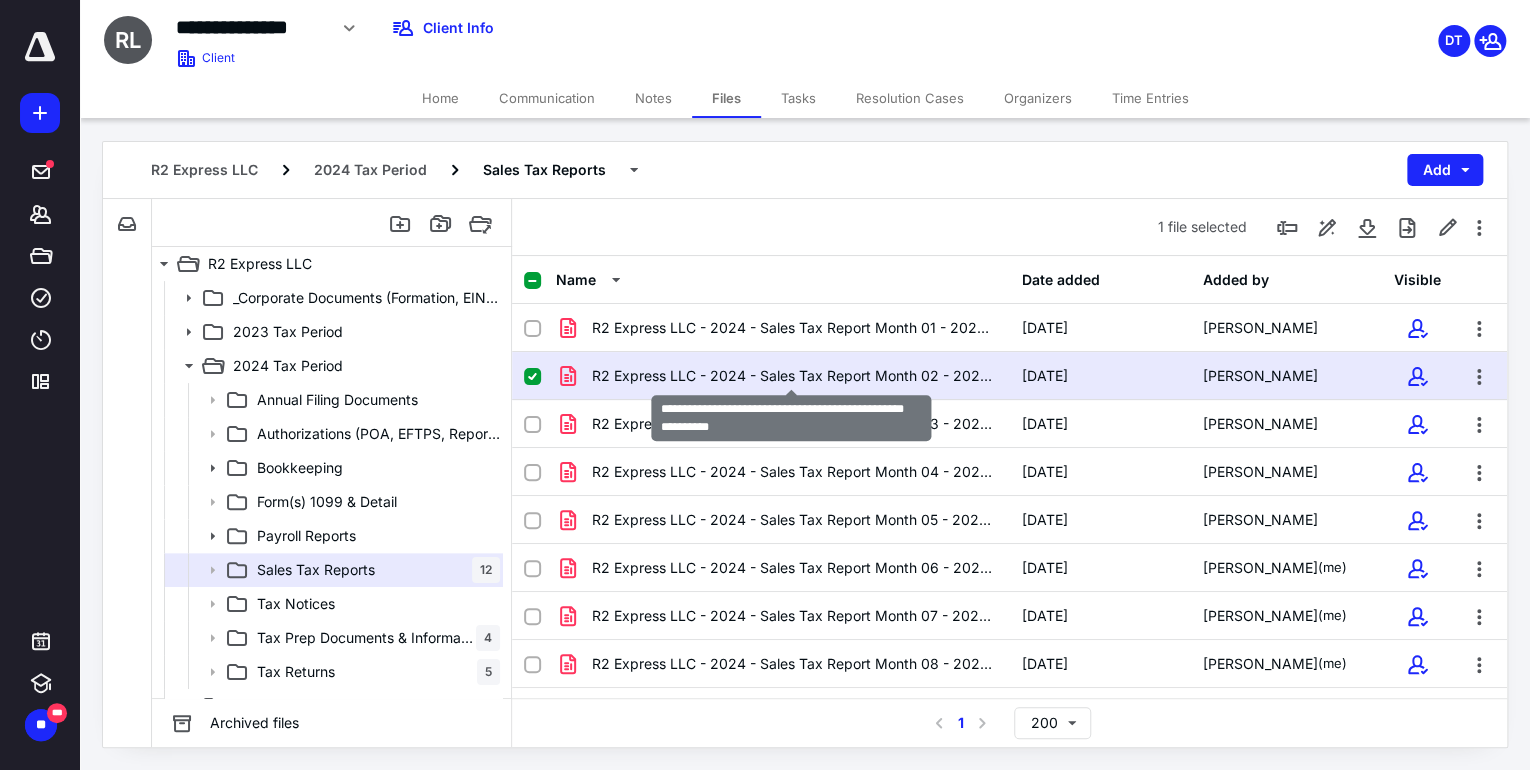 click on "R2 Express LLC - 2024 - Sales Tax Report Month 02 - 2024.PDF" at bounding box center (794, 376) 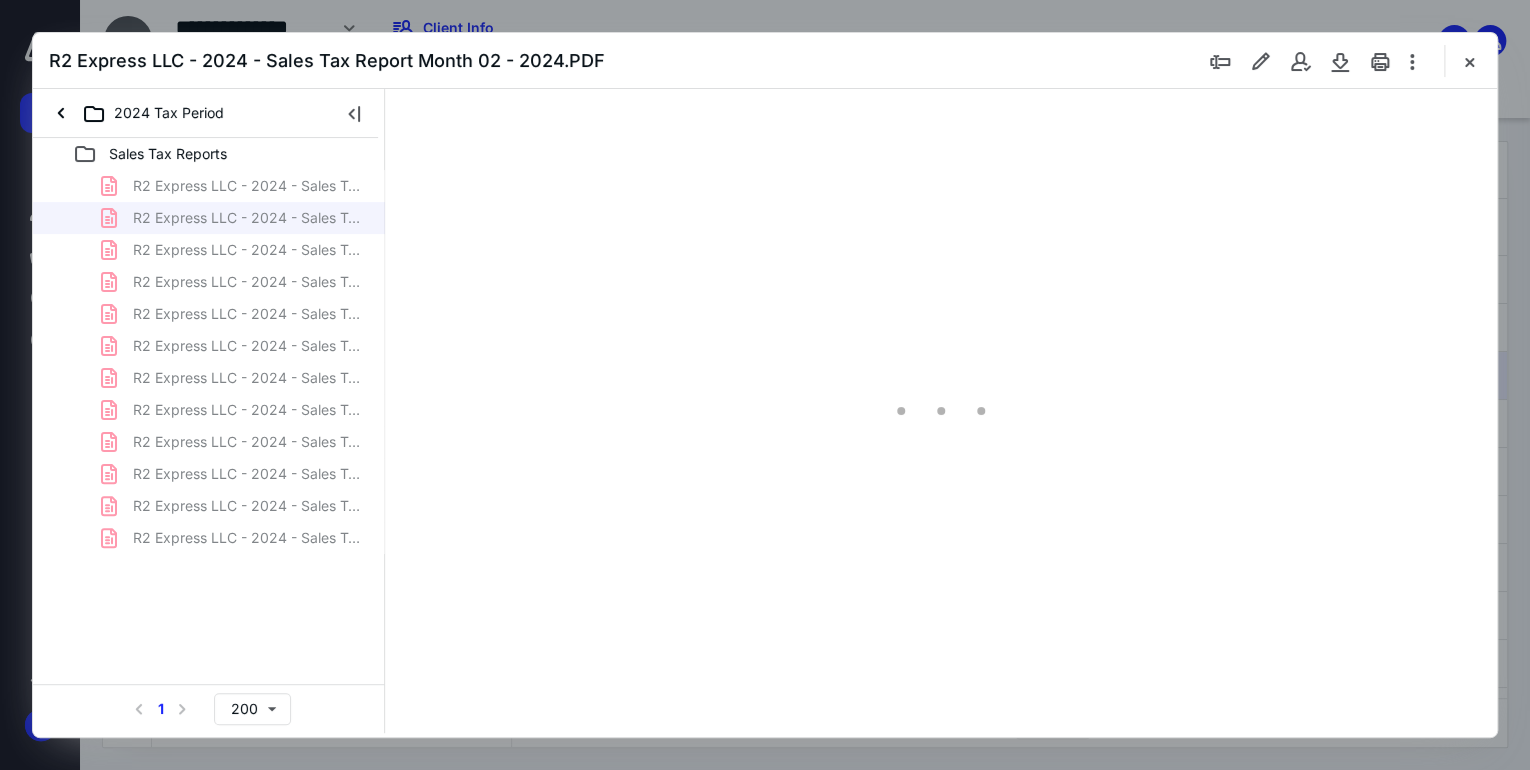 scroll, scrollTop: 0, scrollLeft: 0, axis: both 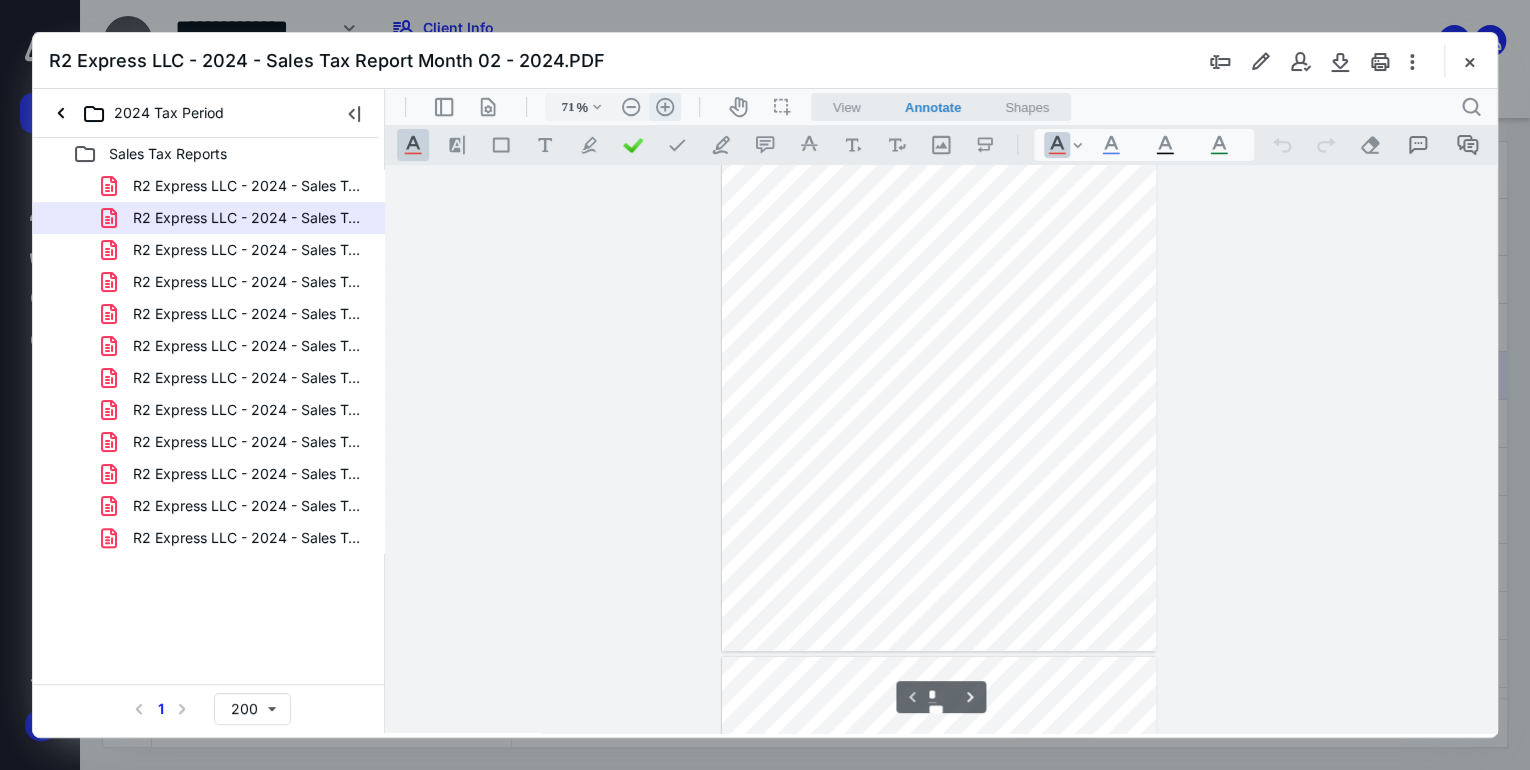 click on ".cls-1{fill:#abb0c4;} icon - header - zoom - in - line" at bounding box center (665, 107) 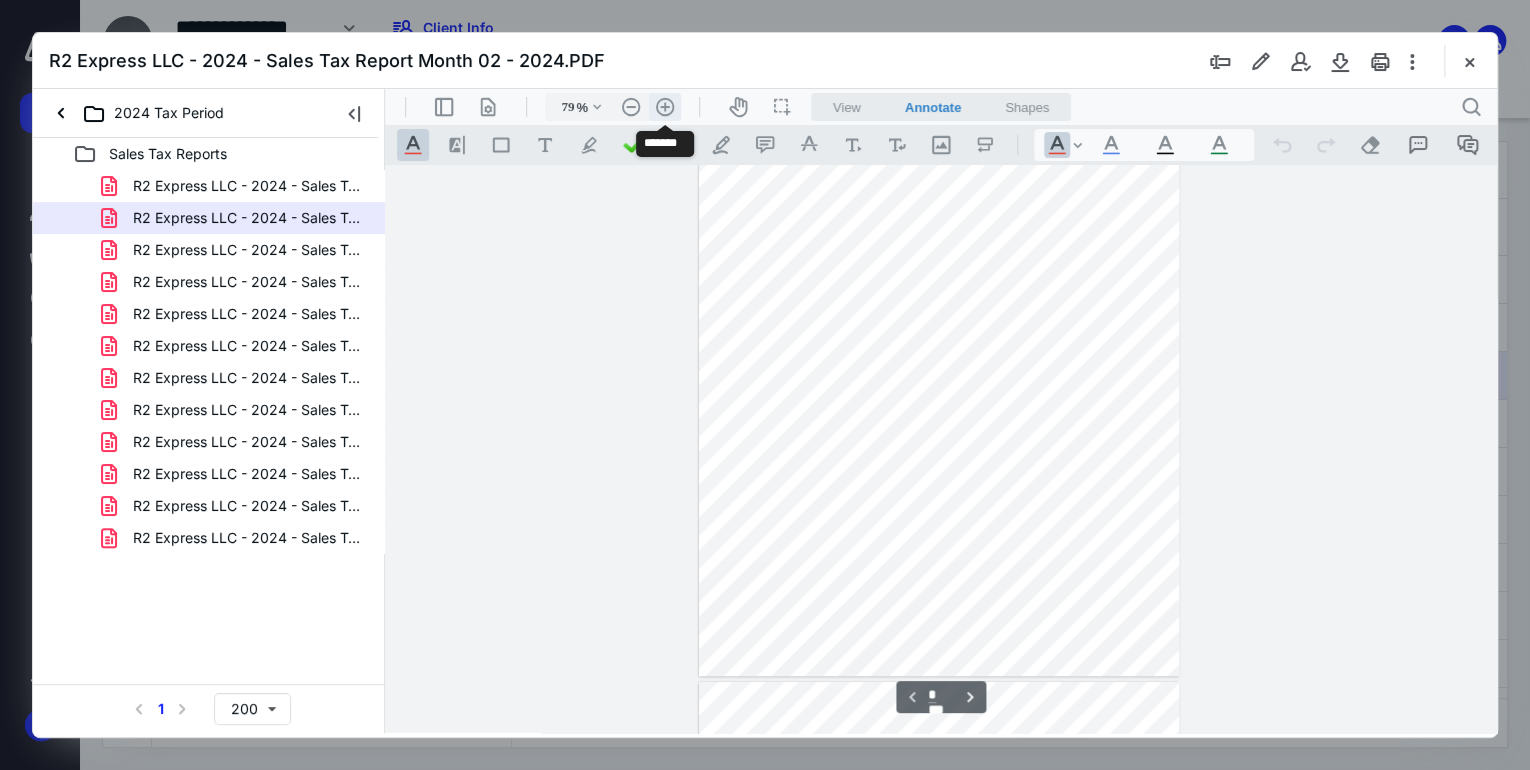 click on ".cls-1{fill:#abb0c4;} icon - header - zoom - in - line" at bounding box center [665, 107] 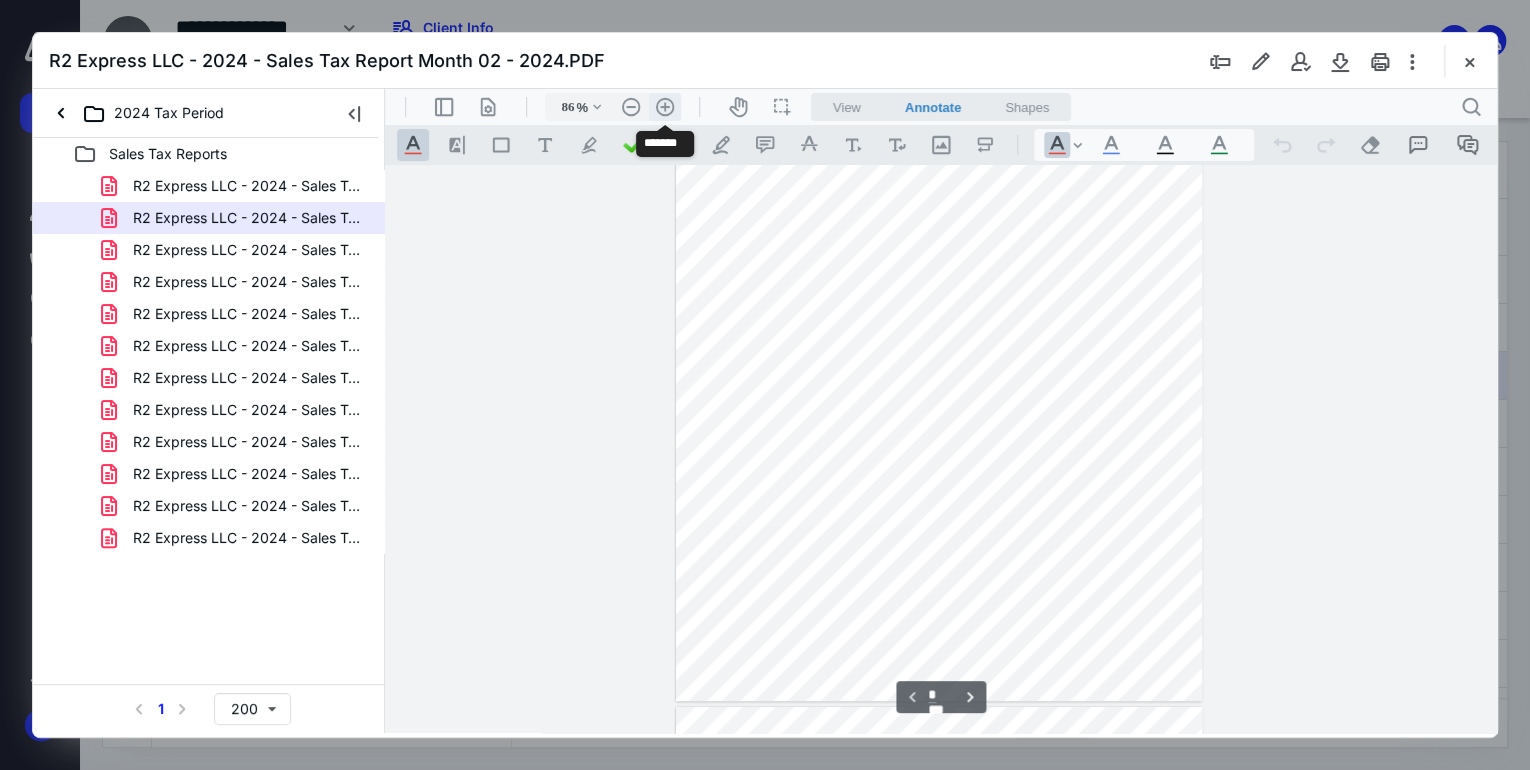 click on ".cls-1{fill:#abb0c4;} icon - header - zoom - in - line" at bounding box center (665, 107) 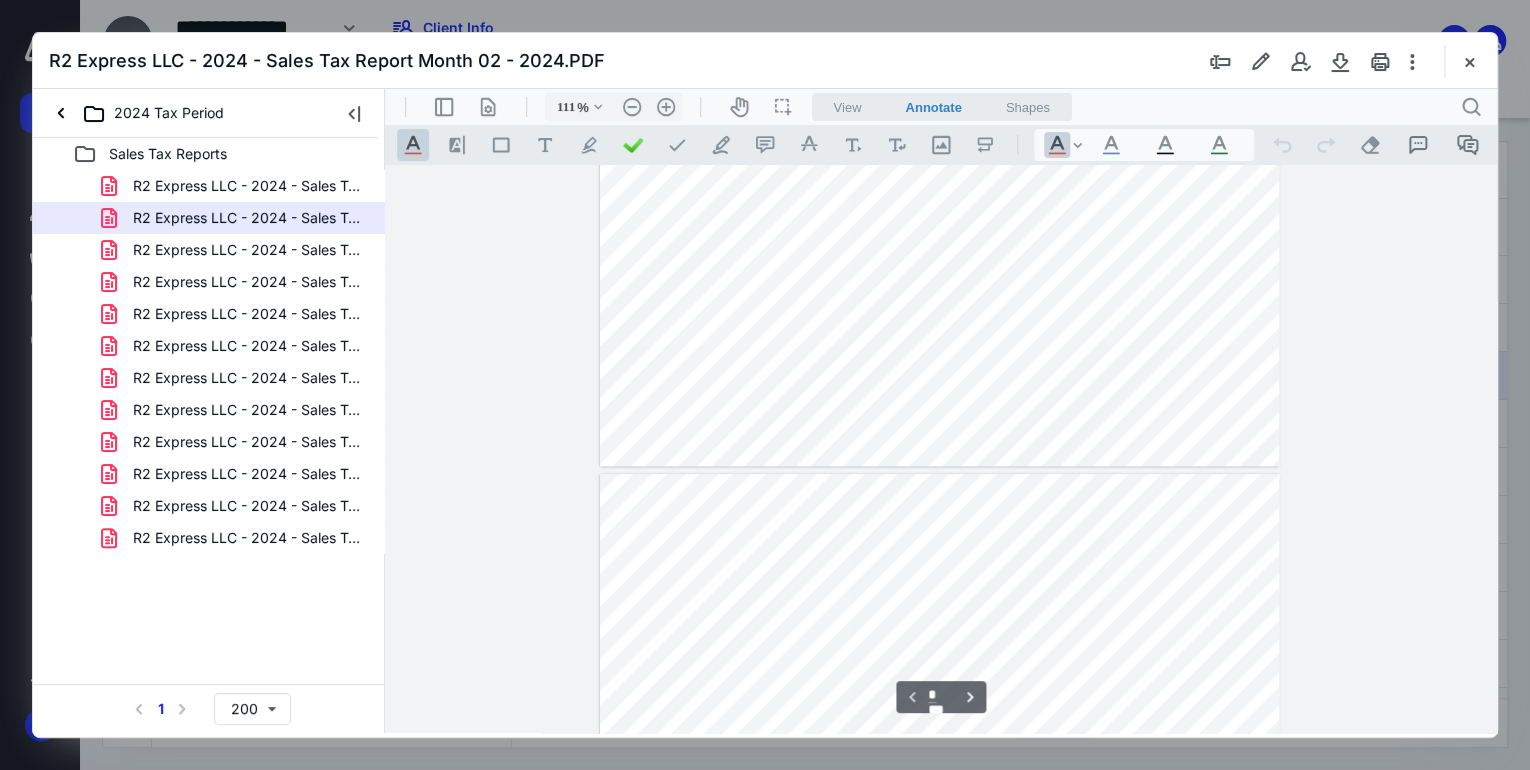 type on "*" 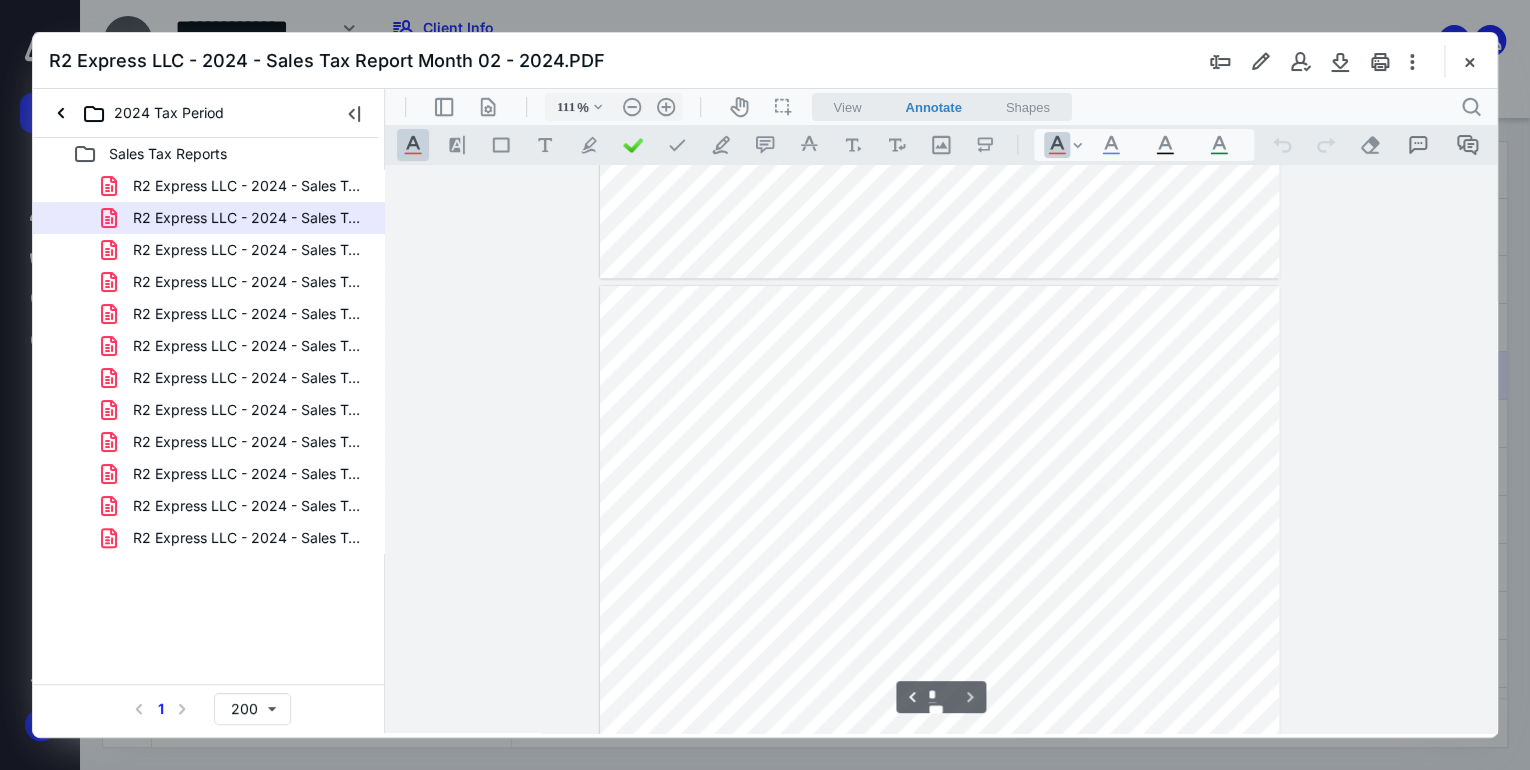 scroll, scrollTop: 822, scrollLeft: 0, axis: vertical 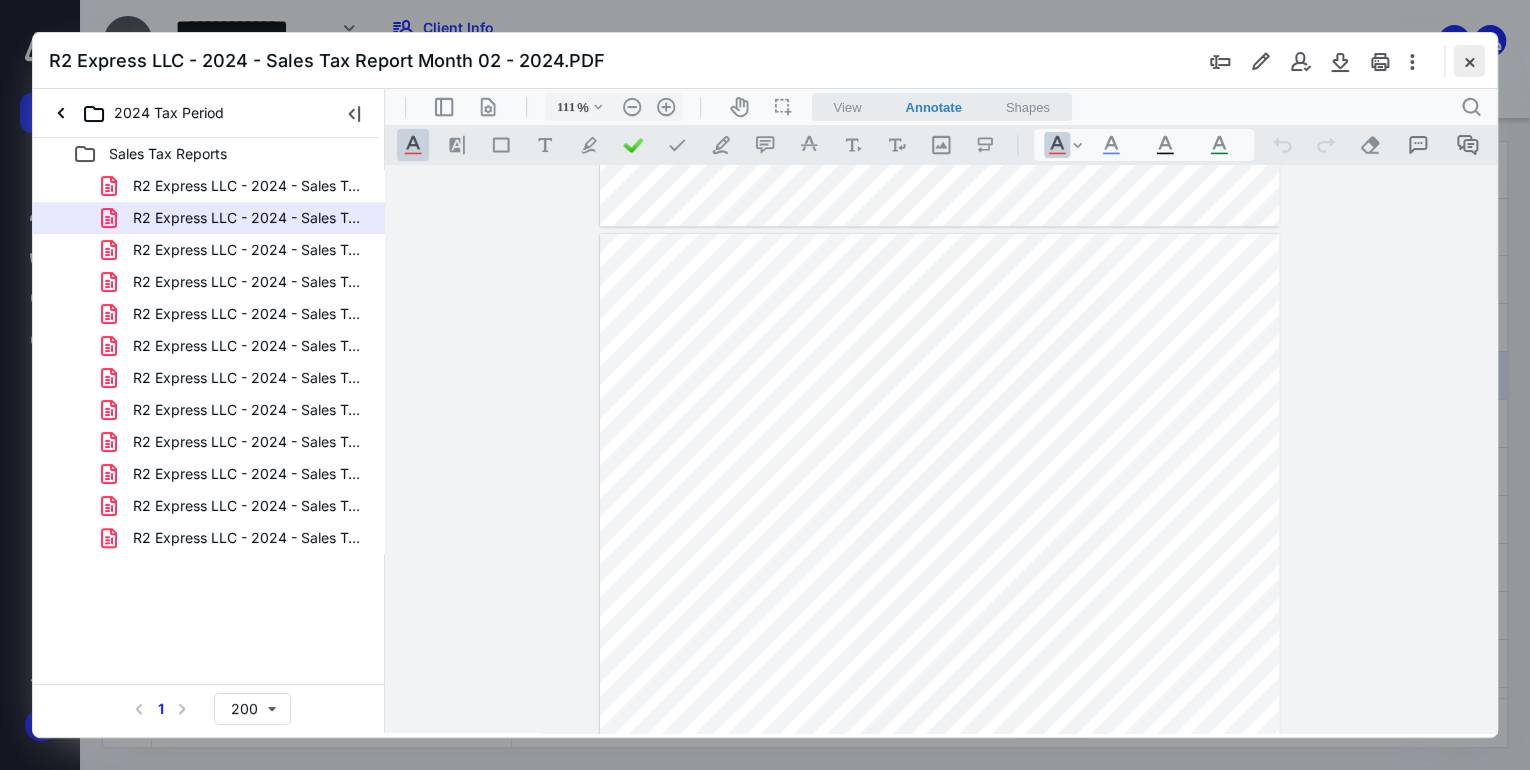 click at bounding box center [1469, 61] 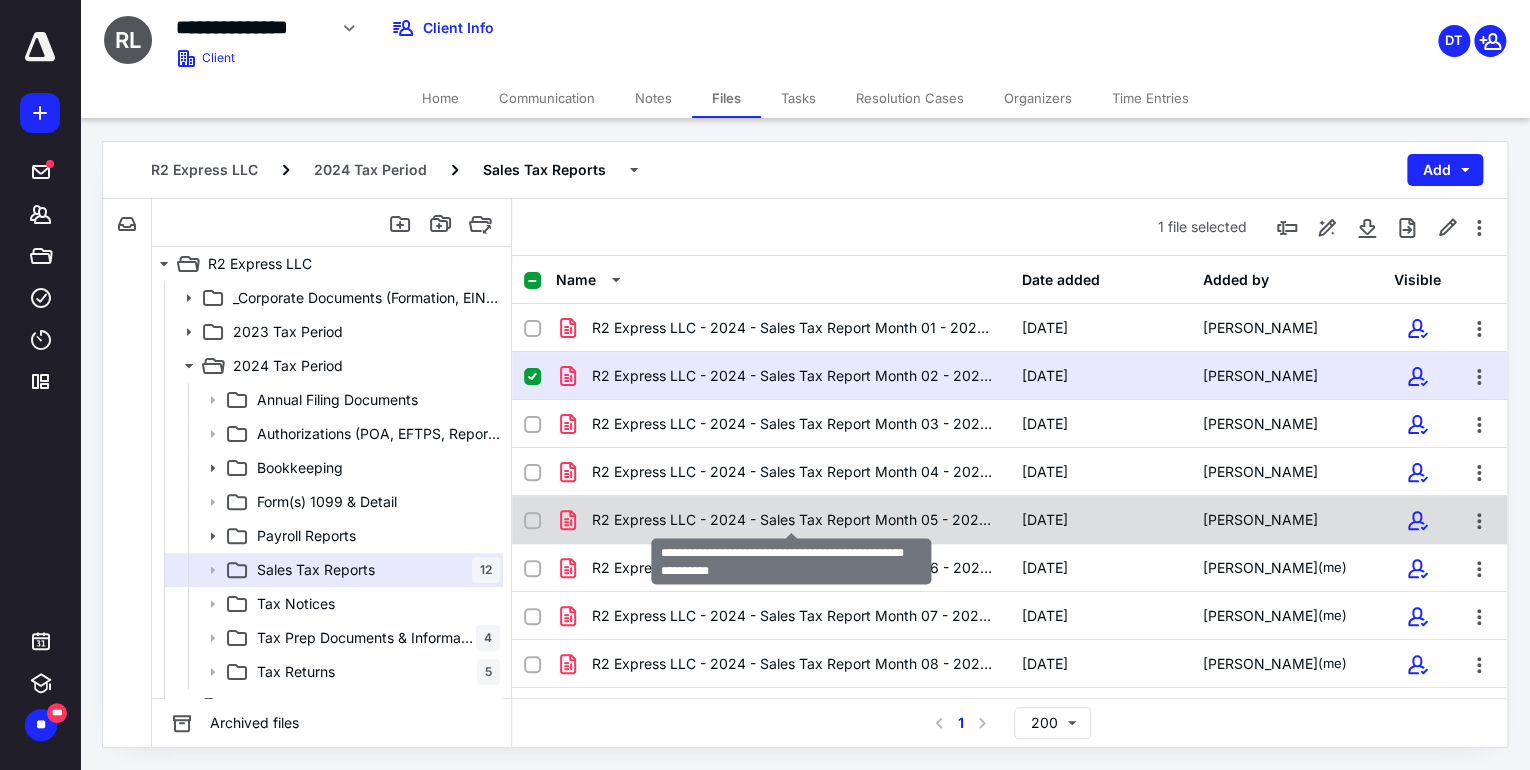 click on "R2 Express LLC - 2024 - Sales Tax Report Month 05 - 2024.PDF" at bounding box center [794, 520] 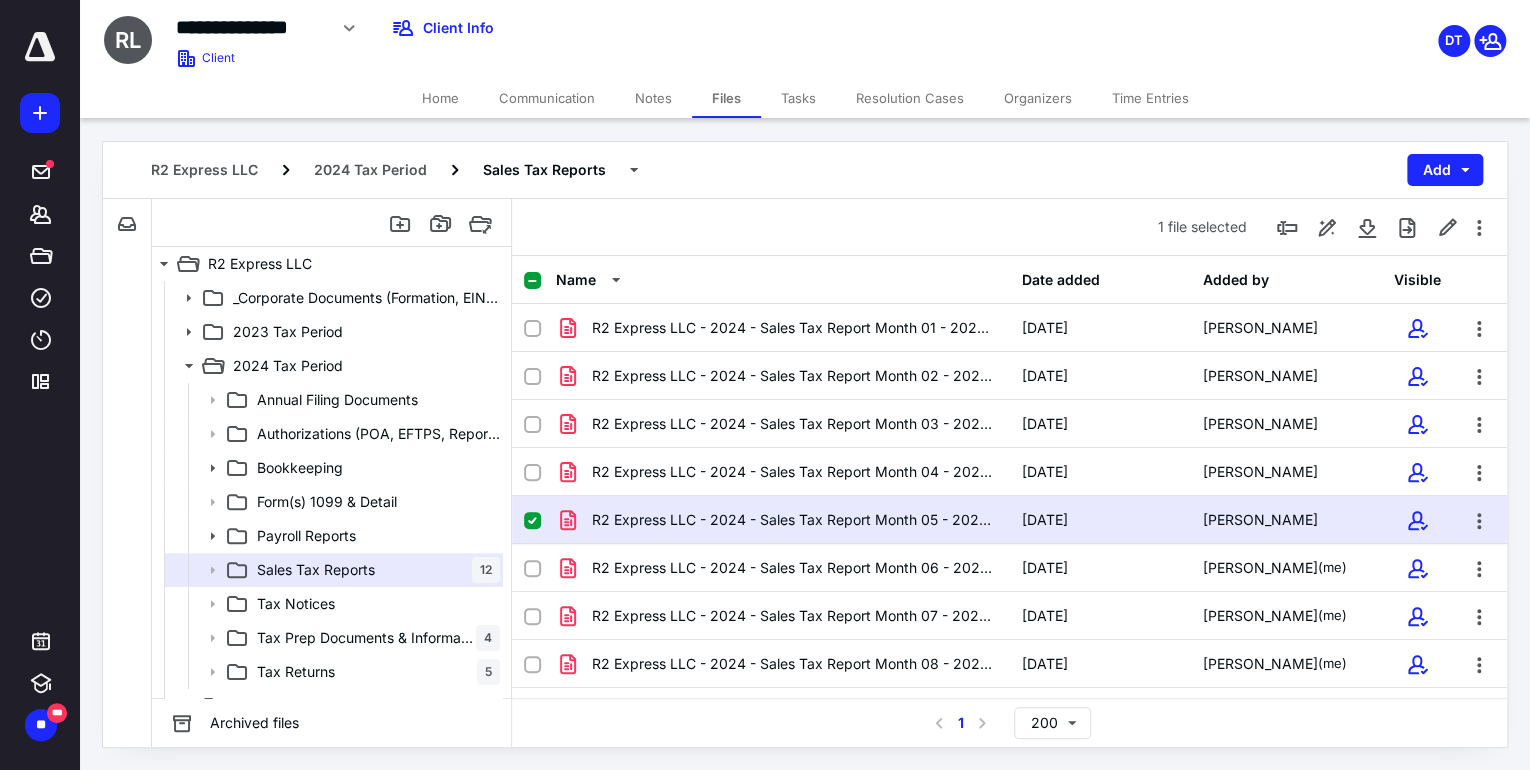 click on "R2 Express LLC - 2024 - Sales Tax Report Month 05 - 2024.PDF" at bounding box center [794, 520] 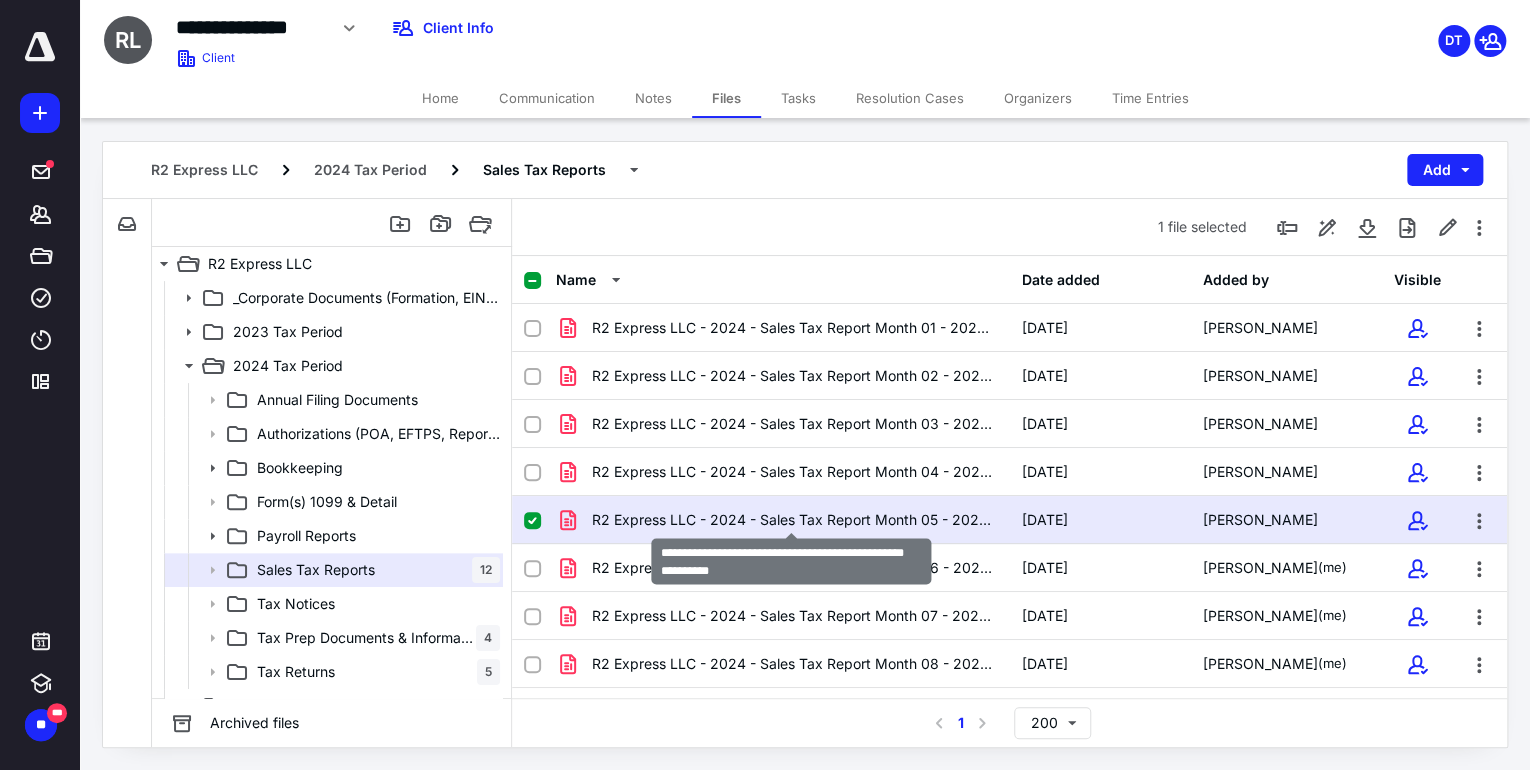 click on "R2 Express LLC - 2024 - Sales Tax Report Month 05 - 2024.PDF" at bounding box center (794, 520) 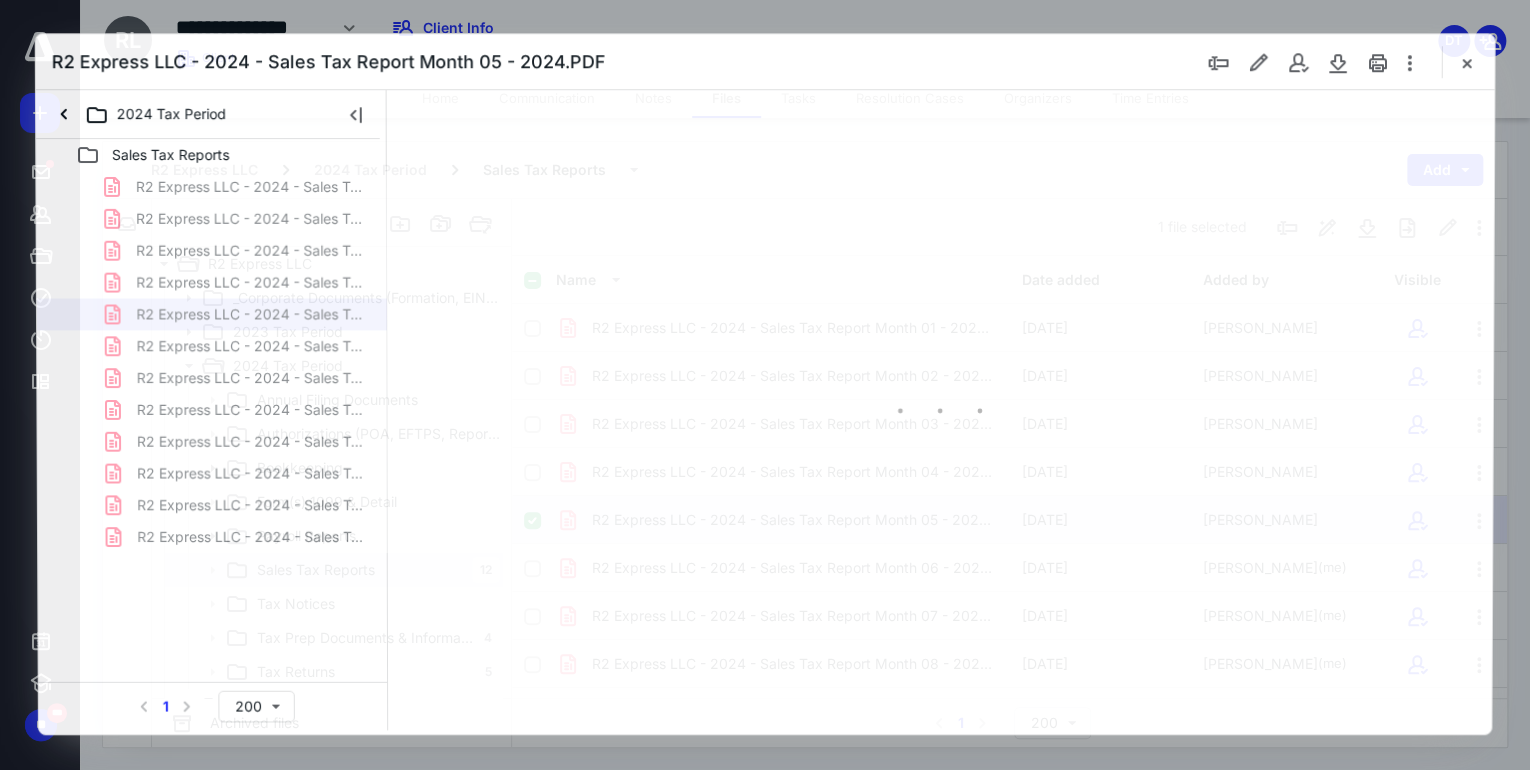 scroll, scrollTop: 0, scrollLeft: 0, axis: both 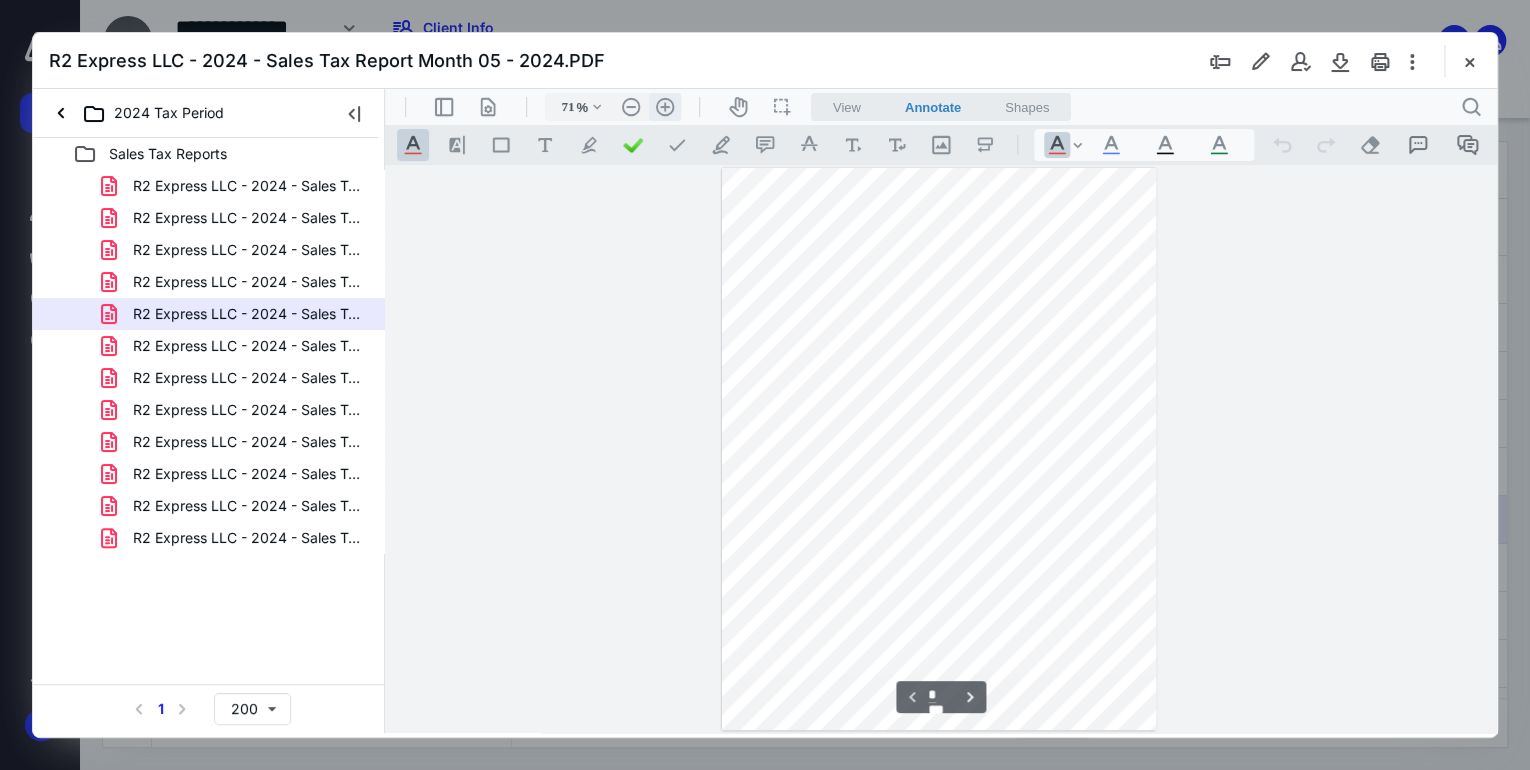 click on ".cls-1{fill:#abb0c4;} icon - header - zoom - in - line" at bounding box center [665, 107] 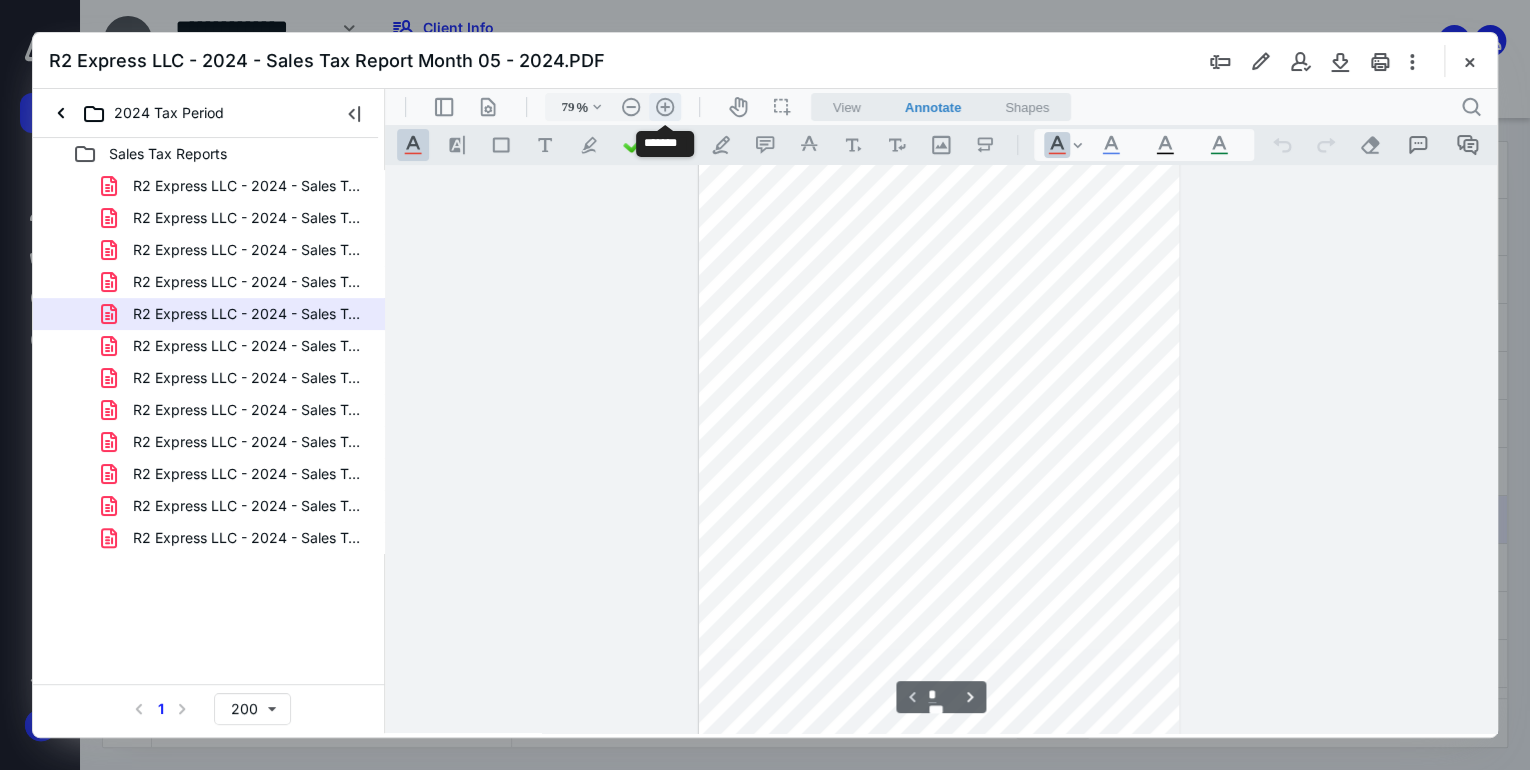 click on ".cls-1{fill:#abb0c4;} icon - header - zoom - in - line" at bounding box center (665, 107) 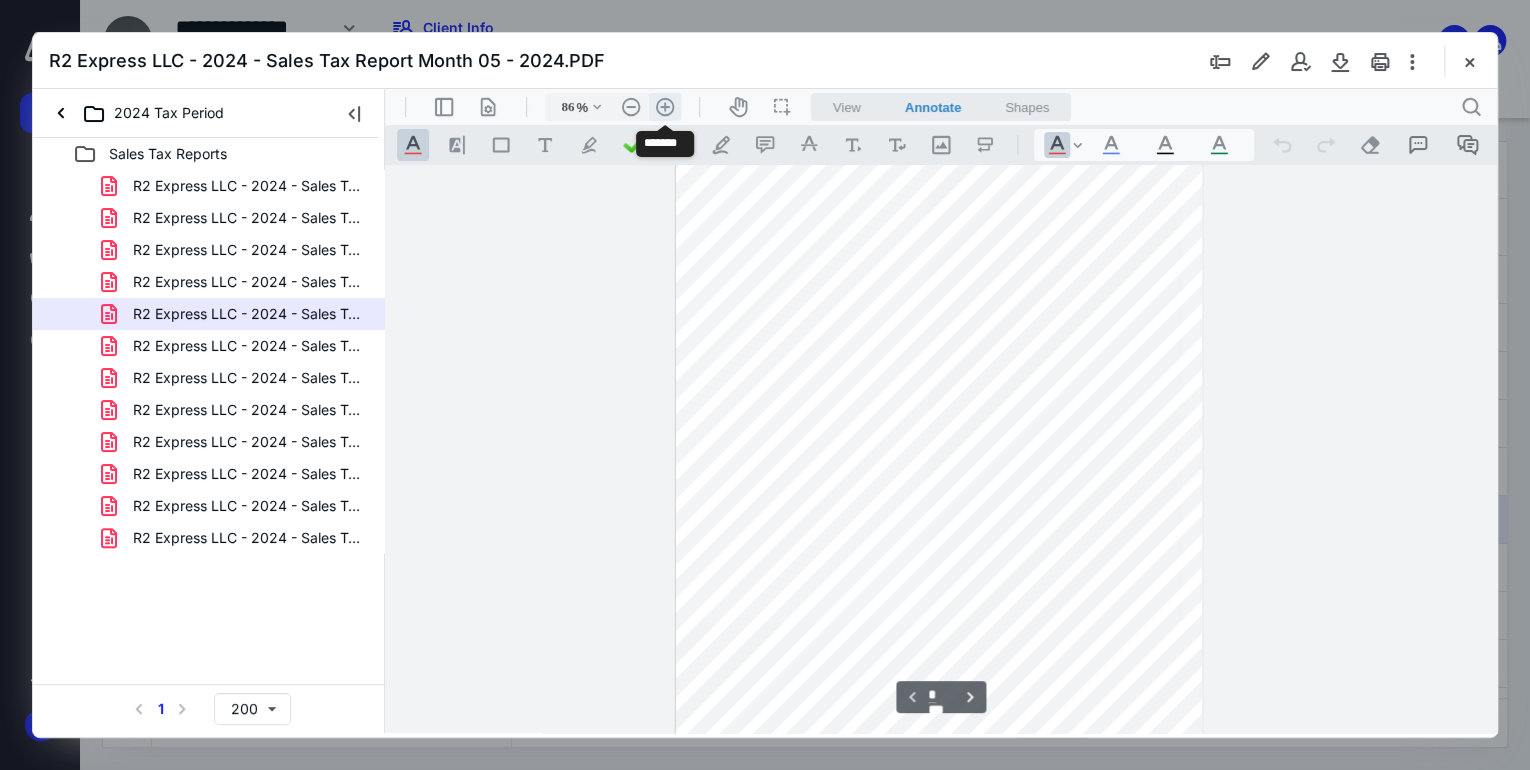 click on ".cls-1{fill:#abb0c4;} icon - header - zoom - in - line" at bounding box center [665, 107] 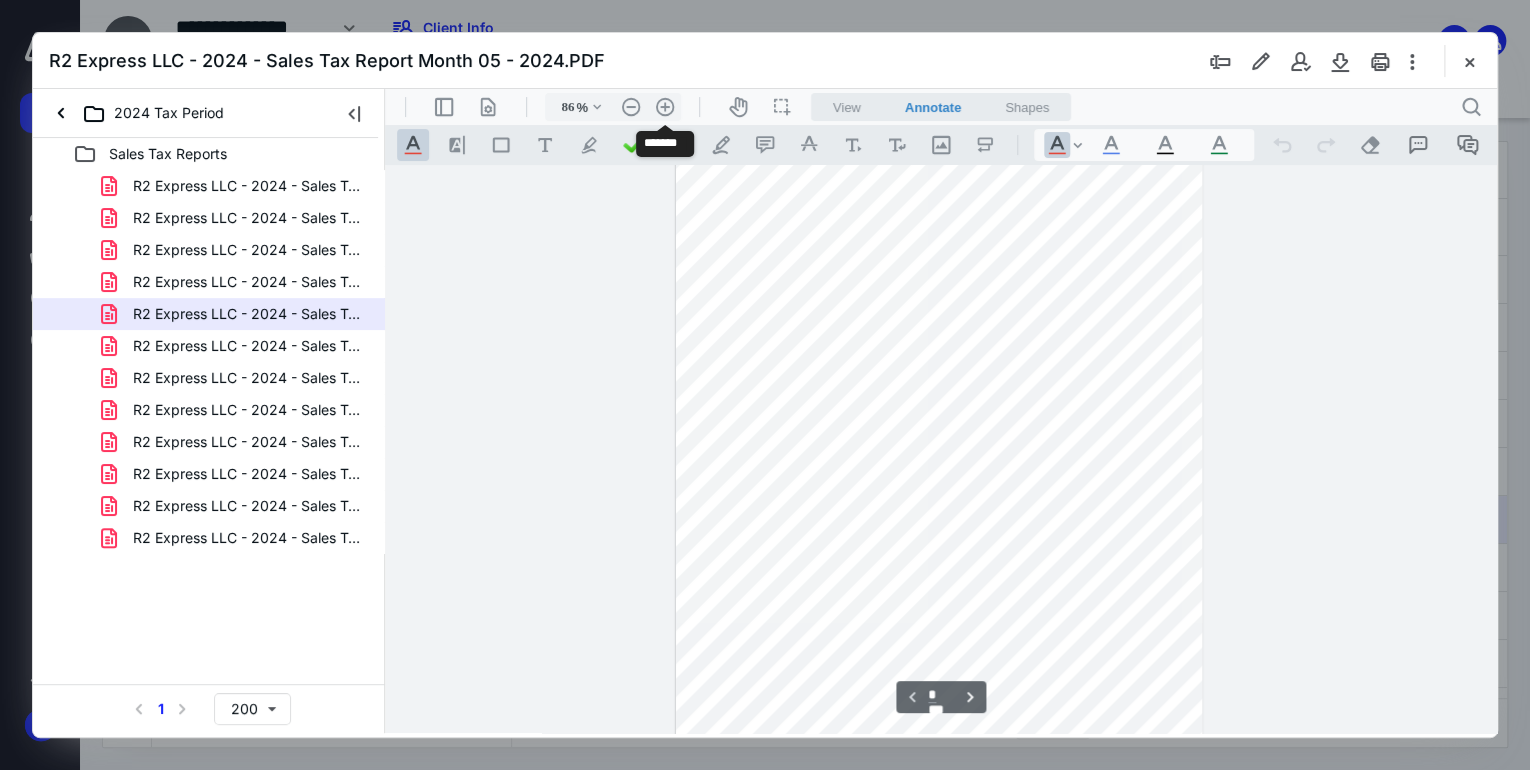 type on "111" 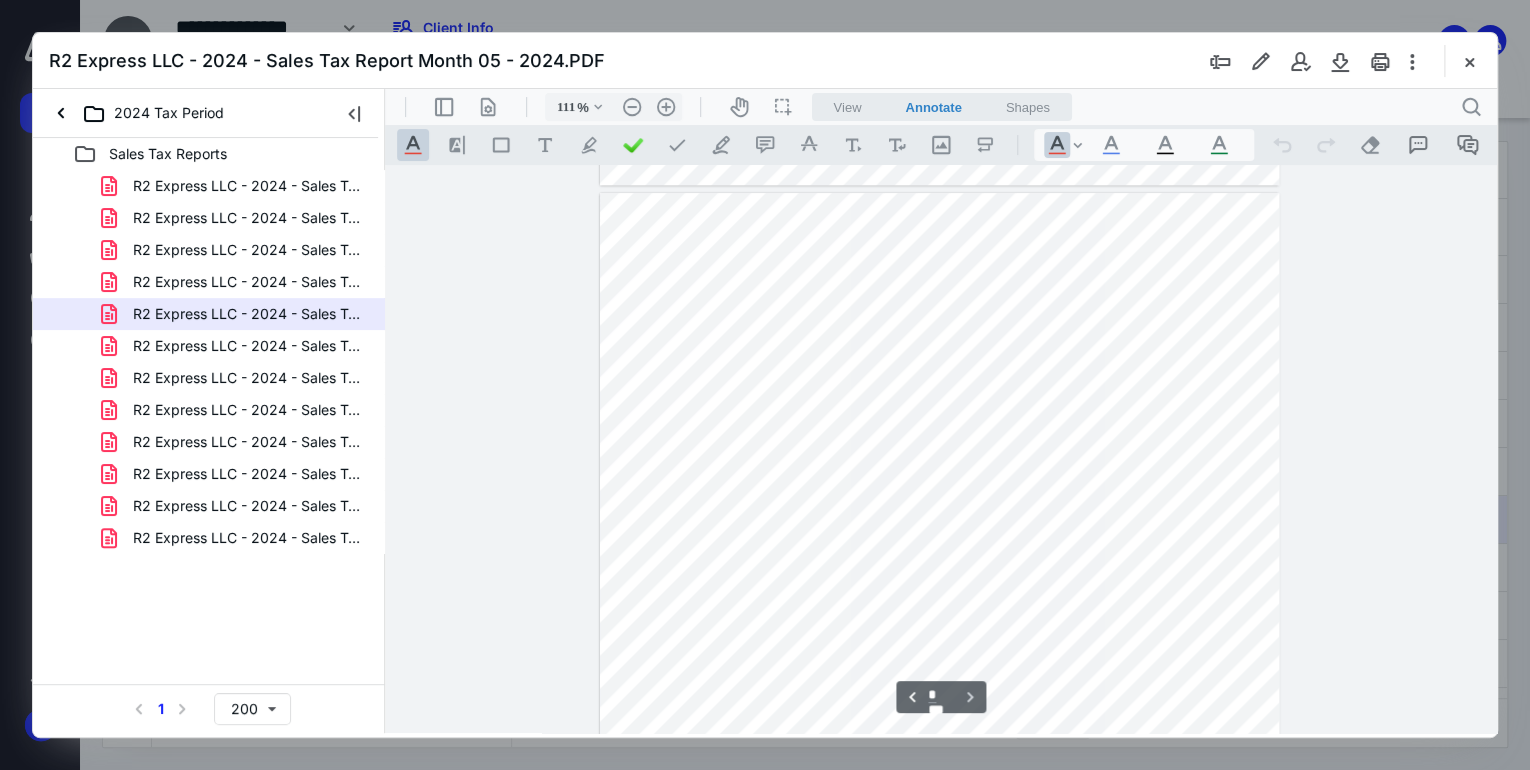 scroll, scrollTop: 857, scrollLeft: 0, axis: vertical 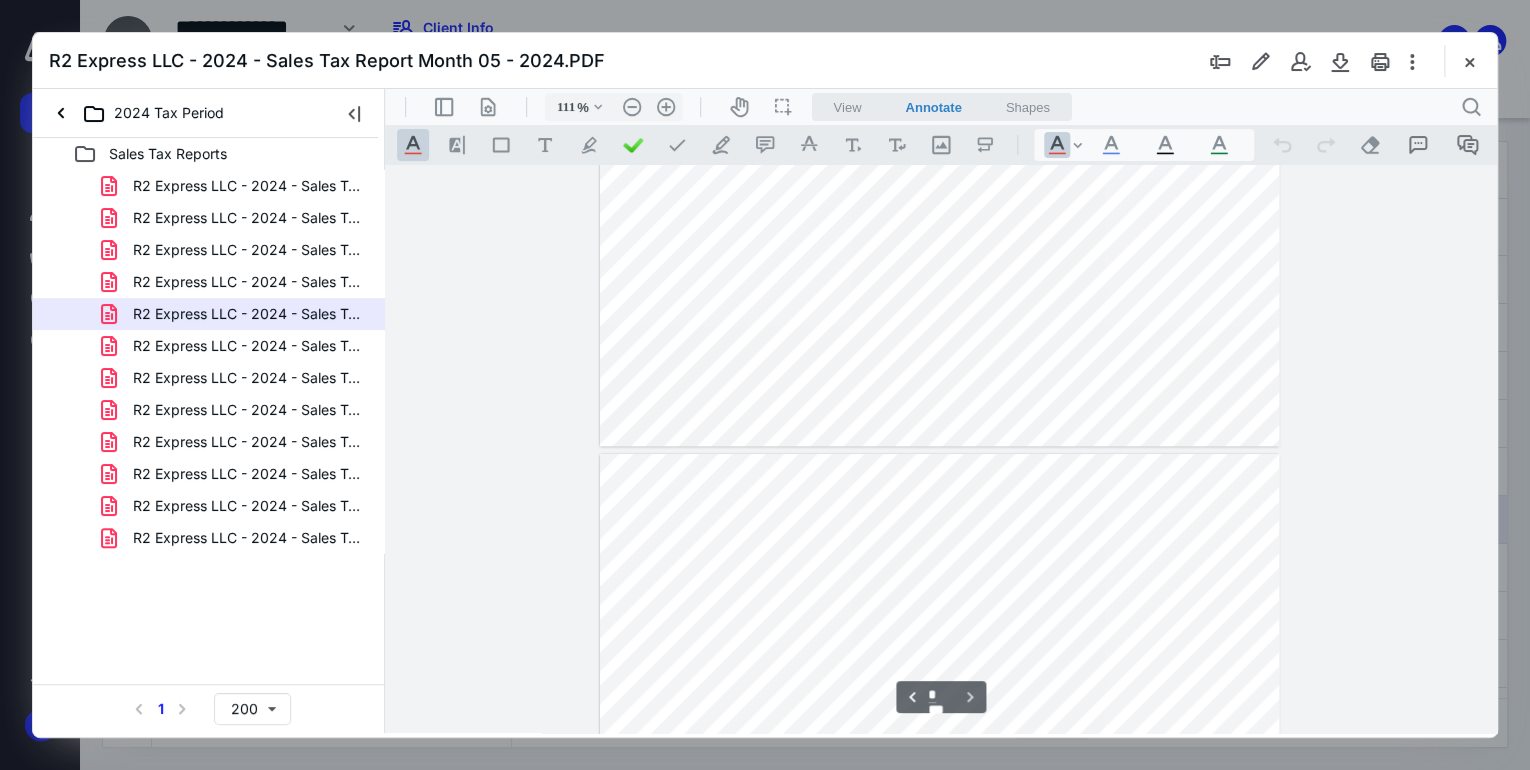 type on "*" 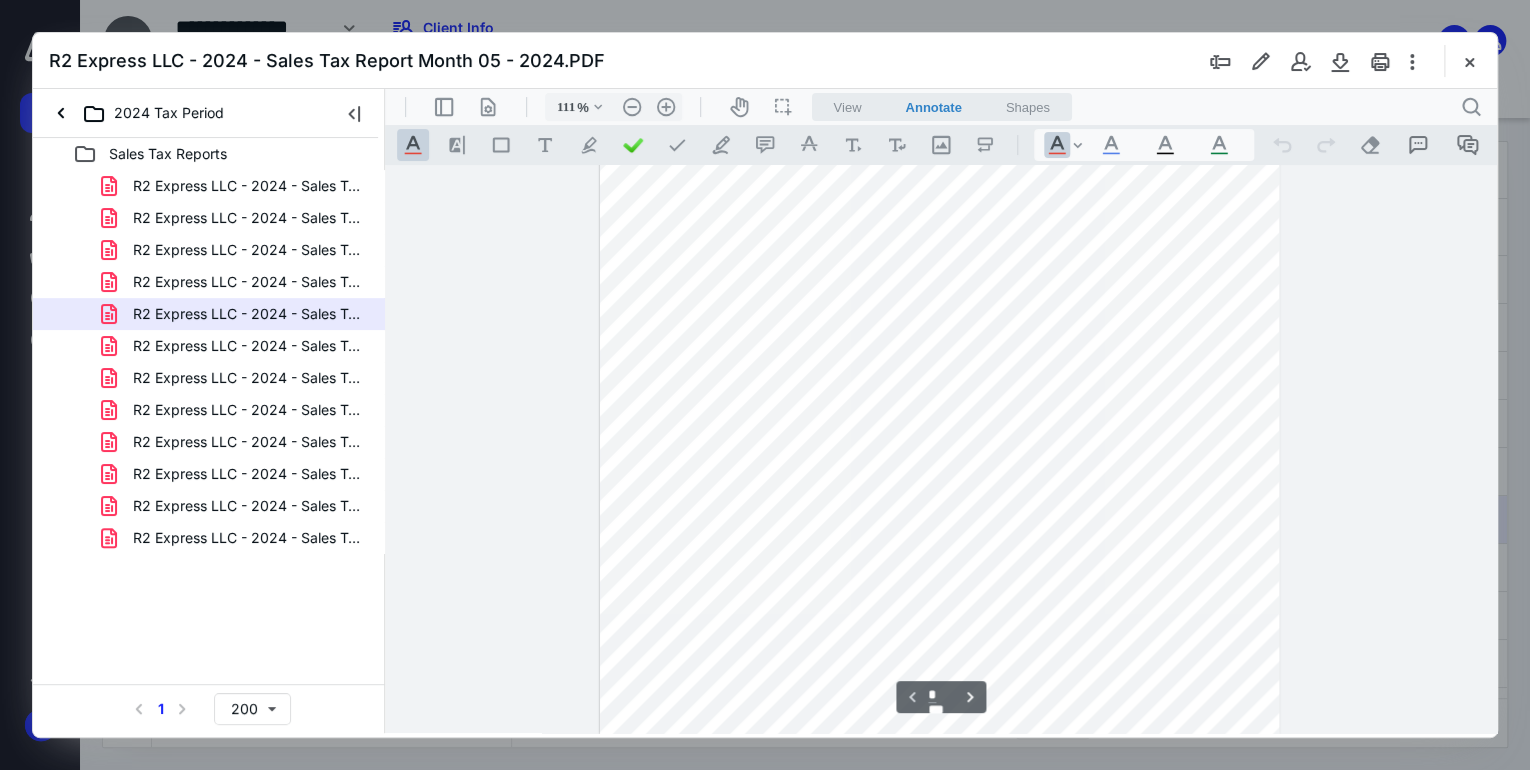 scroll, scrollTop: 297, scrollLeft: 0, axis: vertical 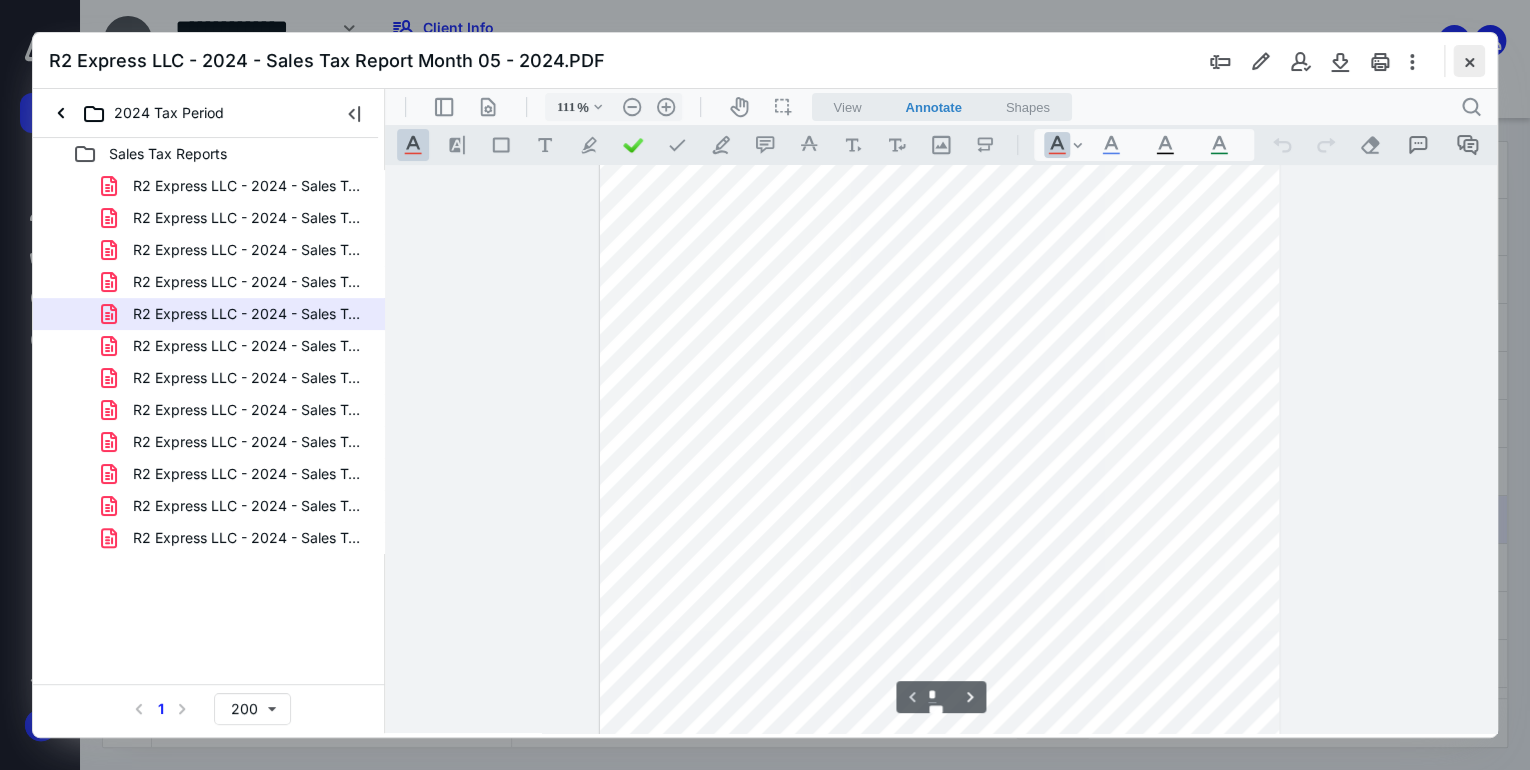 click at bounding box center (1469, 61) 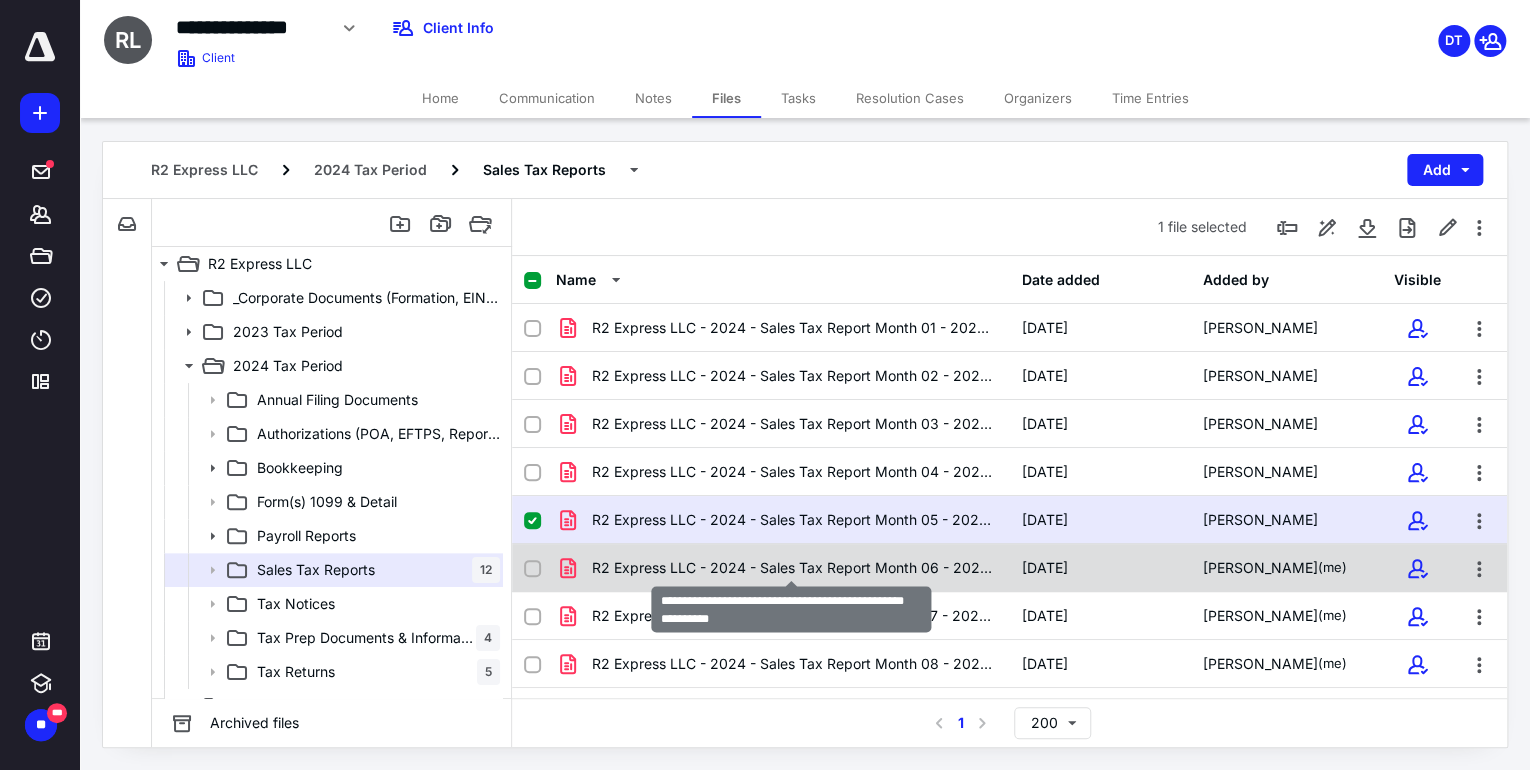 click on "R2 Express LLC - 2024 - Sales Tax Report Month 06 - 2024.pdf" at bounding box center [794, 568] 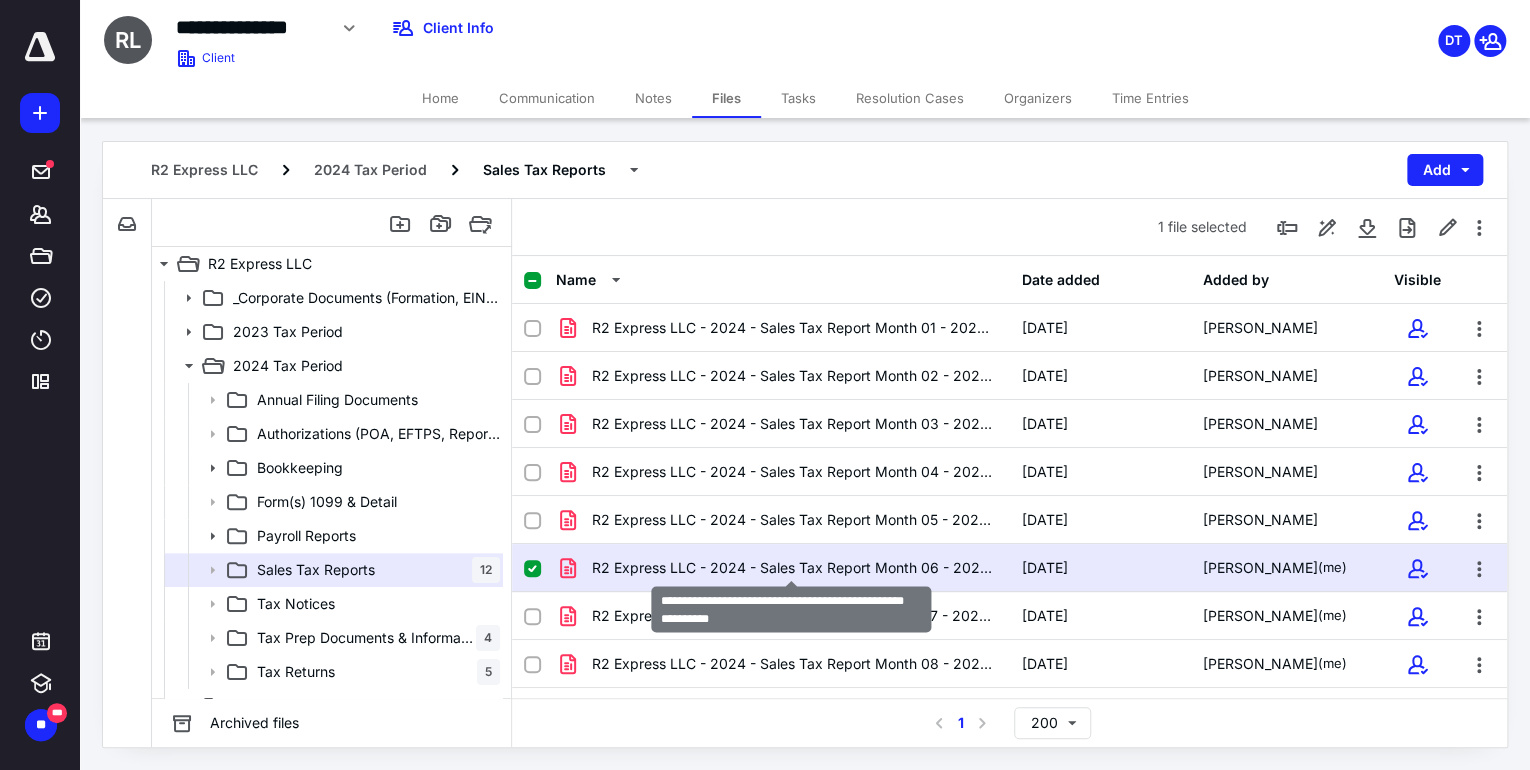 click on "R2 Express LLC - 2024 - Sales Tax Report Month 06 - 2024.pdf" at bounding box center (794, 568) 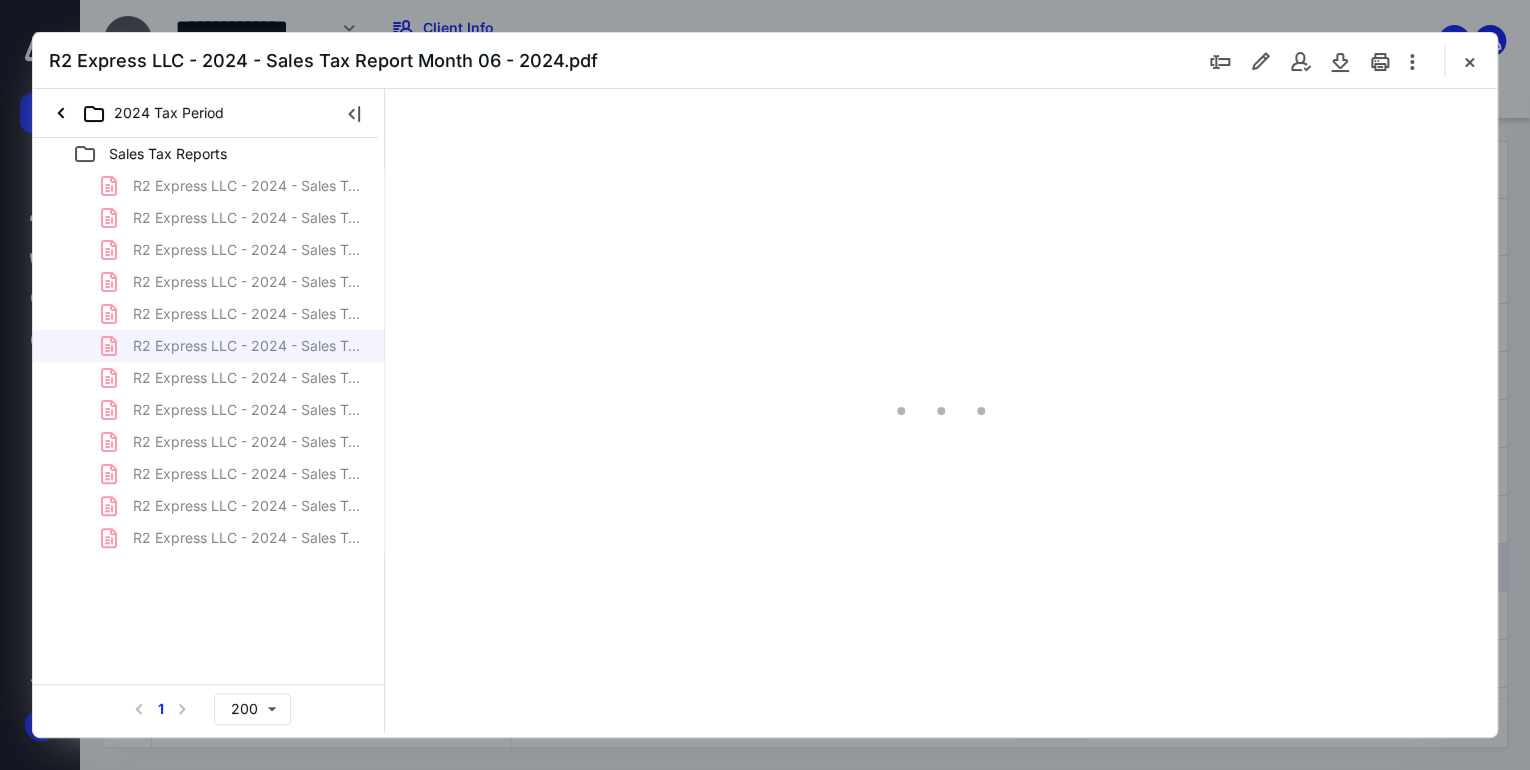 scroll, scrollTop: 0, scrollLeft: 0, axis: both 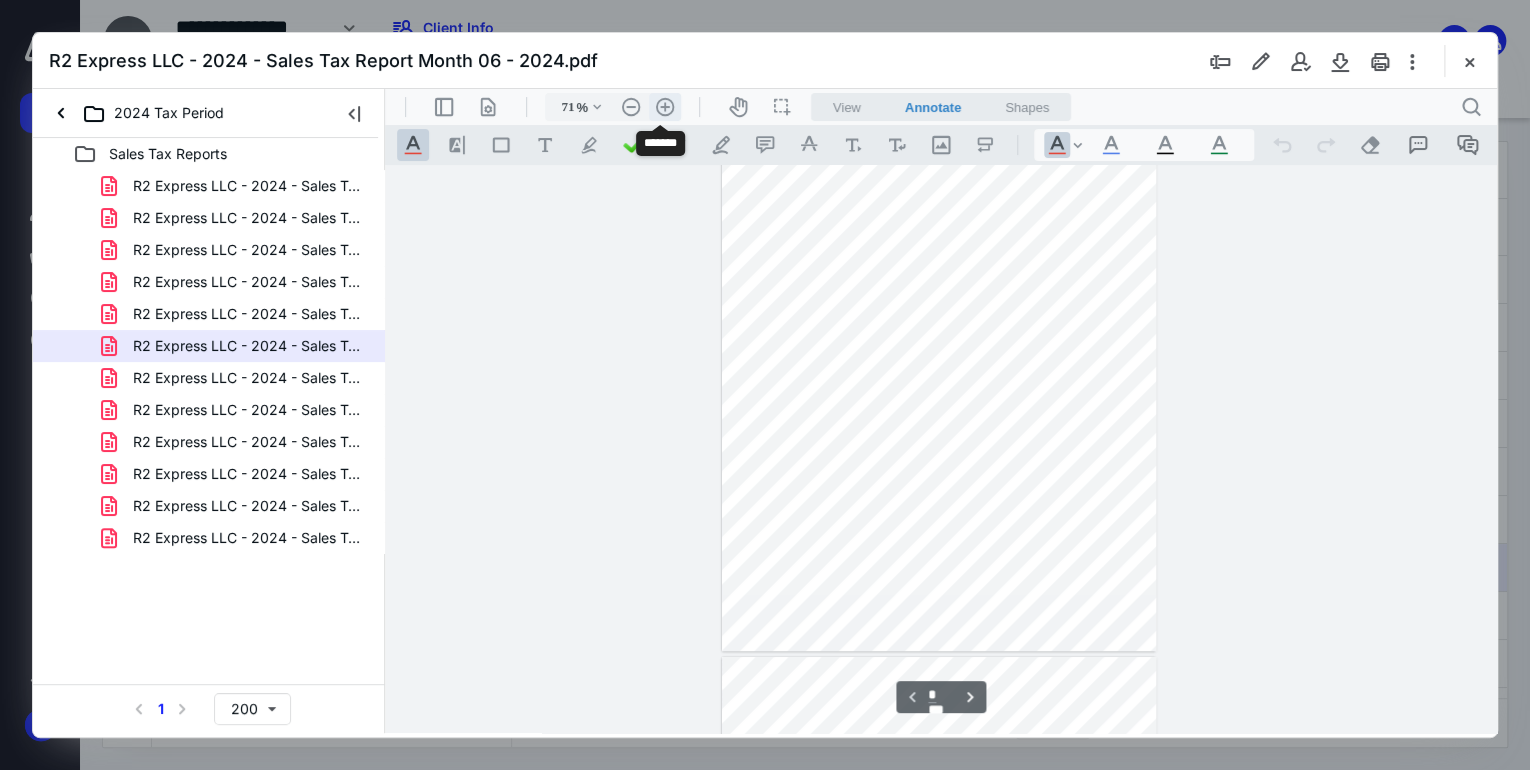 click on ".cls-1{fill:#abb0c4;} icon - header - zoom - in - line" at bounding box center [665, 107] 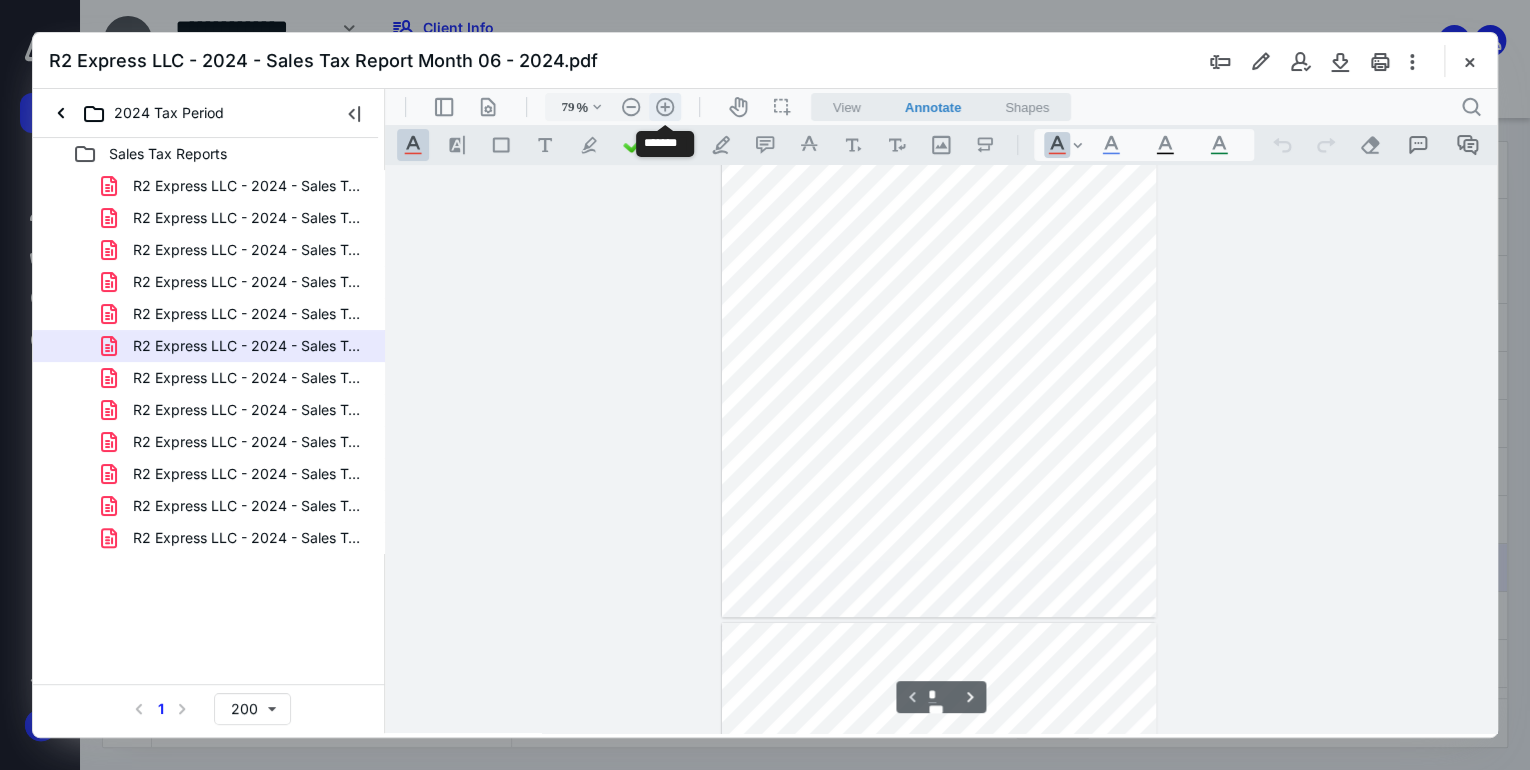 click on ".cls-1{fill:#abb0c4;} icon - header - zoom - in - line" at bounding box center [665, 107] 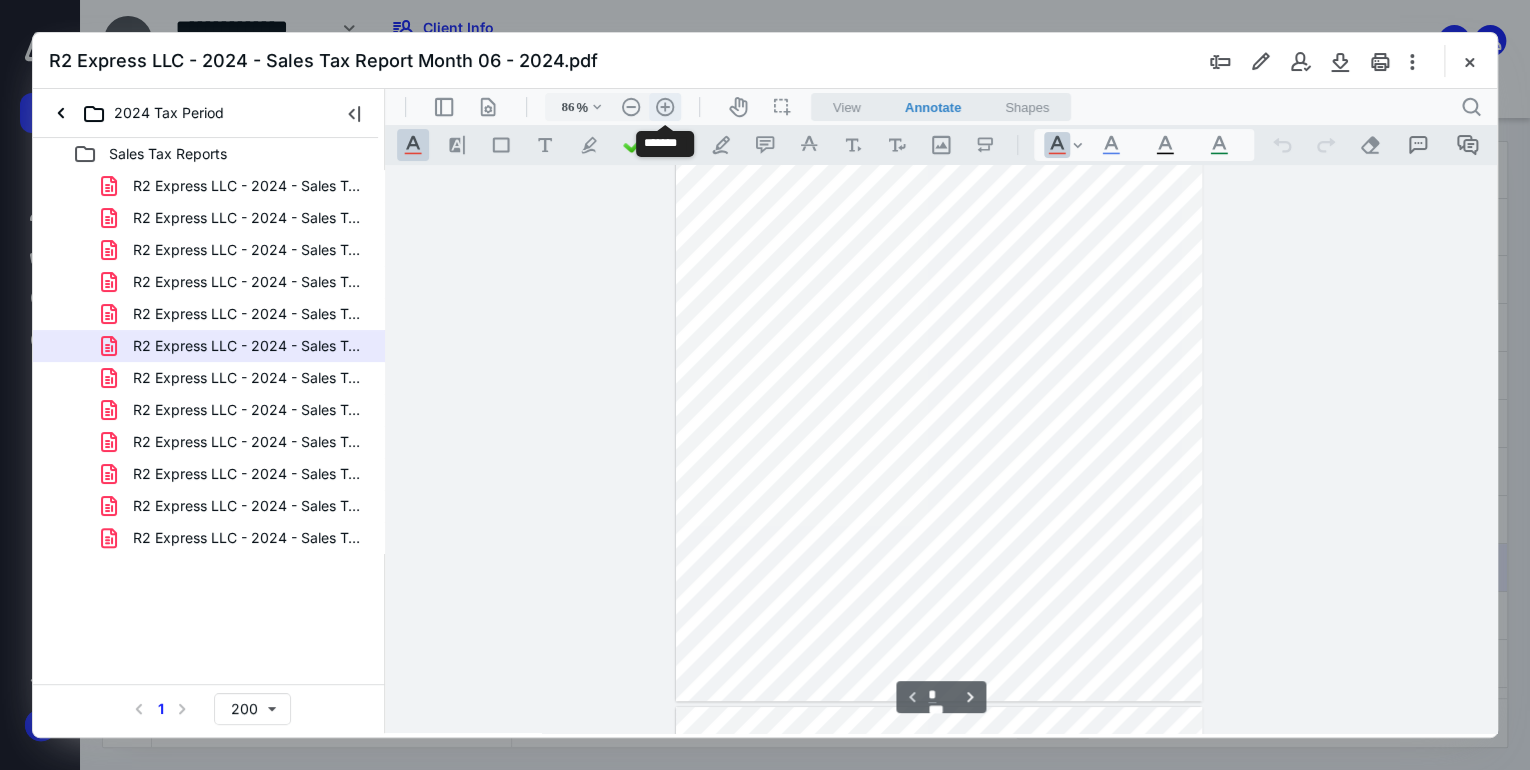 click on ".cls-1{fill:#abb0c4;} icon - header - zoom - in - line" at bounding box center (665, 107) 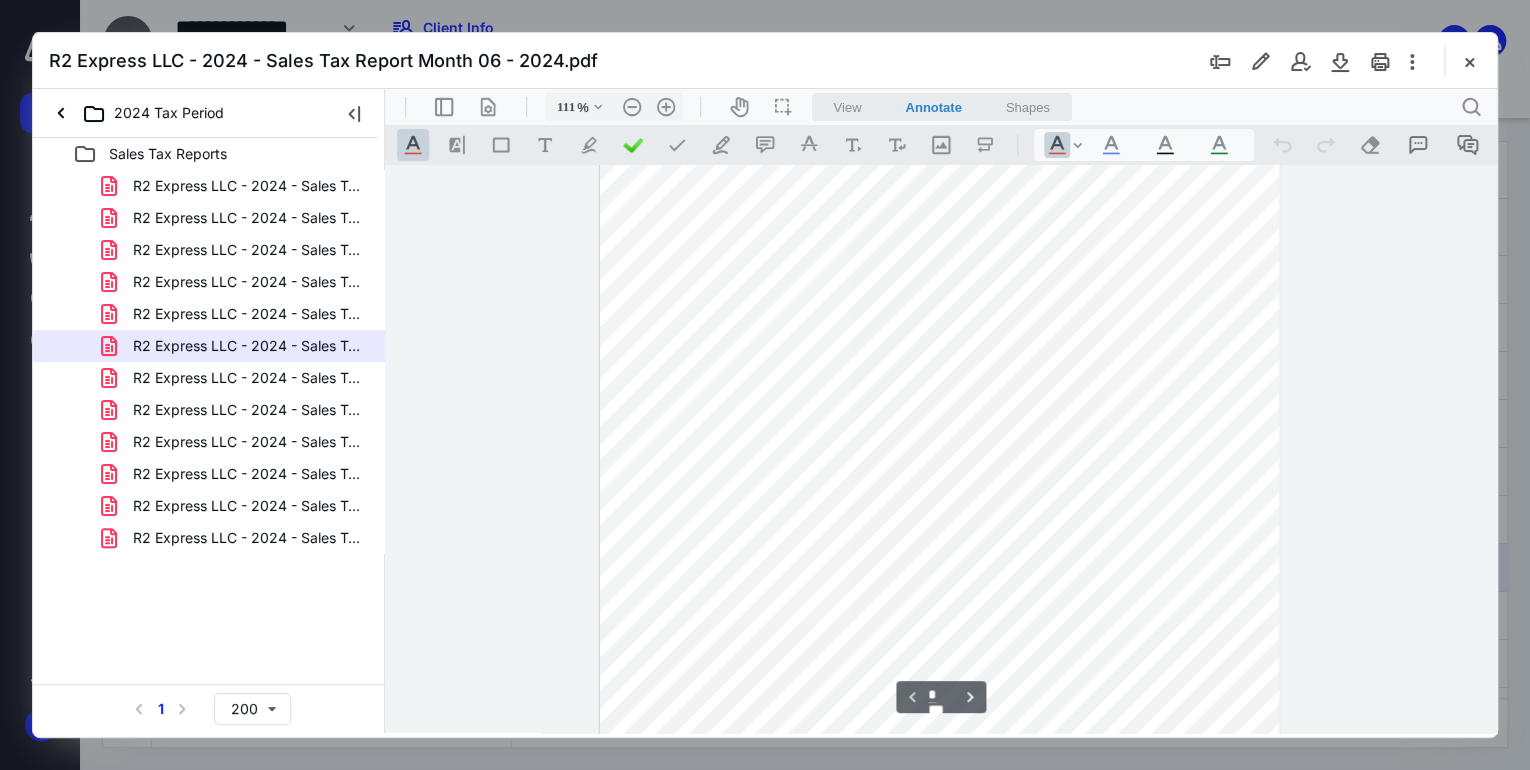 scroll, scrollTop: 262, scrollLeft: 0, axis: vertical 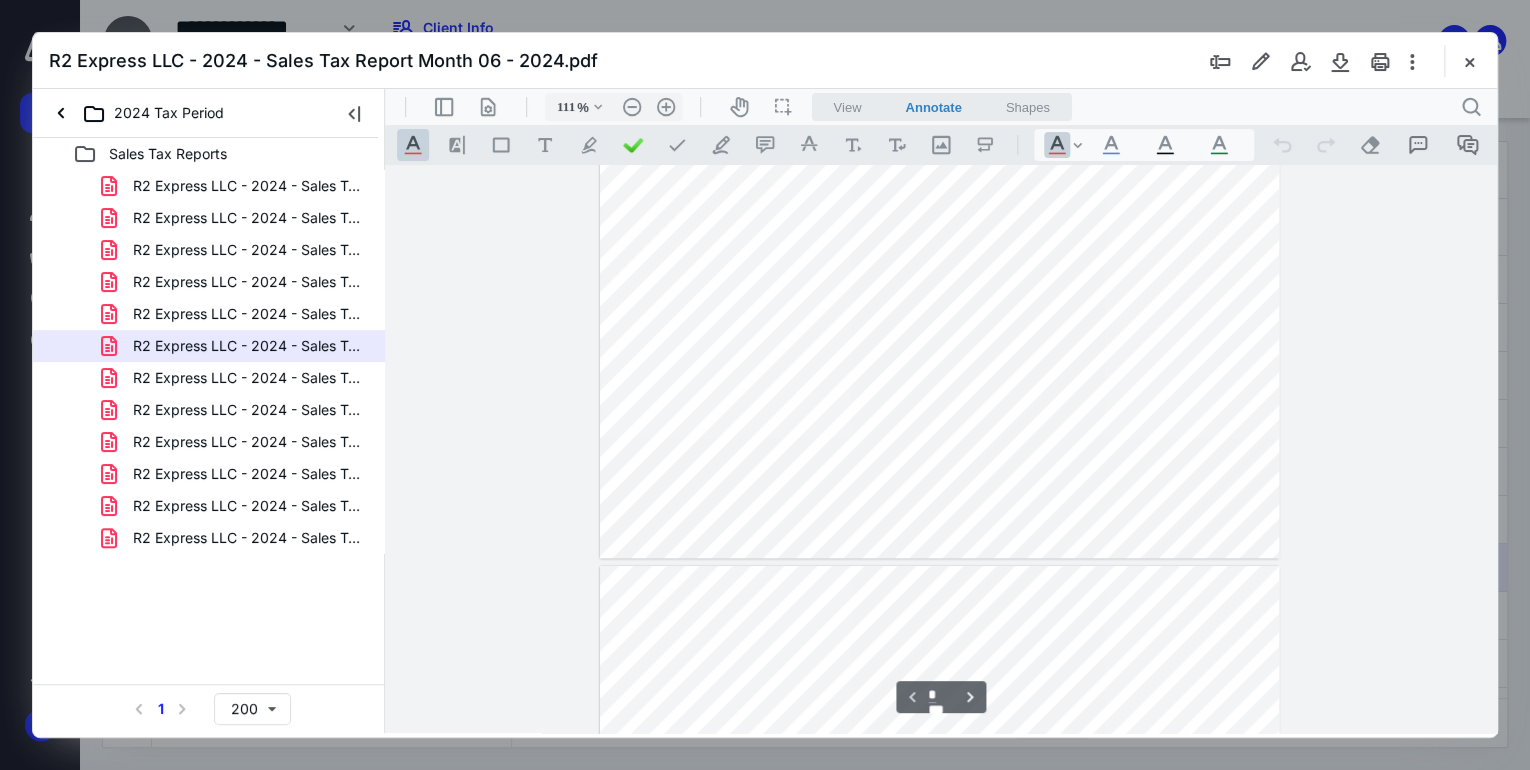 type on "*" 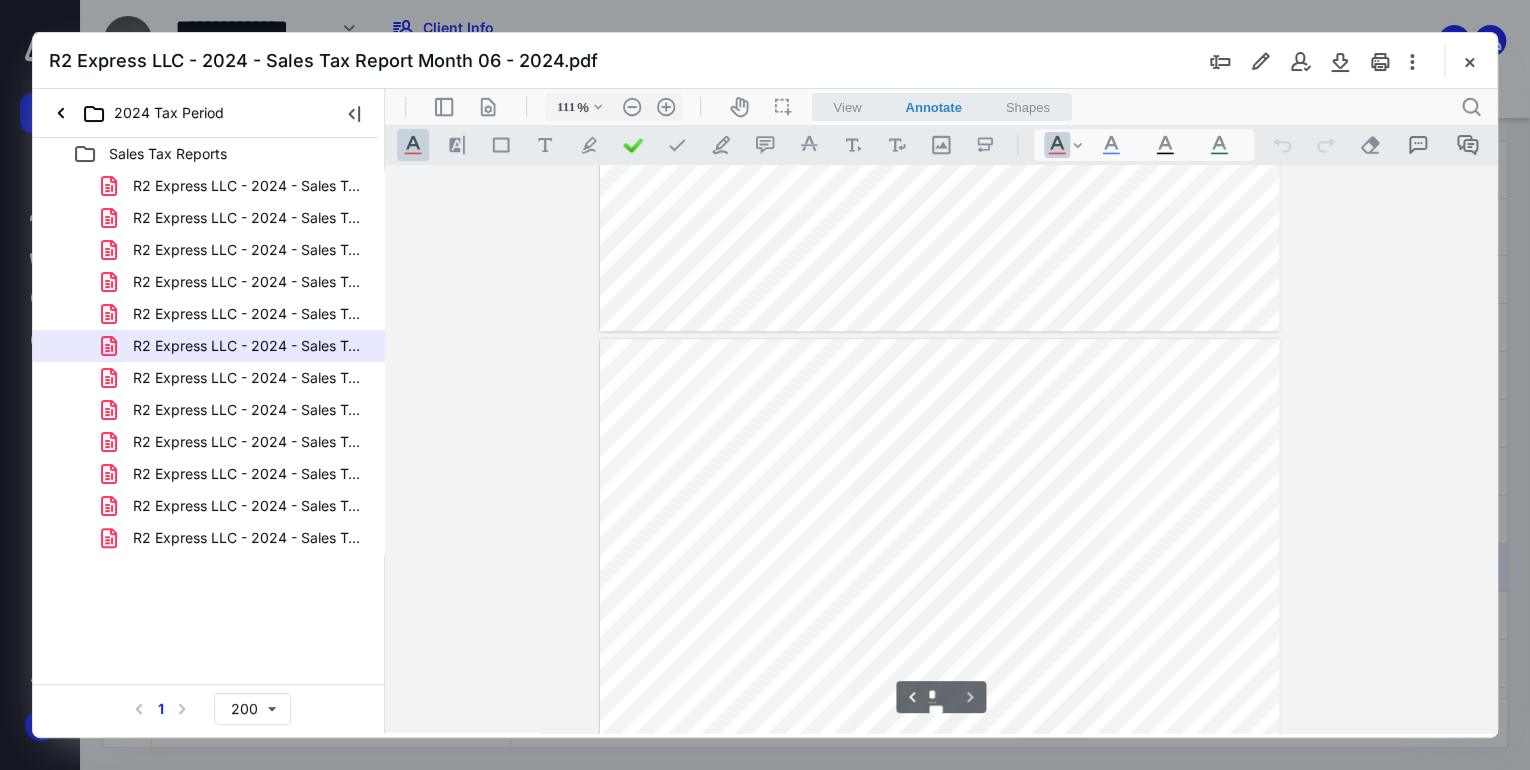 scroll, scrollTop: 662, scrollLeft: 0, axis: vertical 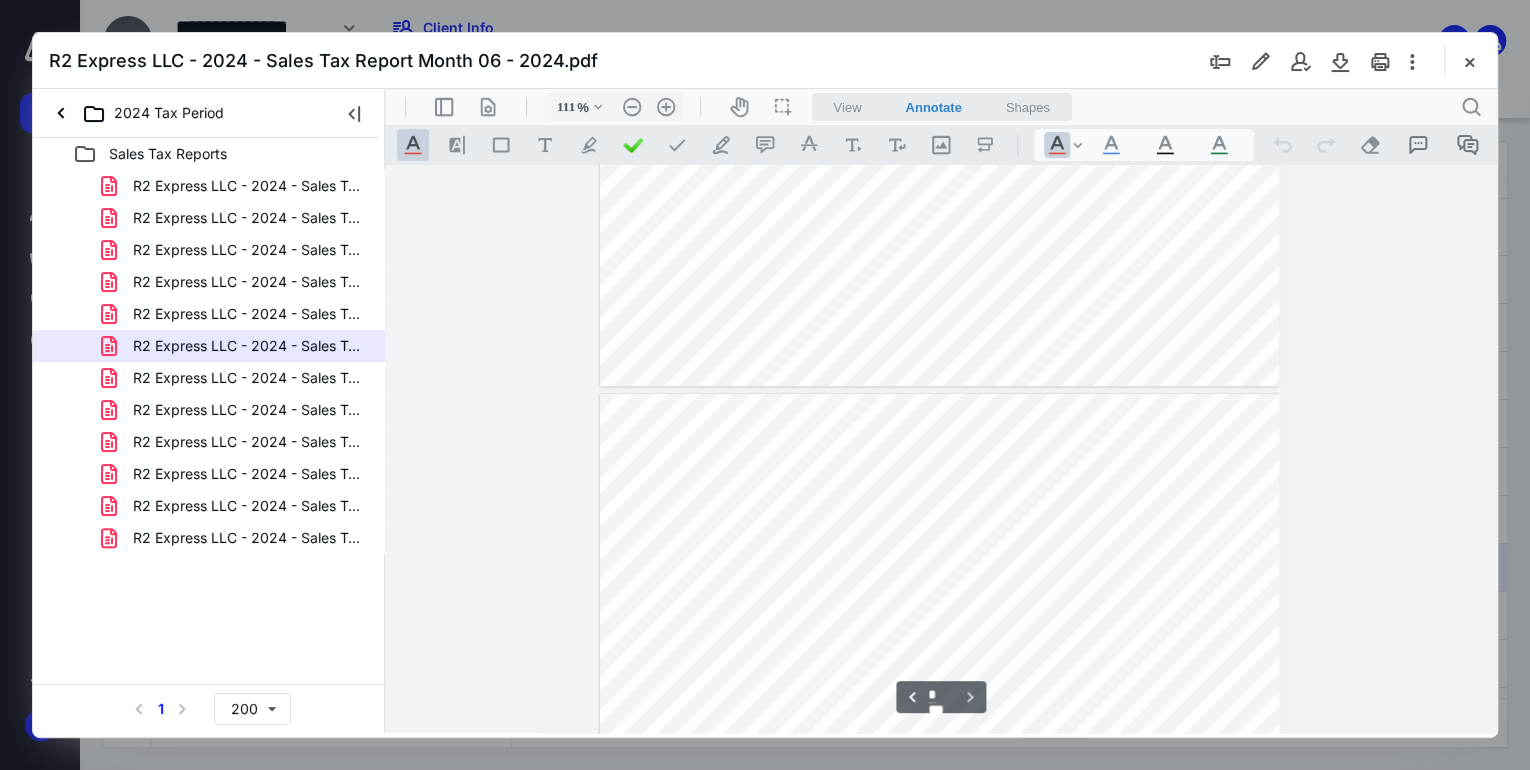 click at bounding box center [1469, 61] 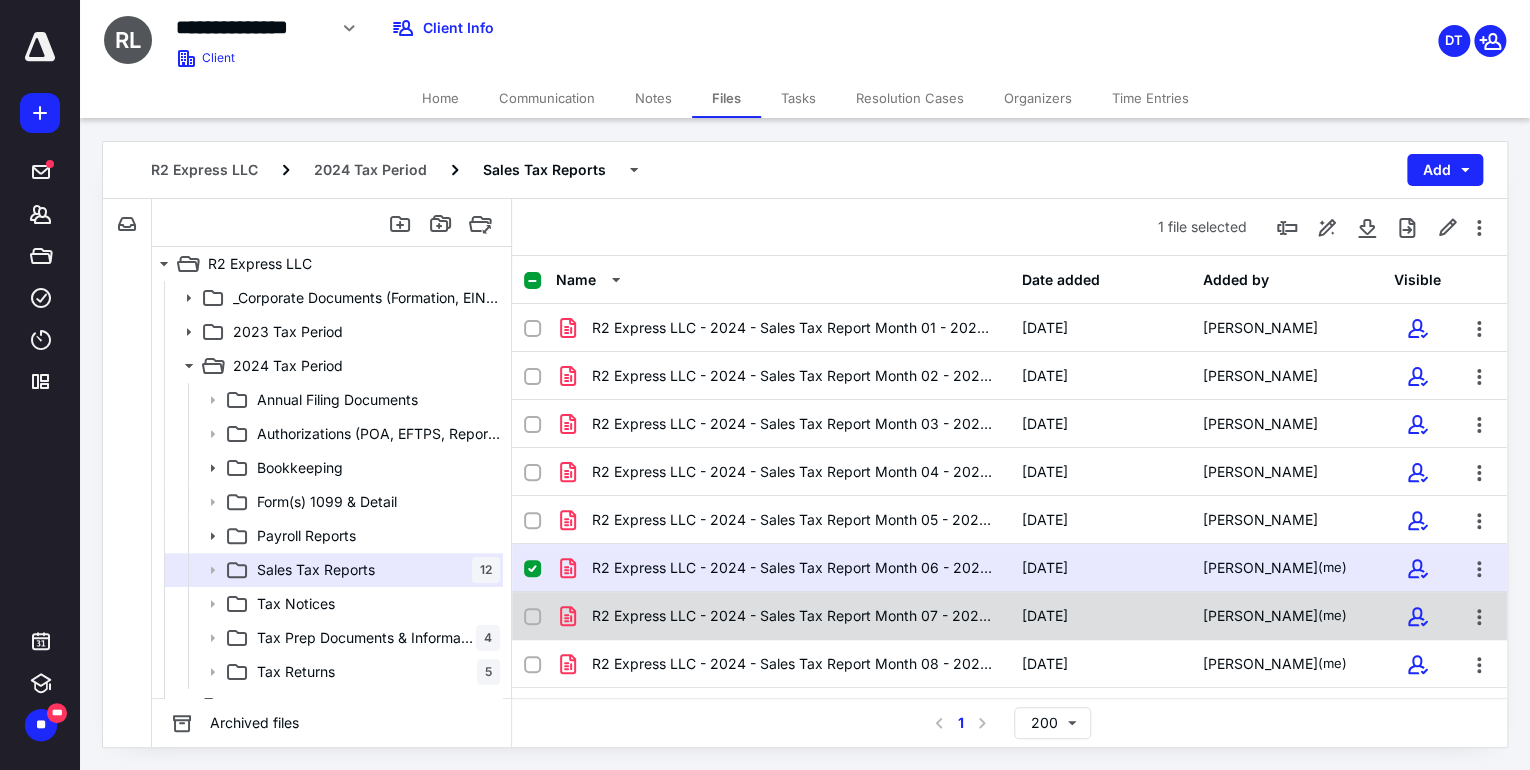click on "R2 Express LLC - 2024 - Sales Tax Report Month 07 - 2024.pdf" at bounding box center (794, 616) 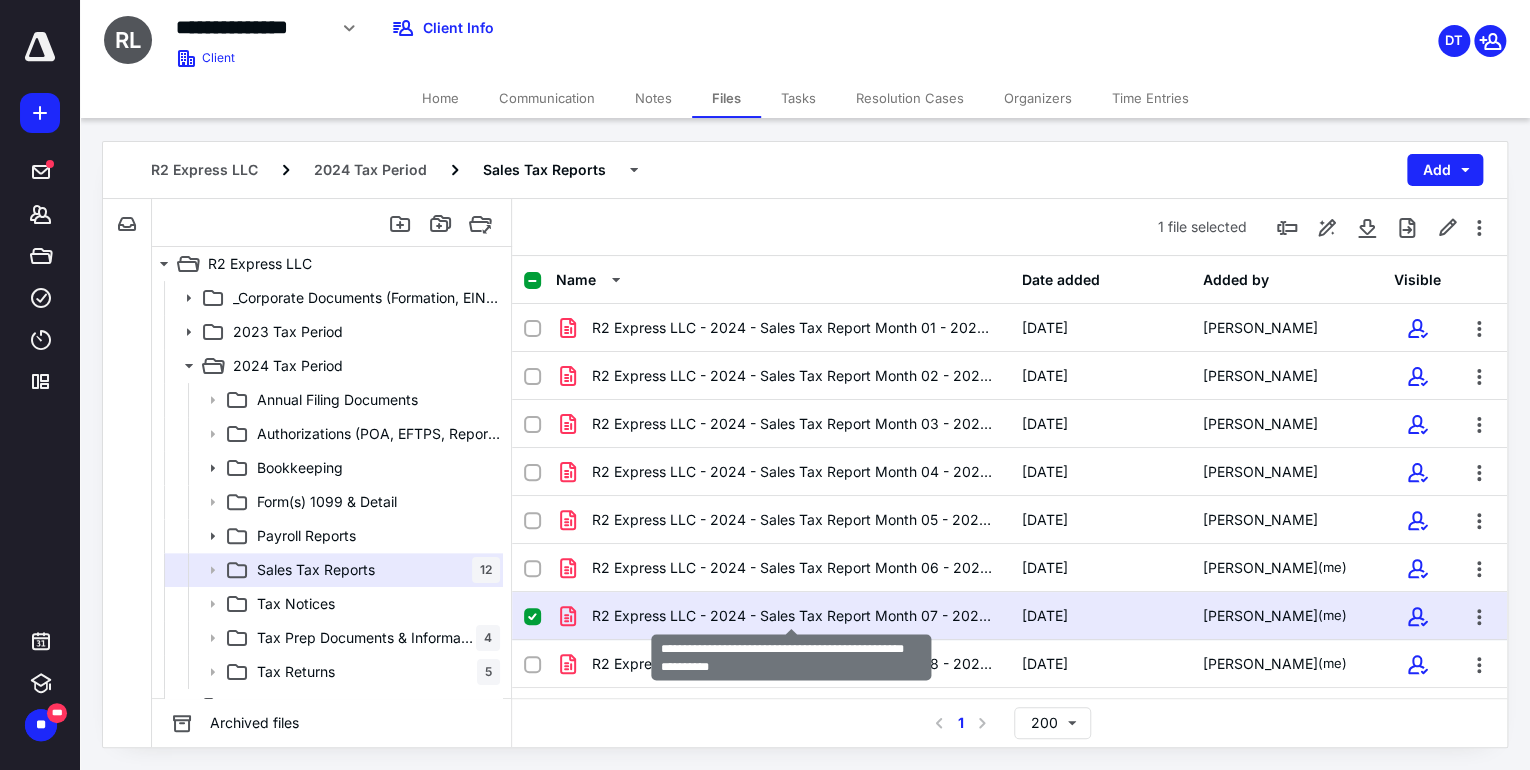 click on "R2 Express LLC - 2024 - Sales Tax Report Month 07 - 2024.pdf" at bounding box center (794, 616) 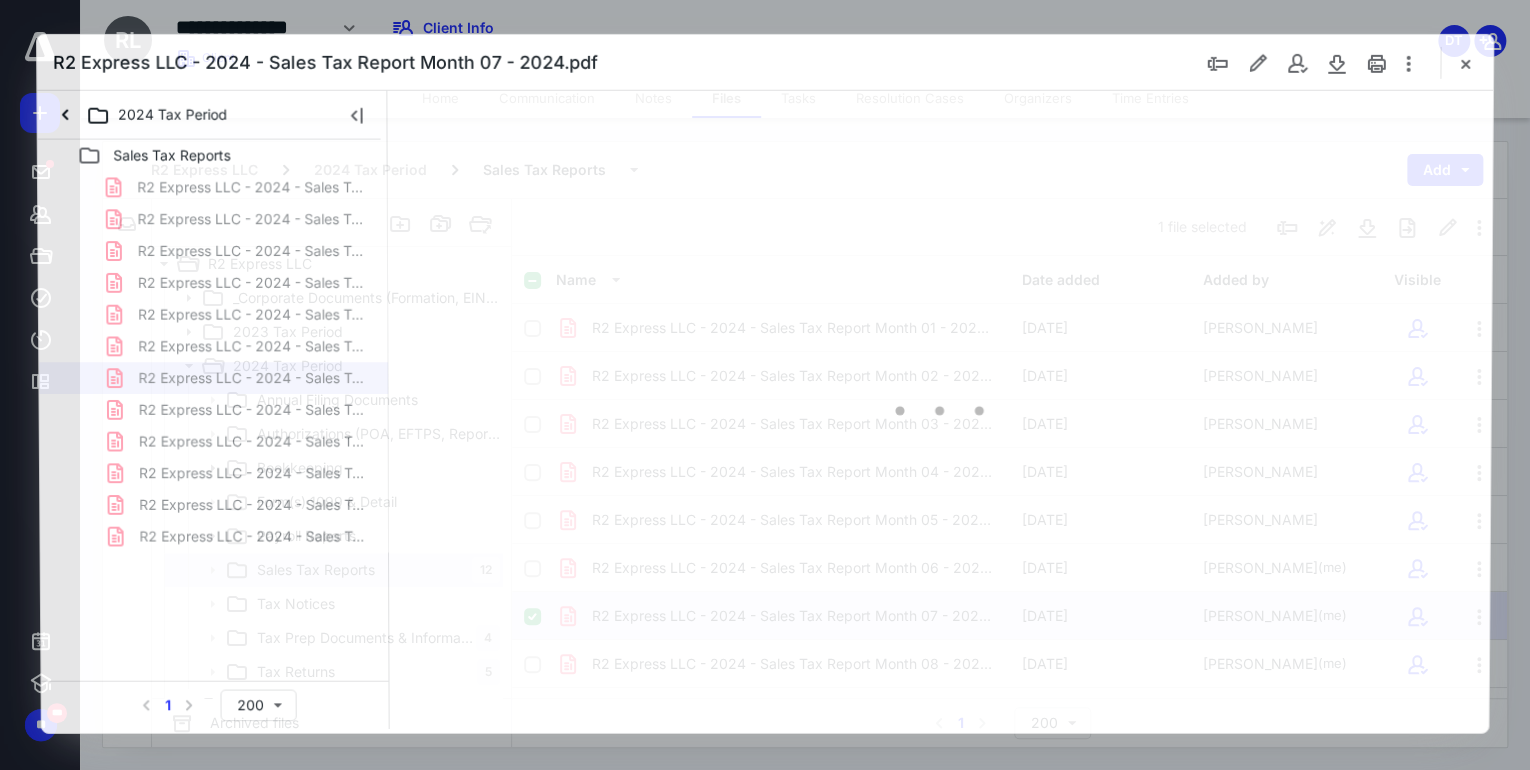 scroll, scrollTop: 0, scrollLeft: 0, axis: both 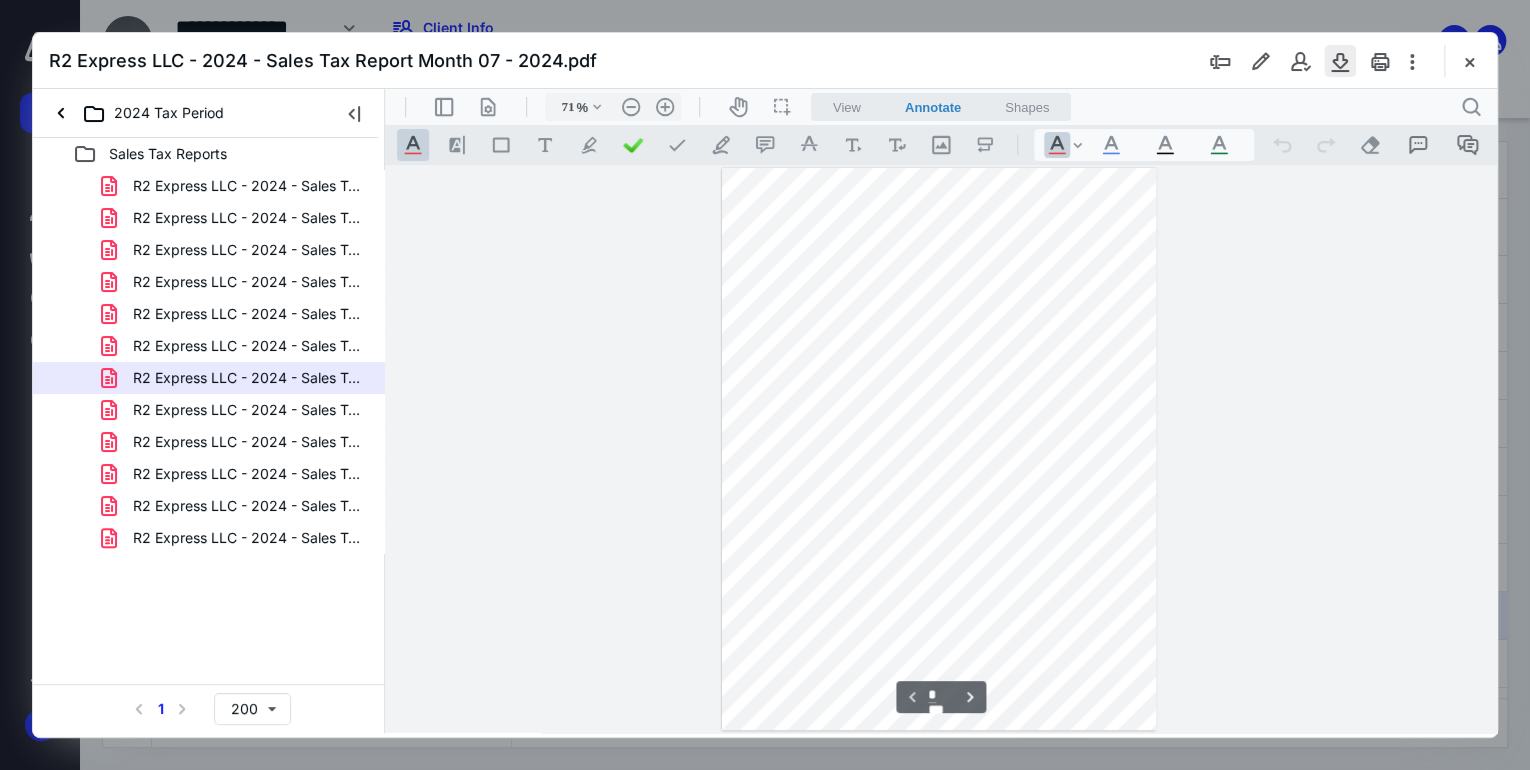 click at bounding box center (1340, 61) 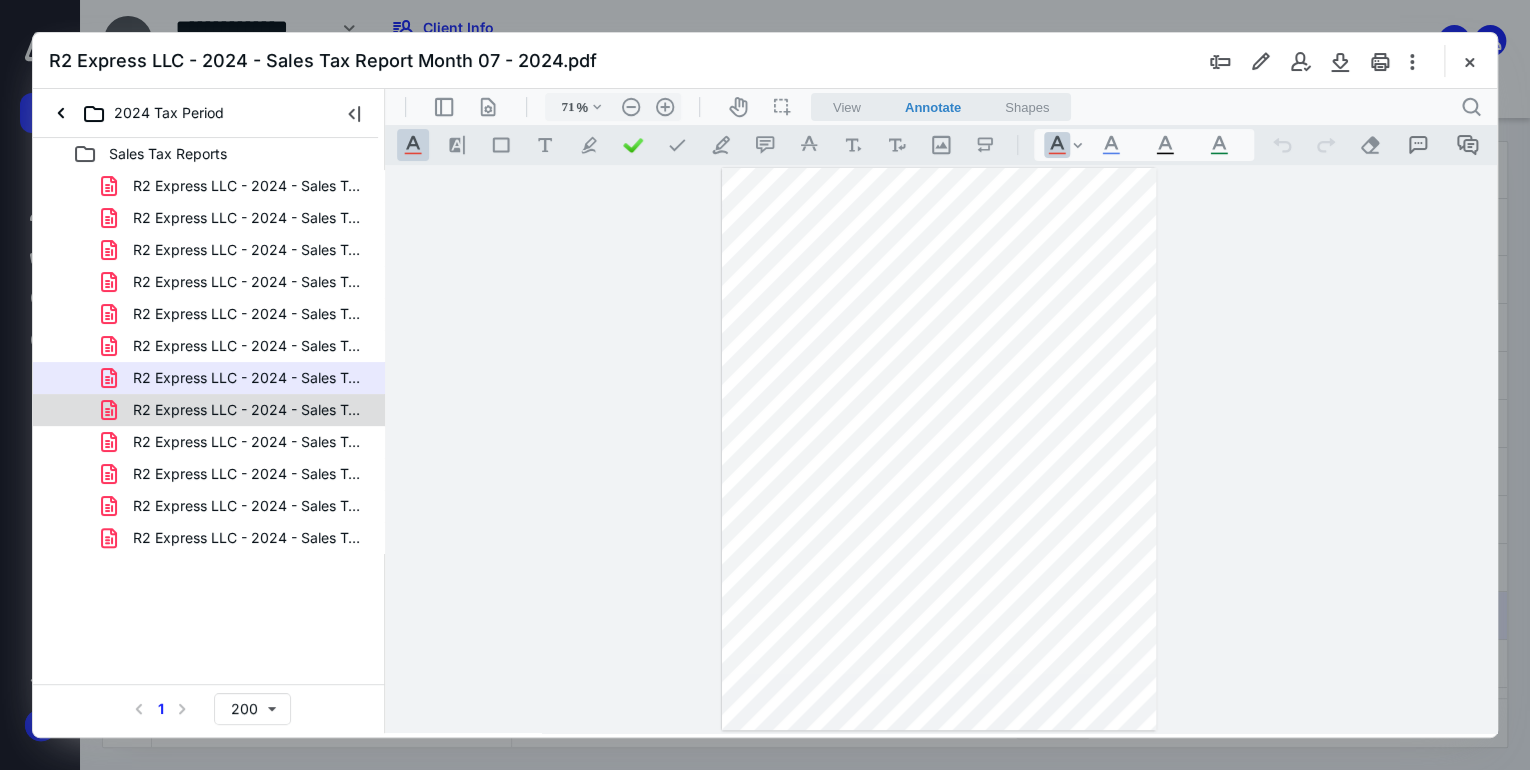 click on "R2 Express LLC - 2024 - Sales Tax Report Month 08 - 2024.pdf" at bounding box center (249, 410) 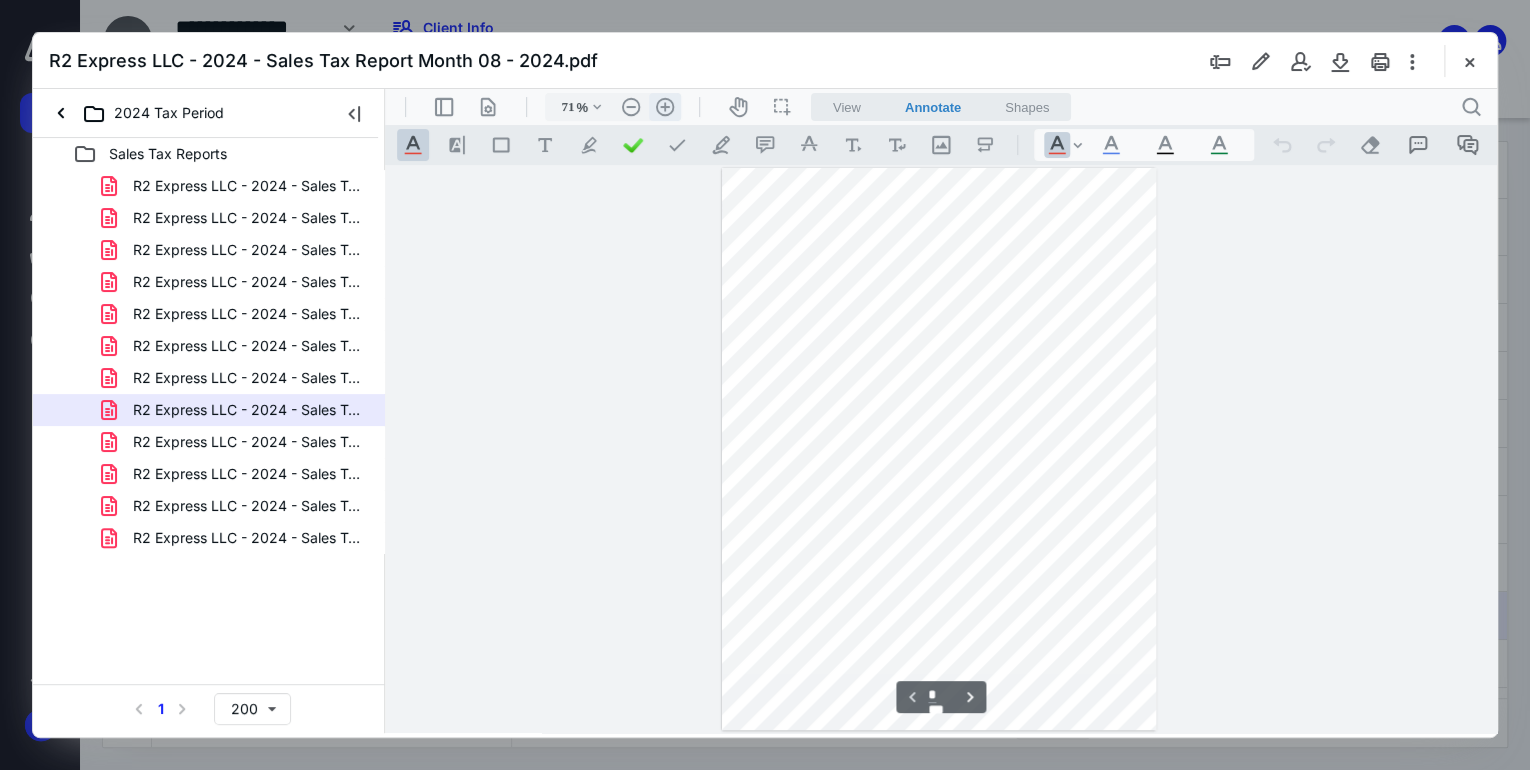 click on ".cls-1{fill:#abb0c4;} icon - header - zoom - in - line" at bounding box center (665, 107) 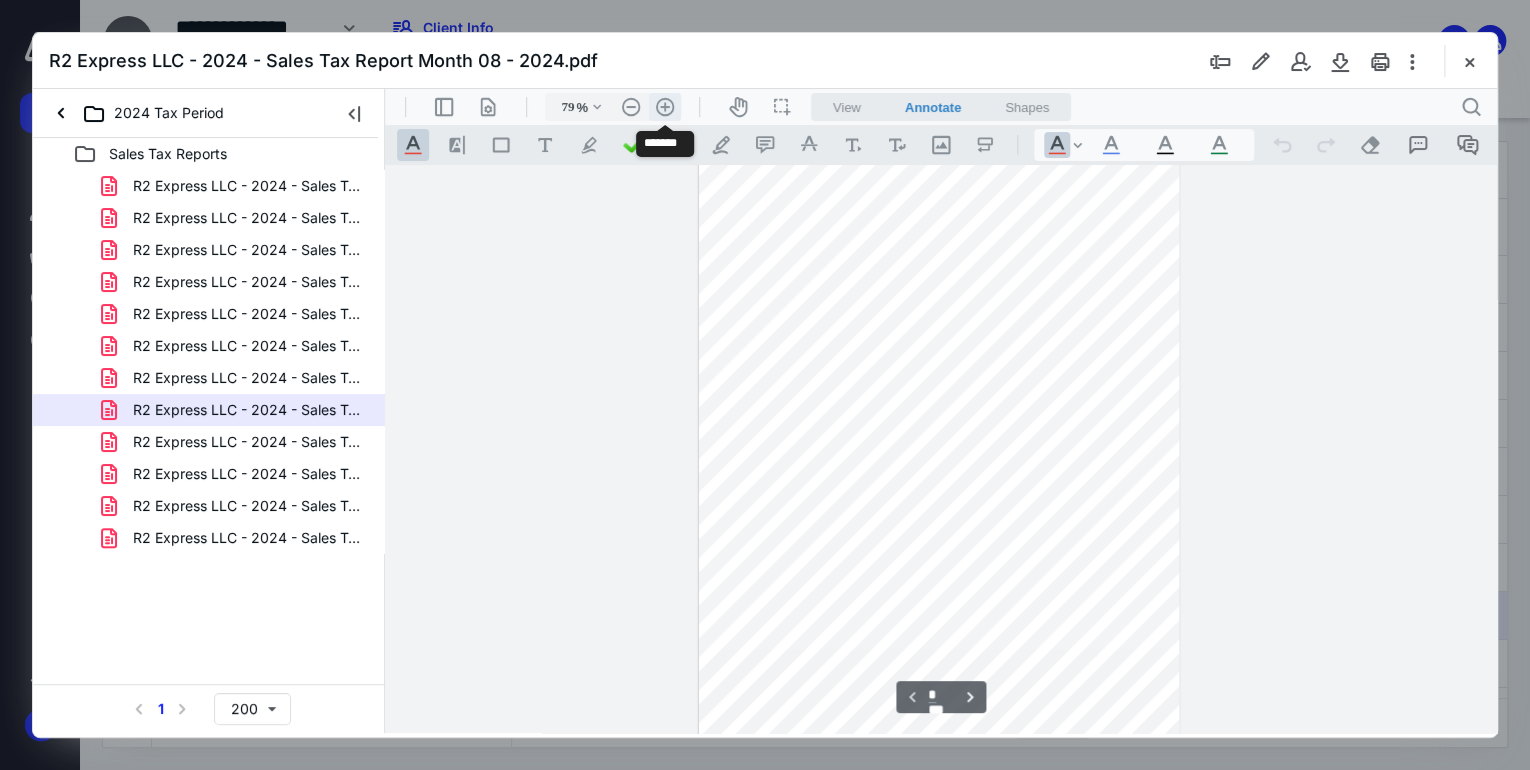 click on ".cls-1{fill:#abb0c4;} icon - header - zoom - in - line" at bounding box center (665, 107) 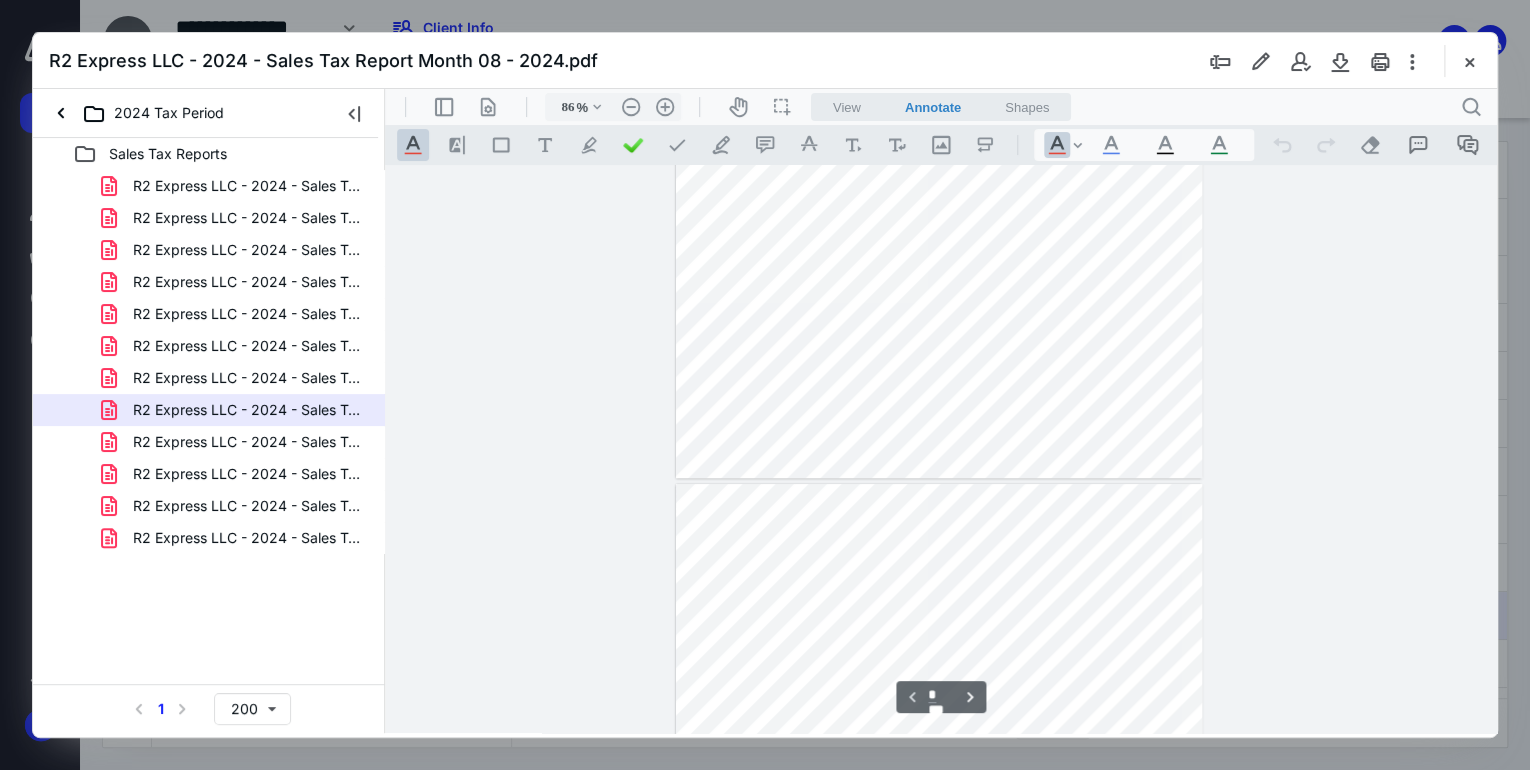 type on "*" 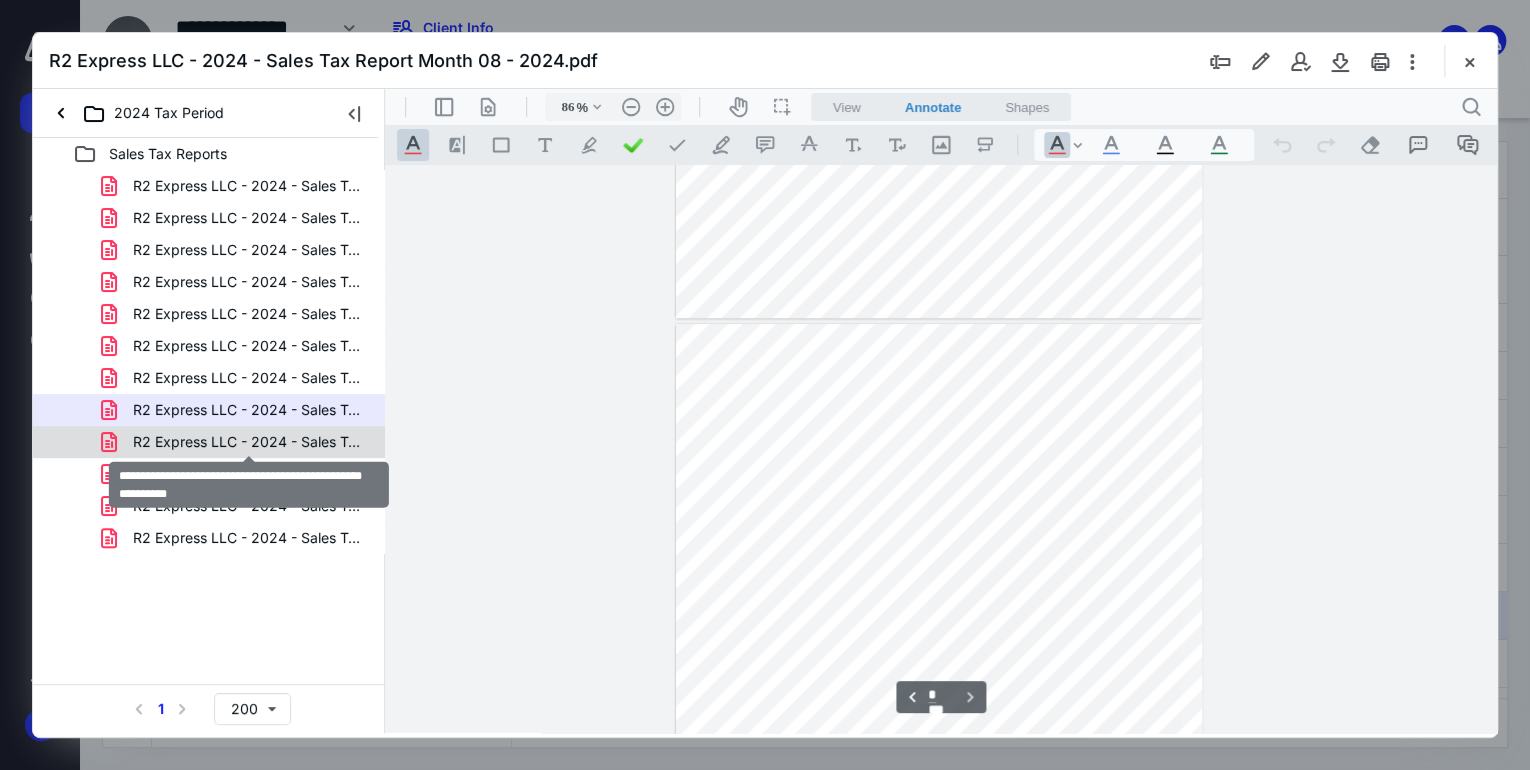 click on "R2 Express LLC - 2024 - Sales Tax Report Month 09 - 2024.pdf" at bounding box center [249, 442] 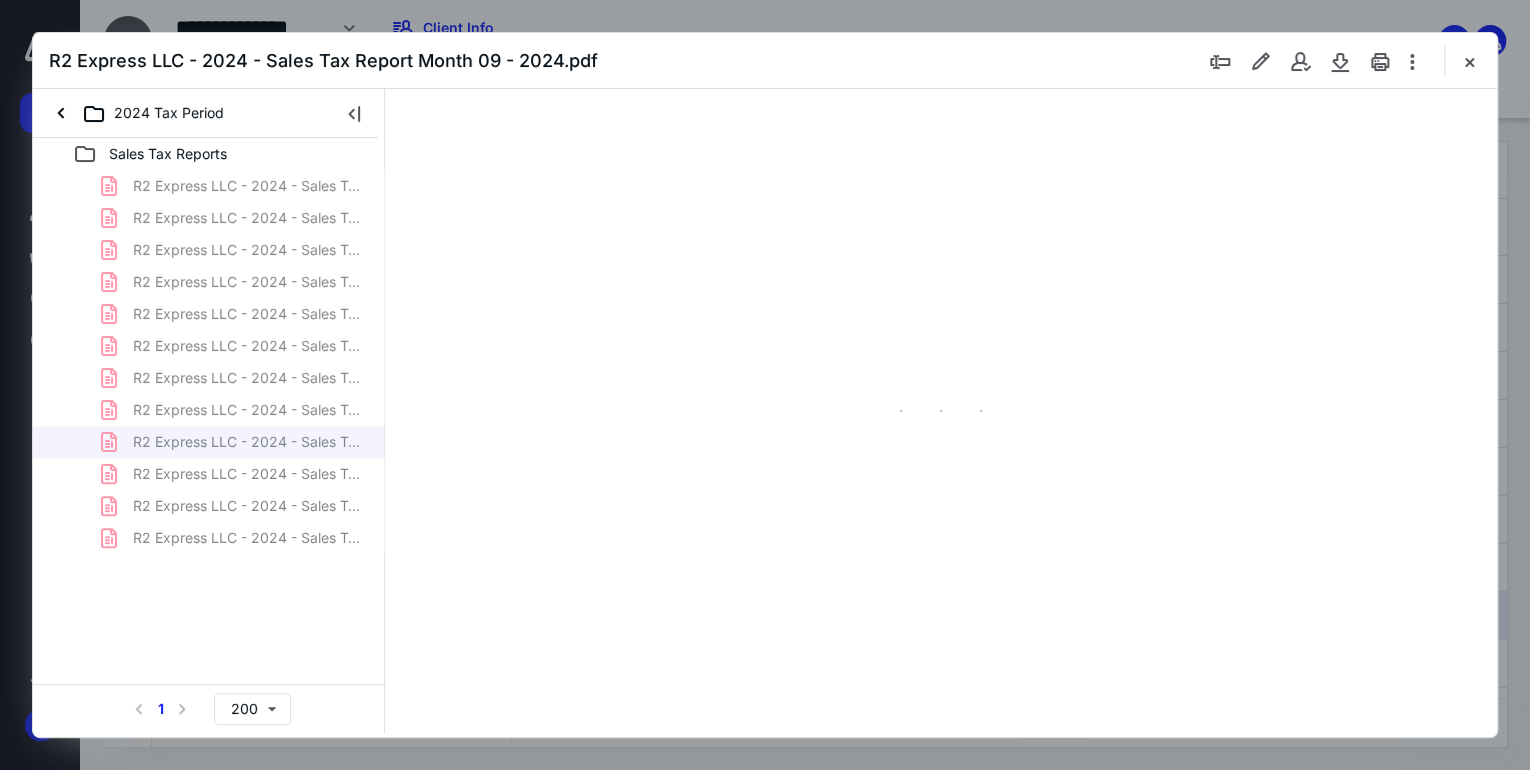 type on "71" 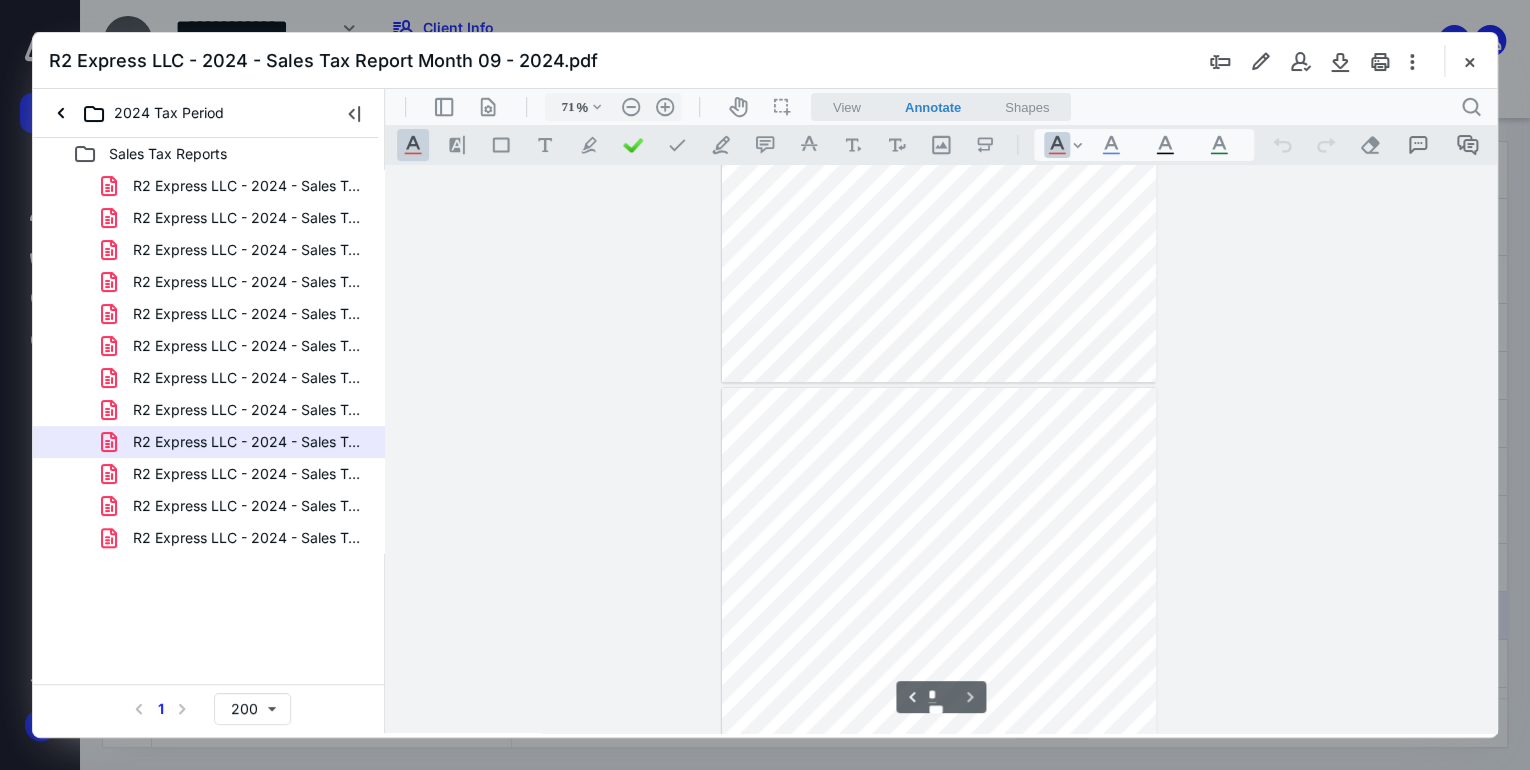 scroll, scrollTop: 399, scrollLeft: 0, axis: vertical 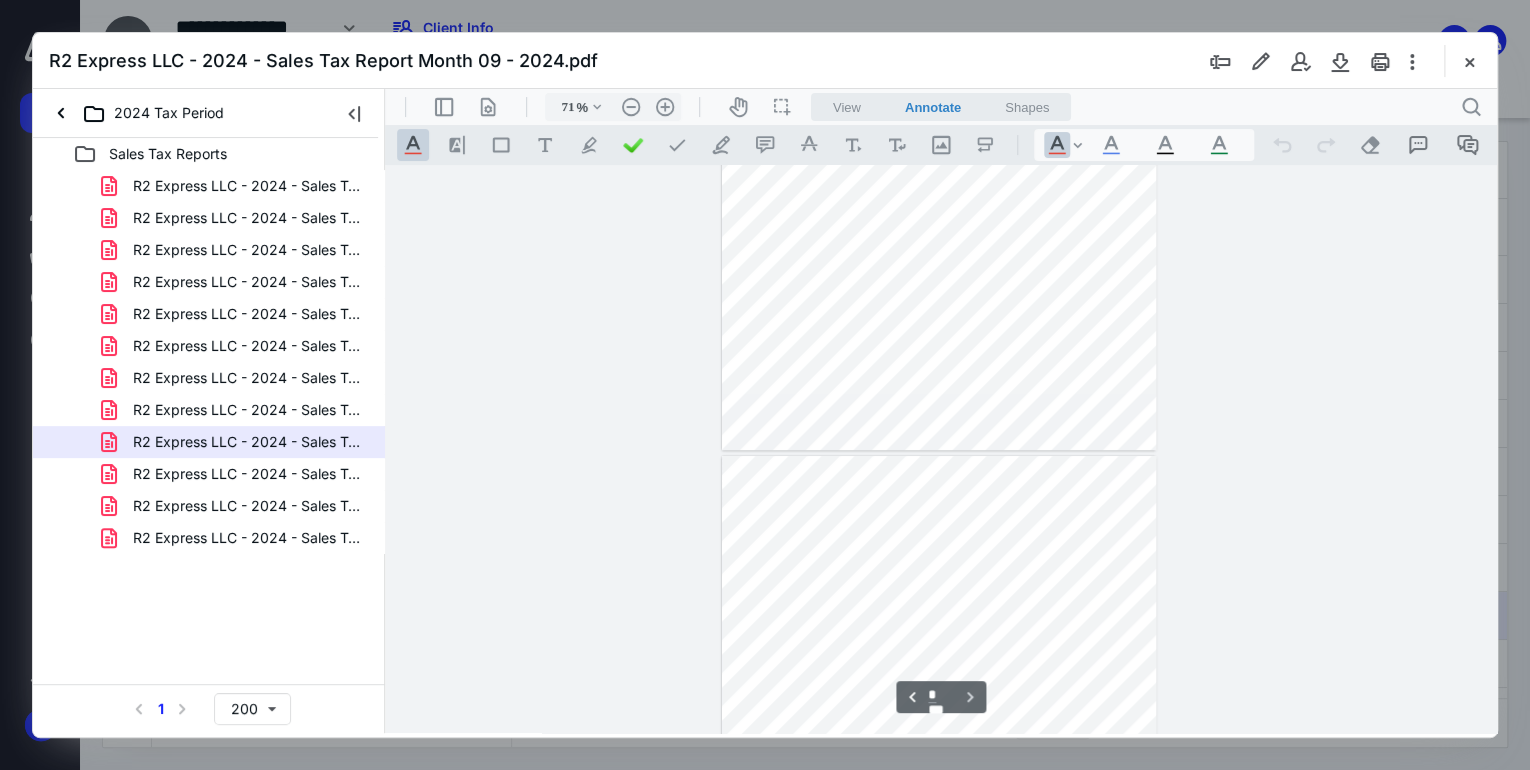 type on "*" 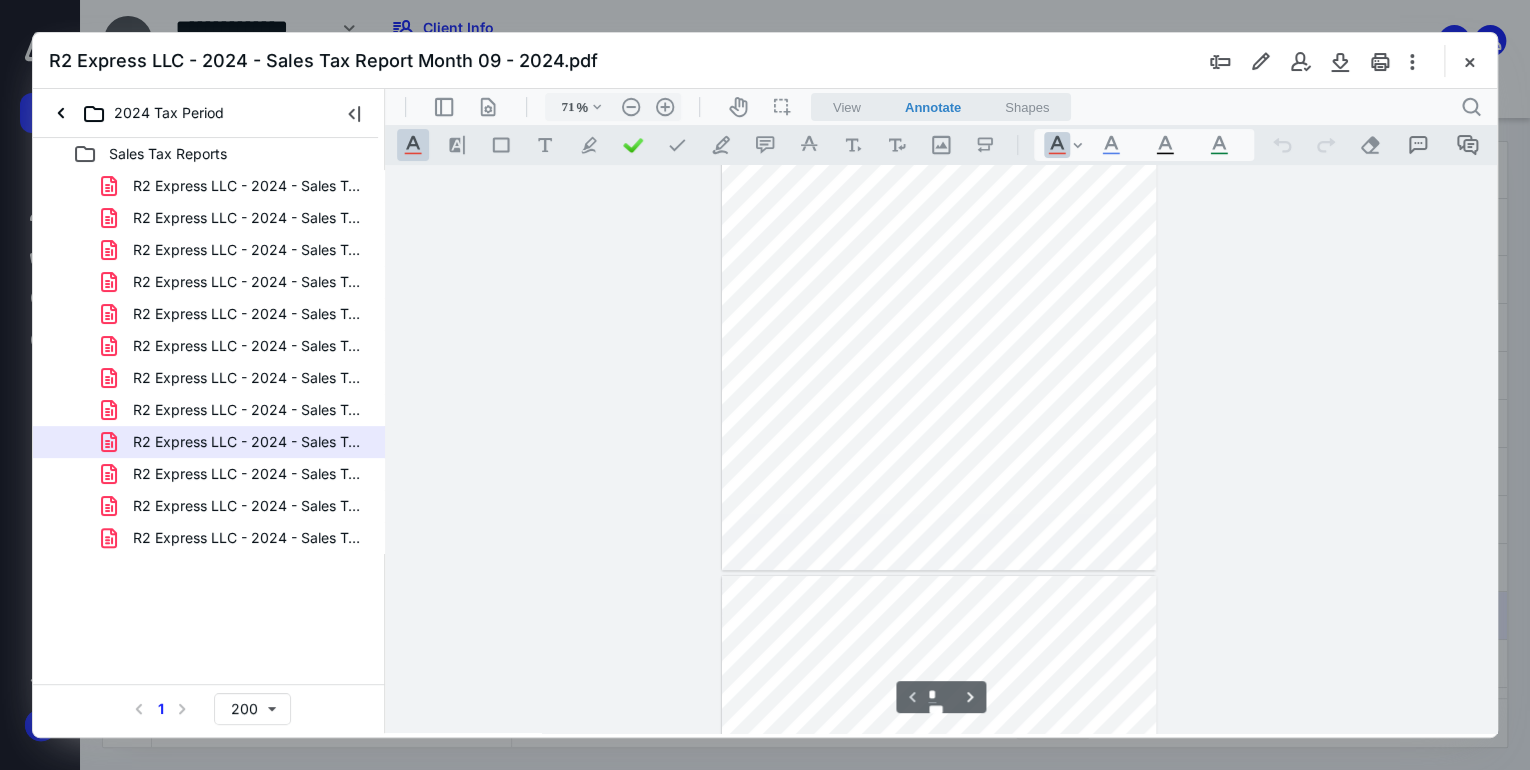 scroll, scrollTop: 159, scrollLeft: 0, axis: vertical 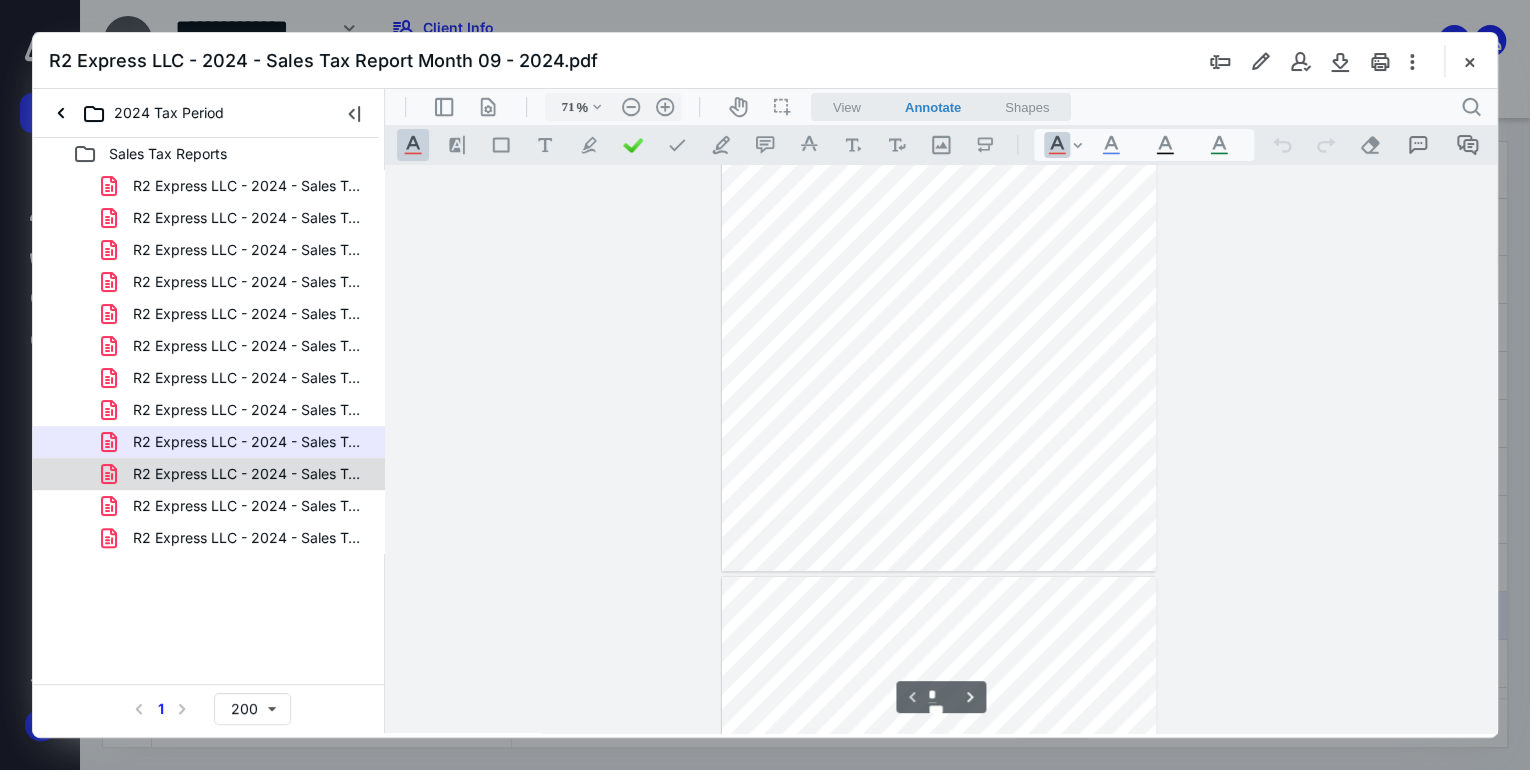 click on "R2 Express LLC - 2024 - Sales Tax Report Month 10 - 2024.pdf" at bounding box center [249, 474] 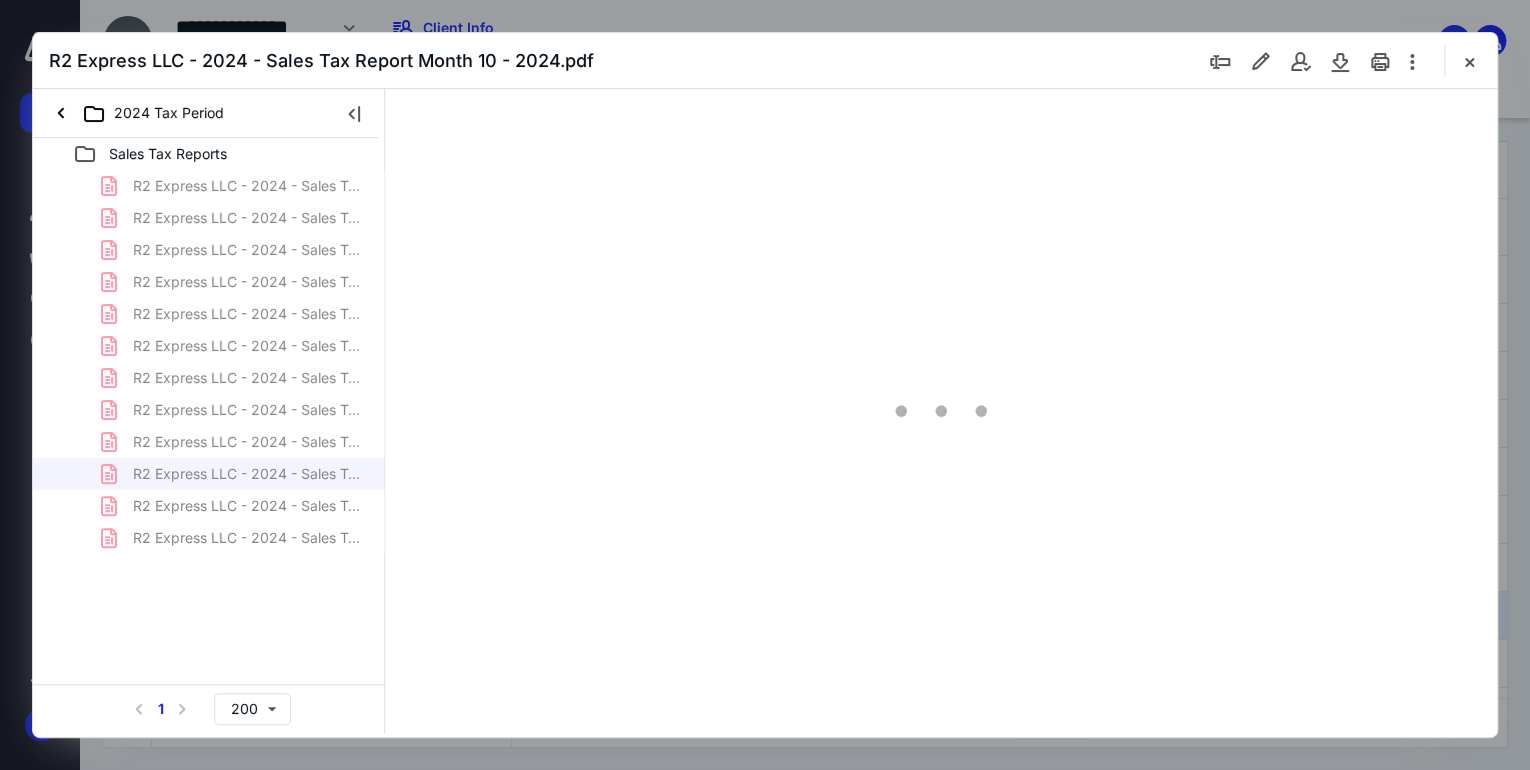 type on "71" 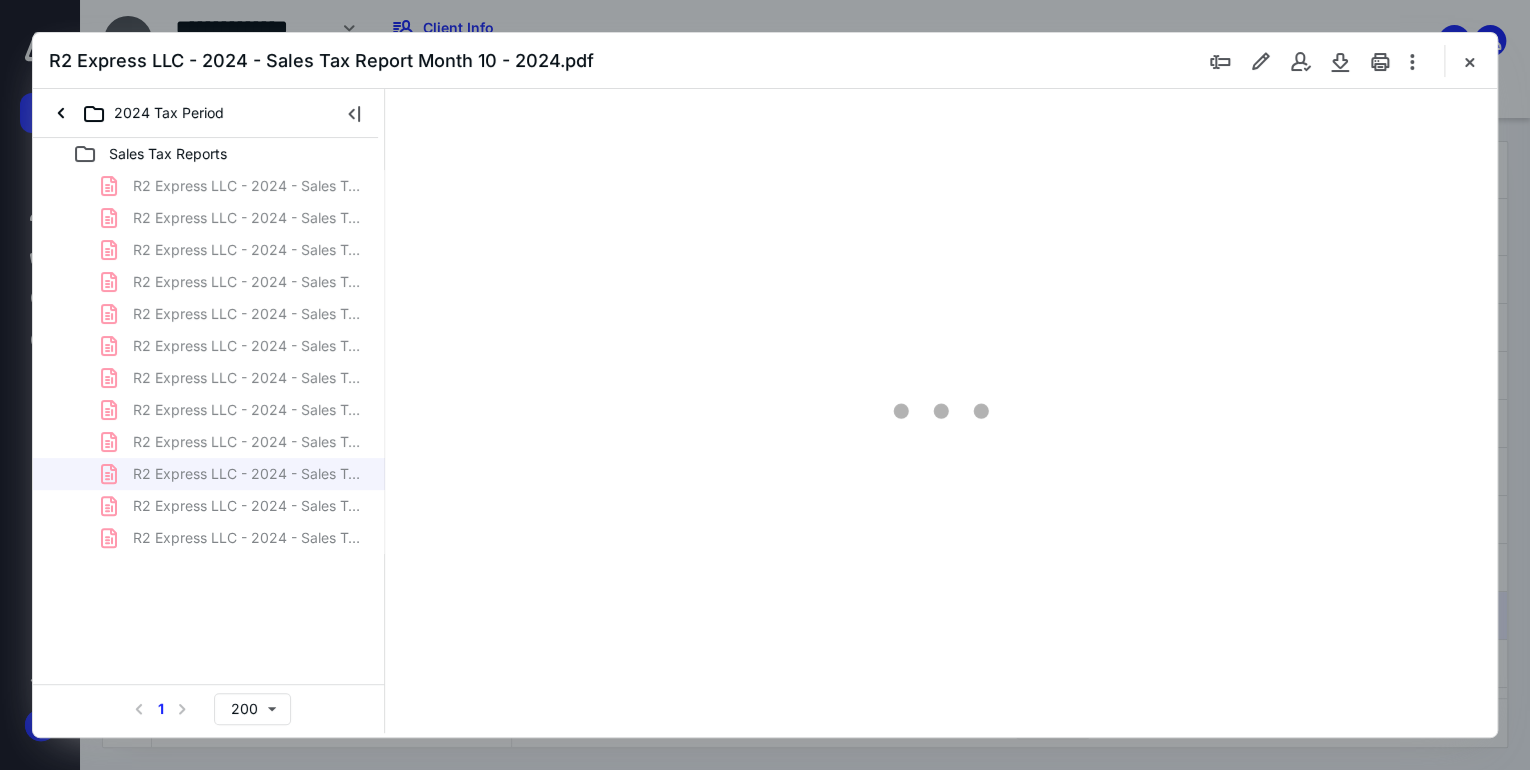 scroll, scrollTop: 0, scrollLeft: 0, axis: both 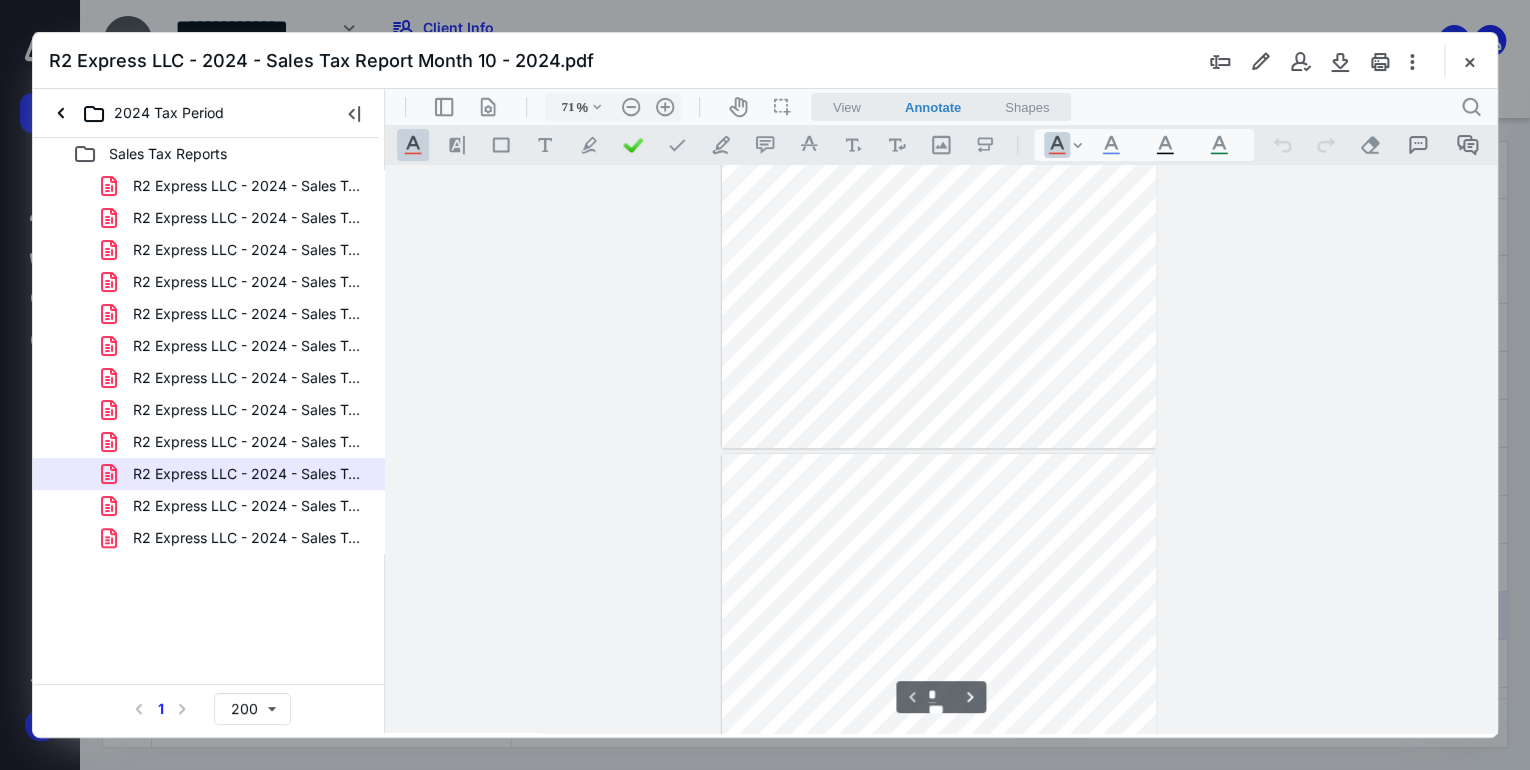 type on "*" 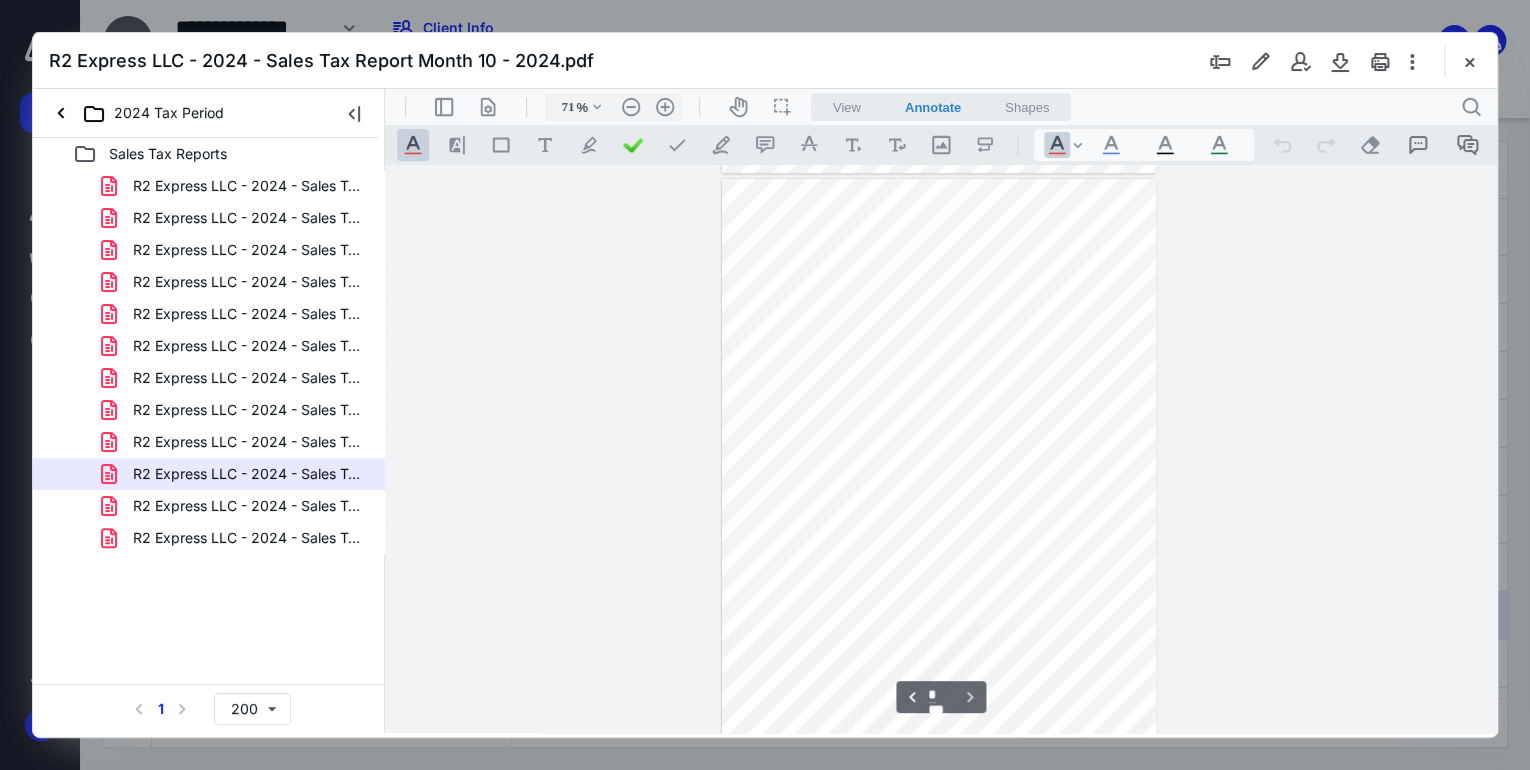 scroll, scrollTop: 568, scrollLeft: 0, axis: vertical 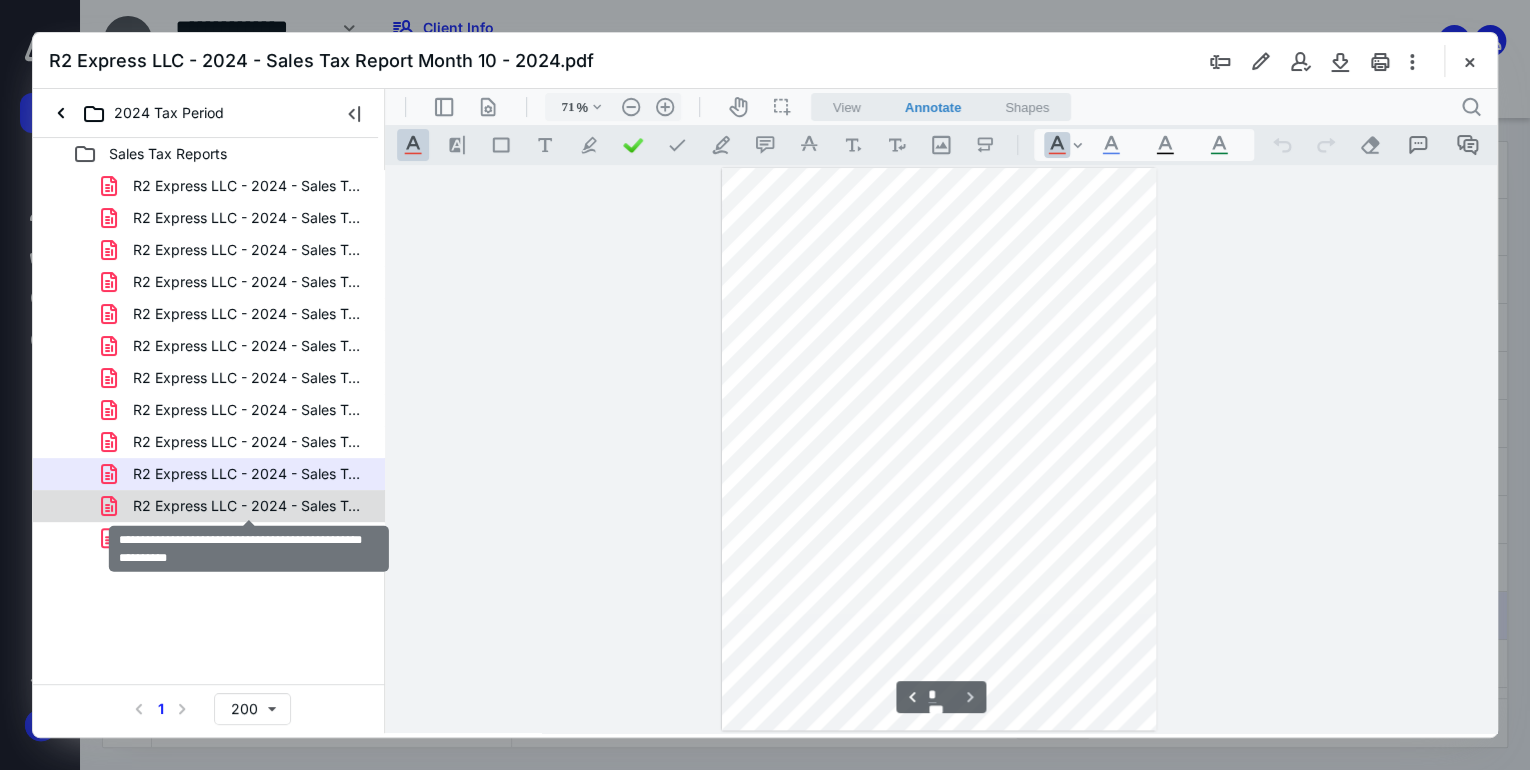 click on "R2 Express LLC - 2024 - Sales Tax Report Month 11 - 2024.pdf" at bounding box center [249, 506] 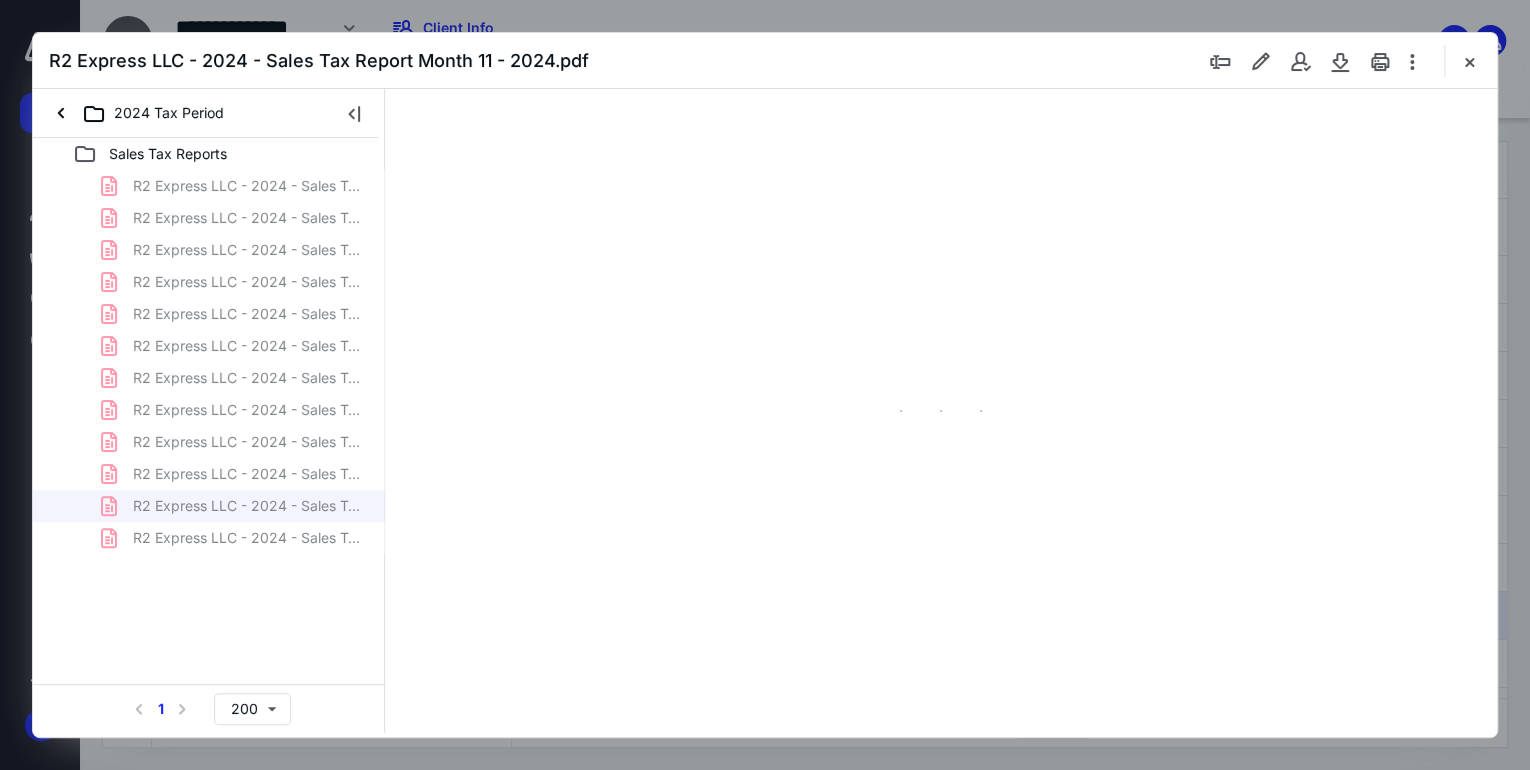 scroll, scrollTop: 0, scrollLeft: 0, axis: both 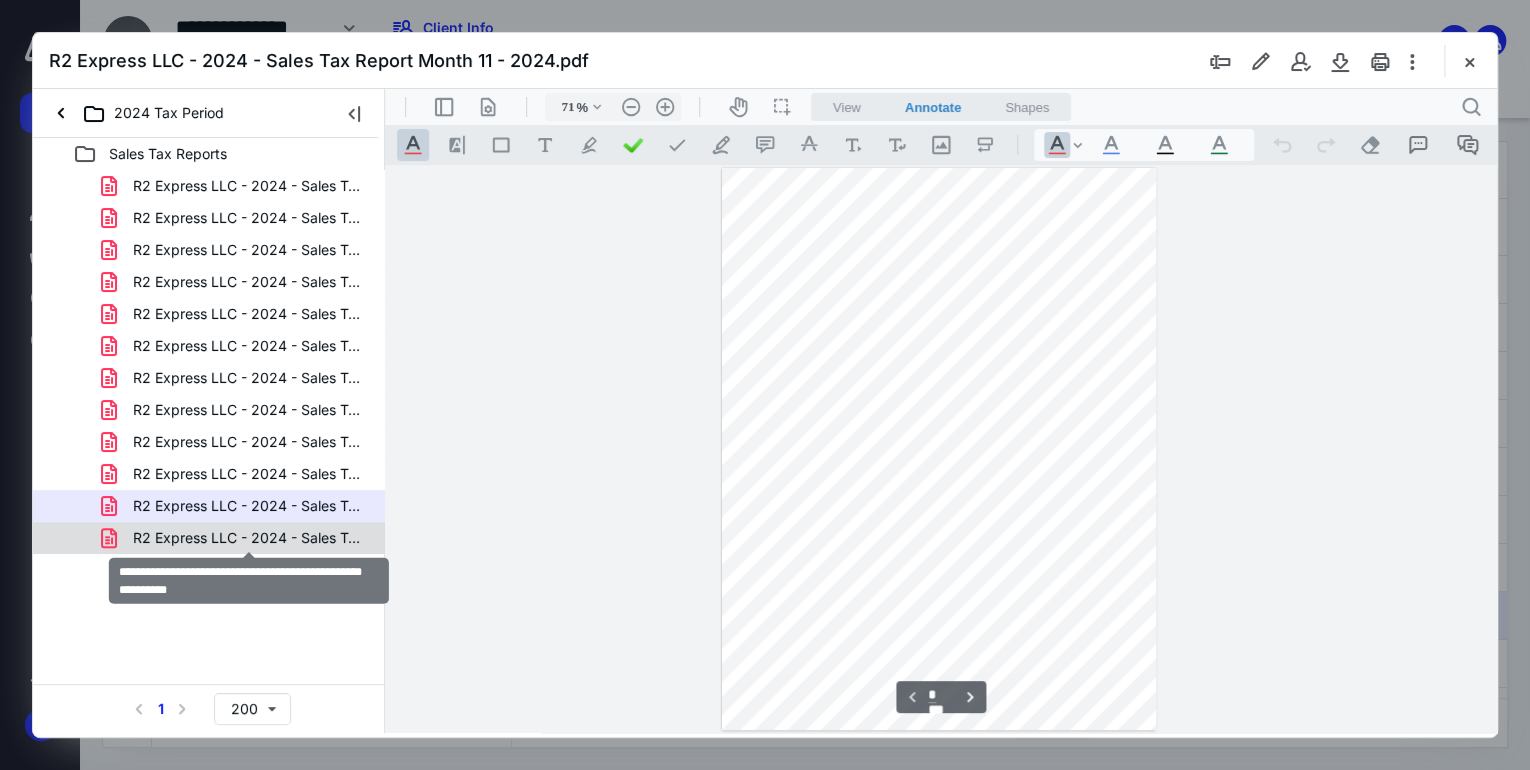 click on "R2 Express LLC - 2024 - Sales Tax Report Month 12 - 2024.pdf" at bounding box center (249, 538) 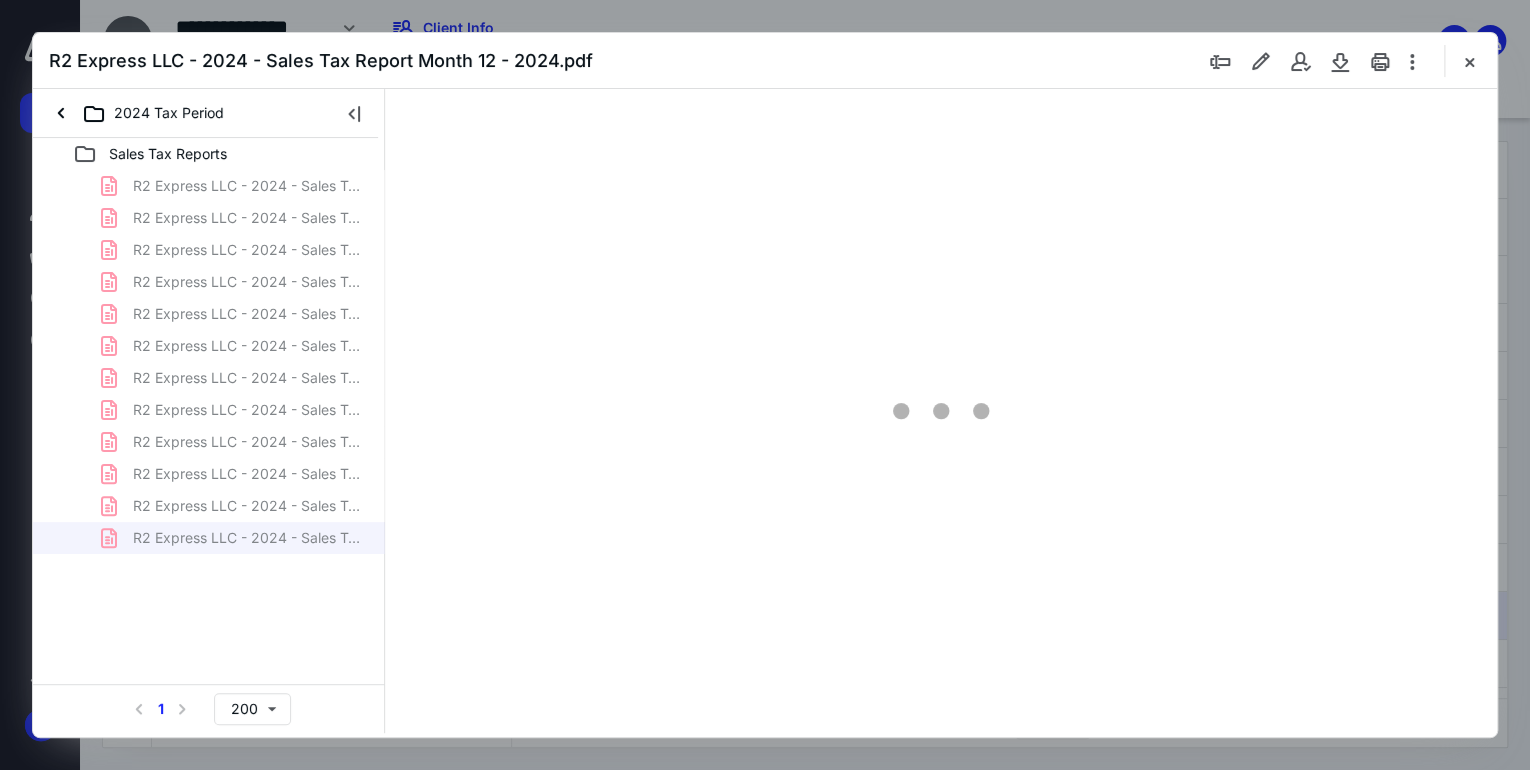type on "71" 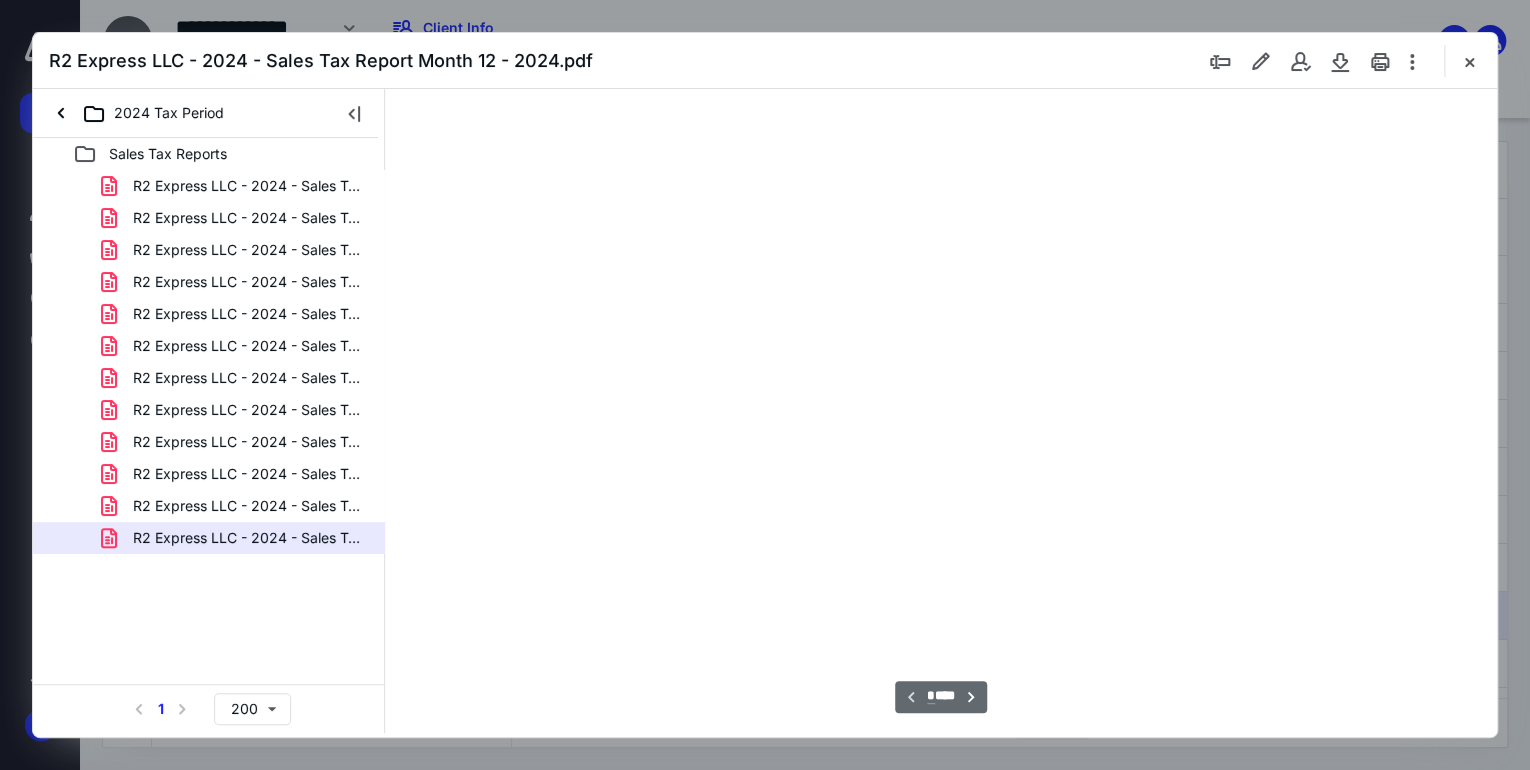 scroll, scrollTop: 79, scrollLeft: 0, axis: vertical 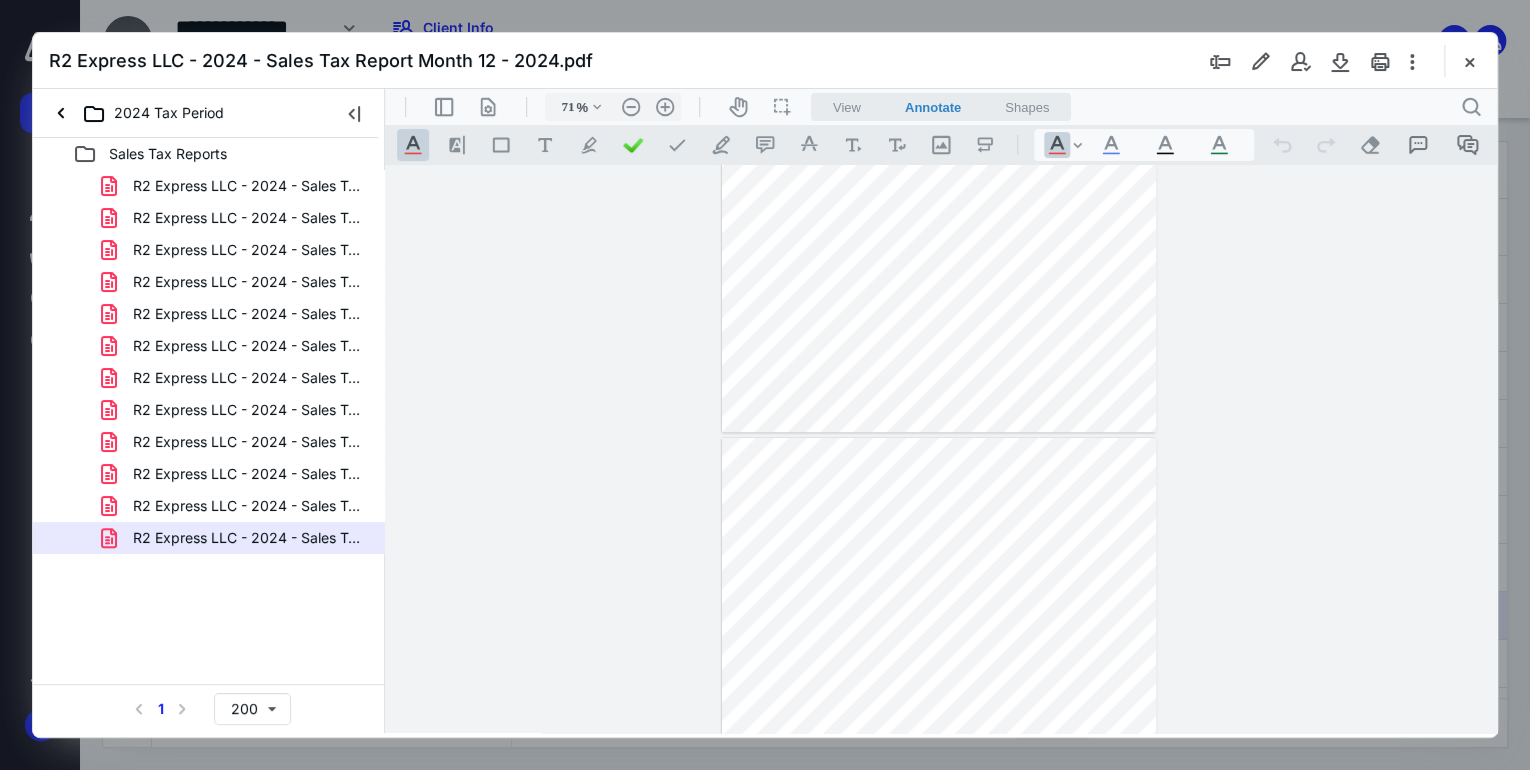 type on "*" 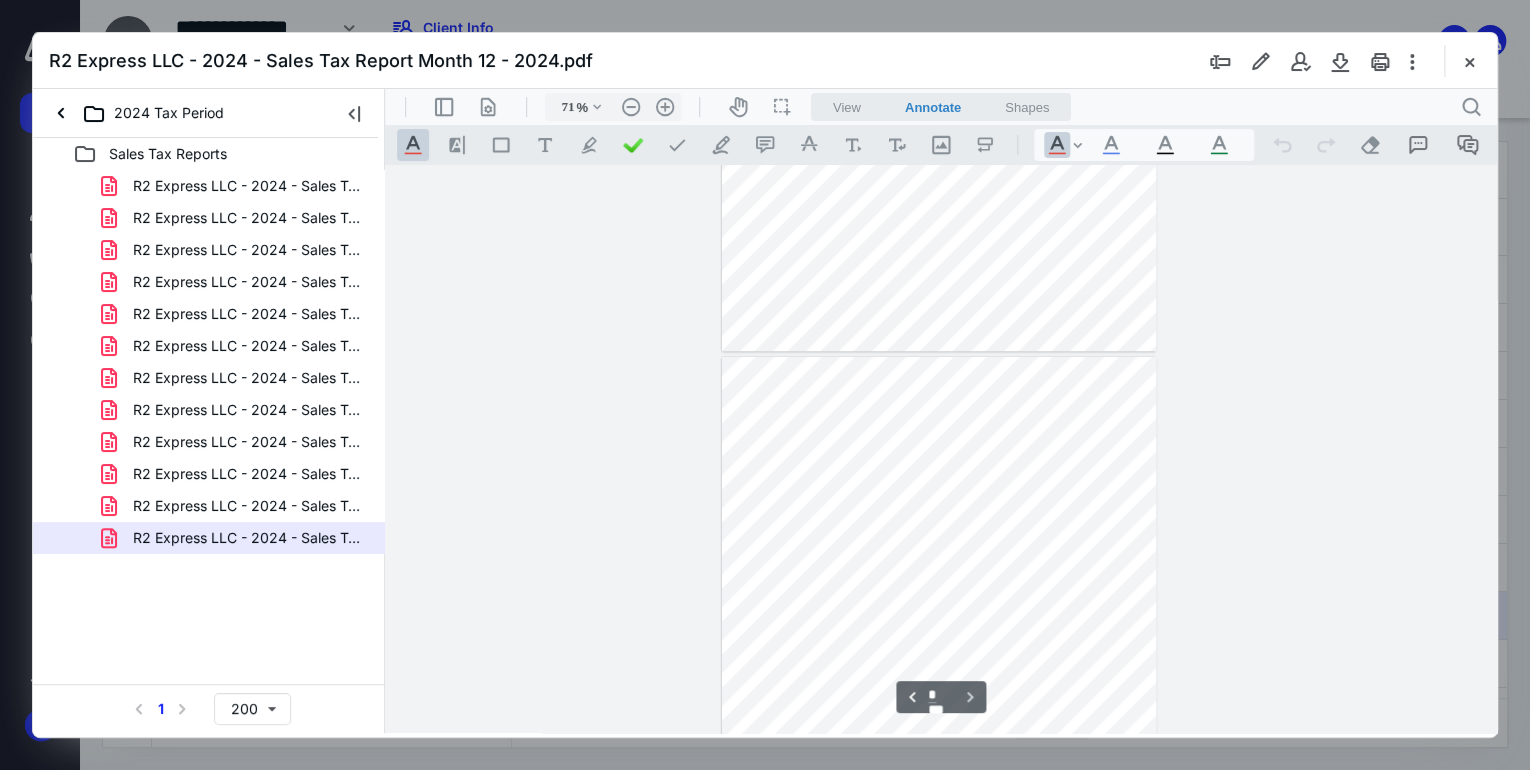 scroll, scrollTop: 399, scrollLeft: 0, axis: vertical 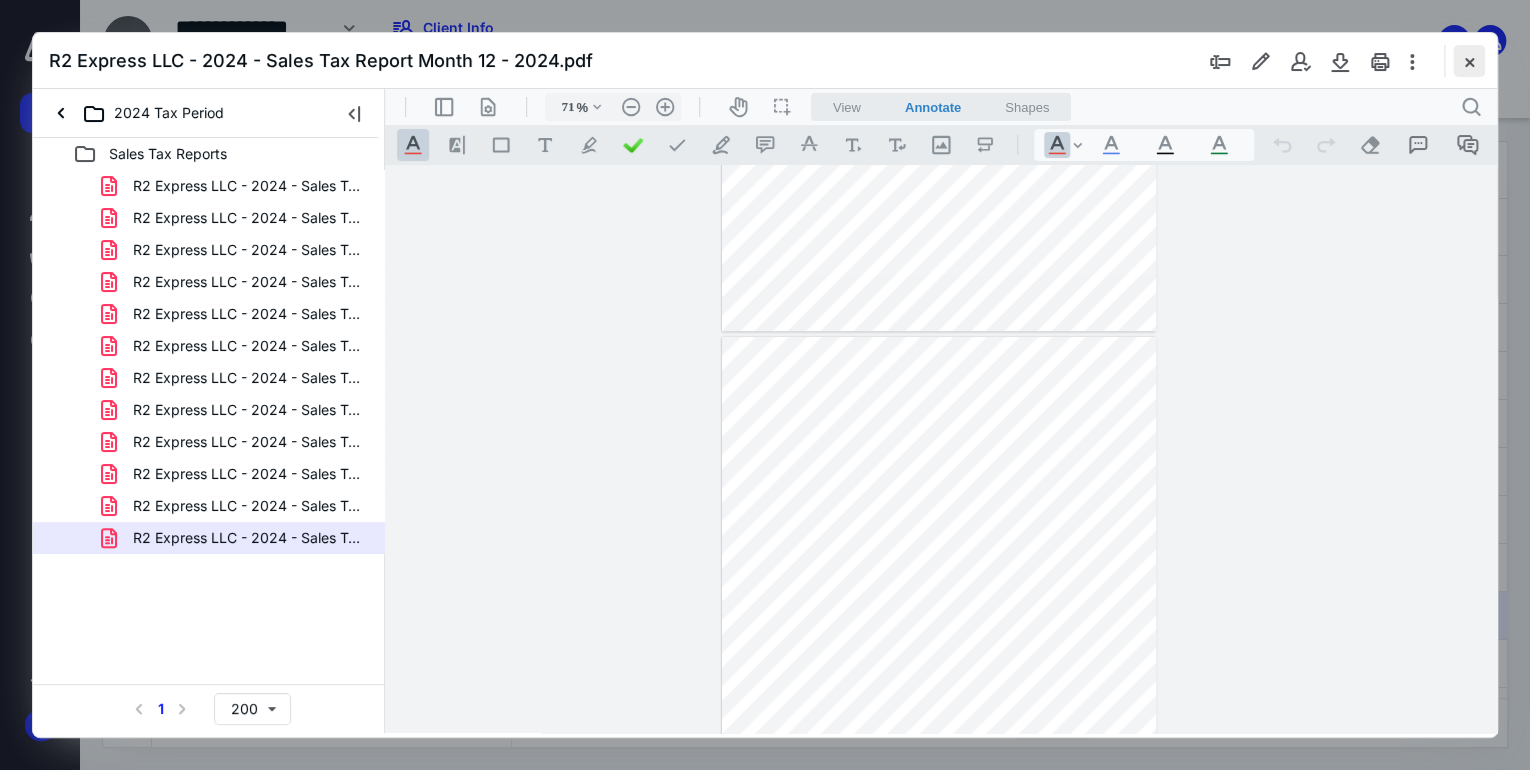 click at bounding box center (1469, 61) 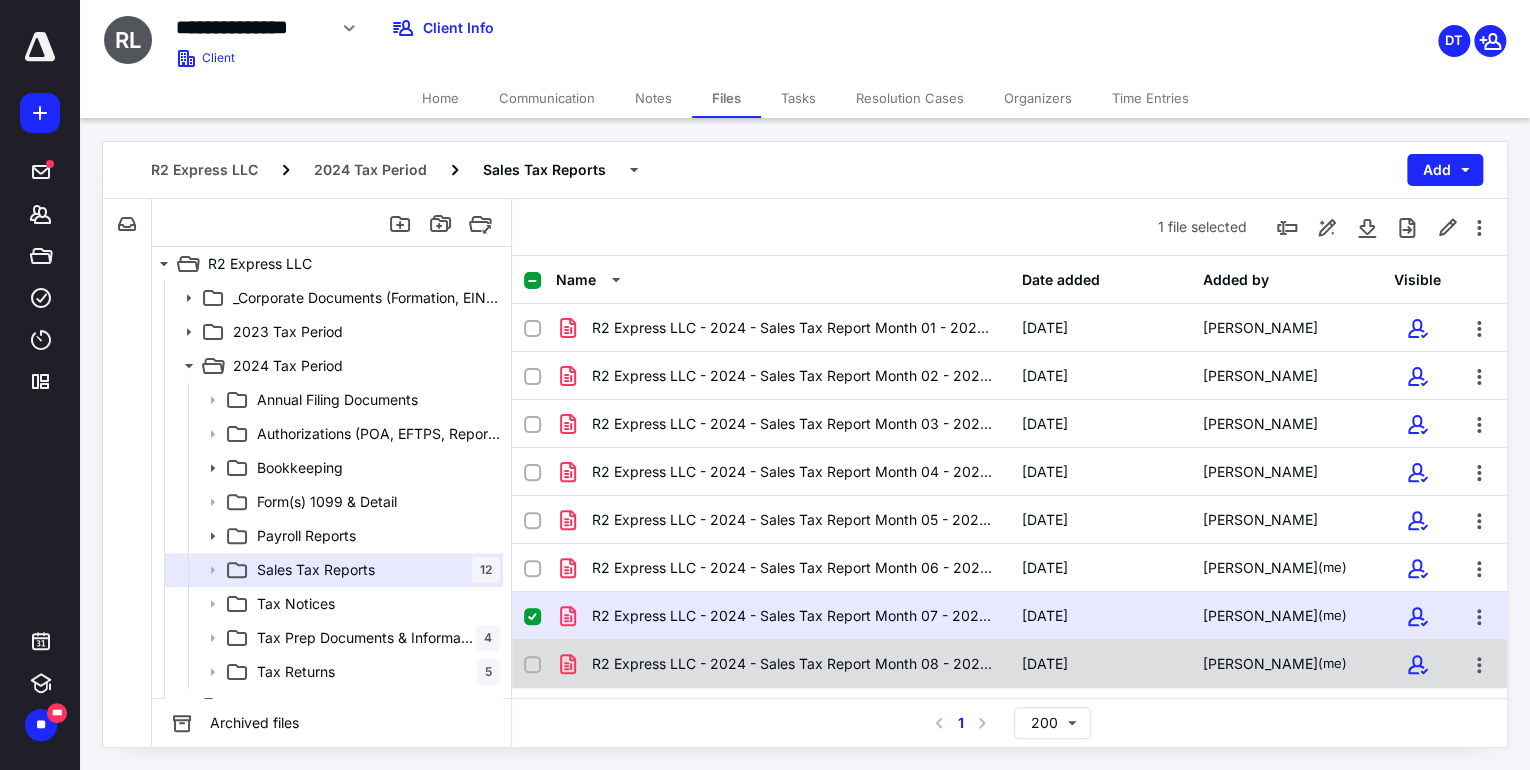 click on "R2 Express LLC - 2024 - Sales Tax Report Month 08 - 2024.pdf" at bounding box center (794, 664) 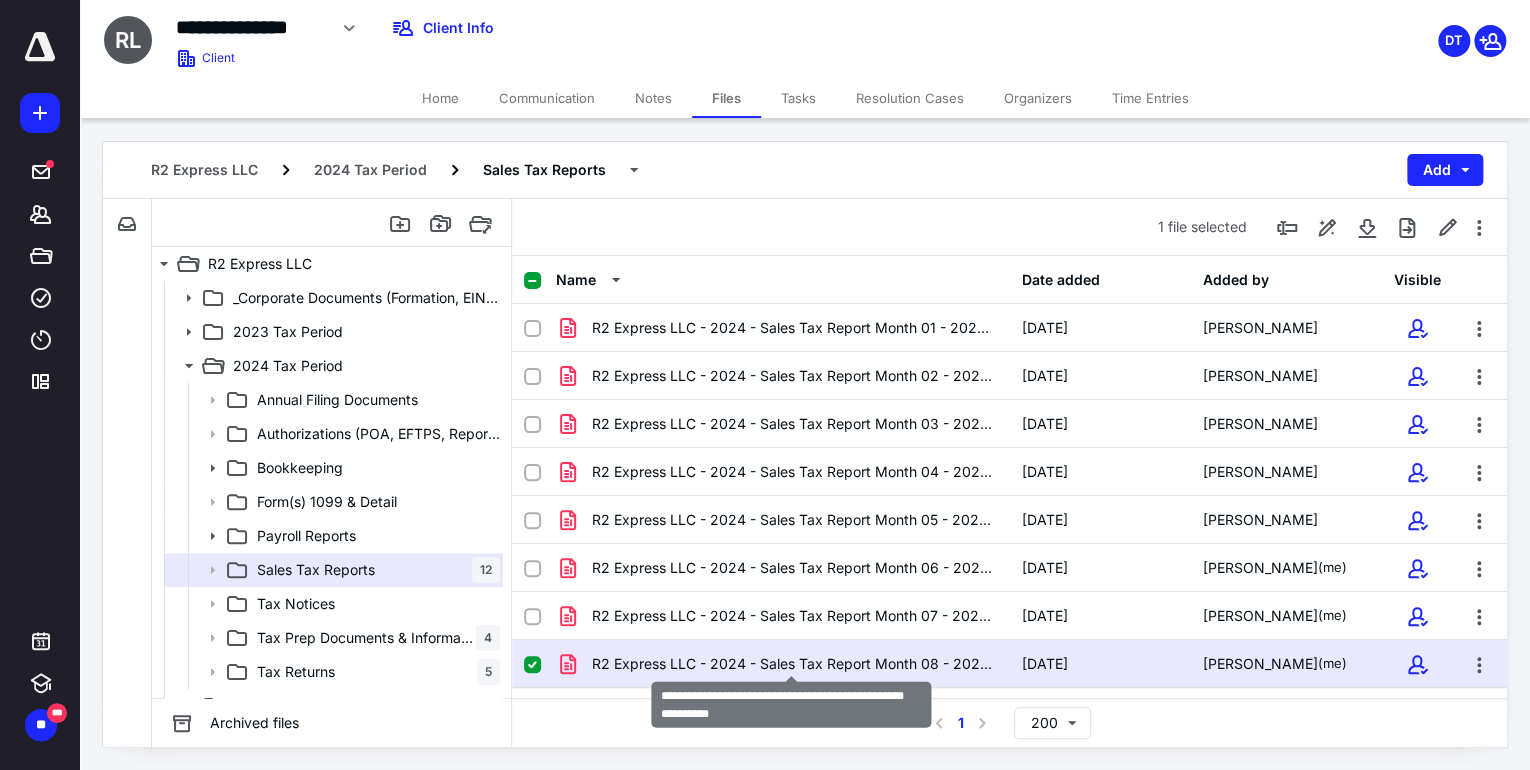 click on "R2 Express LLC - 2024 - Sales Tax Report Month 08 - 2024.pdf" at bounding box center [794, 664] 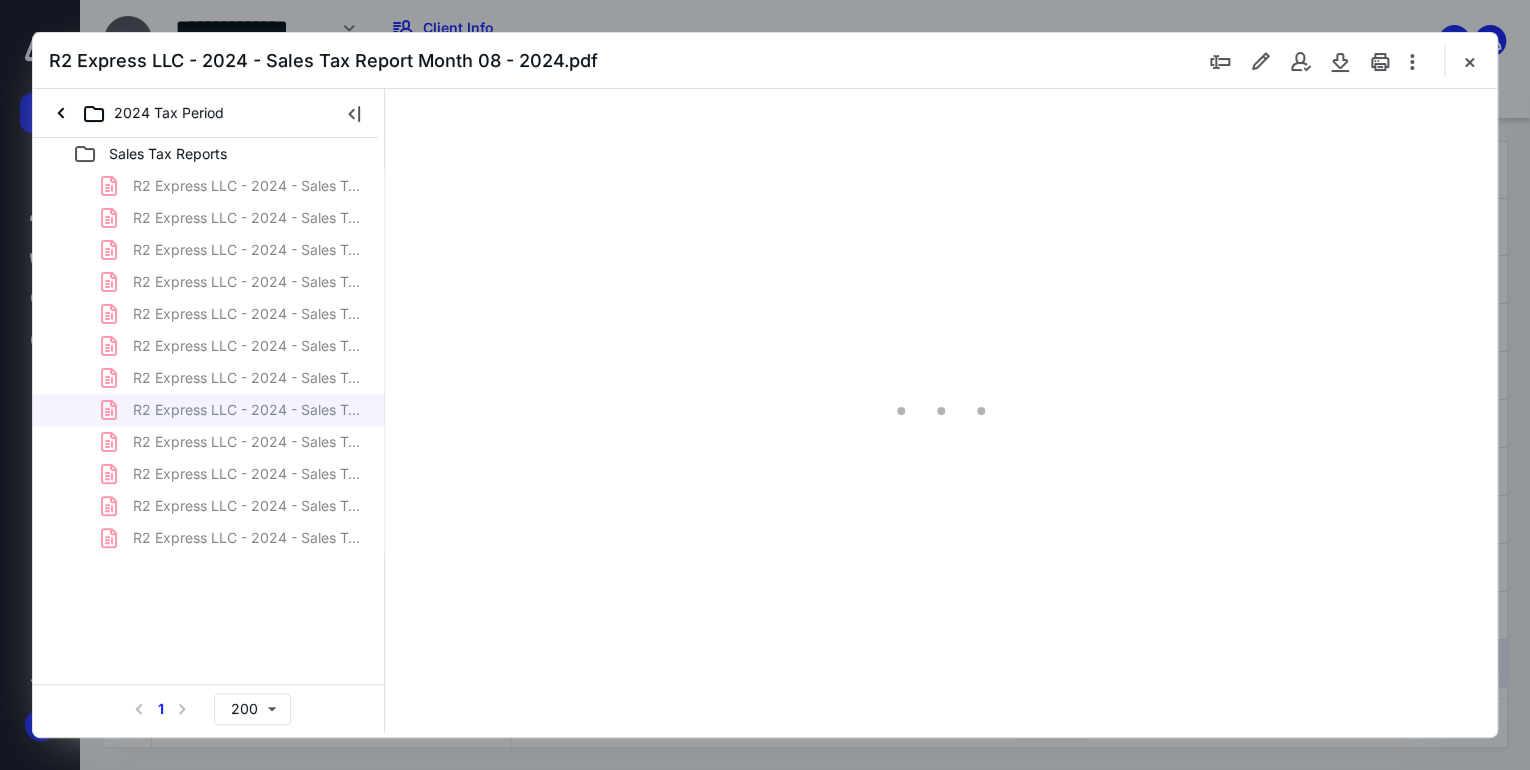 scroll, scrollTop: 0, scrollLeft: 0, axis: both 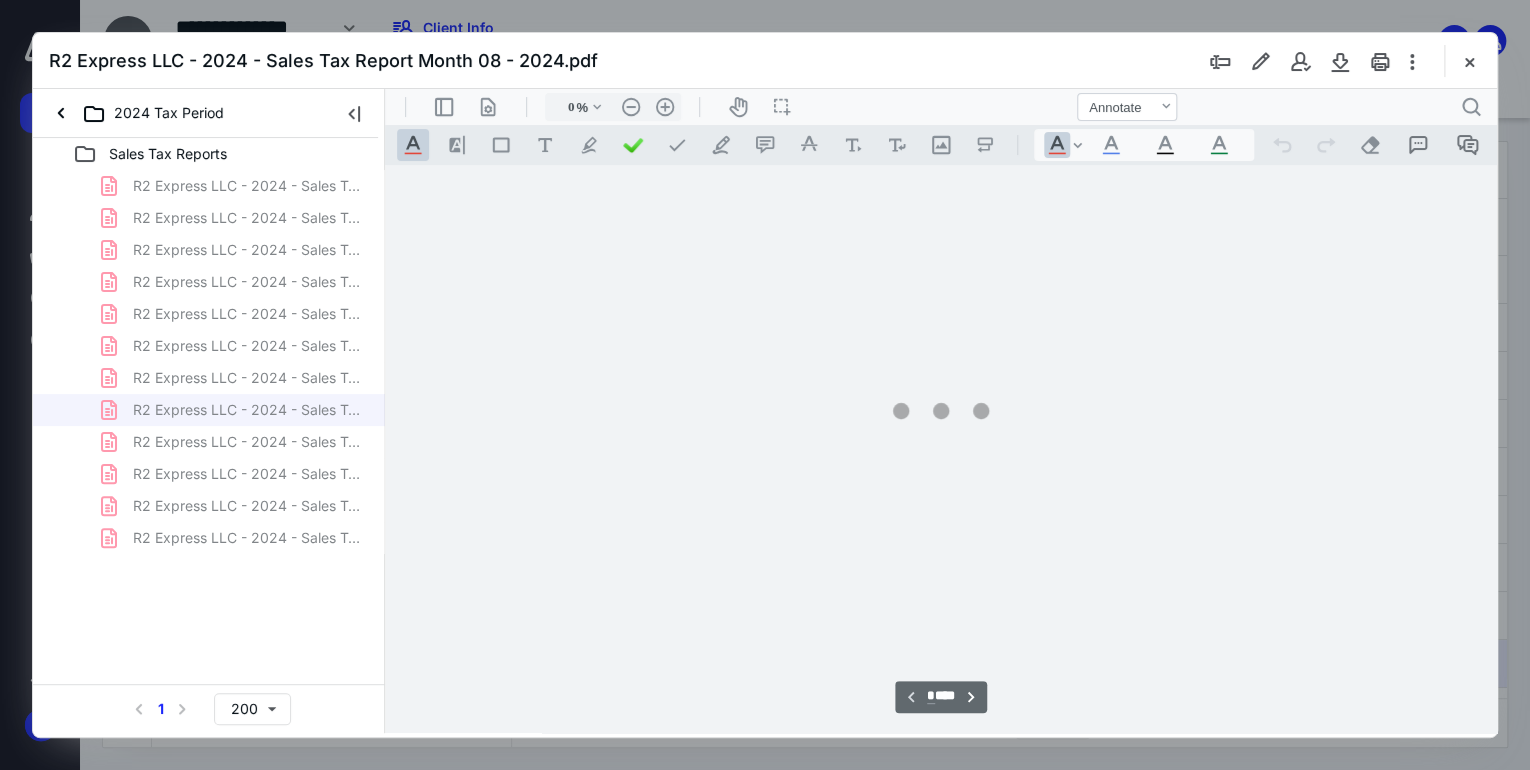 type on "71" 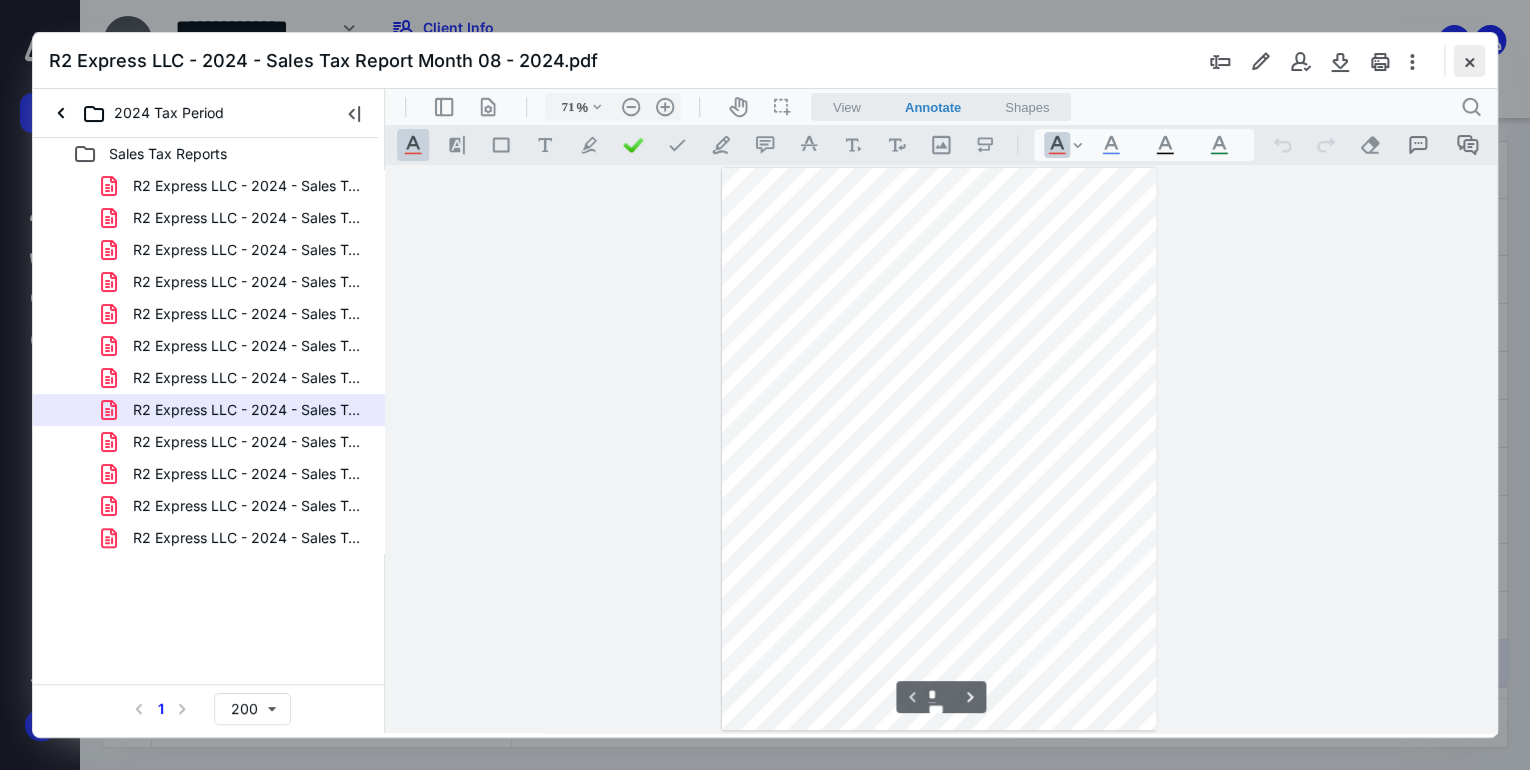 click at bounding box center (1469, 61) 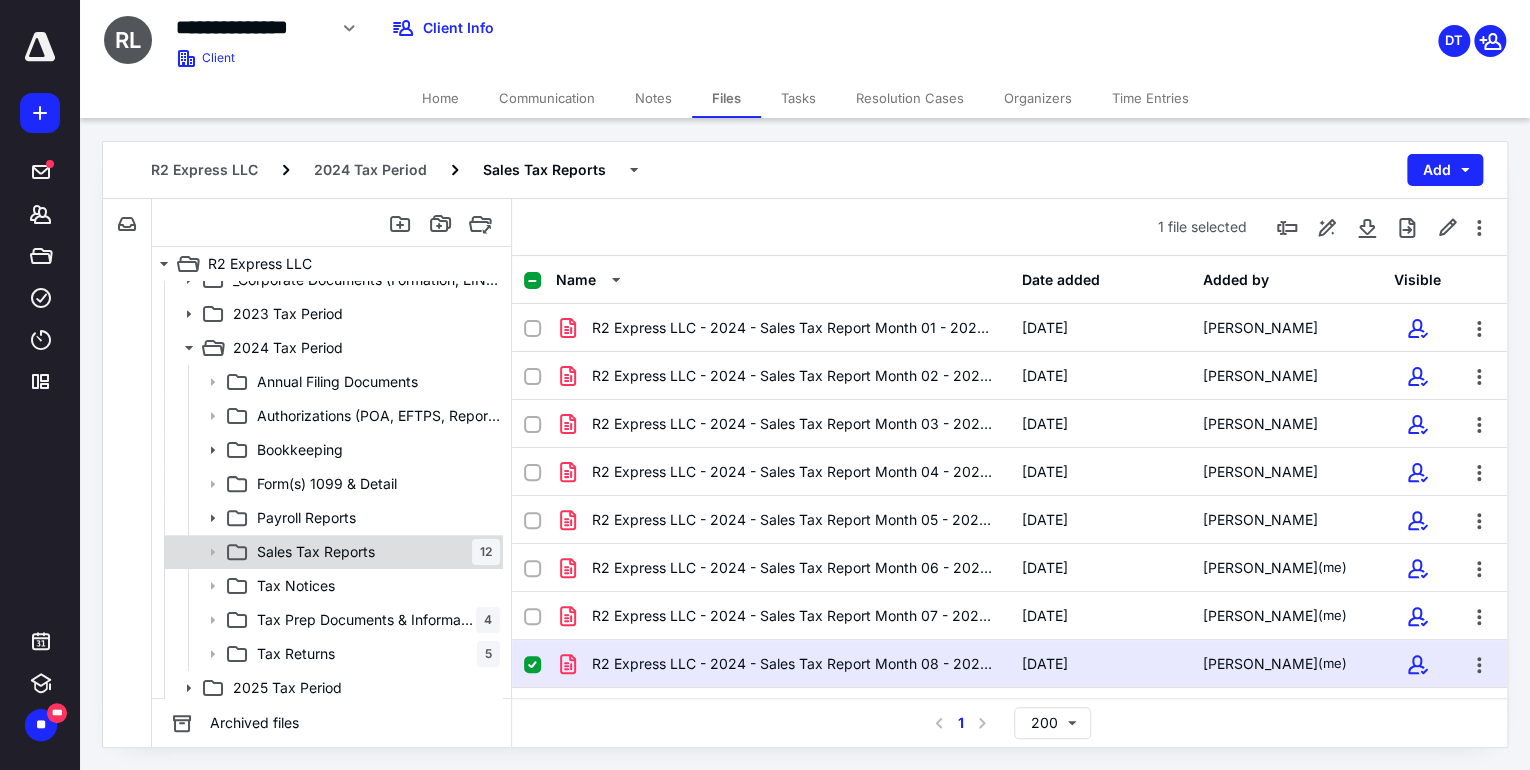 scroll, scrollTop: 24, scrollLeft: 0, axis: vertical 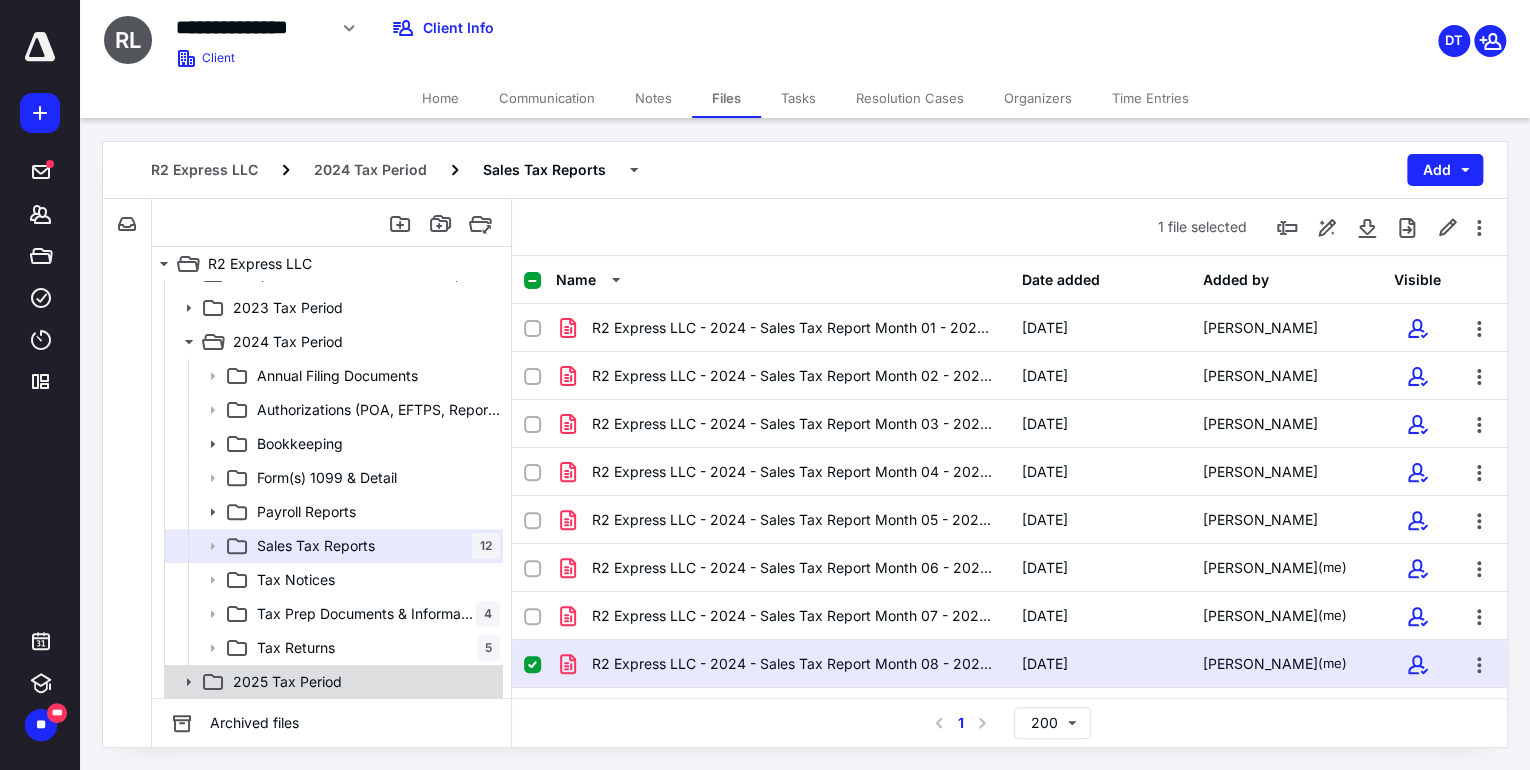 click on "2025 Tax Period" at bounding box center [362, 682] 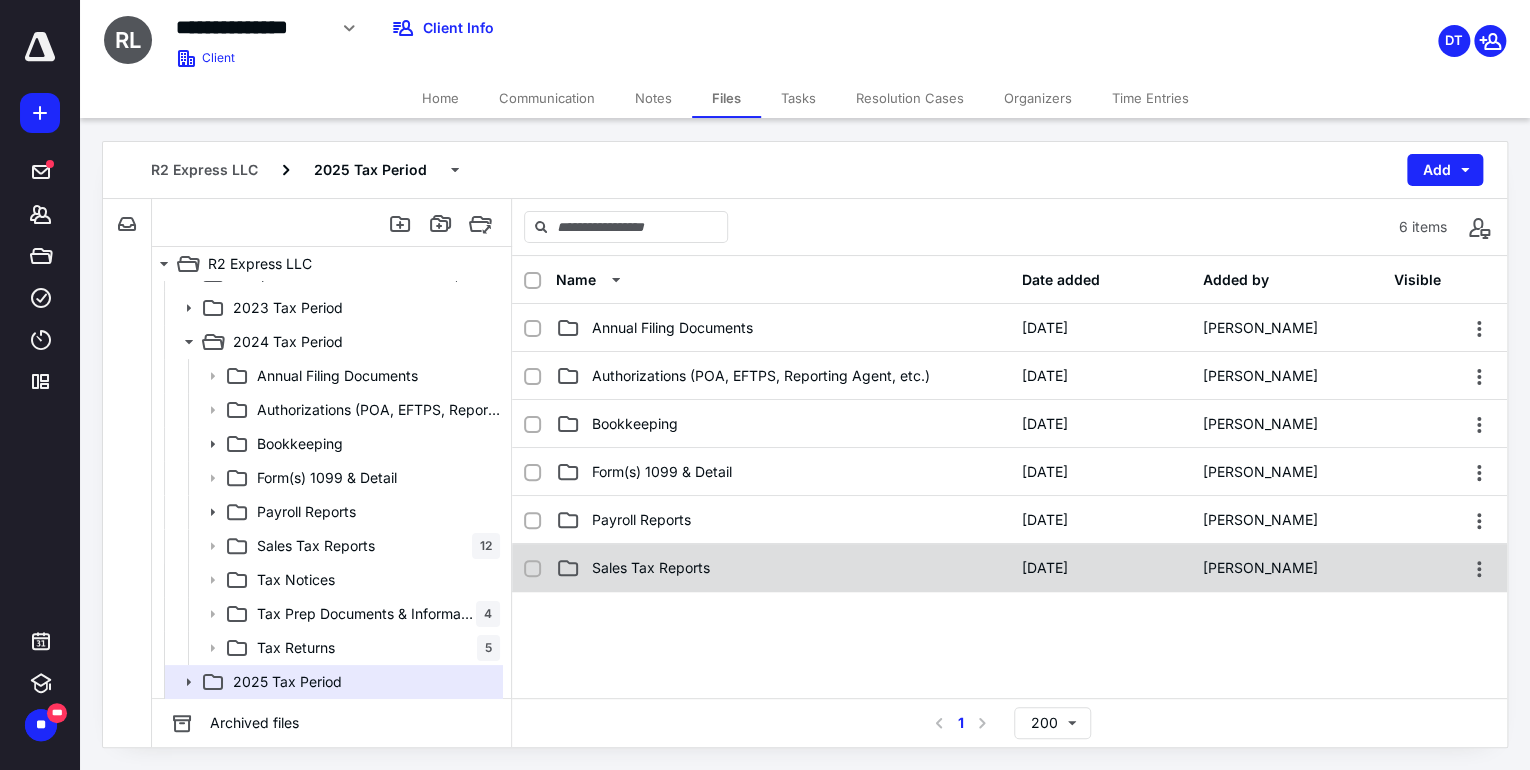 click on "Sales Tax Reports" at bounding box center (651, 568) 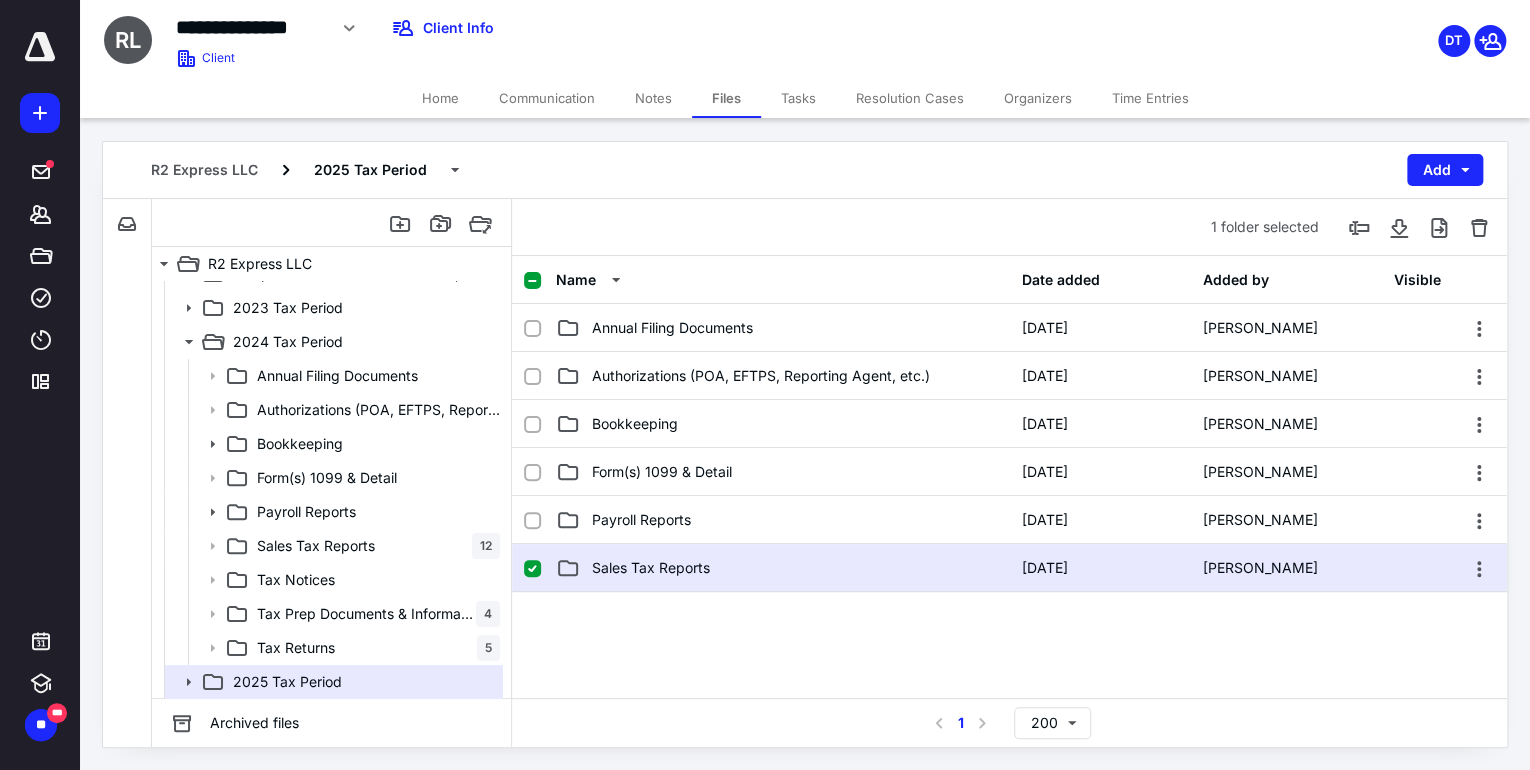 click on "Sales Tax Reports" at bounding box center (651, 568) 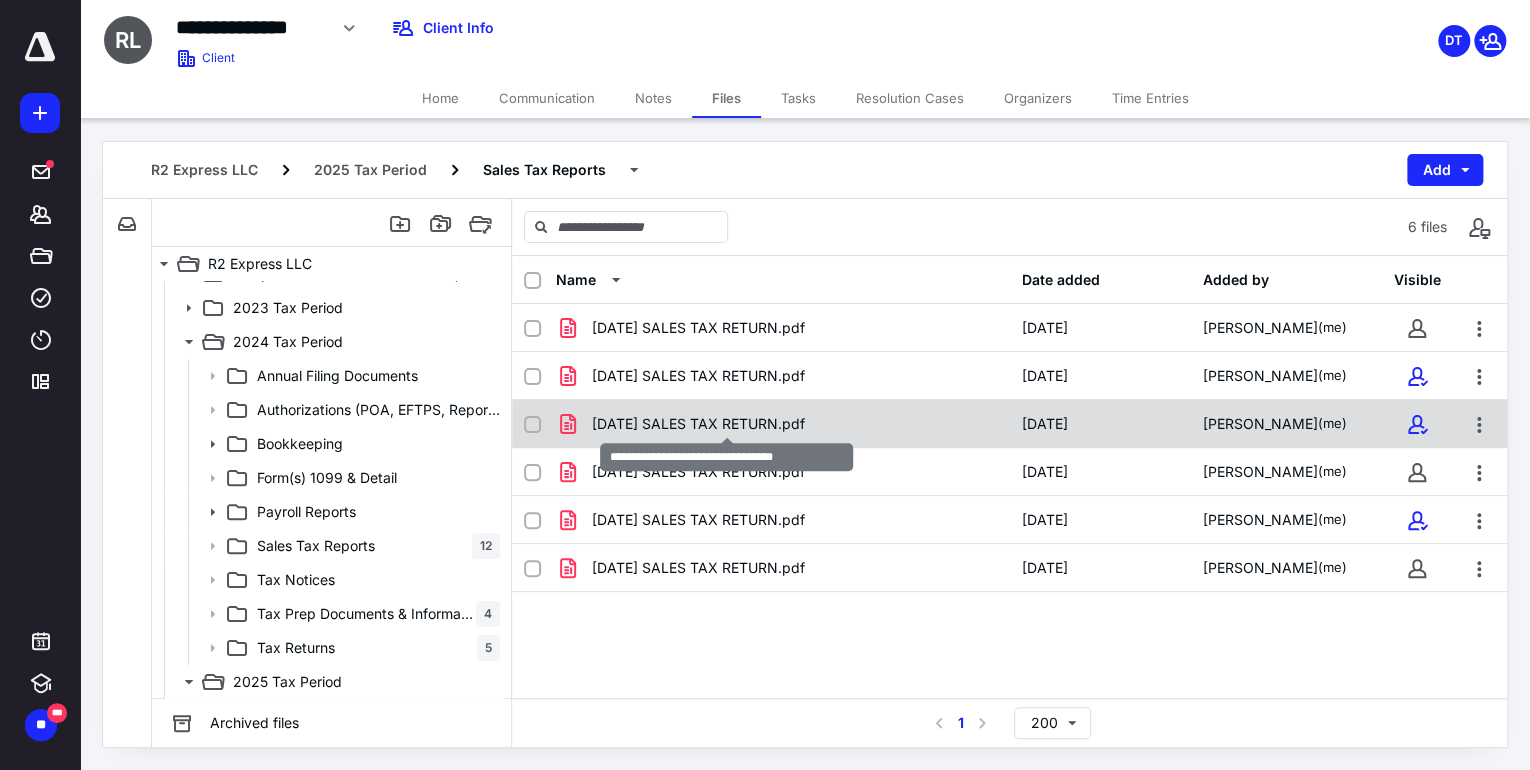 click on "[DATE] SALES TAX RETURN.pdf" at bounding box center [698, 424] 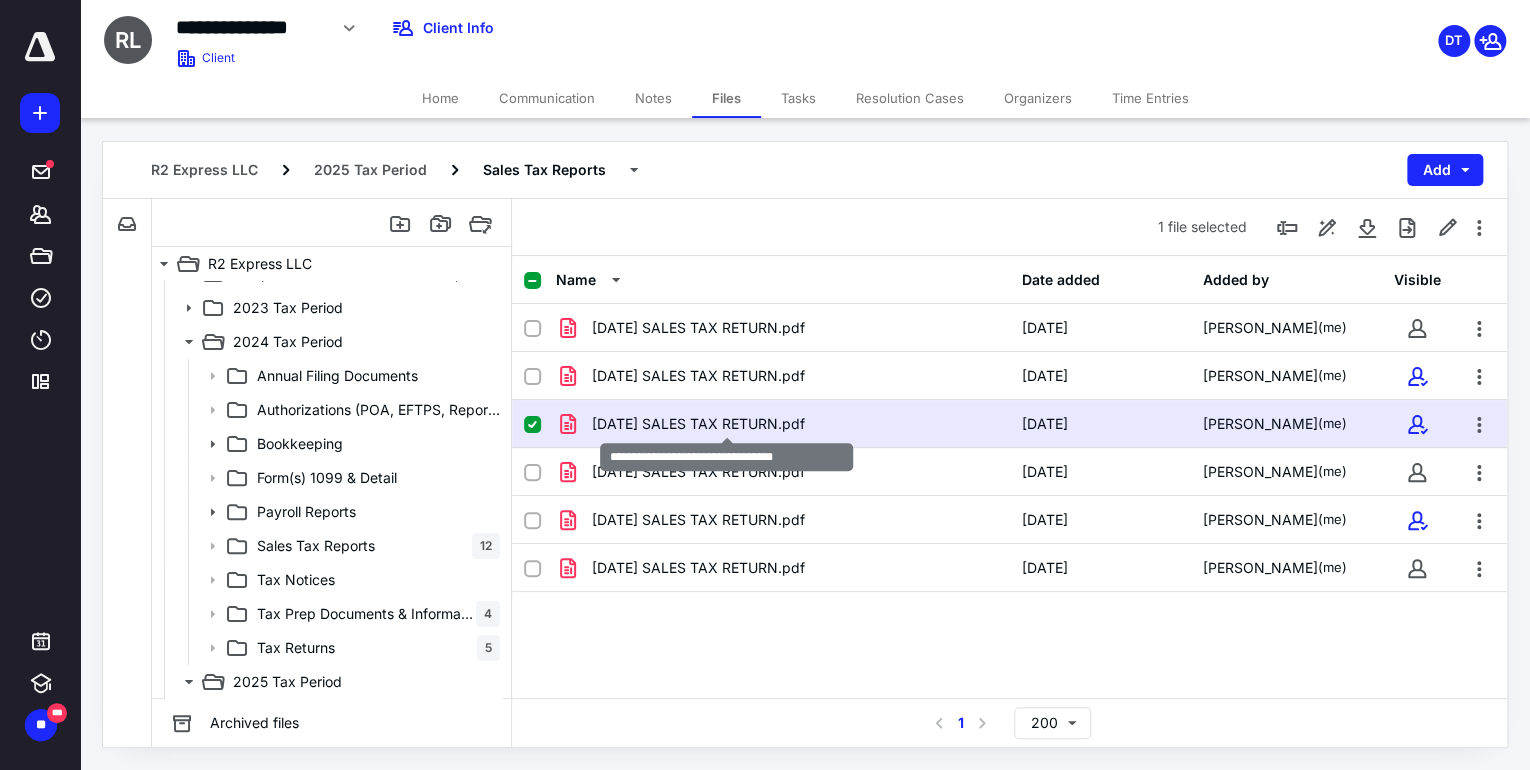 click on "[DATE] SALES TAX RETURN.pdf" at bounding box center [698, 424] 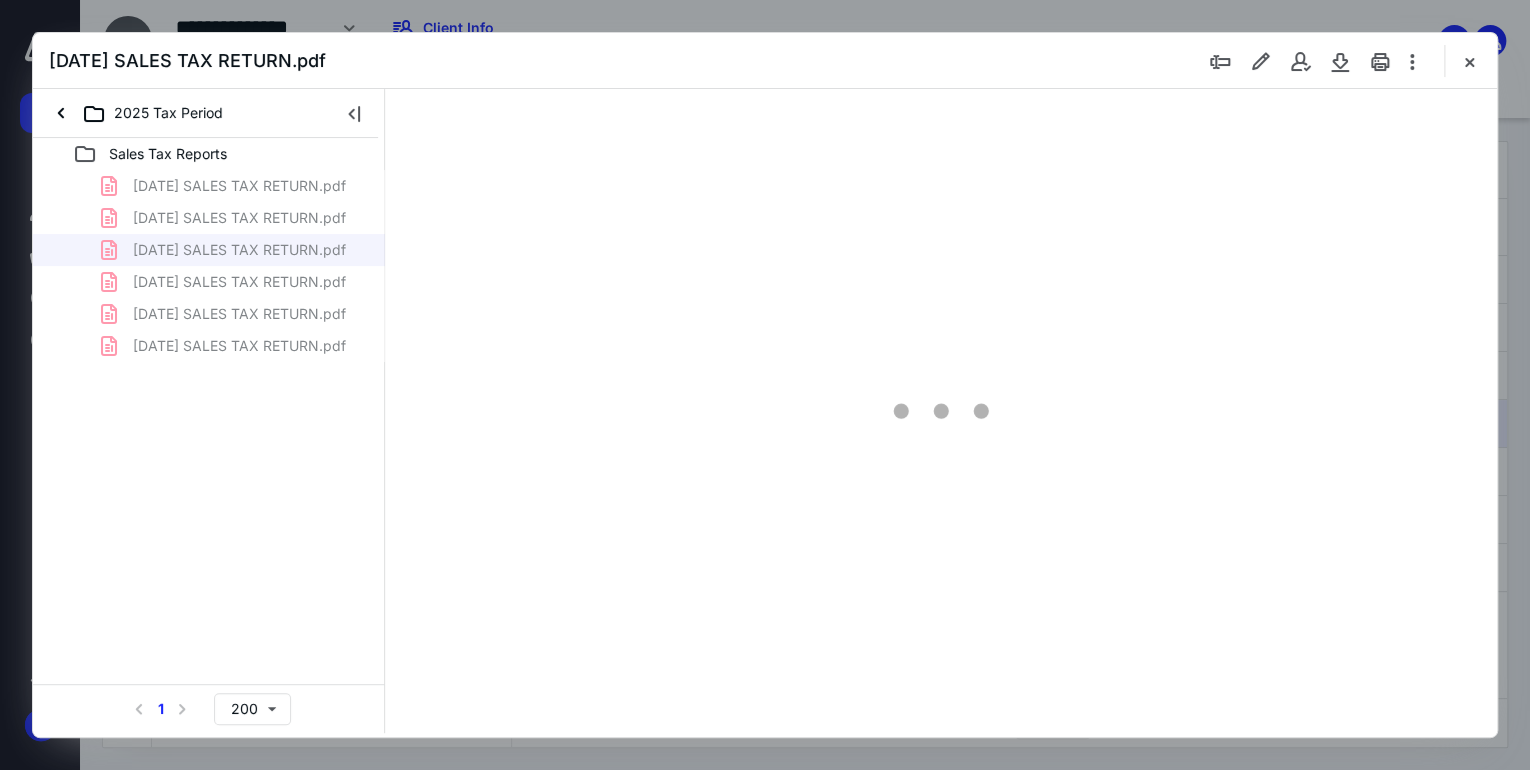 scroll, scrollTop: 0, scrollLeft: 0, axis: both 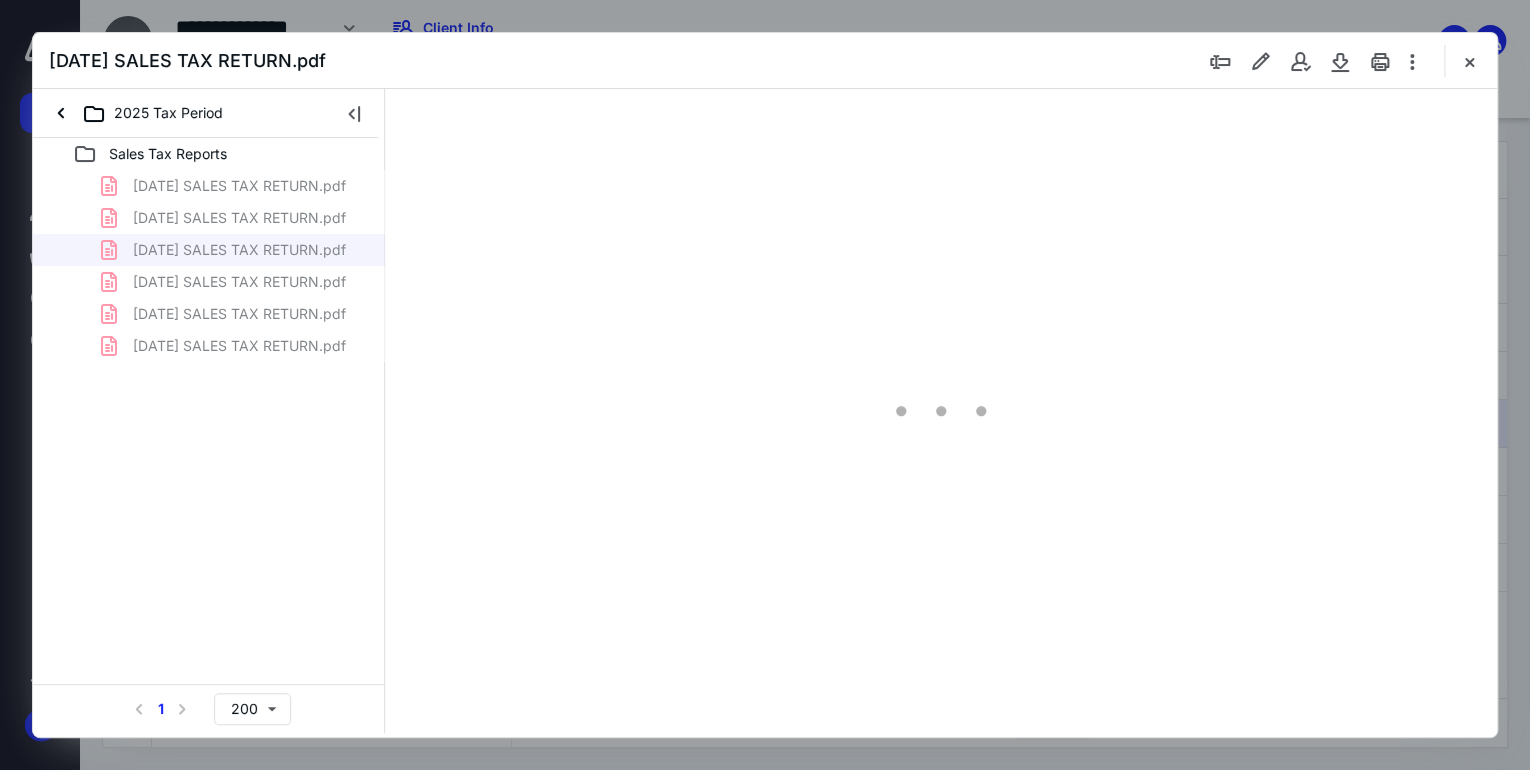 type on "71" 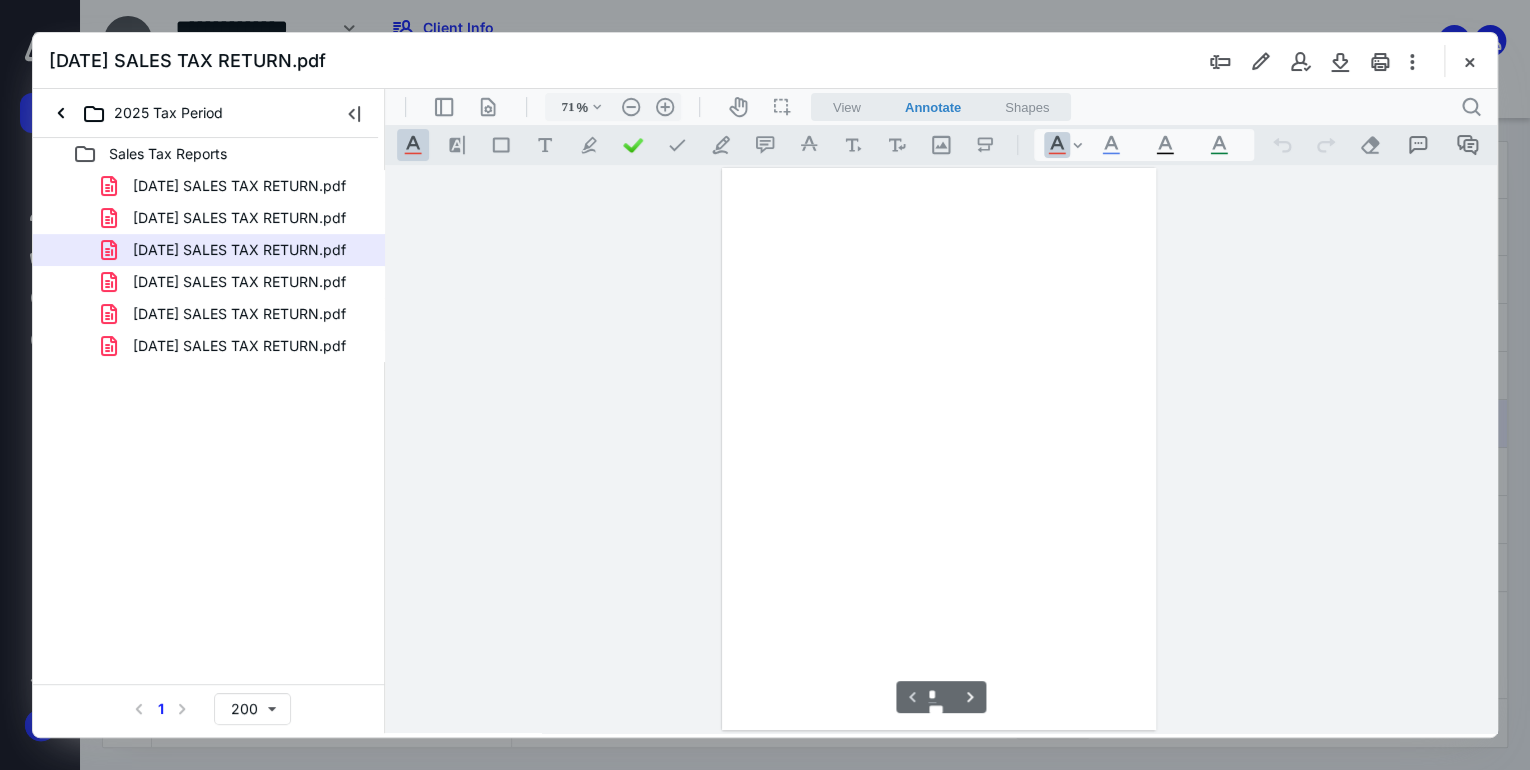 scroll, scrollTop: 79, scrollLeft: 0, axis: vertical 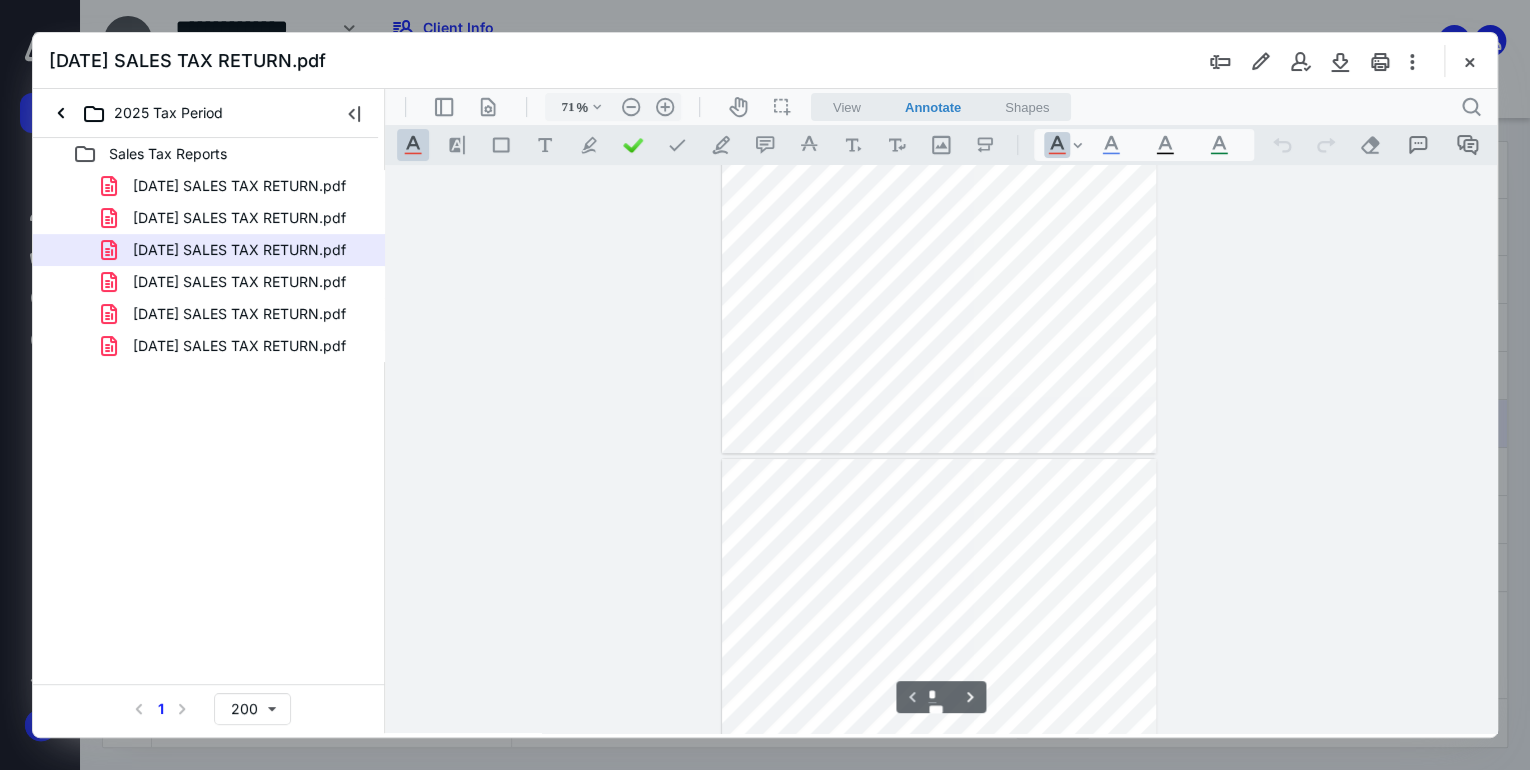 type on "*" 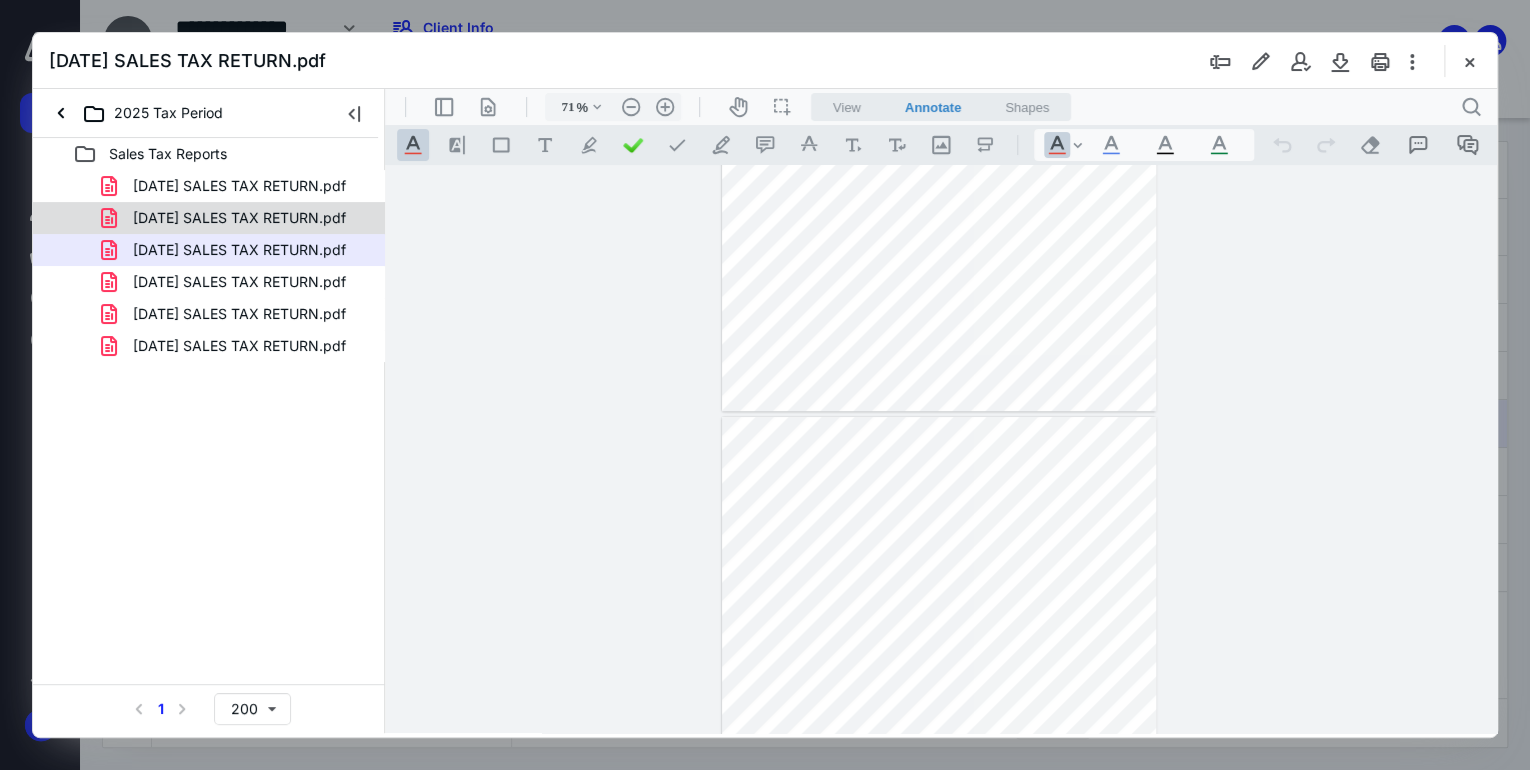 click on "[DATE] SALES TAX RETURN.pdf" at bounding box center [239, 218] 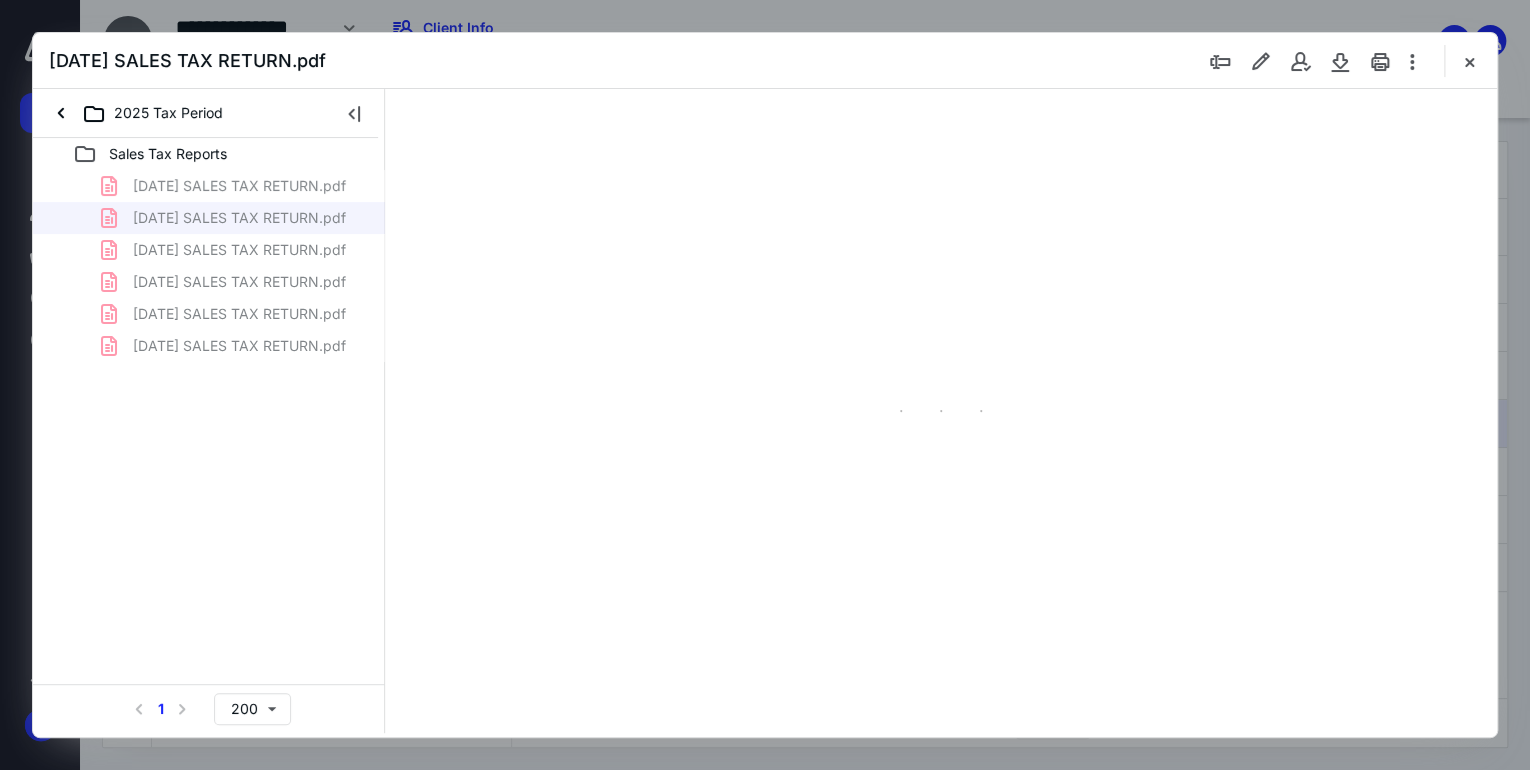 scroll, scrollTop: 79, scrollLeft: 0, axis: vertical 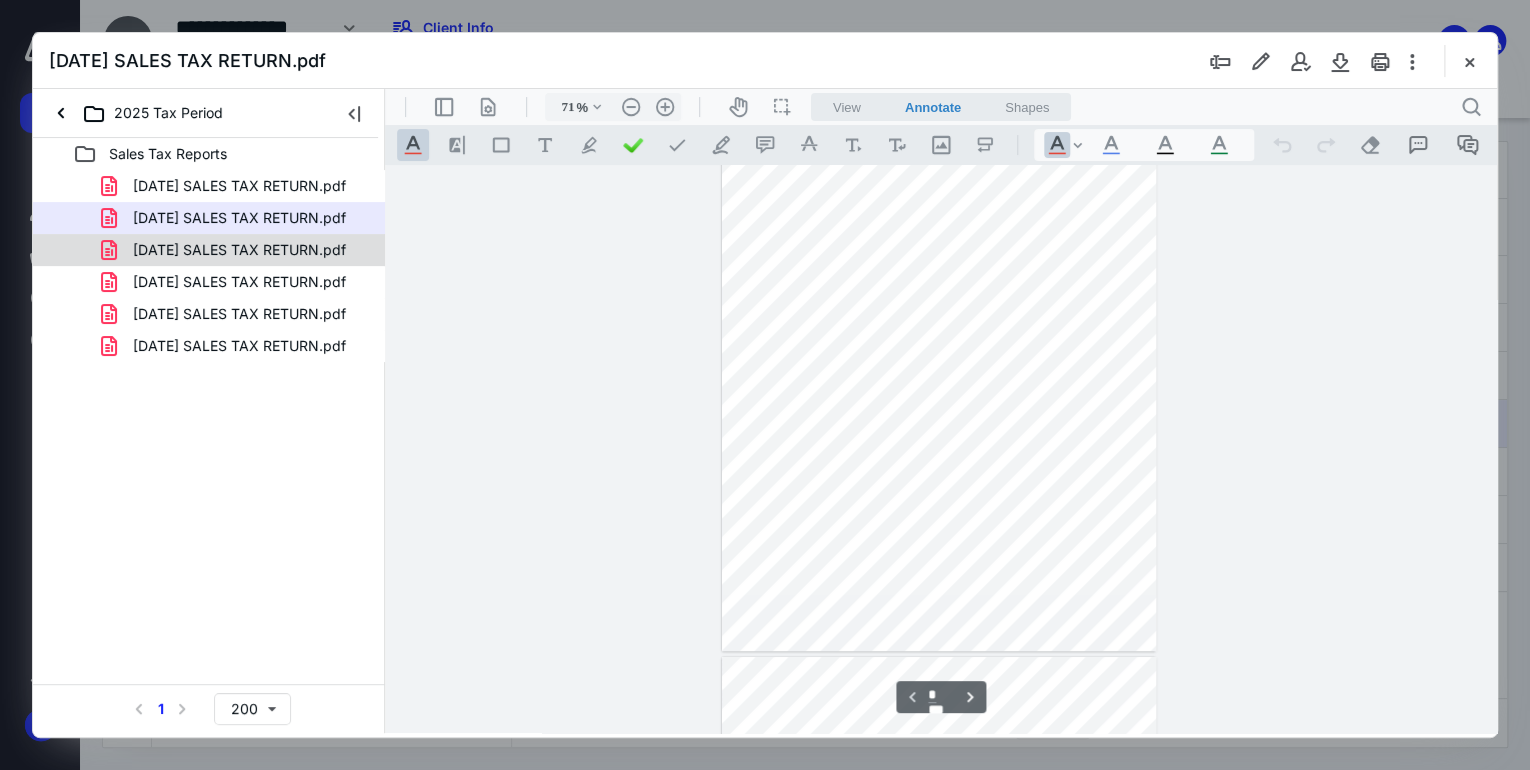 click on "[DATE] SALES TAX RETURN.pdf" at bounding box center [239, 250] 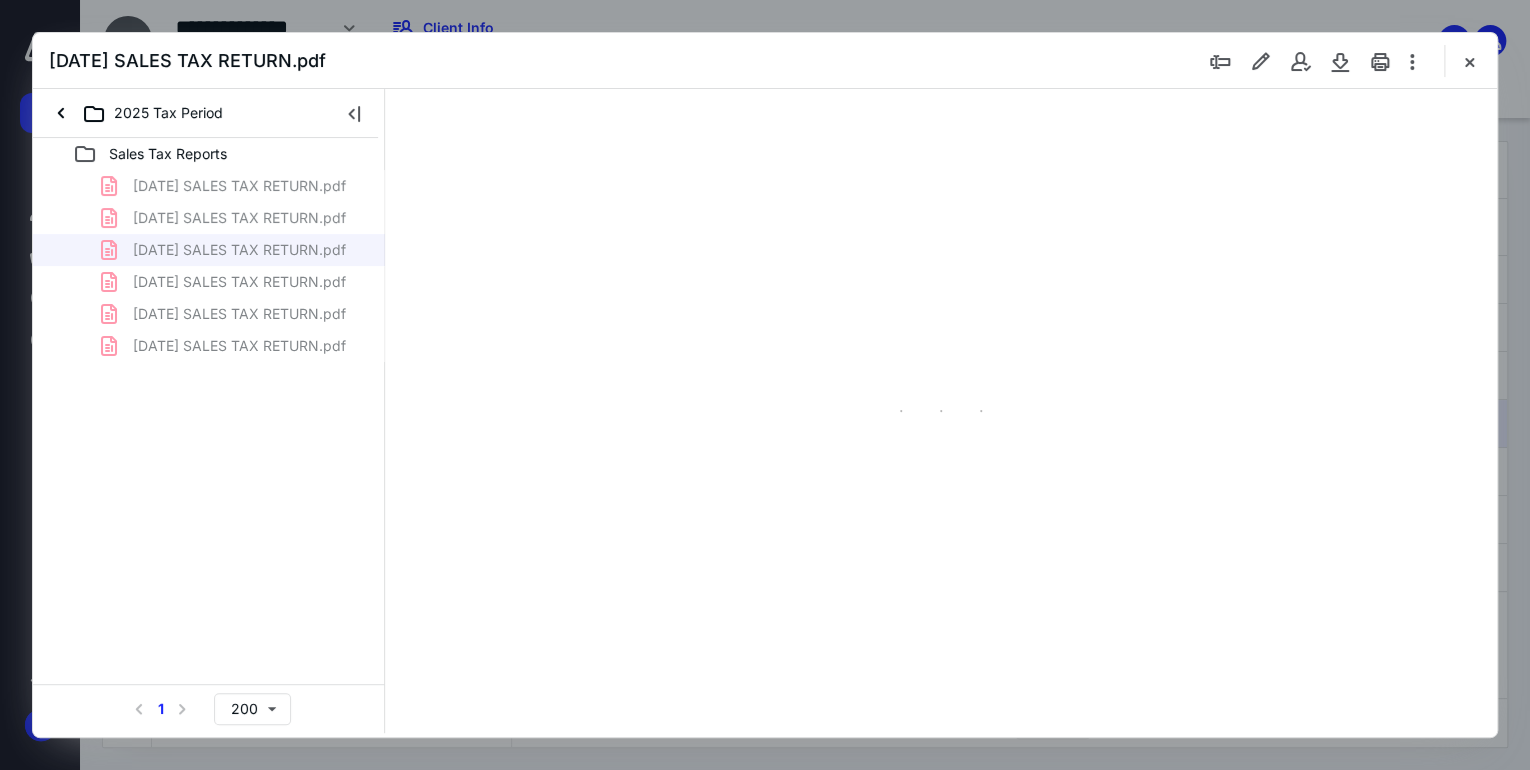 type on "71" 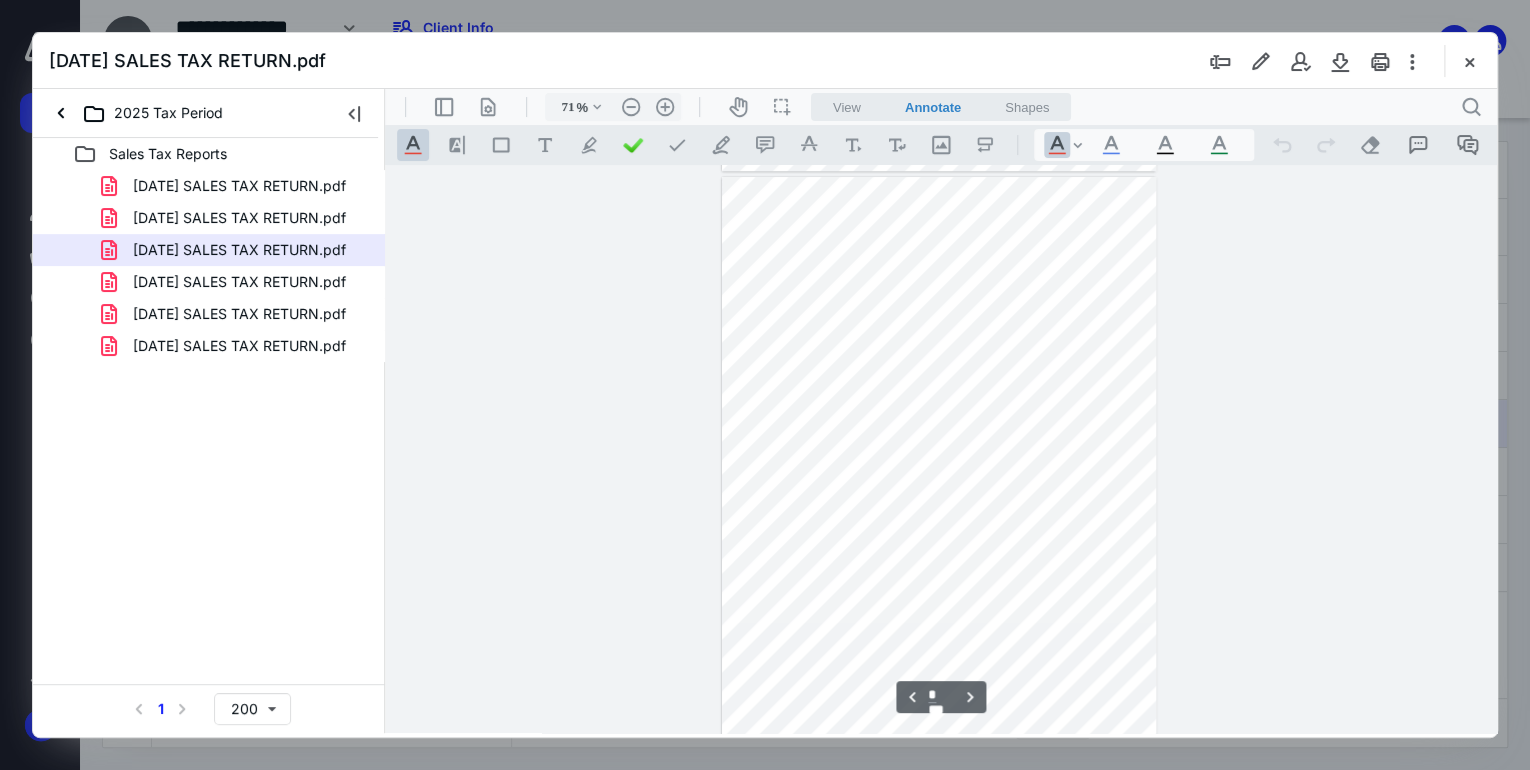 scroll, scrollTop: 639, scrollLeft: 0, axis: vertical 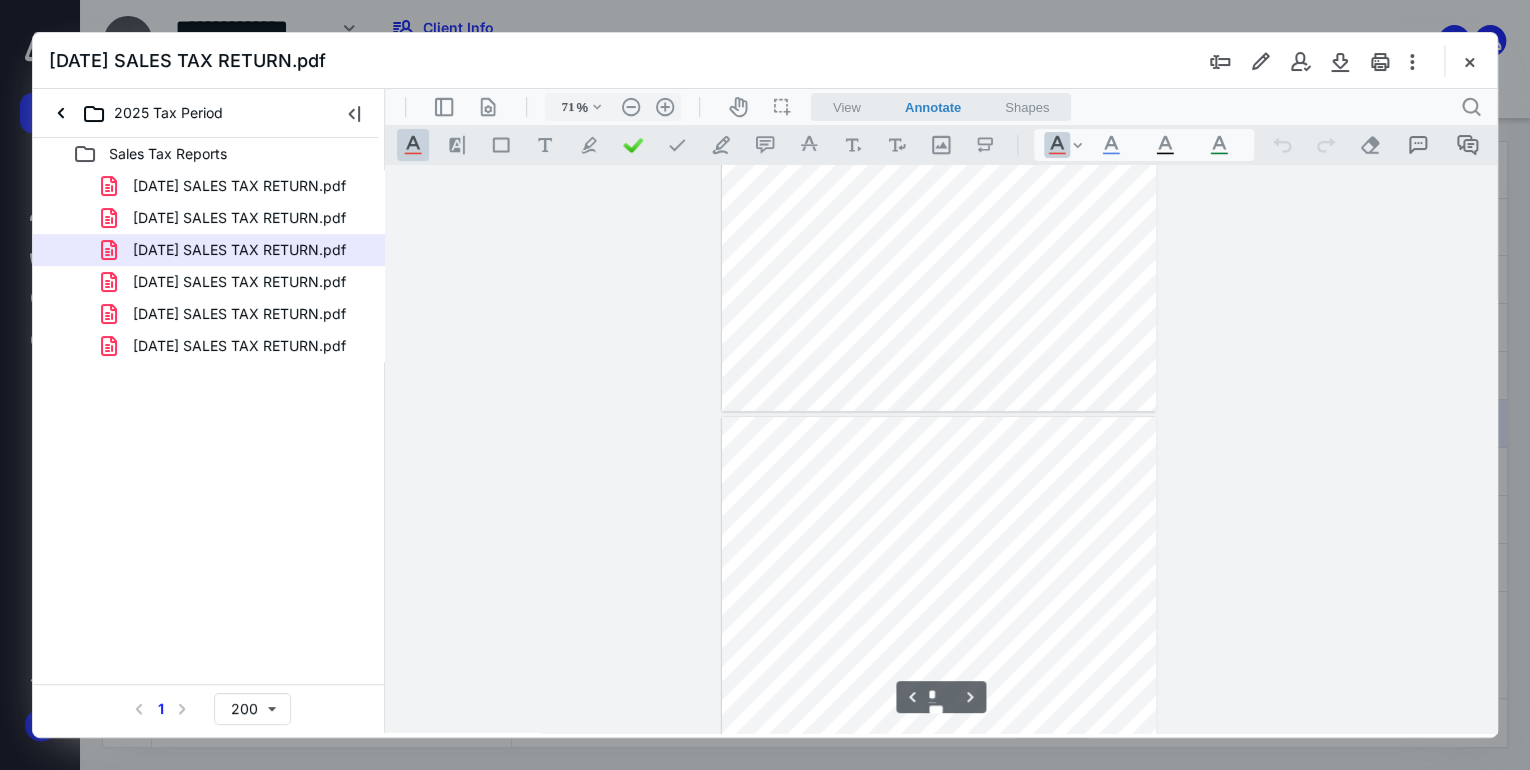 type on "*" 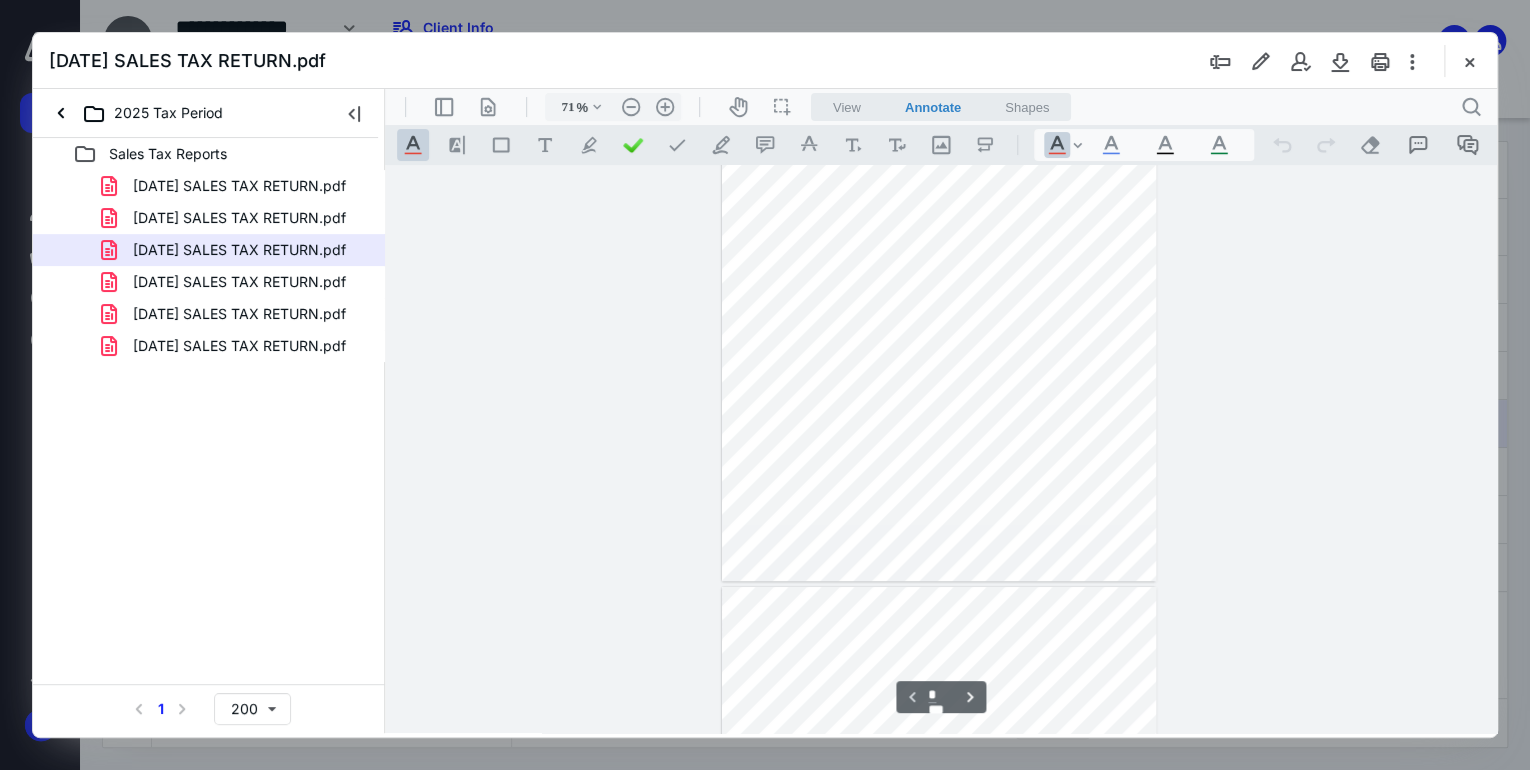 scroll, scrollTop: 79, scrollLeft: 0, axis: vertical 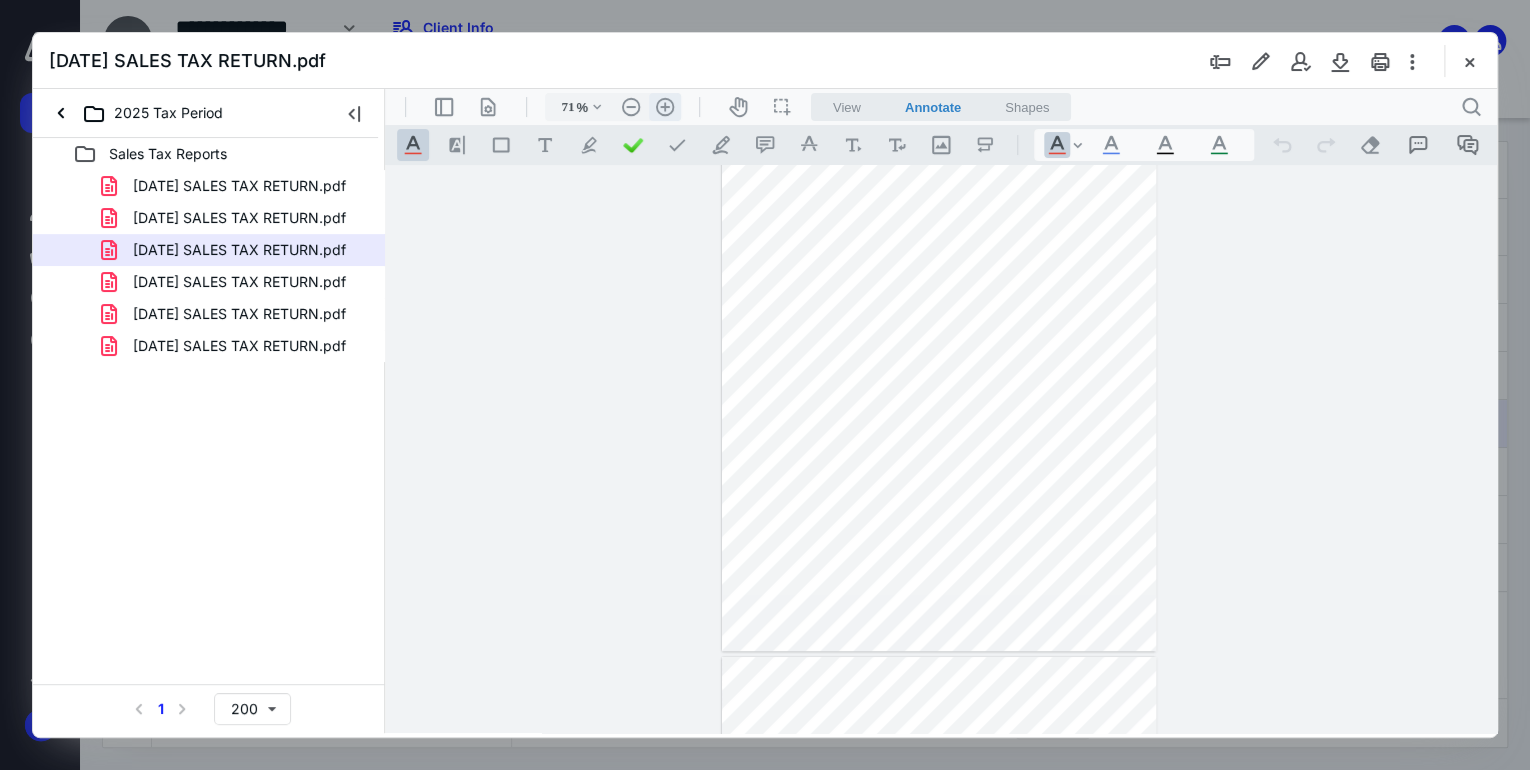 click on ".cls-1{fill:#abb0c4;} icon - header - zoom - in - line" at bounding box center (665, 107) 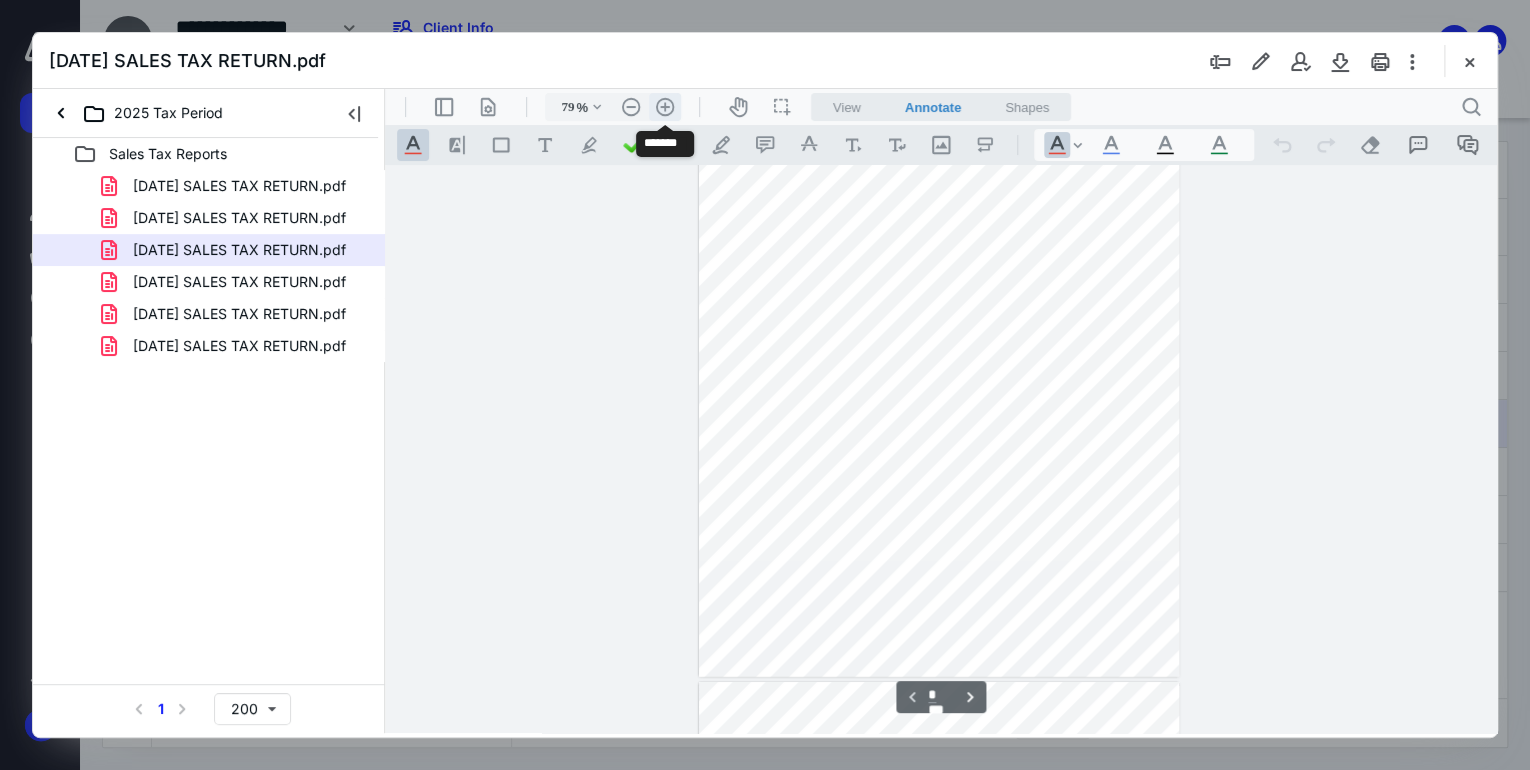 click on ".cls-1{fill:#abb0c4;} icon - header - zoom - in - line" at bounding box center (665, 107) 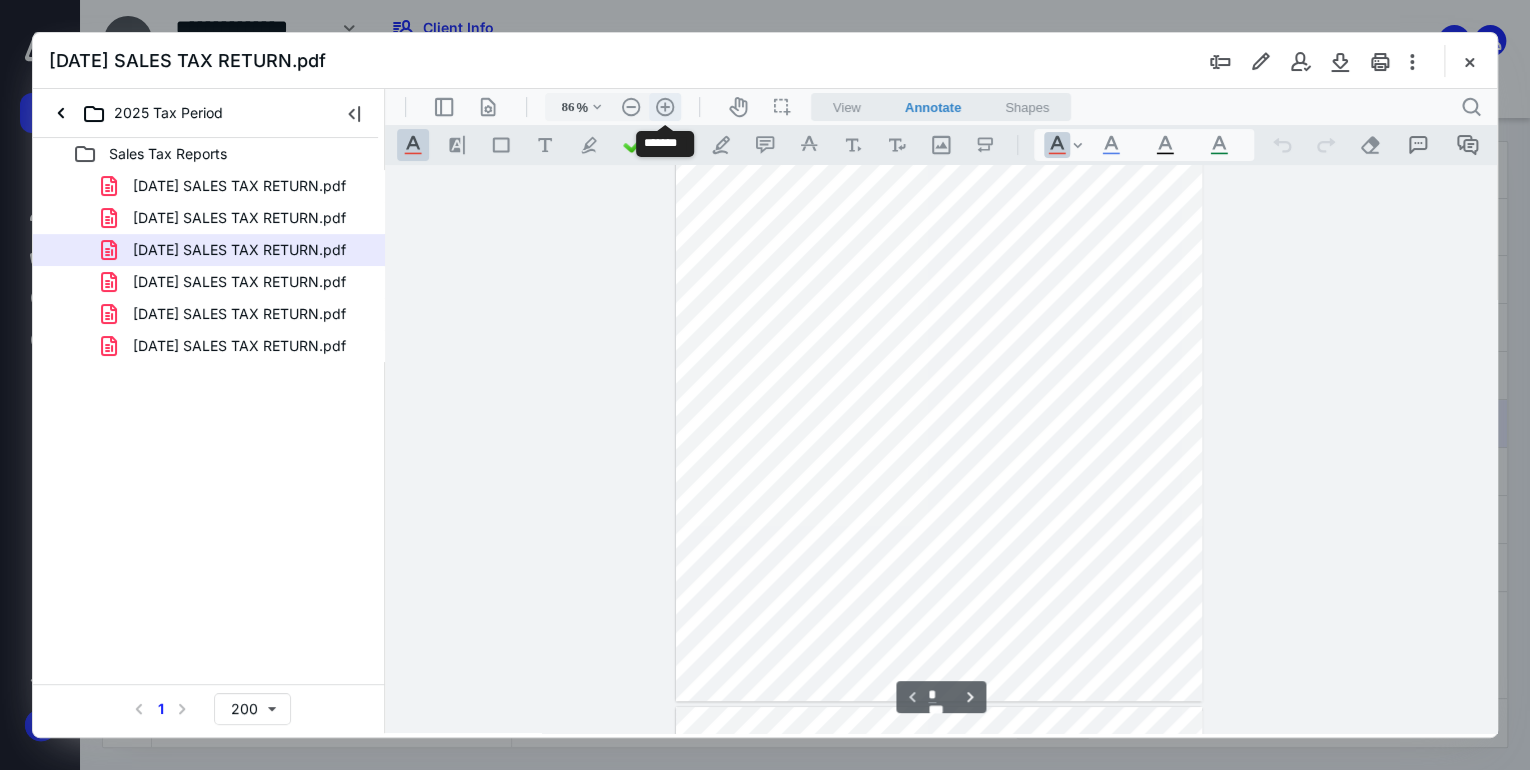 click on ".cls-1{fill:#abb0c4;} icon - header - zoom - in - line" at bounding box center (665, 107) 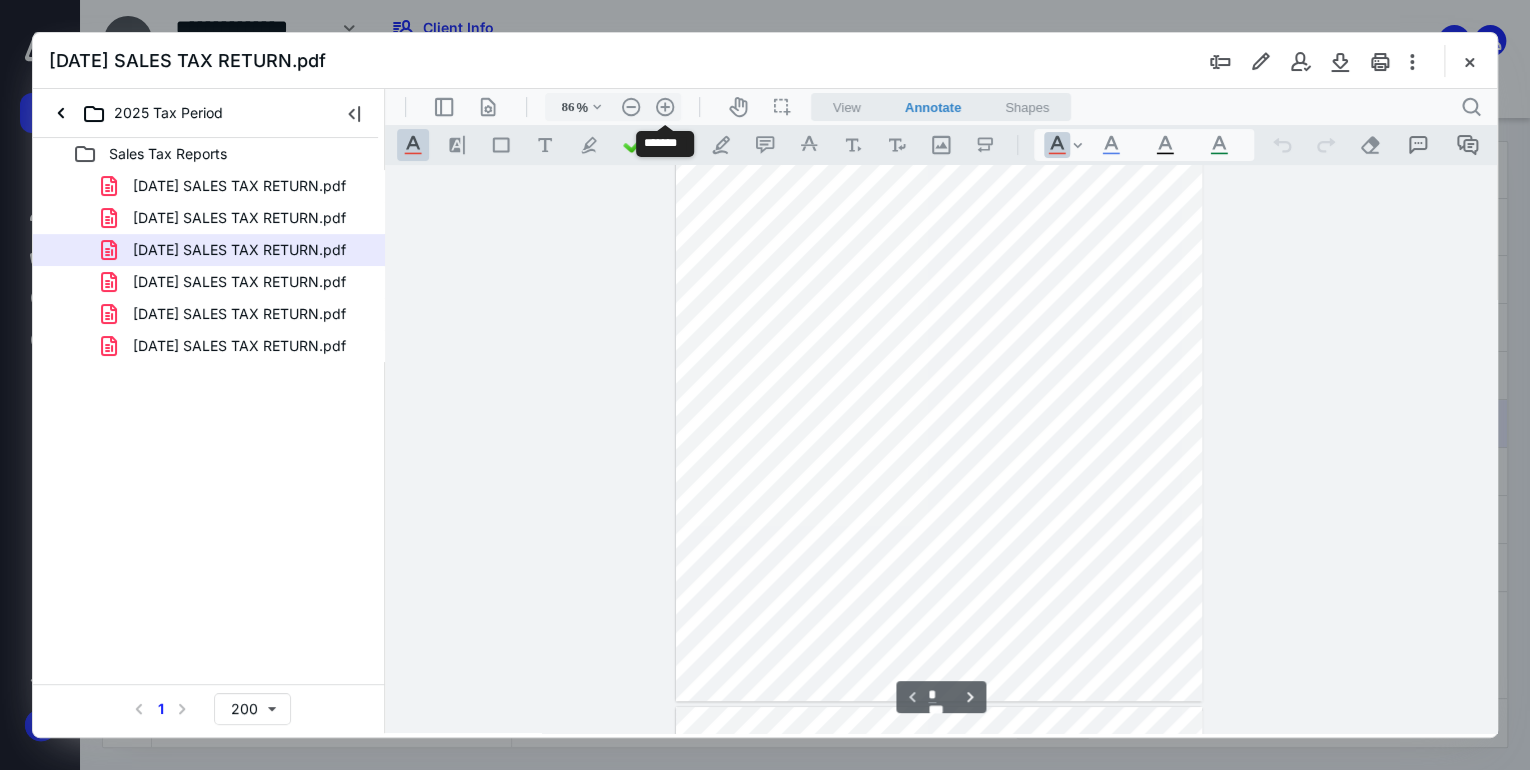 type on "111" 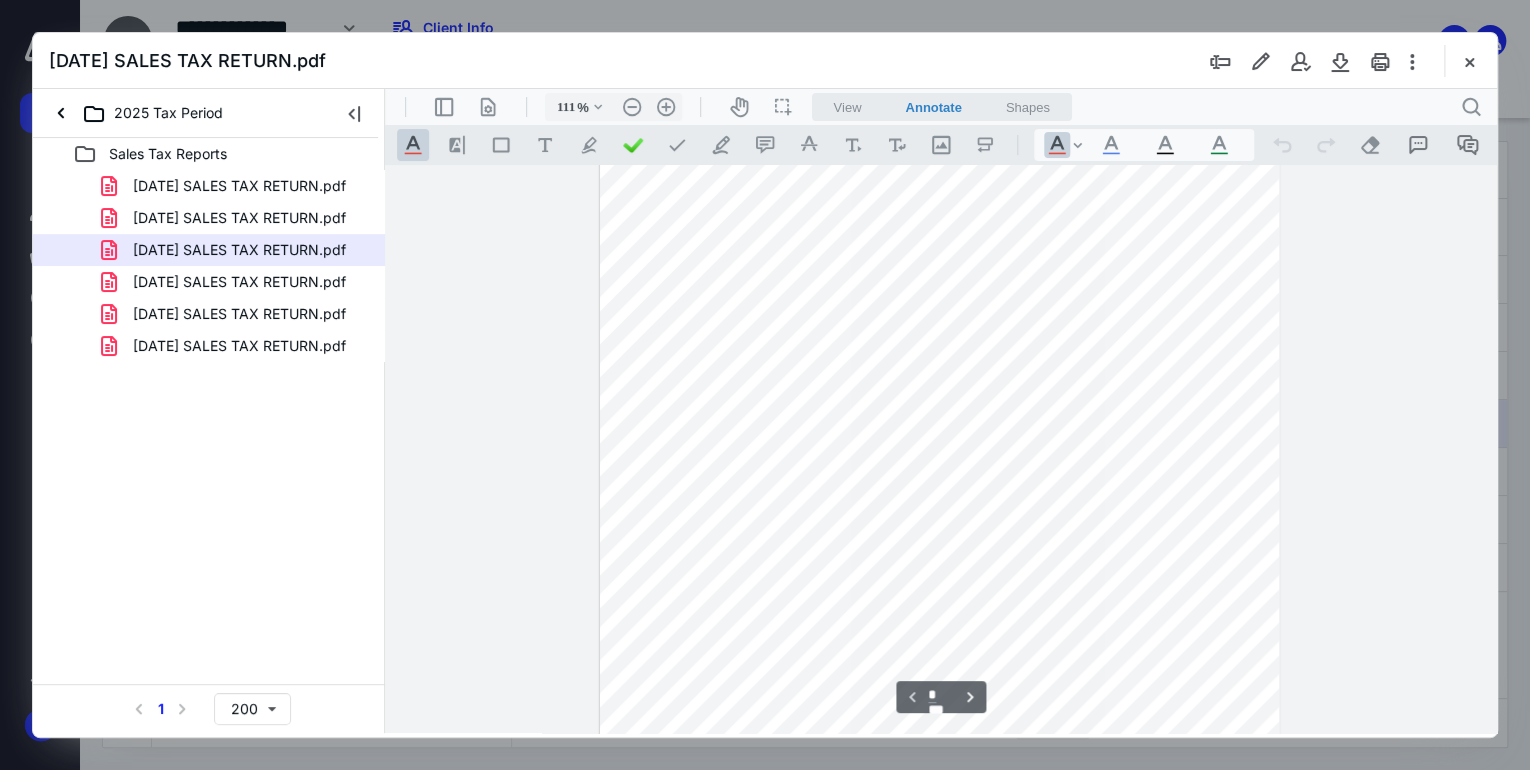 scroll, scrollTop: 22, scrollLeft: 0, axis: vertical 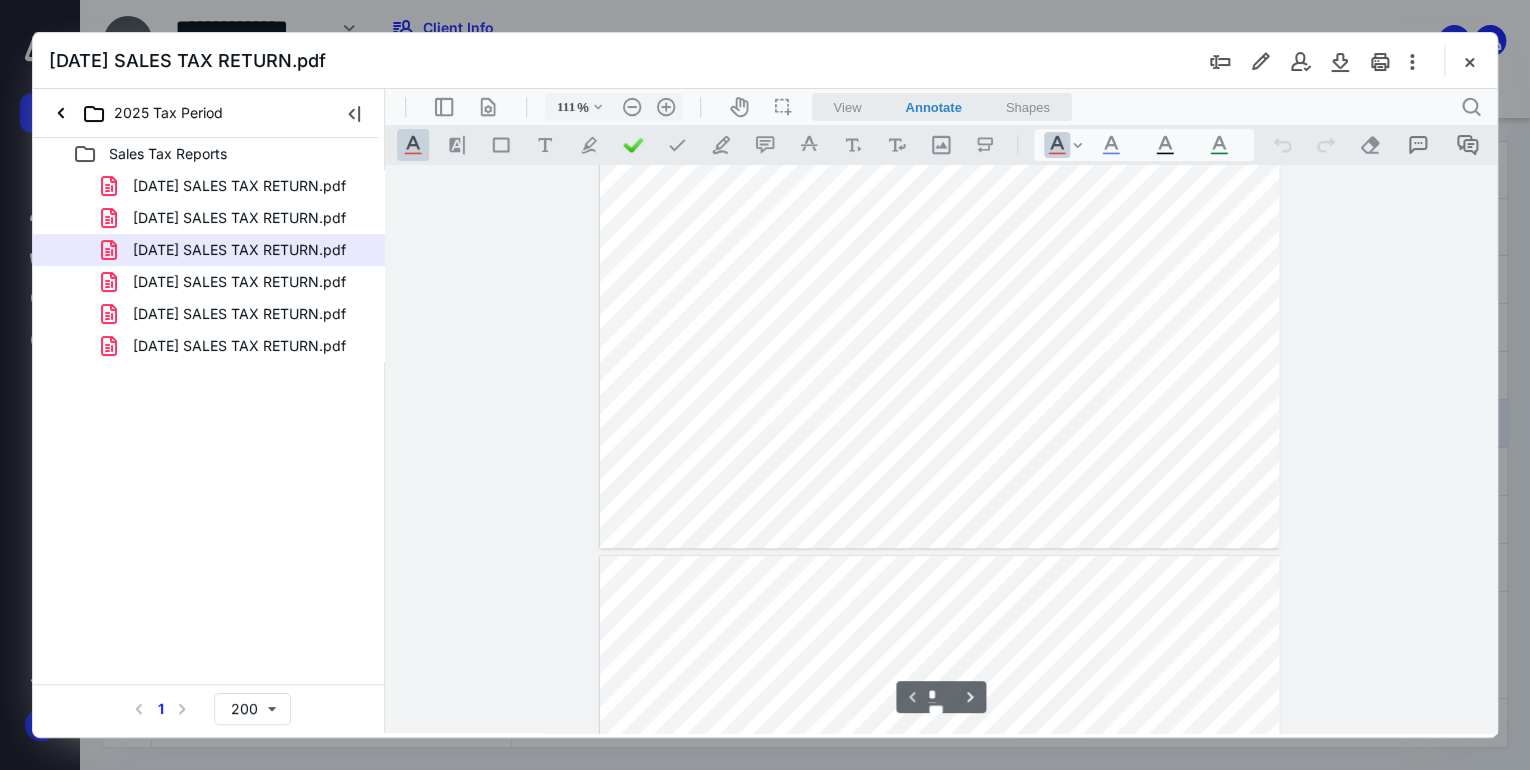 type on "*" 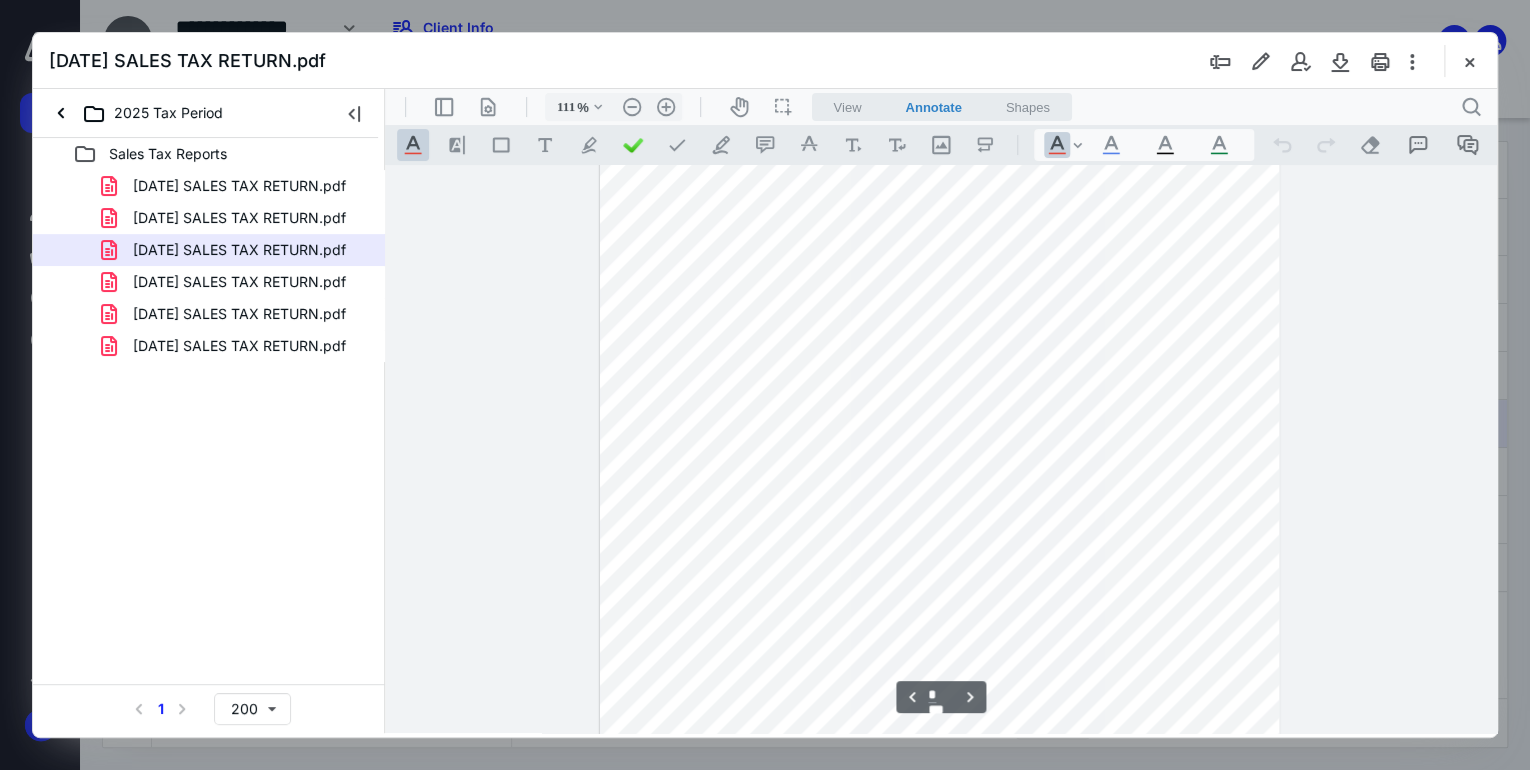 scroll, scrollTop: 982, scrollLeft: 0, axis: vertical 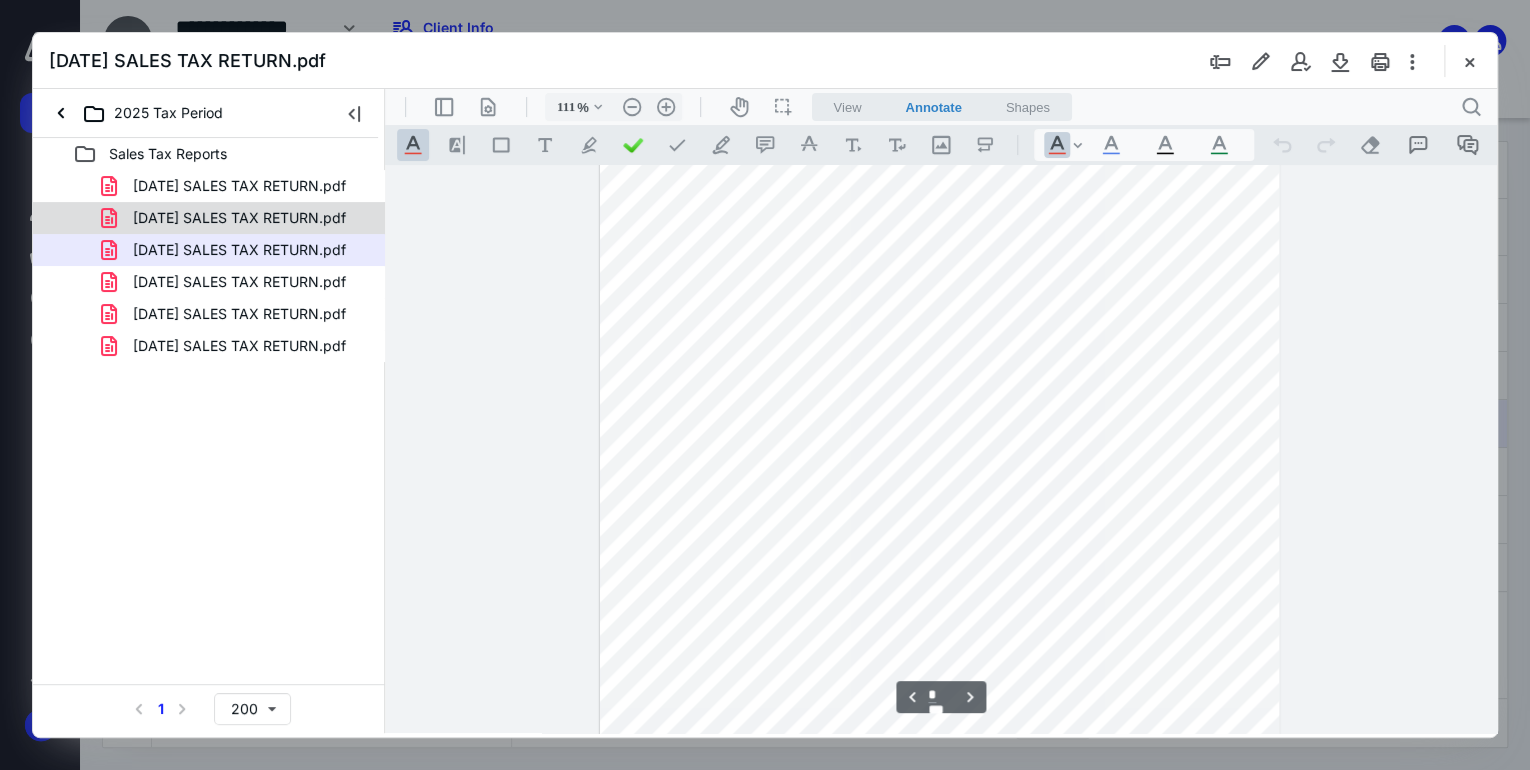 click on "[DATE] SALES TAX RETURN.pdf" at bounding box center [209, 218] 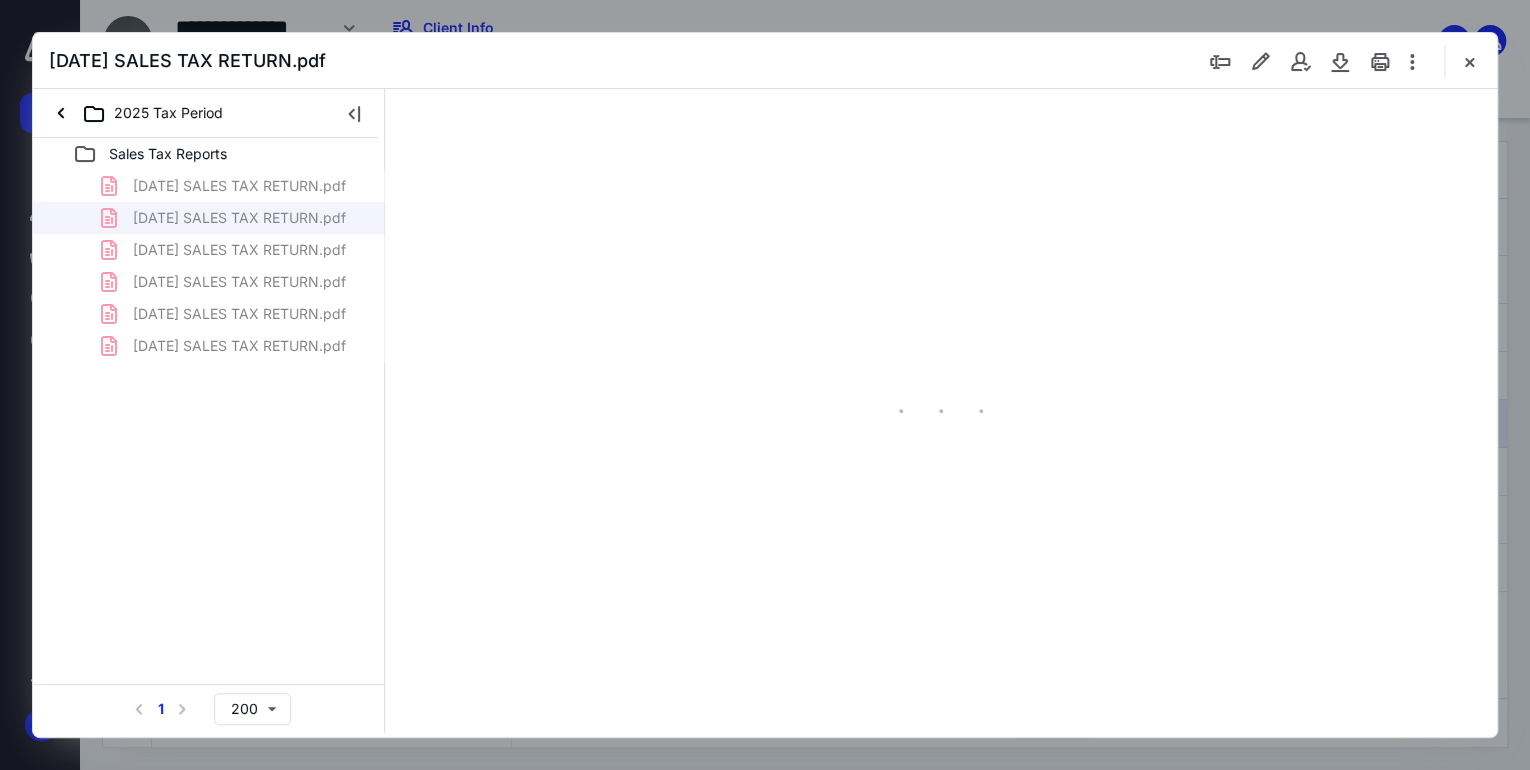 scroll, scrollTop: 0, scrollLeft: 0, axis: both 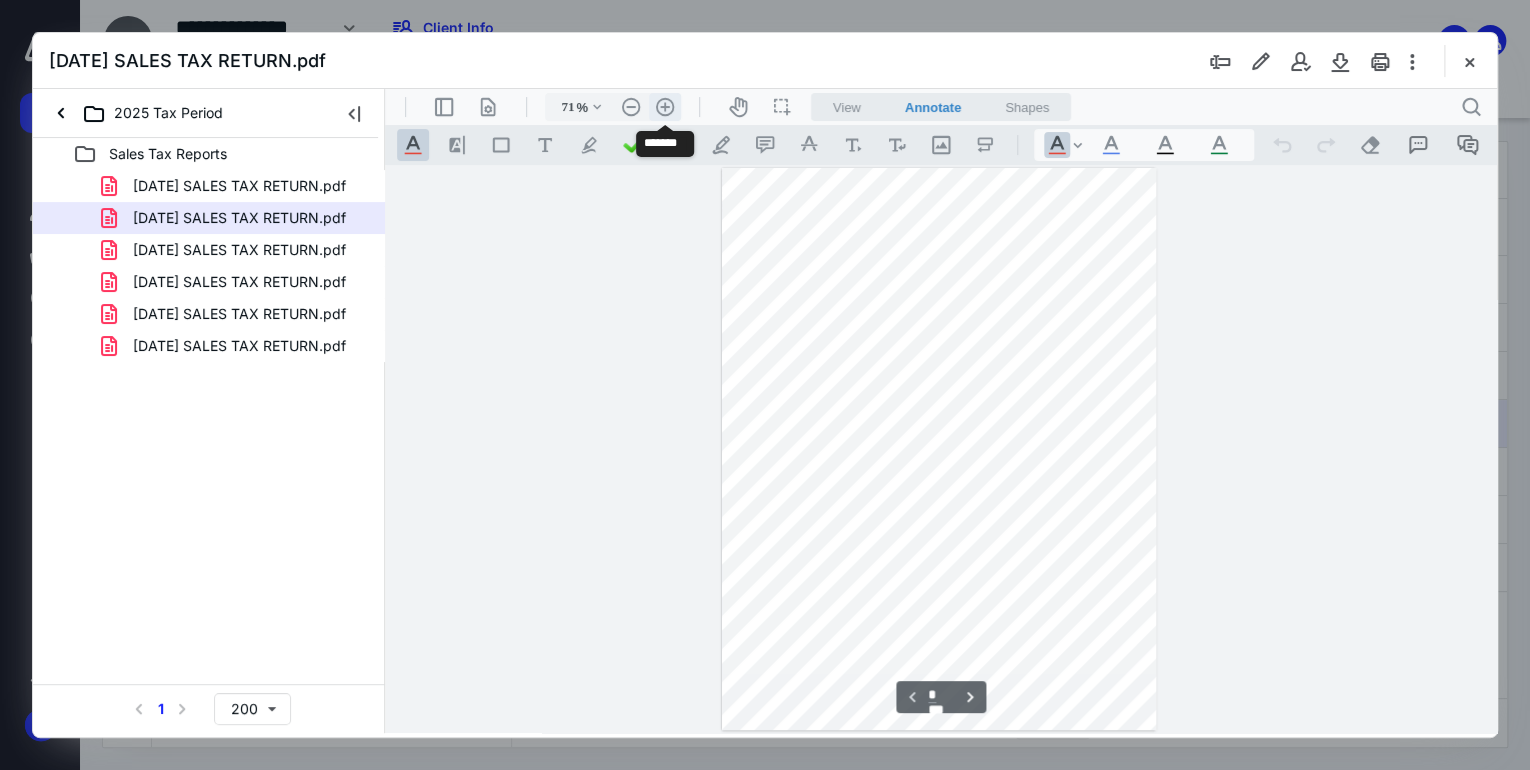 click on ".cls-1{fill:#abb0c4;} icon - header - zoom - in - line" at bounding box center (665, 107) 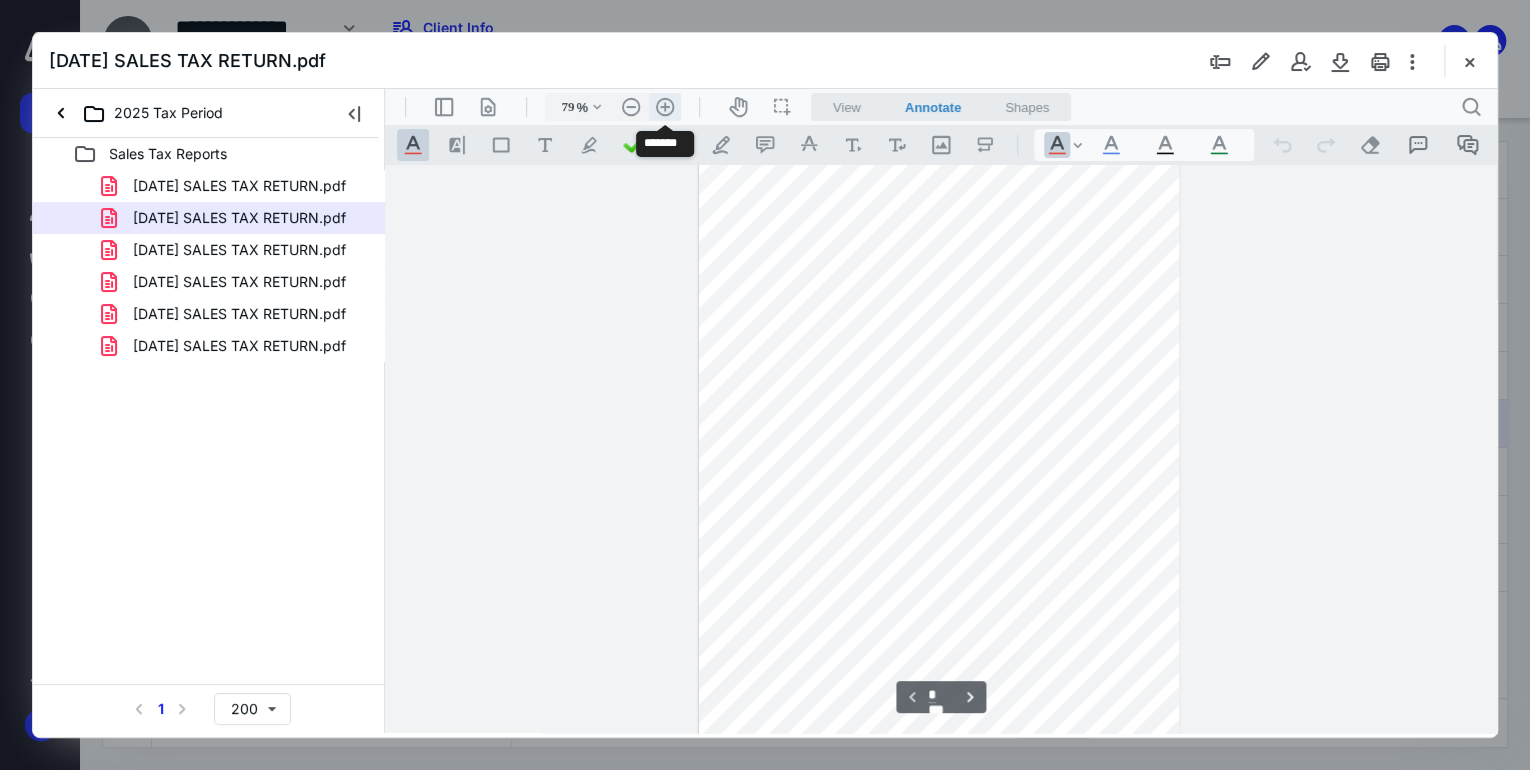 click on ".cls-1{fill:#abb0c4;} icon - header - zoom - in - line" at bounding box center (665, 107) 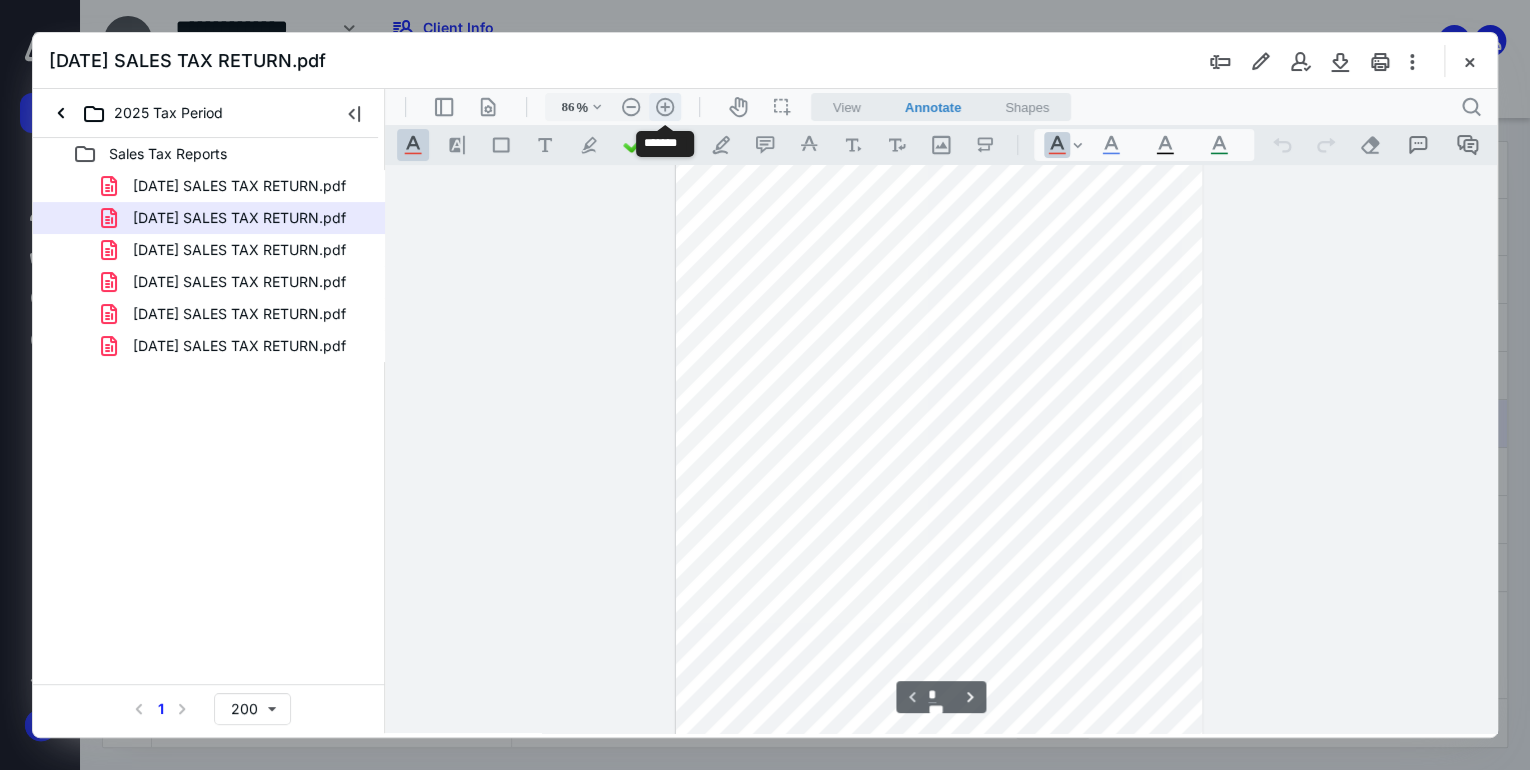 click on ".cls-1{fill:#abb0c4;} icon - header - zoom - in - line" at bounding box center [665, 107] 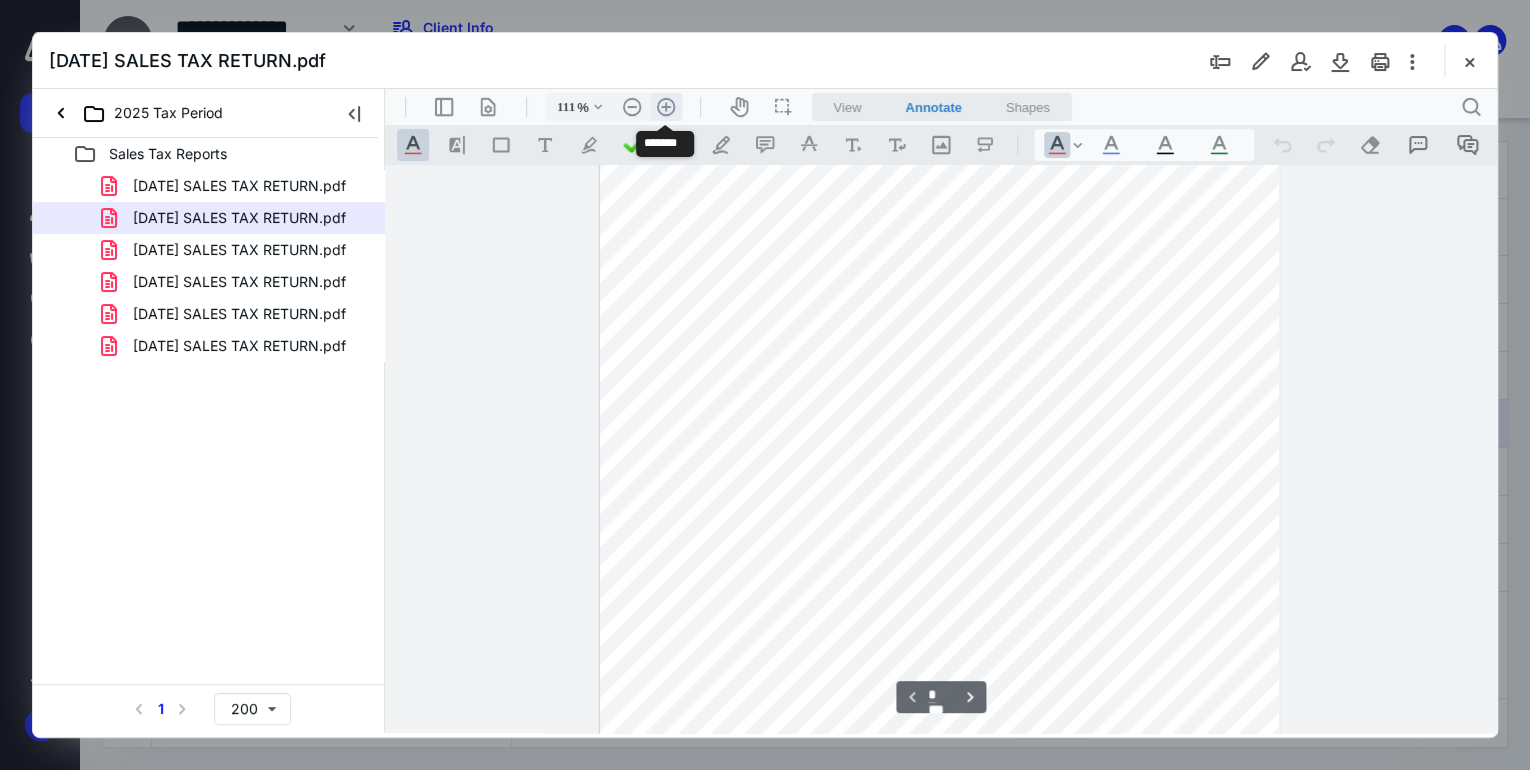 scroll, scrollTop: 137, scrollLeft: 0, axis: vertical 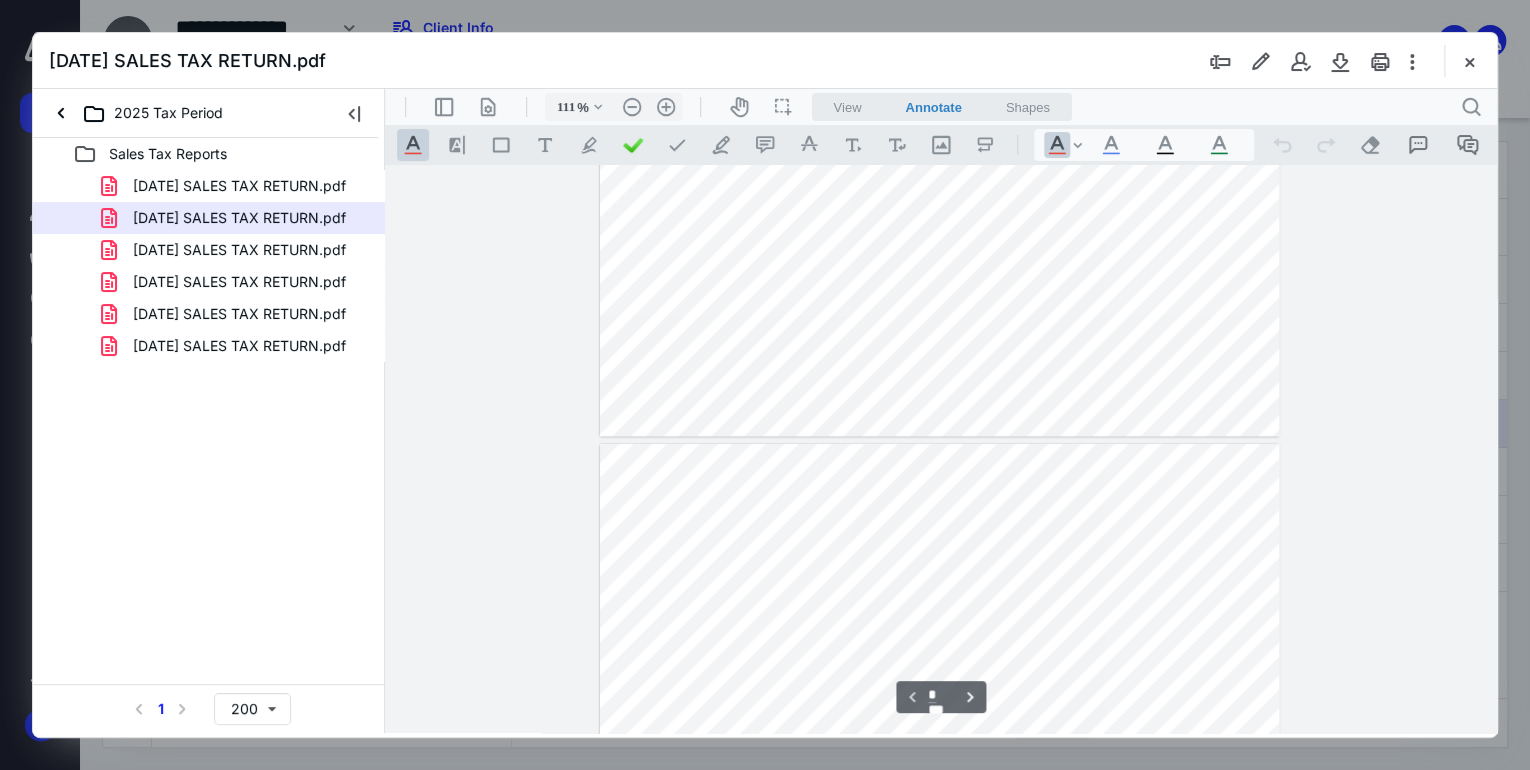 type on "*" 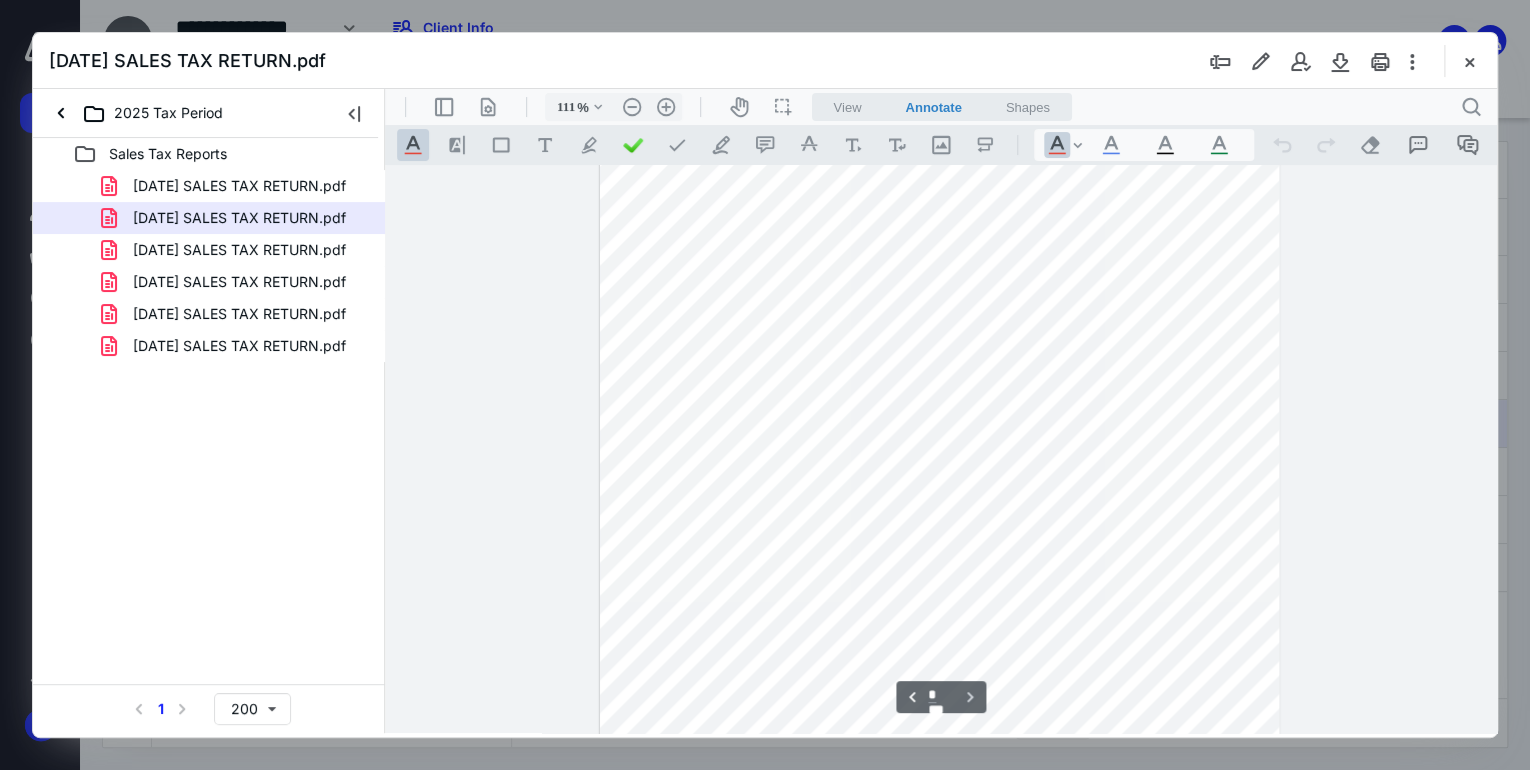 scroll, scrollTop: 1097, scrollLeft: 0, axis: vertical 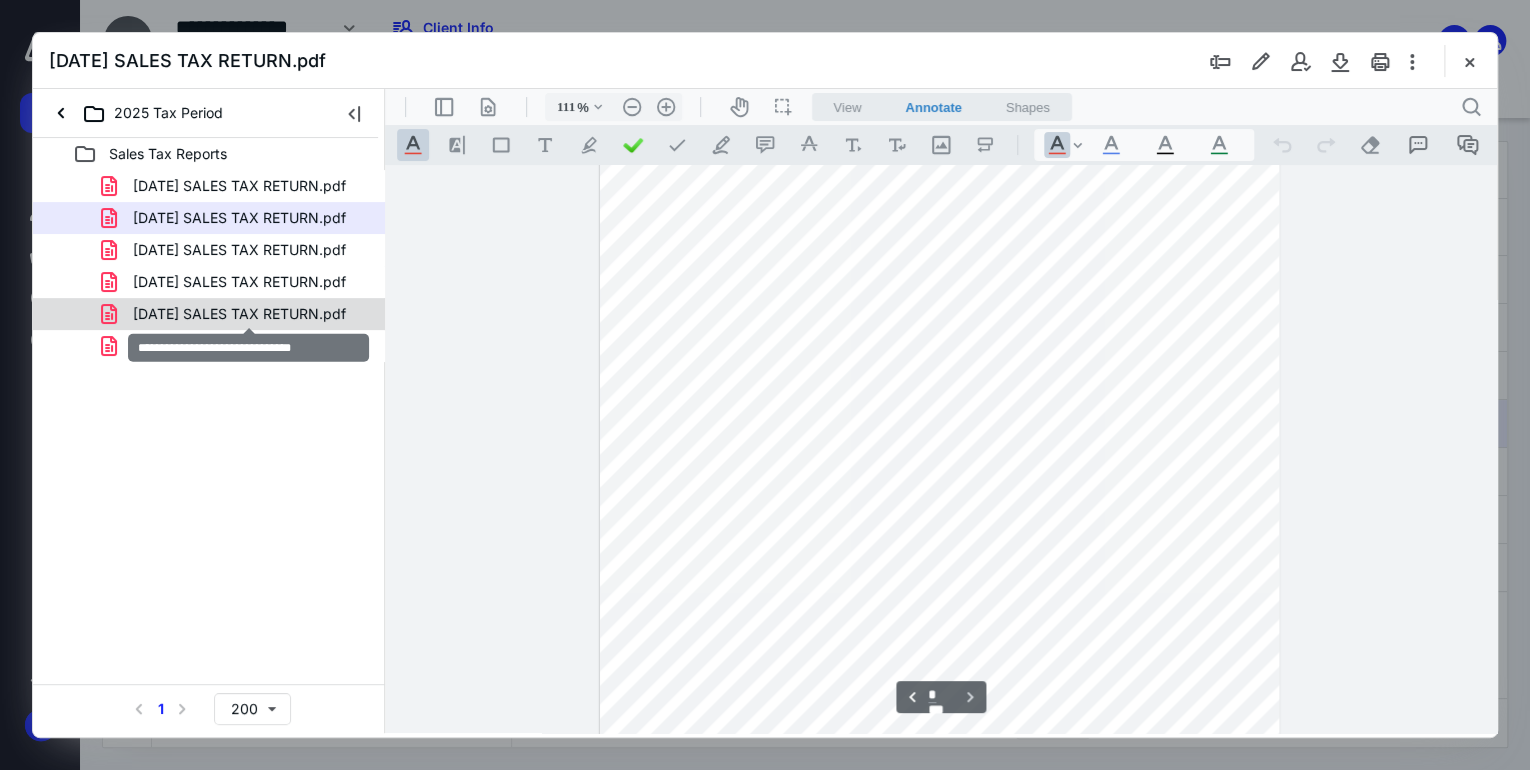 click on "[DATE] SALES TAX RETURN.pdf" at bounding box center [239, 314] 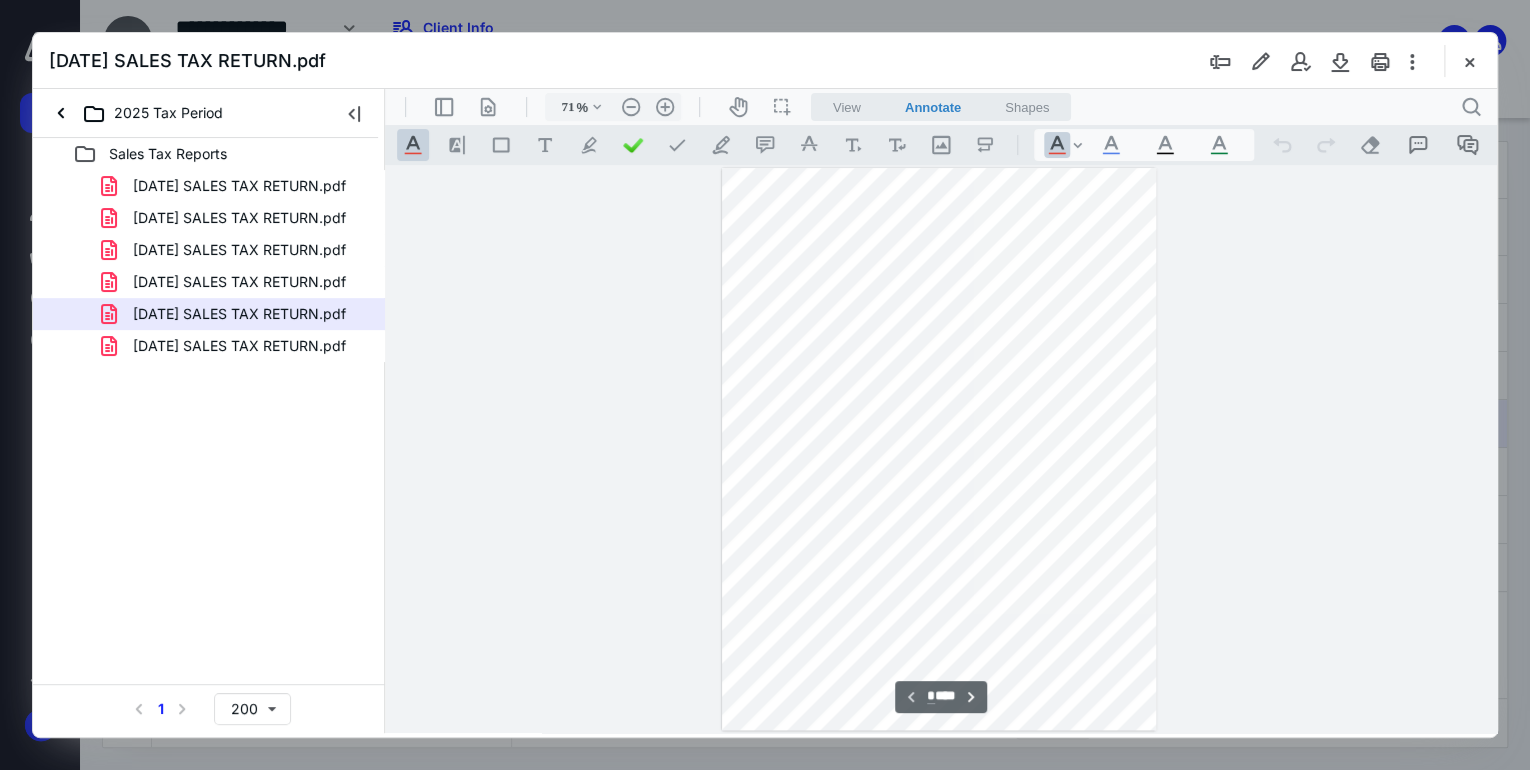 scroll, scrollTop: 0, scrollLeft: 0, axis: both 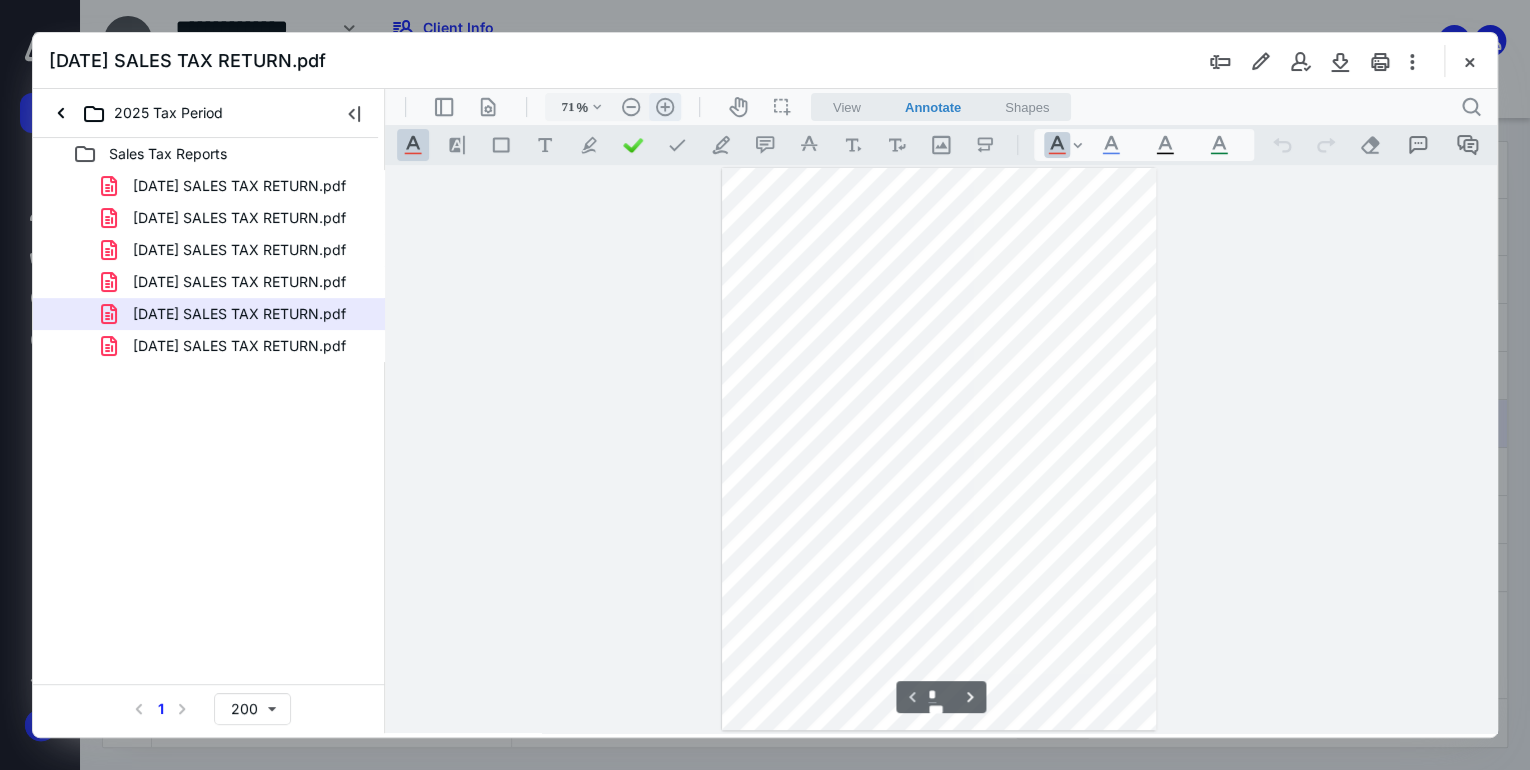 click on ".cls-1{fill:#abb0c4;} icon - header - zoom - in - line" at bounding box center (665, 107) 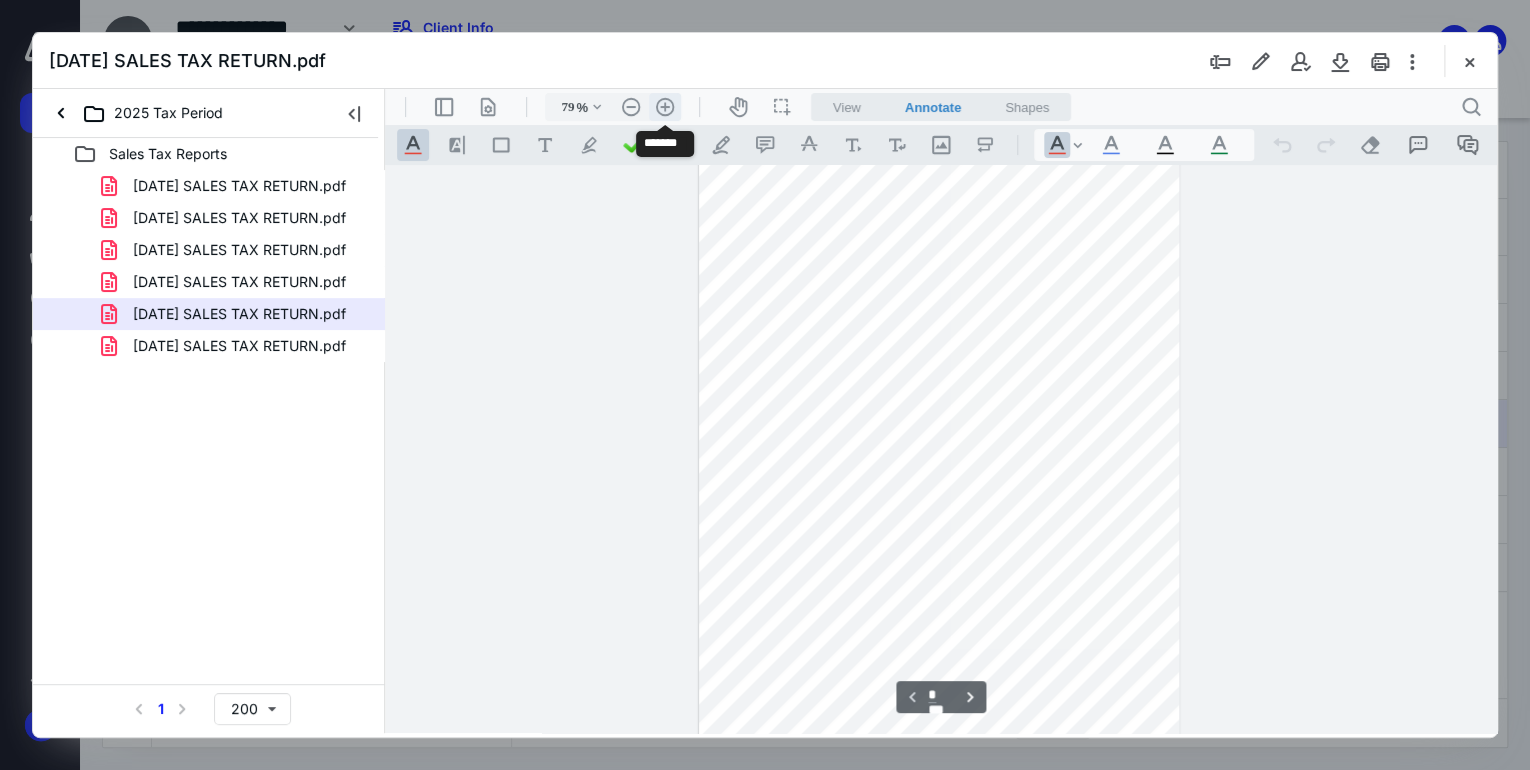 click on ".cls-1{fill:#abb0c4;} icon - header - zoom - in - line" at bounding box center [665, 107] 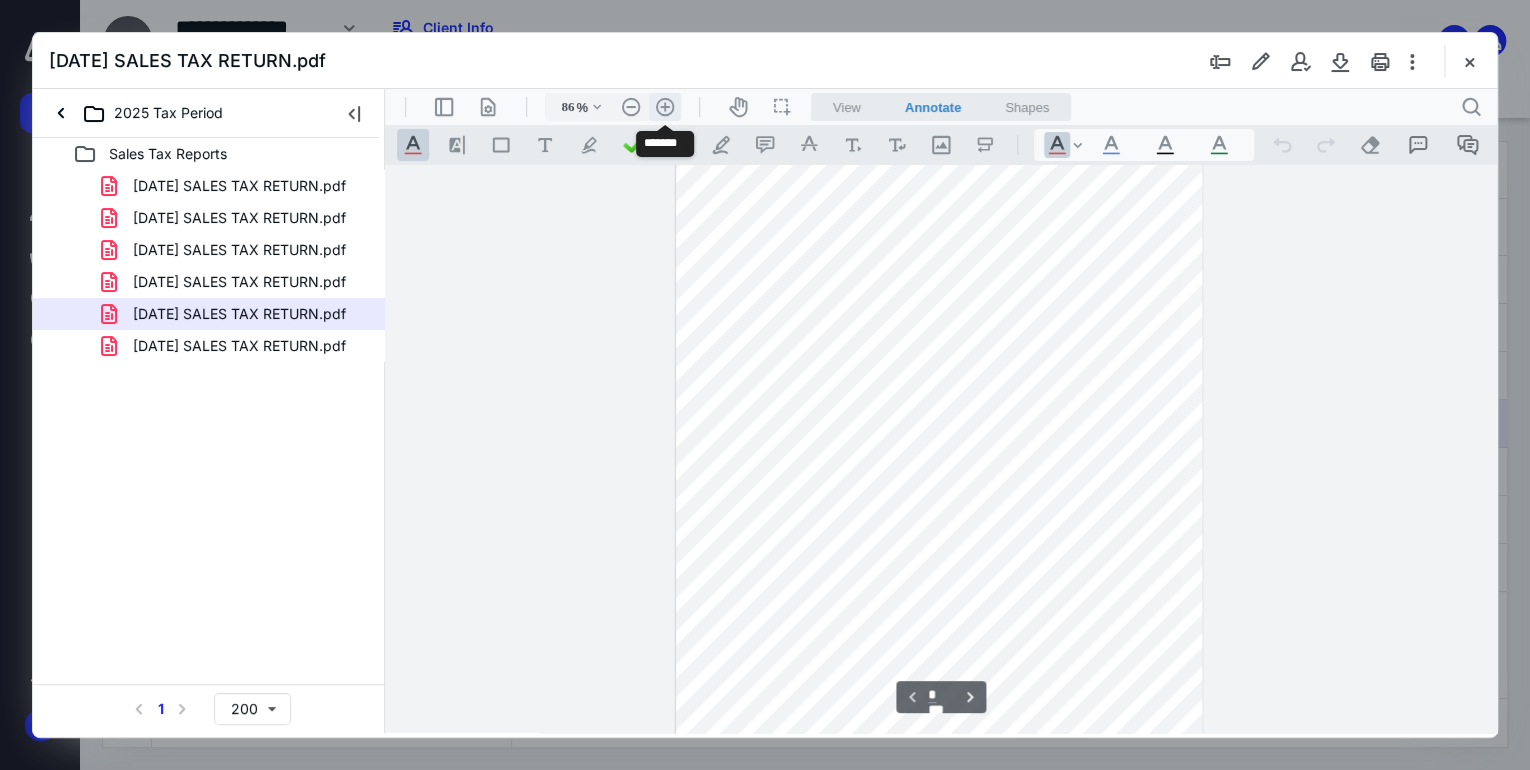 click on ".cls-1{fill:#abb0c4;} icon - header - zoom - in - line" at bounding box center (665, 107) 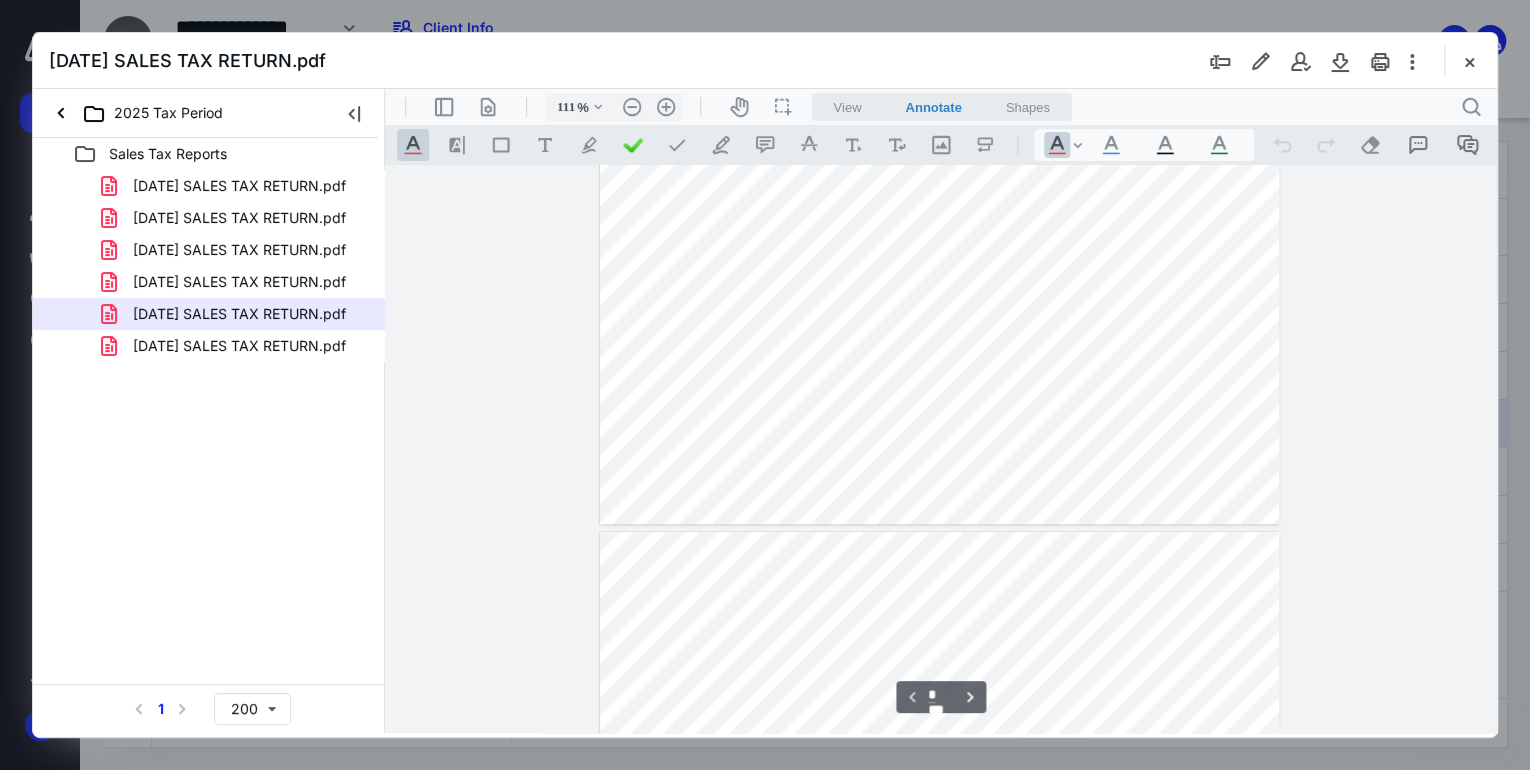 type on "*" 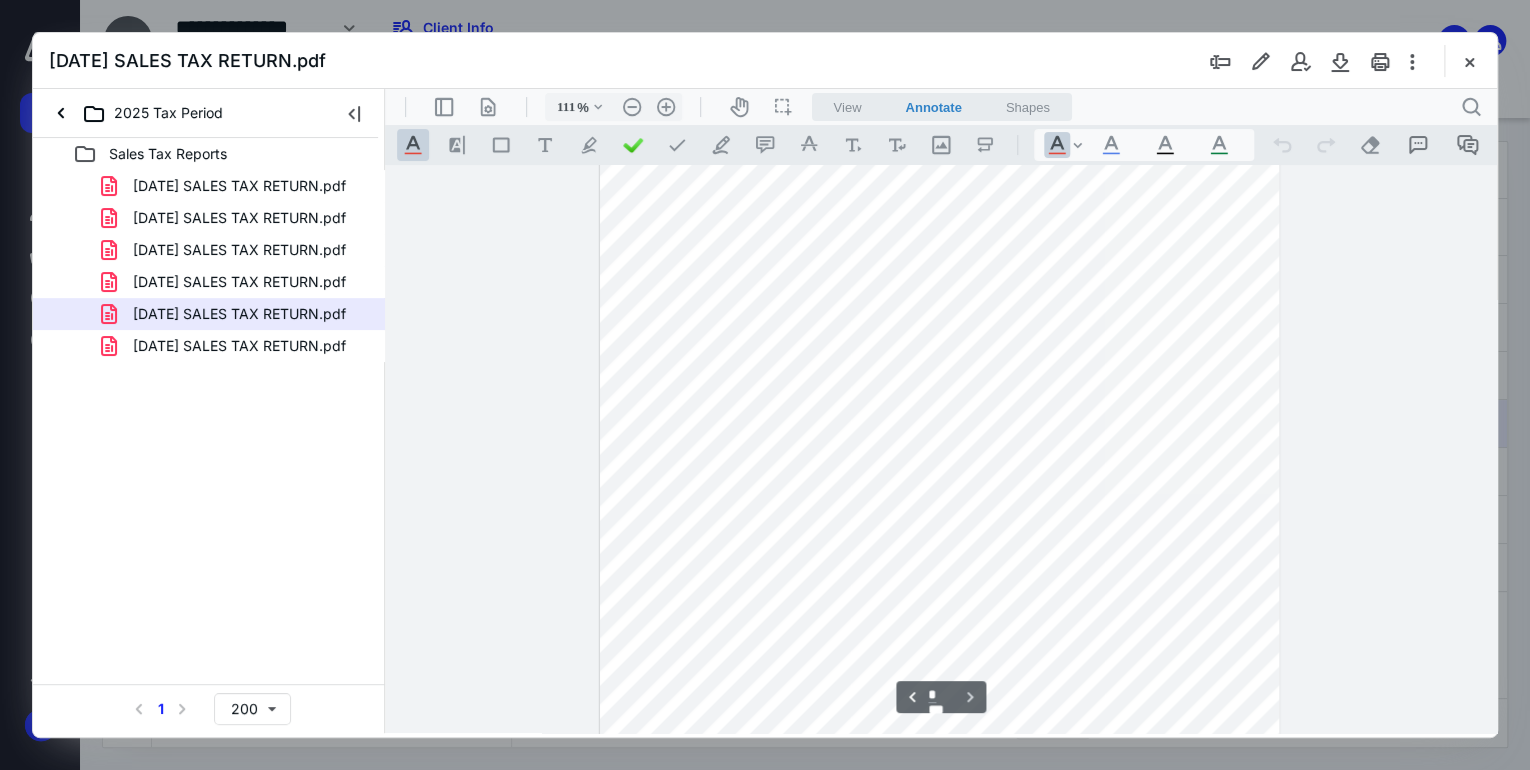 scroll, scrollTop: 1206, scrollLeft: 0, axis: vertical 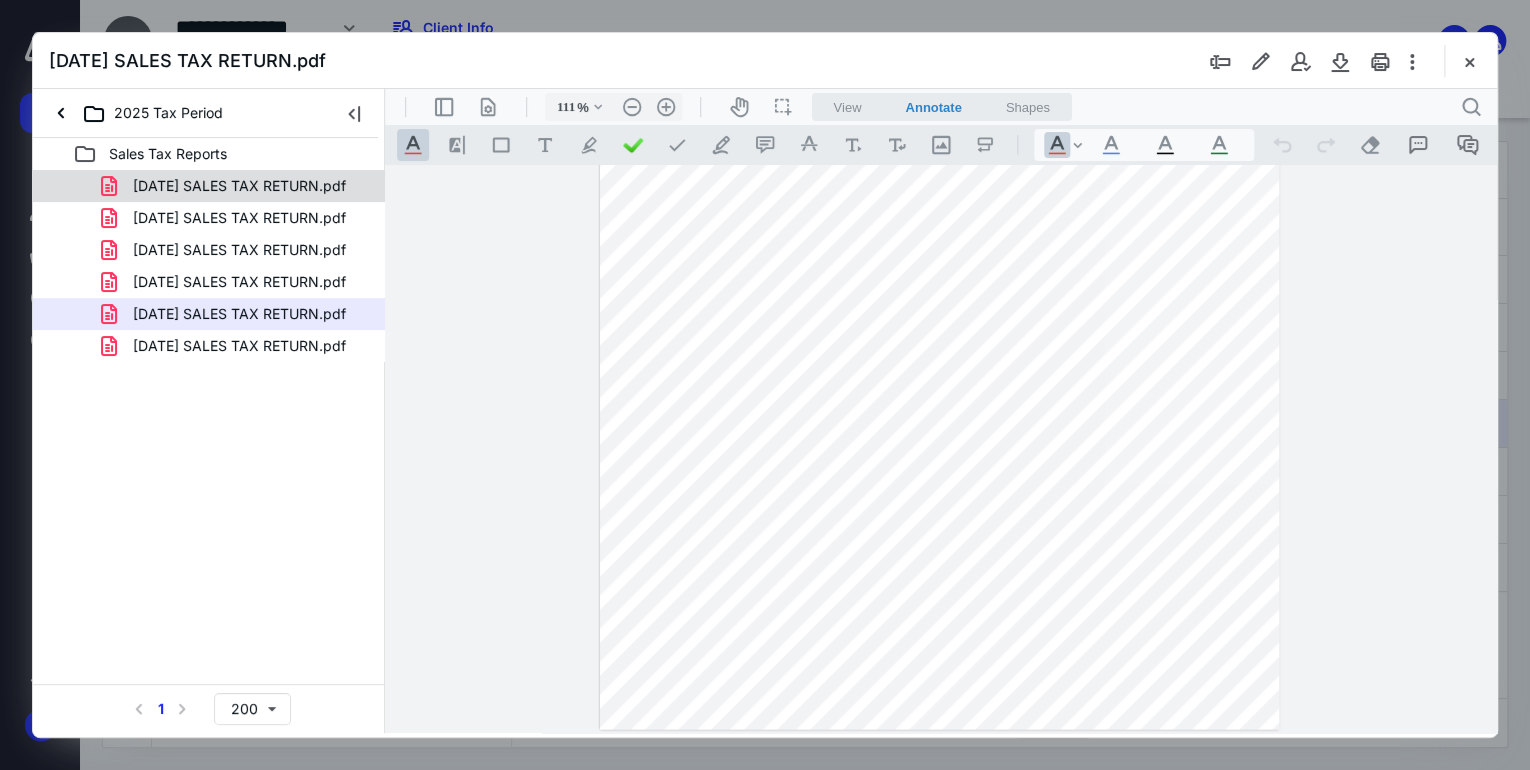 click on "[DATE] SALES TAX RETURN.pdf" at bounding box center [239, 186] 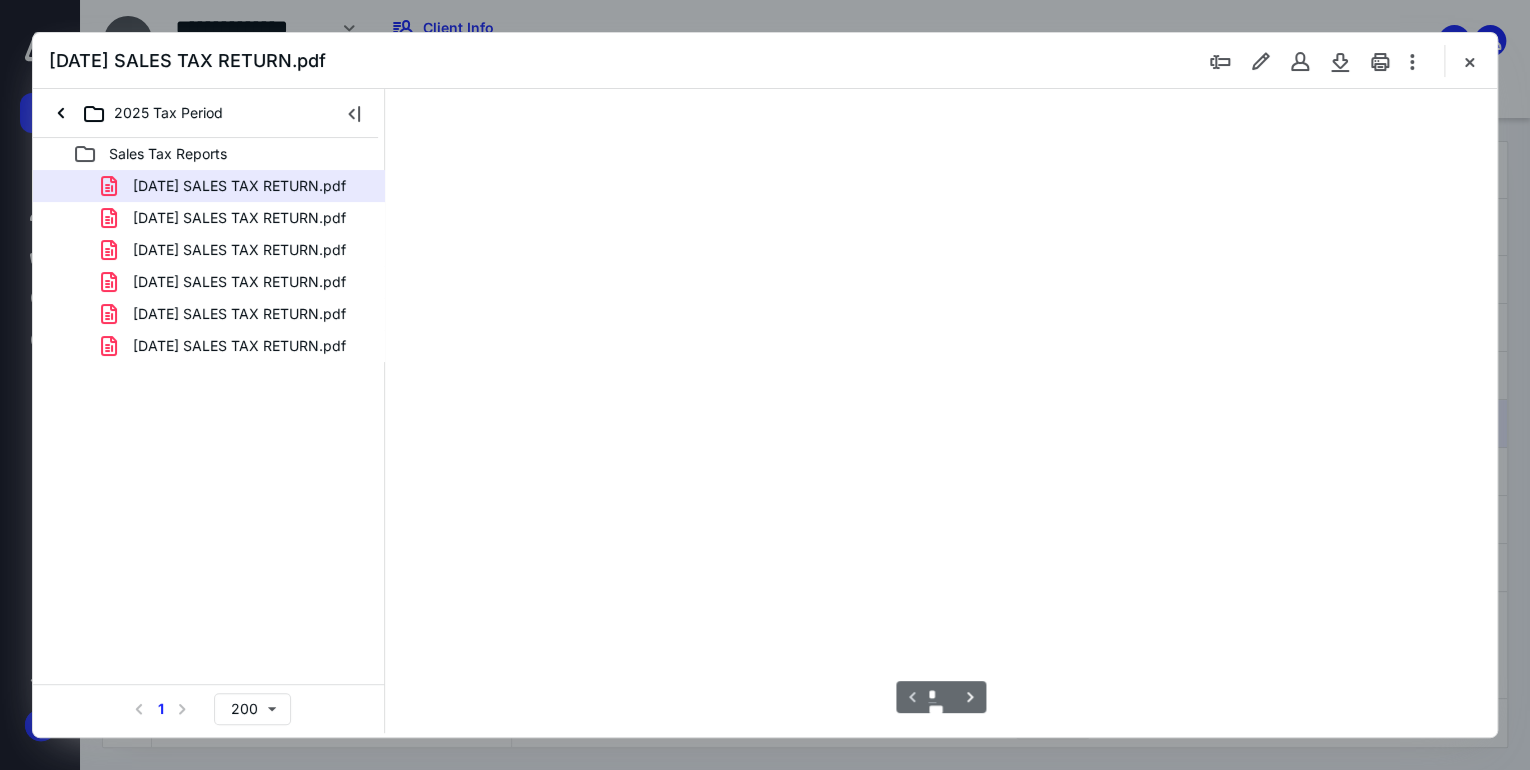 scroll, scrollTop: 79, scrollLeft: 0, axis: vertical 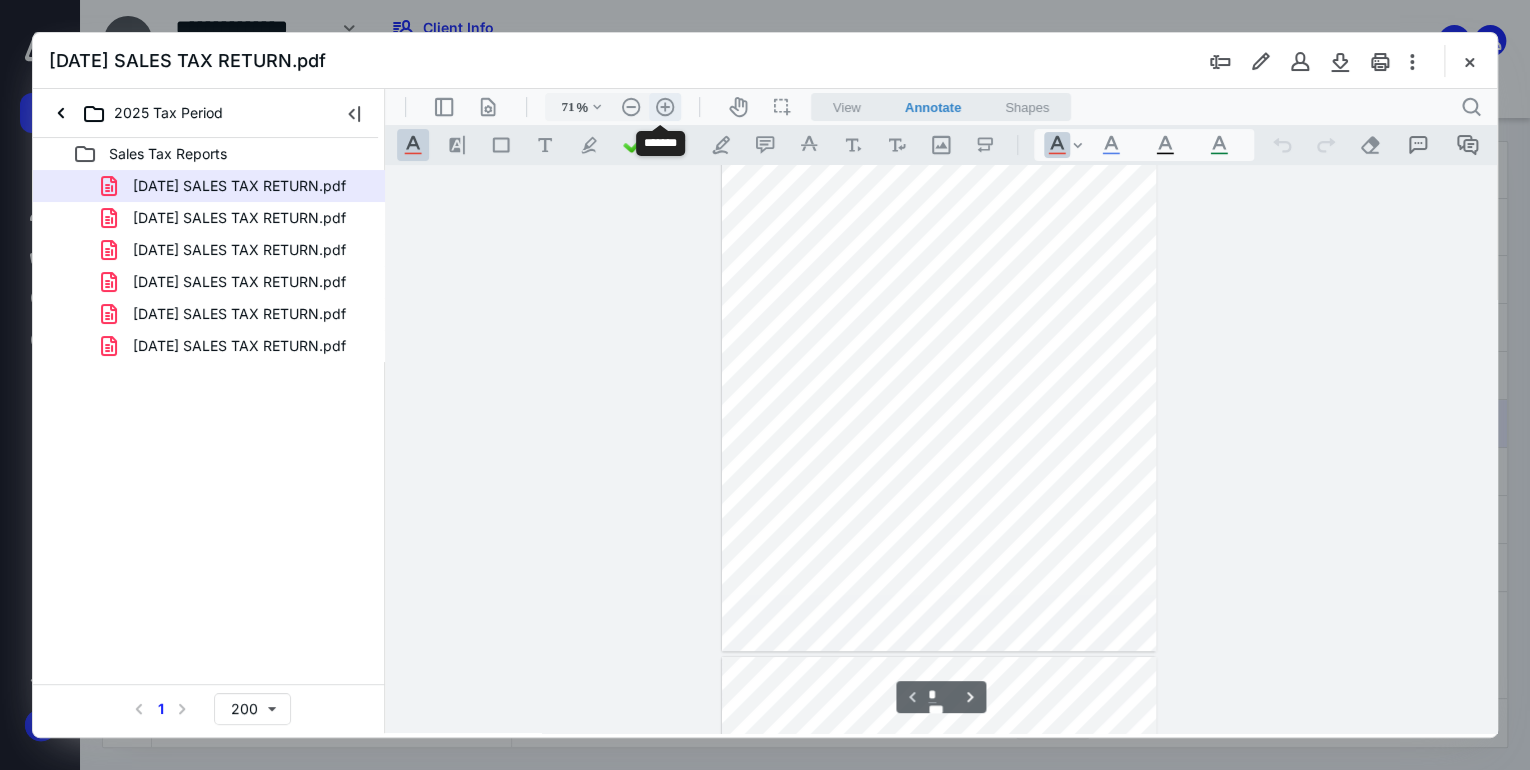 click on ".cls-1{fill:#abb0c4;} icon - header - zoom - in - line" at bounding box center (665, 107) 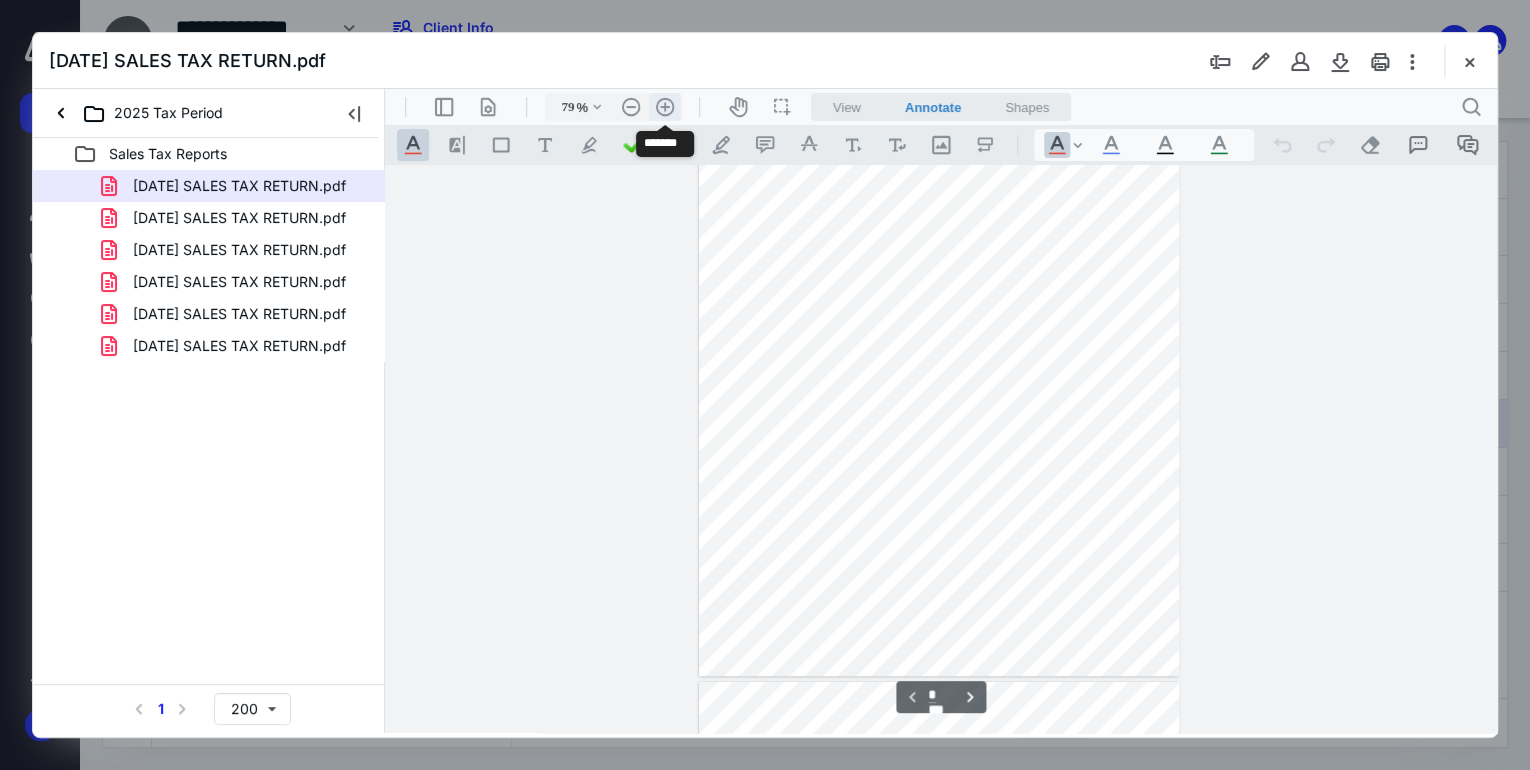 click on ".cls-1{fill:#abb0c4;} icon - header - zoom - in - line" at bounding box center (665, 107) 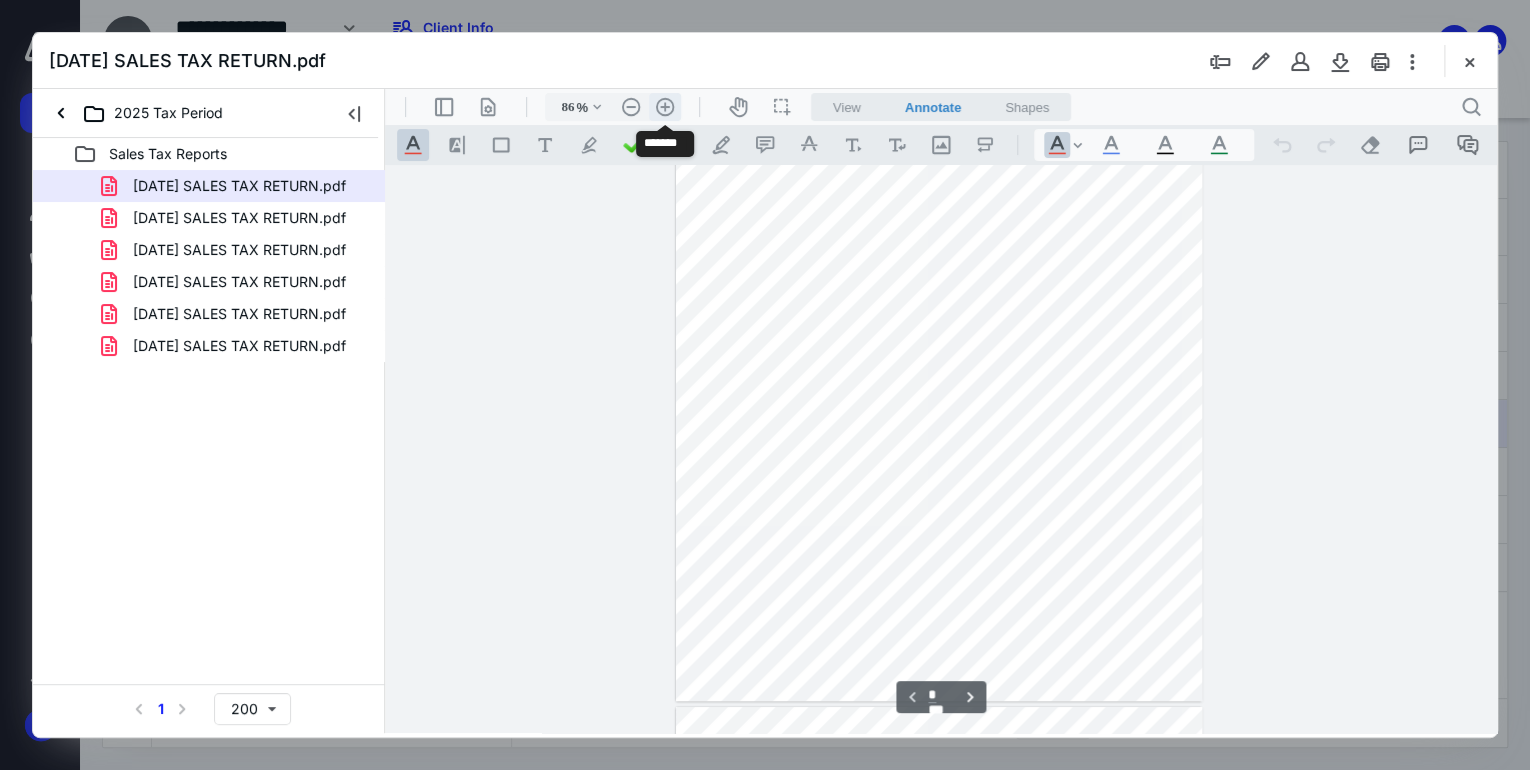 click on ".cls-1{fill:#abb0c4;} icon - header - zoom - in - line" at bounding box center [665, 107] 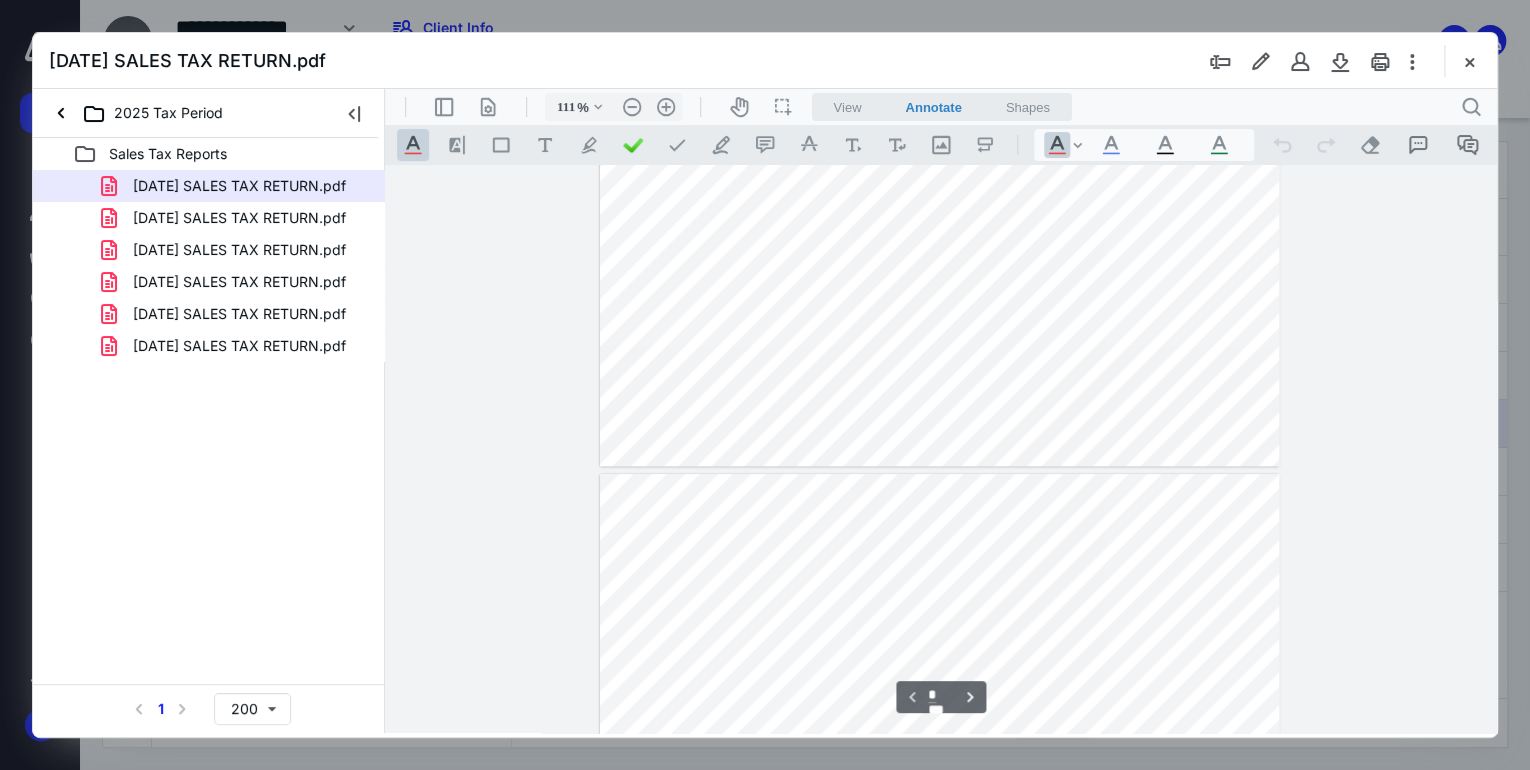 type on "*" 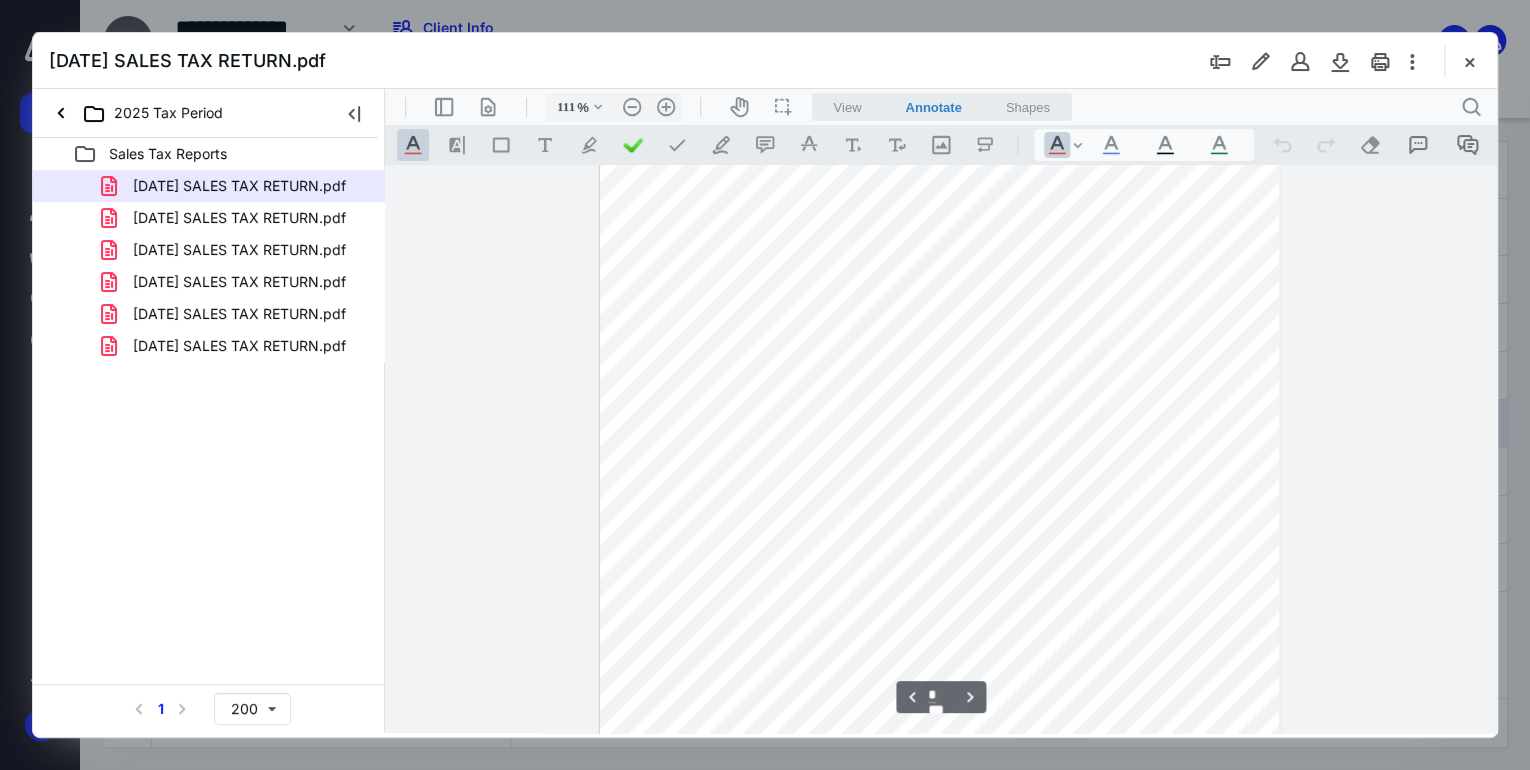 scroll, scrollTop: 1142, scrollLeft: 0, axis: vertical 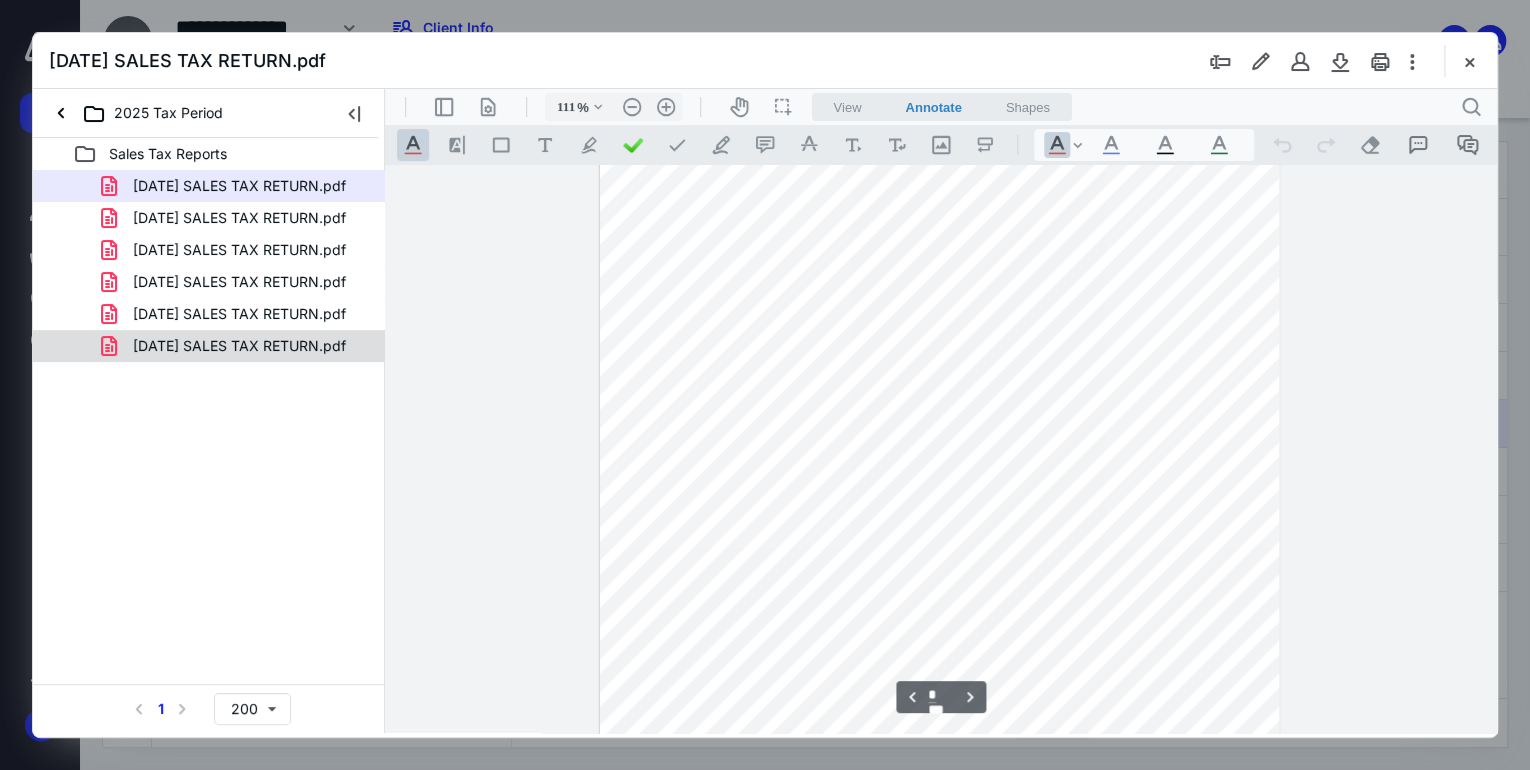 click on "[DATE] SALES TAX RETURN.pdf" at bounding box center (239, 346) 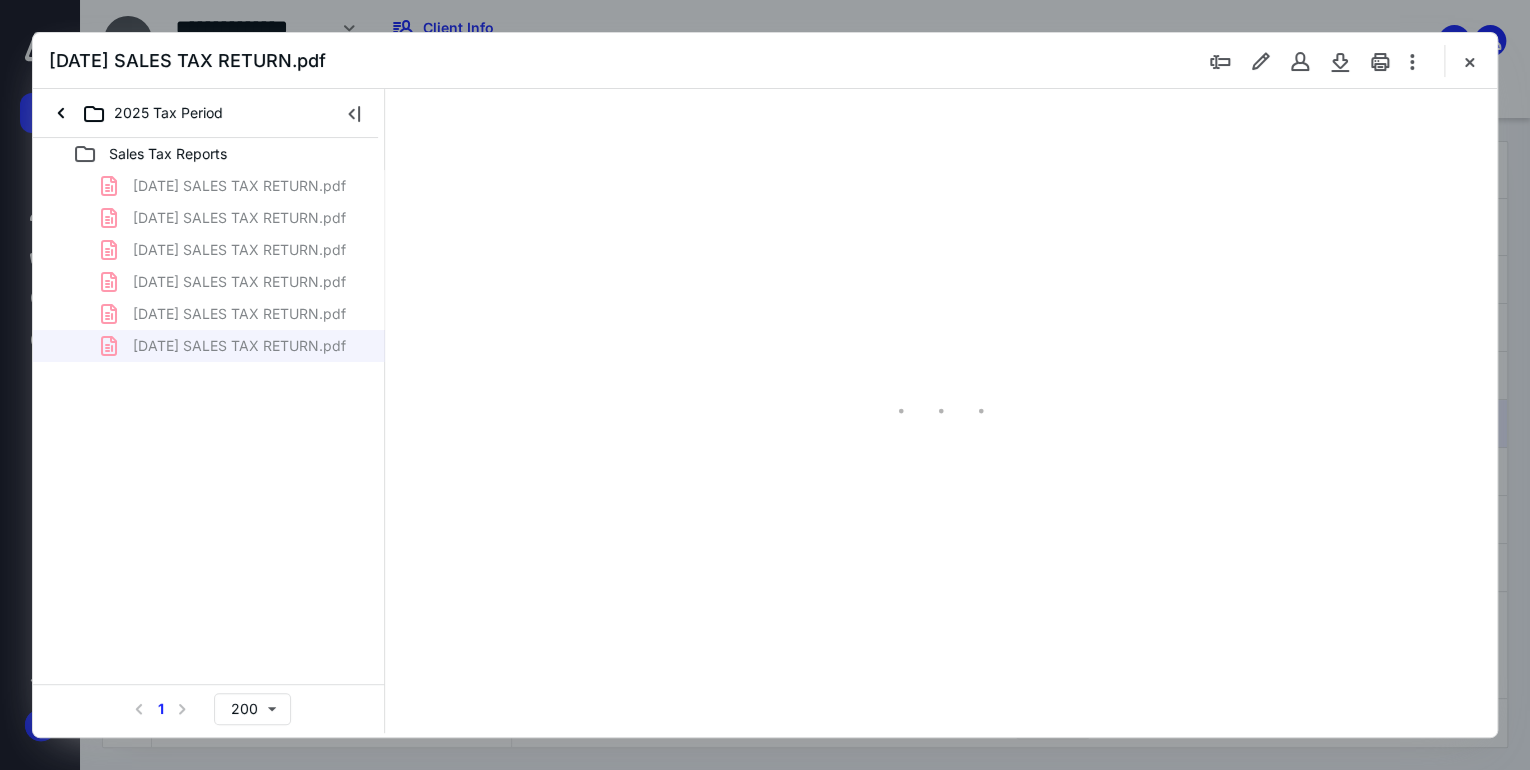 scroll, scrollTop: 0, scrollLeft: 0, axis: both 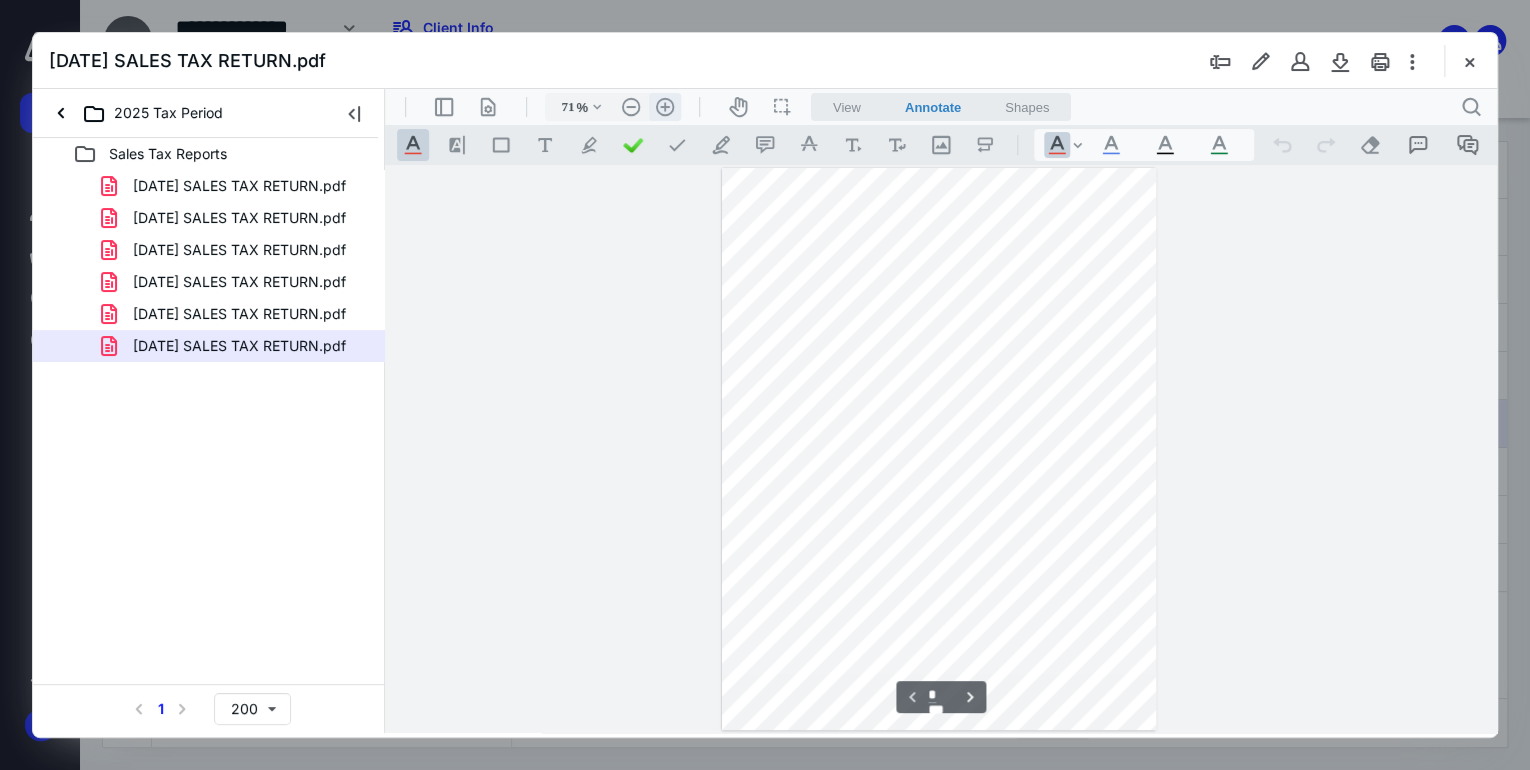 click on ".cls-1{fill:#abb0c4;} icon - header - zoom - in - line" at bounding box center [665, 107] 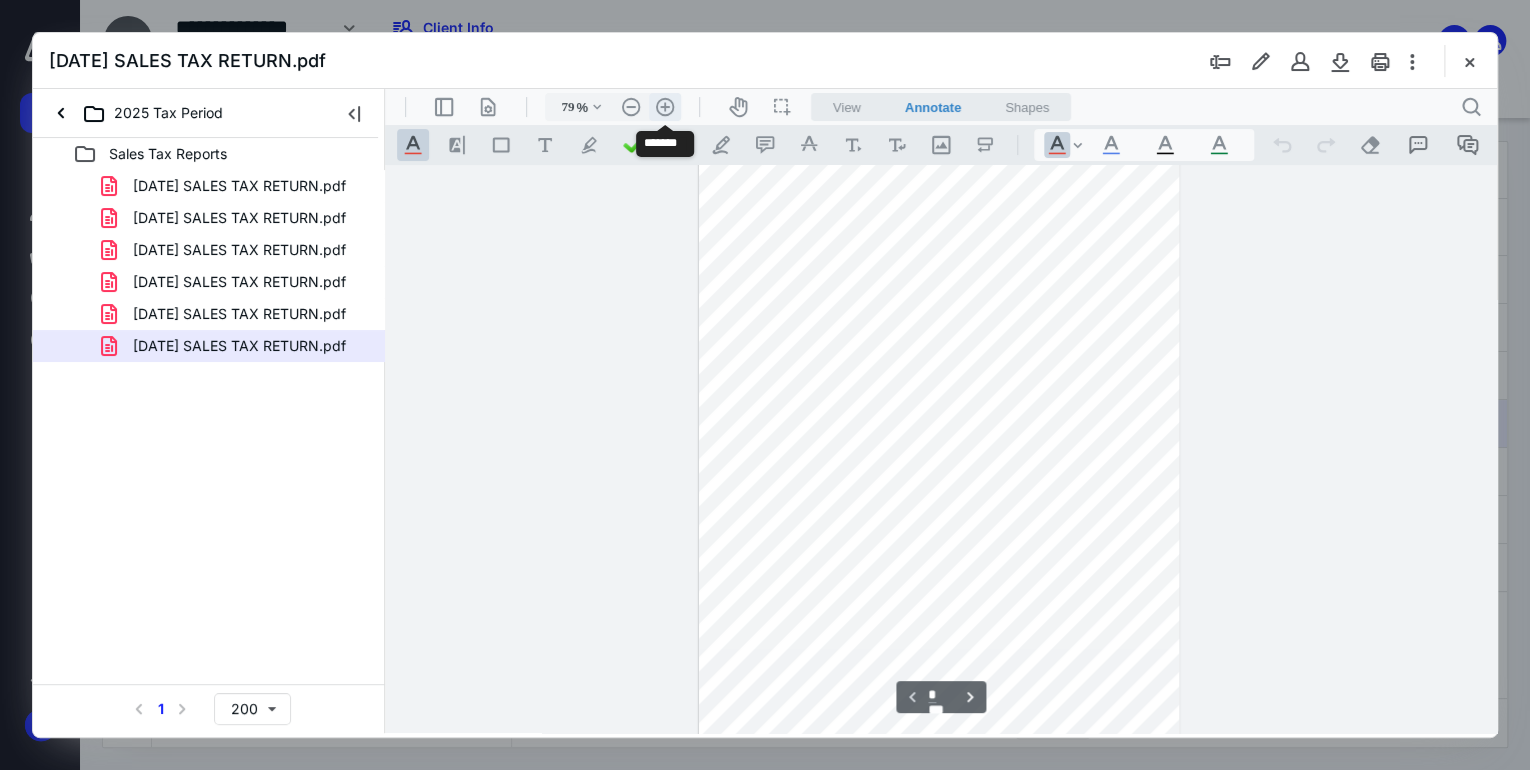 click on ".cls-1{fill:#abb0c4;} icon - header - zoom - in - line" at bounding box center (665, 107) 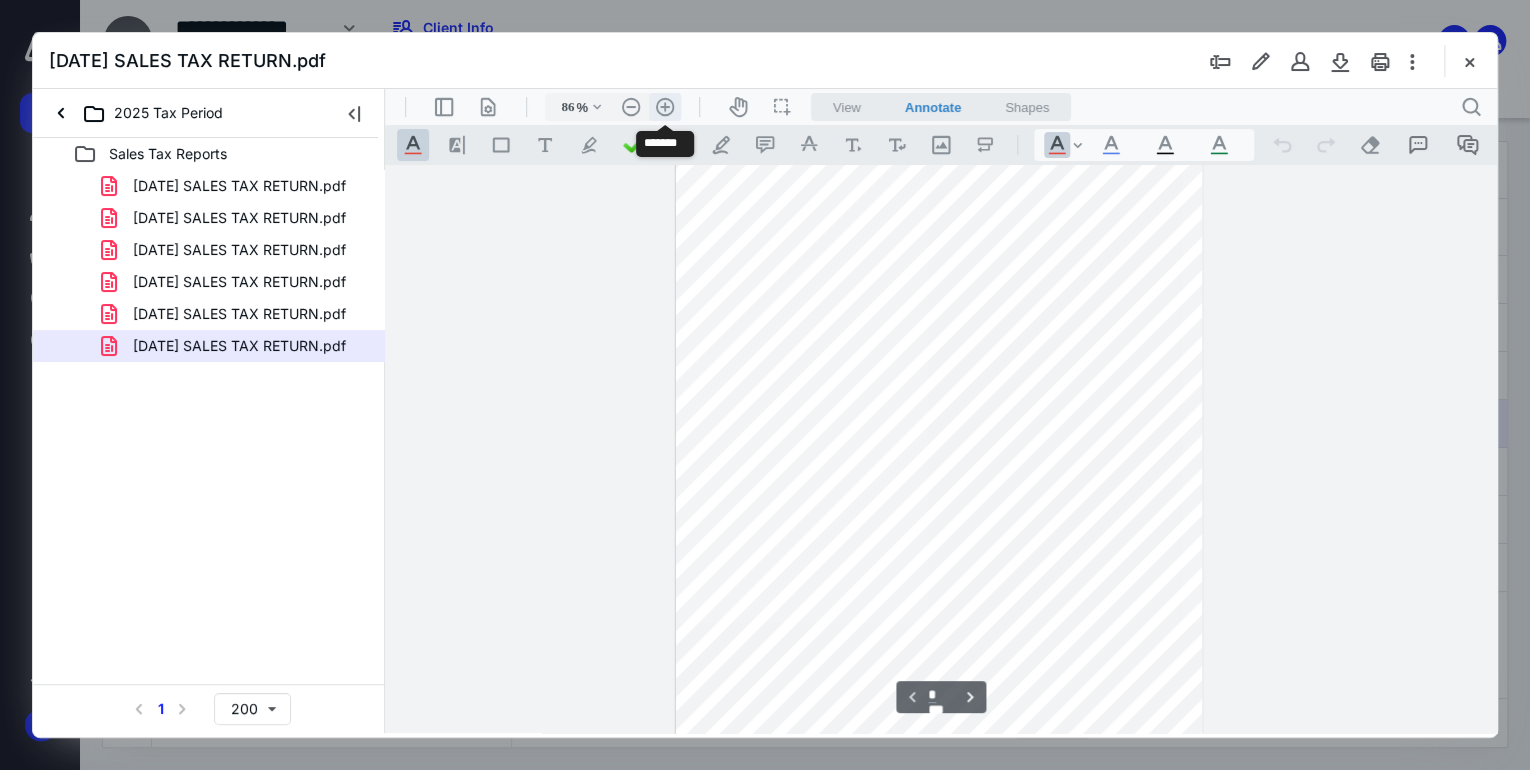 click on ".cls-1{fill:#abb0c4;} icon - header - zoom - in - line" at bounding box center (665, 107) 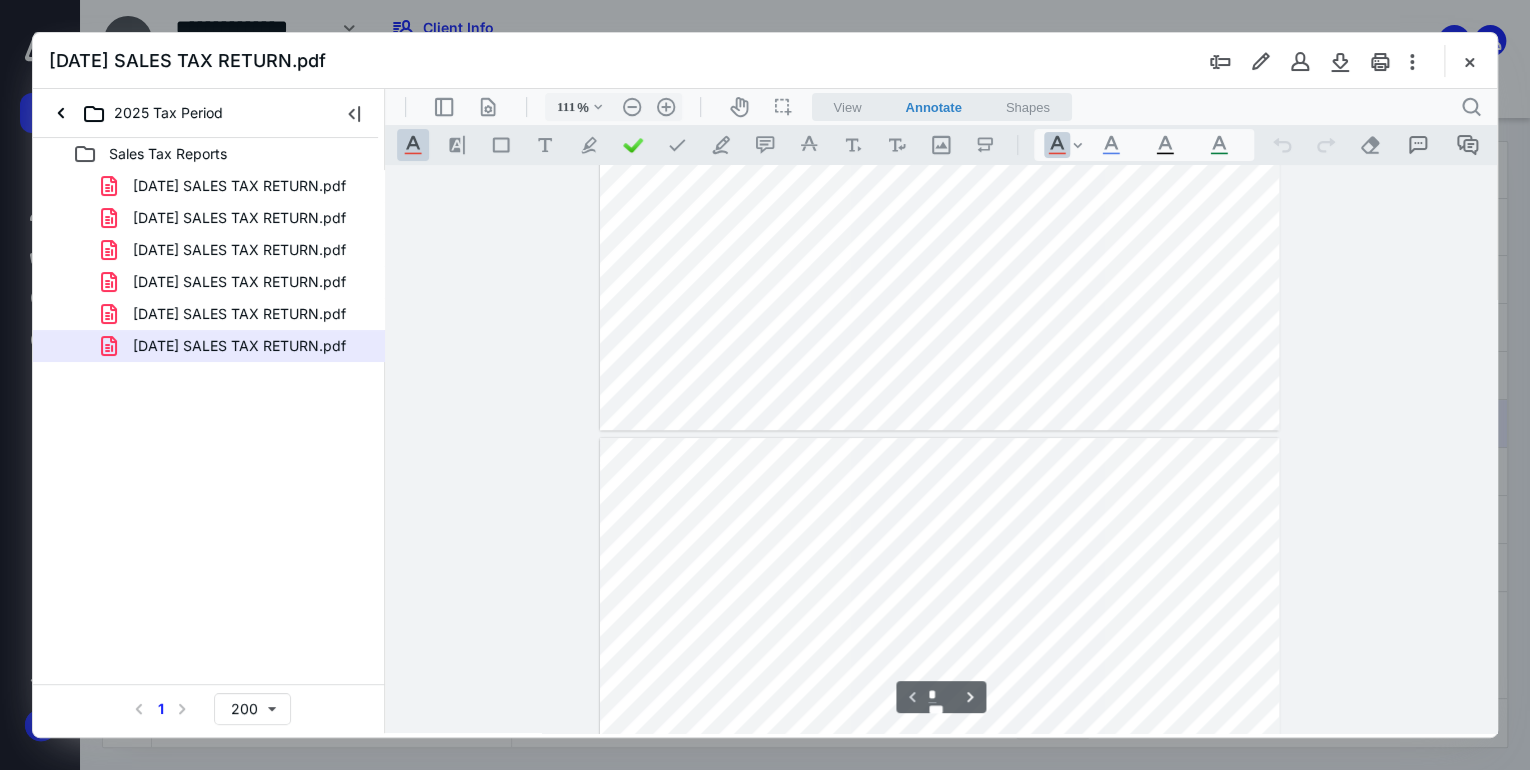 type on "*" 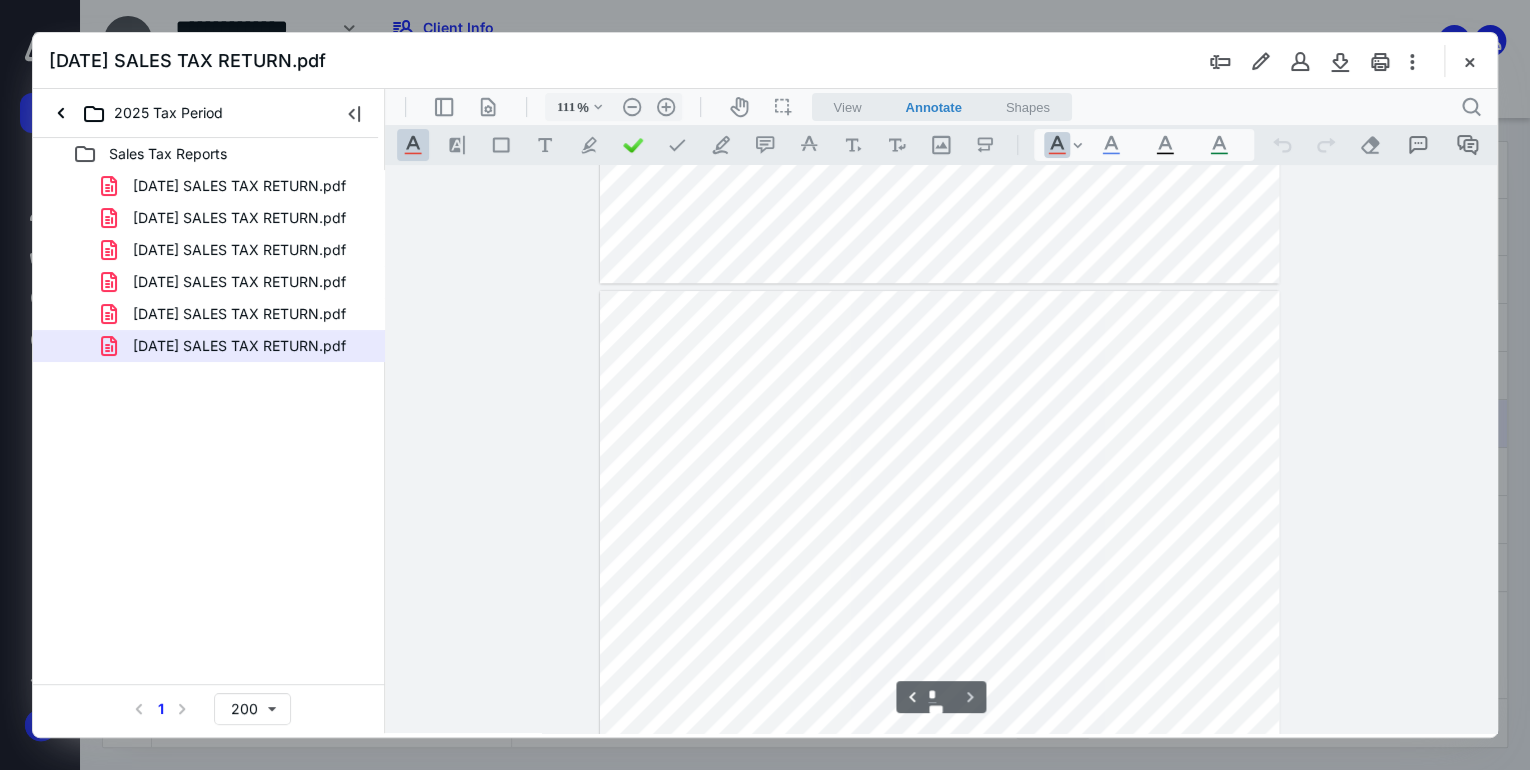 scroll, scrollTop: 777, scrollLeft: 0, axis: vertical 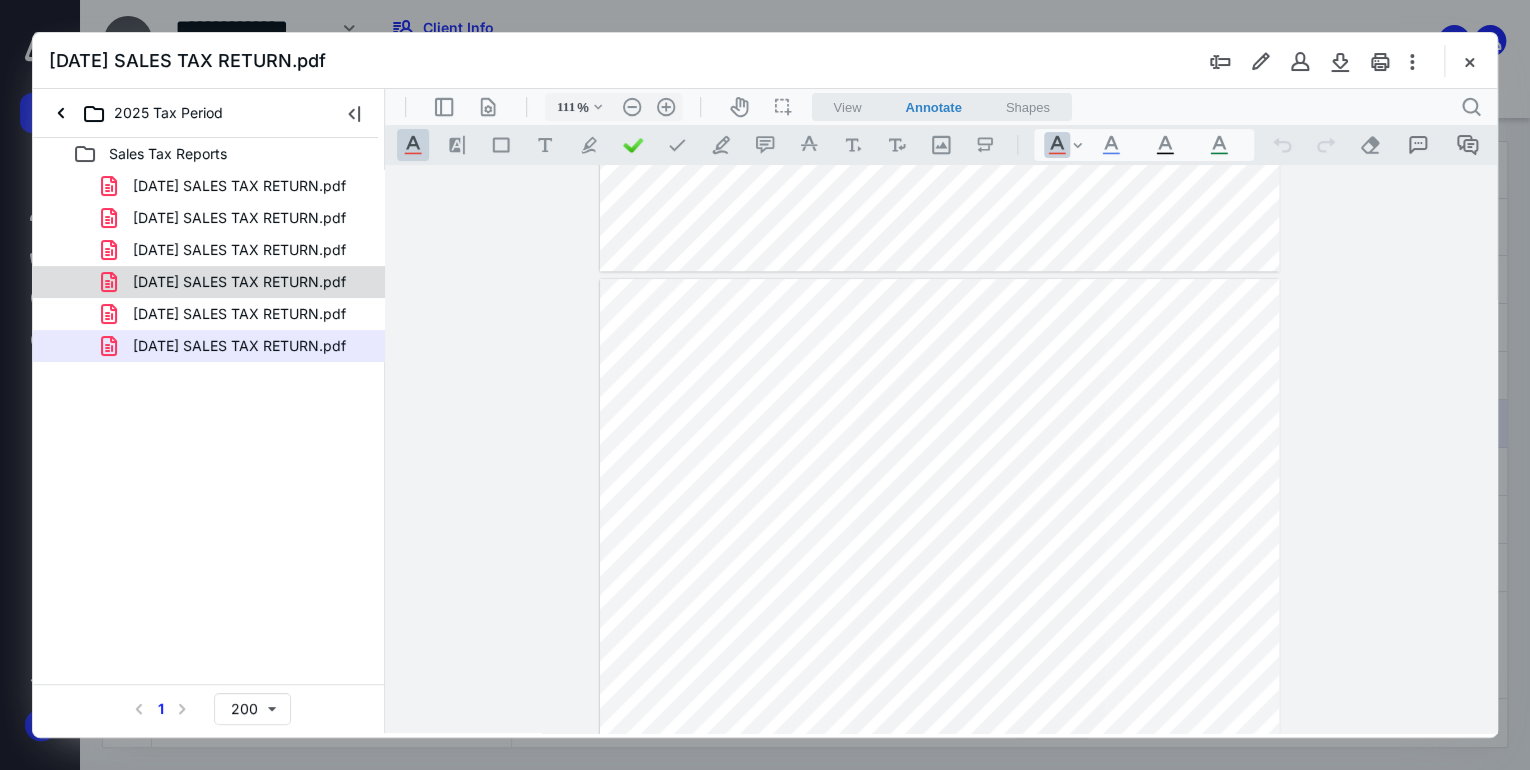 click on "[DATE] SALES TAX RETURN.pdf" at bounding box center [239, 282] 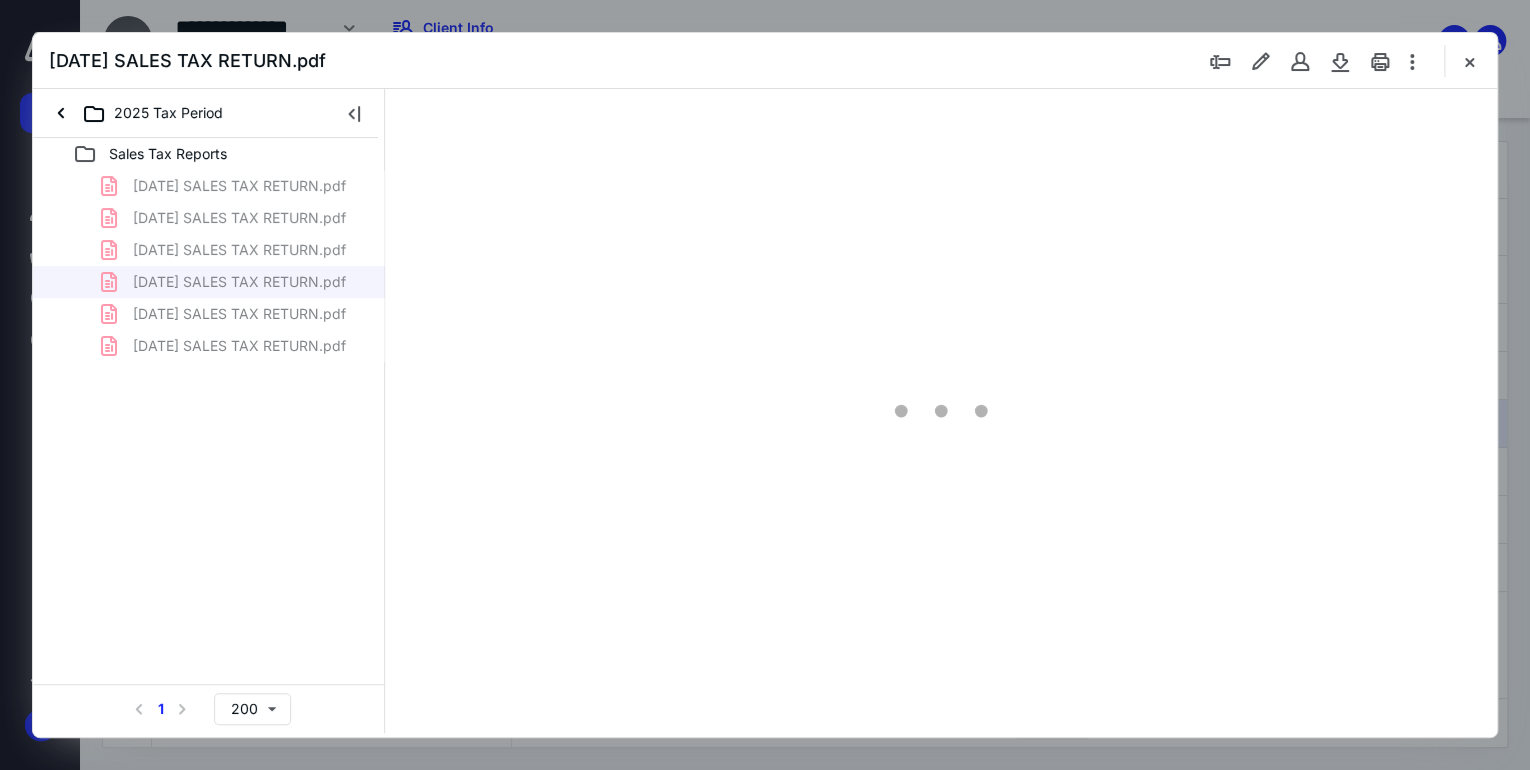 type on "71" 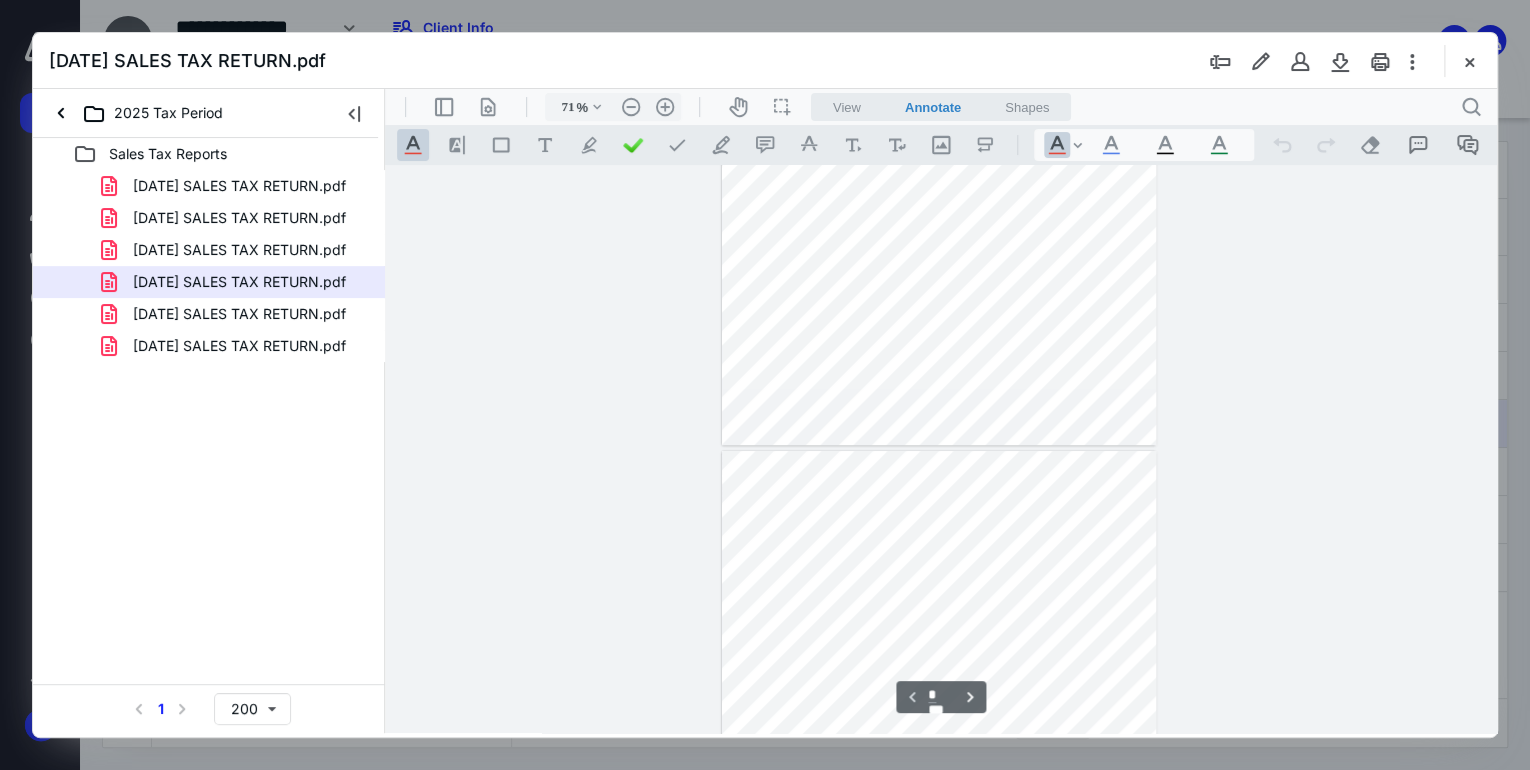 type on "*" 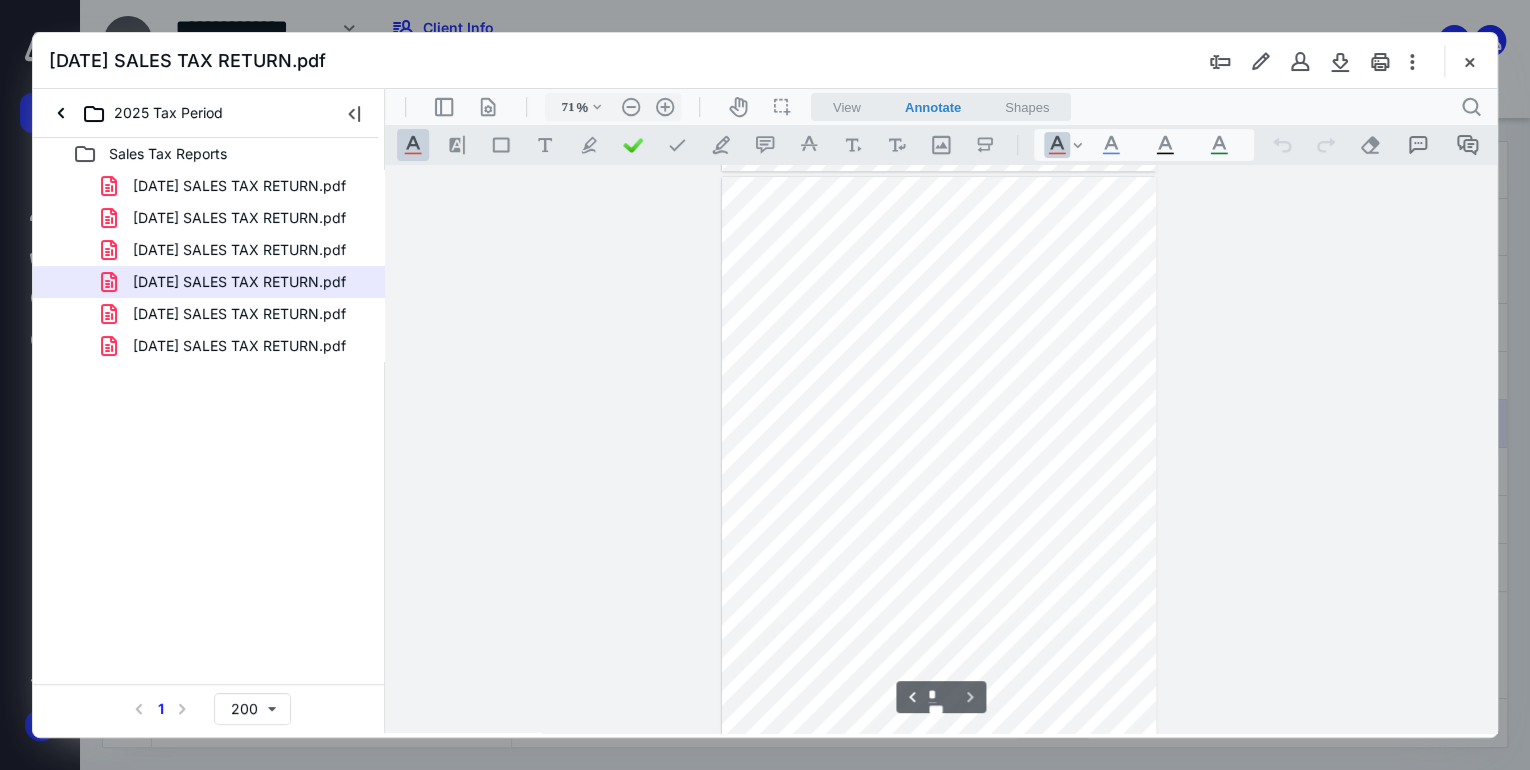scroll, scrollTop: 568, scrollLeft: 0, axis: vertical 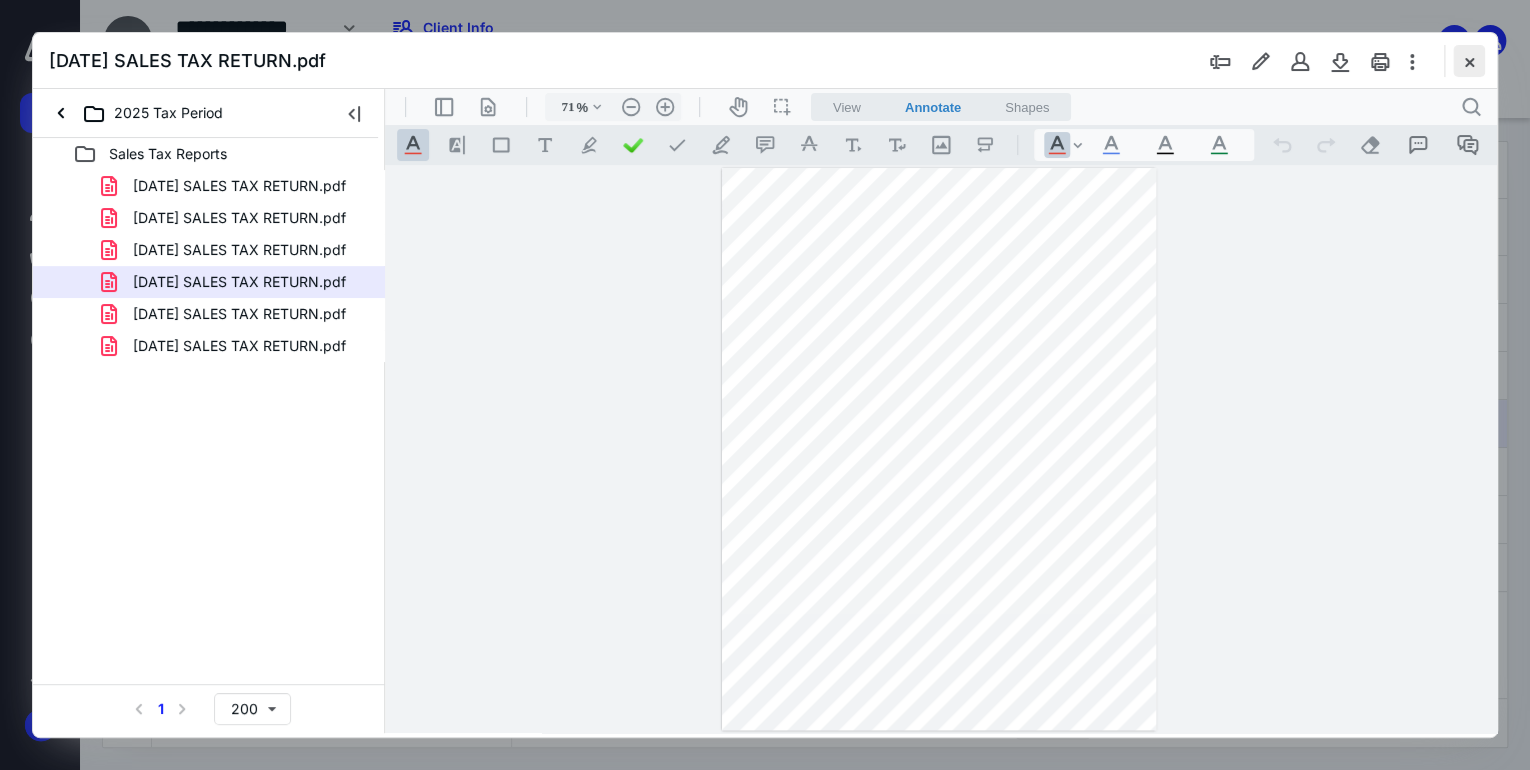 click at bounding box center [1469, 61] 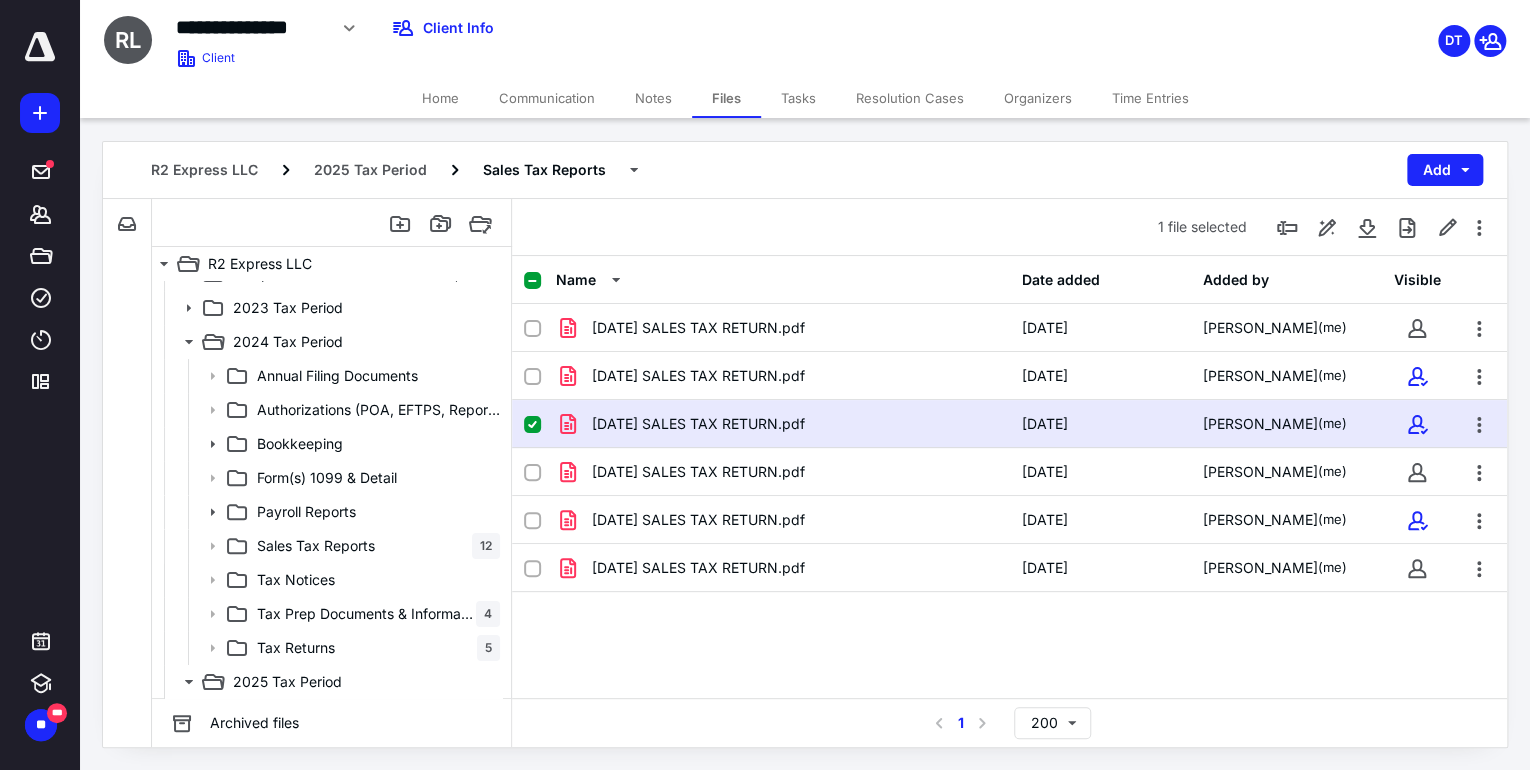 click on "[DATE] SALES TAX RETURN.pdf" at bounding box center [698, 424] 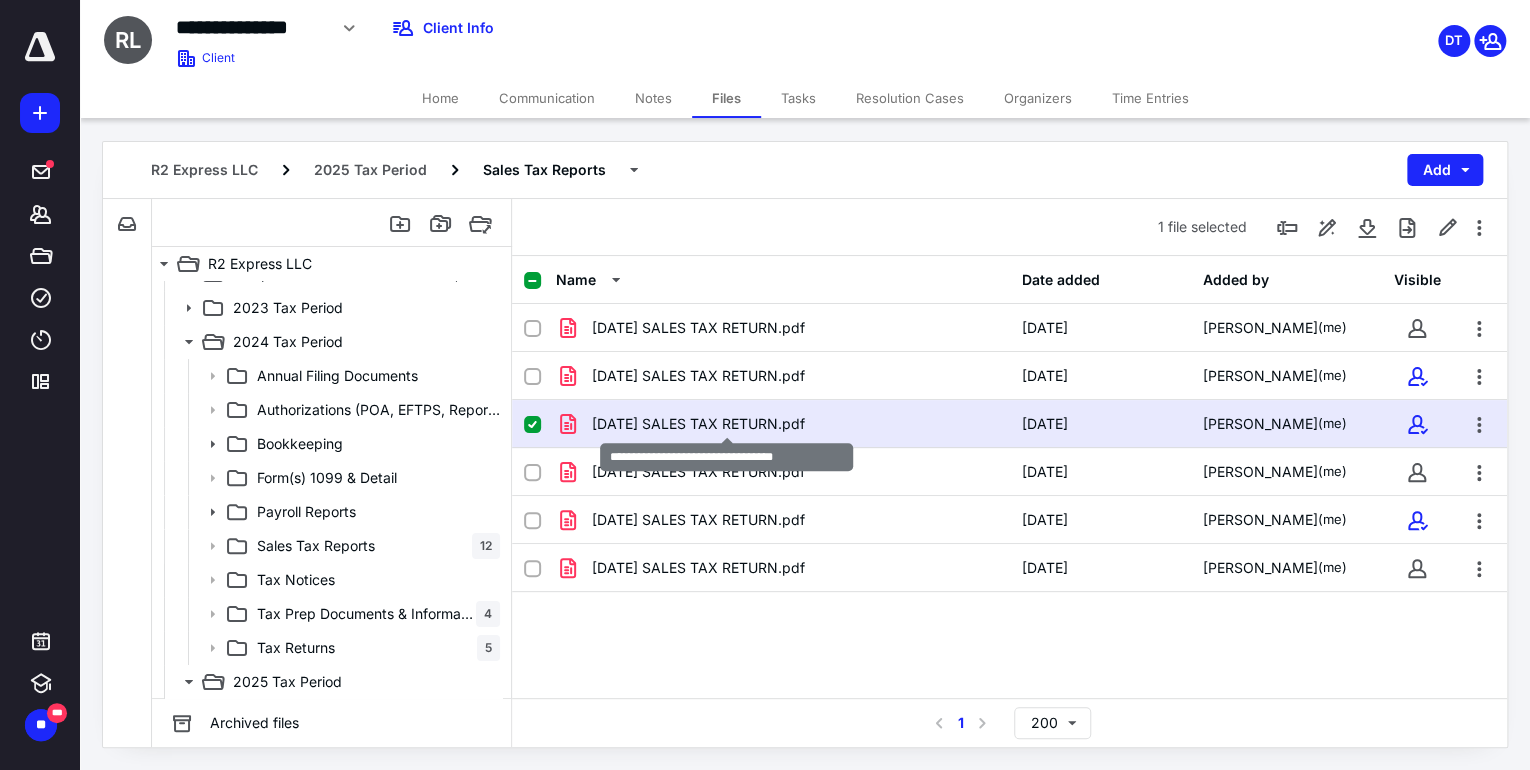 click on "[DATE] SALES TAX RETURN.pdf" at bounding box center [698, 424] 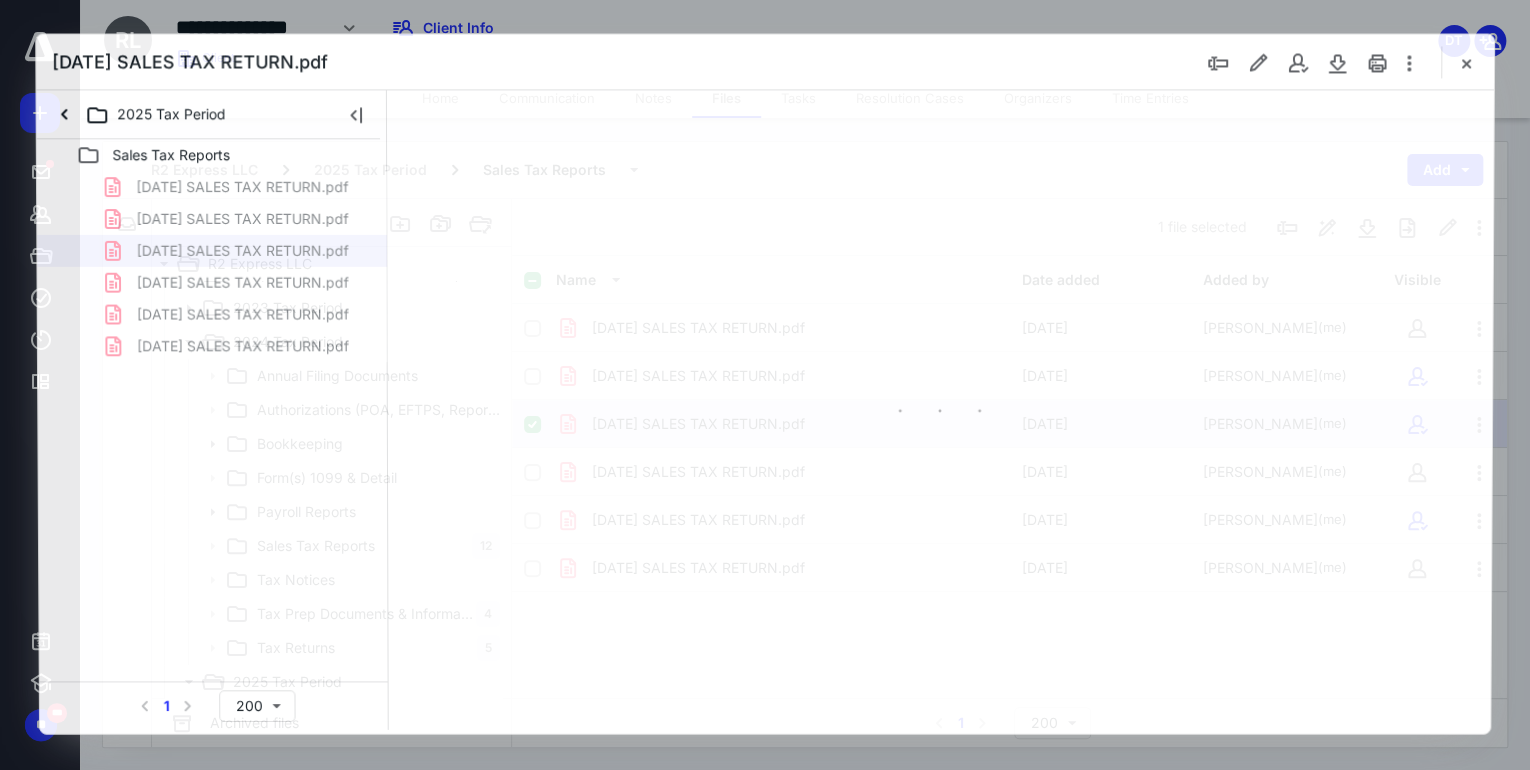 scroll, scrollTop: 0, scrollLeft: 0, axis: both 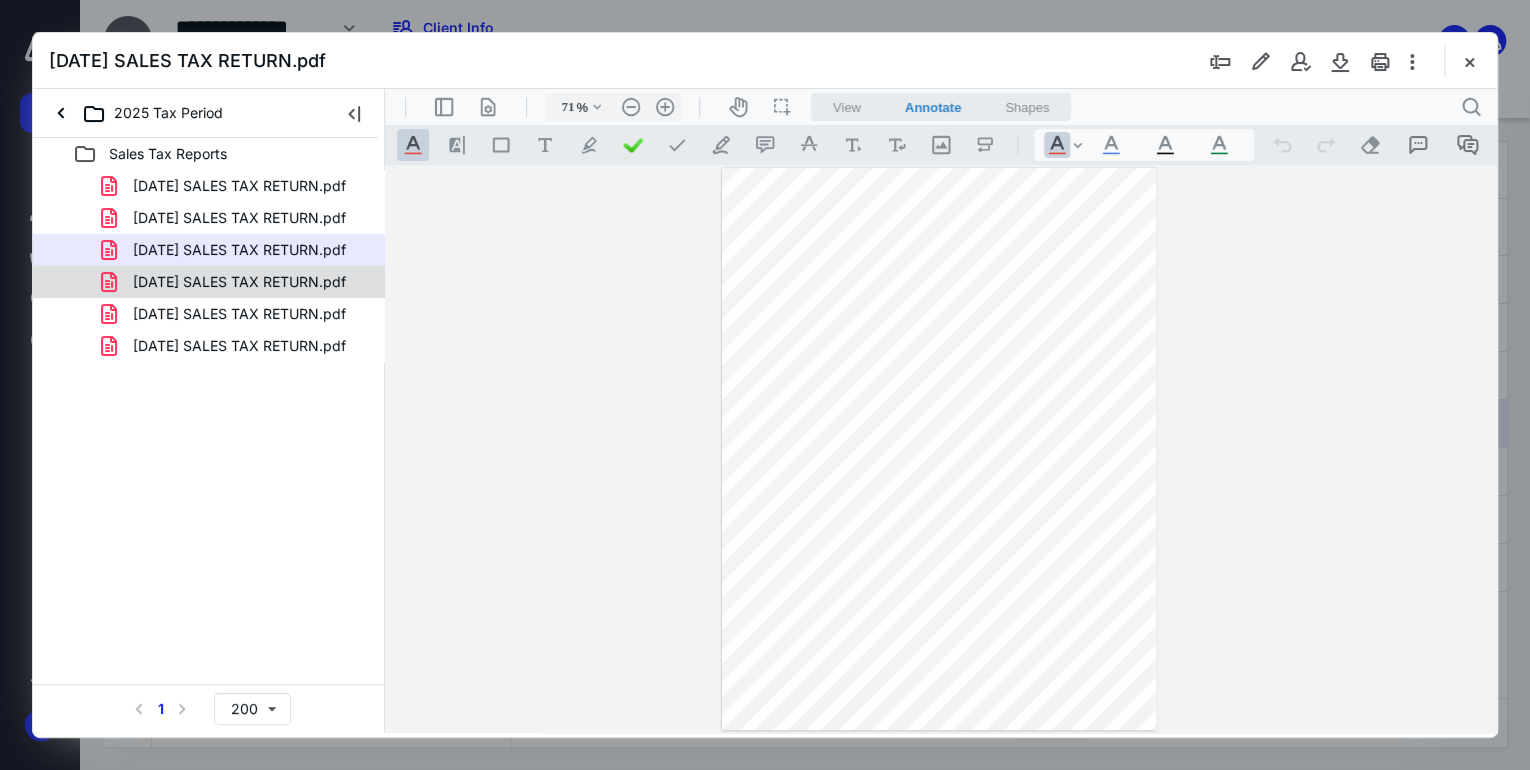 click on "[DATE] SALES TAX RETURN.pdf" at bounding box center (239, 282) 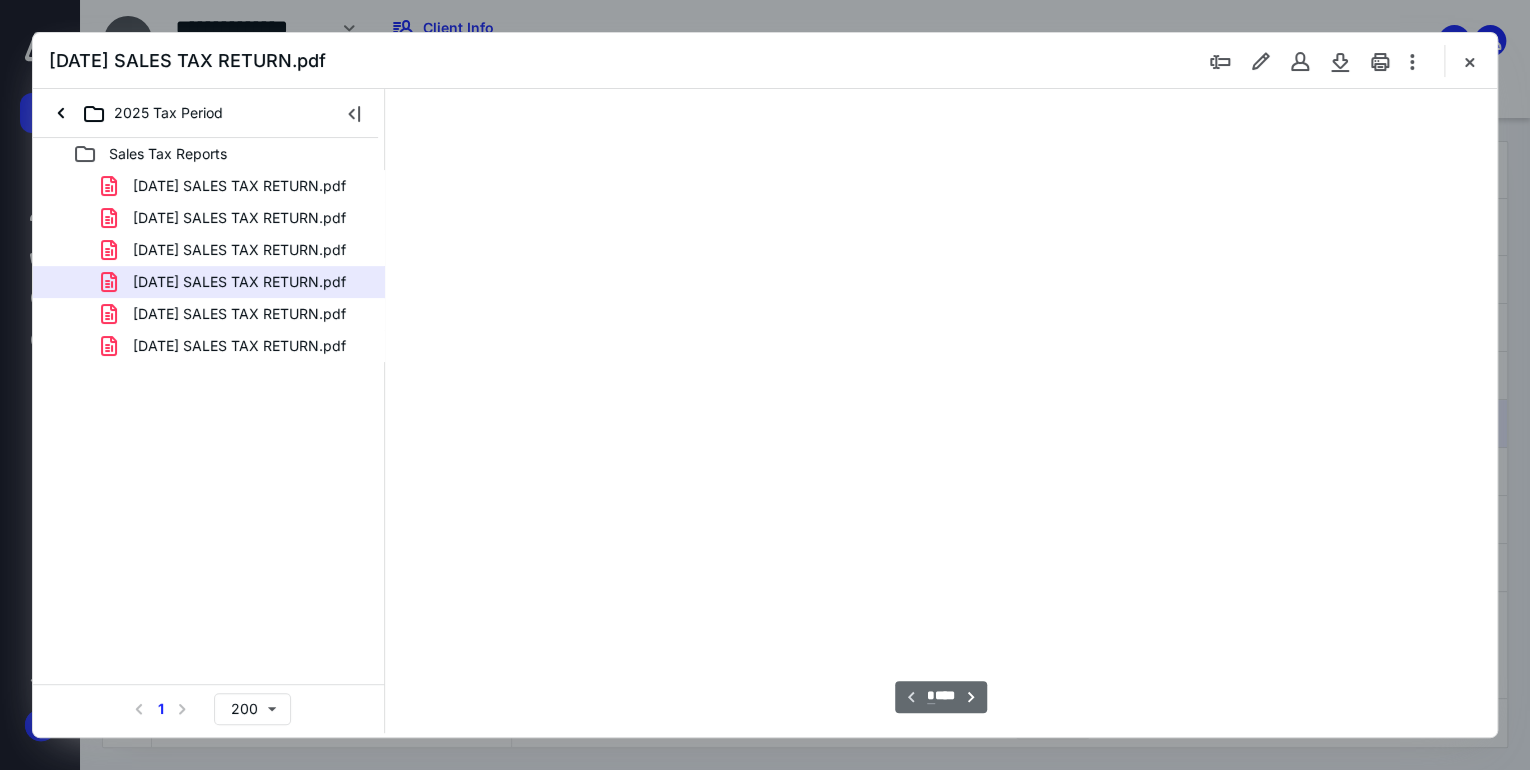 scroll, scrollTop: 79, scrollLeft: 0, axis: vertical 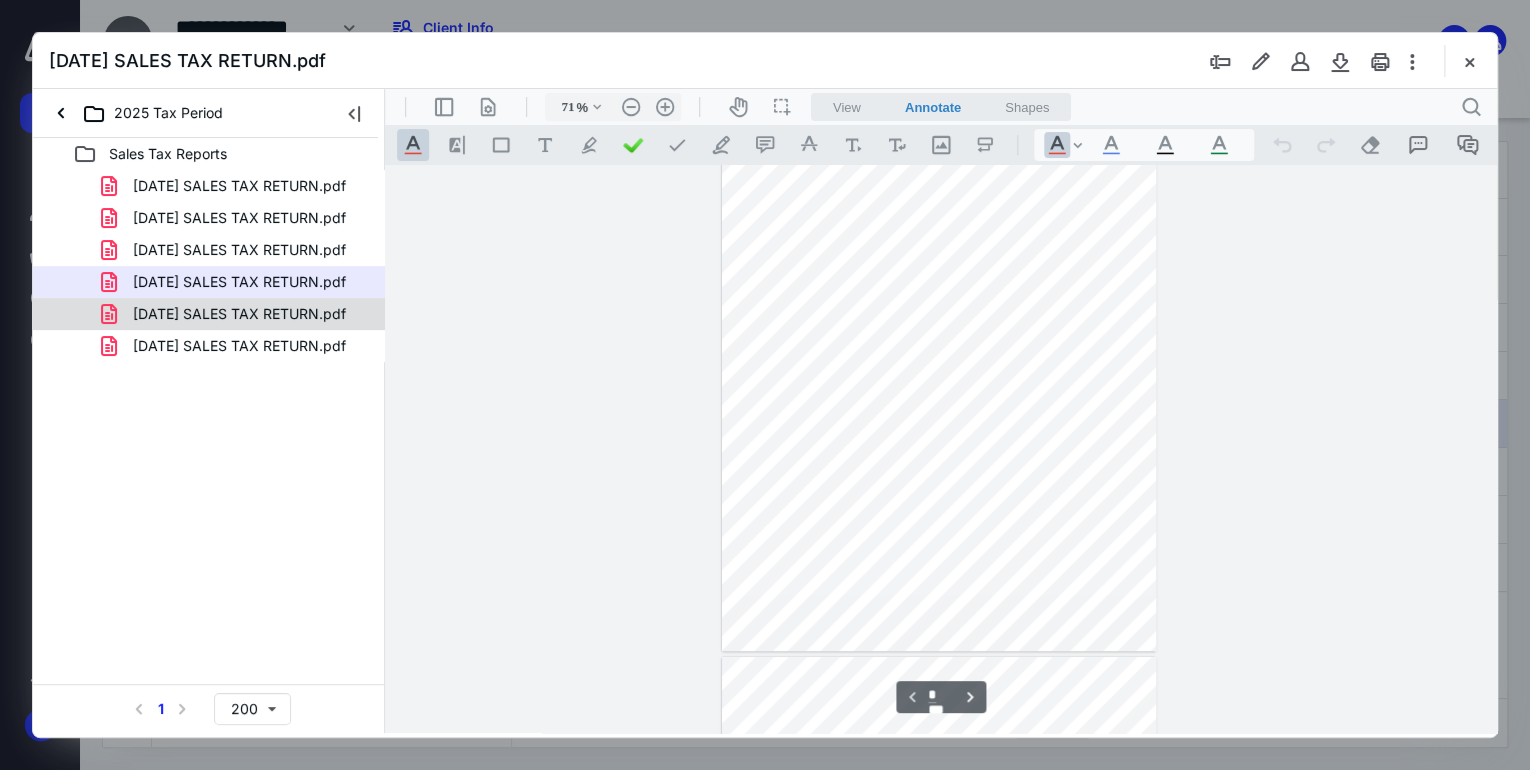 click on "[DATE] SALES TAX RETURN.pdf" at bounding box center (239, 314) 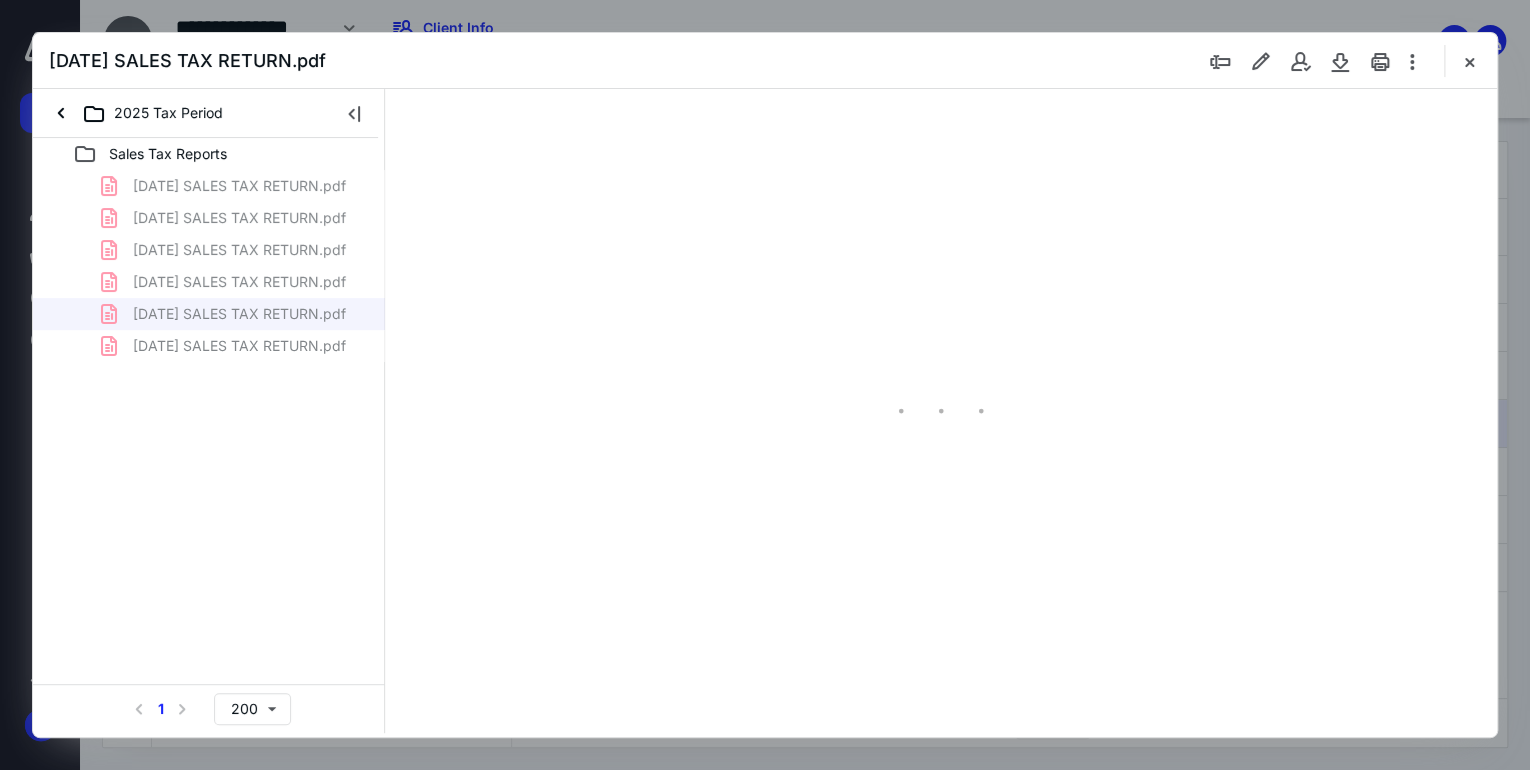 scroll, scrollTop: 79, scrollLeft: 0, axis: vertical 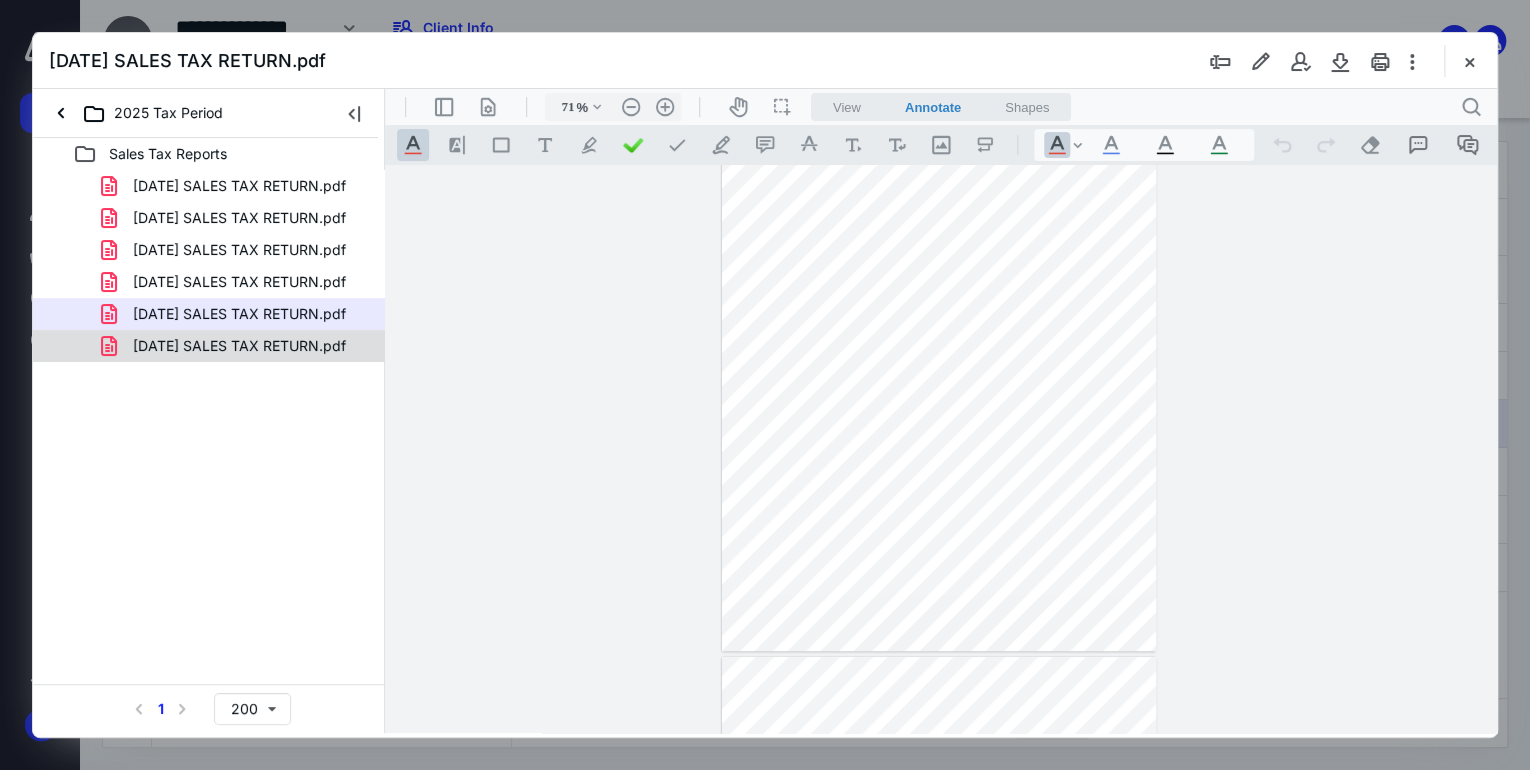 click on "[DATE] SALES TAX RETURN.pdf" at bounding box center [239, 346] 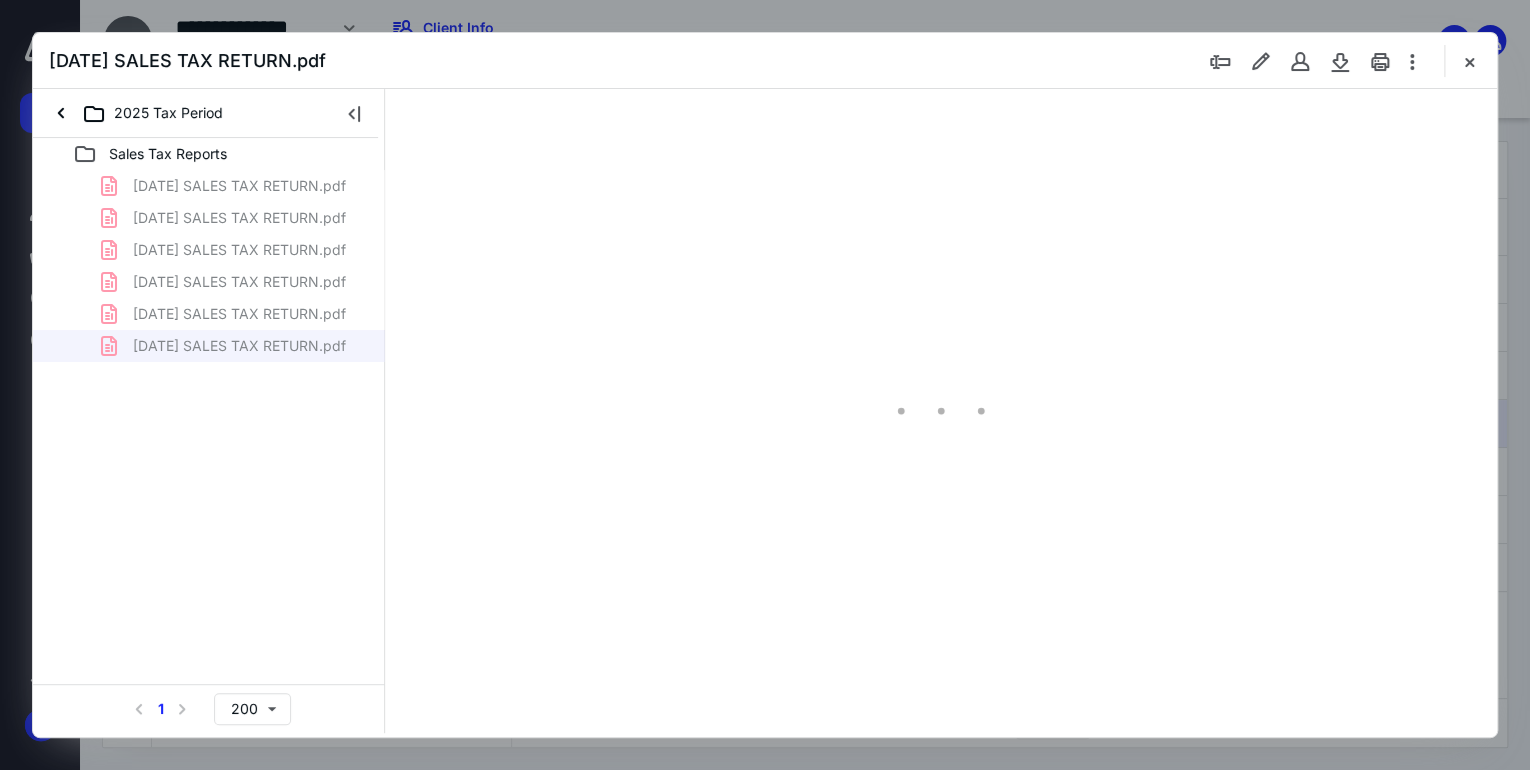 scroll, scrollTop: 0, scrollLeft: 0, axis: both 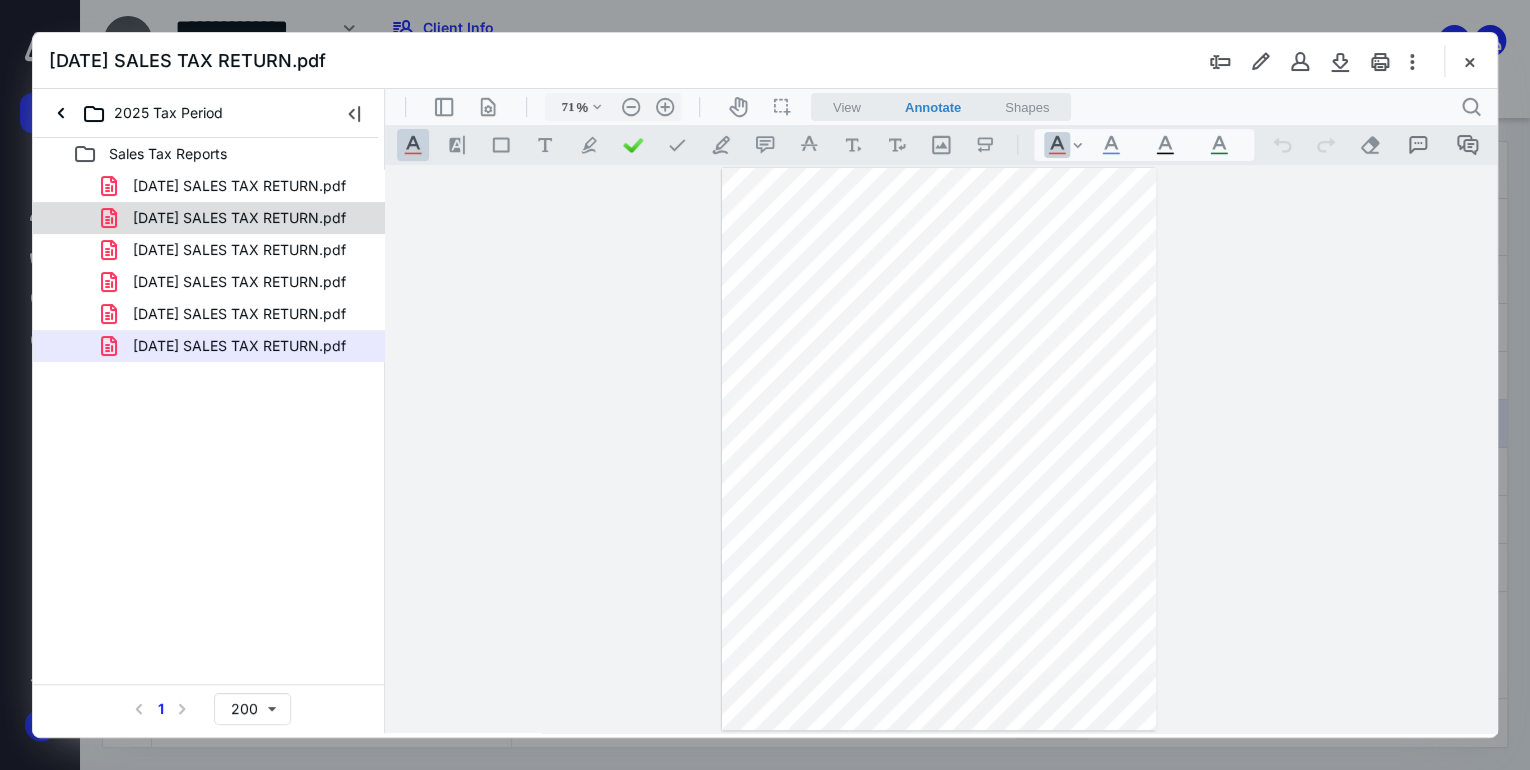 click on "[DATE] SALES TAX RETURN.pdf" at bounding box center [239, 218] 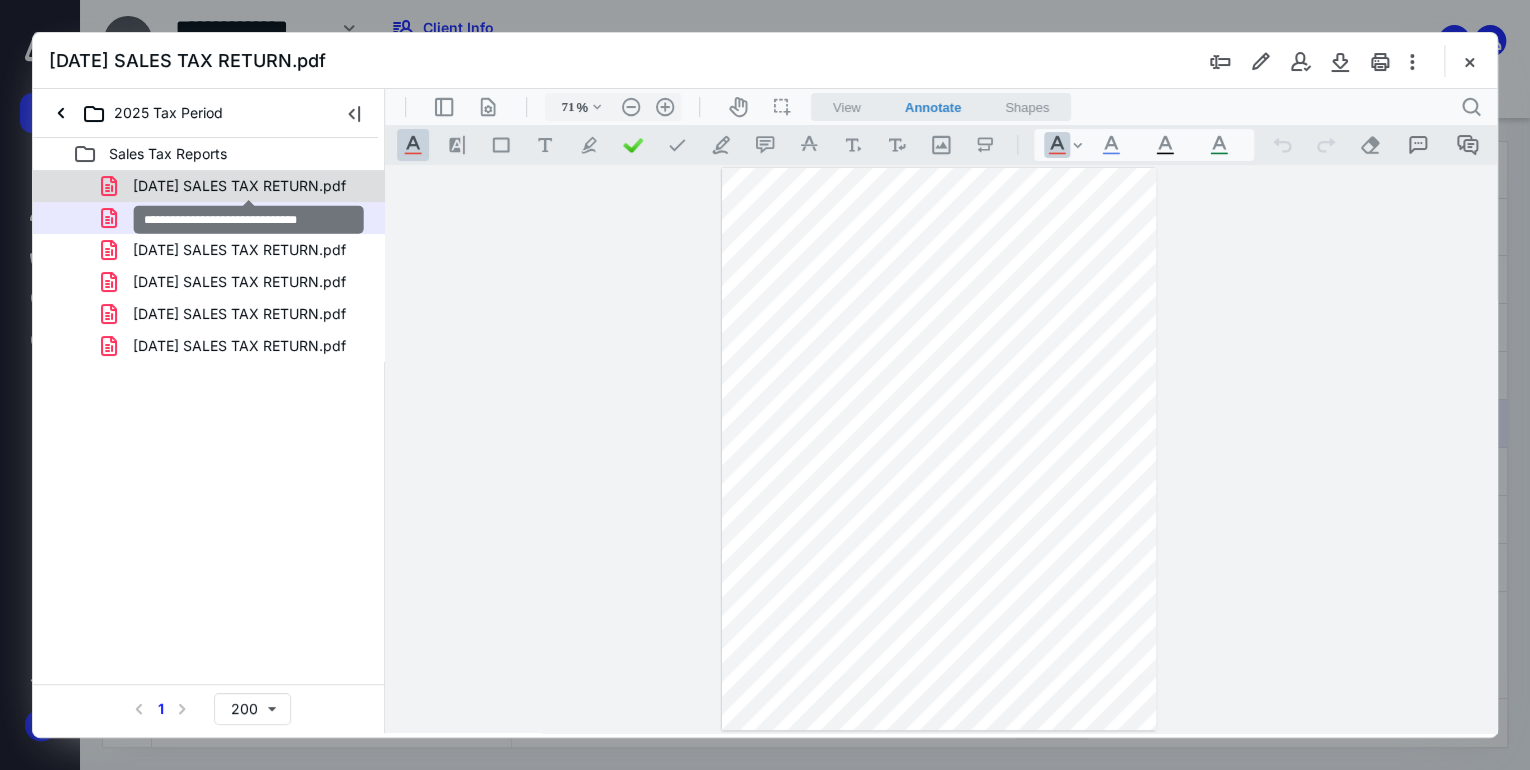 click on "[DATE] SALES TAX RETURN.pdf" at bounding box center (239, 186) 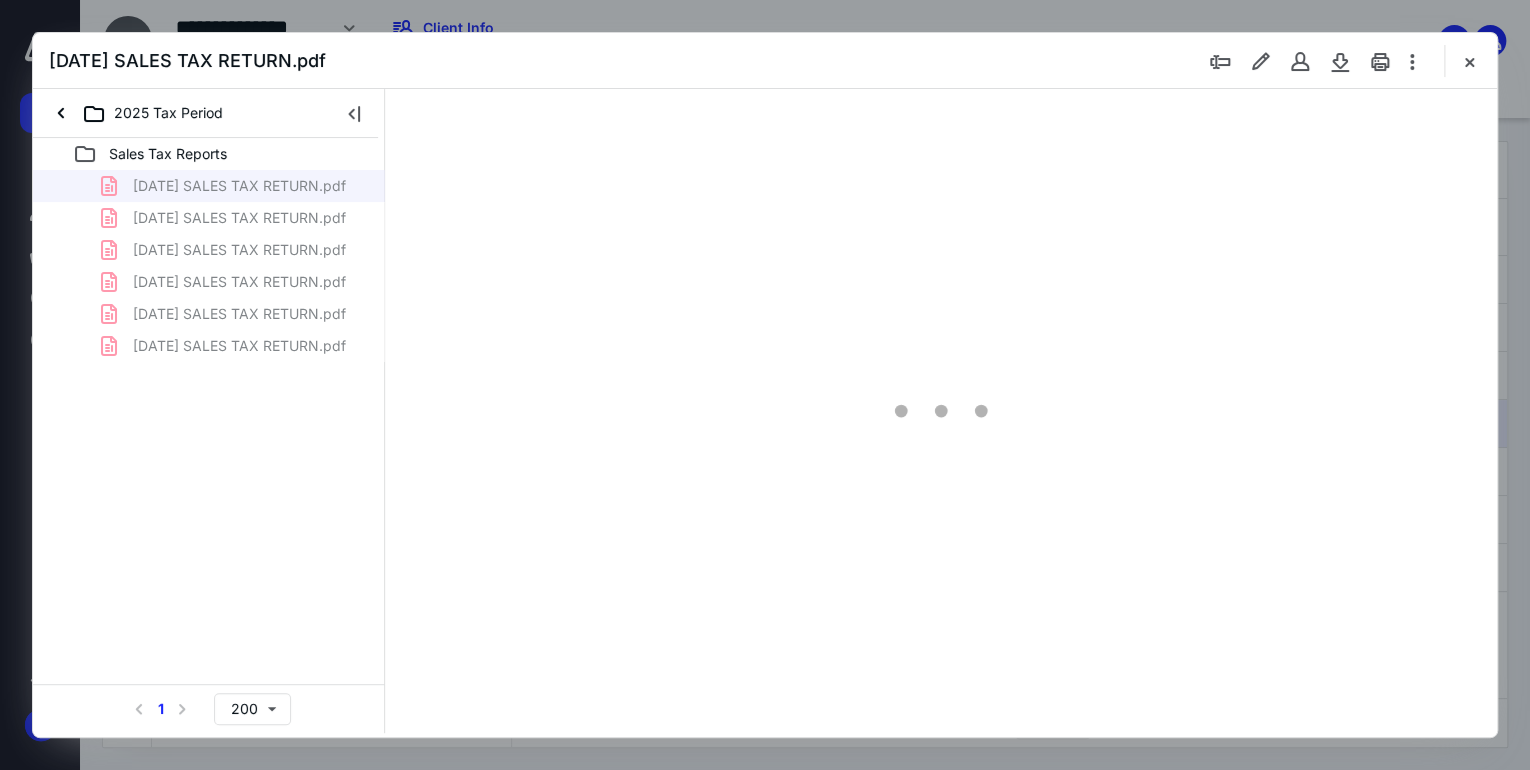 type on "71" 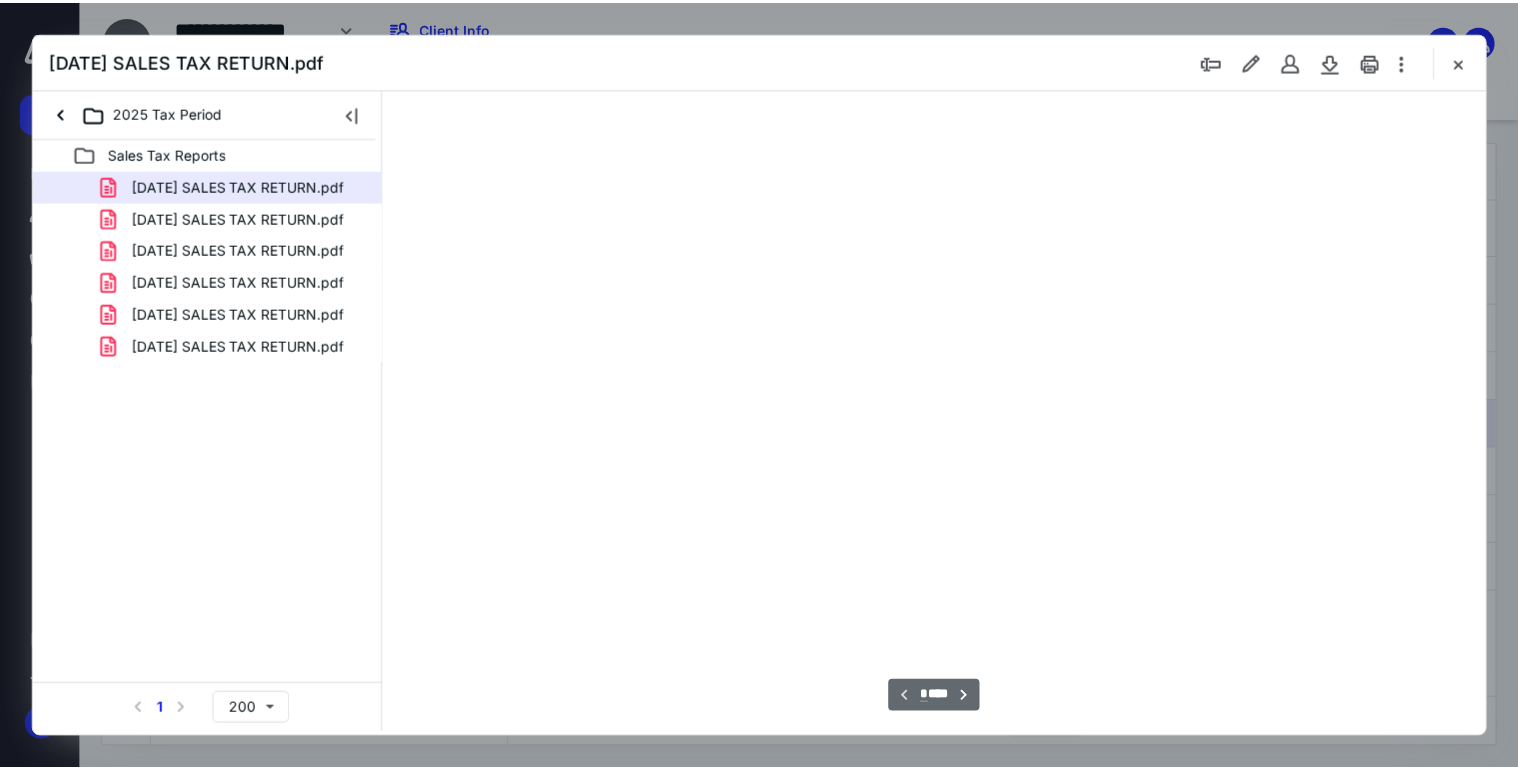 scroll, scrollTop: 79, scrollLeft: 0, axis: vertical 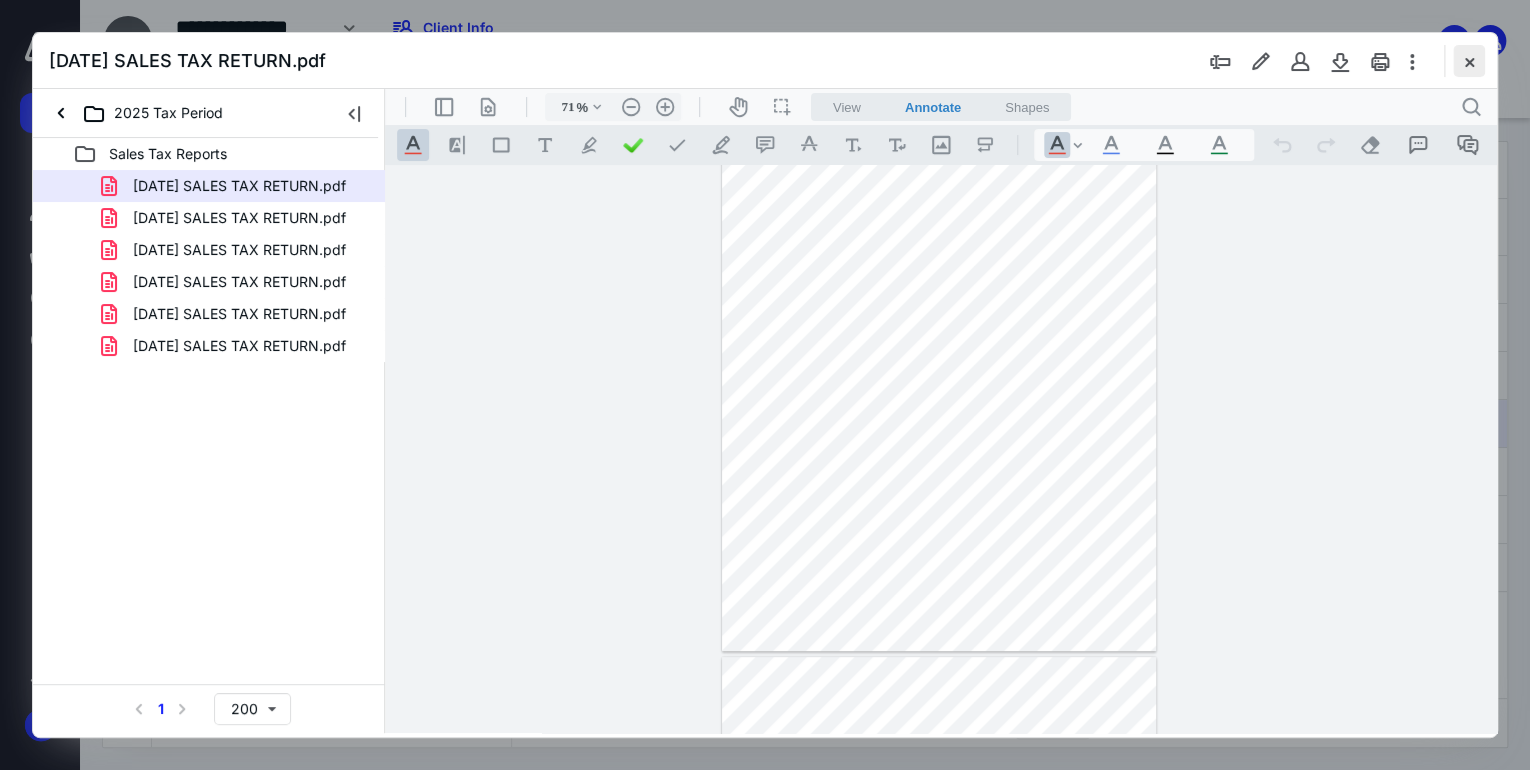 click at bounding box center (1469, 61) 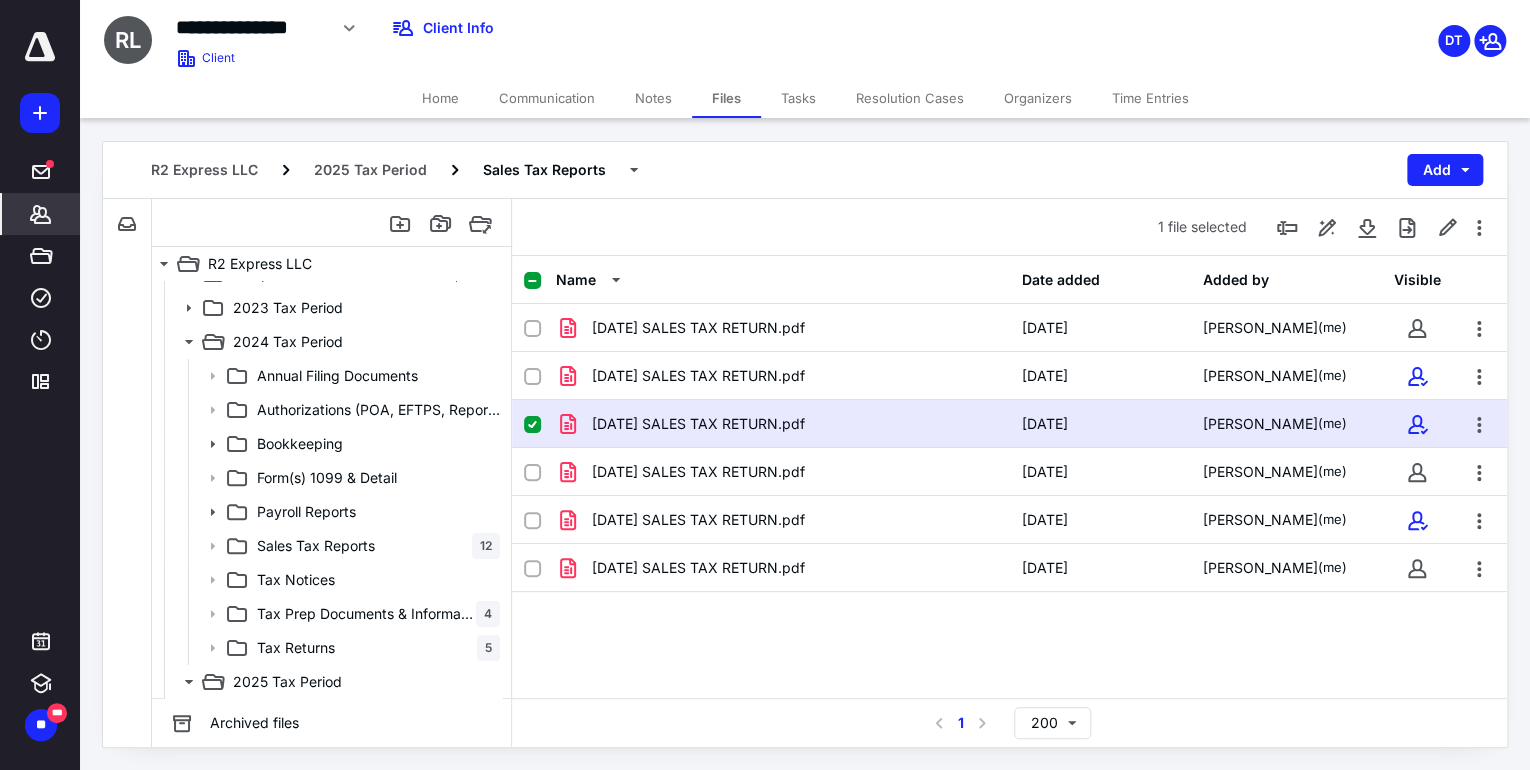 click 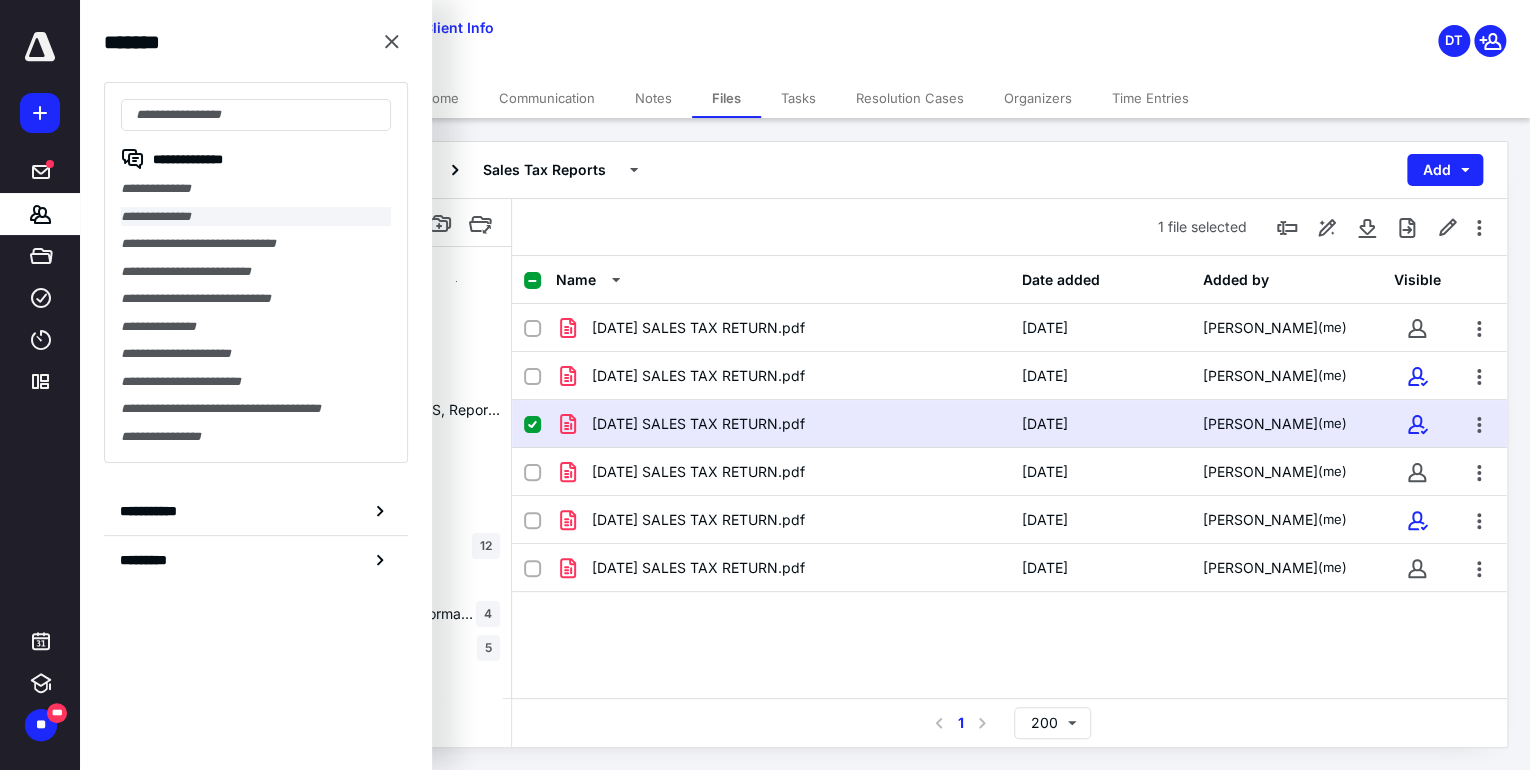 click on "**********" at bounding box center [256, 217] 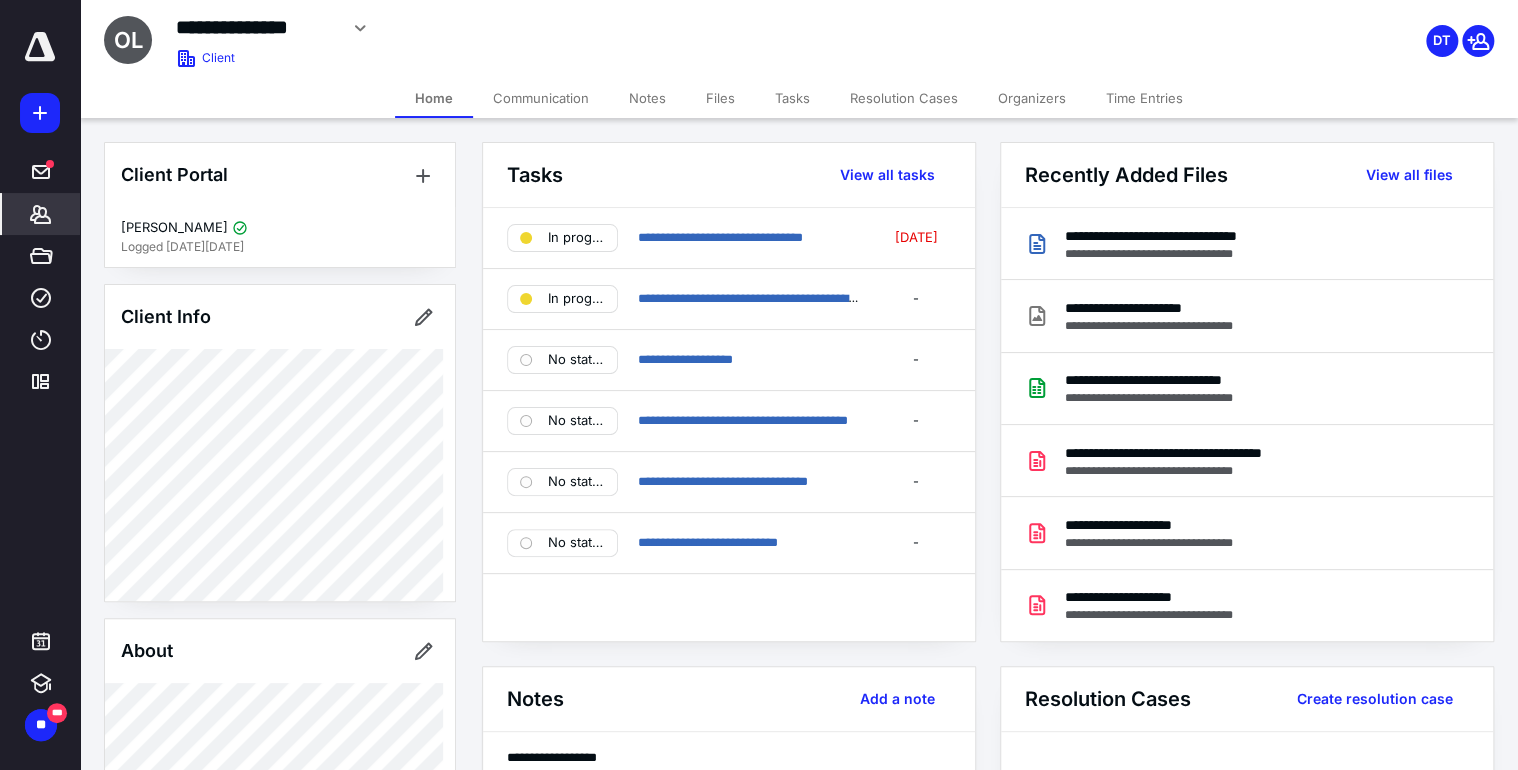 click on "Tasks" at bounding box center [792, 98] 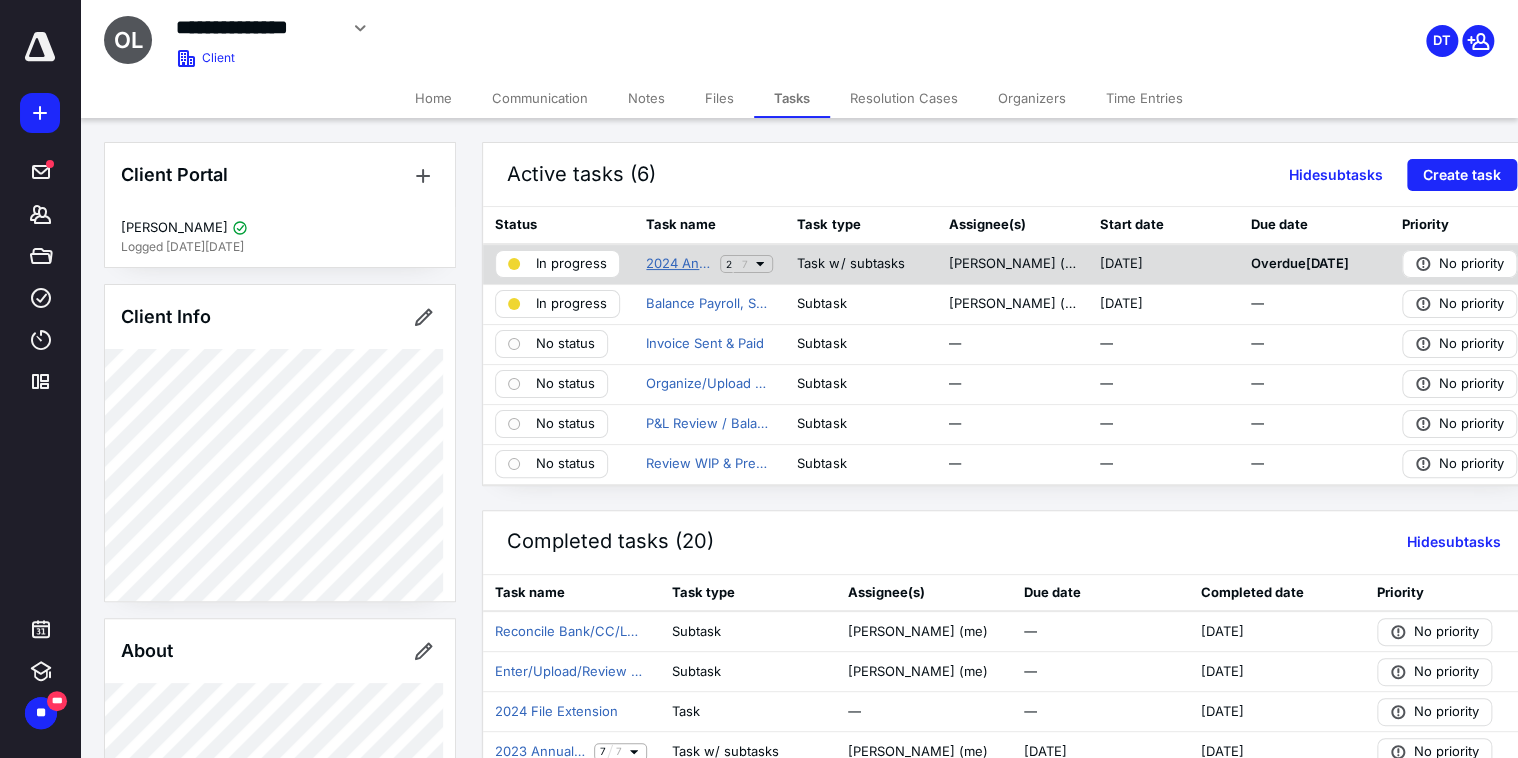 click on "2024 Annual BK for Own a Team LLC" at bounding box center (679, 264) 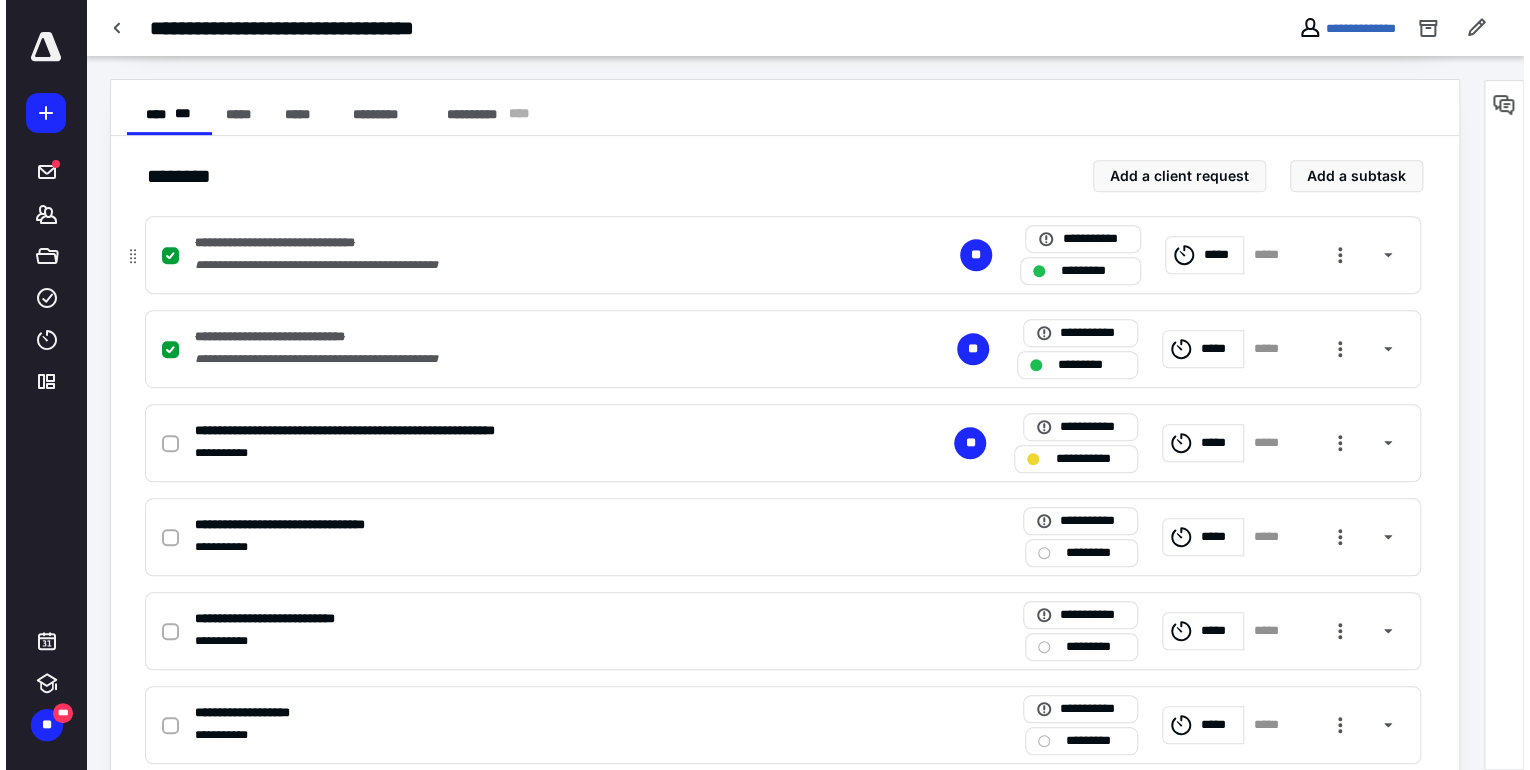scroll, scrollTop: 400, scrollLeft: 0, axis: vertical 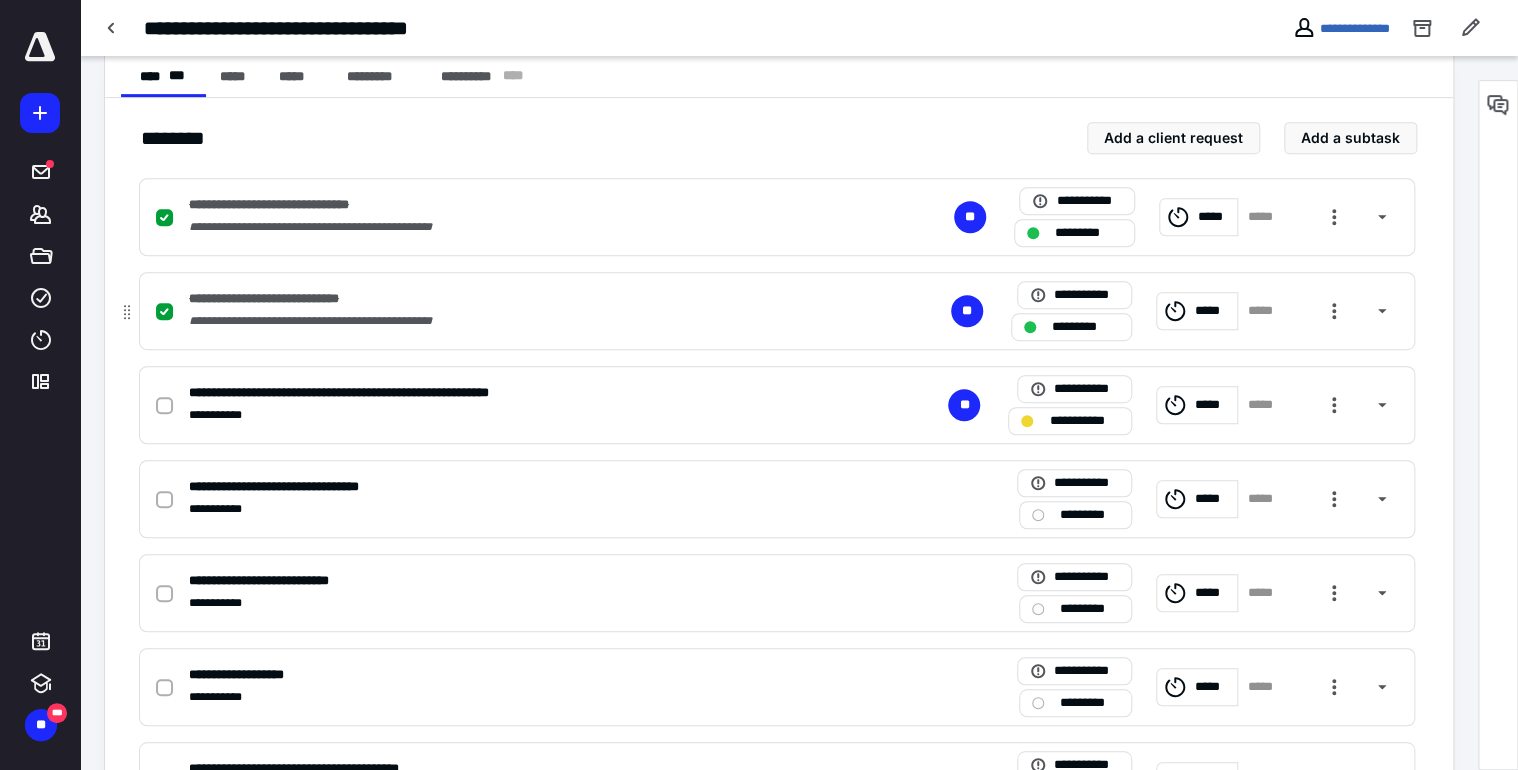 click on "*****" at bounding box center [1213, 311] 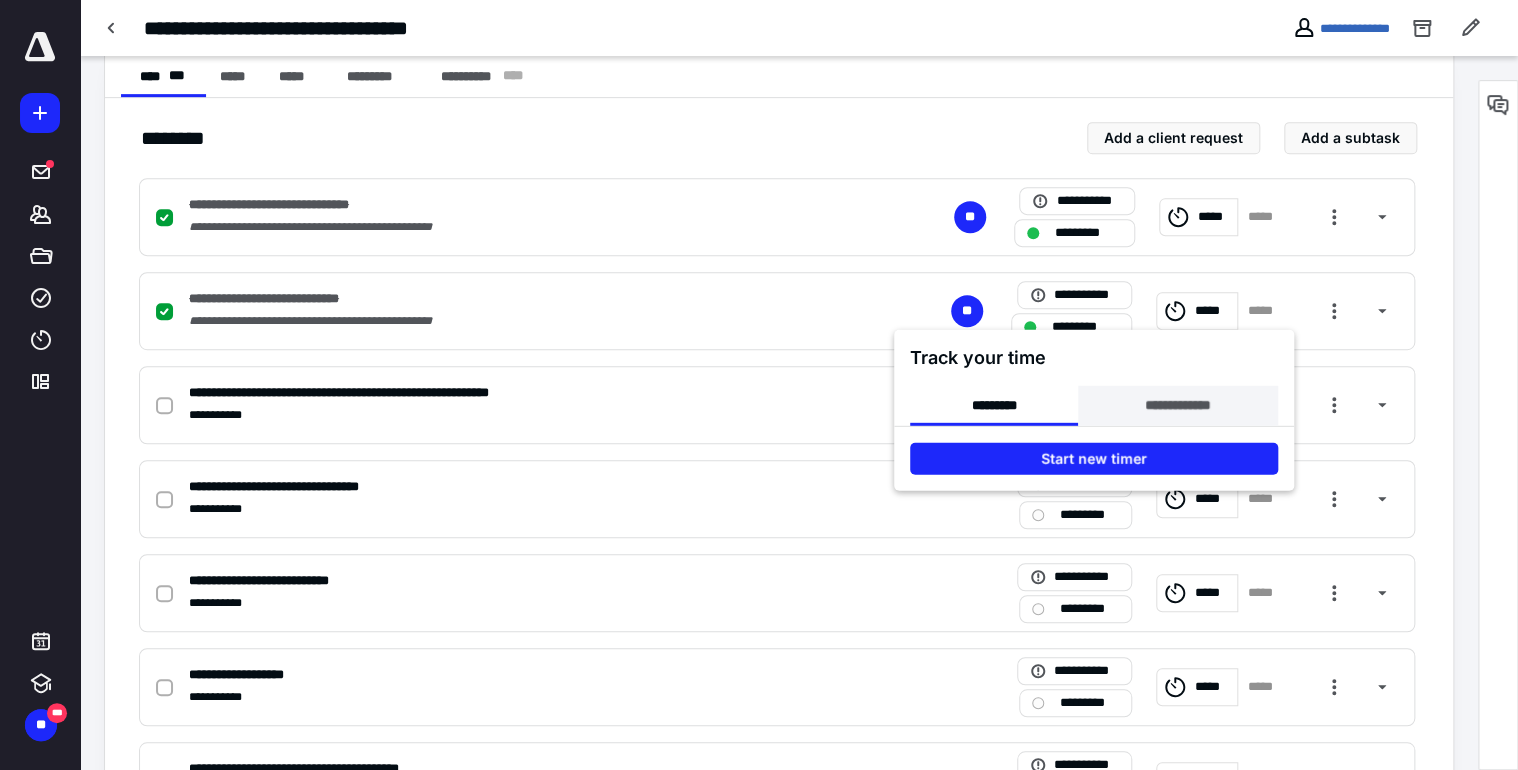 click on "**********" at bounding box center [1177, 406] 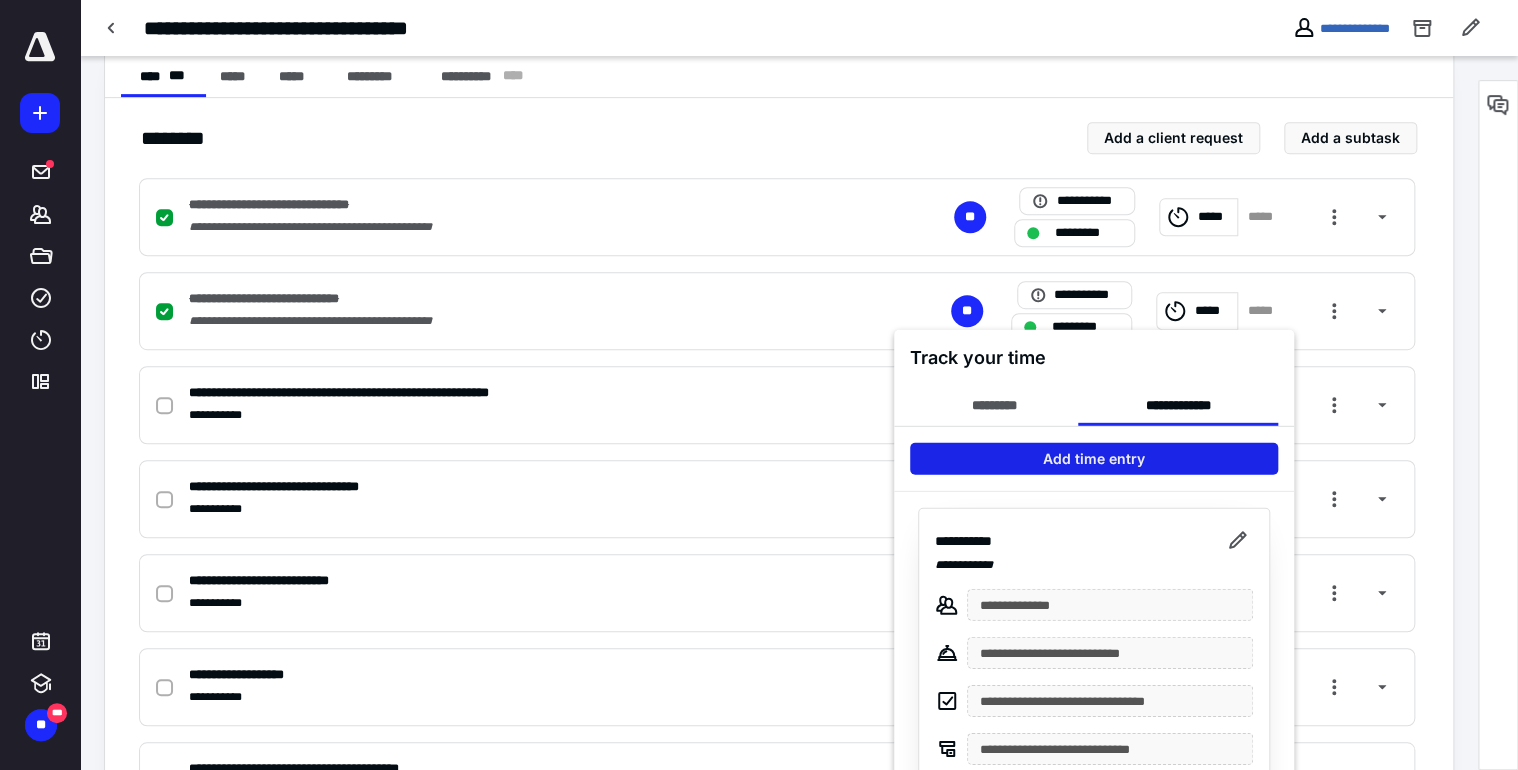 click on "Add time entry" at bounding box center [1094, 459] 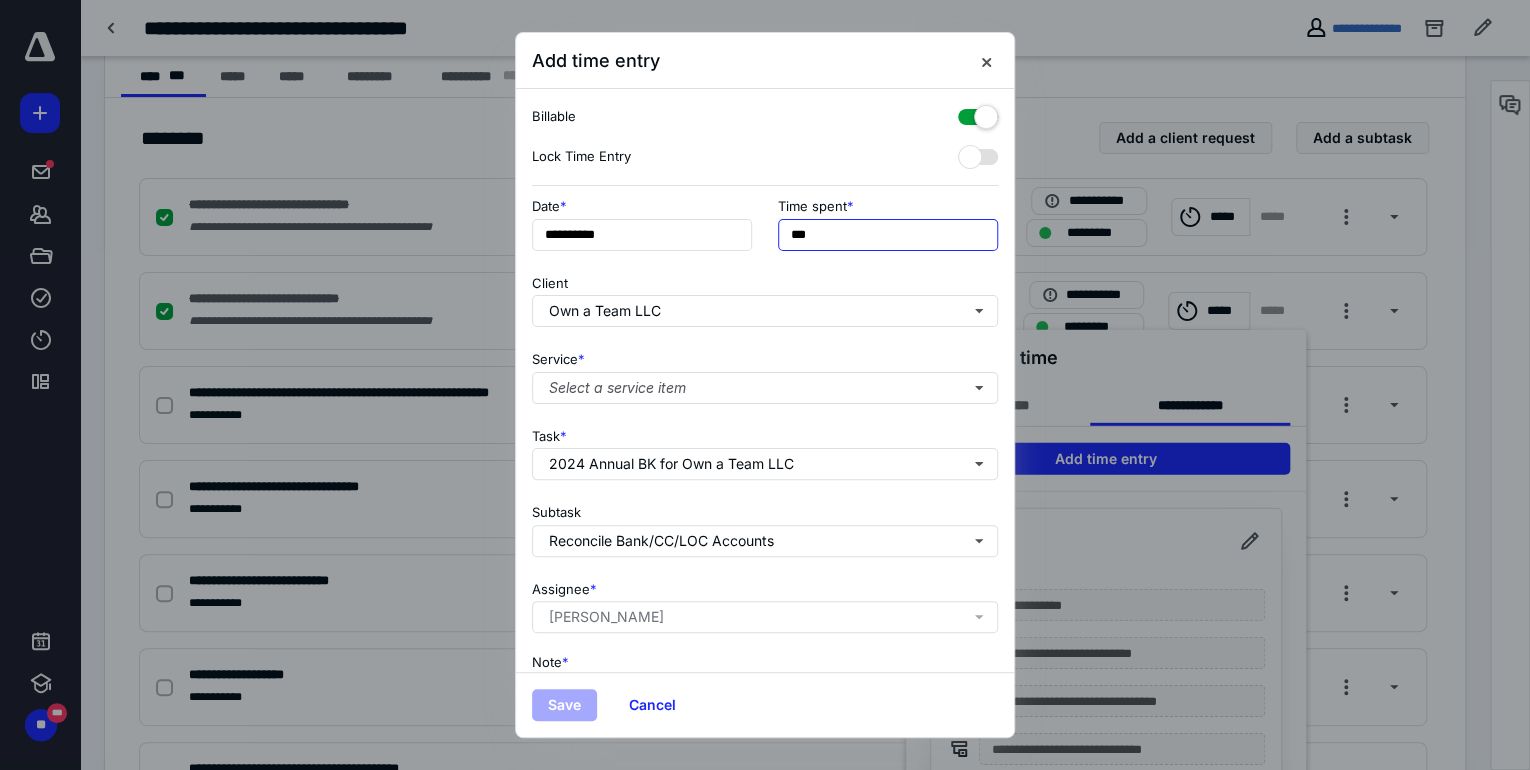 drag, startPoint x: 842, startPoint y: 237, endPoint x: 696, endPoint y: 262, distance: 148.12495 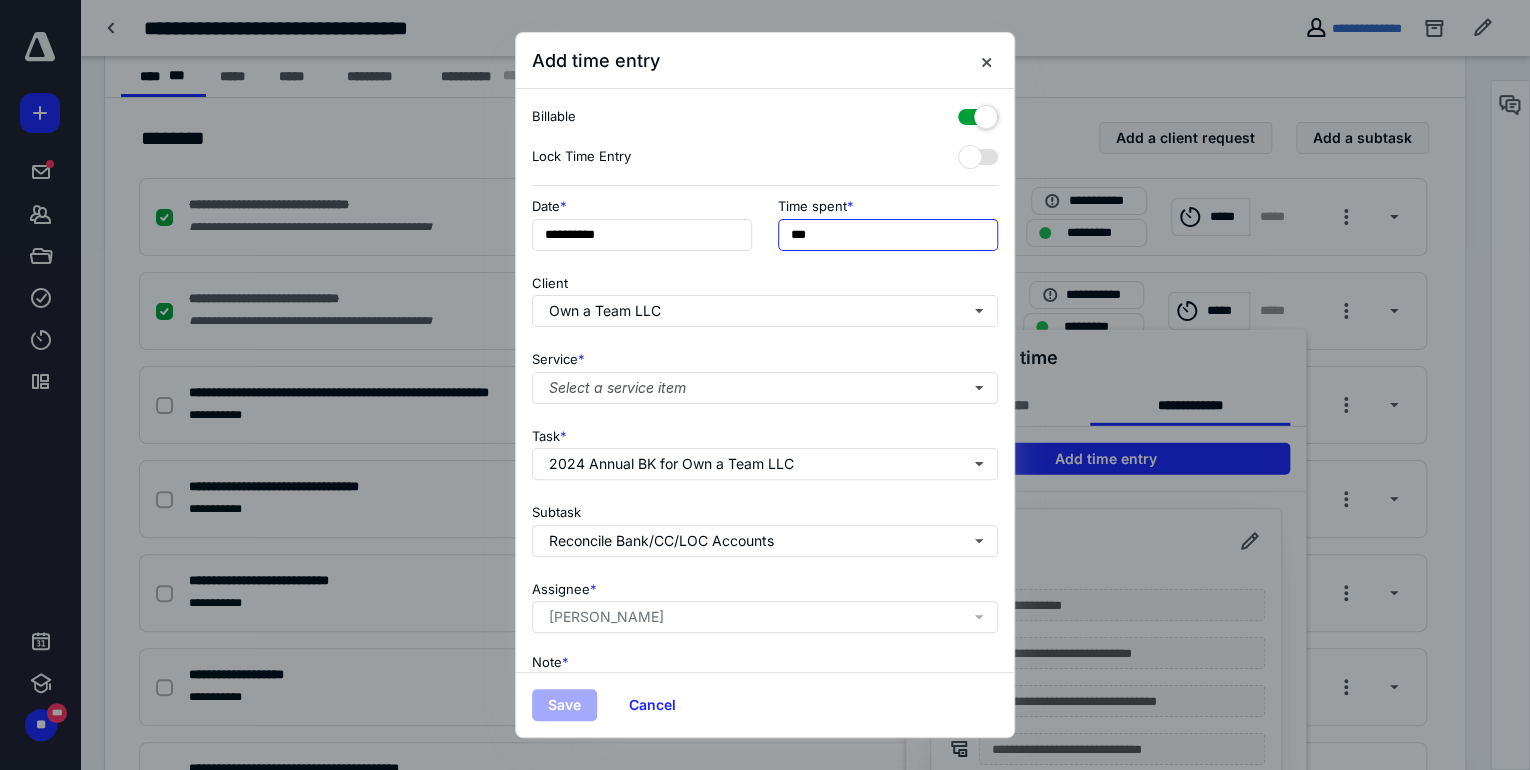 click on "**********" at bounding box center [765, 230] 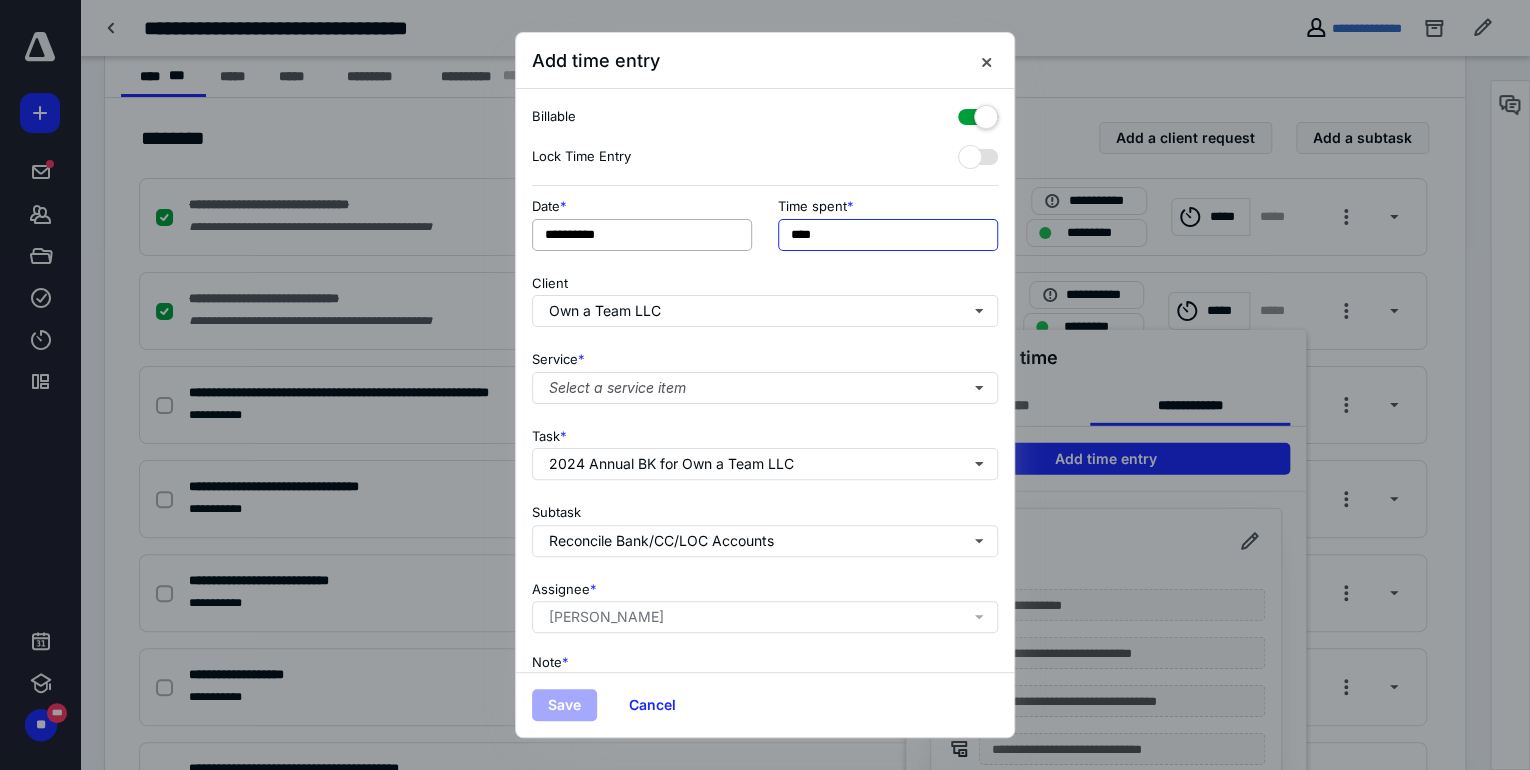 drag, startPoint x: 815, startPoint y: 232, endPoint x: 706, endPoint y: 241, distance: 109.370926 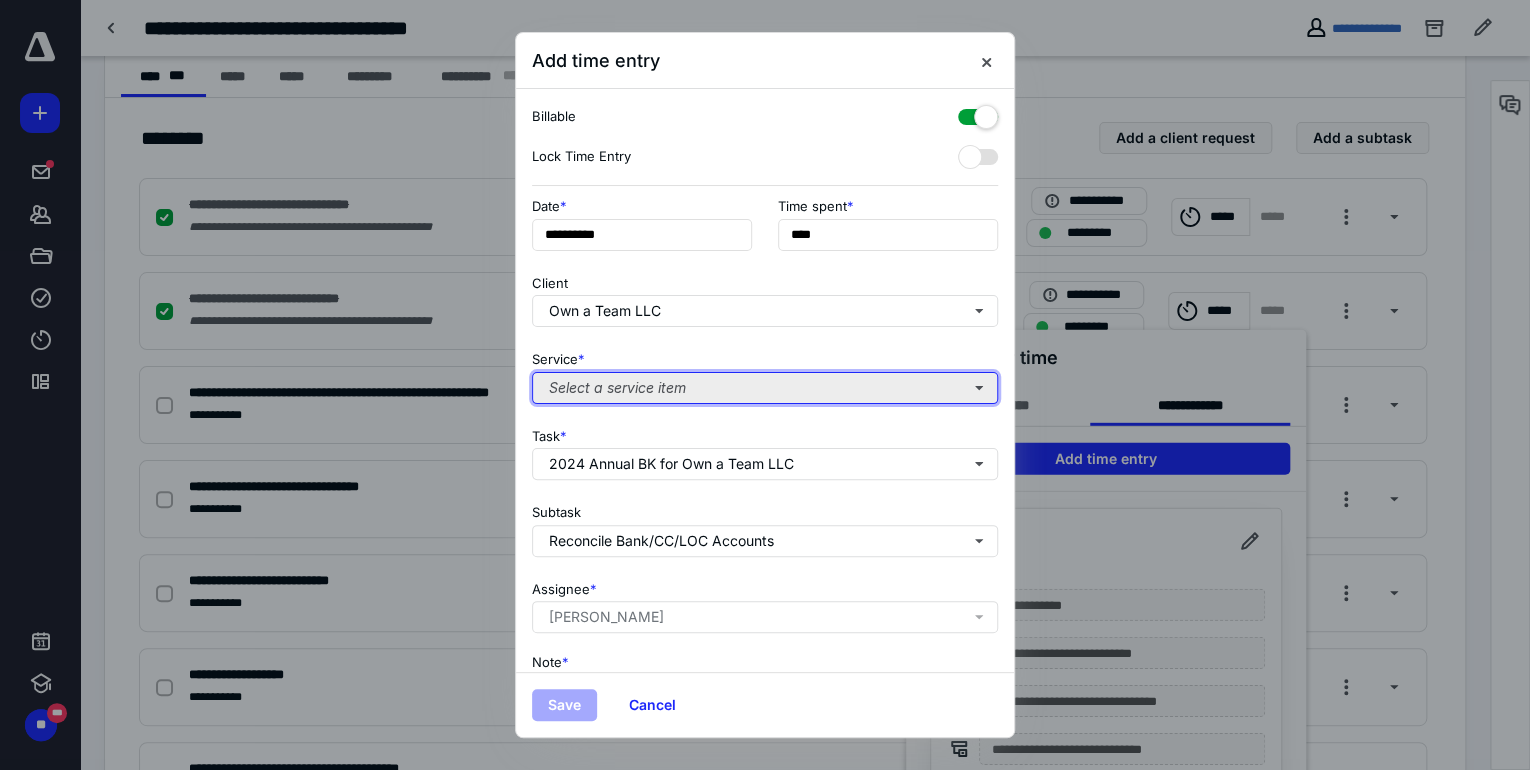 type on "******" 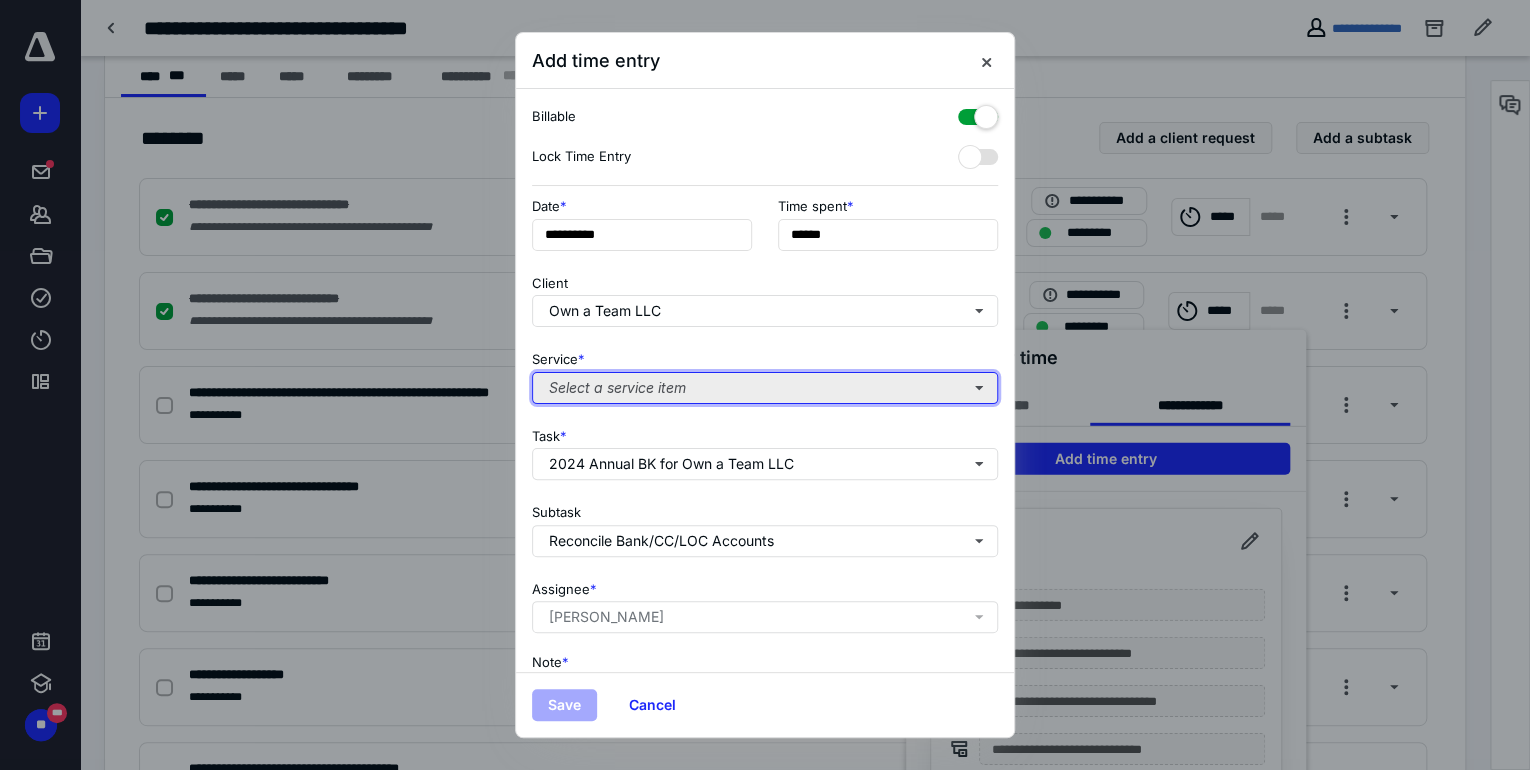 drag, startPoint x: 970, startPoint y: 385, endPoint x: 963, endPoint y: 396, distance: 13.038404 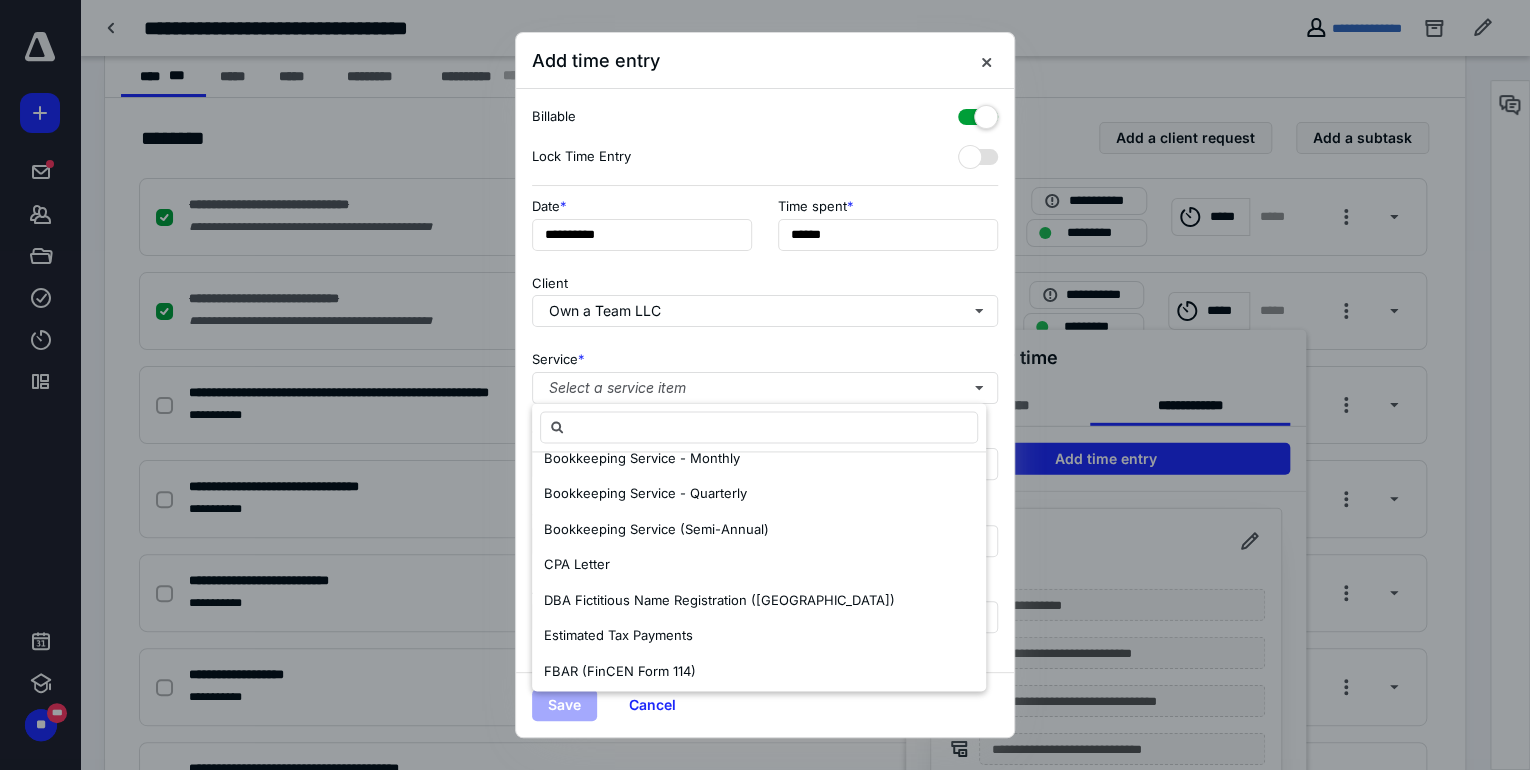 scroll, scrollTop: 1040, scrollLeft: 0, axis: vertical 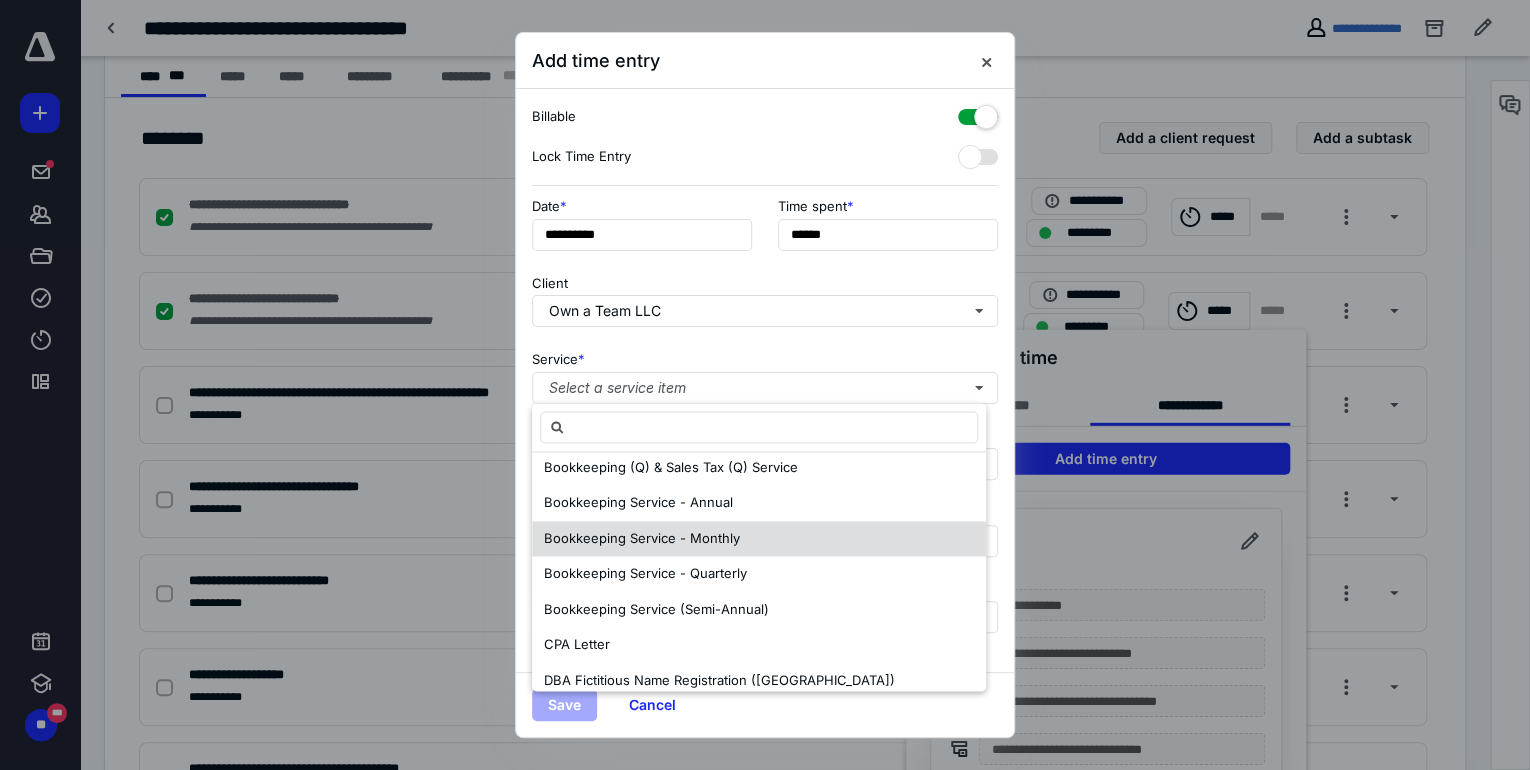 click on "Bookkeeping Service - Monthly" at bounding box center (759, 539) 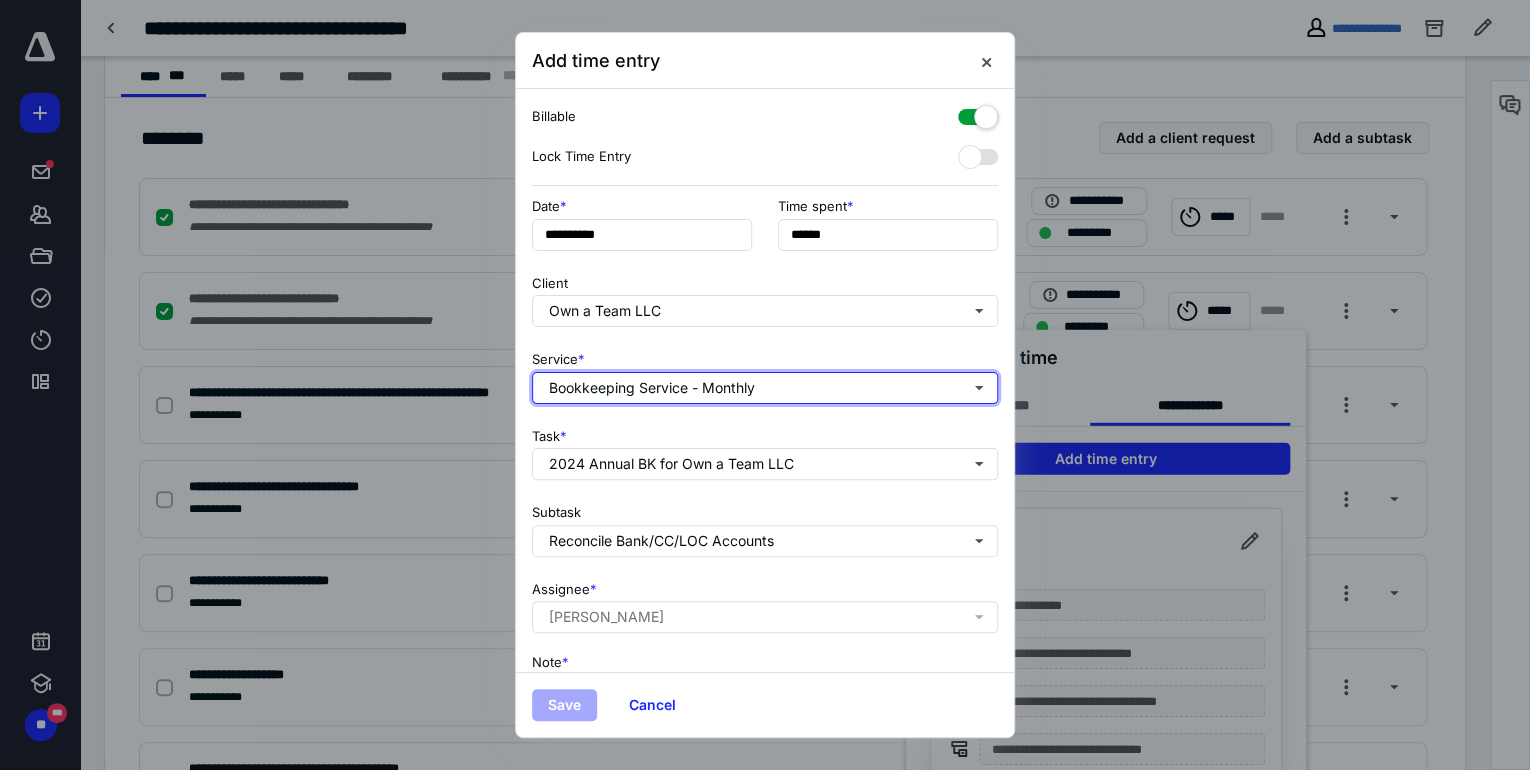 scroll, scrollTop: 0, scrollLeft: 0, axis: both 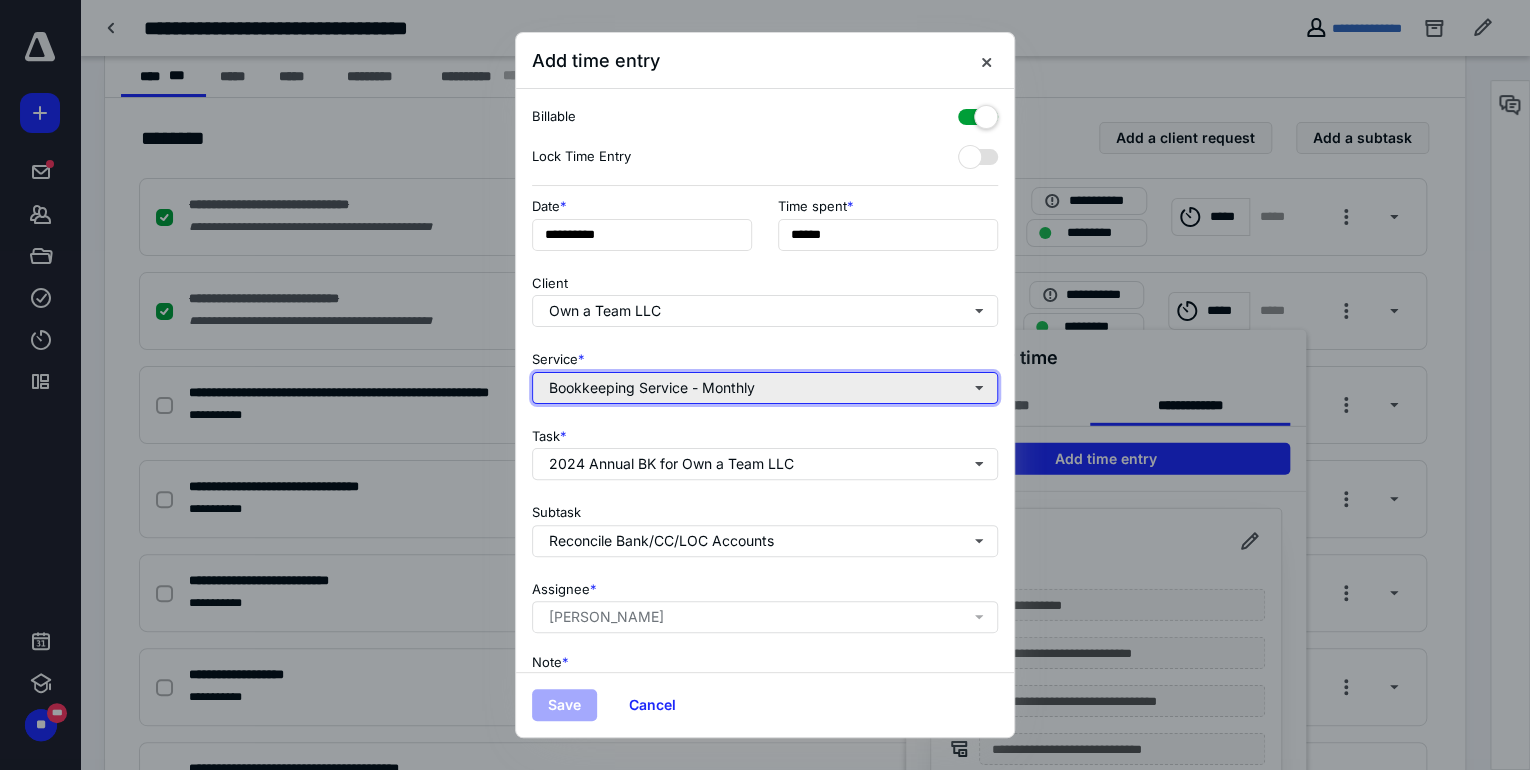 click on "Bookkeeping Service - Monthly" at bounding box center [765, 388] 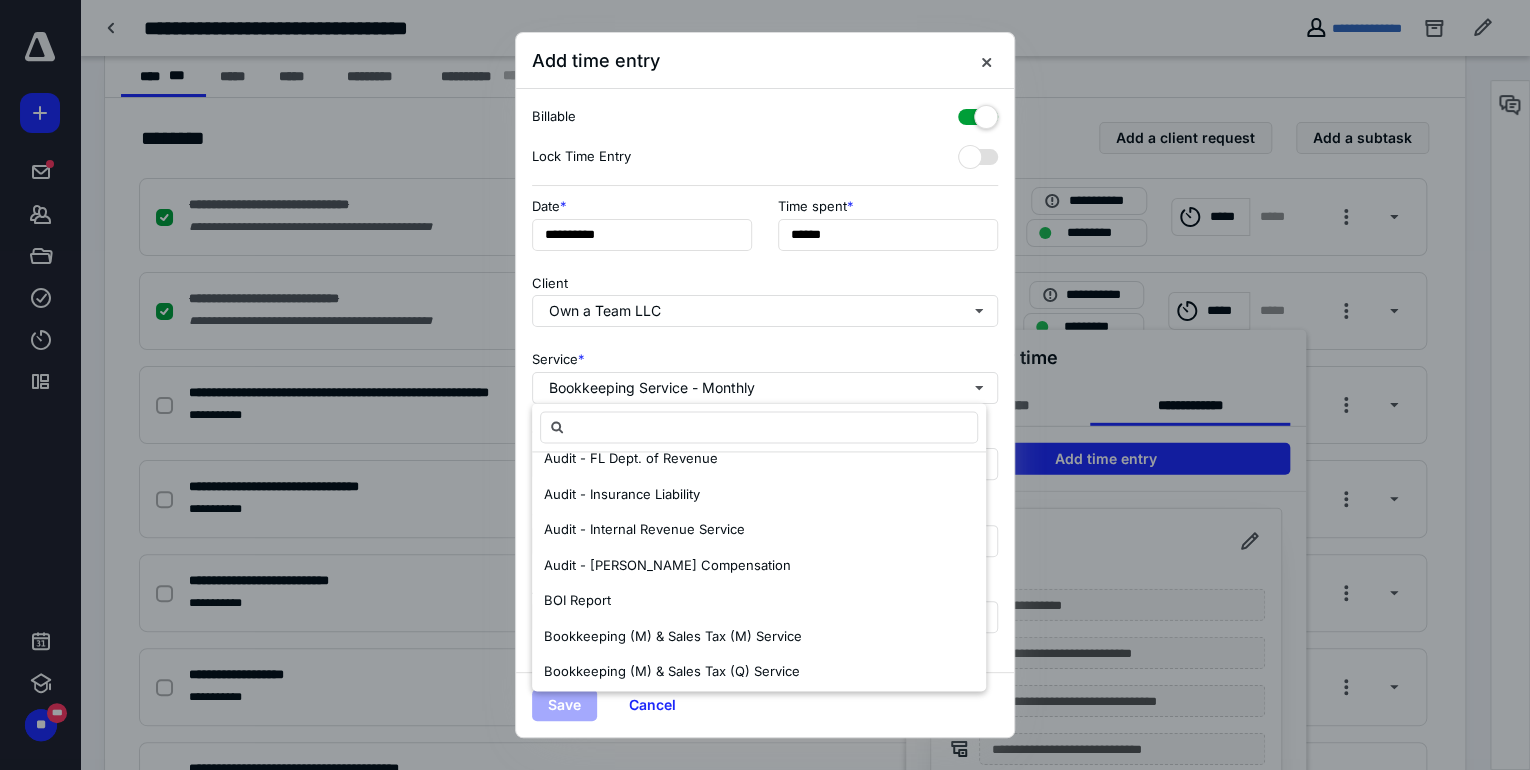 scroll, scrollTop: 960, scrollLeft: 0, axis: vertical 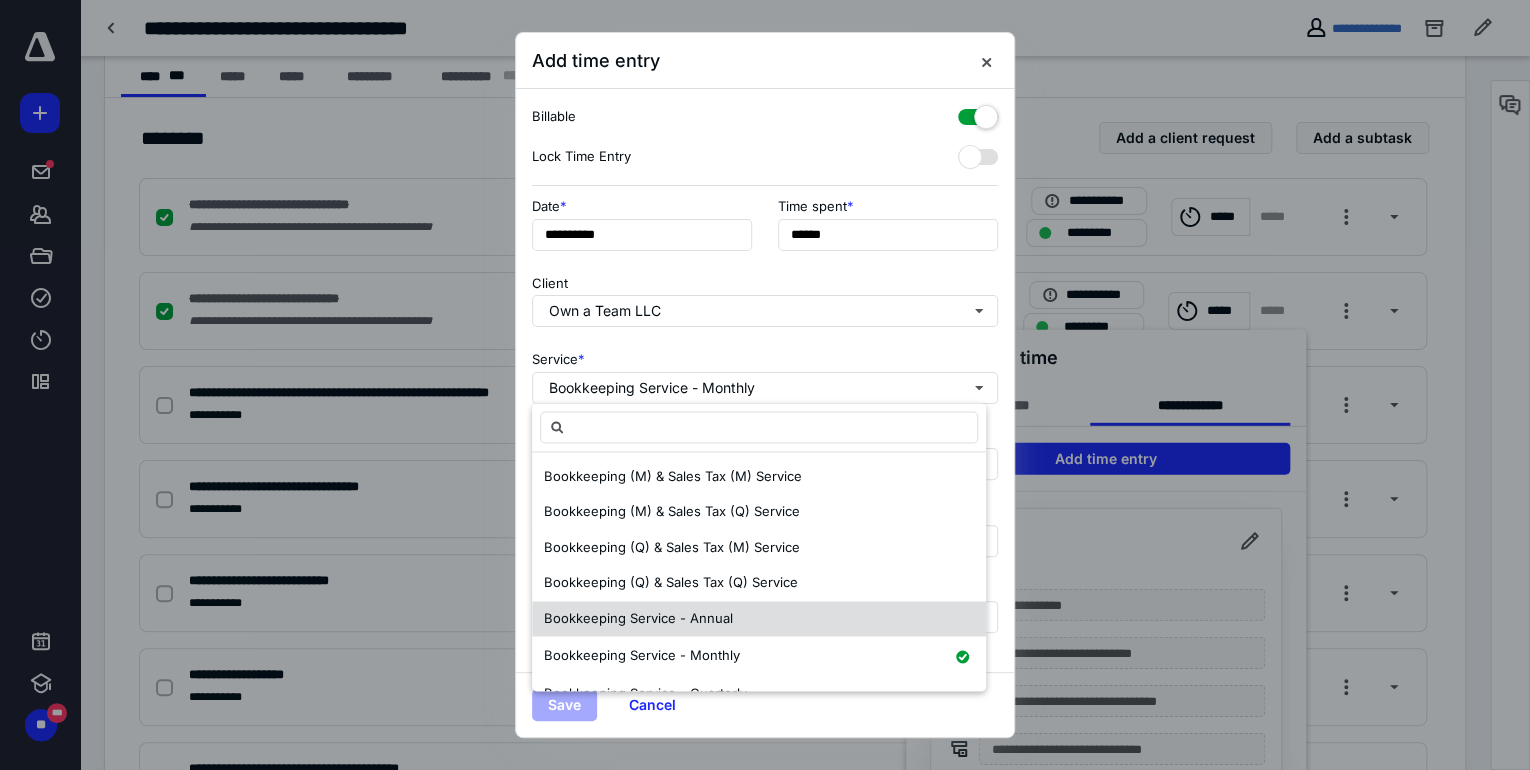 click on "Bookkeeping Service - Annual" at bounding box center [759, 618] 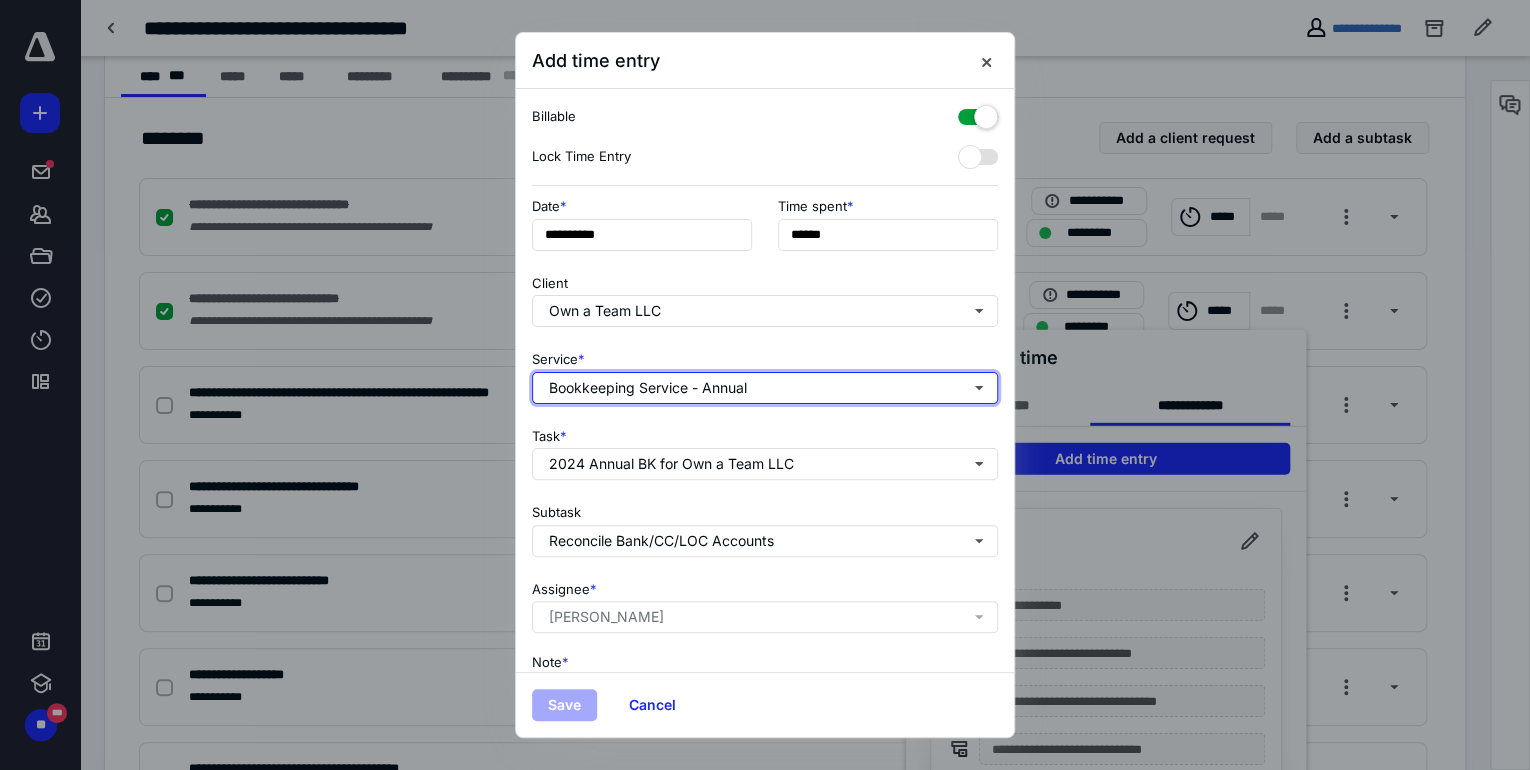 scroll, scrollTop: 0, scrollLeft: 0, axis: both 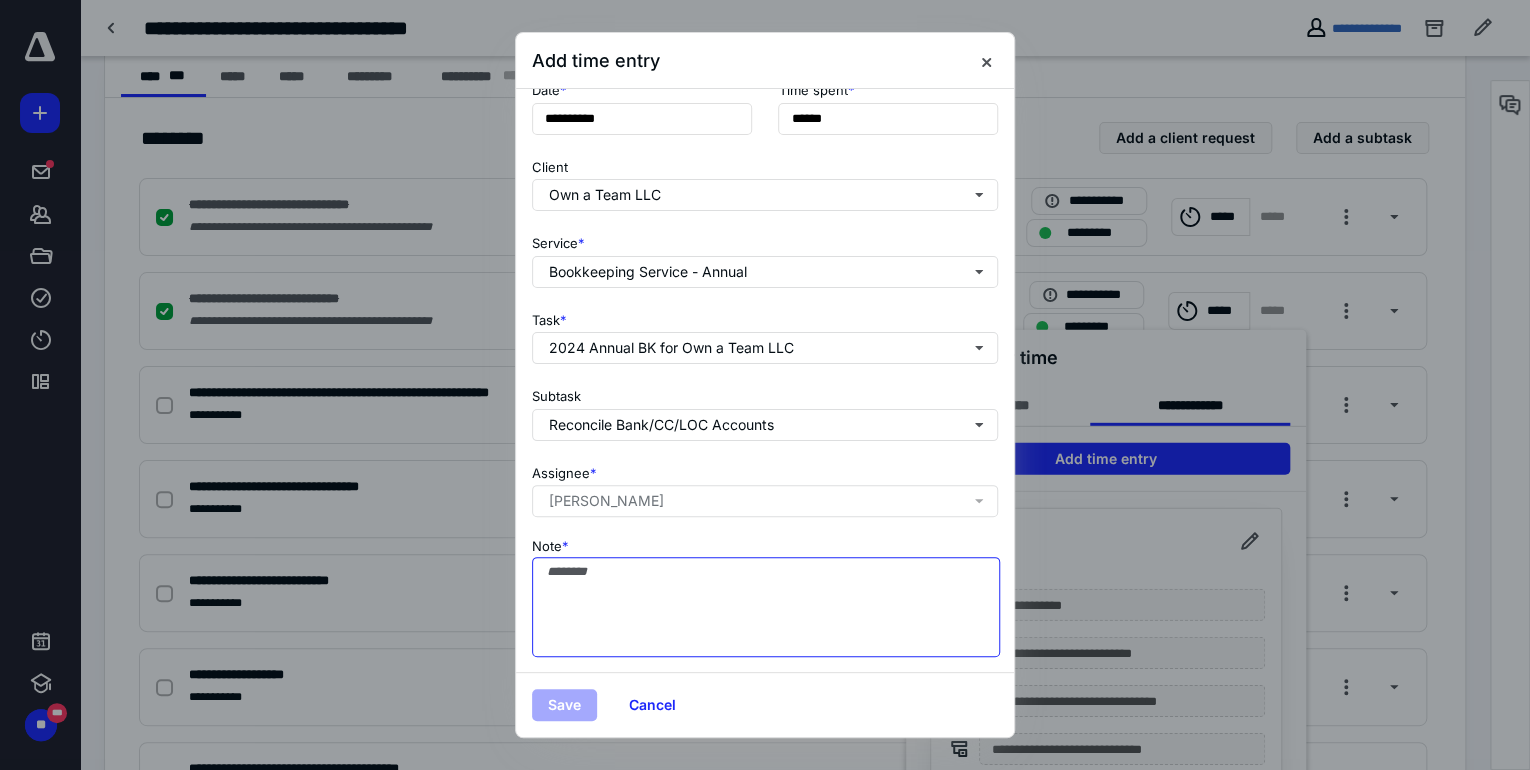 click on "Note *" at bounding box center (766, 607) 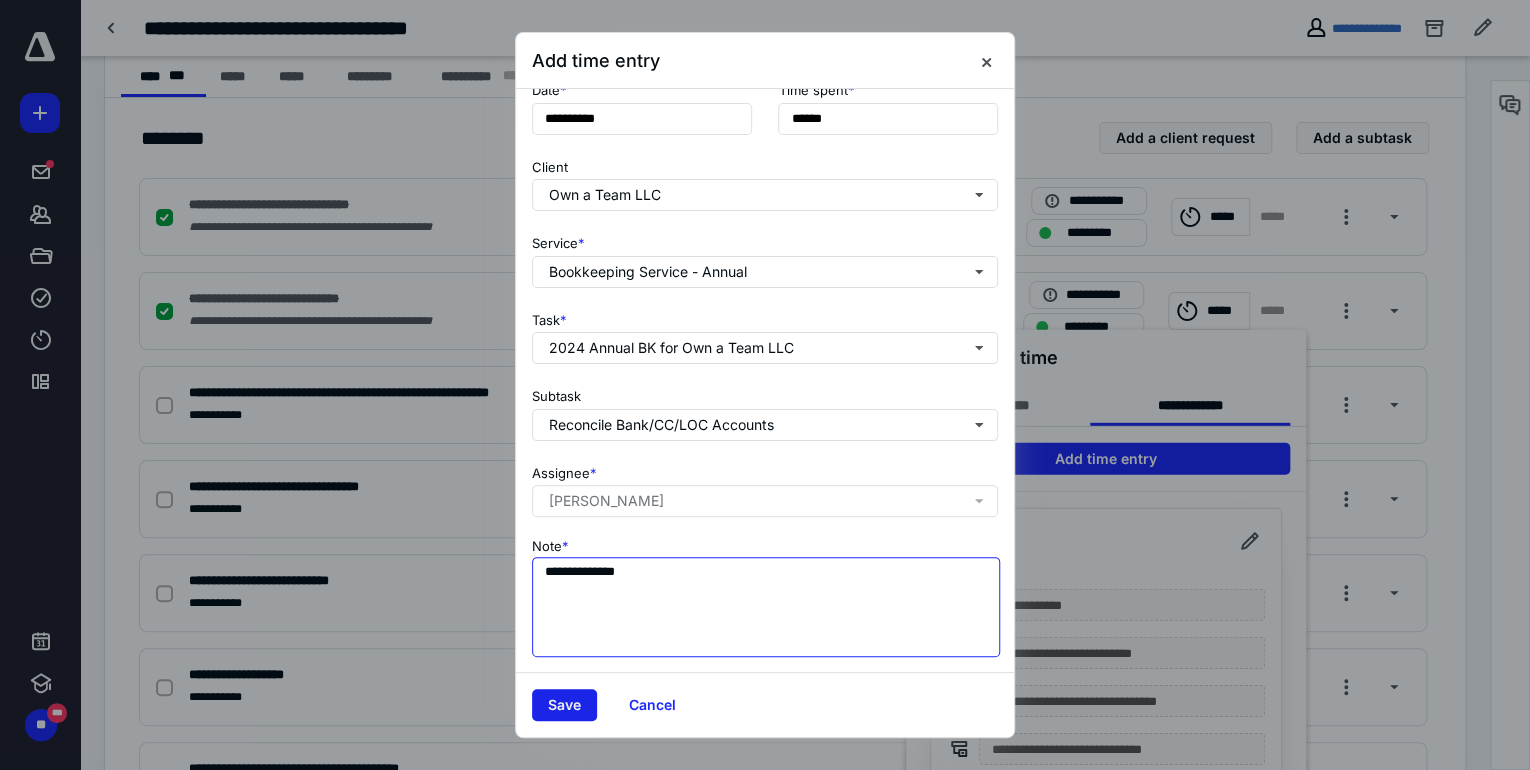 type on "**********" 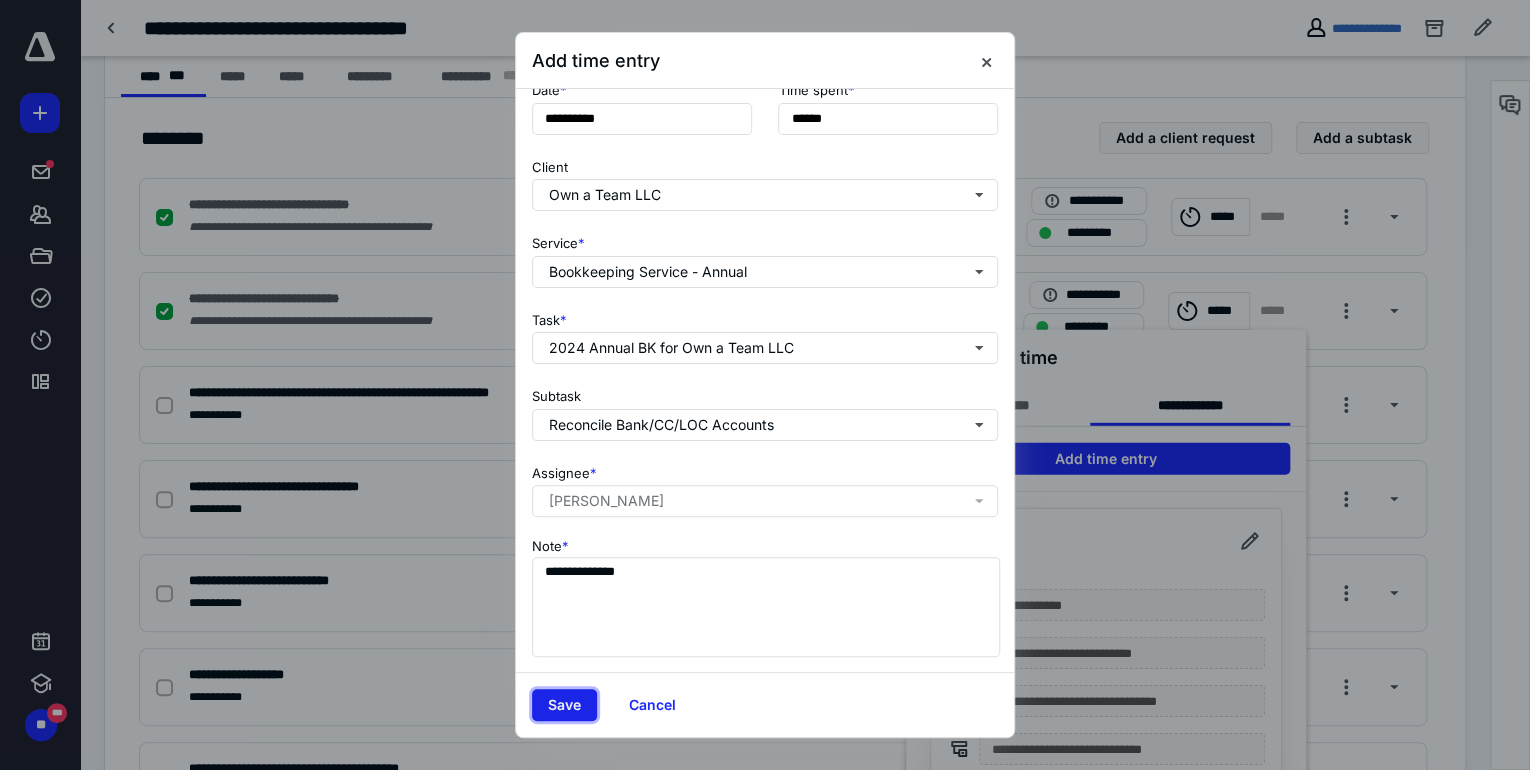 click on "Save" at bounding box center [564, 705] 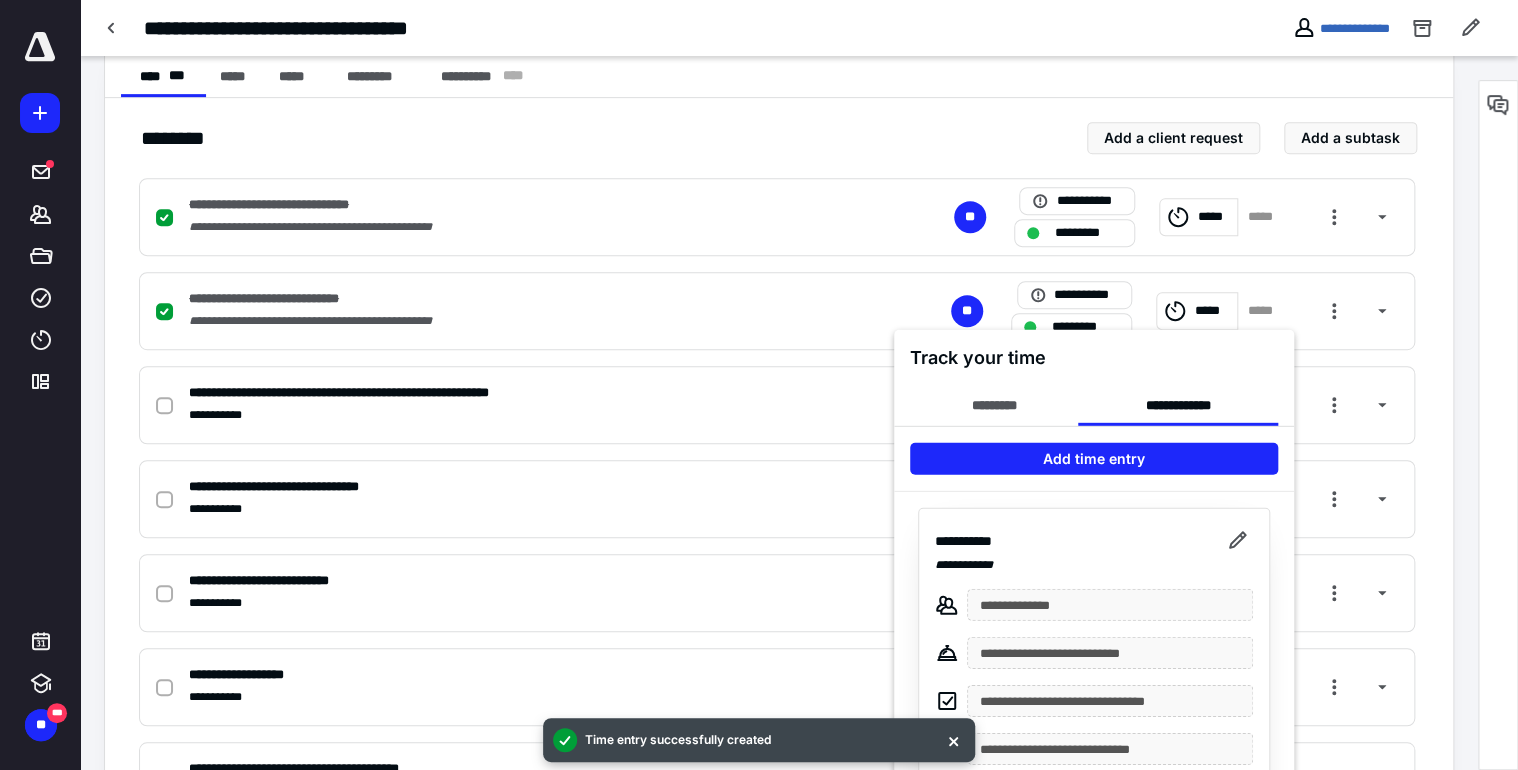 click at bounding box center (759, 385) 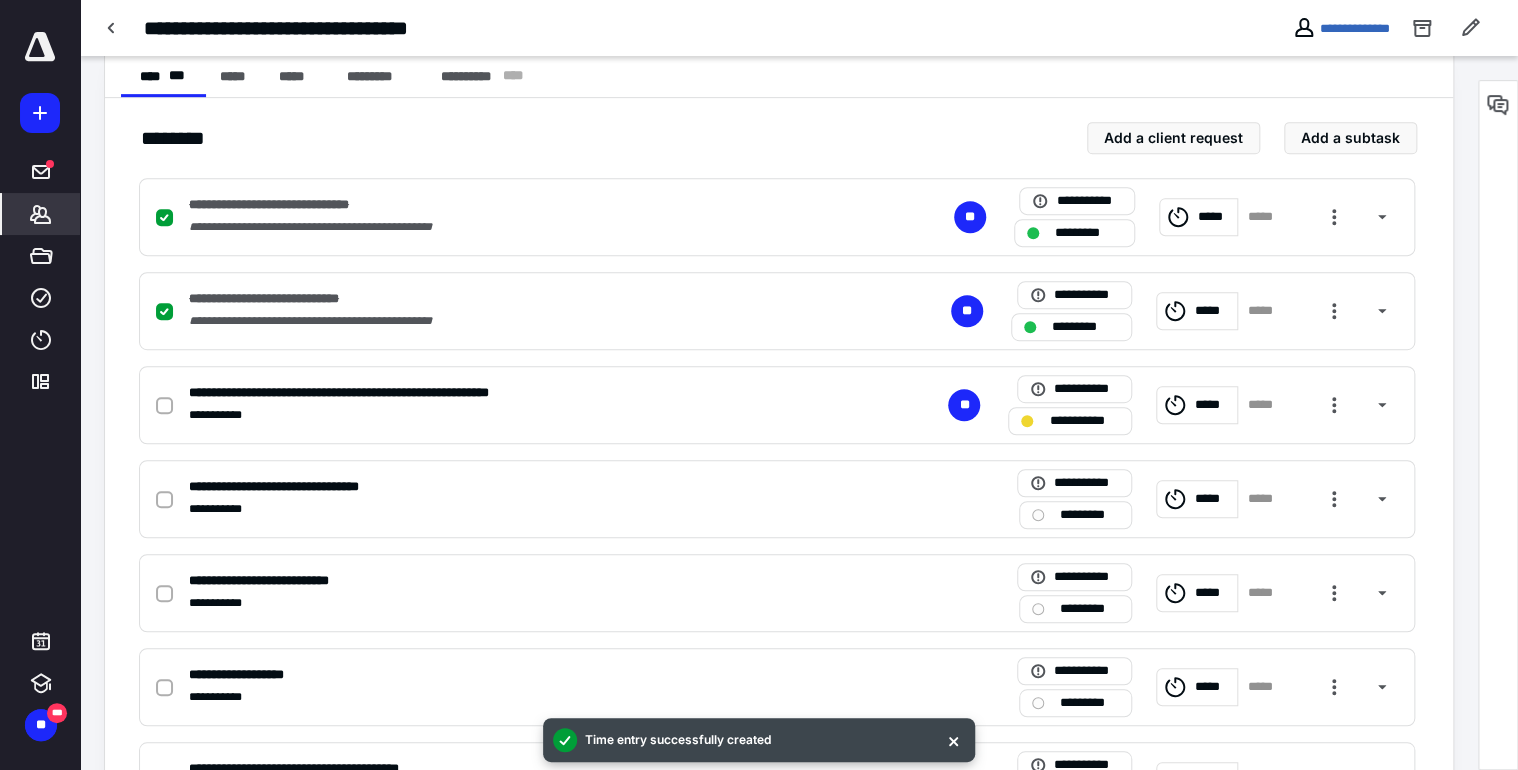 click 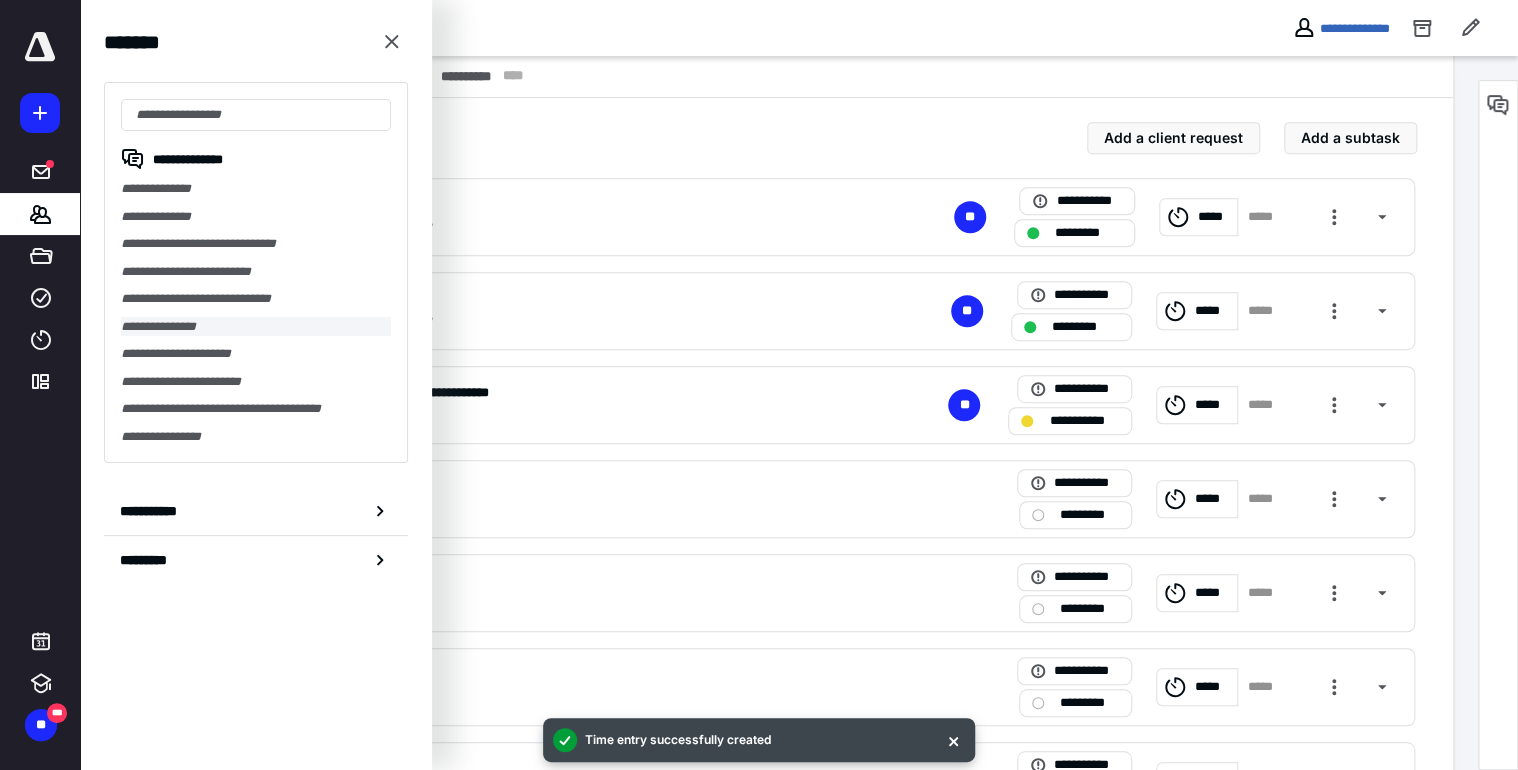 click on "**********" at bounding box center (256, 327) 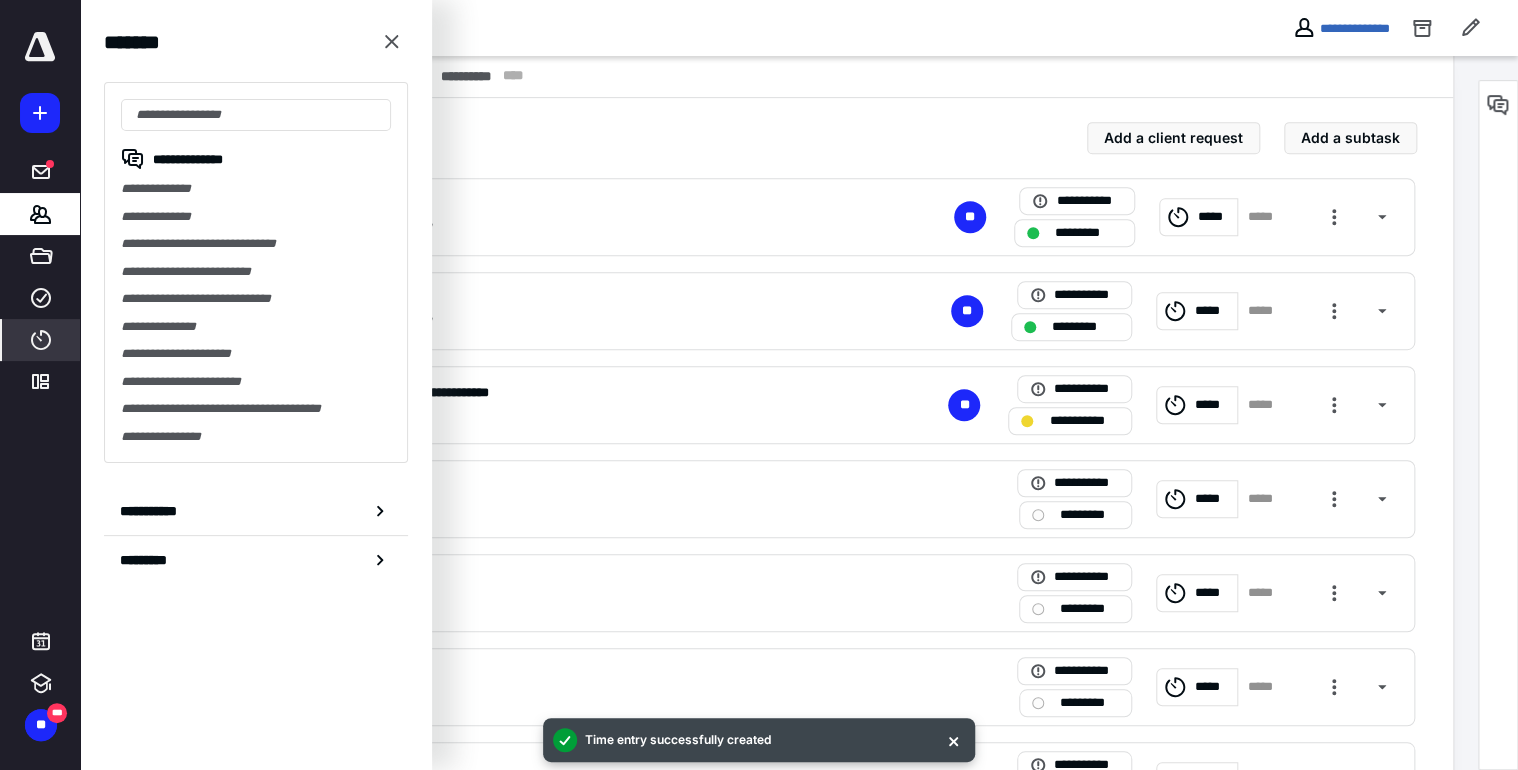 scroll, scrollTop: 0, scrollLeft: 0, axis: both 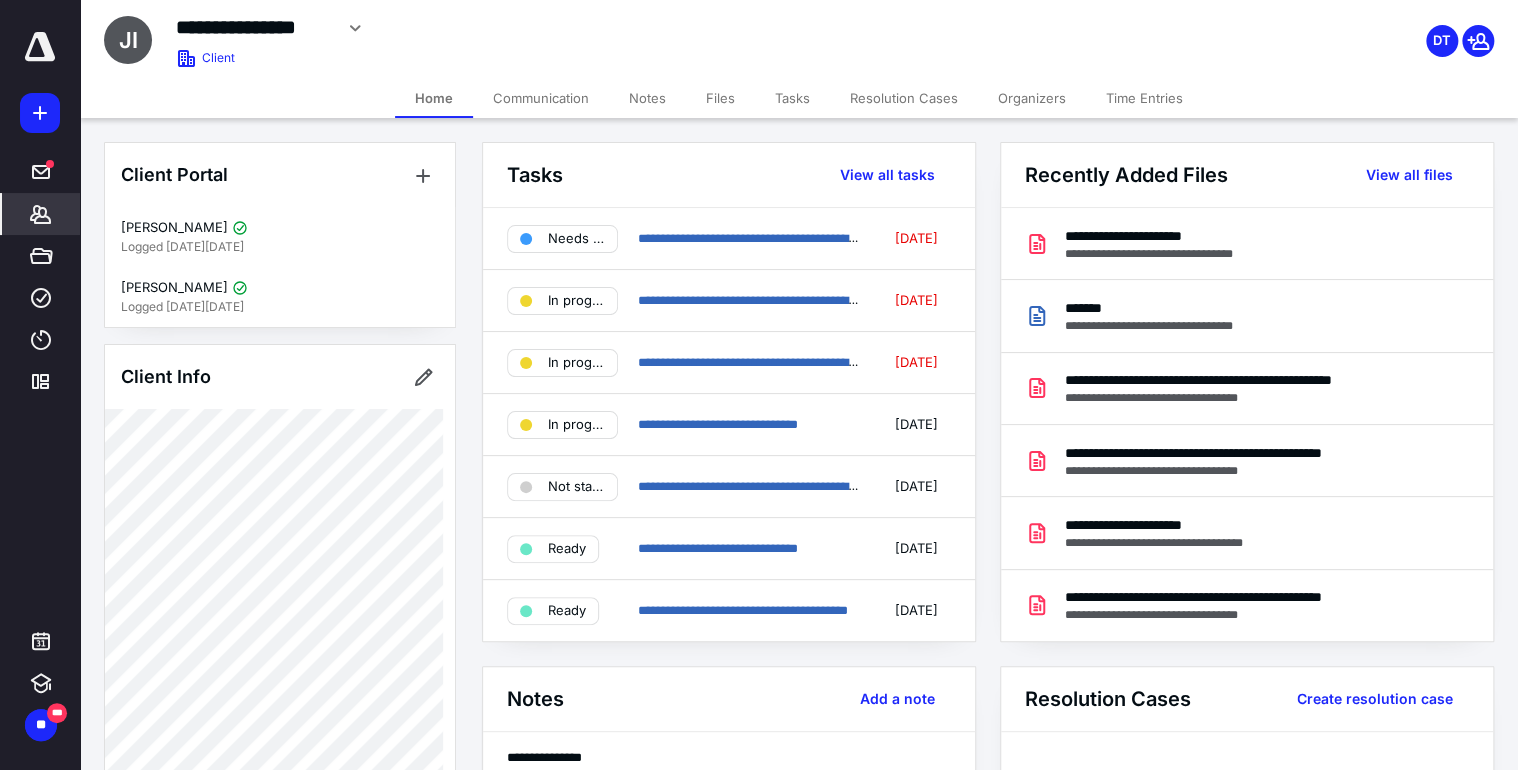 click on "Notes" at bounding box center (647, 98) 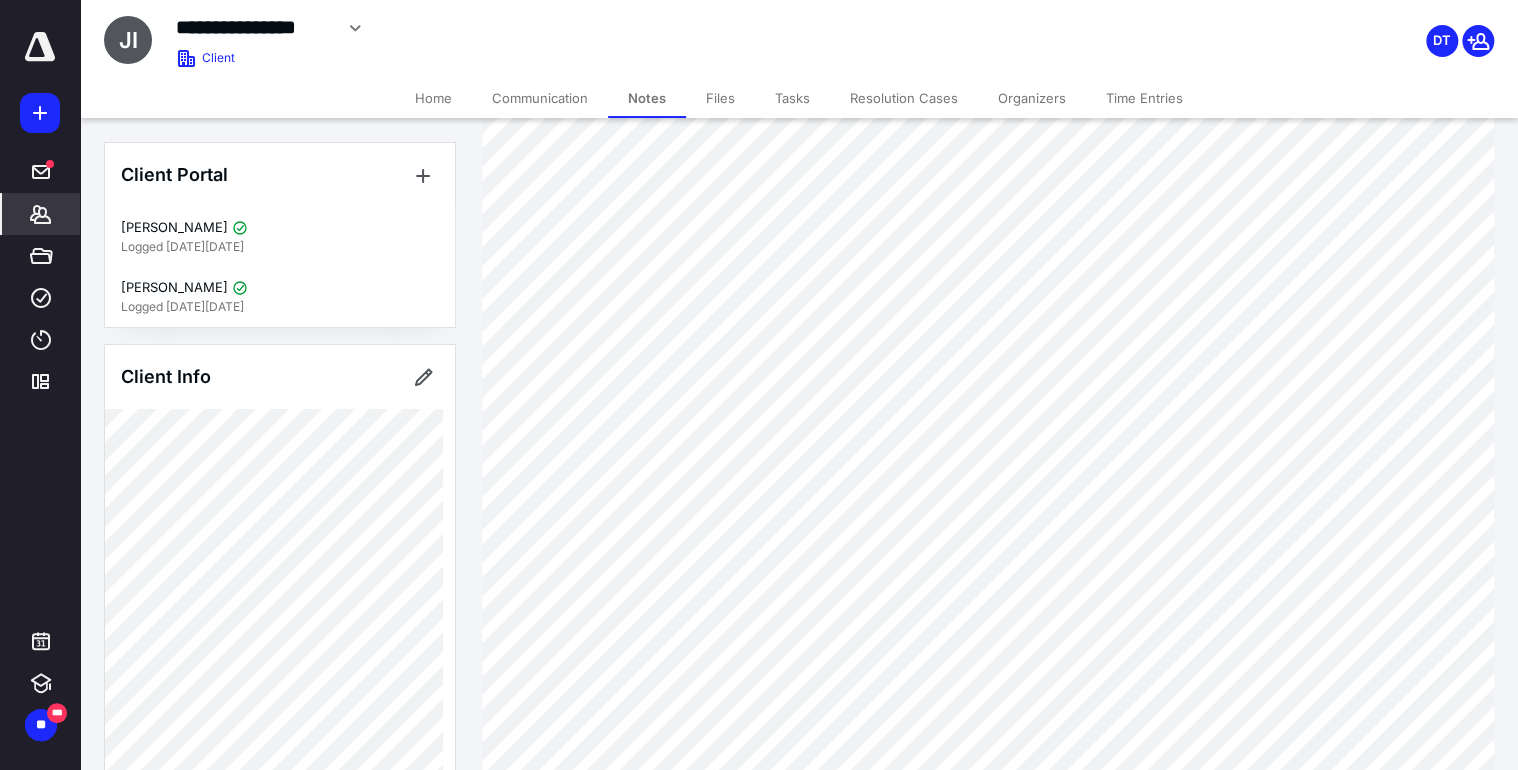 scroll, scrollTop: 160, scrollLeft: 0, axis: vertical 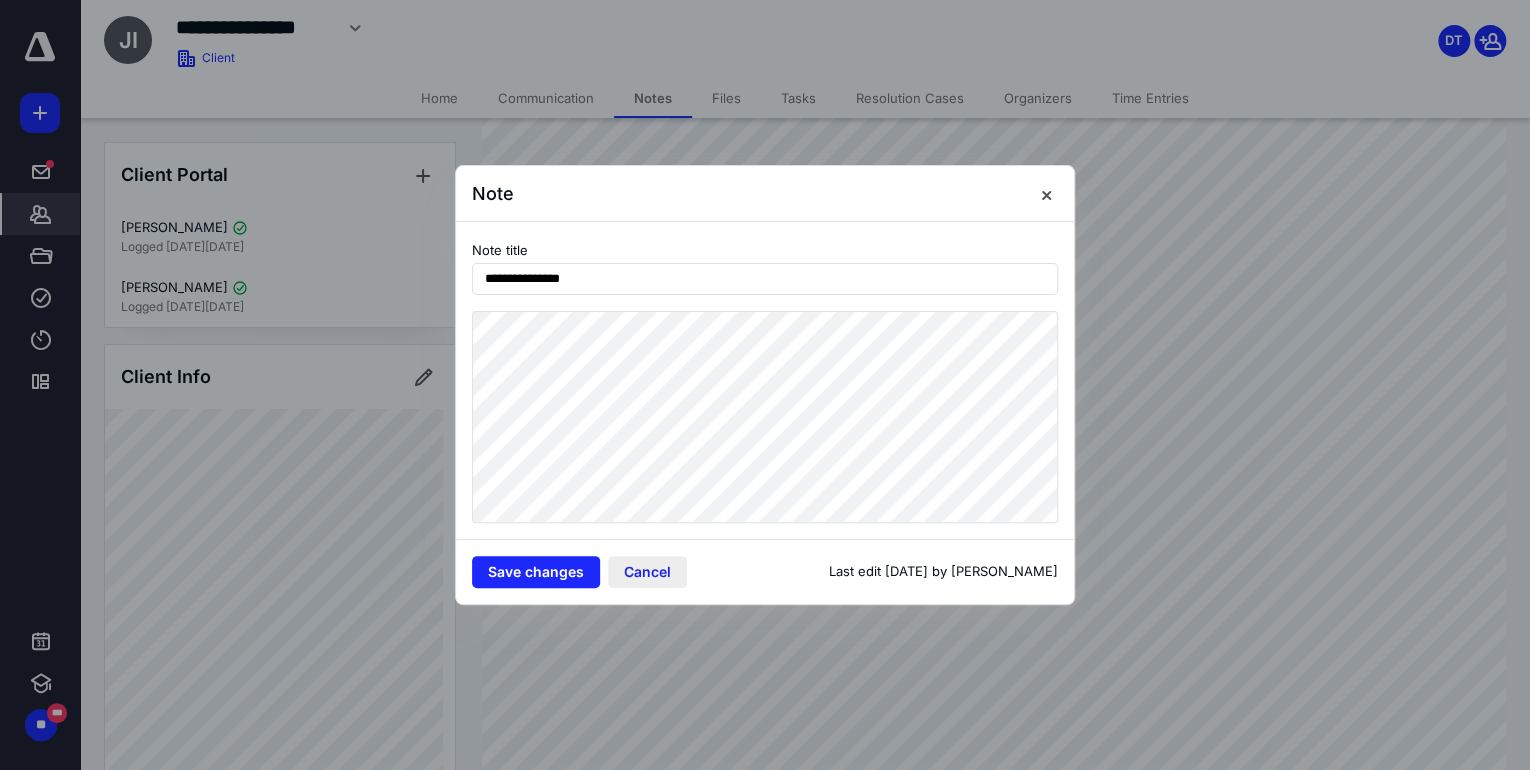 click on "Cancel" at bounding box center (647, 572) 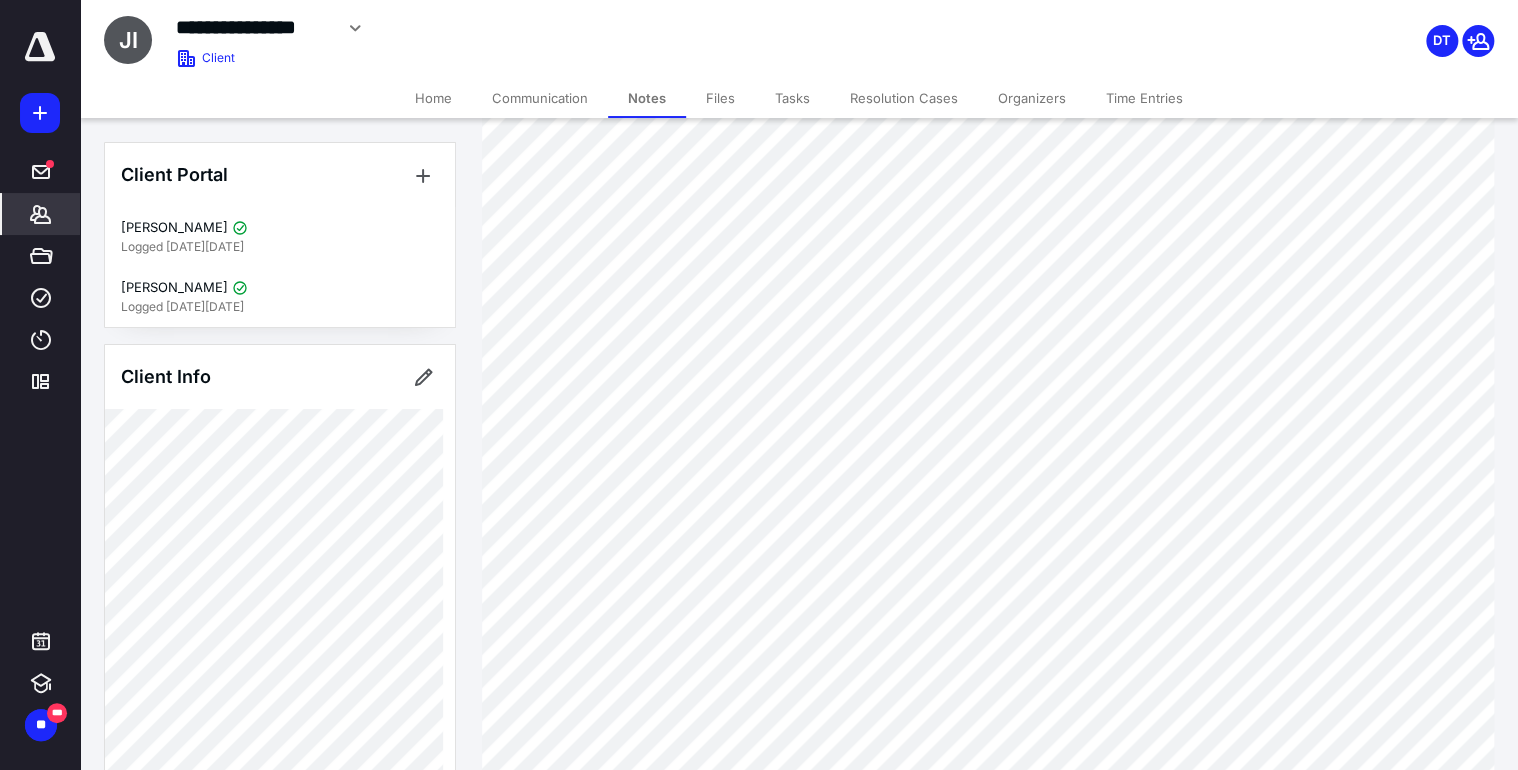 click on "Files" at bounding box center (720, 98) 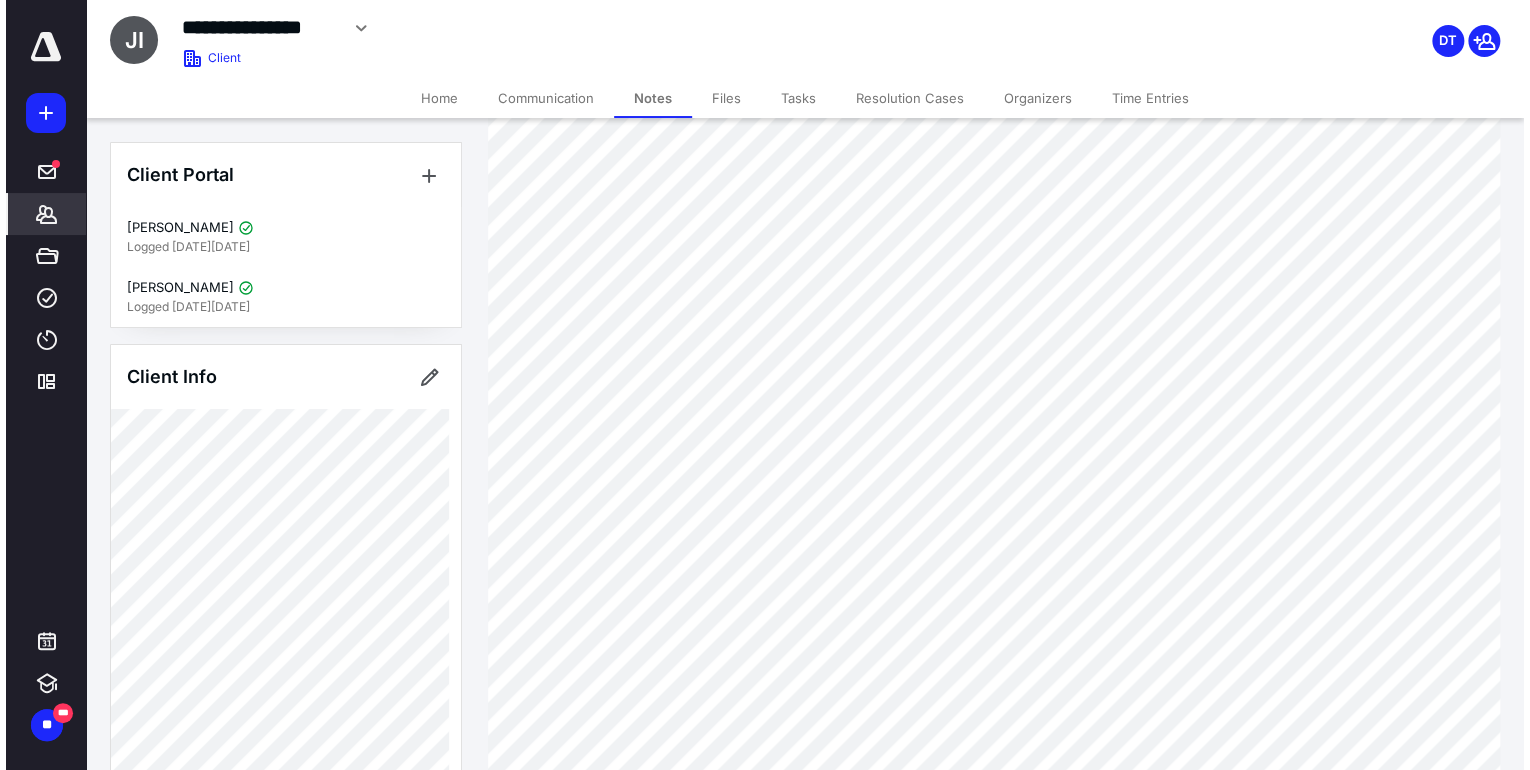scroll, scrollTop: 0, scrollLeft: 0, axis: both 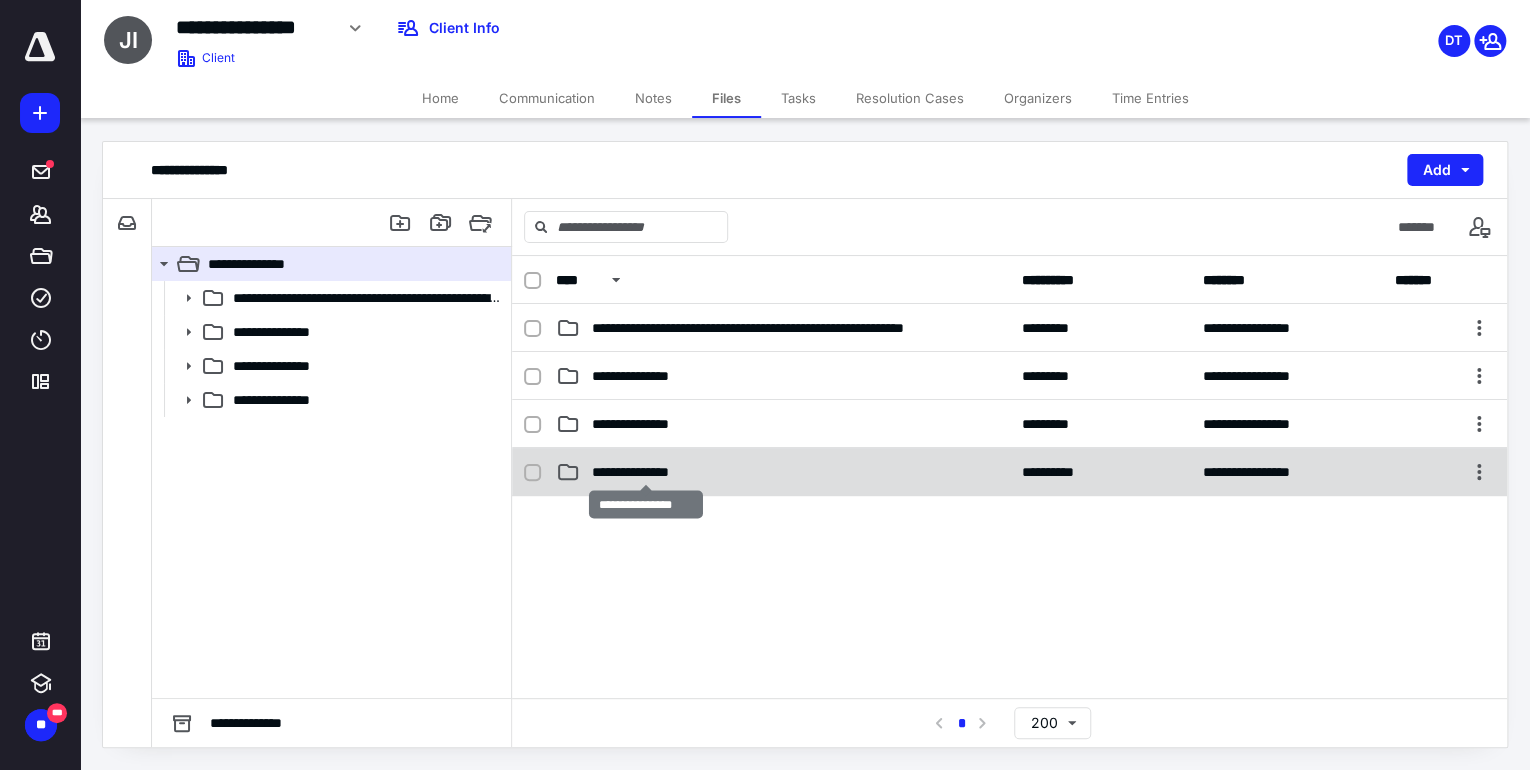 click on "**********" at bounding box center [646, 472] 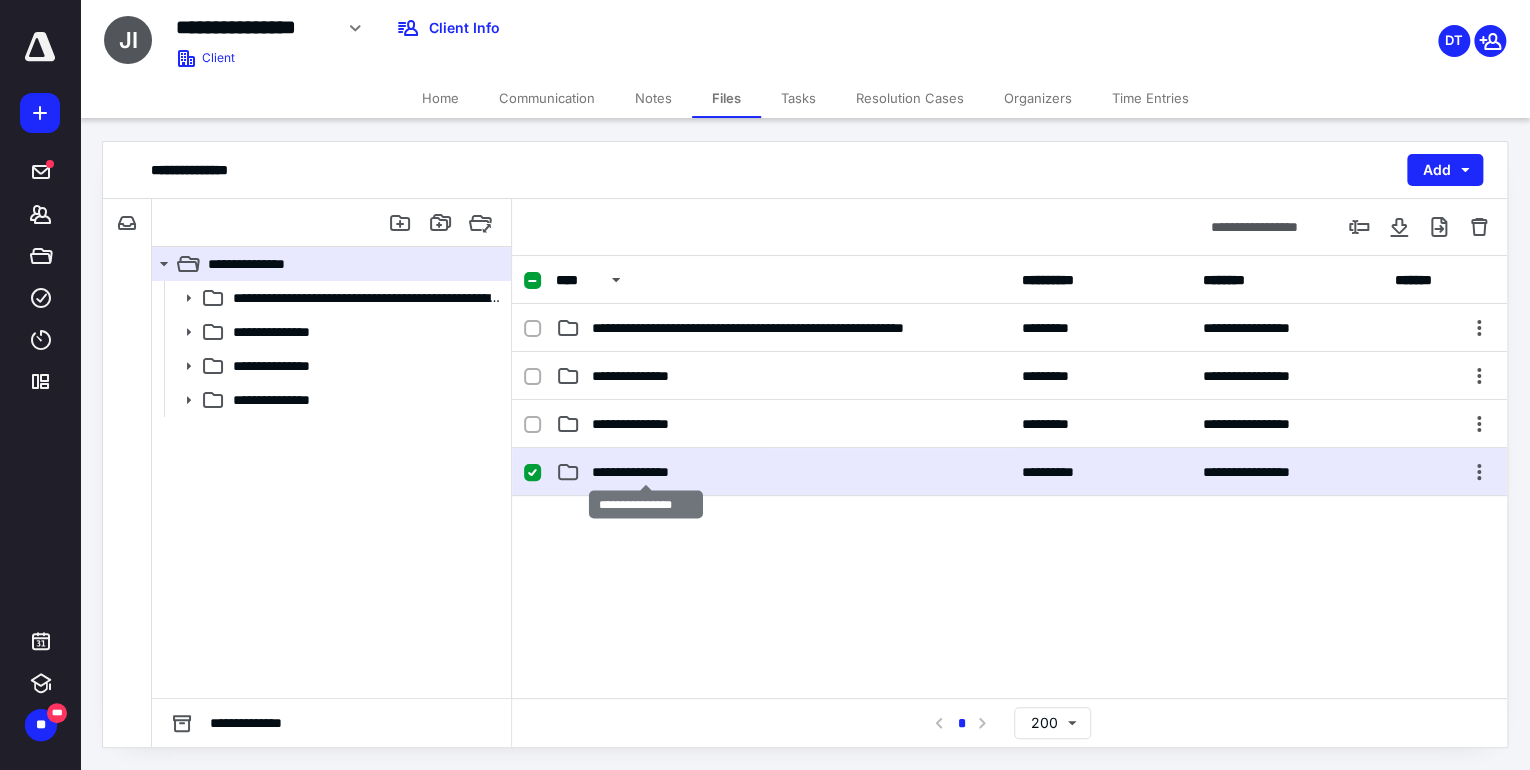 click on "**********" at bounding box center (646, 472) 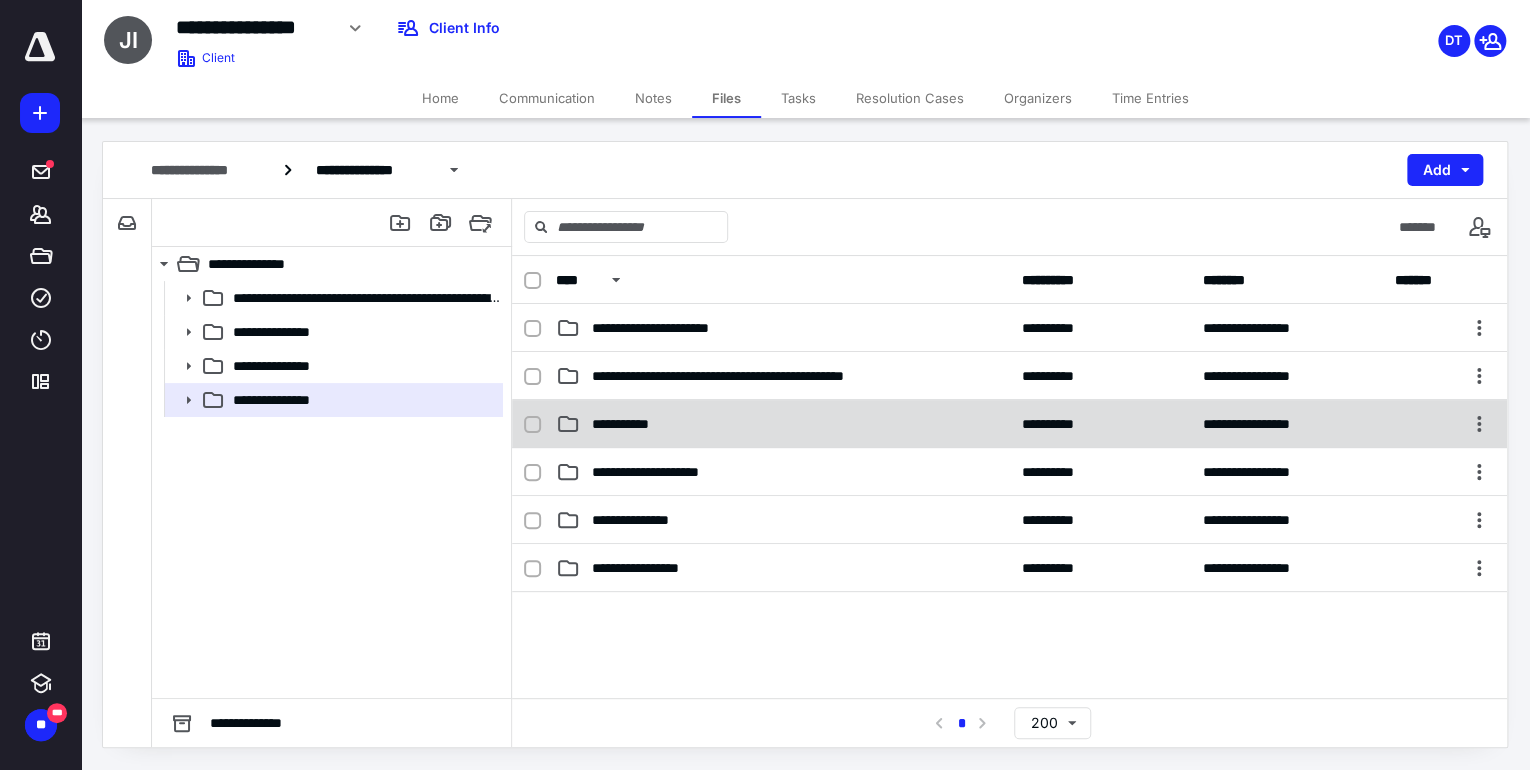 click on "**********" at bounding box center (635, 424) 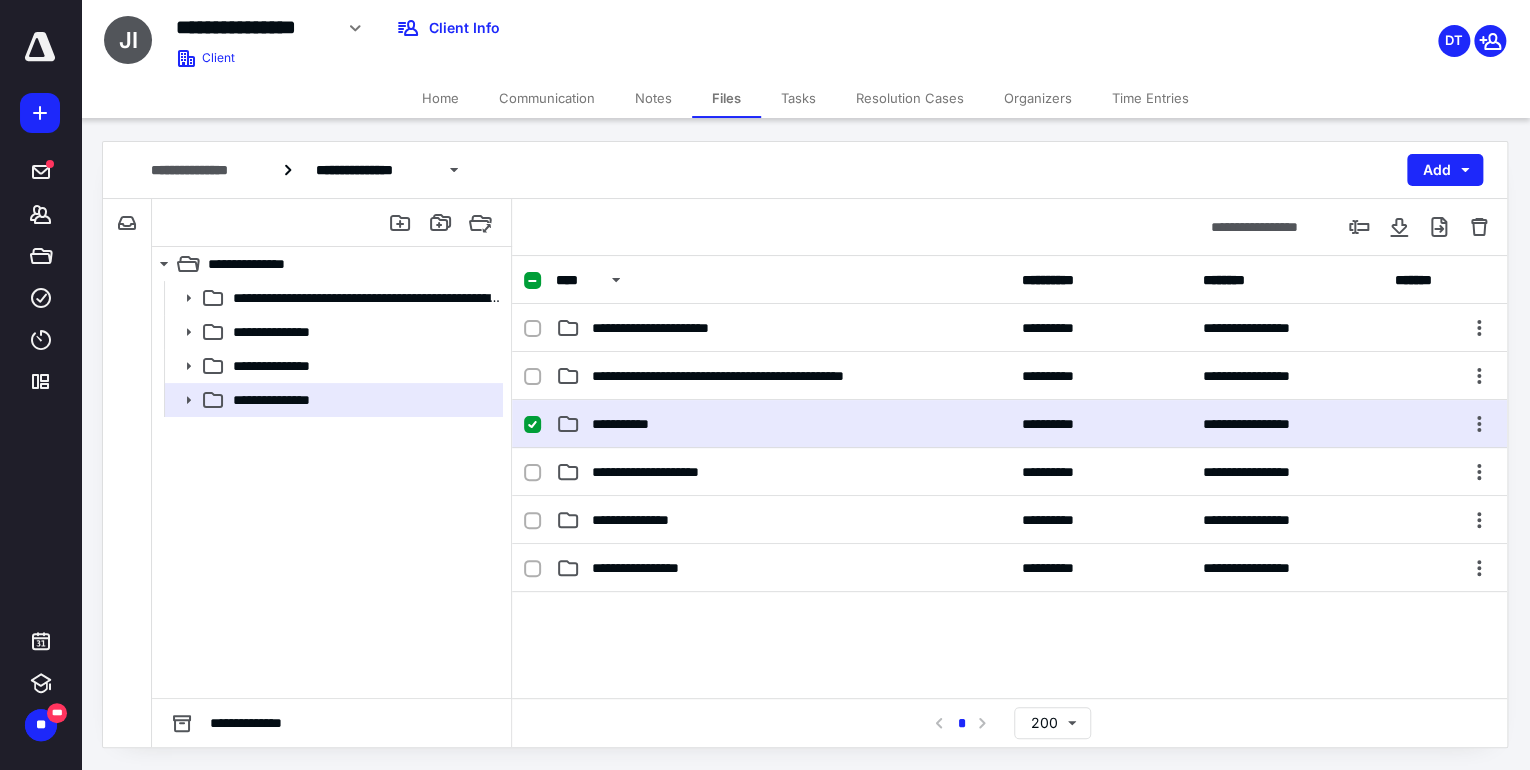 click on "**********" at bounding box center [635, 424] 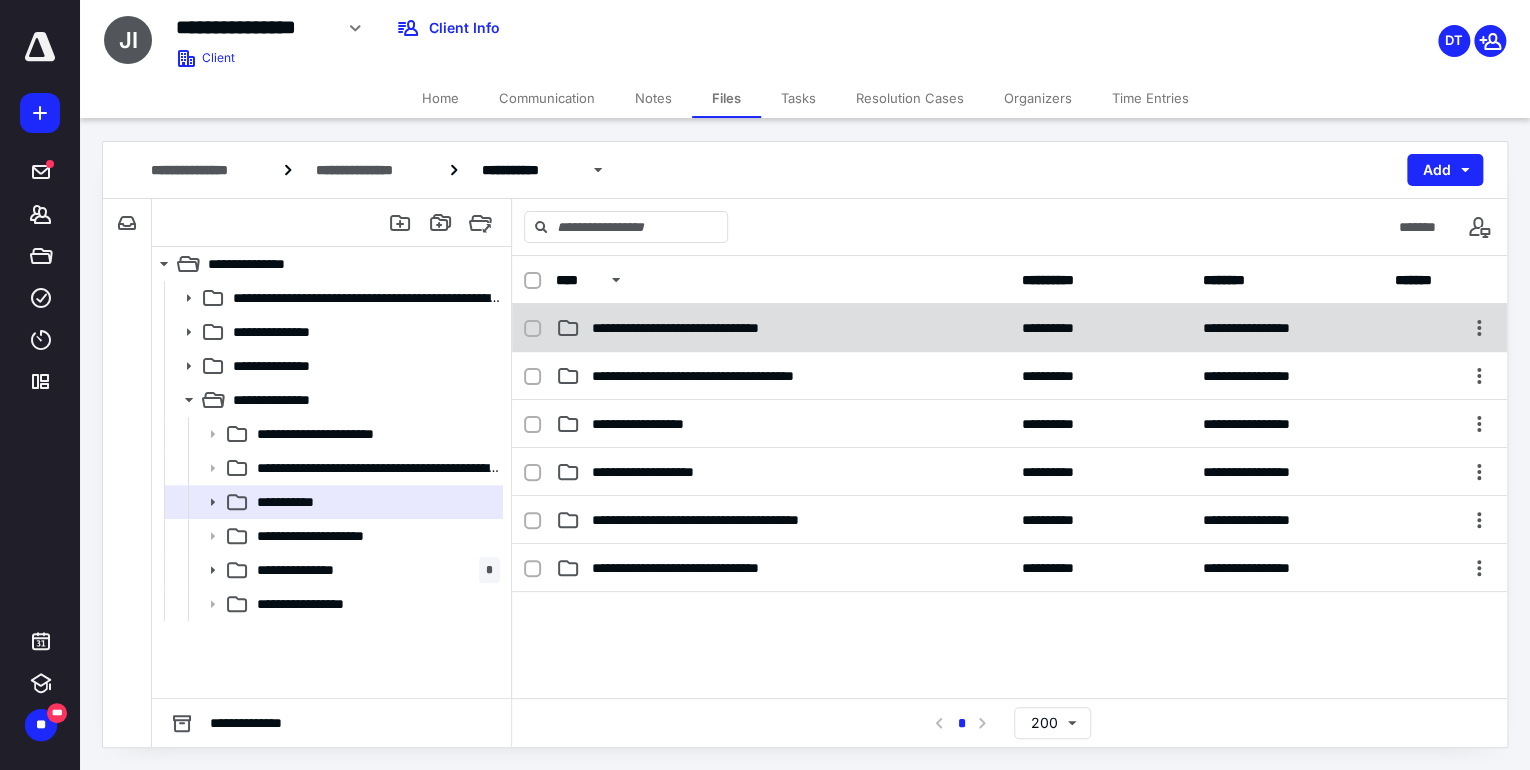 click on "**********" at bounding box center [782, 328] 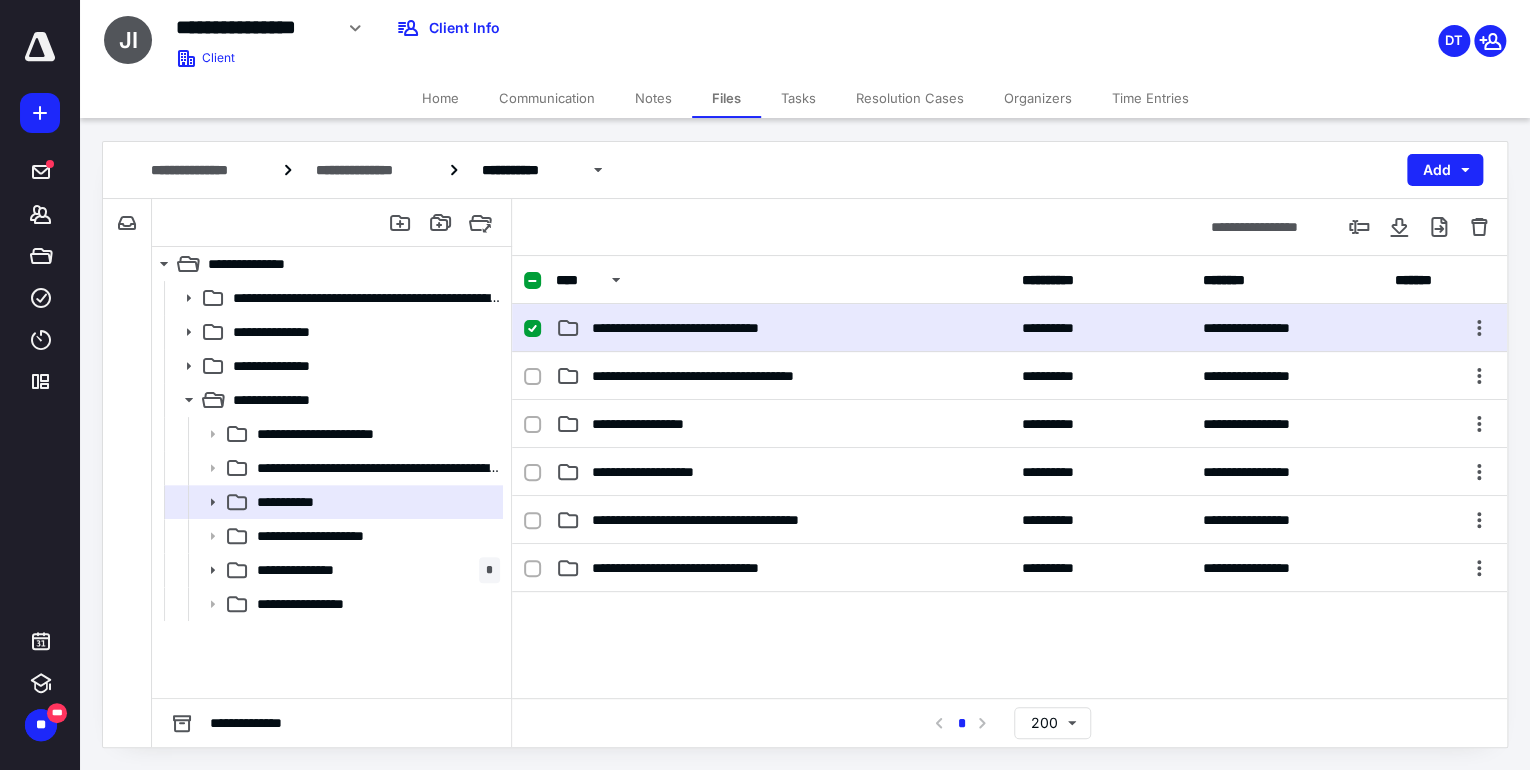 click on "**********" at bounding box center (782, 328) 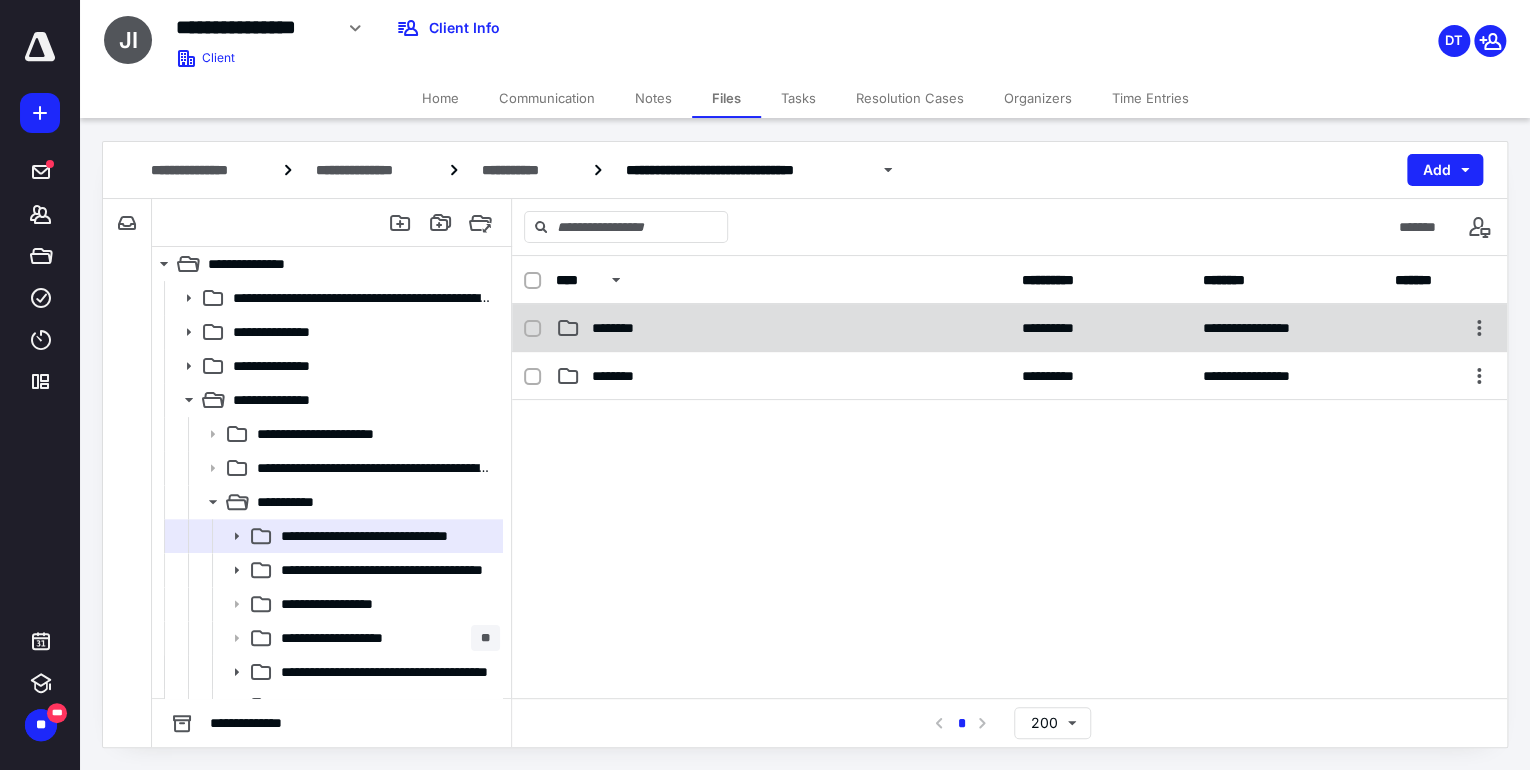 click on "********" at bounding box center (782, 328) 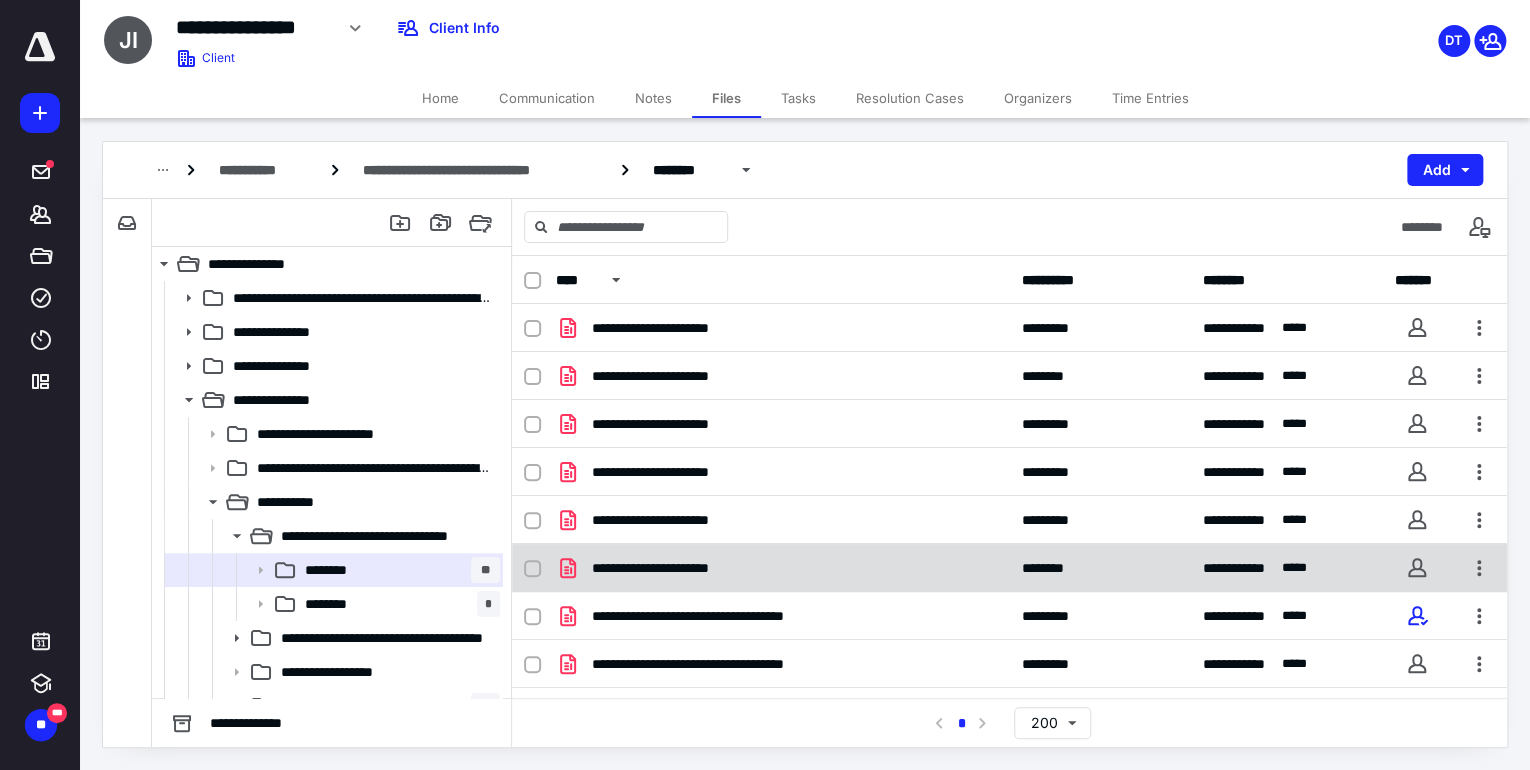 click on "**********" at bounding box center [677, 568] 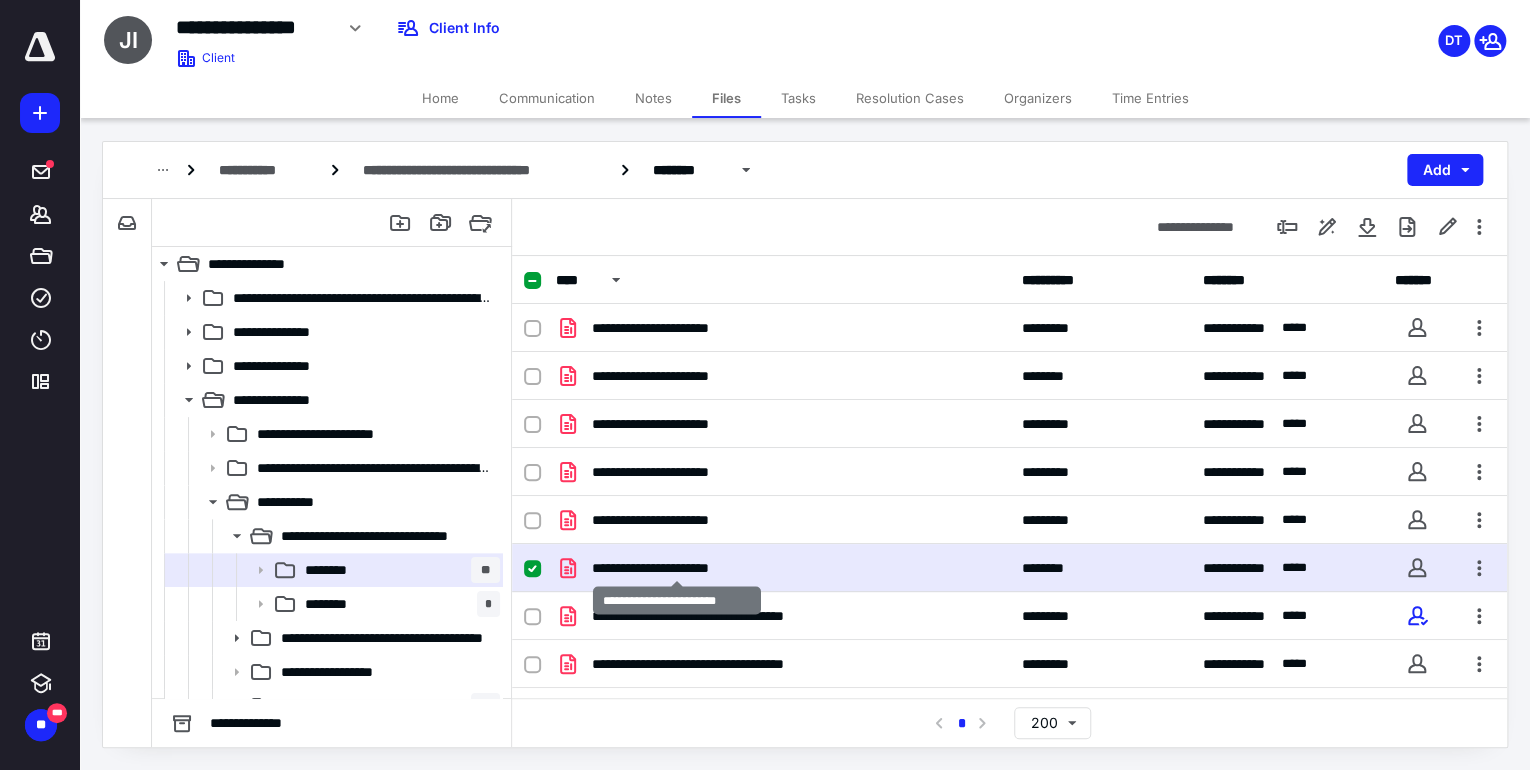 click on "**********" at bounding box center [677, 568] 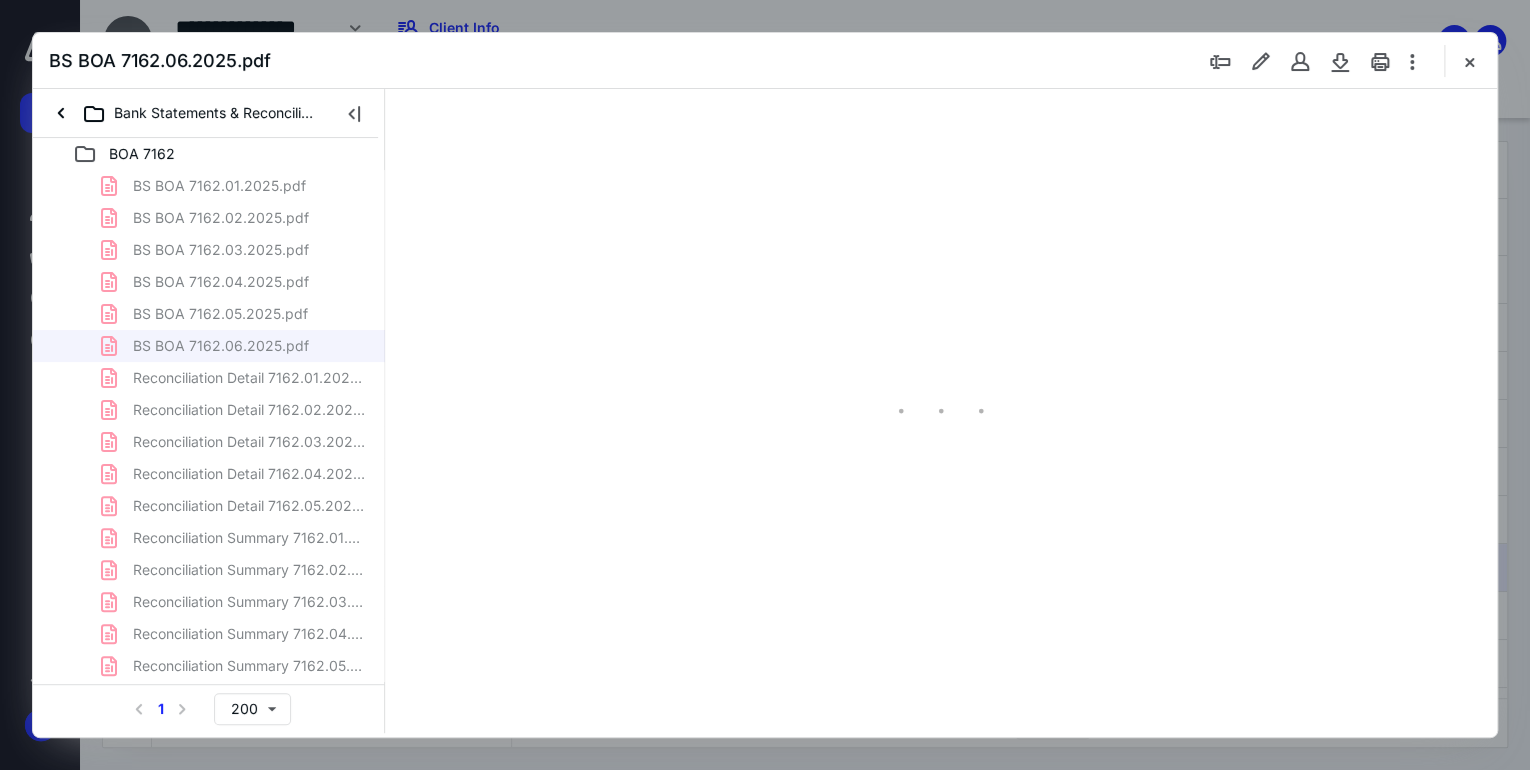 scroll, scrollTop: 0, scrollLeft: 0, axis: both 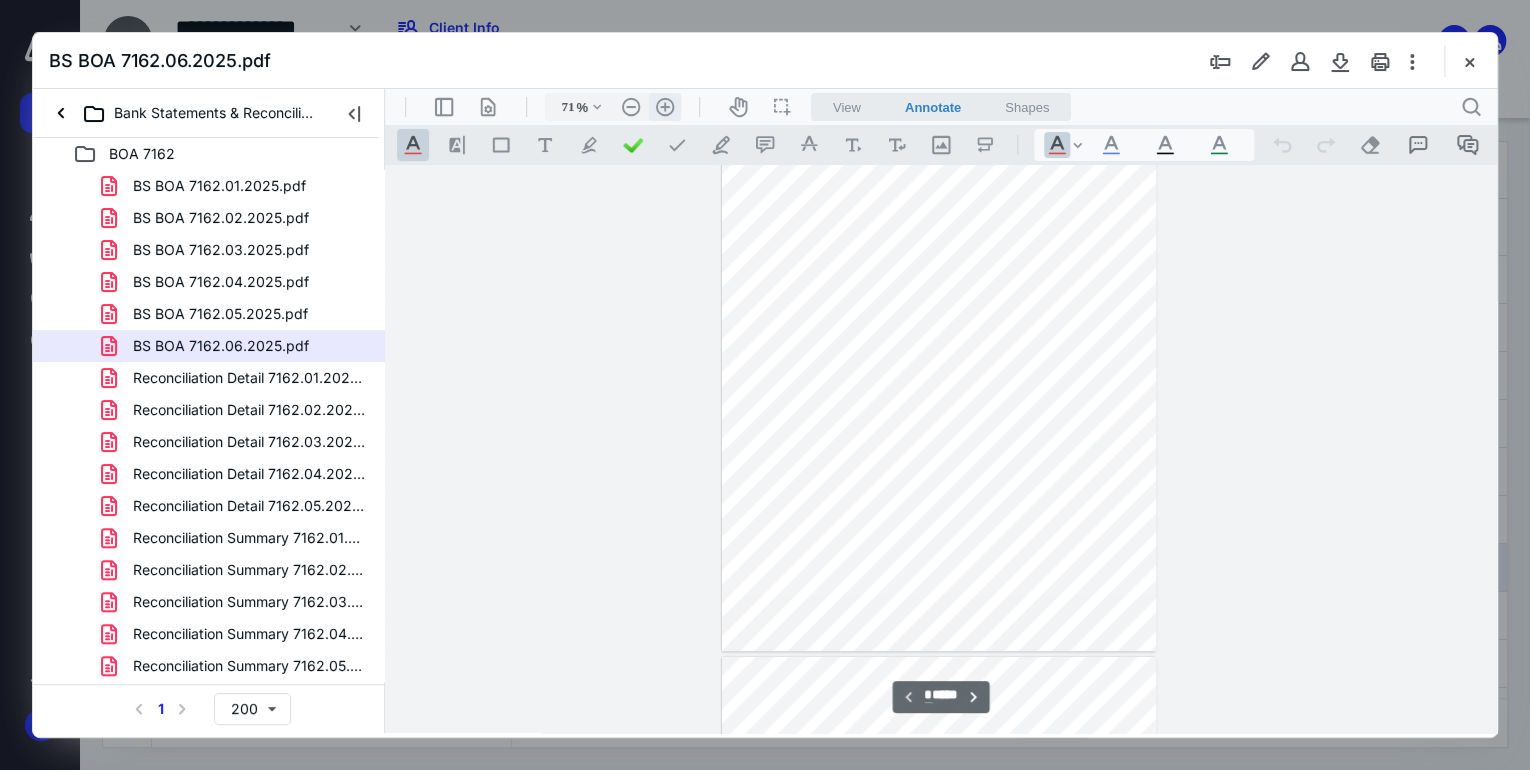 click on ".cls-1{fill:#abb0c4;} icon - header - zoom - in - line" at bounding box center (665, 107) 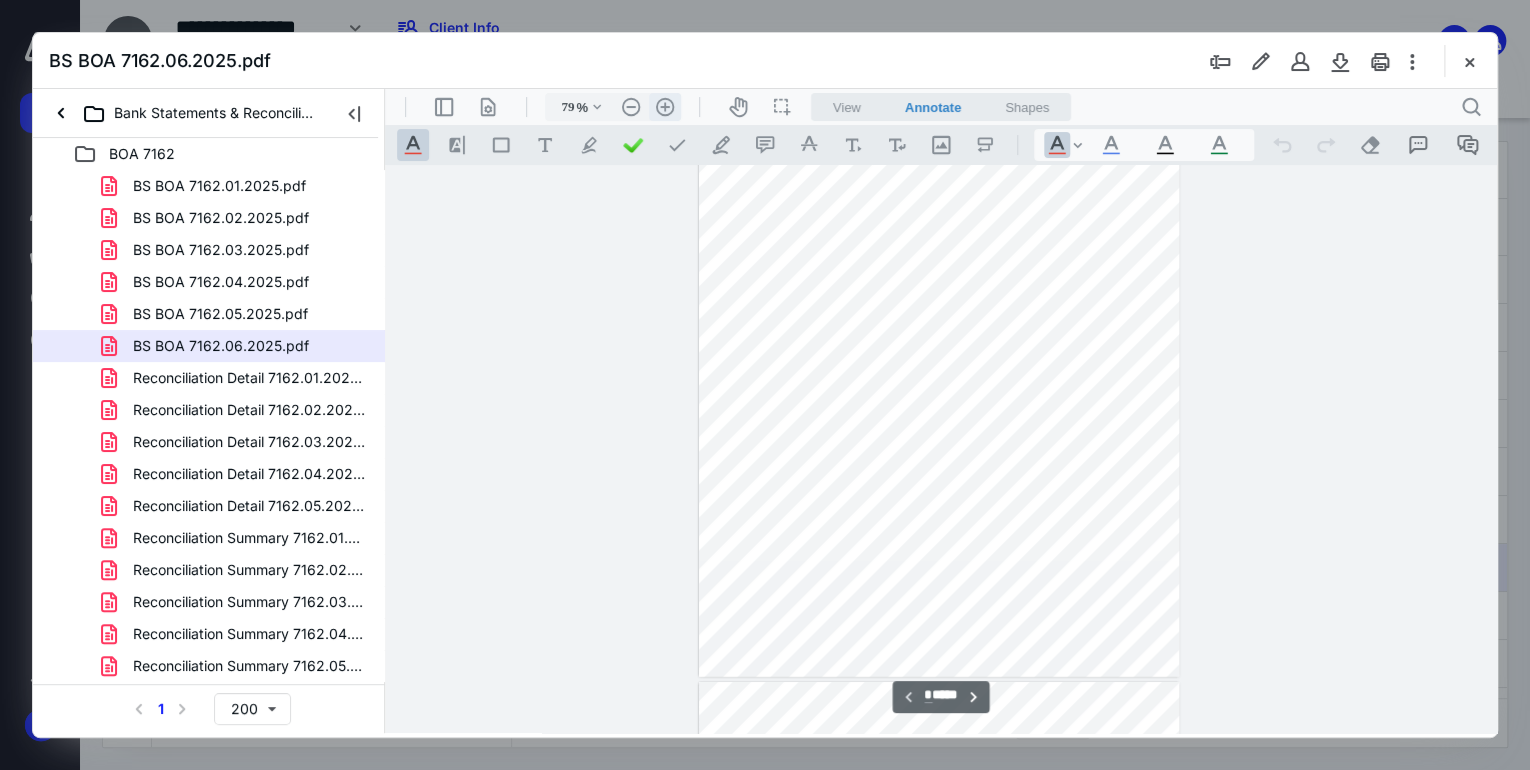 click on ".cls-1{fill:#abb0c4;} icon - header - zoom - in - line" at bounding box center (665, 107) 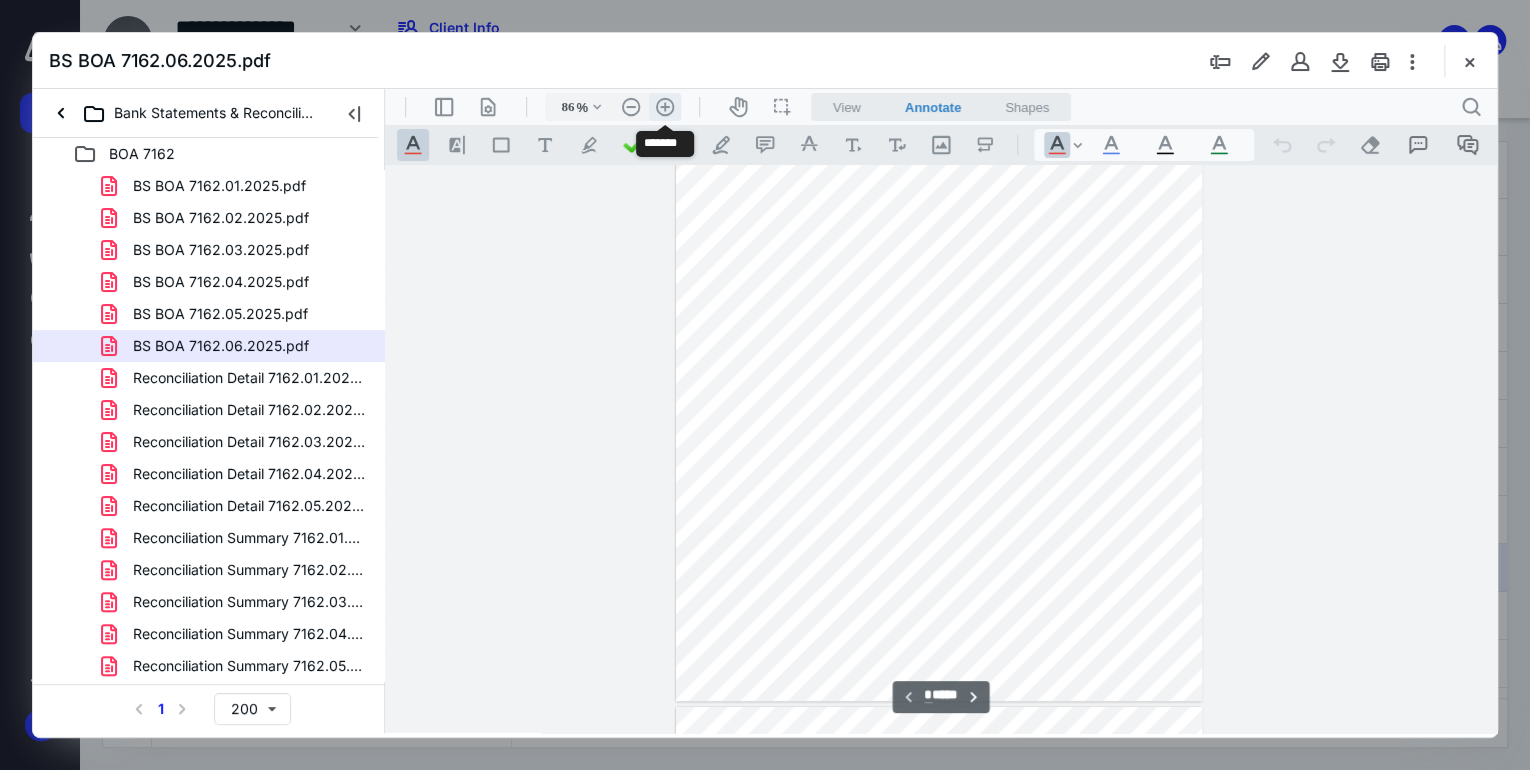 click on ".cls-1{fill:#abb0c4;} icon - header - zoom - in - line" at bounding box center (665, 107) 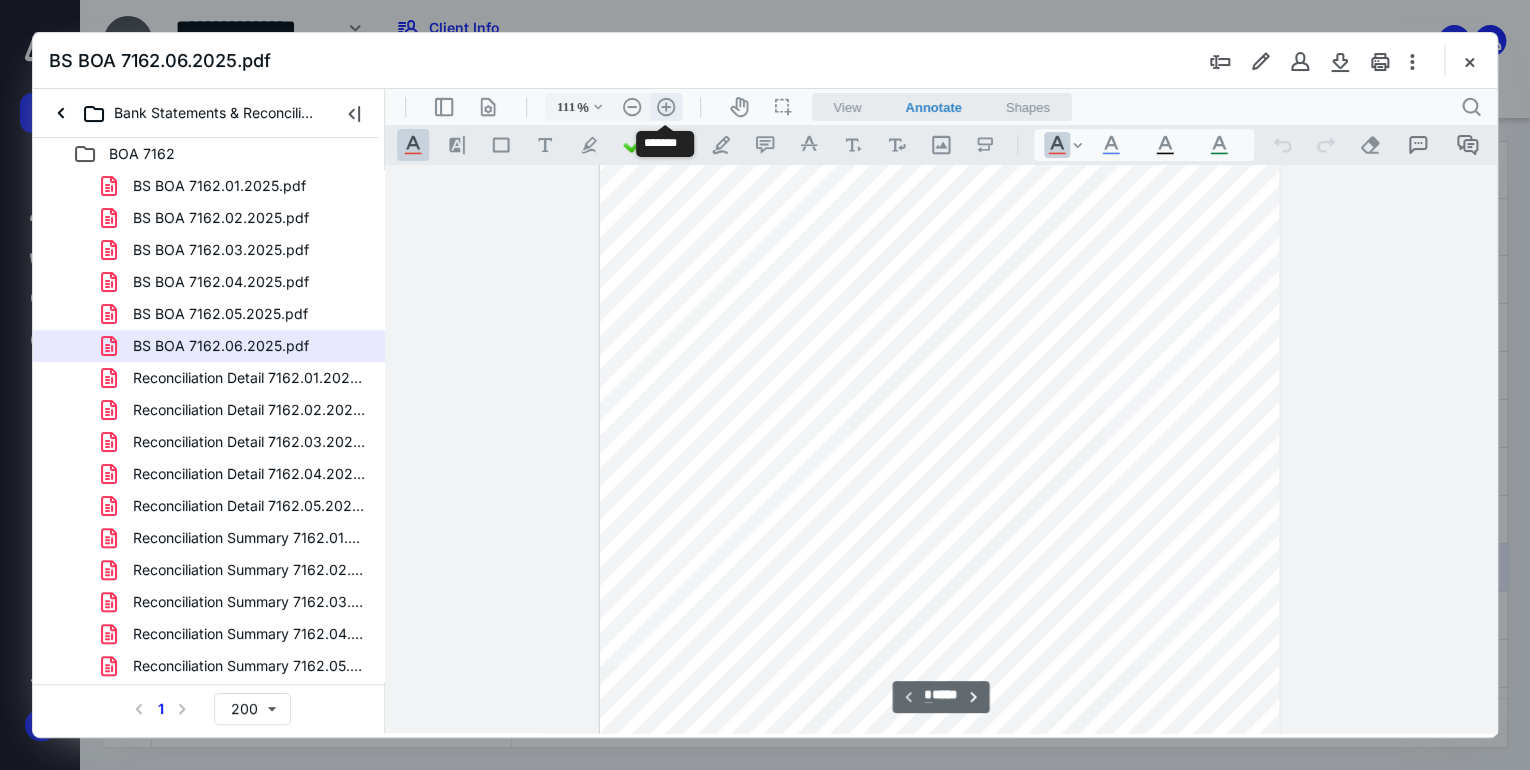 click on ".cls-1{fill:#abb0c4;} icon - header - zoom - in - line" at bounding box center [666, 107] 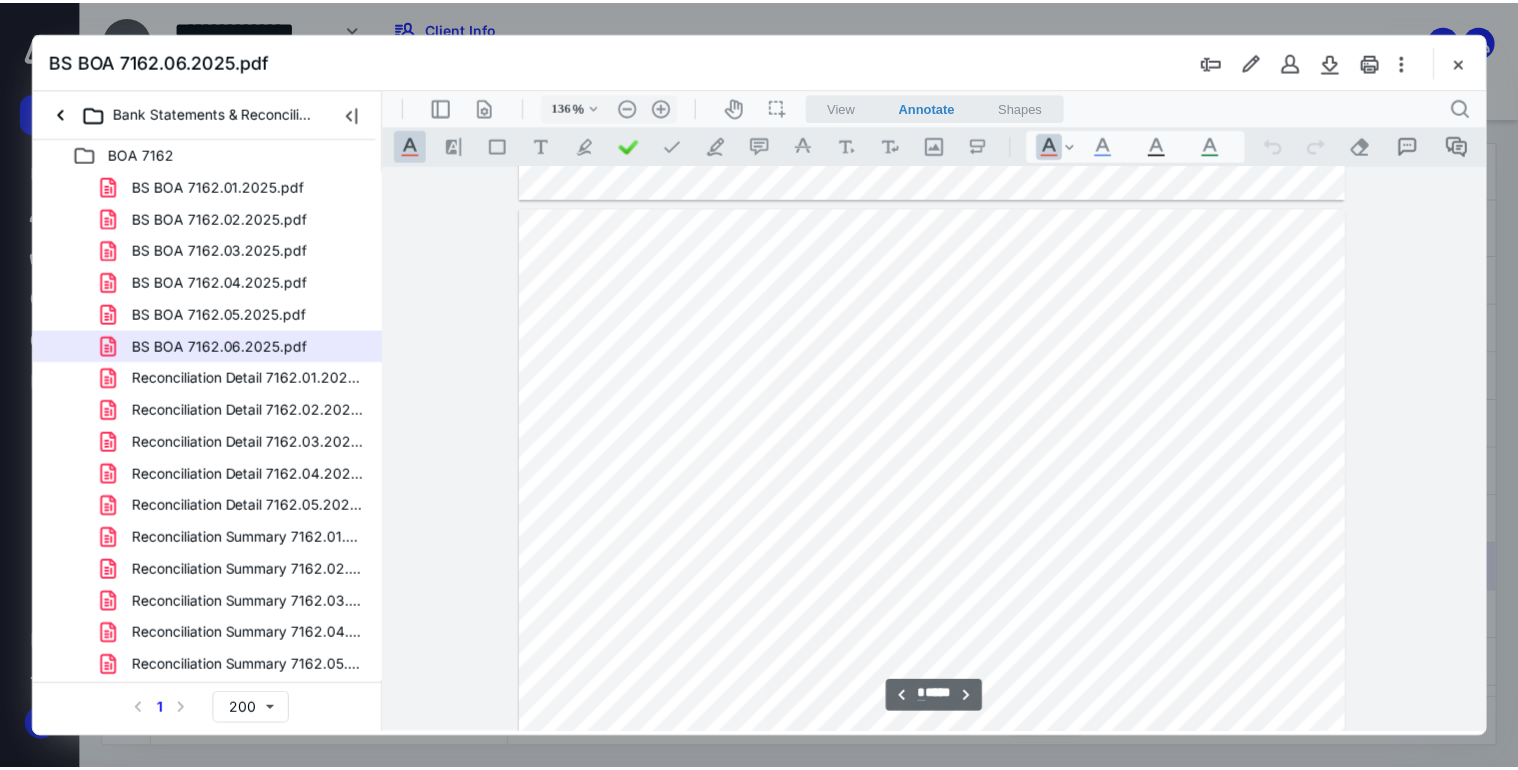 scroll, scrollTop: 1736, scrollLeft: 0, axis: vertical 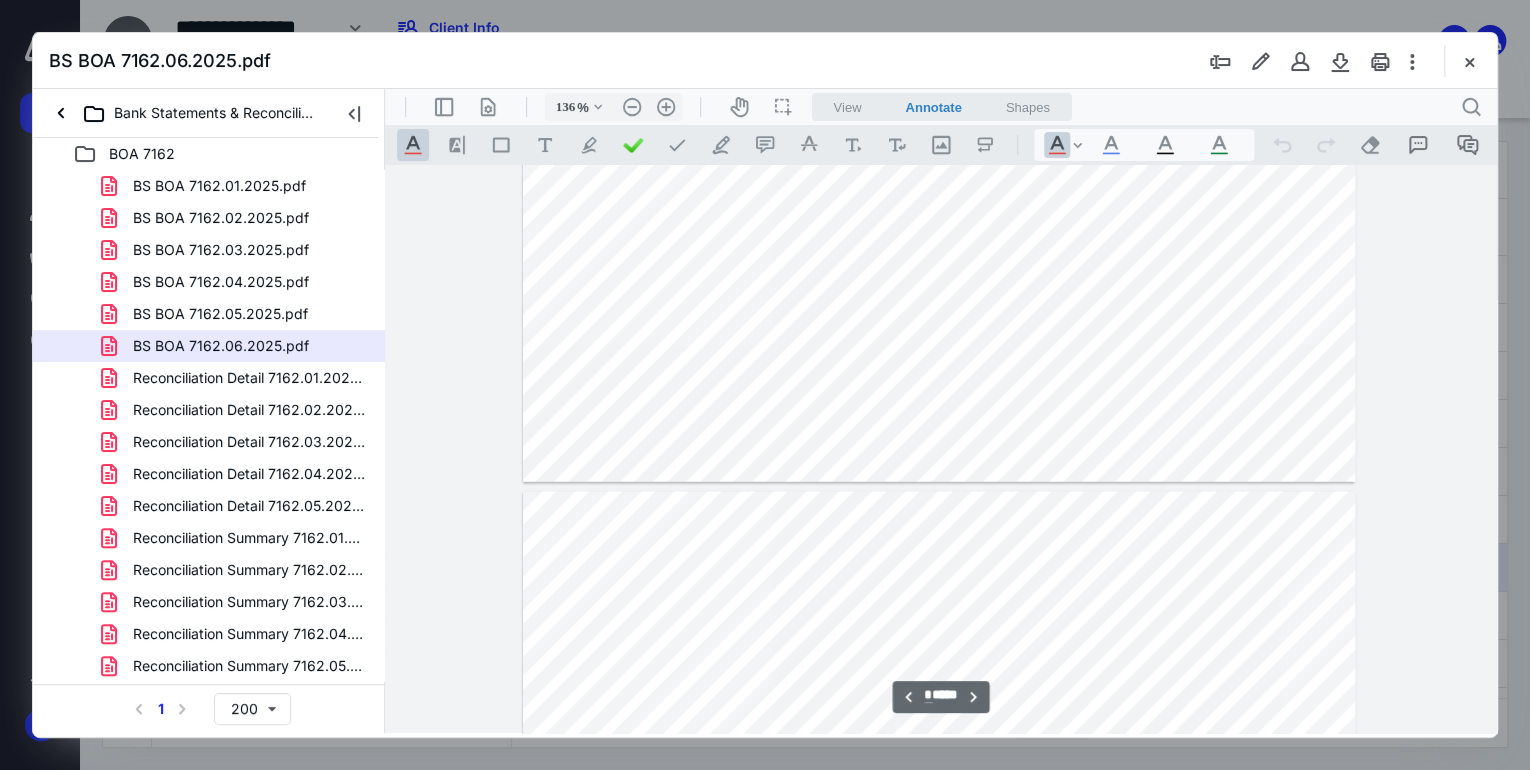 type on "*" 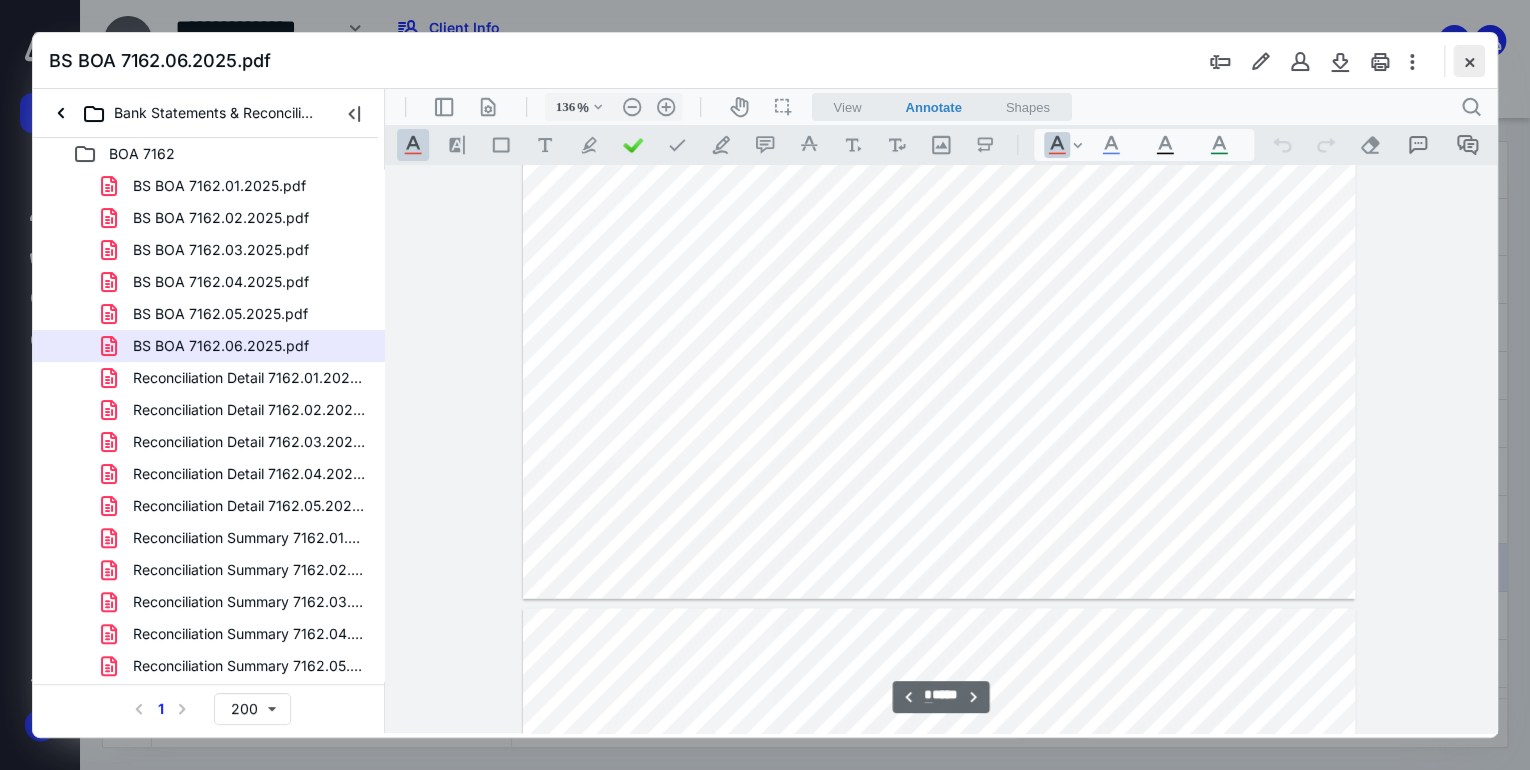 click at bounding box center [1469, 61] 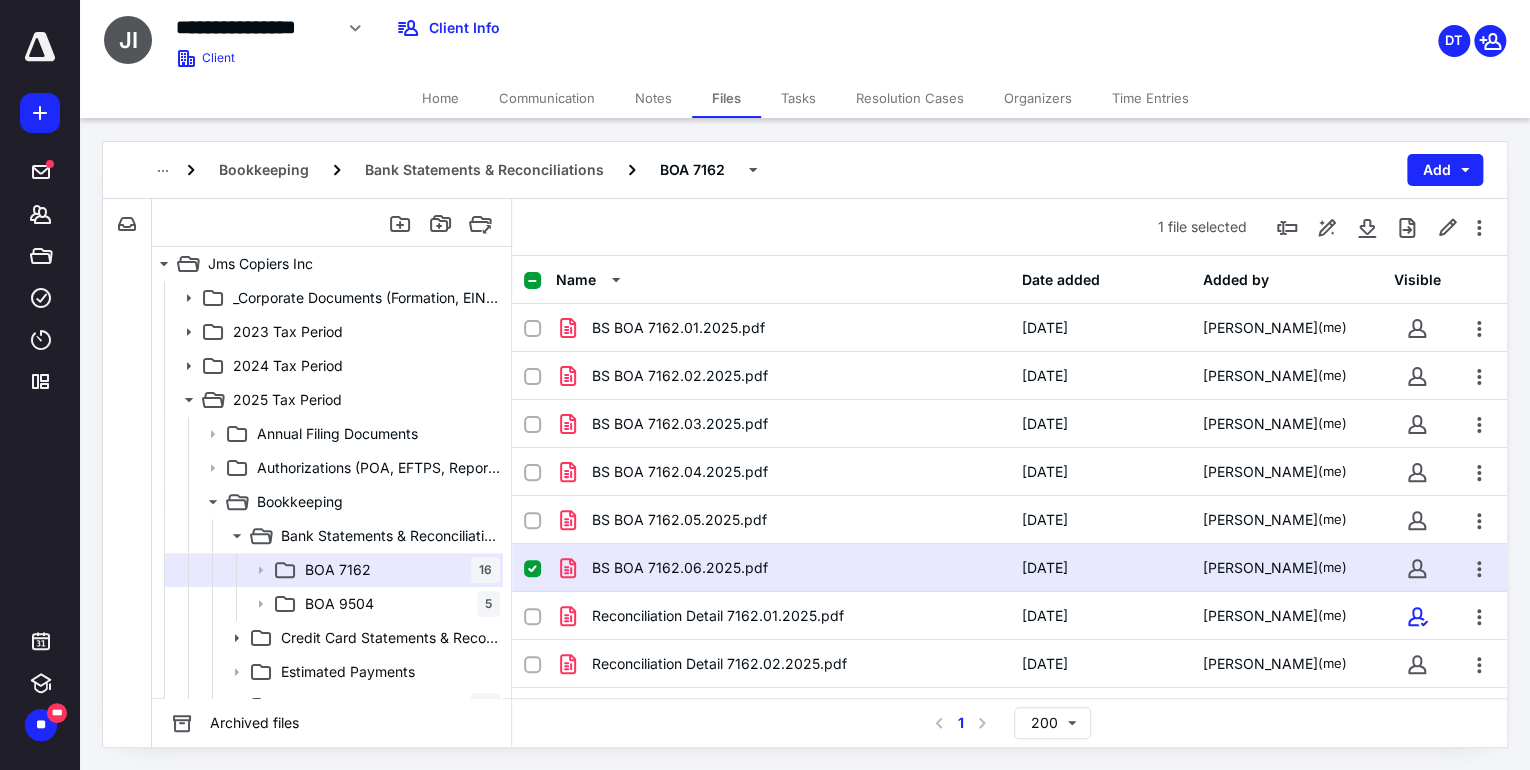 click on "Notes" at bounding box center (653, 98) 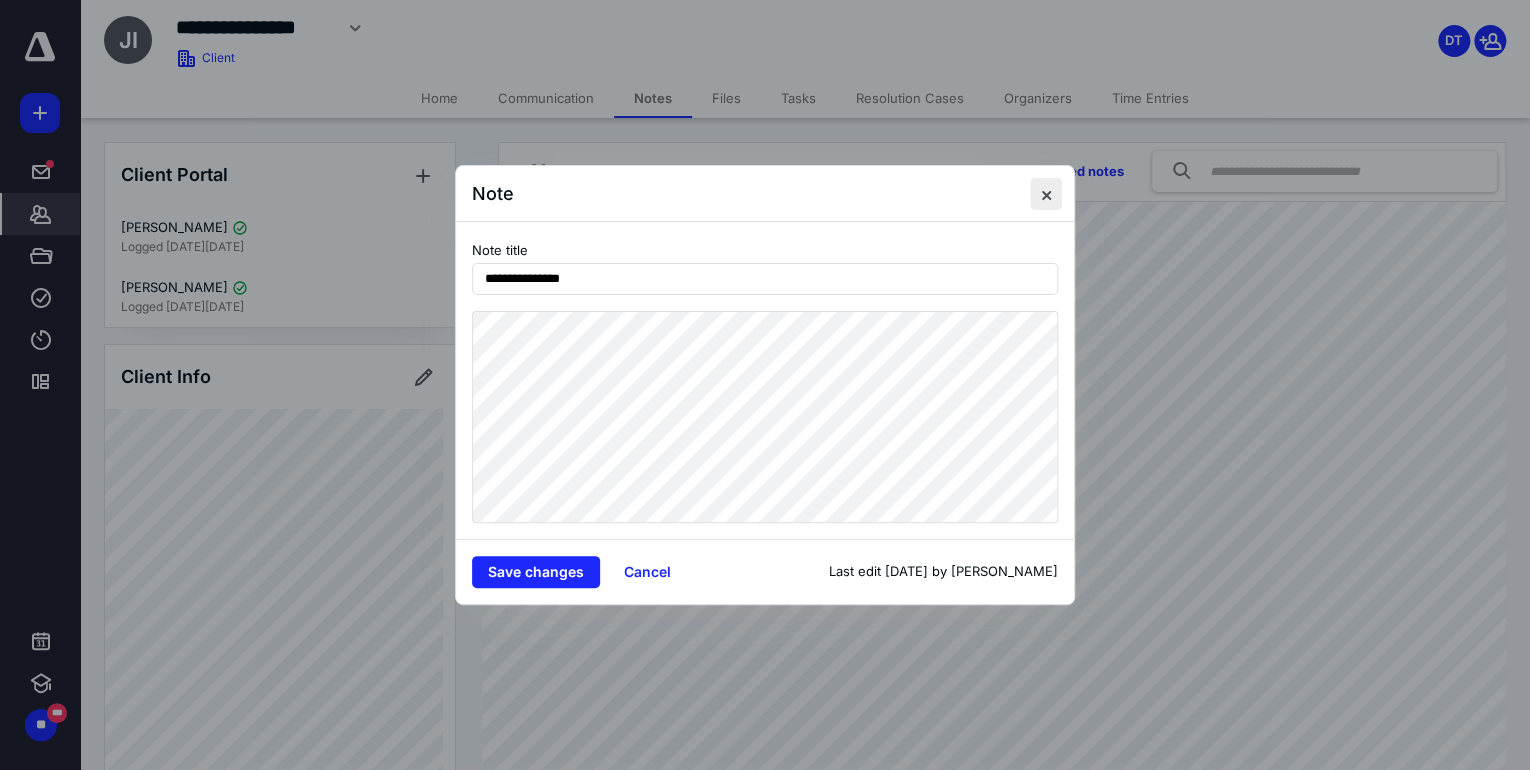 click at bounding box center [1046, 194] 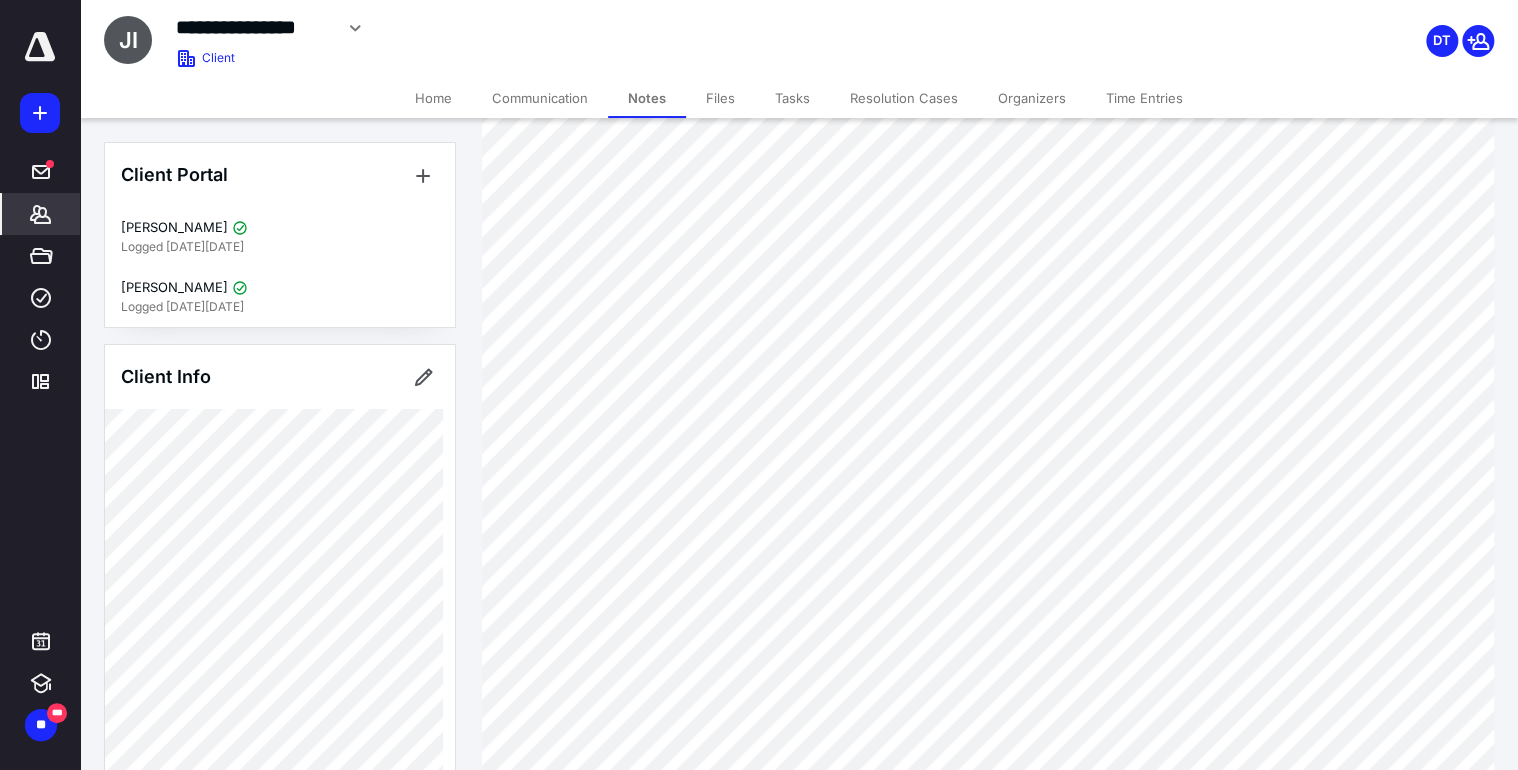 scroll, scrollTop: 240, scrollLeft: 0, axis: vertical 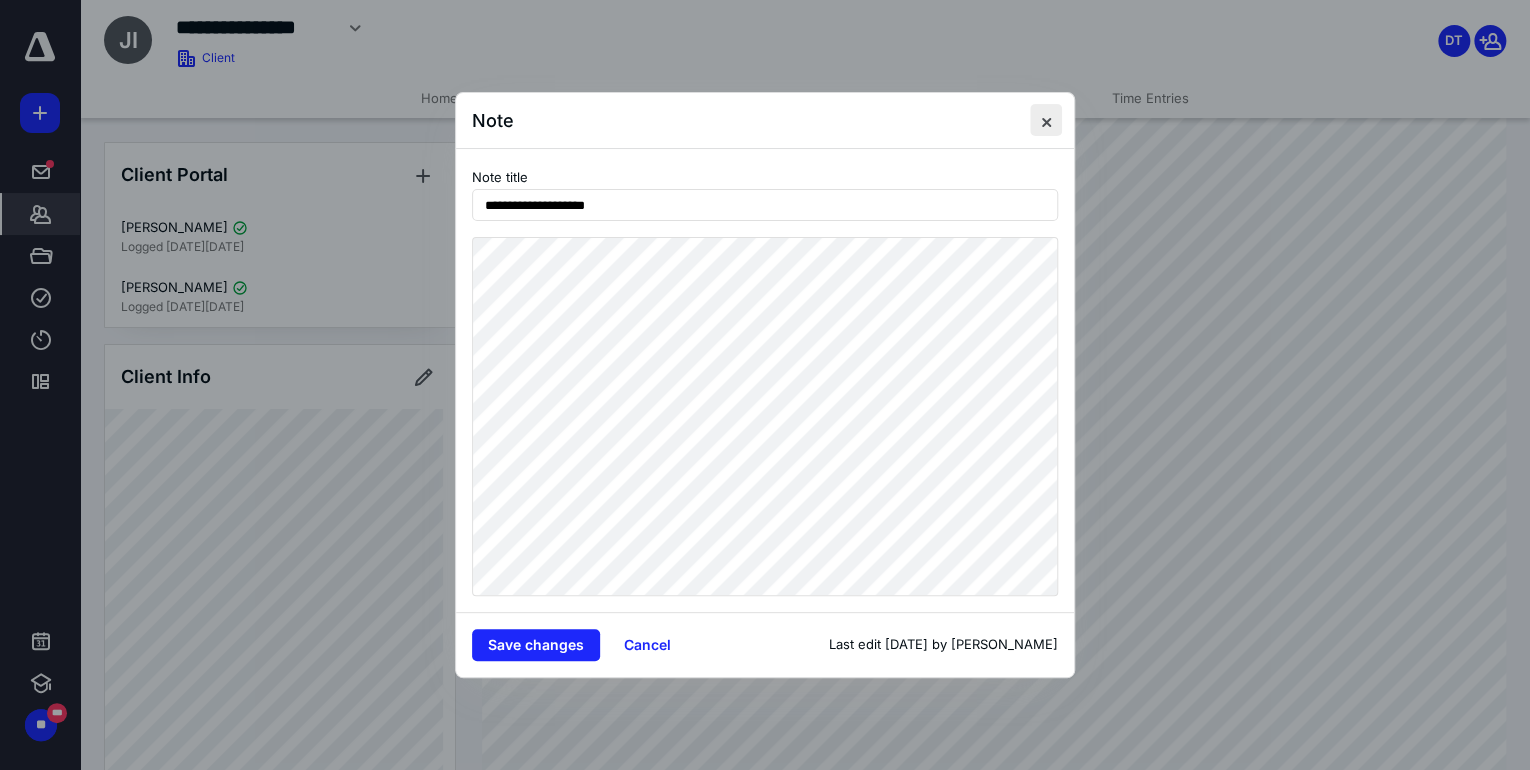 click at bounding box center [1046, 120] 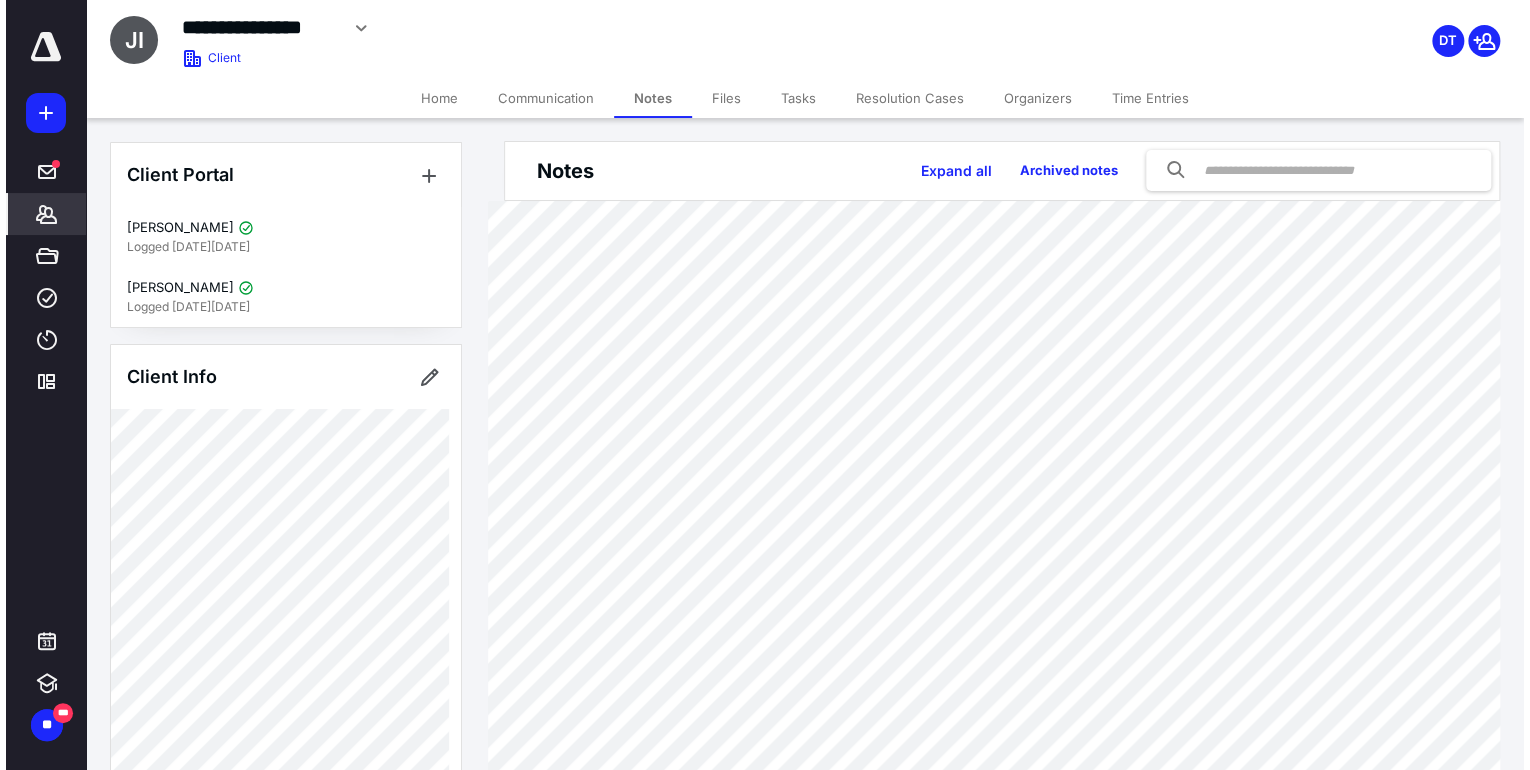 scroll, scrollTop: 0, scrollLeft: 0, axis: both 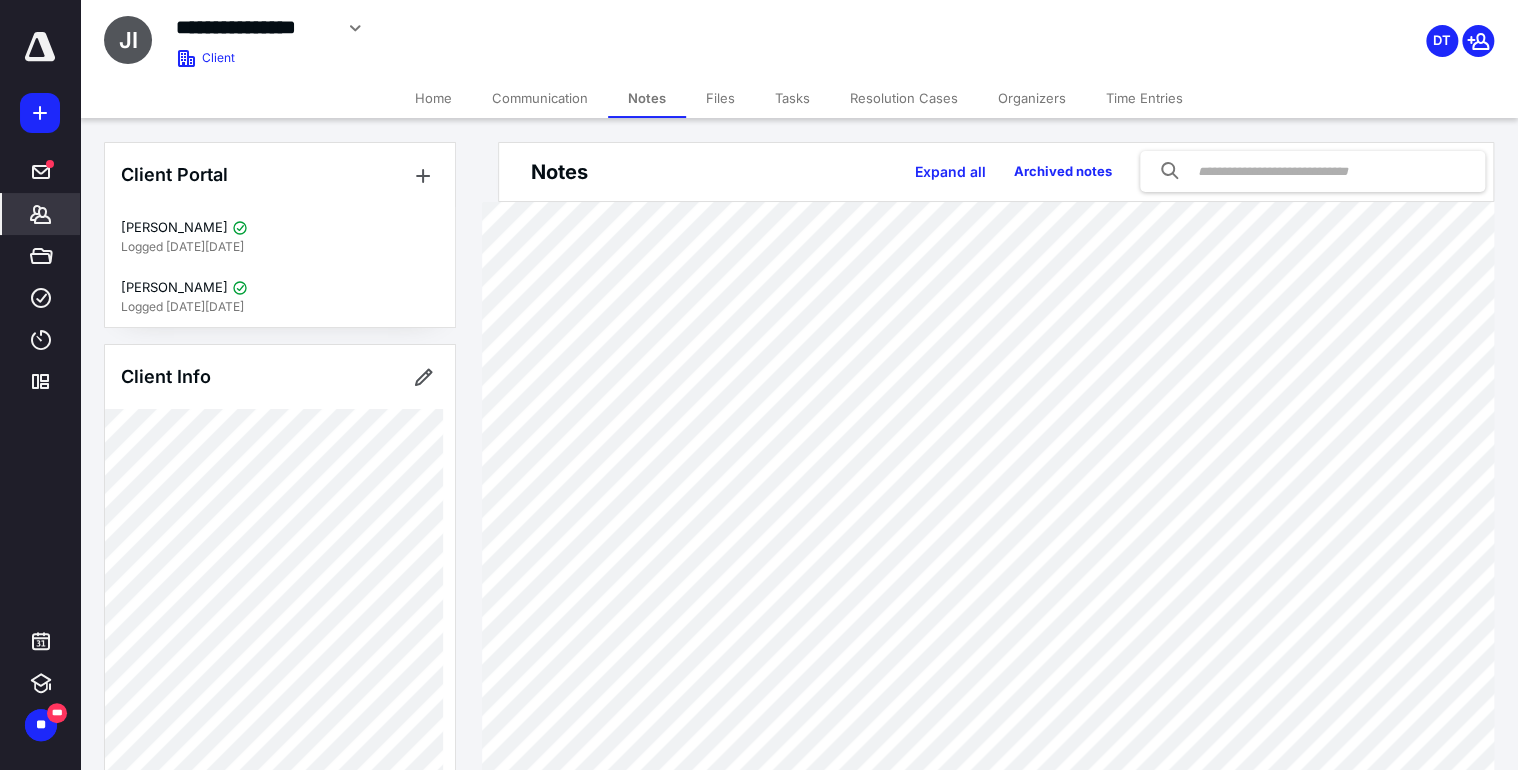 click on "Files" at bounding box center [720, 98] 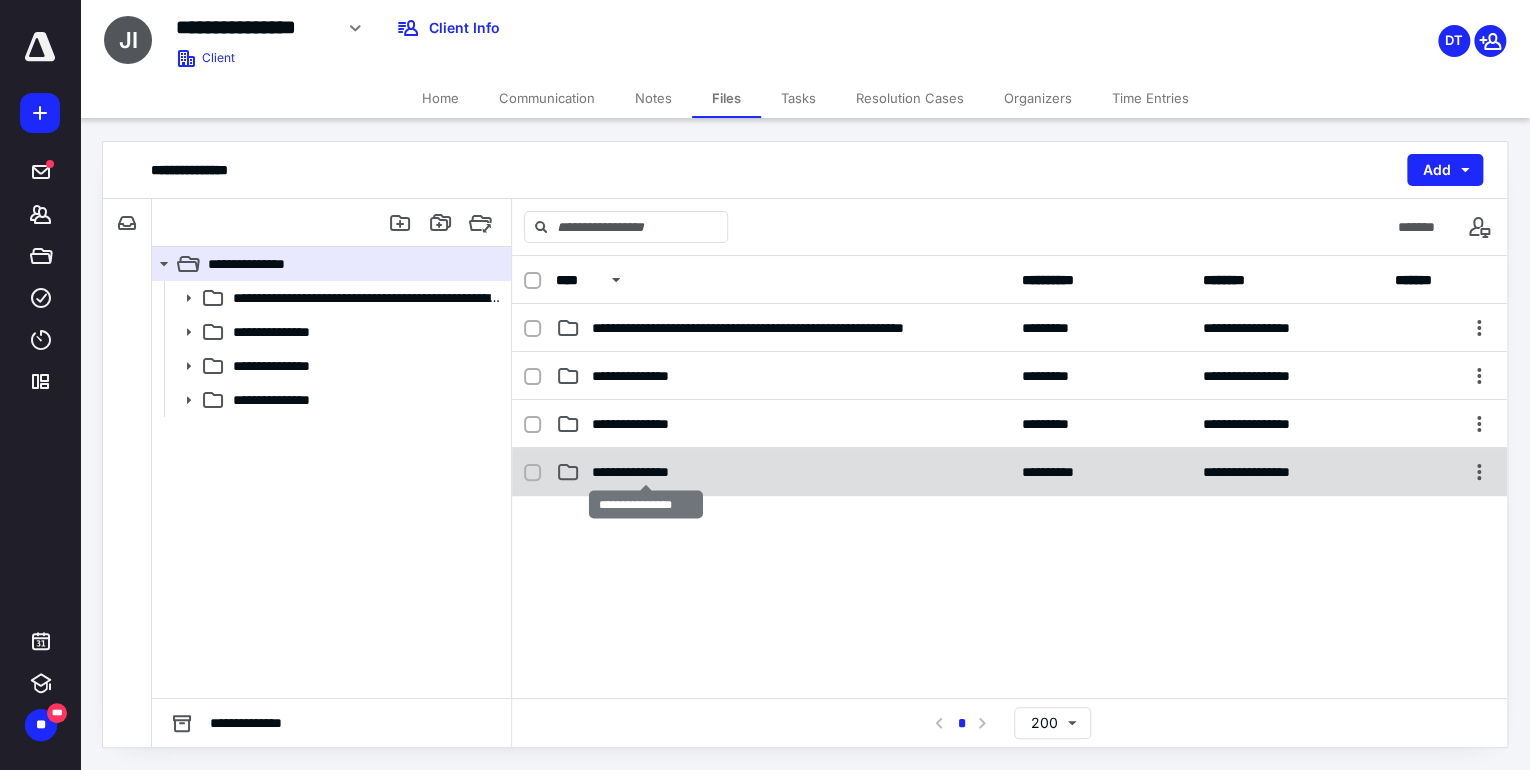 click on "**********" at bounding box center [646, 472] 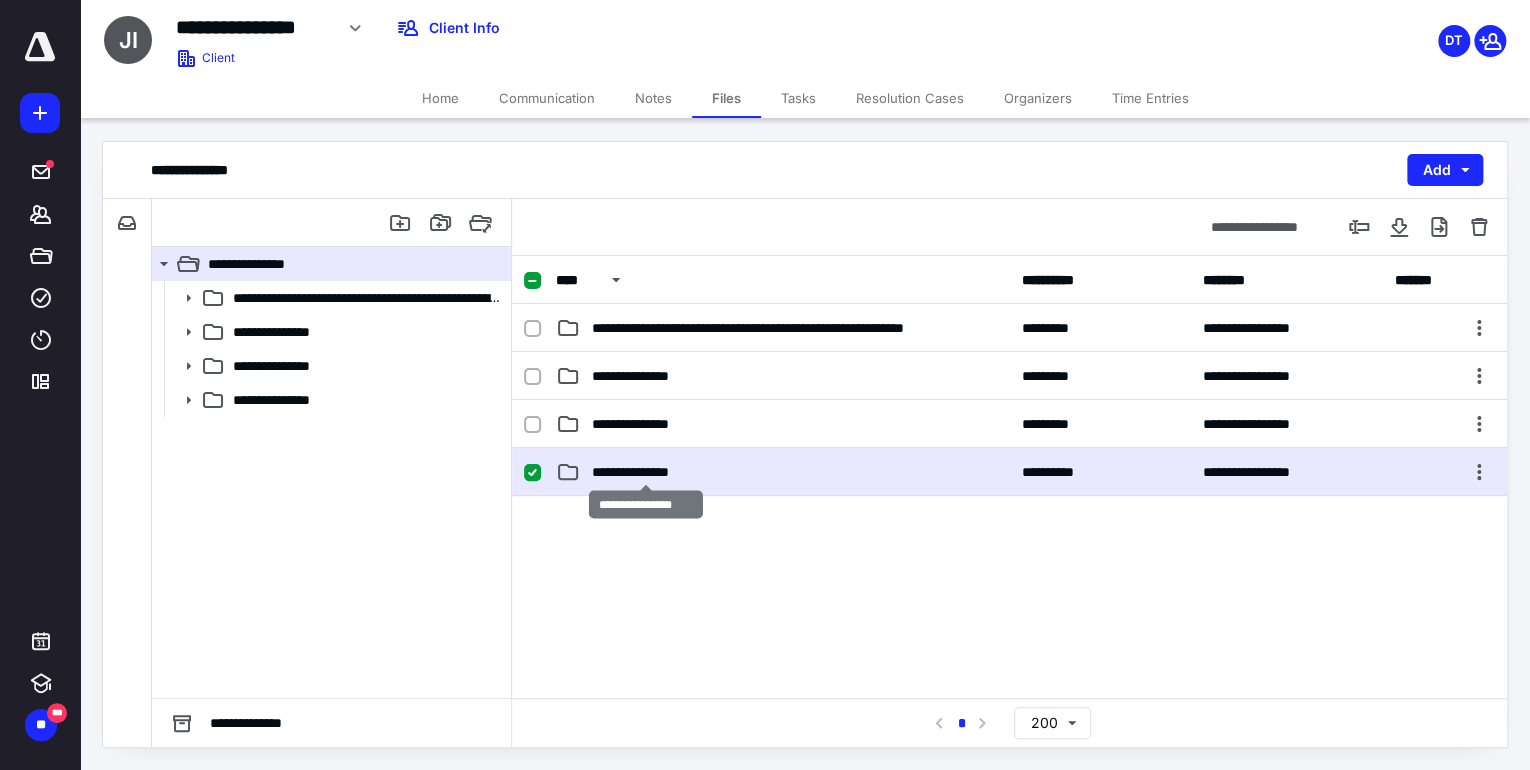 click on "**********" at bounding box center (646, 472) 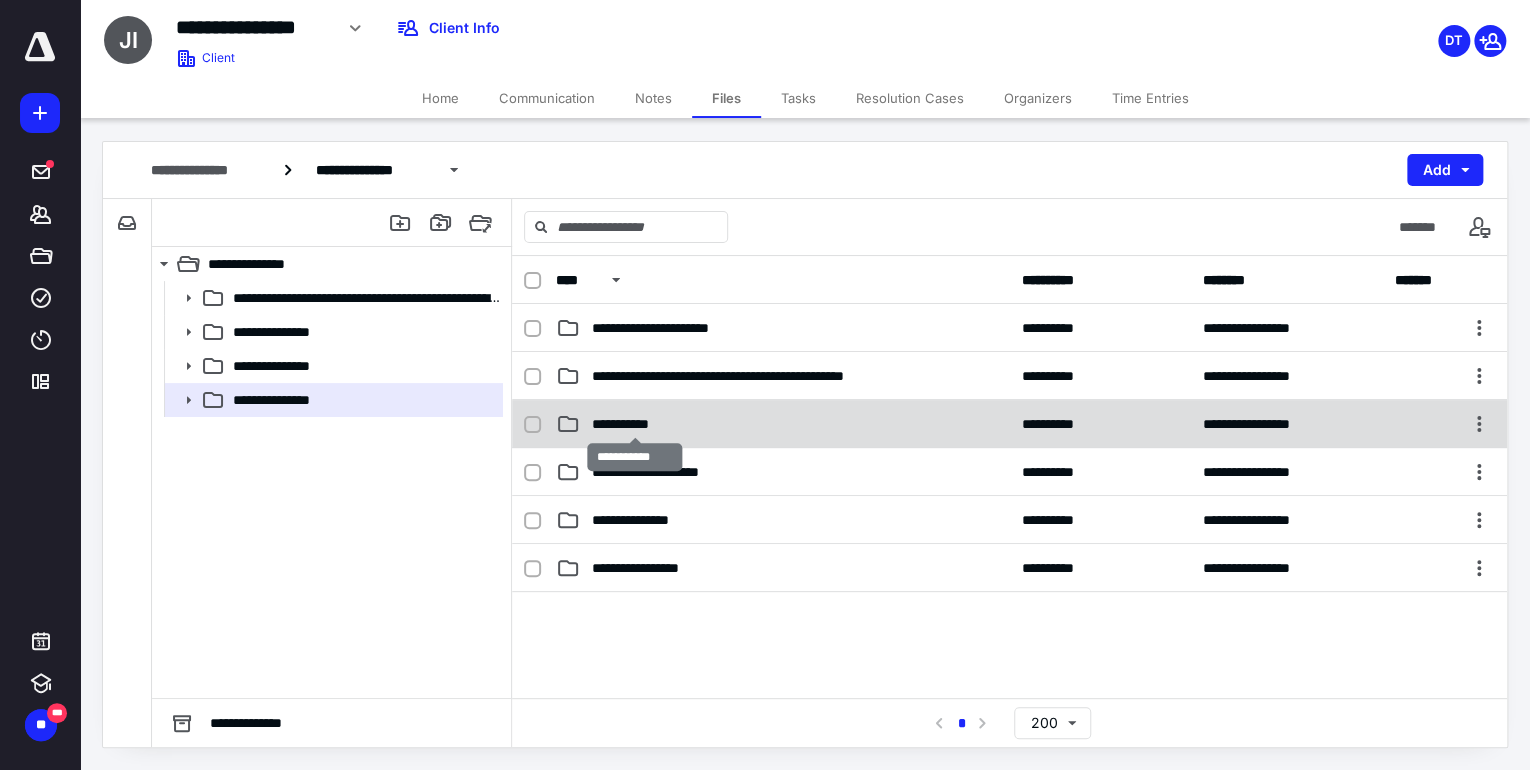 click on "**********" at bounding box center [635, 424] 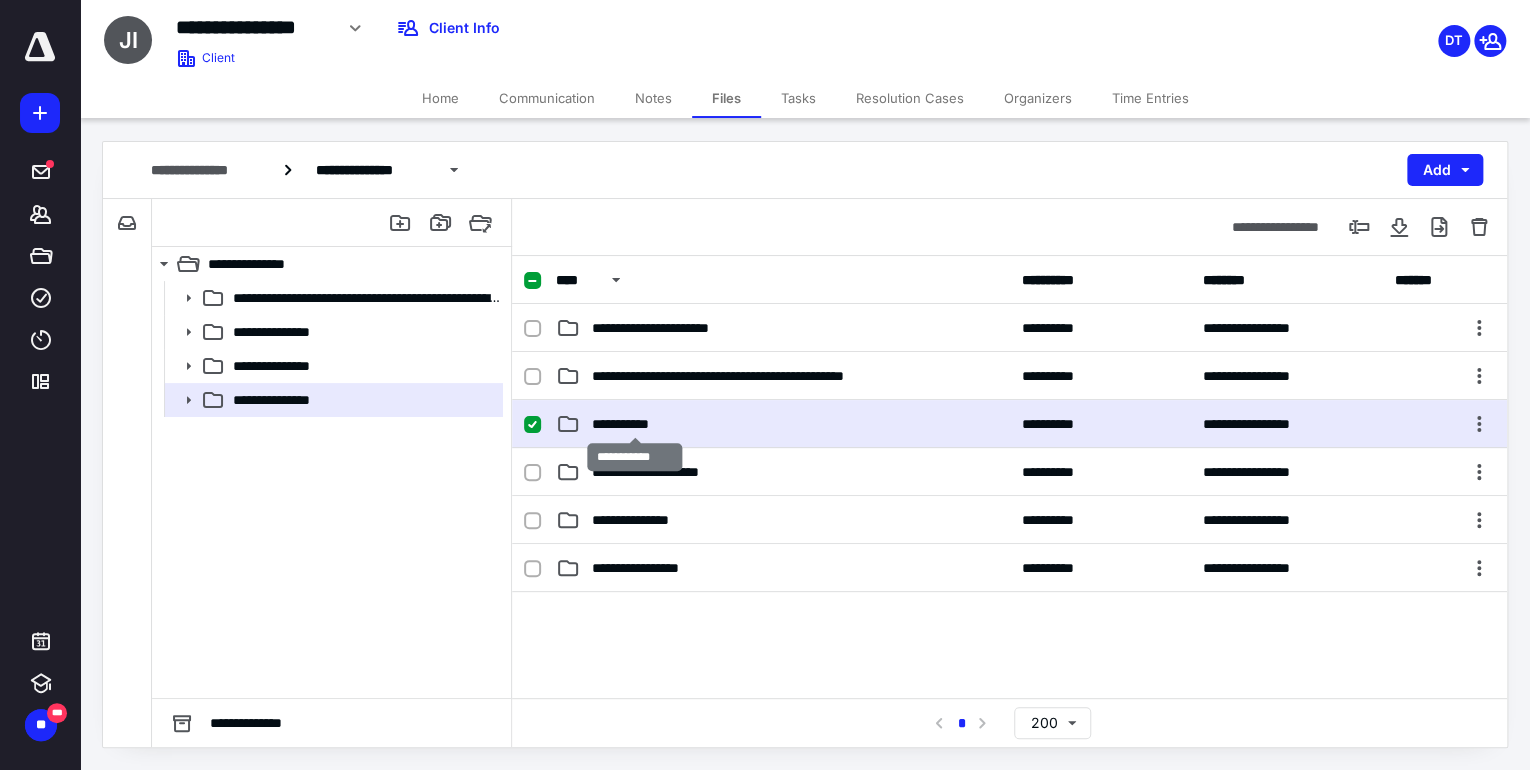 click on "**********" at bounding box center (635, 424) 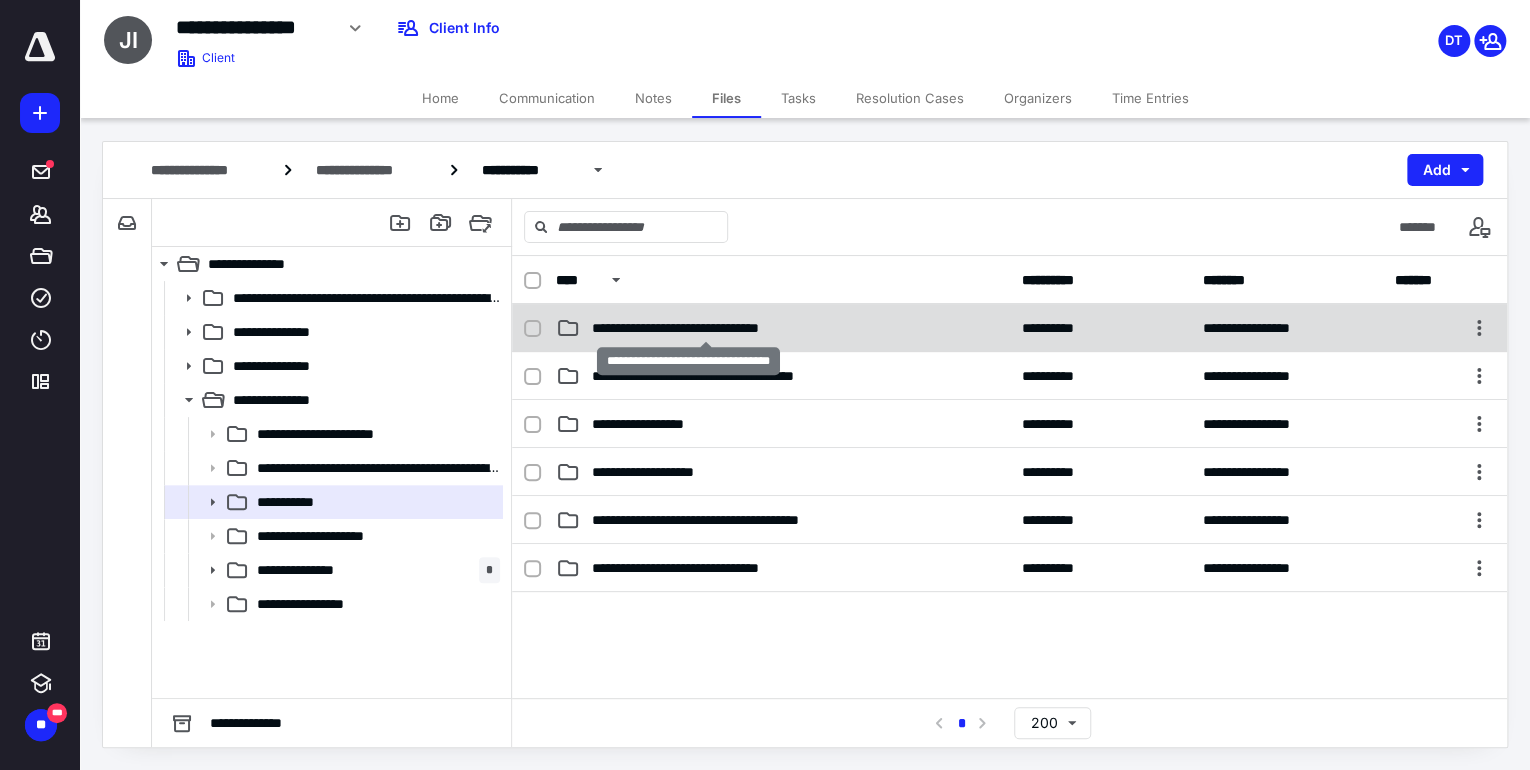 click on "**********" at bounding box center [706, 328] 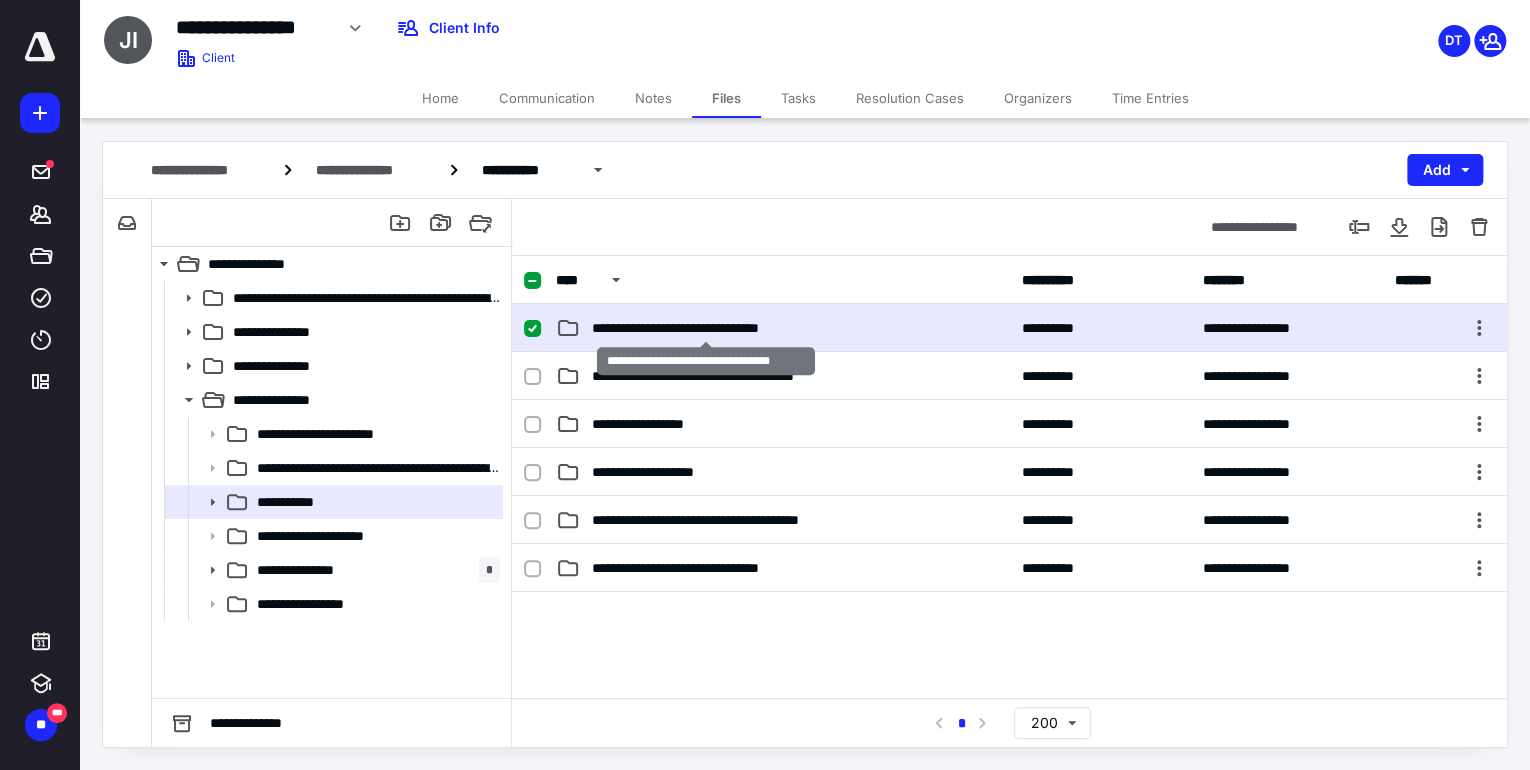click on "**********" at bounding box center (706, 328) 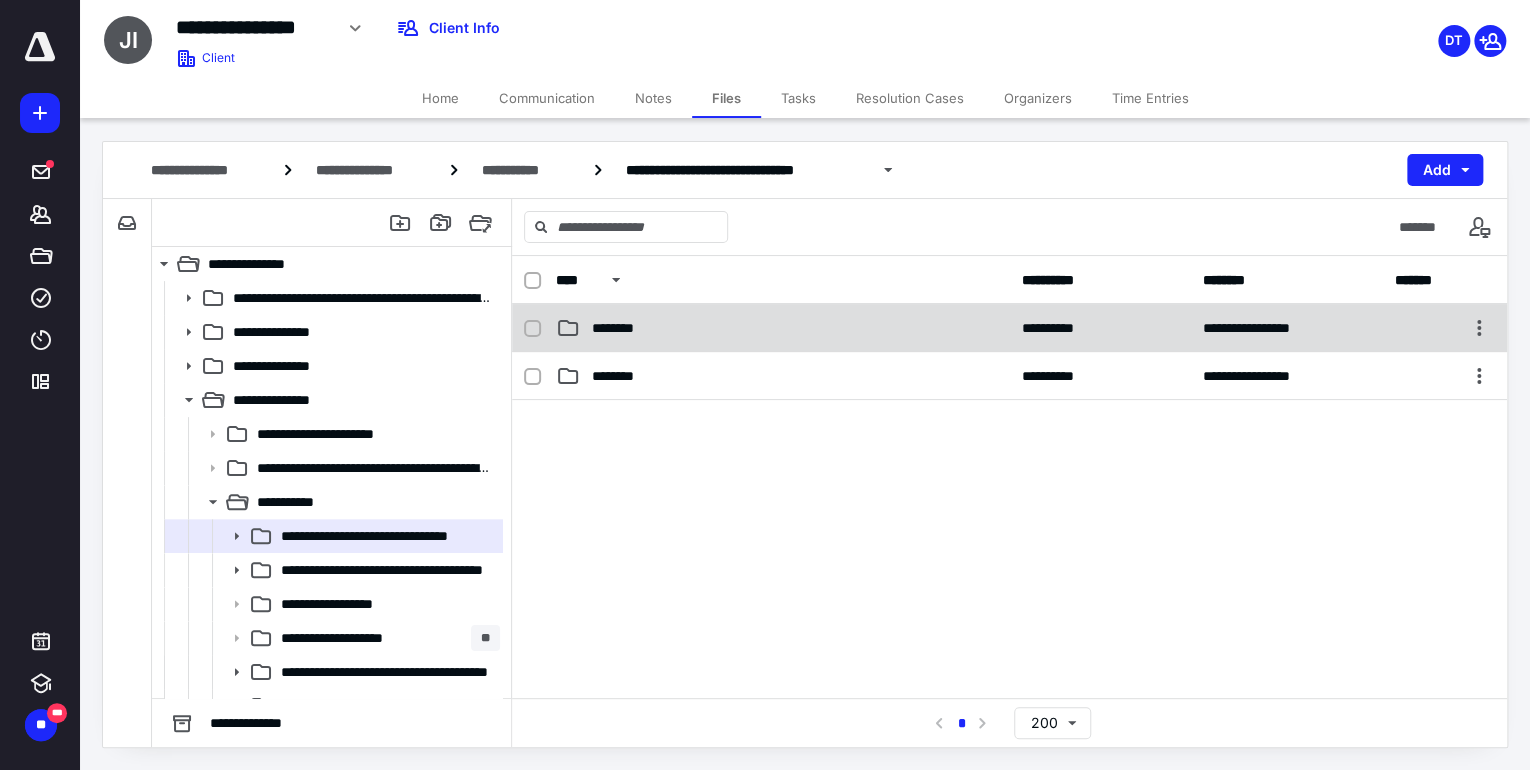 click on "********" at bounding box center (624, 328) 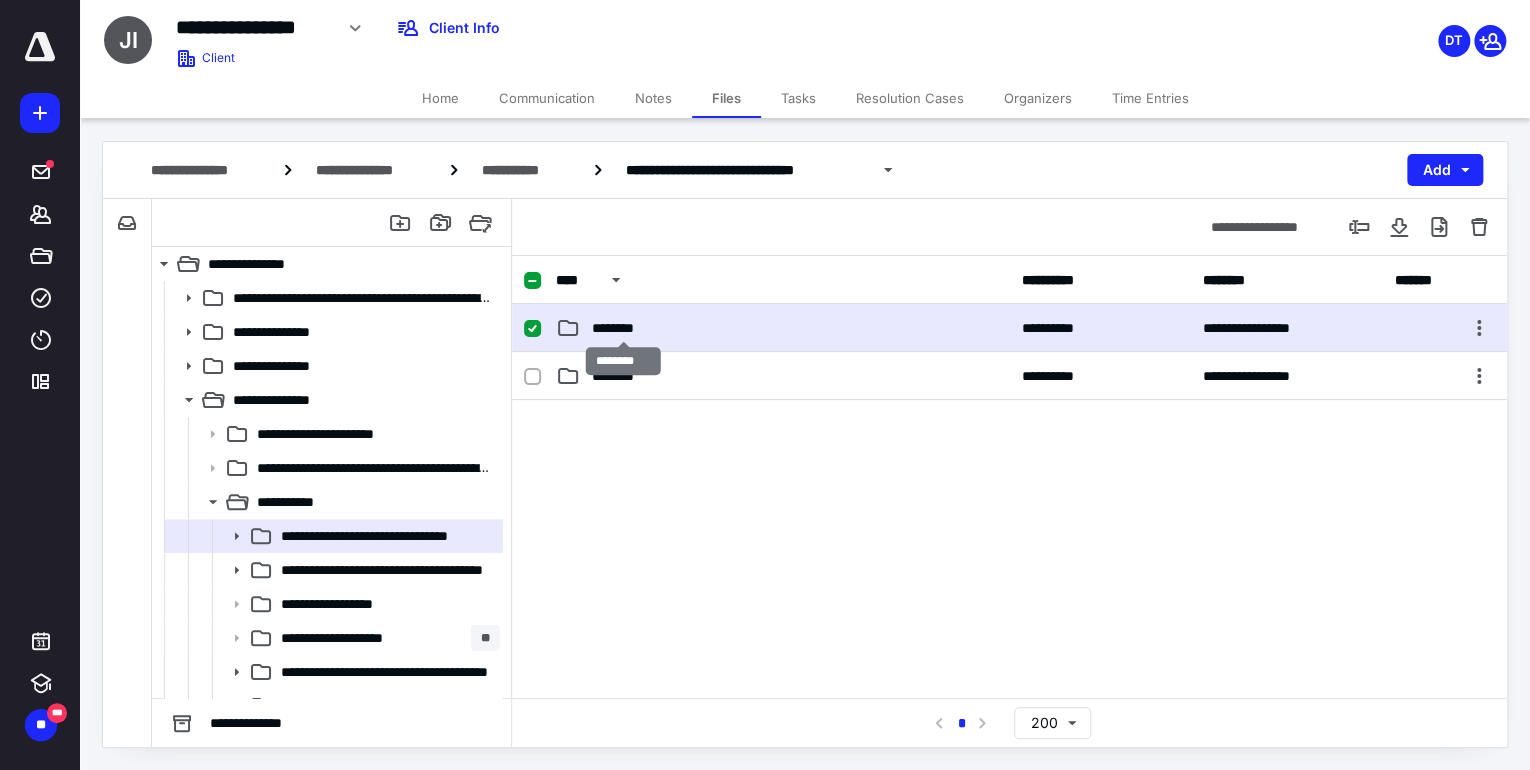 click on "********" at bounding box center [624, 328] 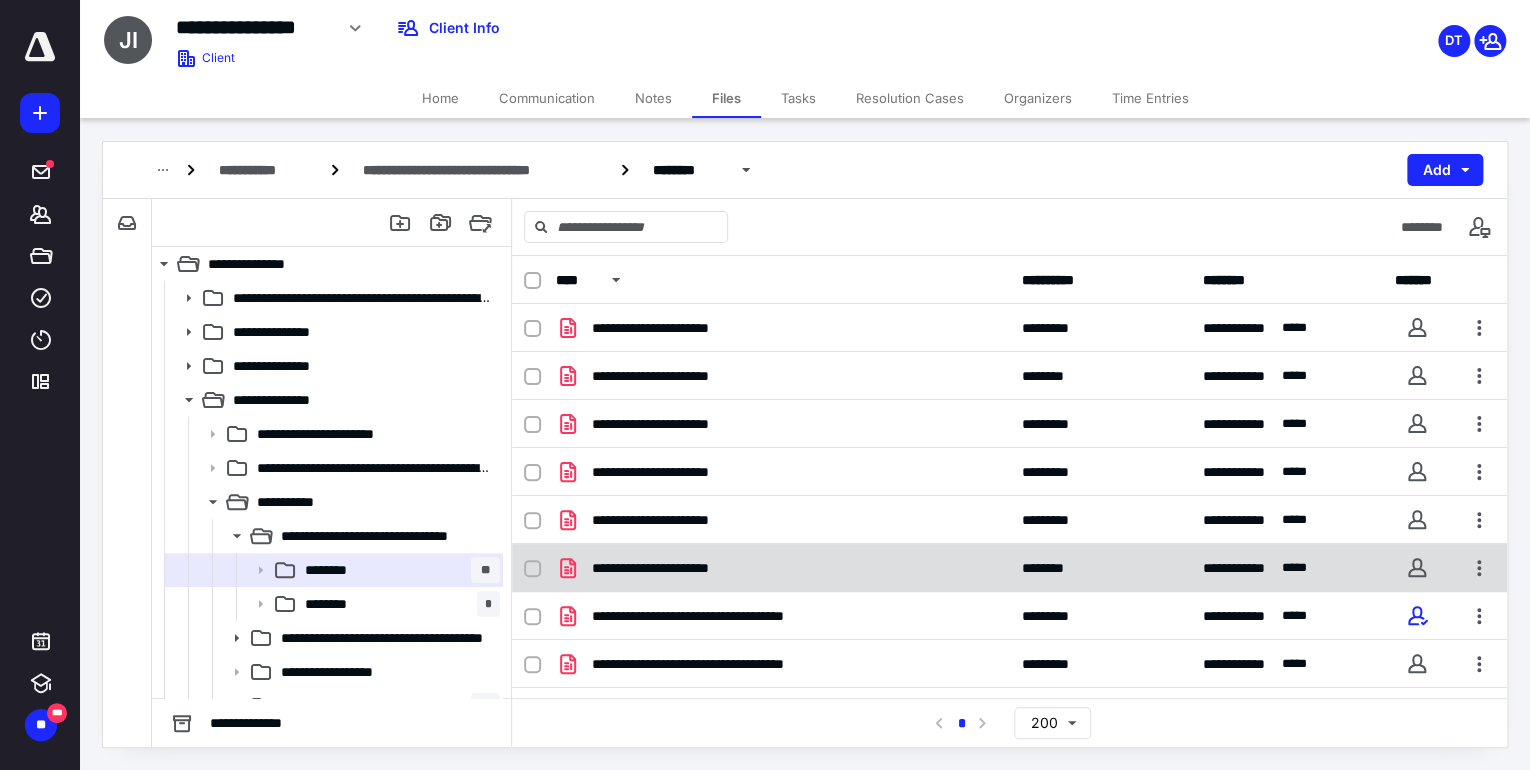 click on "**********" at bounding box center (677, 568) 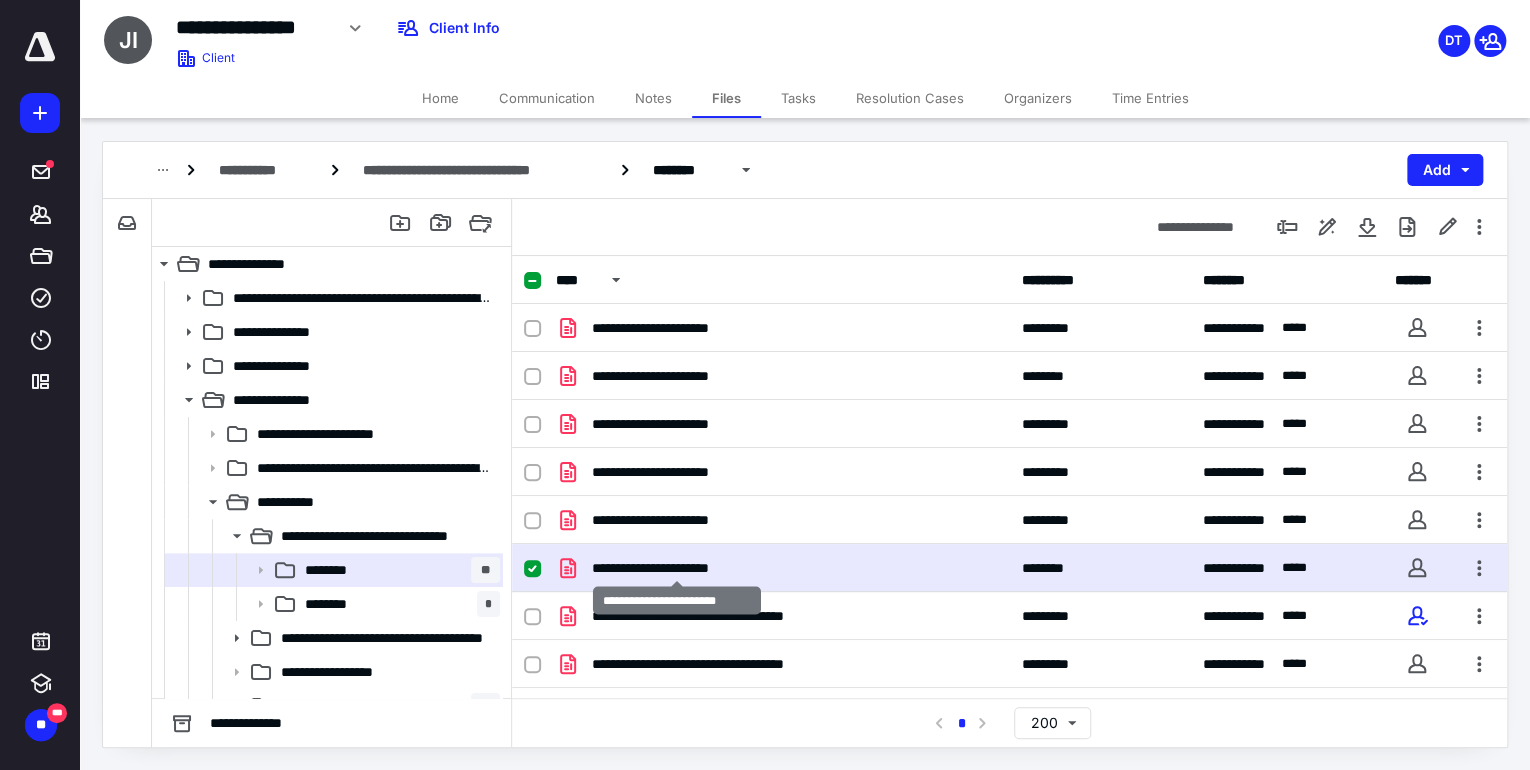 click on "**********" at bounding box center [677, 568] 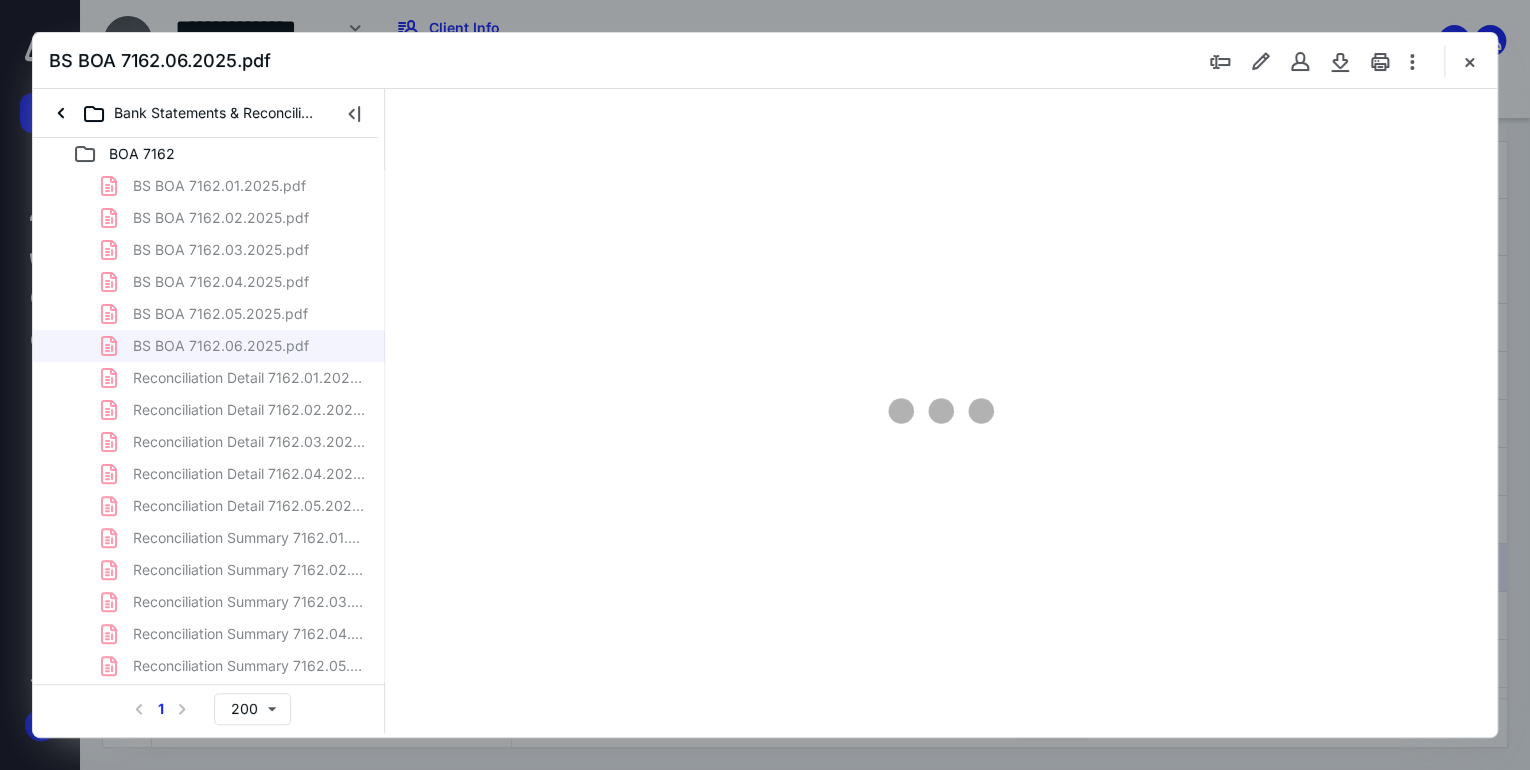 scroll, scrollTop: 0, scrollLeft: 0, axis: both 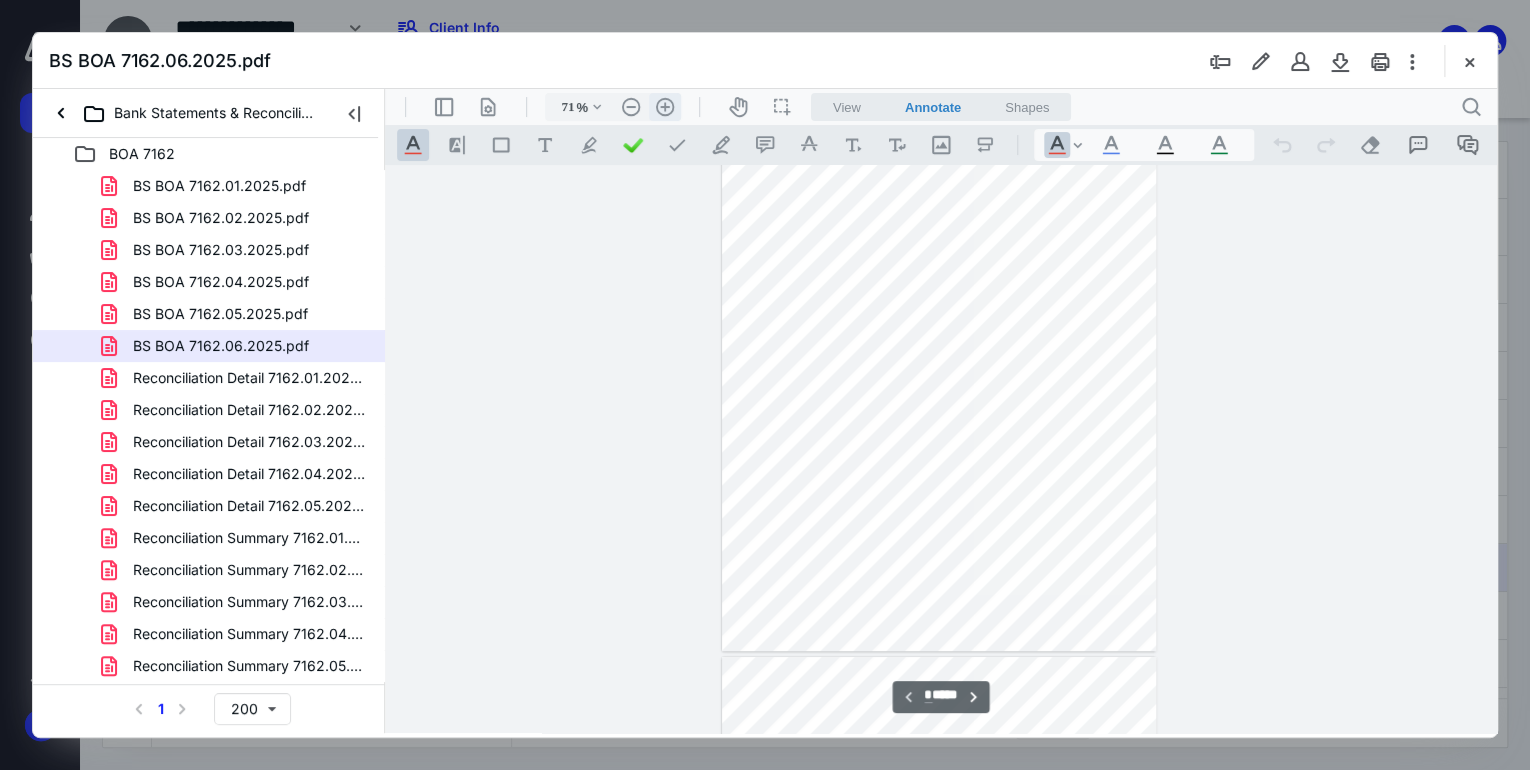 click on ".cls-1{fill:#abb0c4;} icon - header - zoom - in - line" at bounding box center (665, 107) 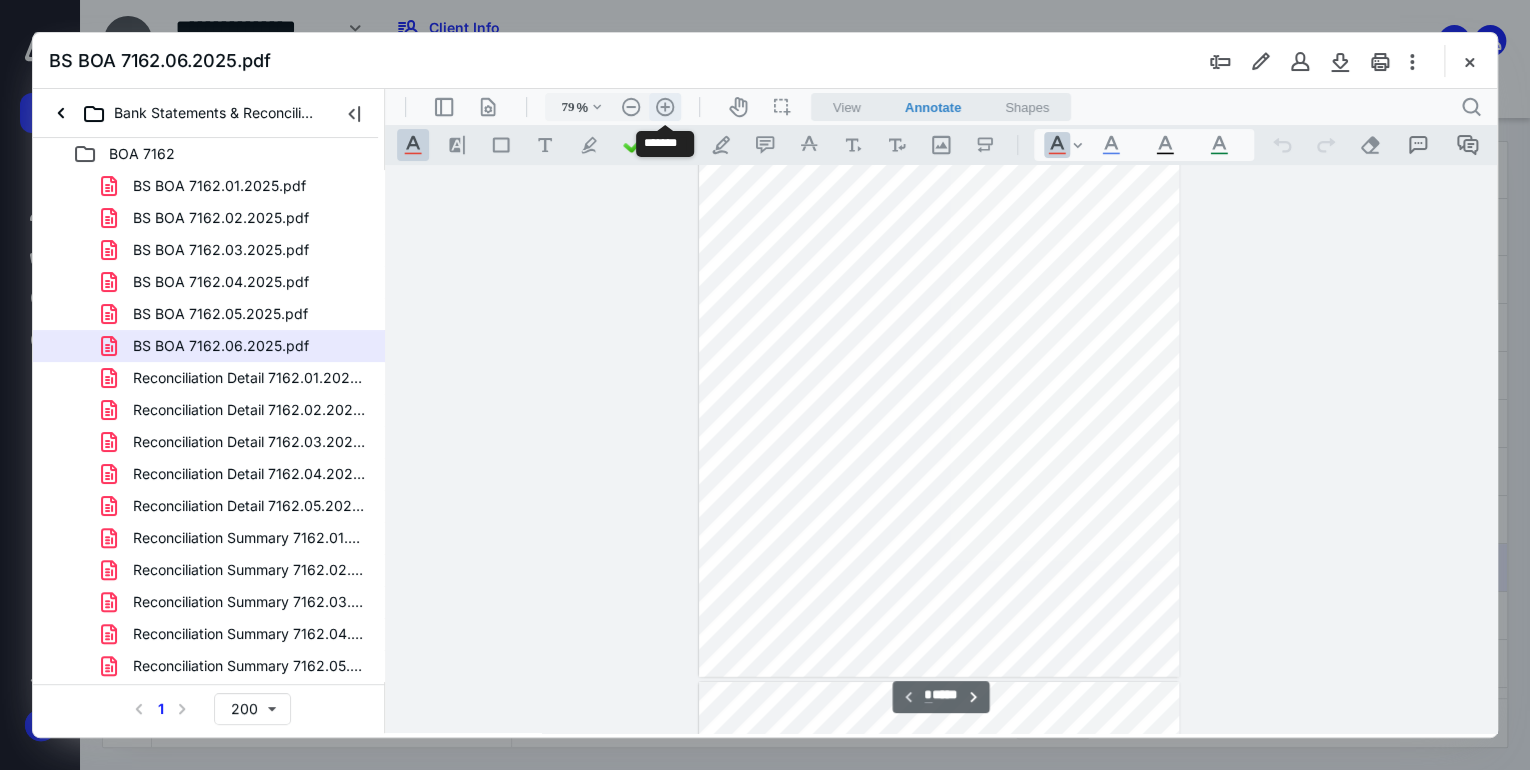 click on ".cls-1{fill:#abb0c4;} icon - header - zoom - in - line" at bounding box center (665, 107) 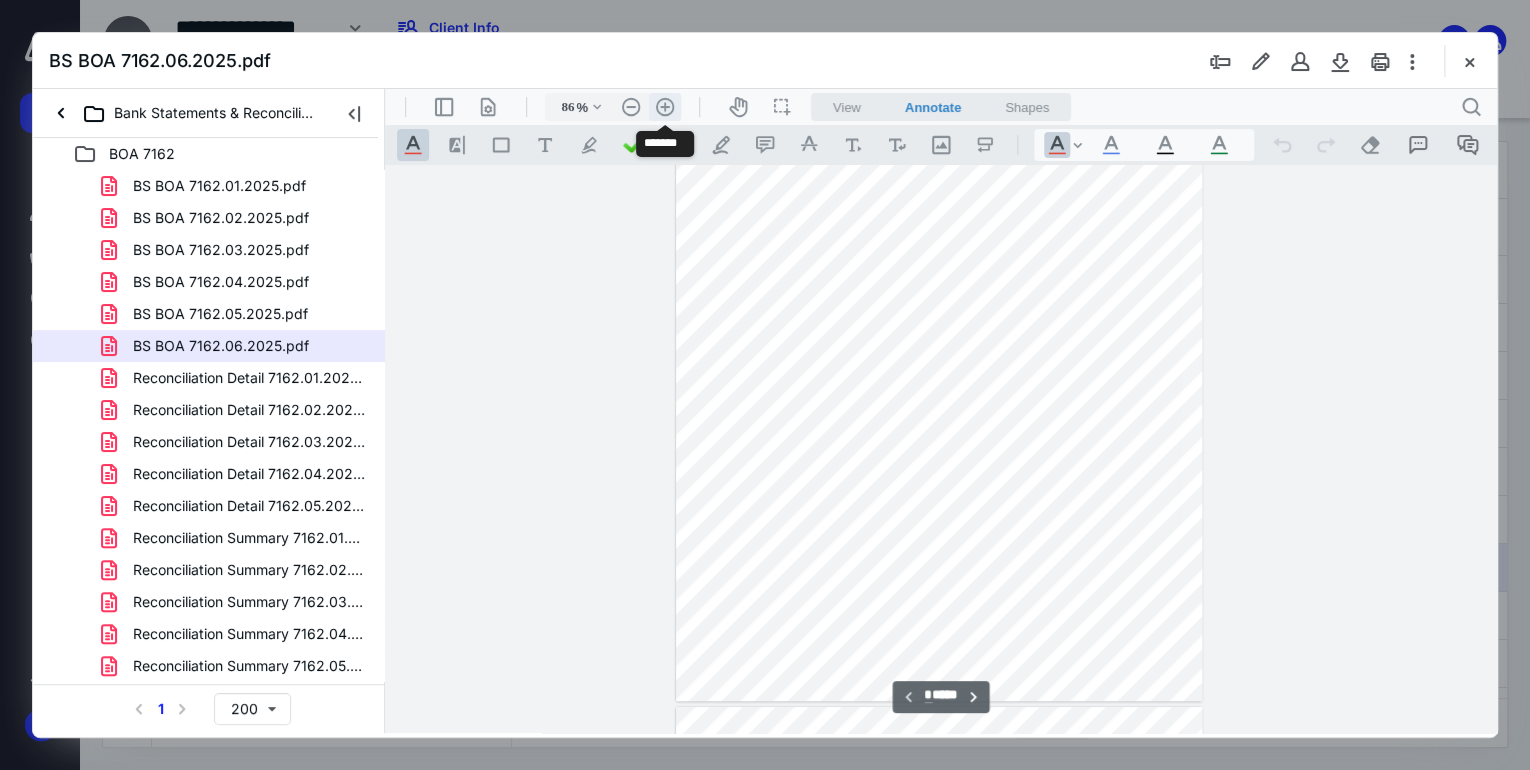 click on ".cls-1{fill:#abb0c4;} icon - header - zoom - in - line" at bounding box center [665, 107] 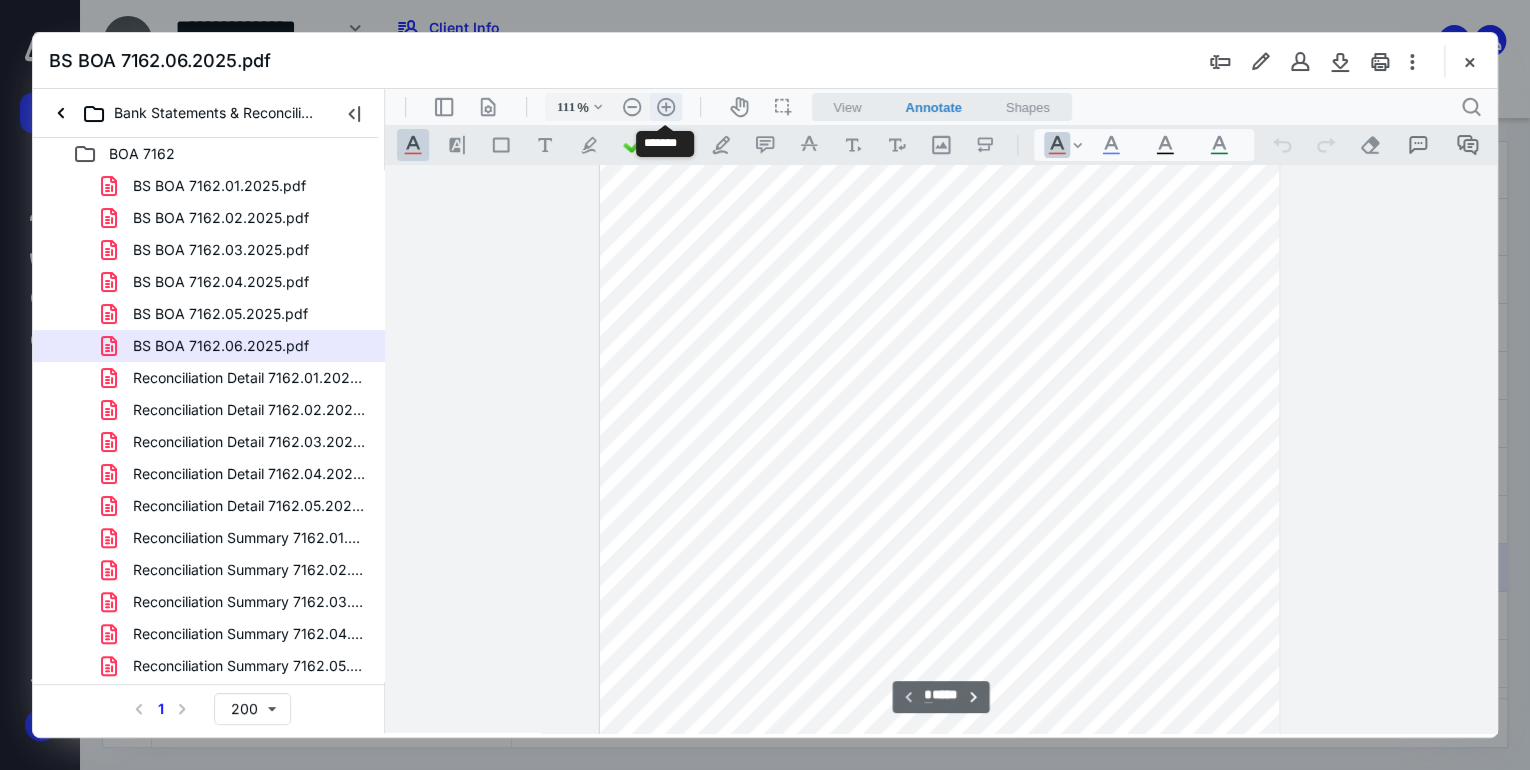 click on ".cls-1{fill:#abb0c4;} icon - header - zoom - in - line" at bounding box center [666, 107] 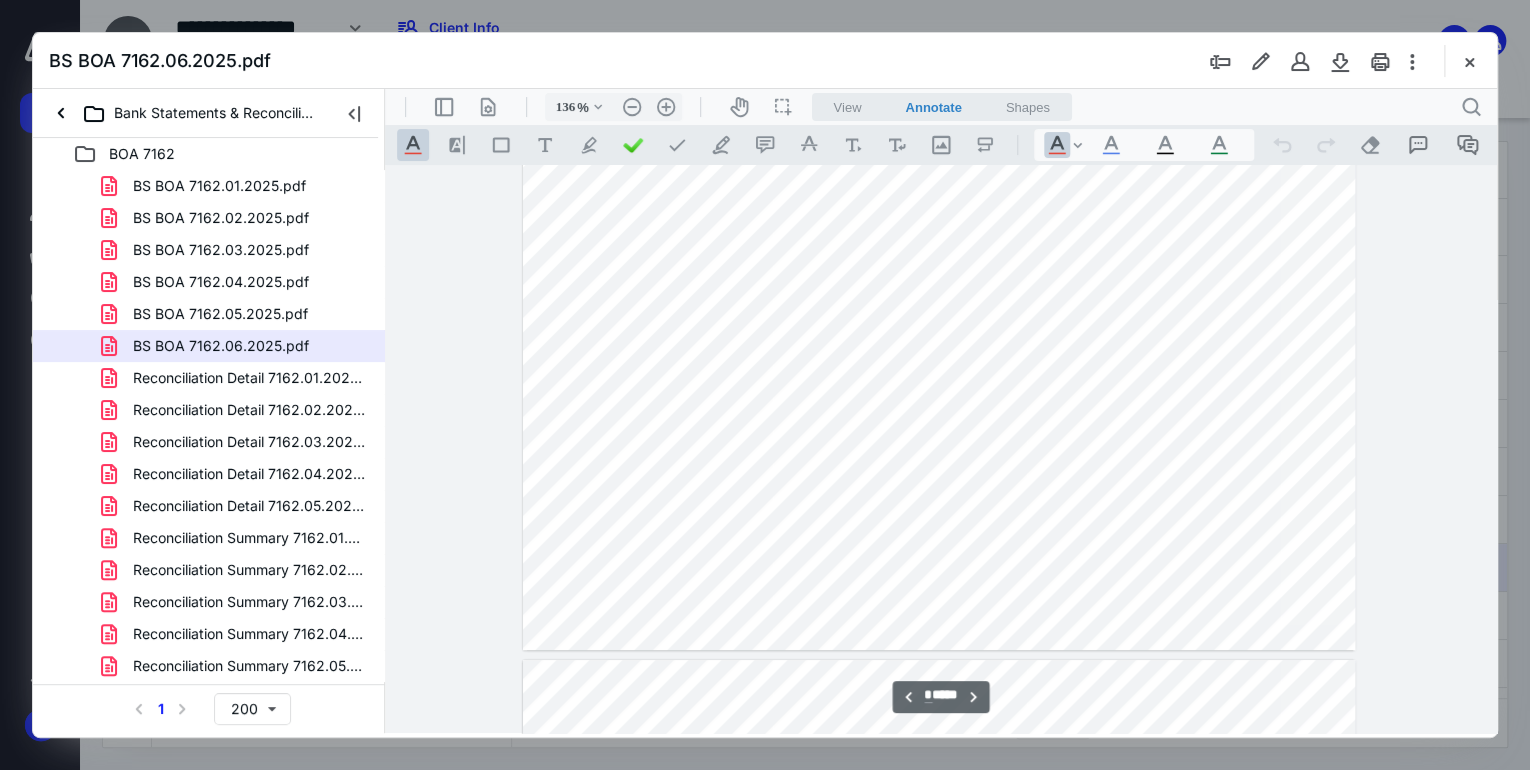 scroll, scrollTop: 3896, scrollLeft: 0, axis: vertical 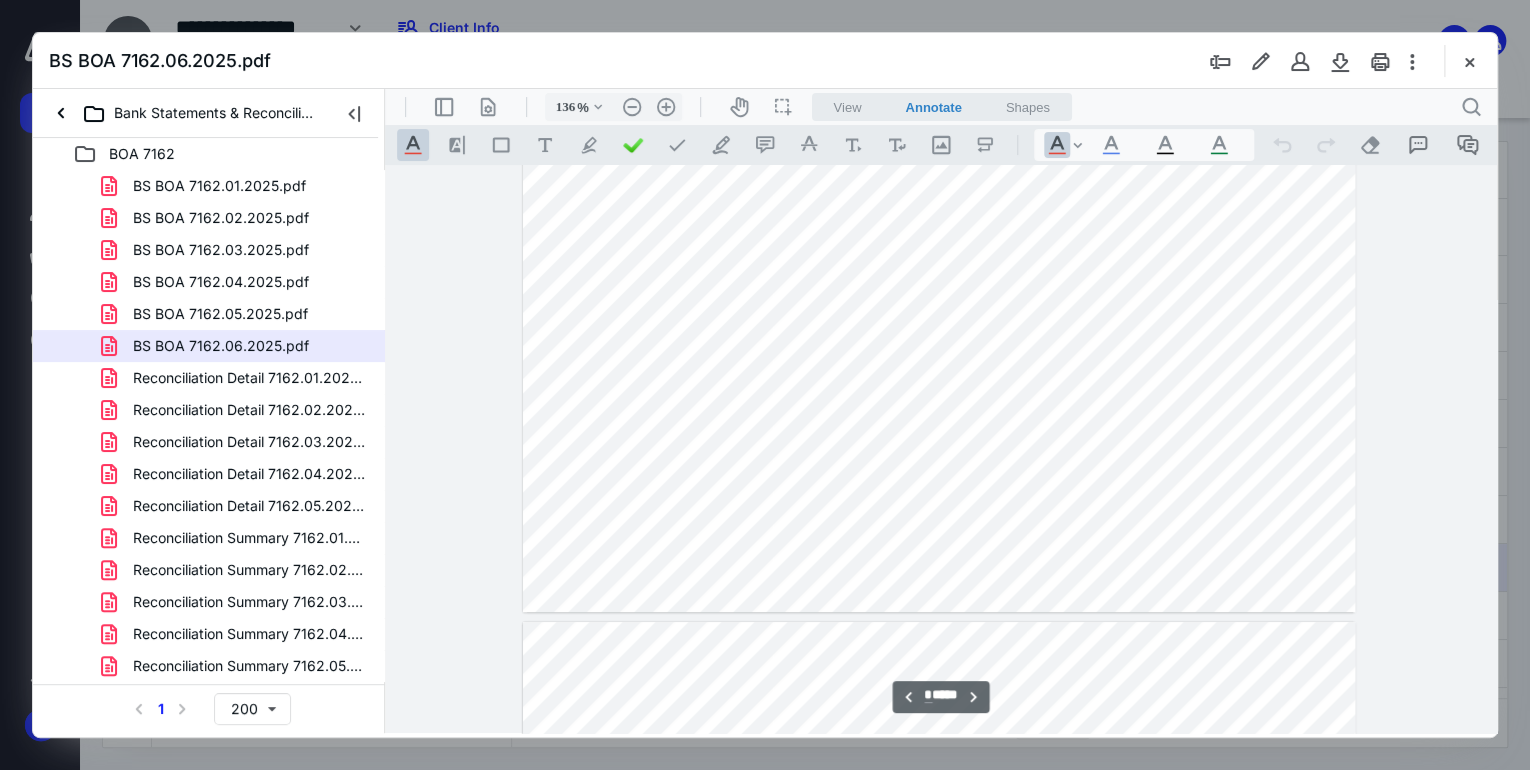drag, startPoint x: 641, startPoint y: 459, endPoint x: 990, endPoint y: 472, distance: 349.24203 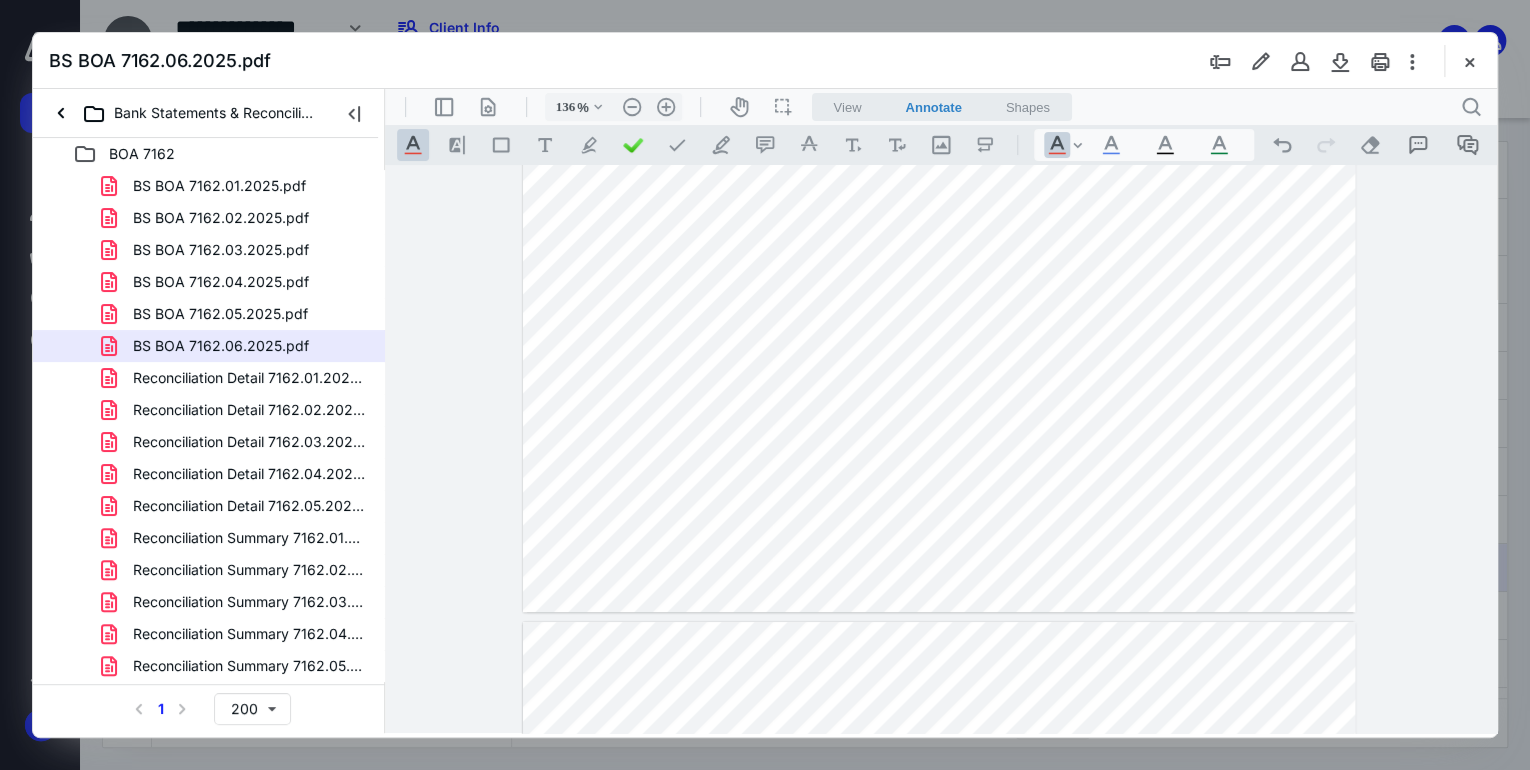drag, startPoint x: 1246, startPoint y: 460, endPoint x: 1329, endPoint y: 460, distance: 83 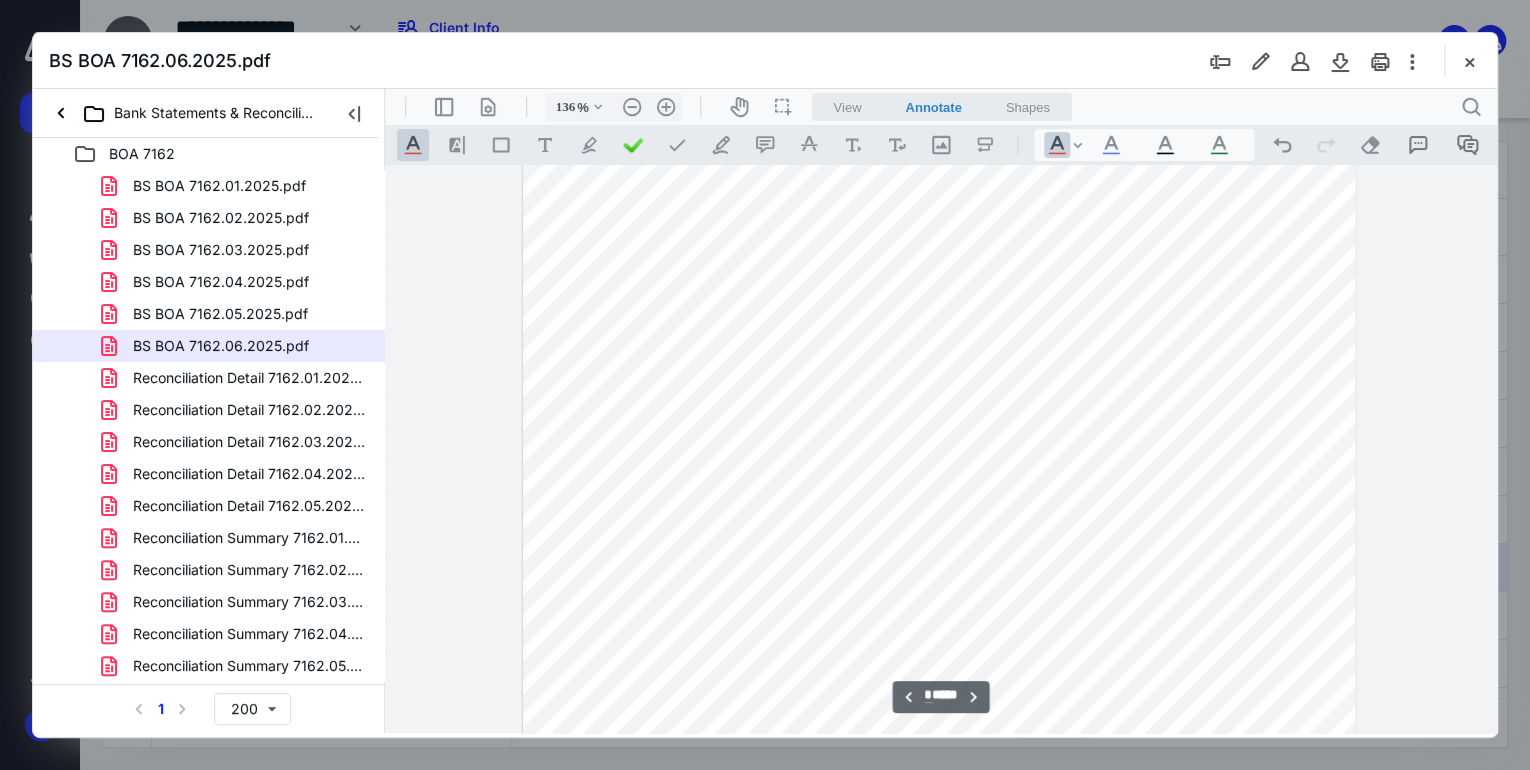 scroll, scrollTop: 4696, scrollLeft: 0, axis: vertical 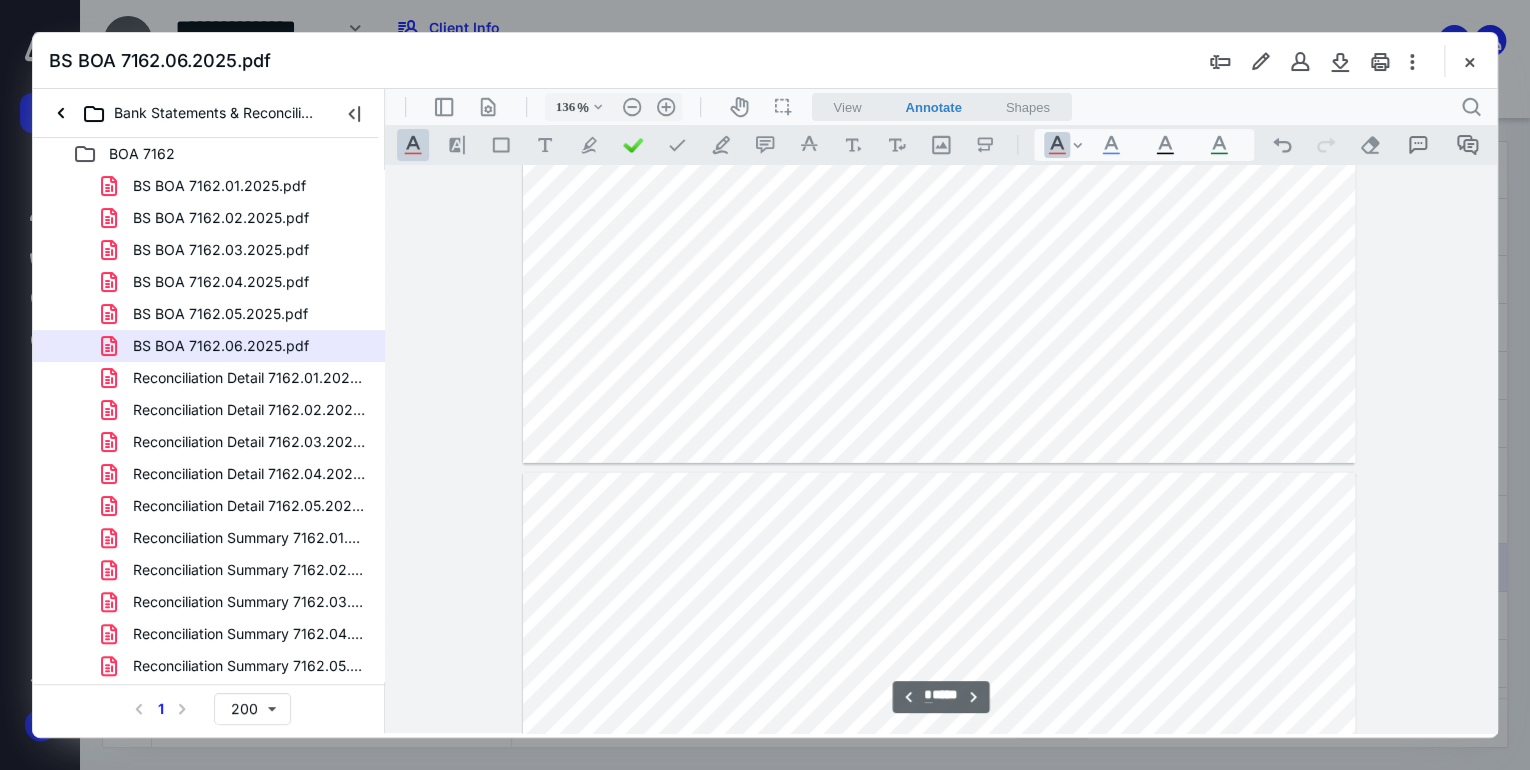 type on "*" 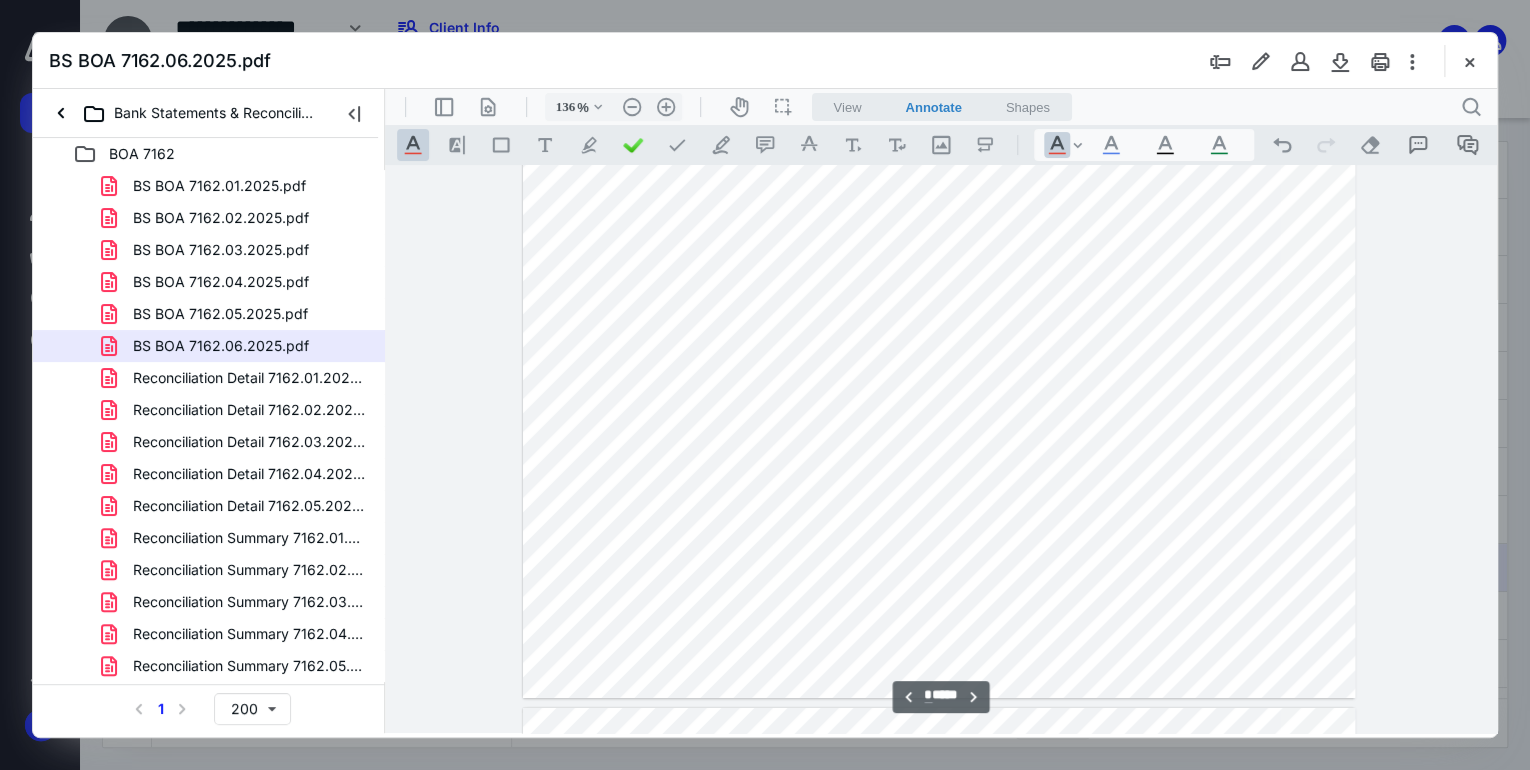 scroll, scrollTop: 7176, scrollLeft: 0, axis: vertical 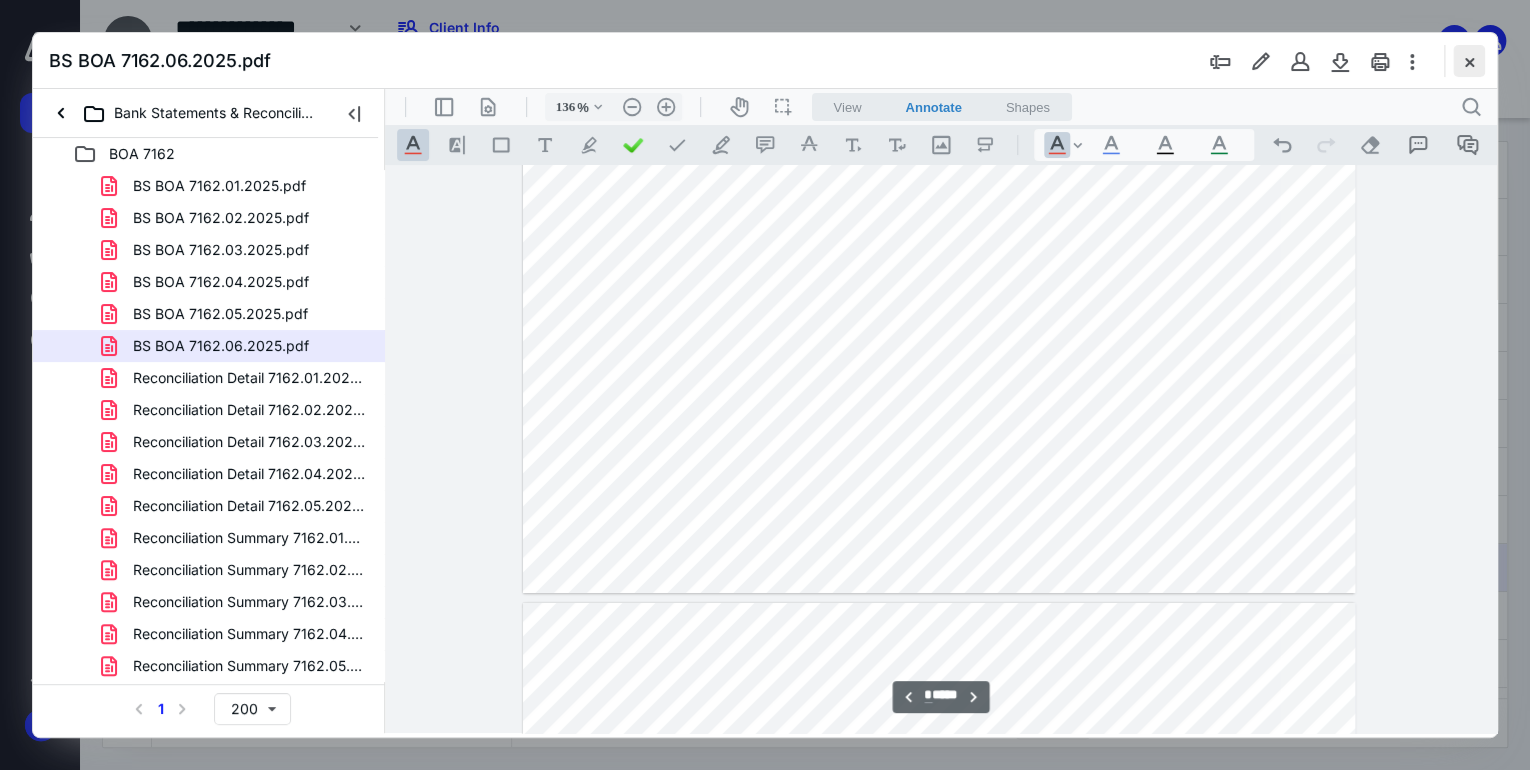 click at bounding box center [1469, 61] 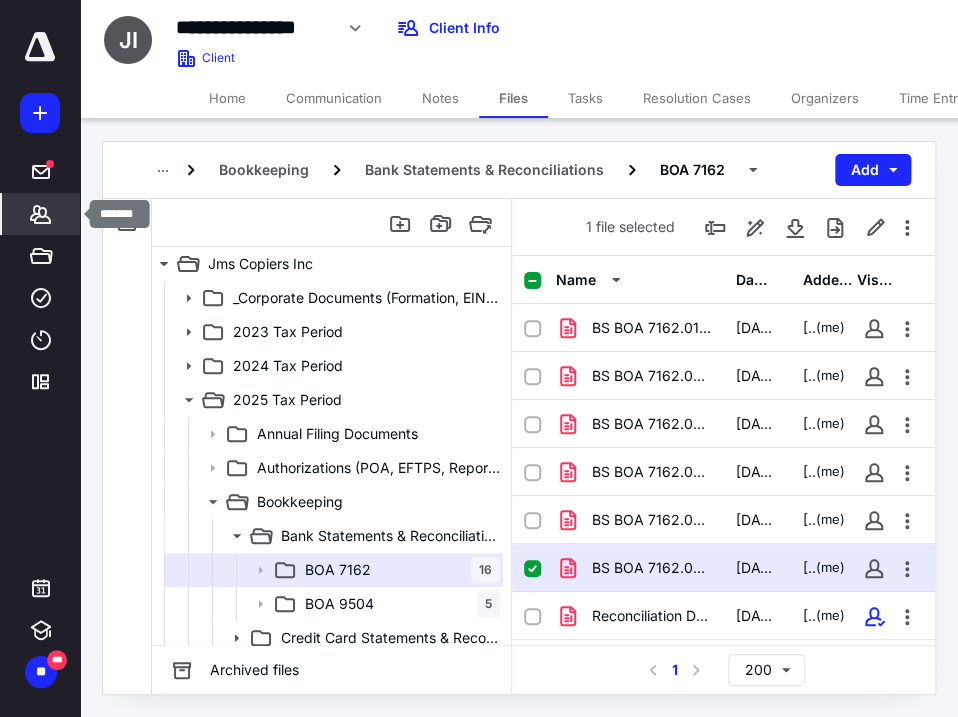 click 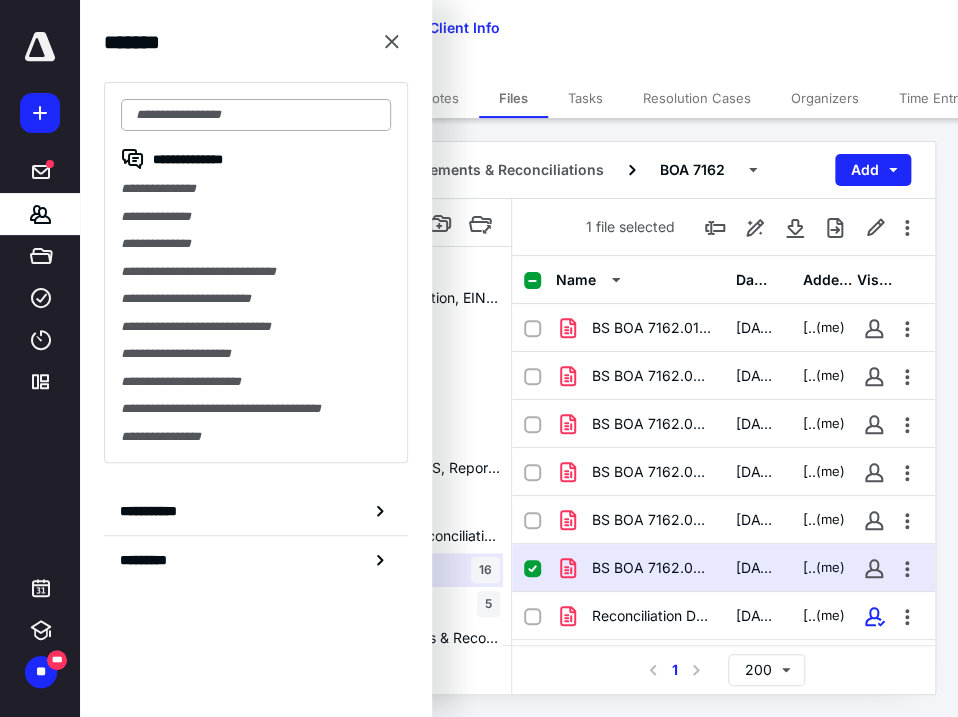 click at bounding box center [256, 115] 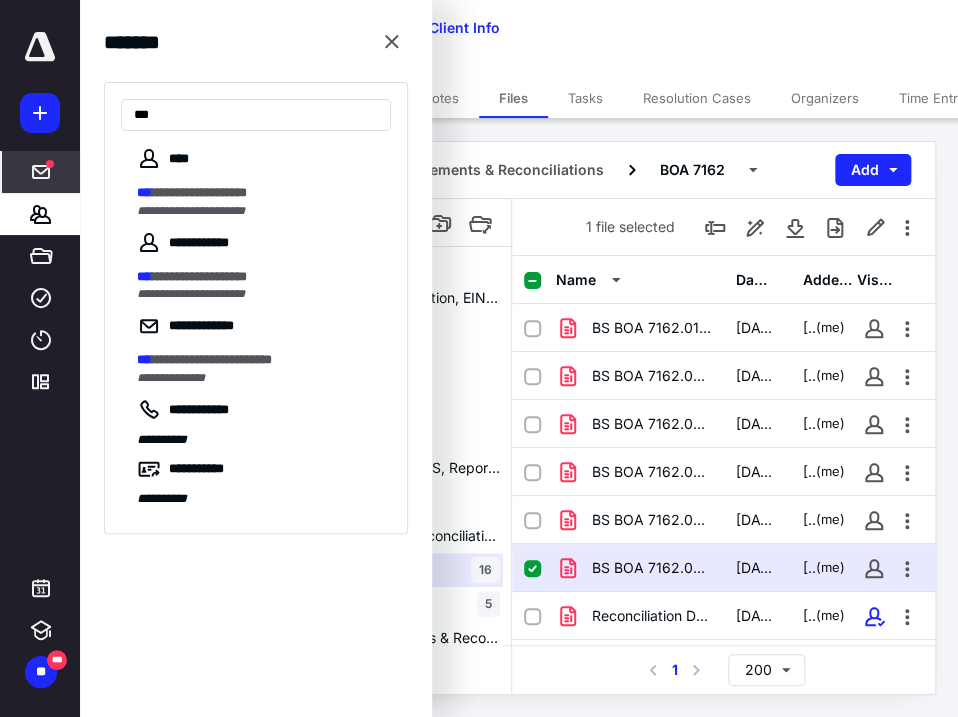 type on "***" 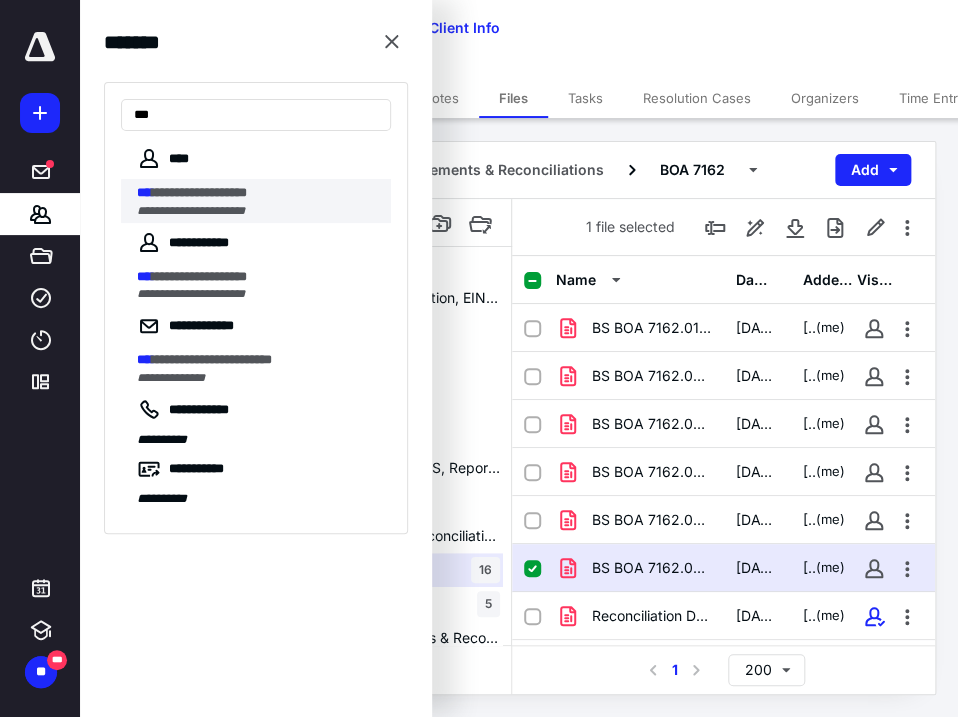 click on "**********" at bounding box center [191, 211] 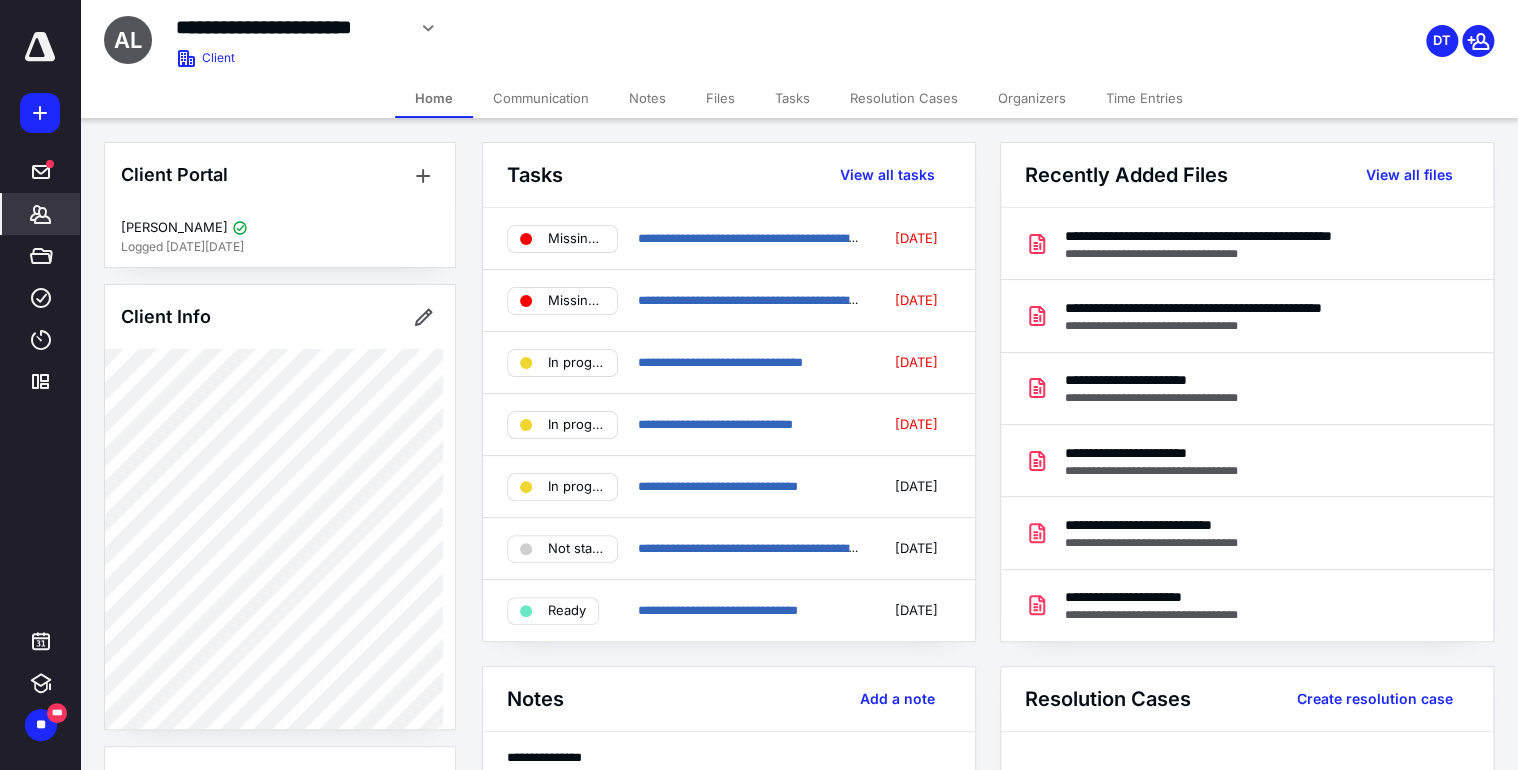 click on "Notes" at bounding box center [647, 98] 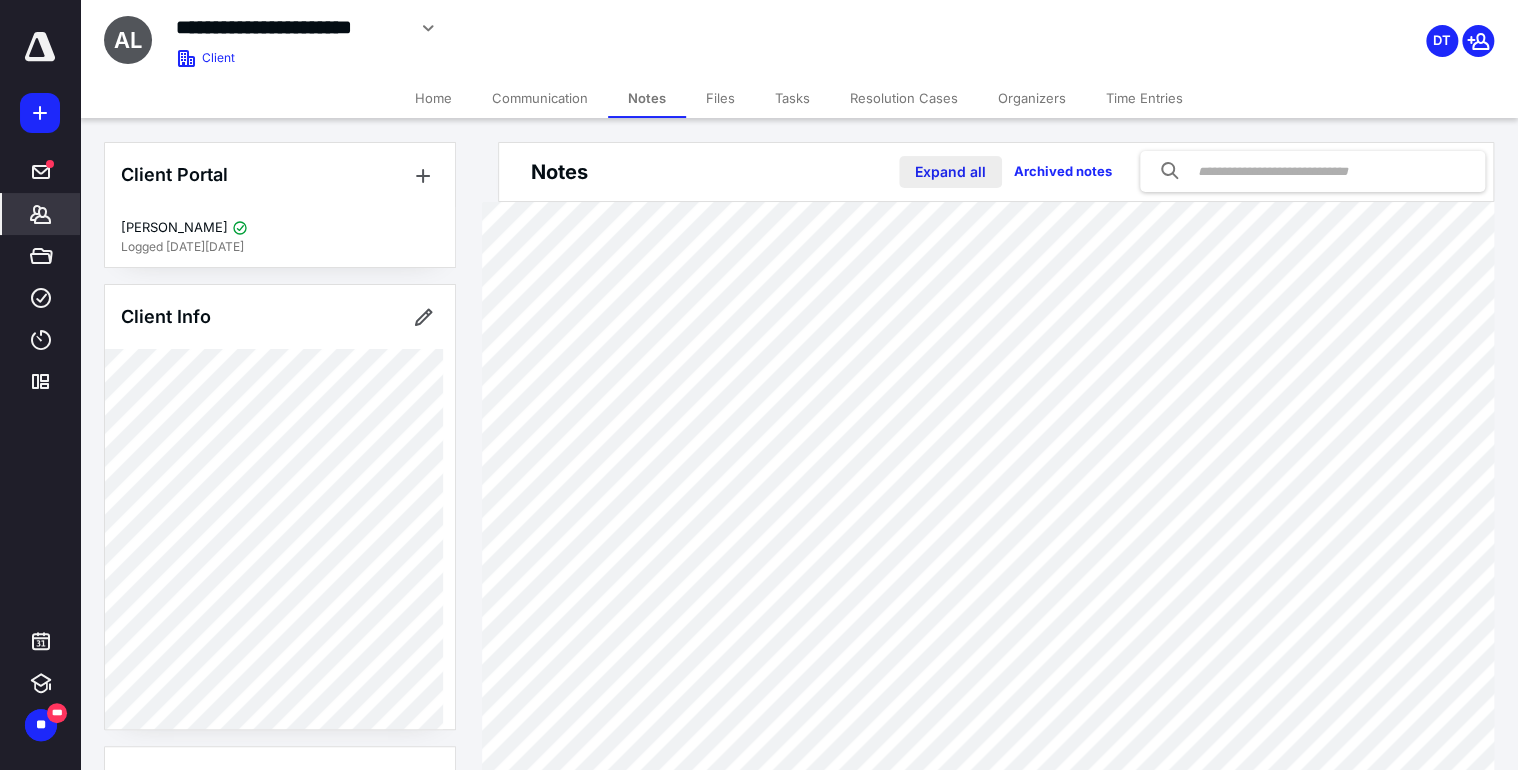 click on "Expand all" at bounding box center [950, 172] 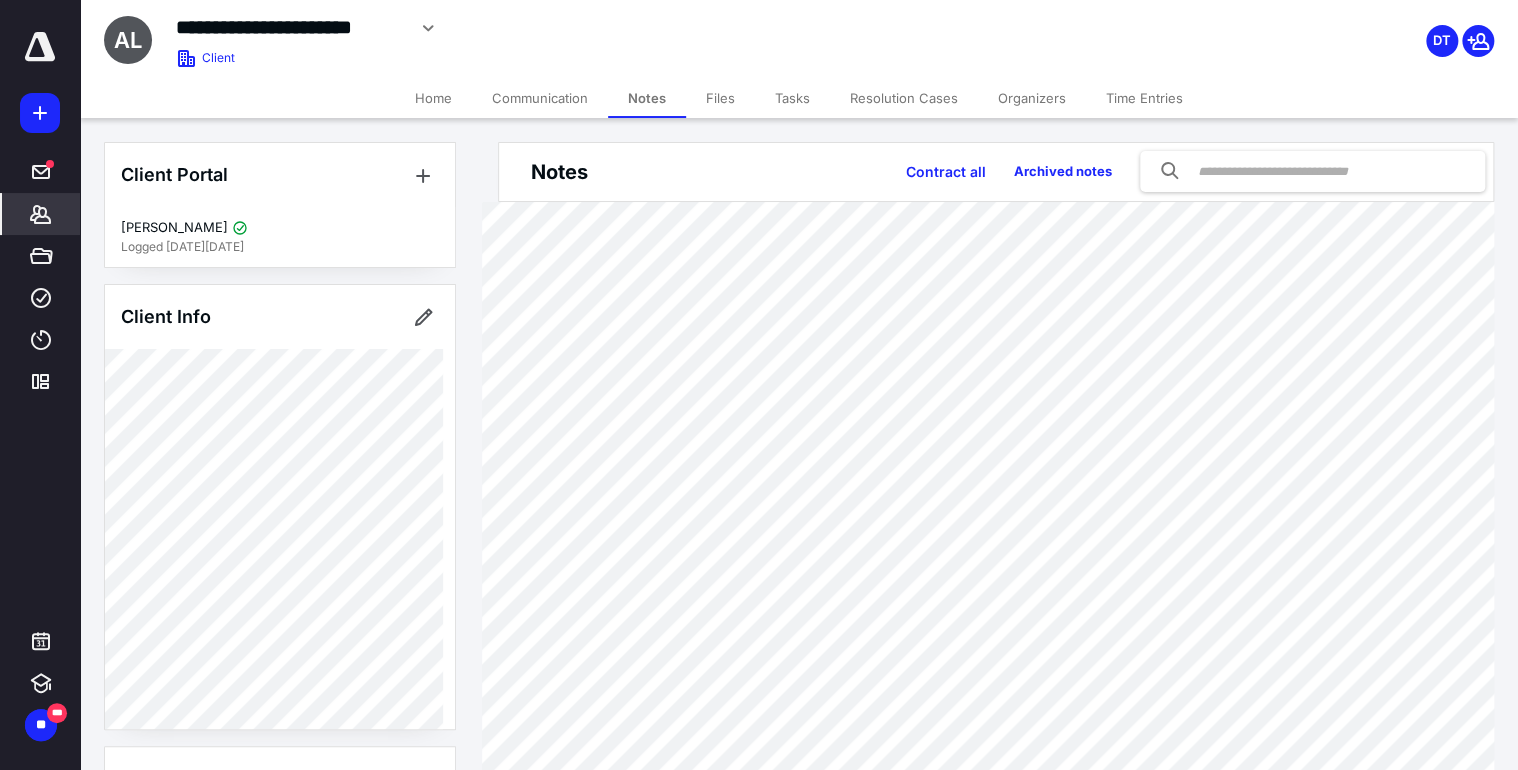 click on "Files" at bounding box center (720, 98) 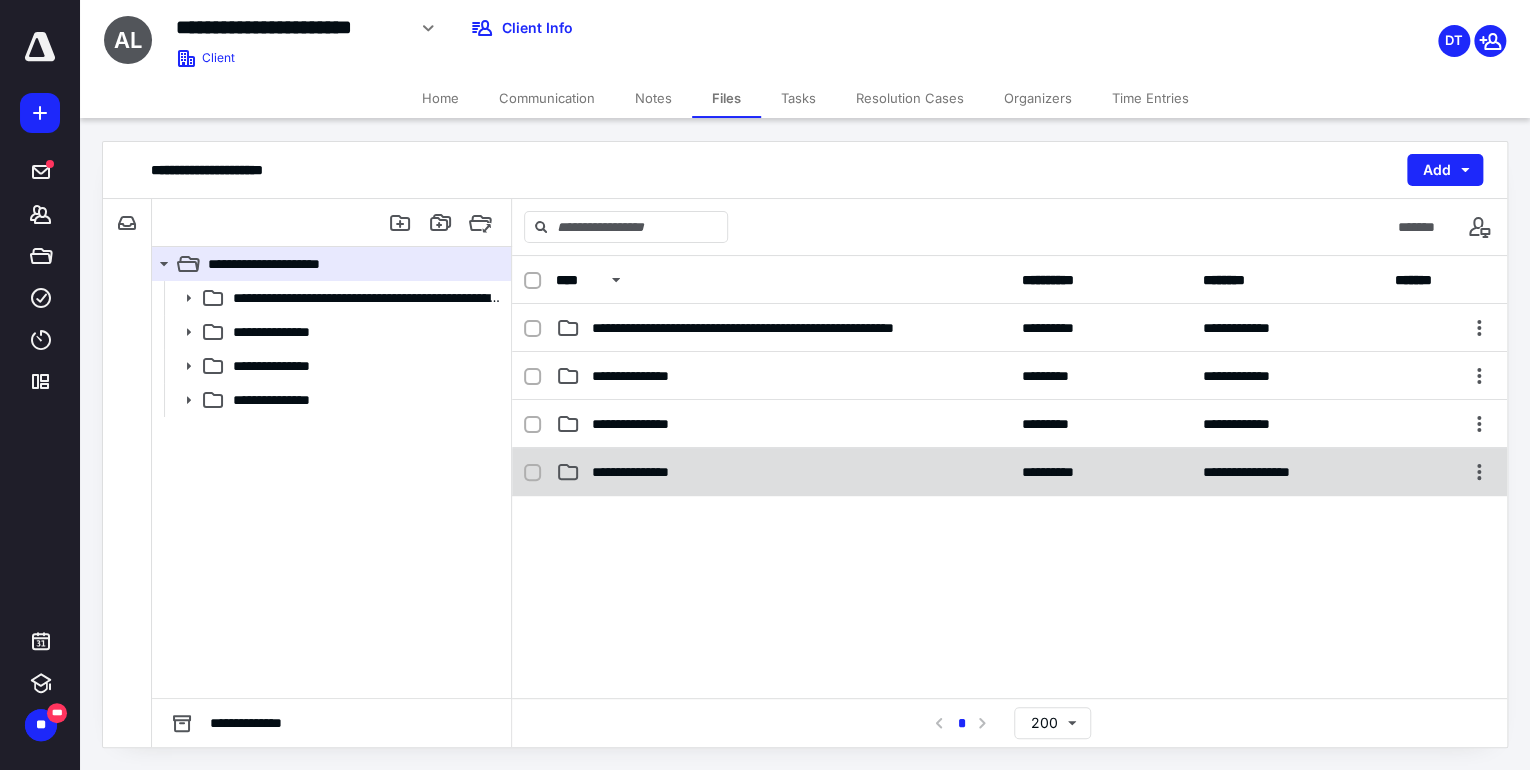 click on "**********" at bounding box center (782, 472) 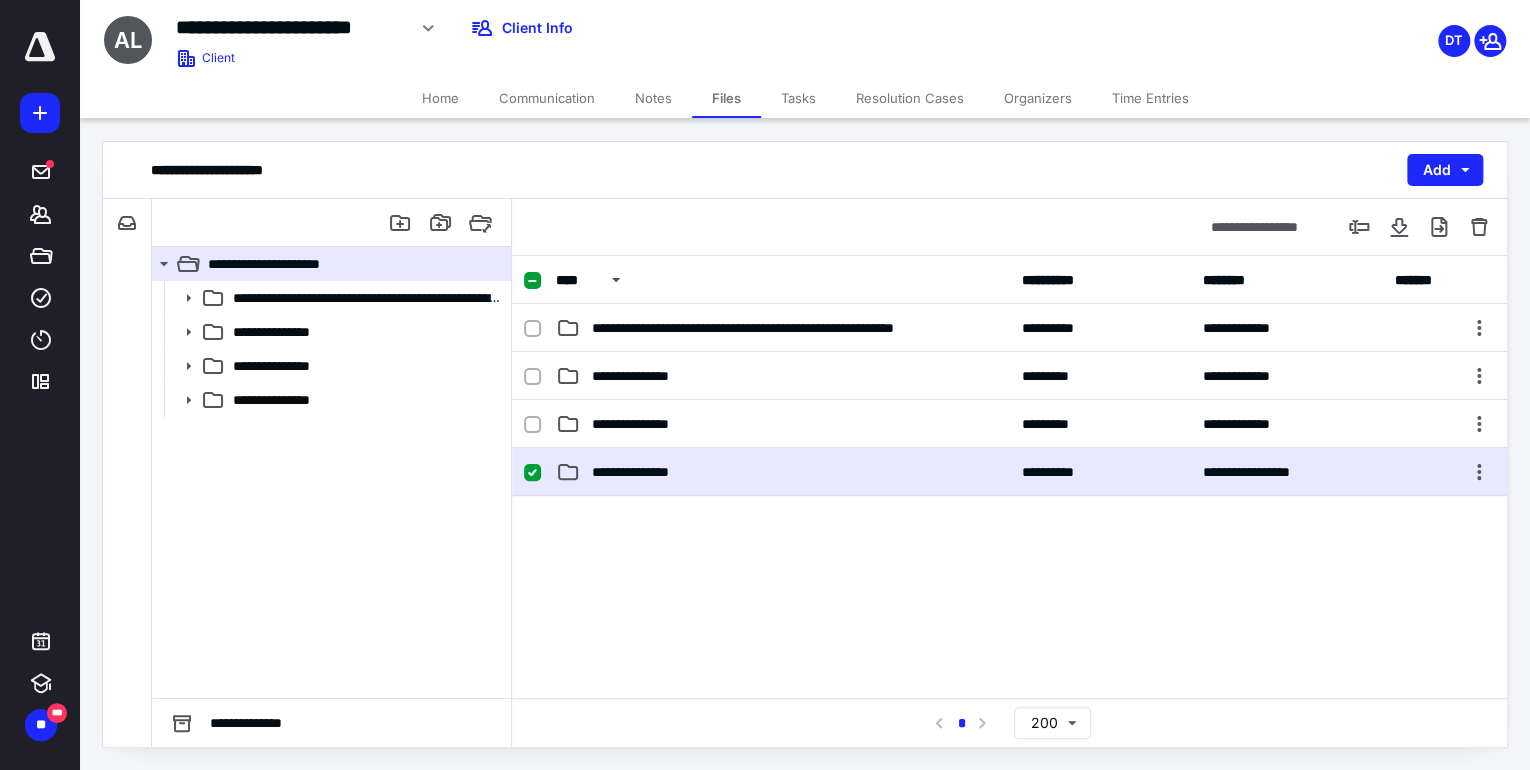 click on "**********" at bounding box center (782, 472) 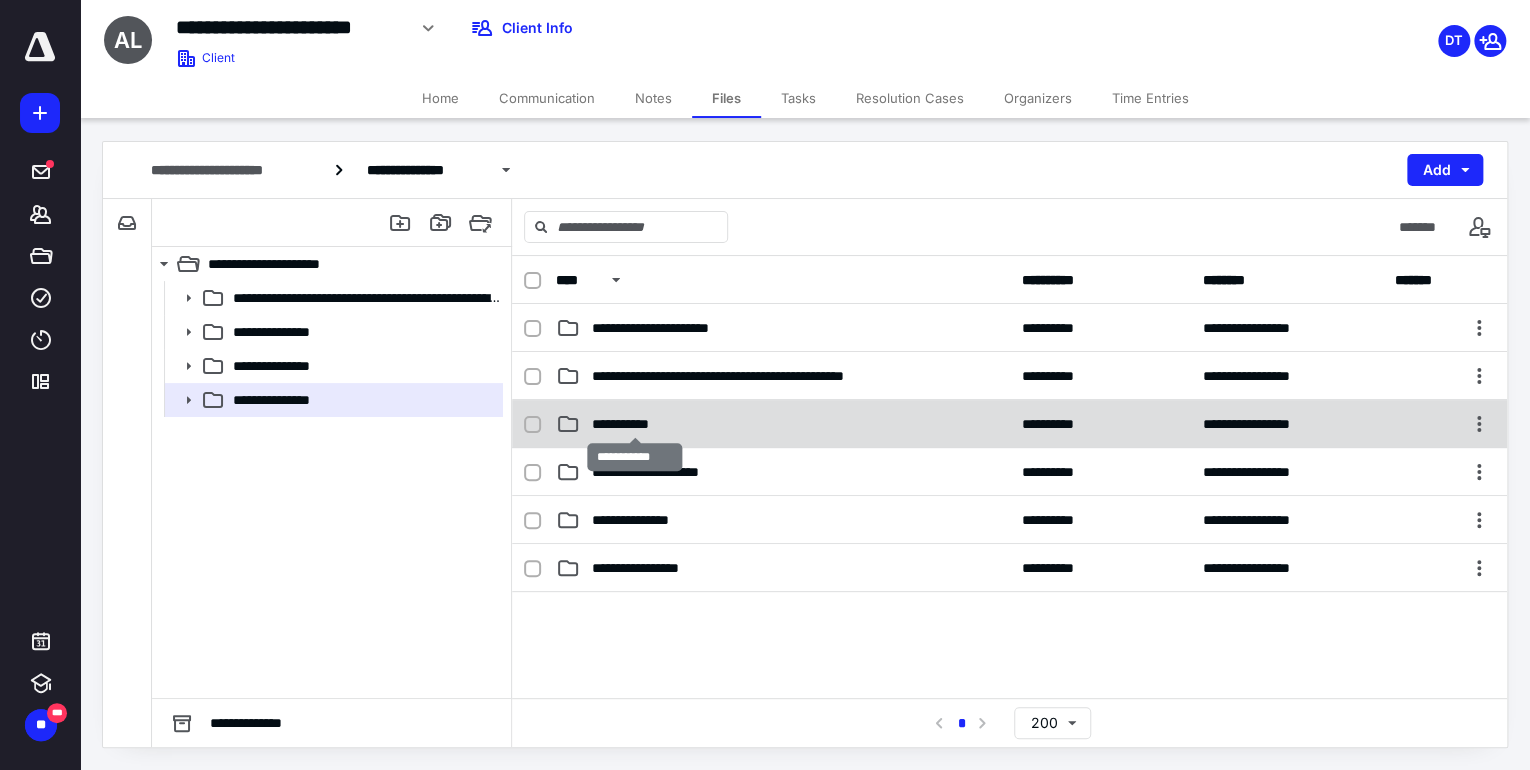 click on "**********" at bounding box center (635, 424) 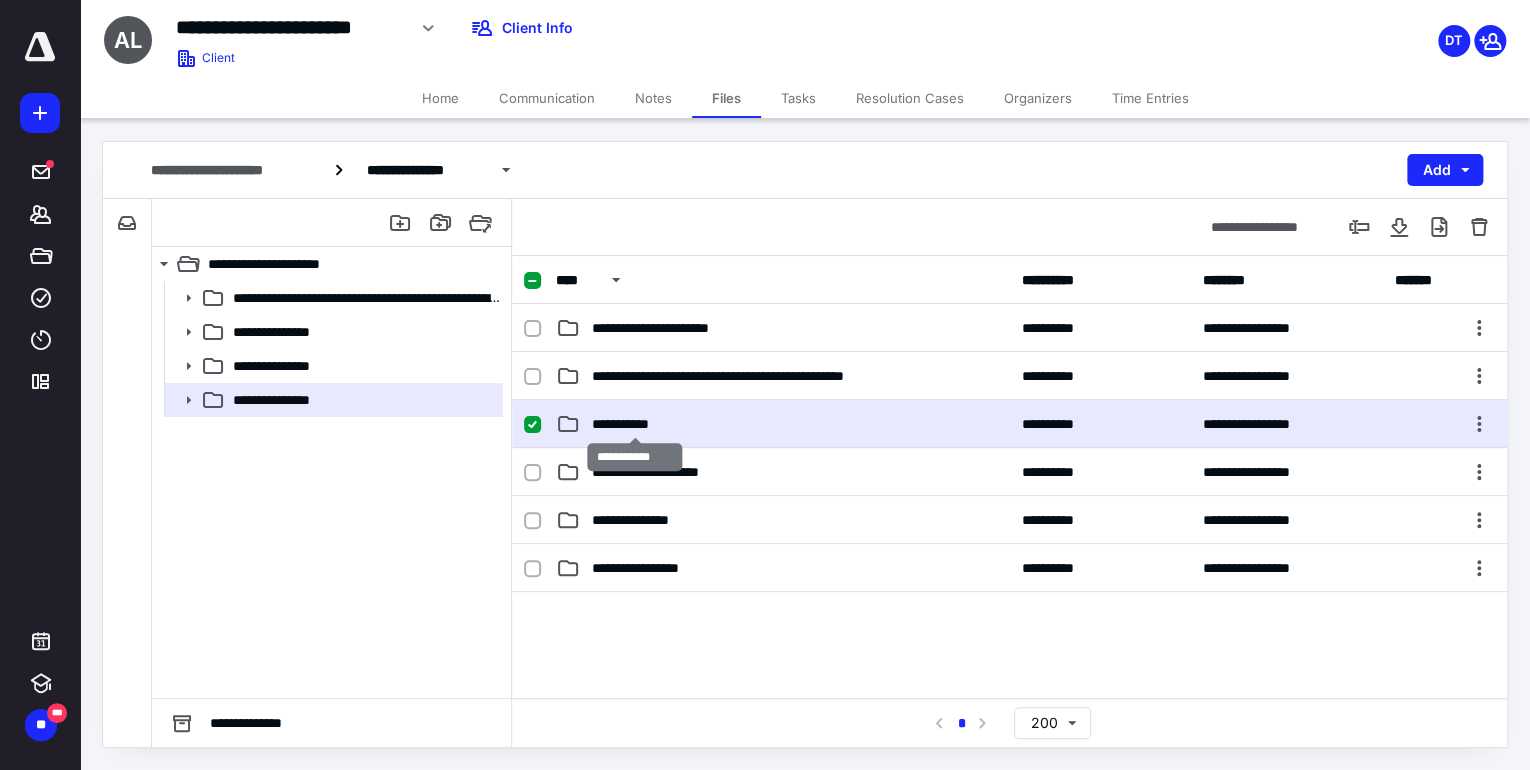 click on "**********" at bounding box center [635, 424] 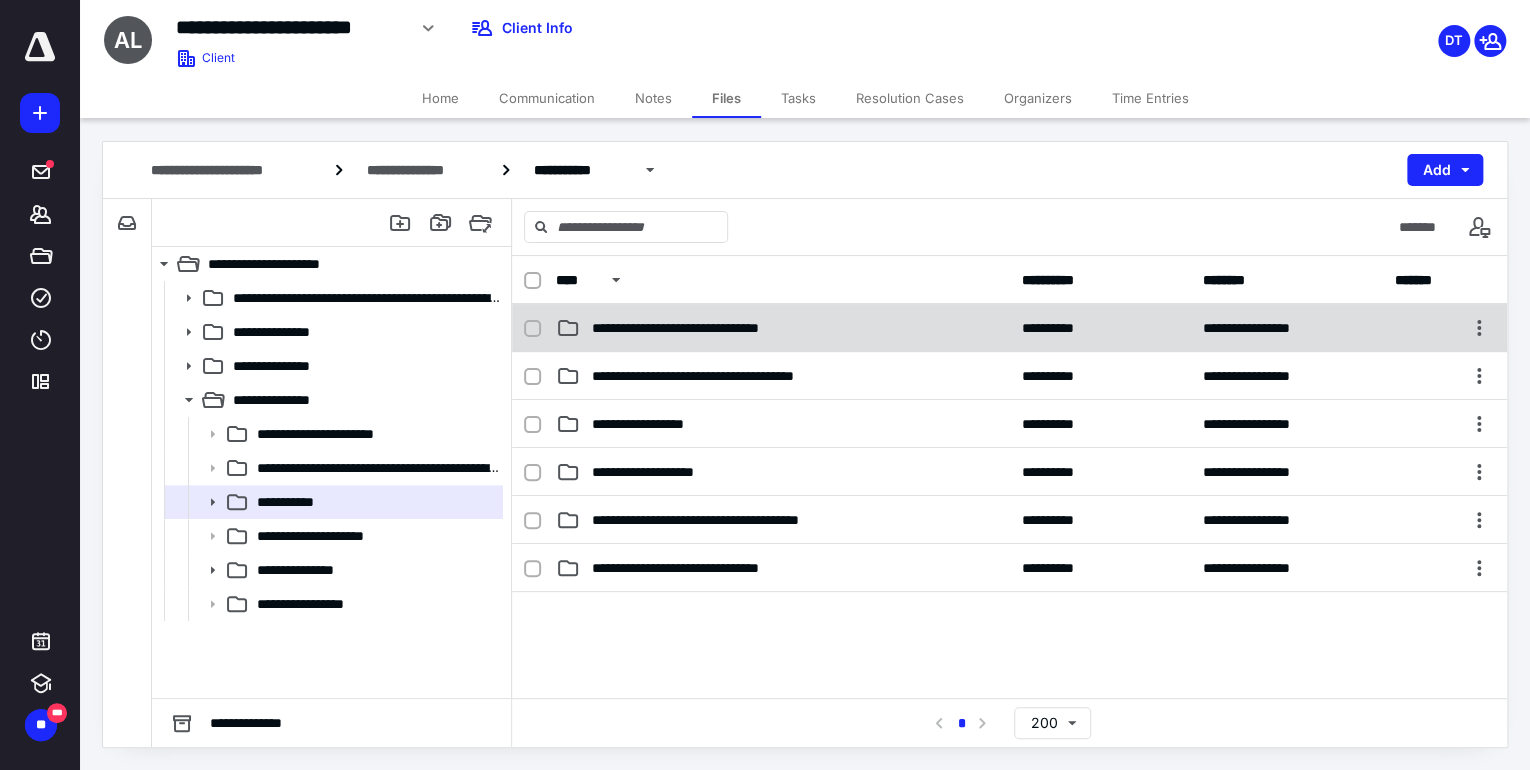 click on "**********" at bounding box center (706, 328) 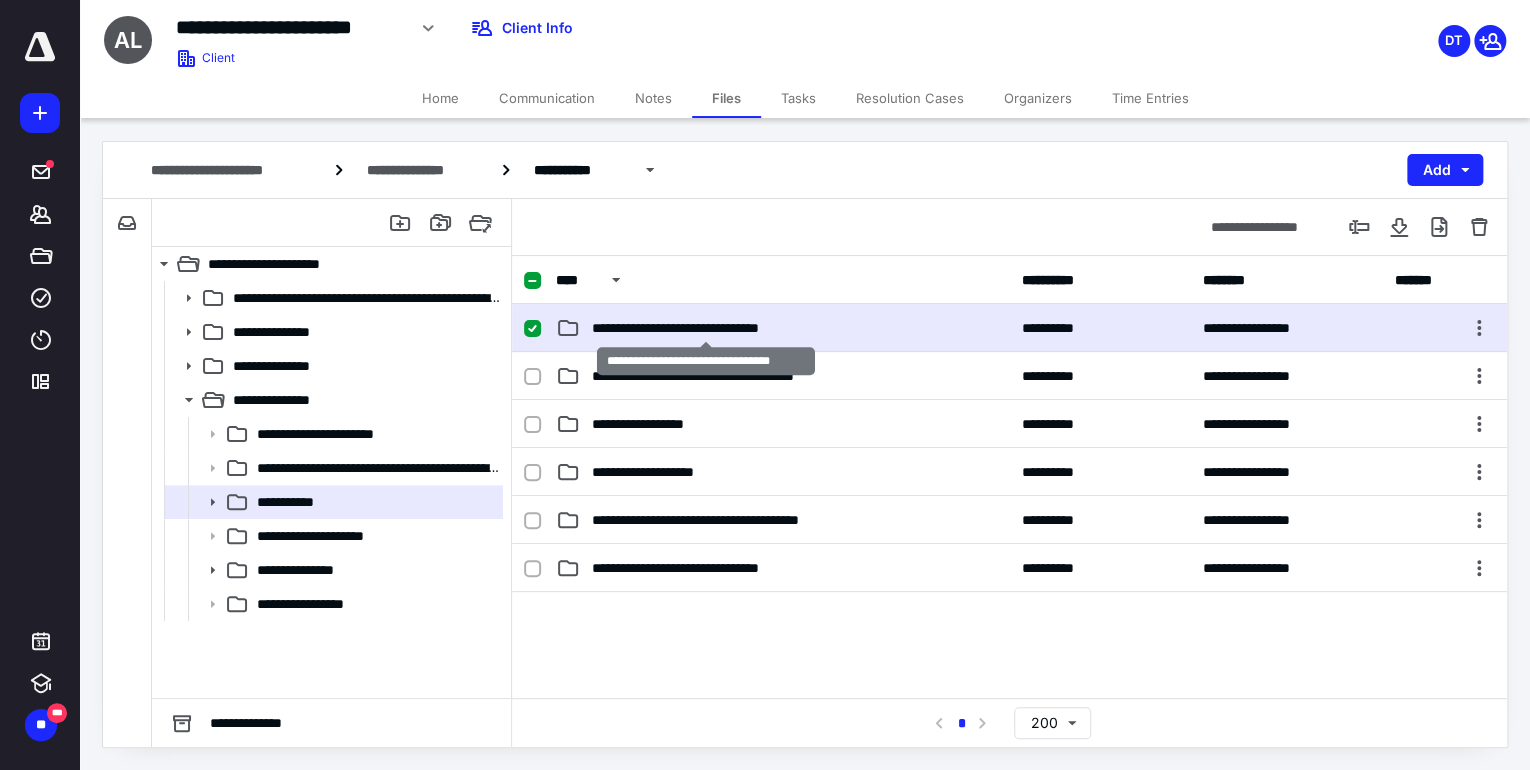 click on "**********" at bounding box center [706, 328] 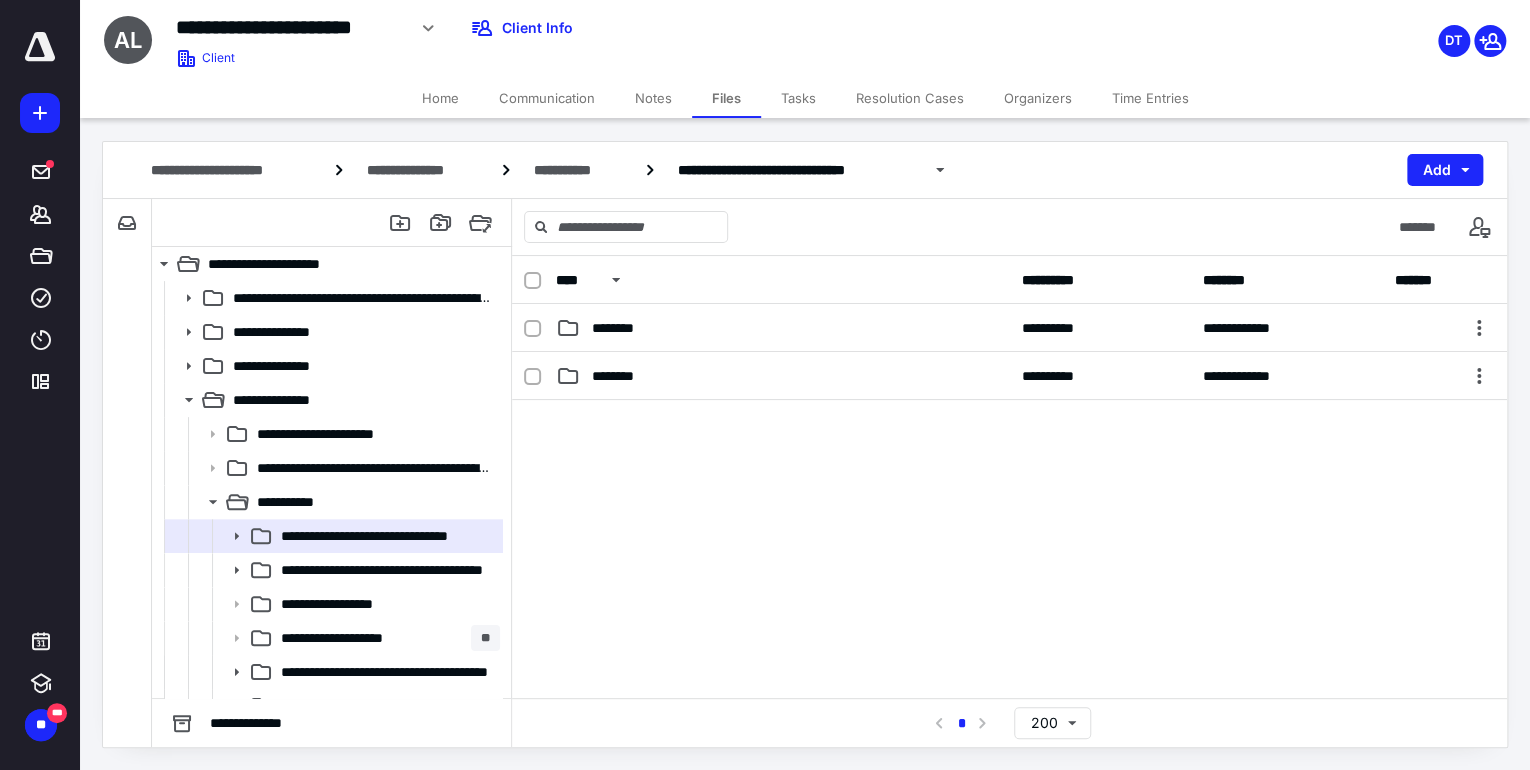 click on "Notes" at bounding box center [653, 98] 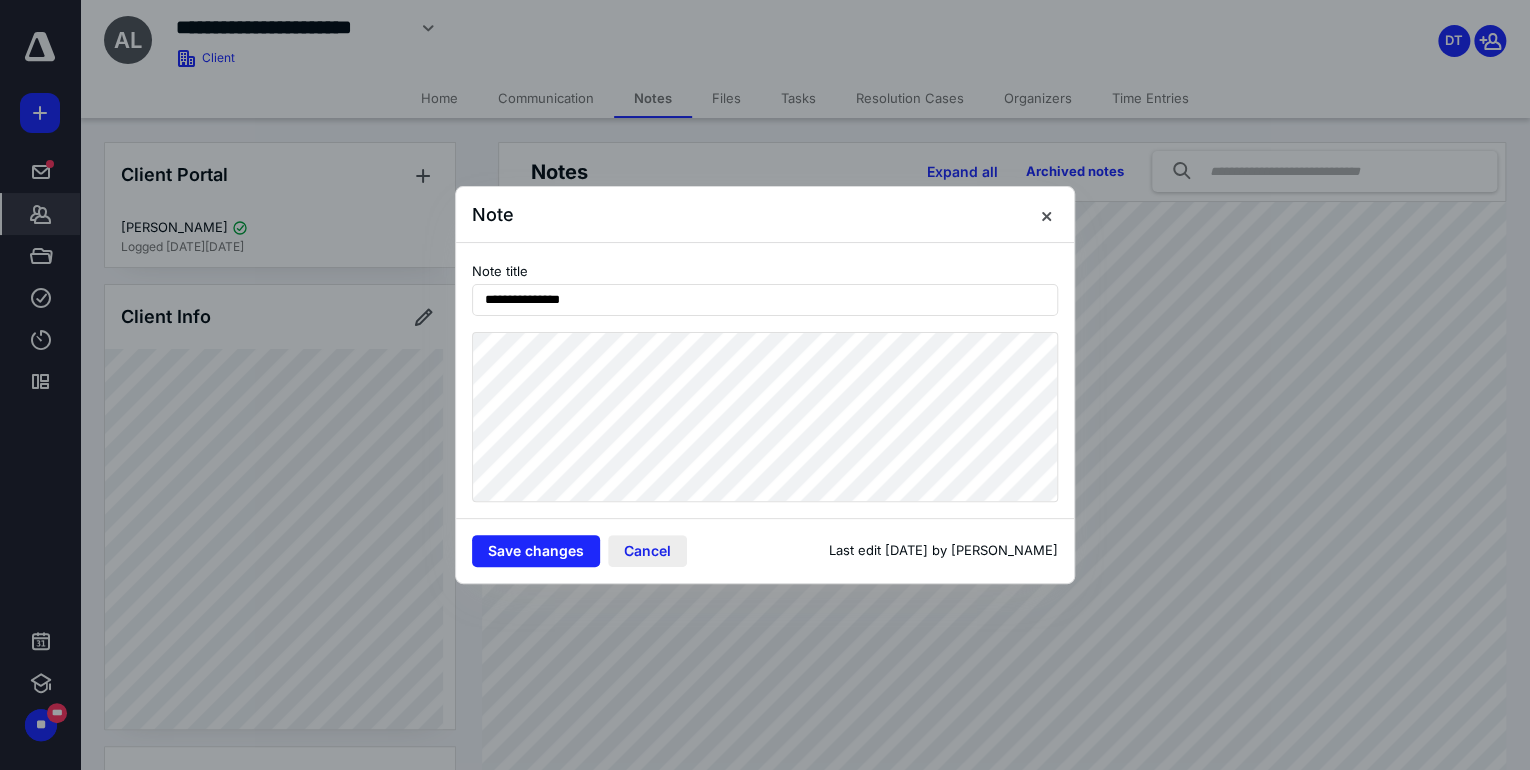 click on "Cancel" at bounding box center [647, 551] 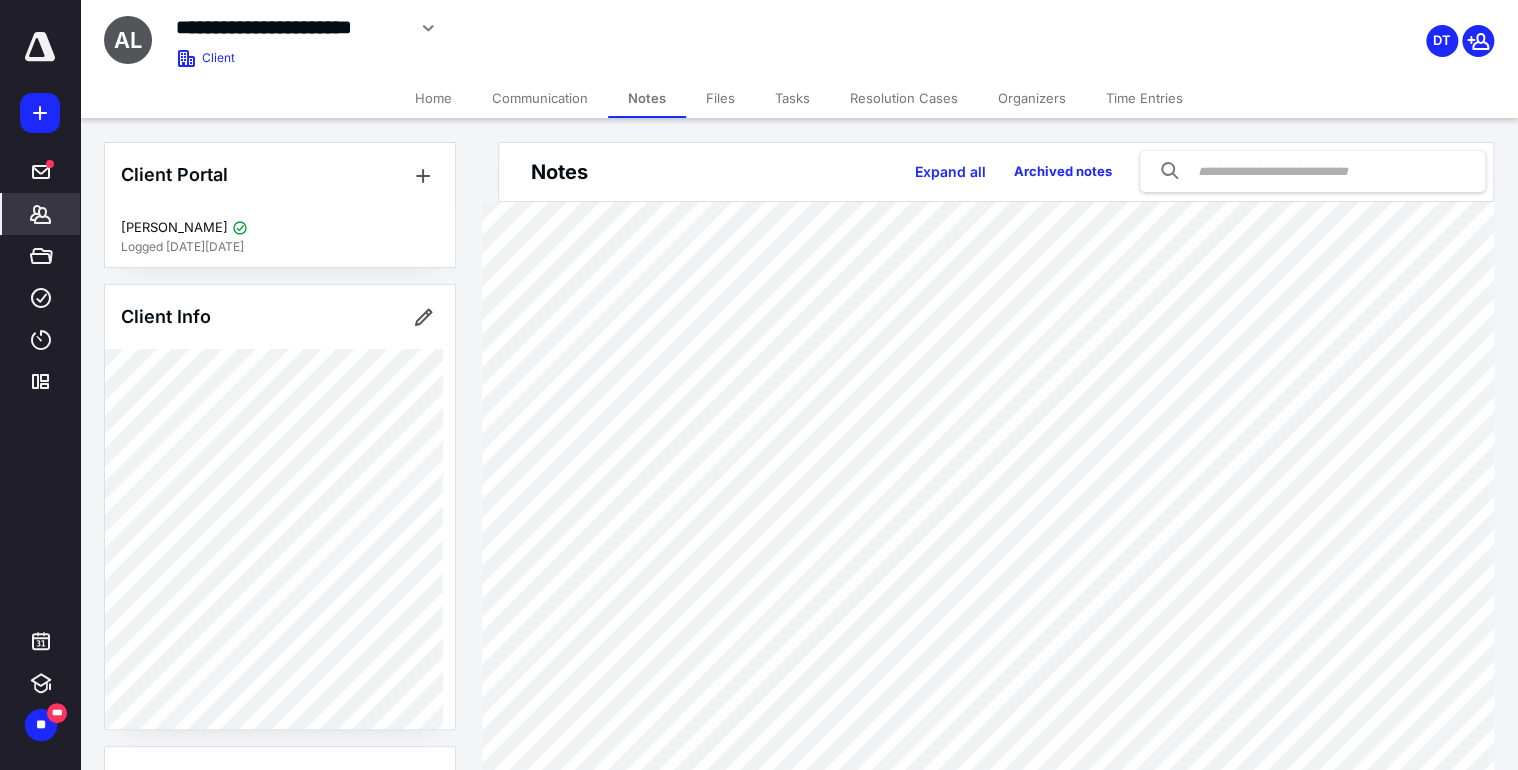 click on "Files" at bounding box center [720, 98] 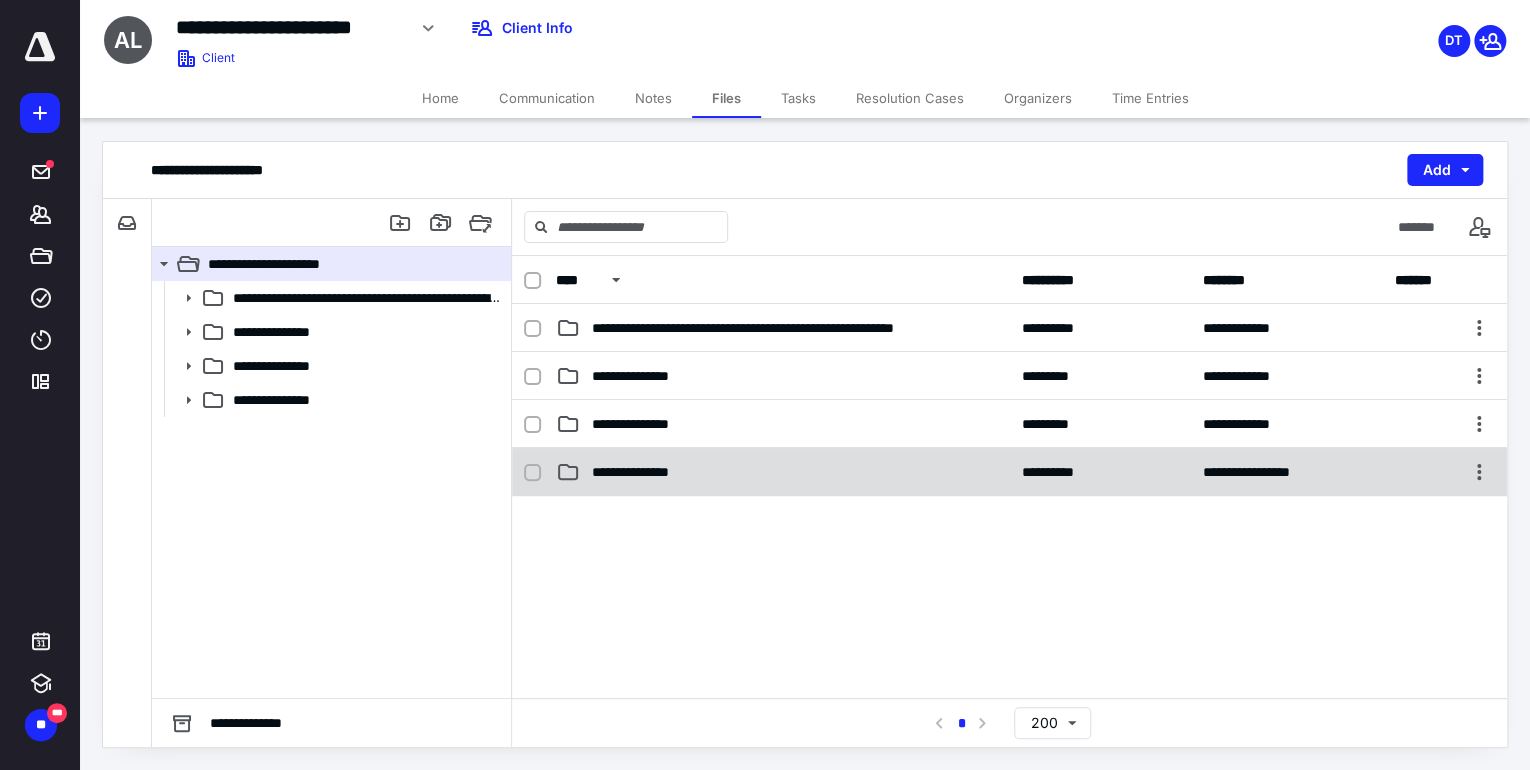 click on "**********" at bounding box center (646, 472) 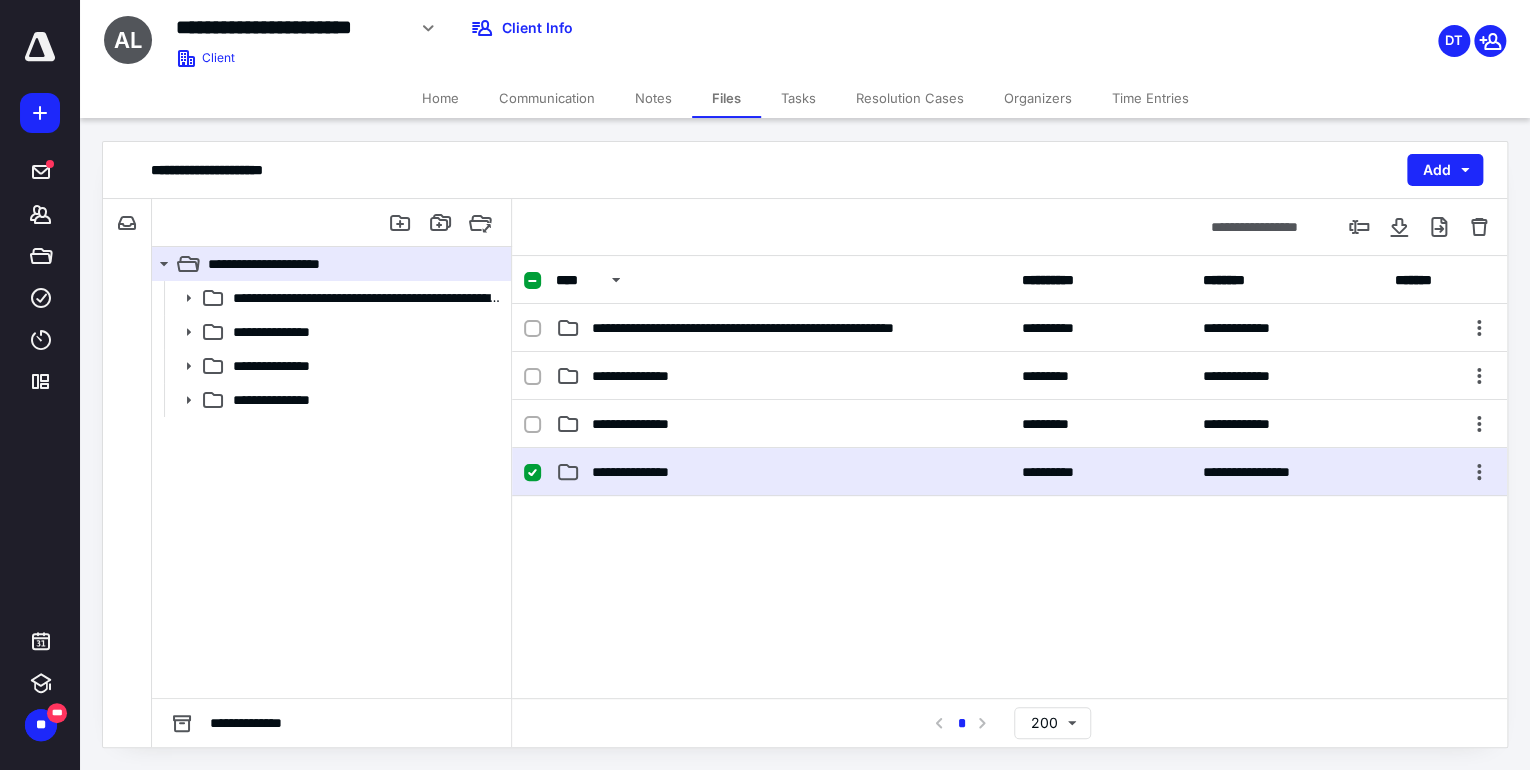 click on "**********" at bounding box center [646, 472] 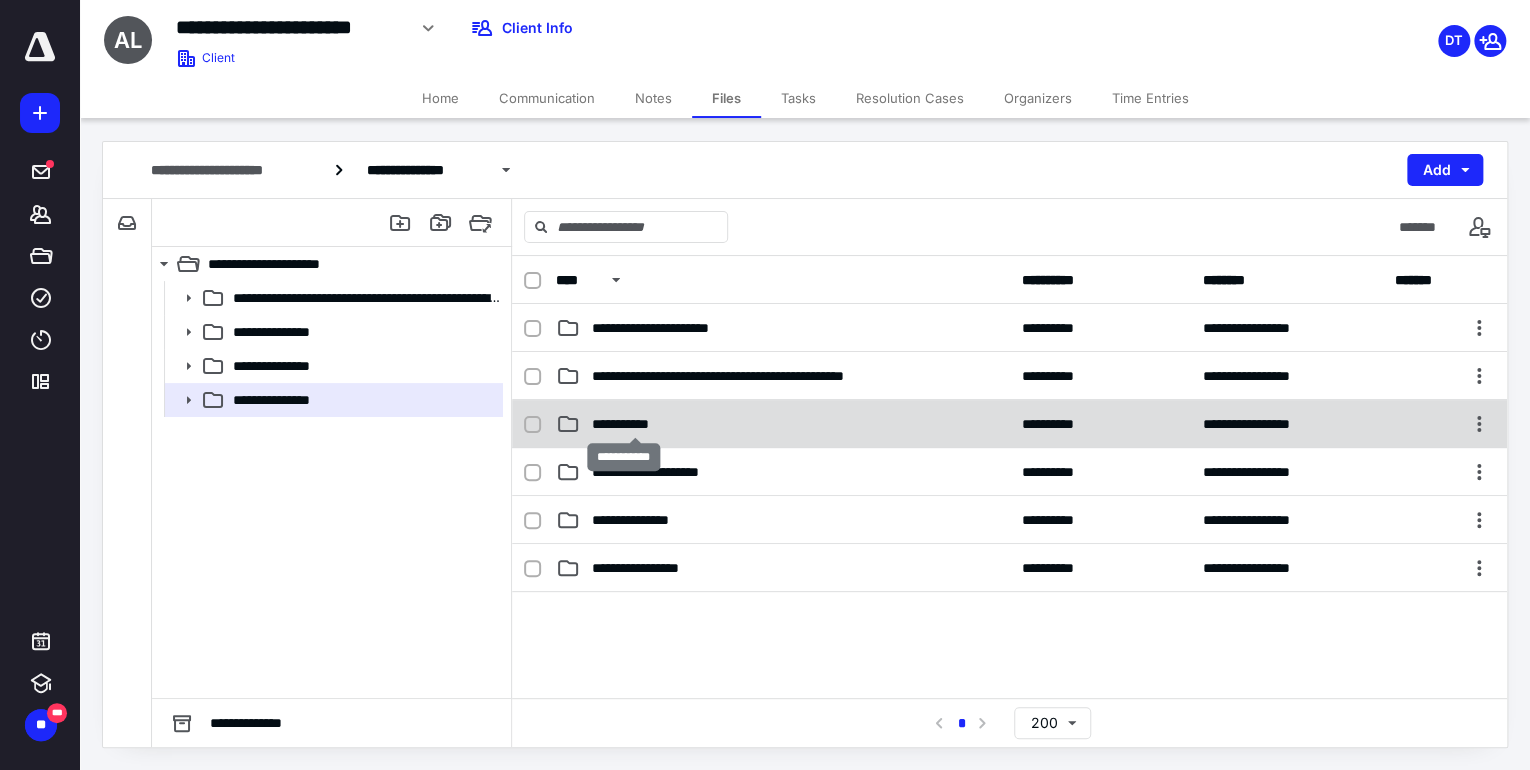 click on "**********" at bounding box center [635, 424] 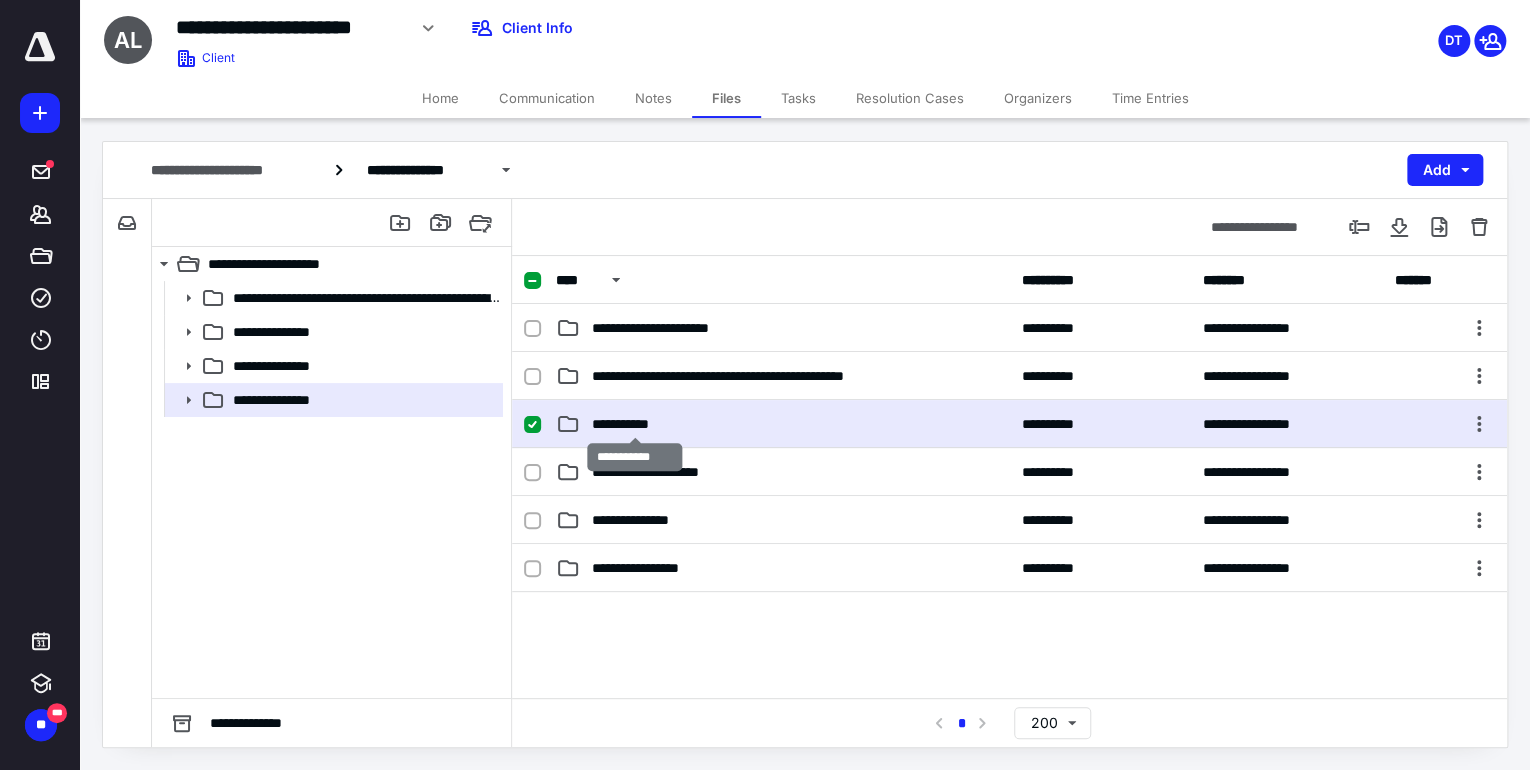 click on "**********" at bounding box center [635, 424] 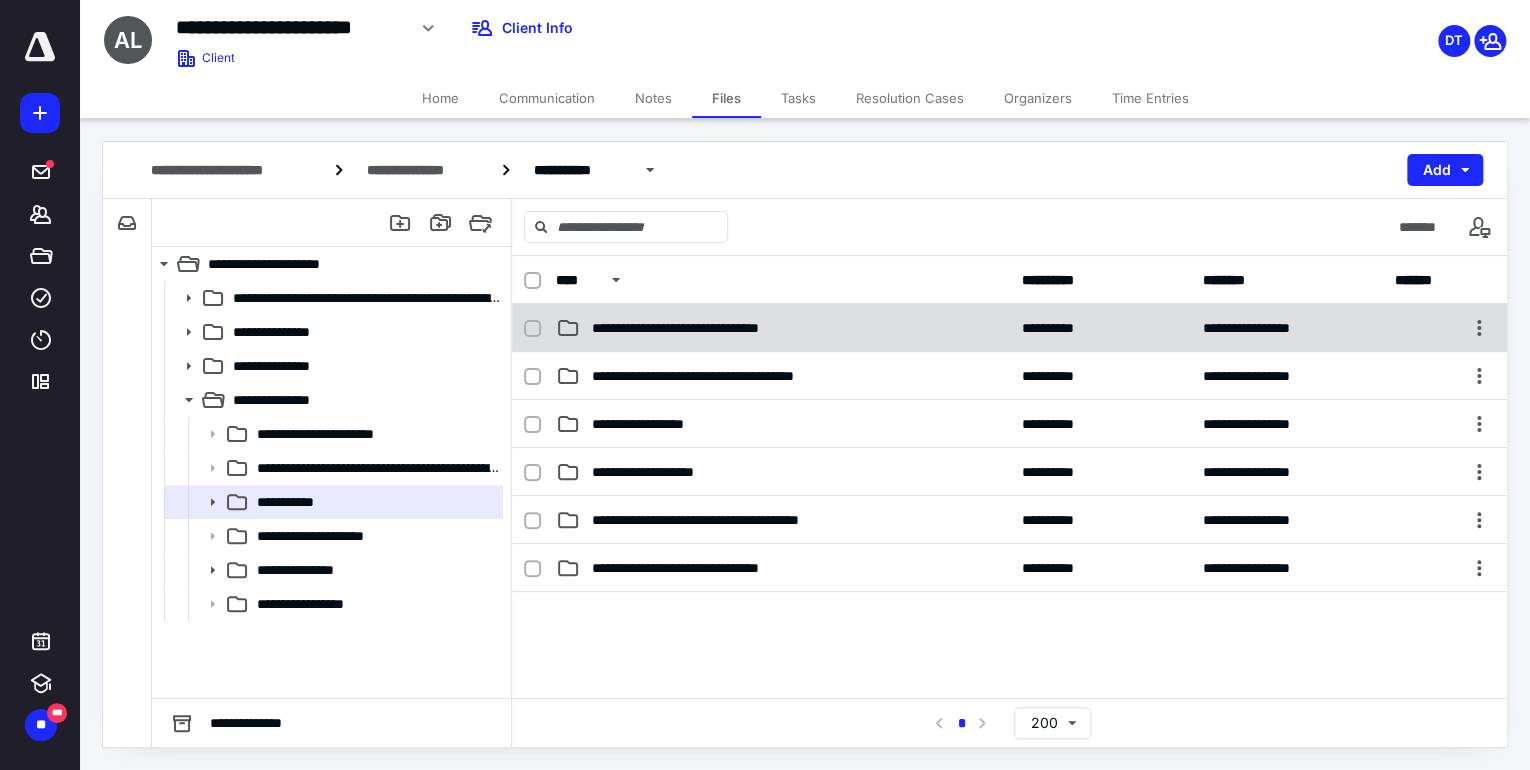 click on "**********" at bounding box center (706, 328) 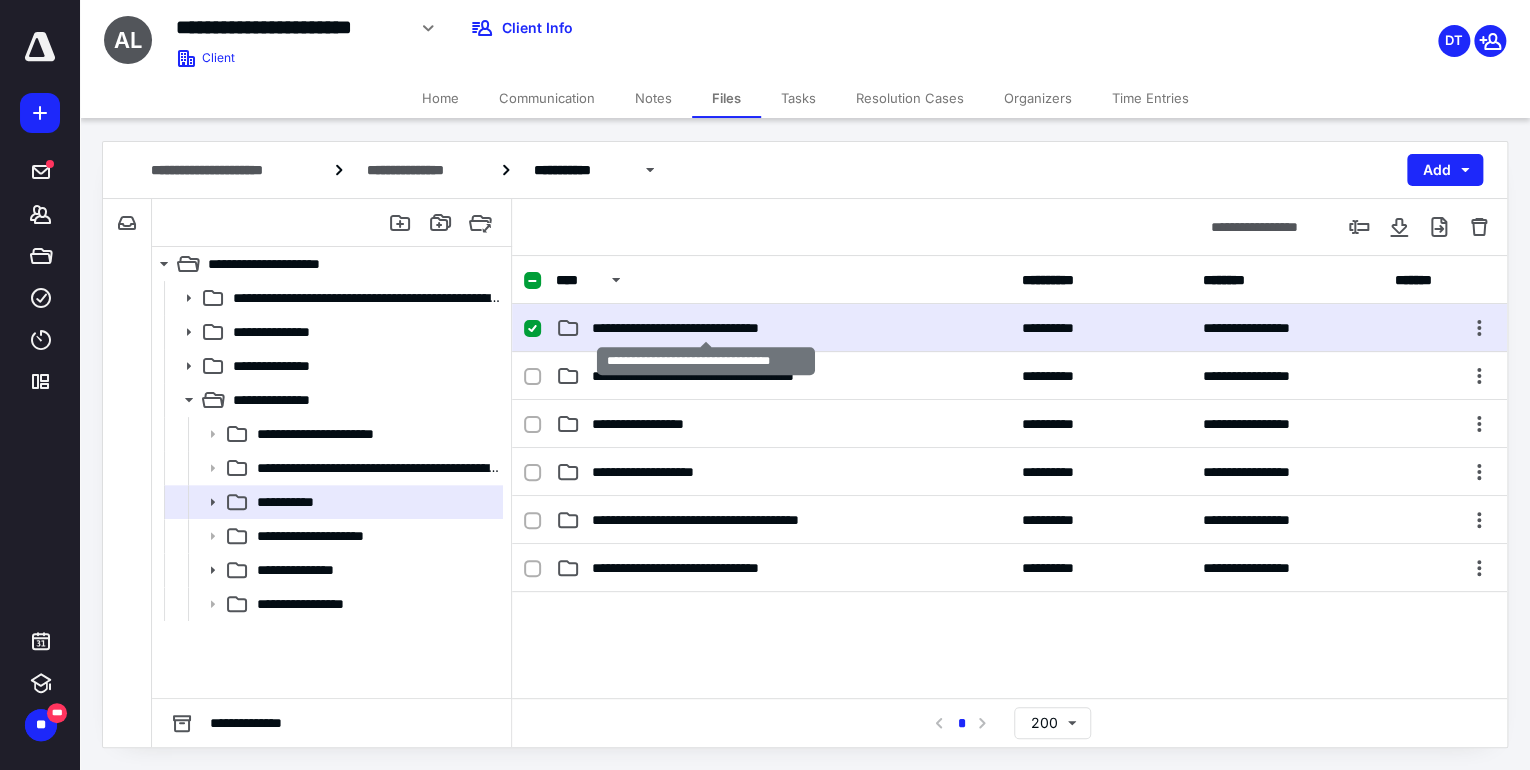 click on "**********" at bounding box center [706, 328] 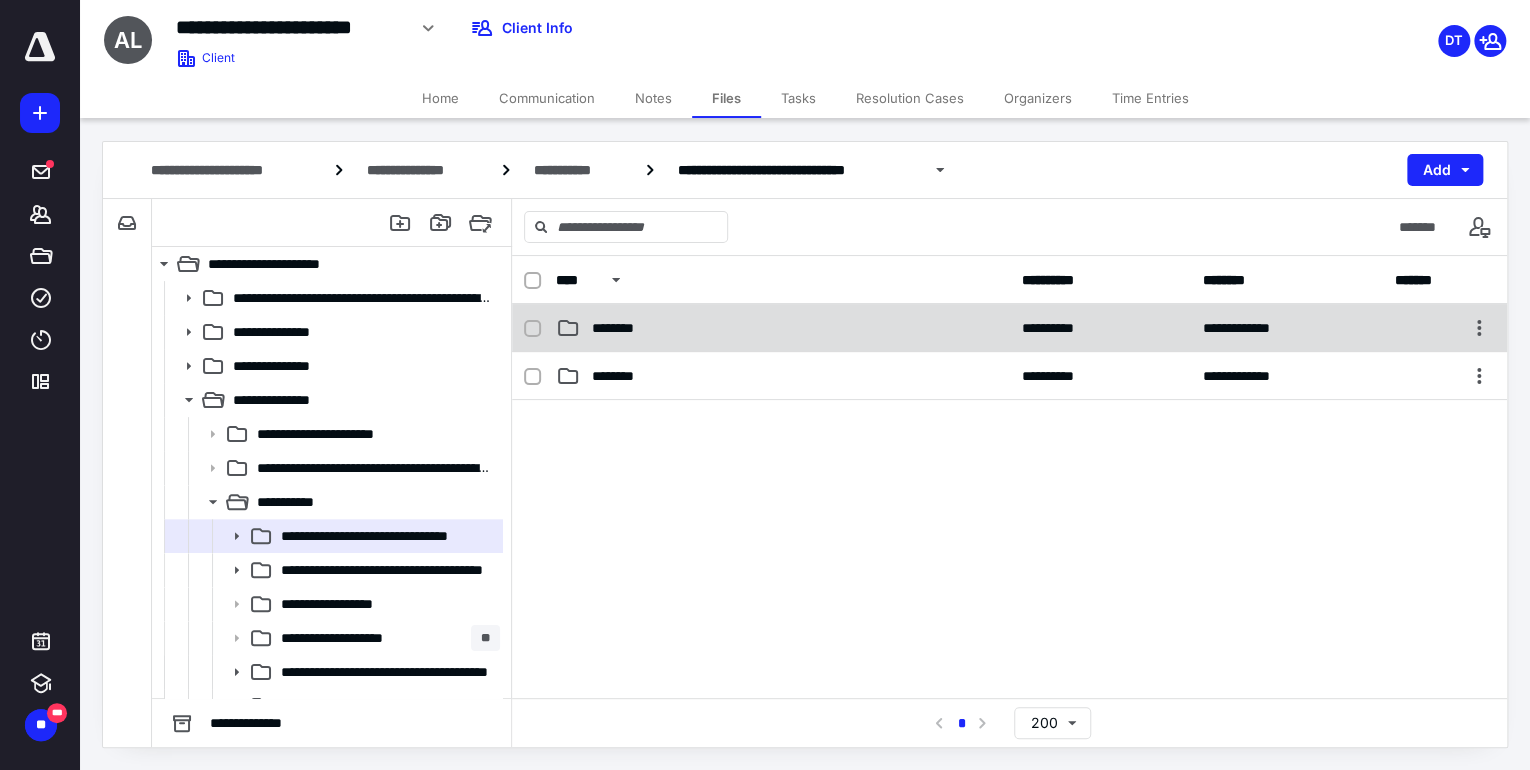 click on "********" at bounding box center [782, 328] 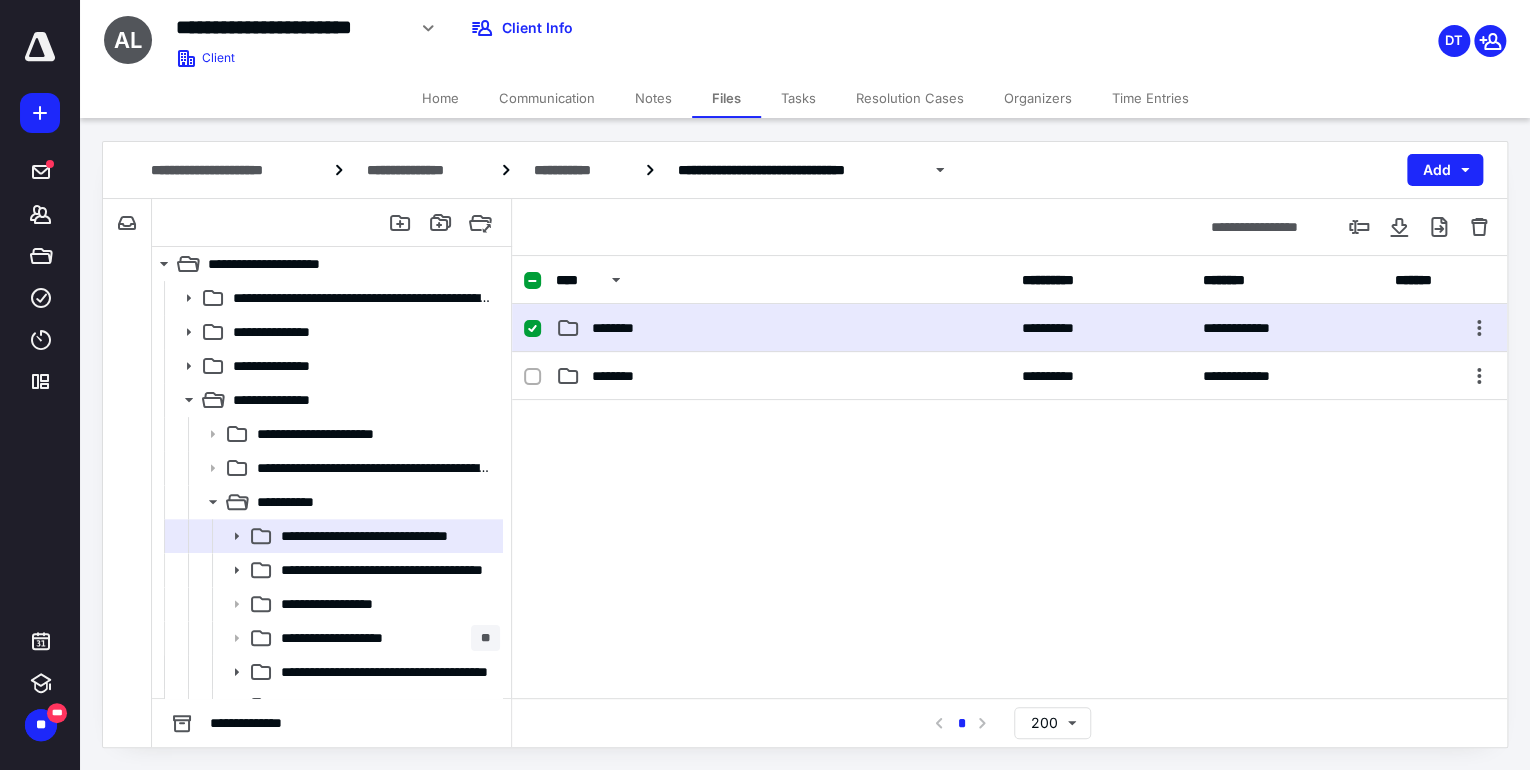 click on "********" at bounding box center [782, 328] 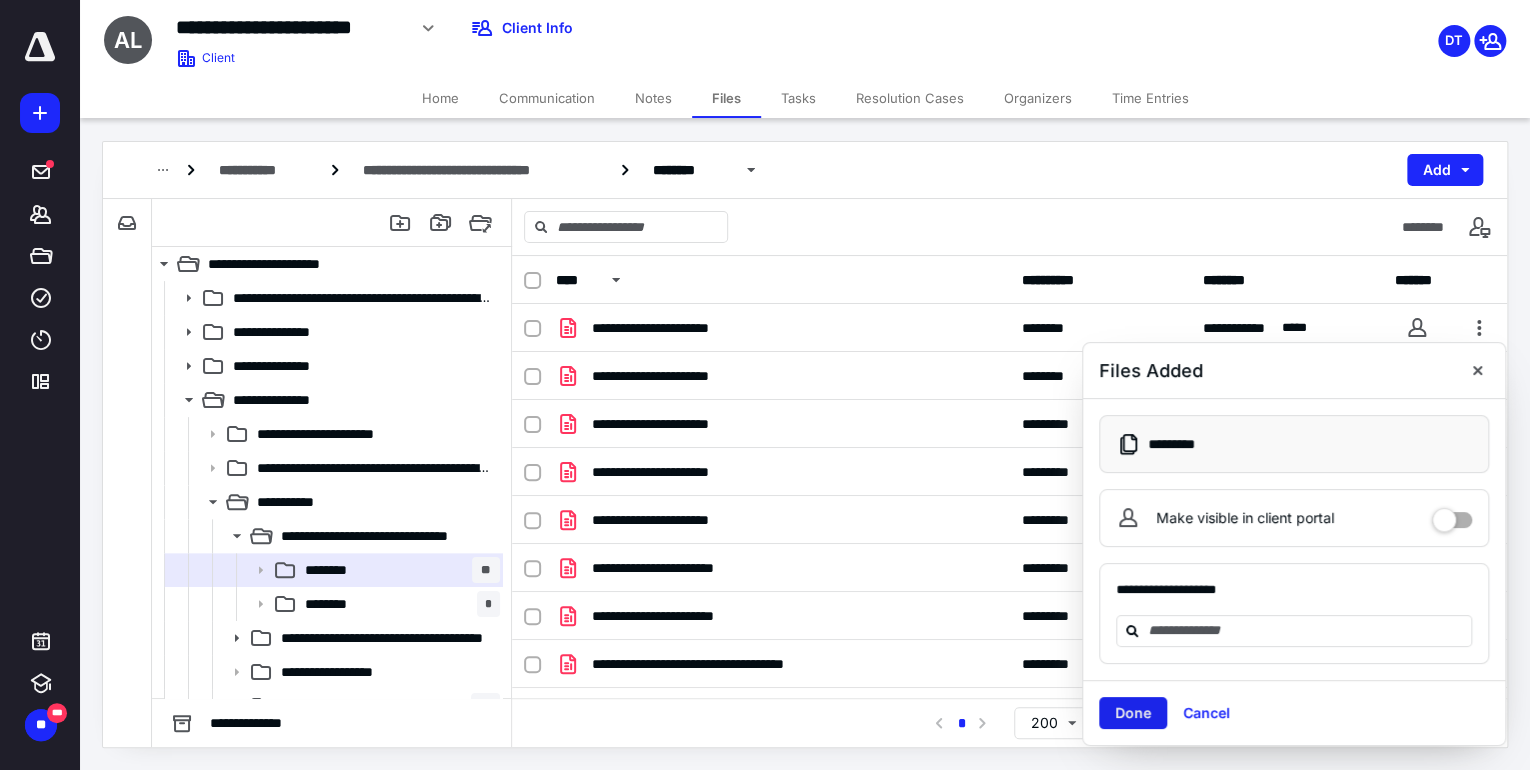 click on "Done" at bounding box center (1133, 713) 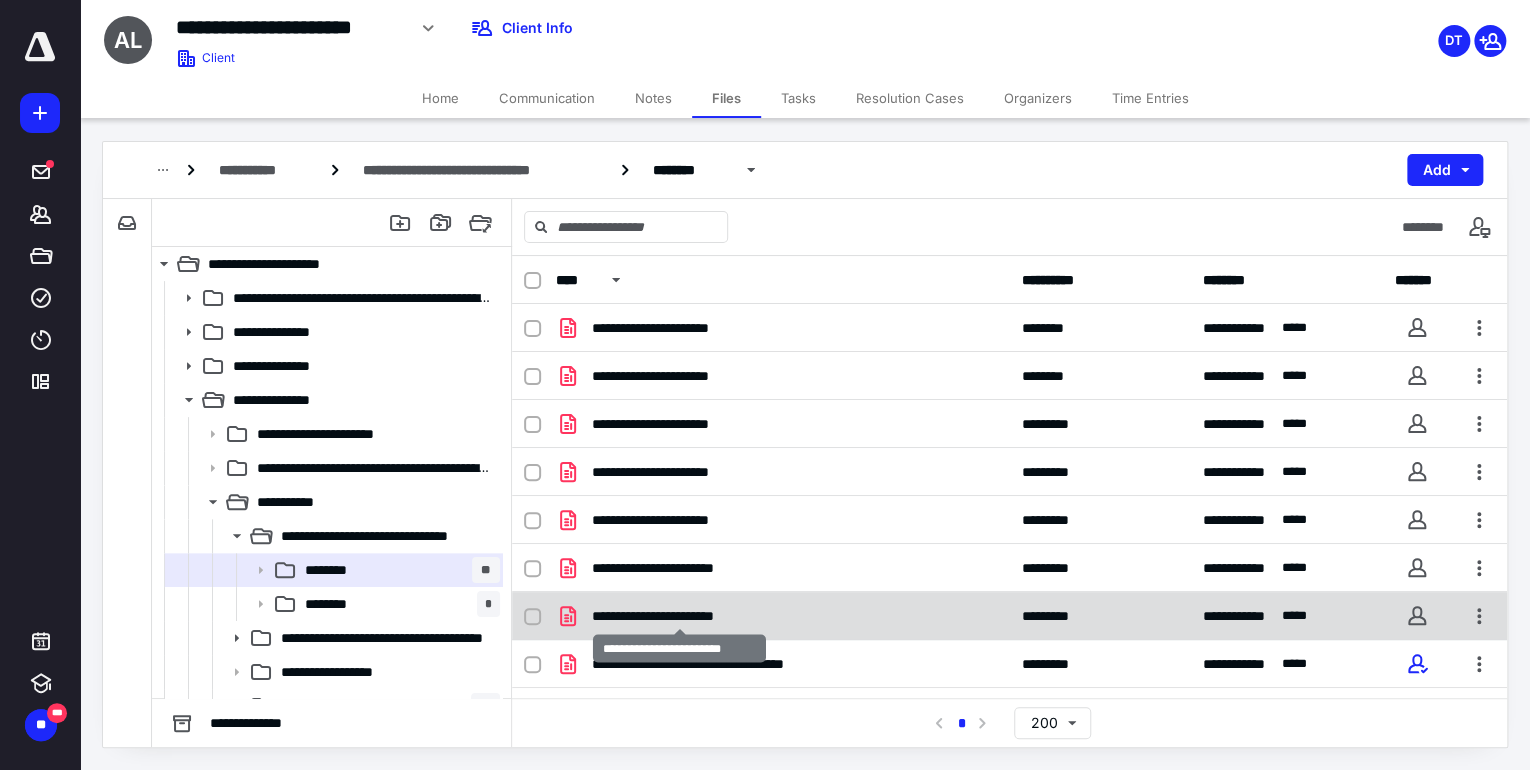 click on "**********" at bounding box center [680, 616] 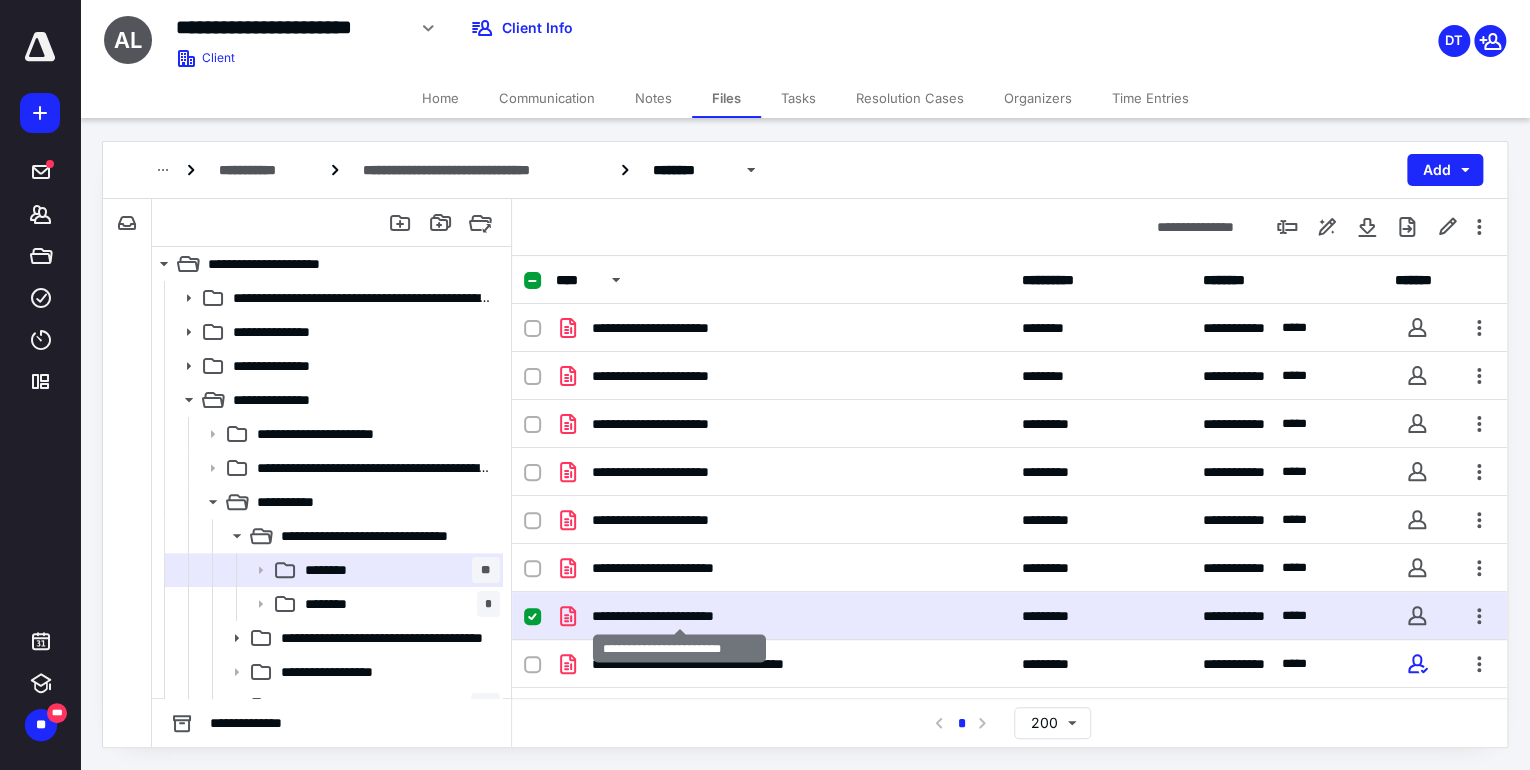 click on "**********" at bounding box center [680, 616] 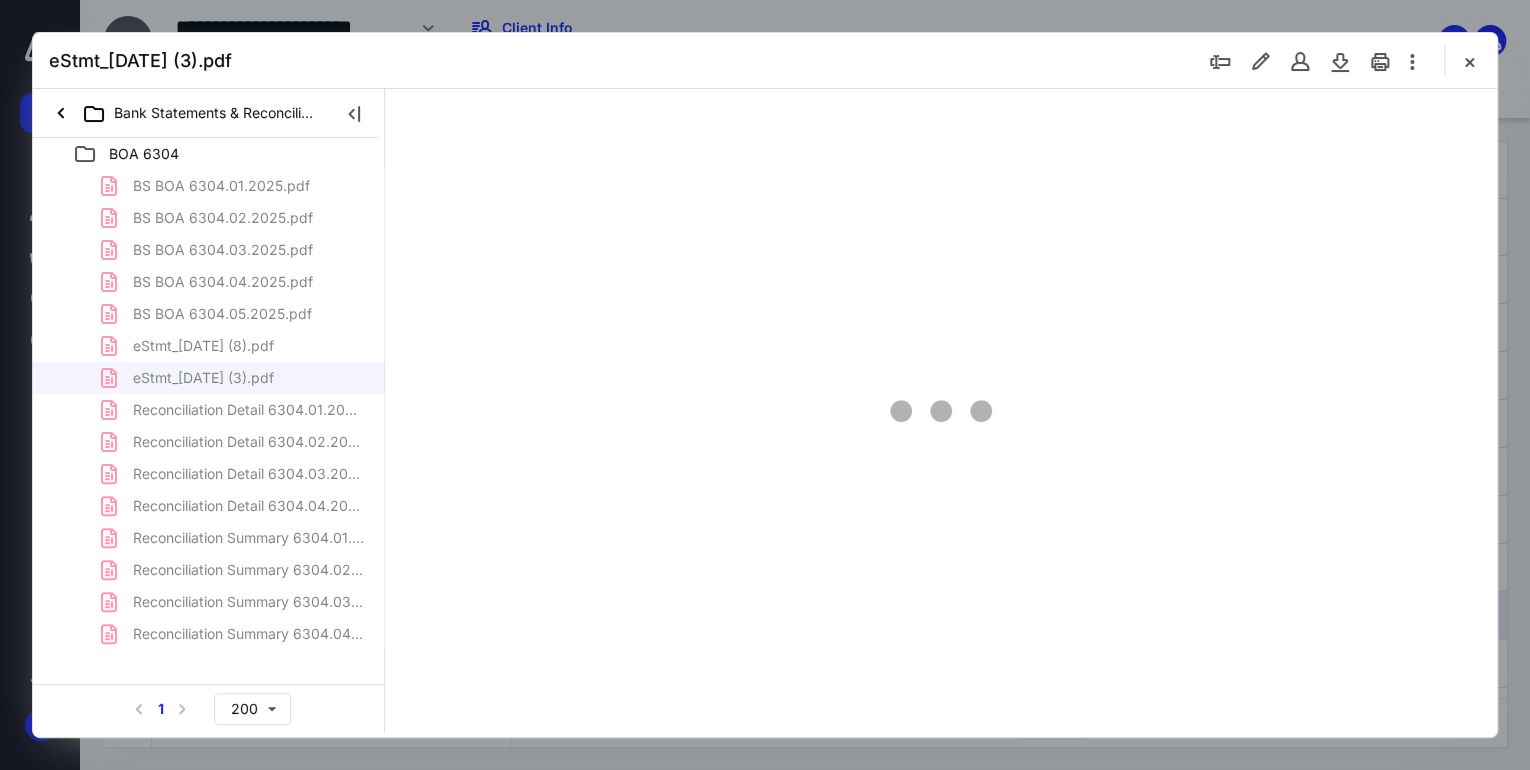 scroll, scrollTop: 0, scrollLeft: 0, axis: both 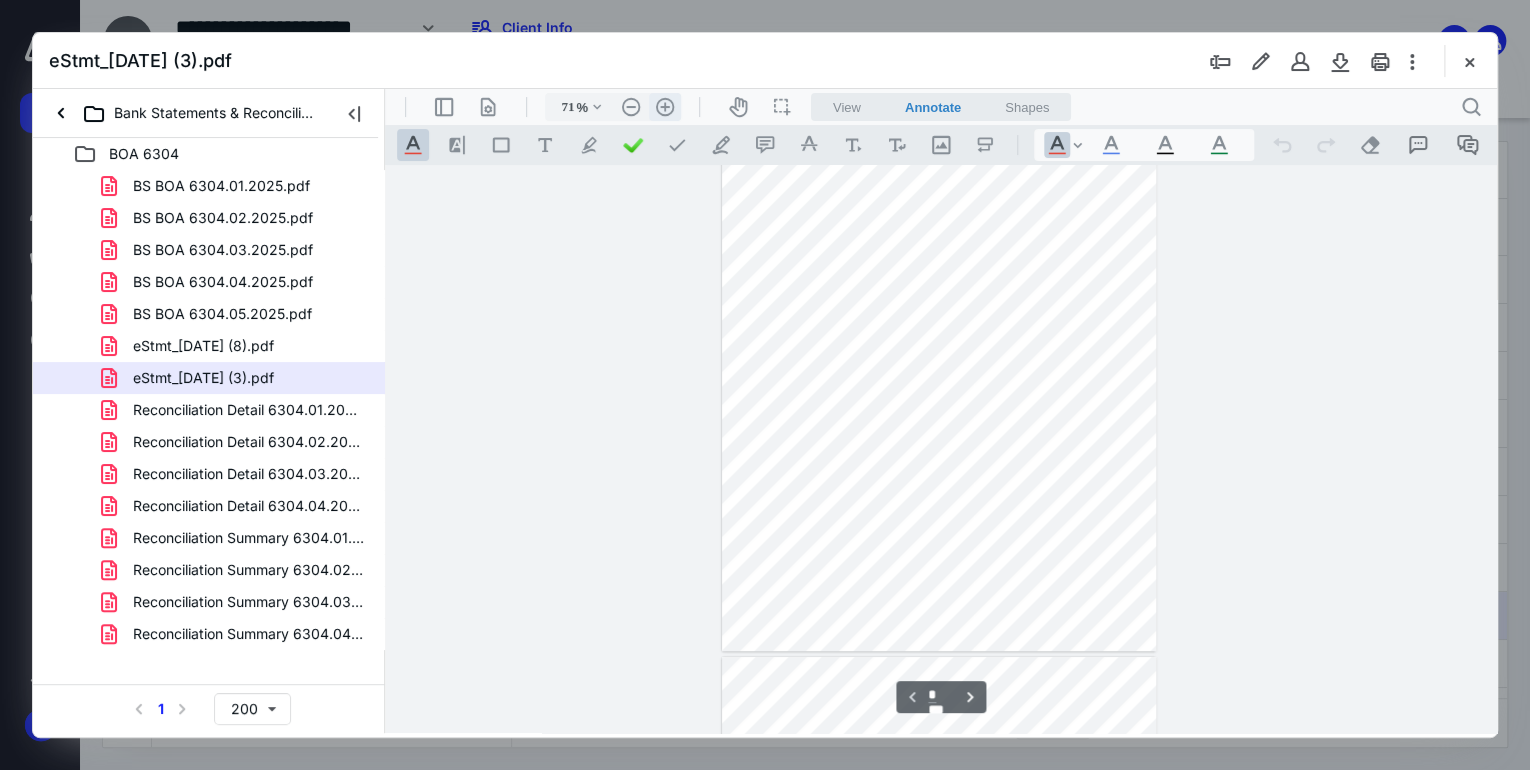 click on ".cls-1{fill:#abb0c4;} icon - header - zoom - in - line" at bounding box center [665, 107] 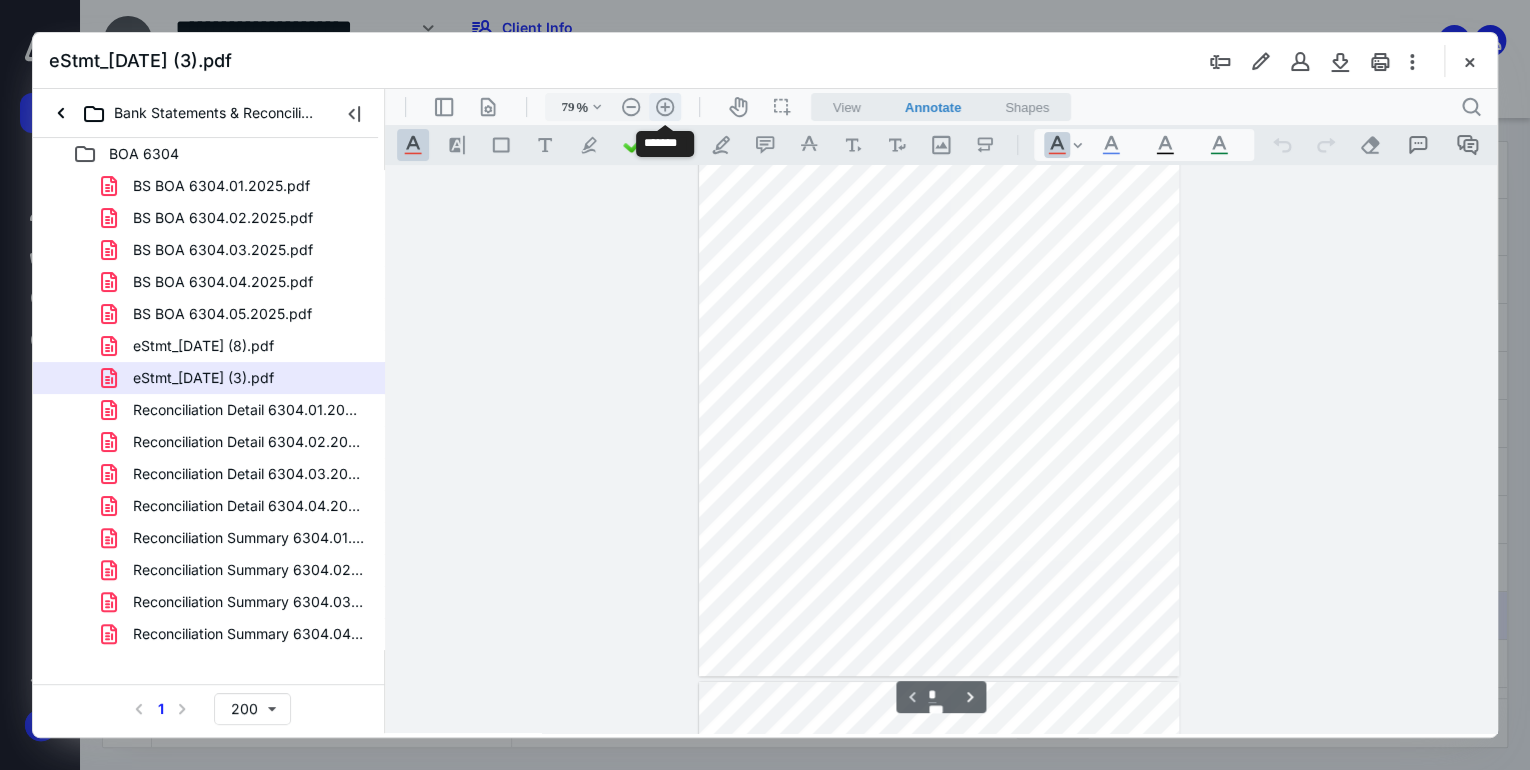 click on ".cls-1{fill:#abb0c4;} icon - header - zoom - in - line" at bounding box center (665, 107) 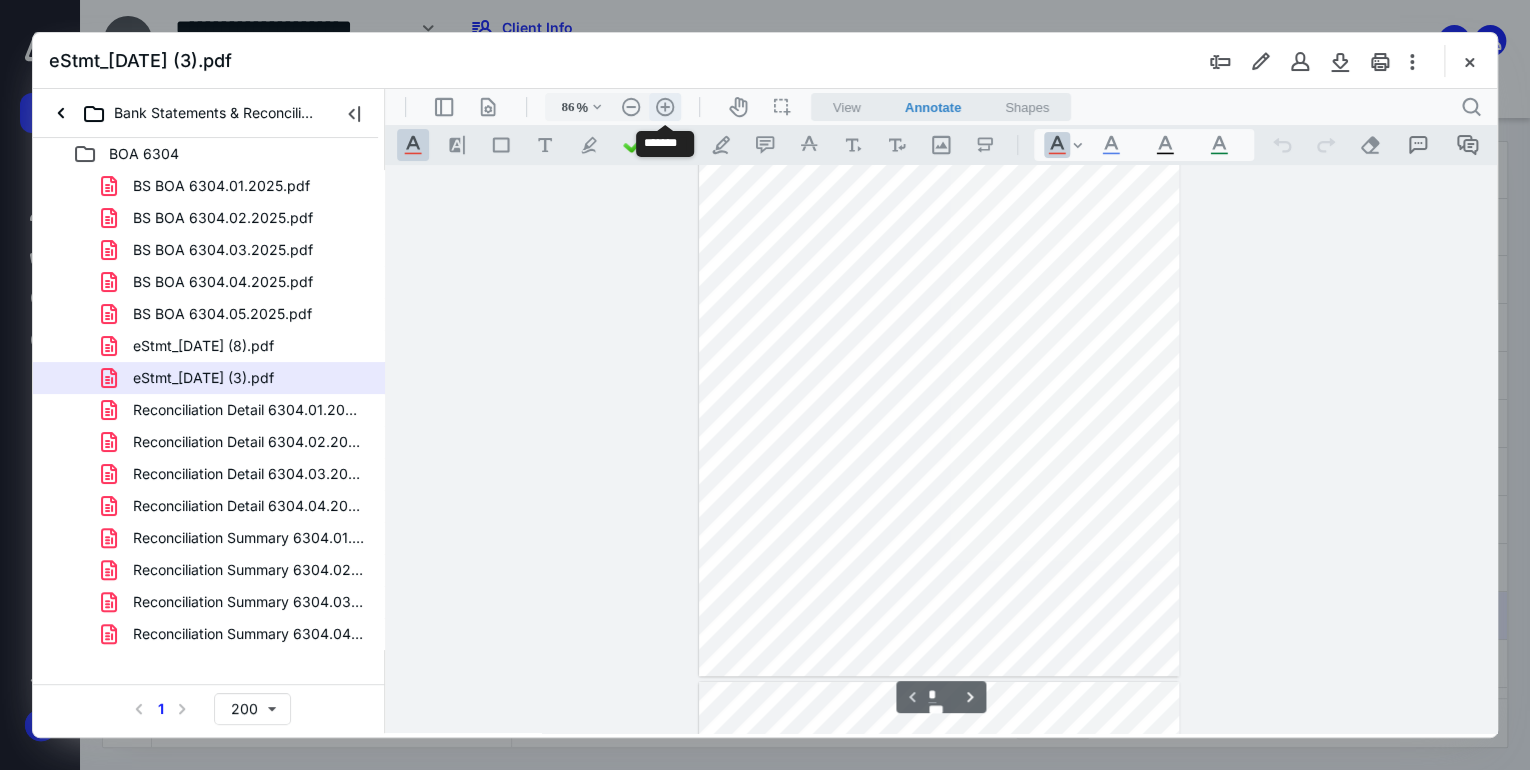 scroll, scrollTop: 148, scrollLeft: 0, axis: vertical 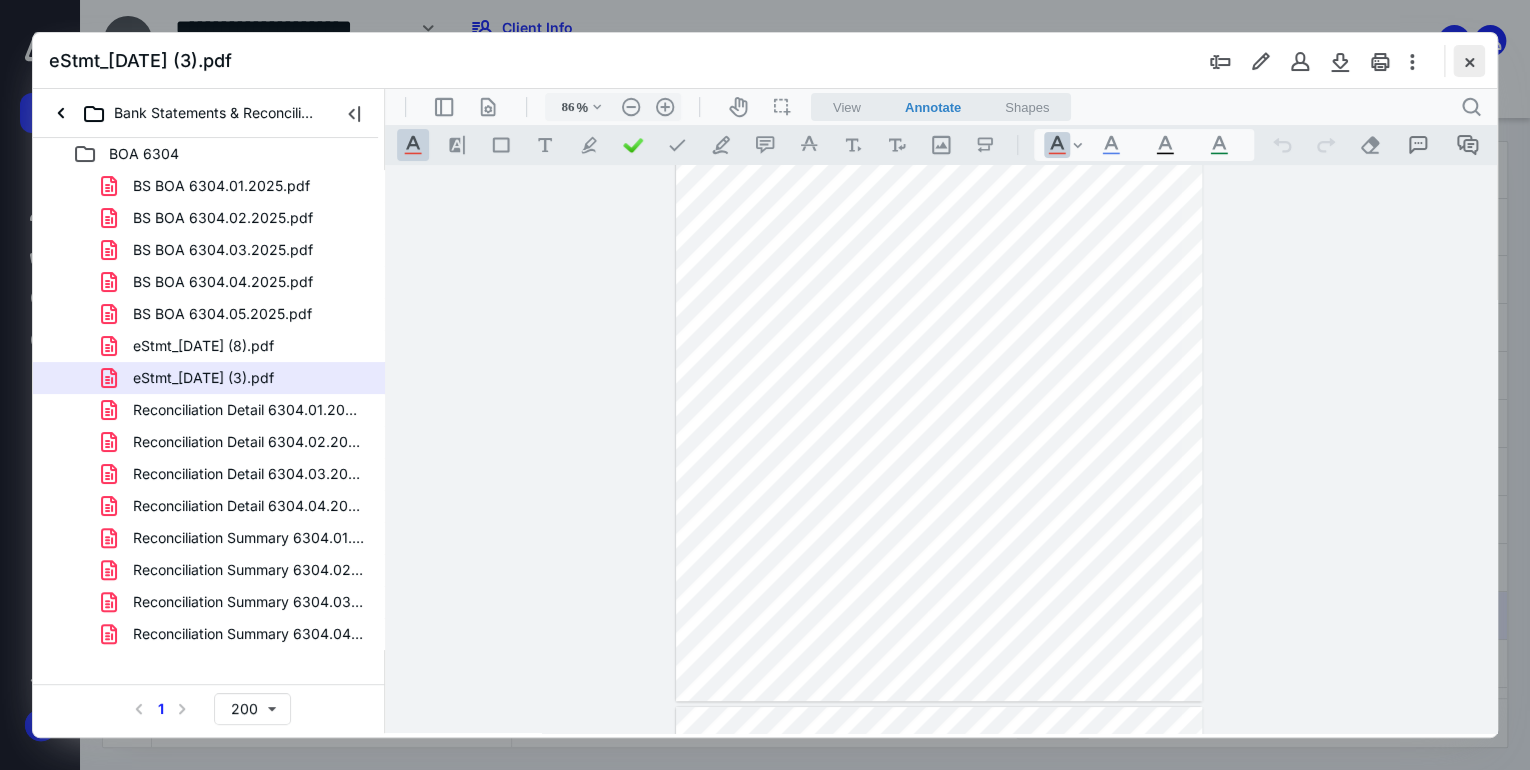 drag, startPoint x: 1473, startPoint y: 58, endPoint x: 1460, endPoint y: 79, distance: 24.698177 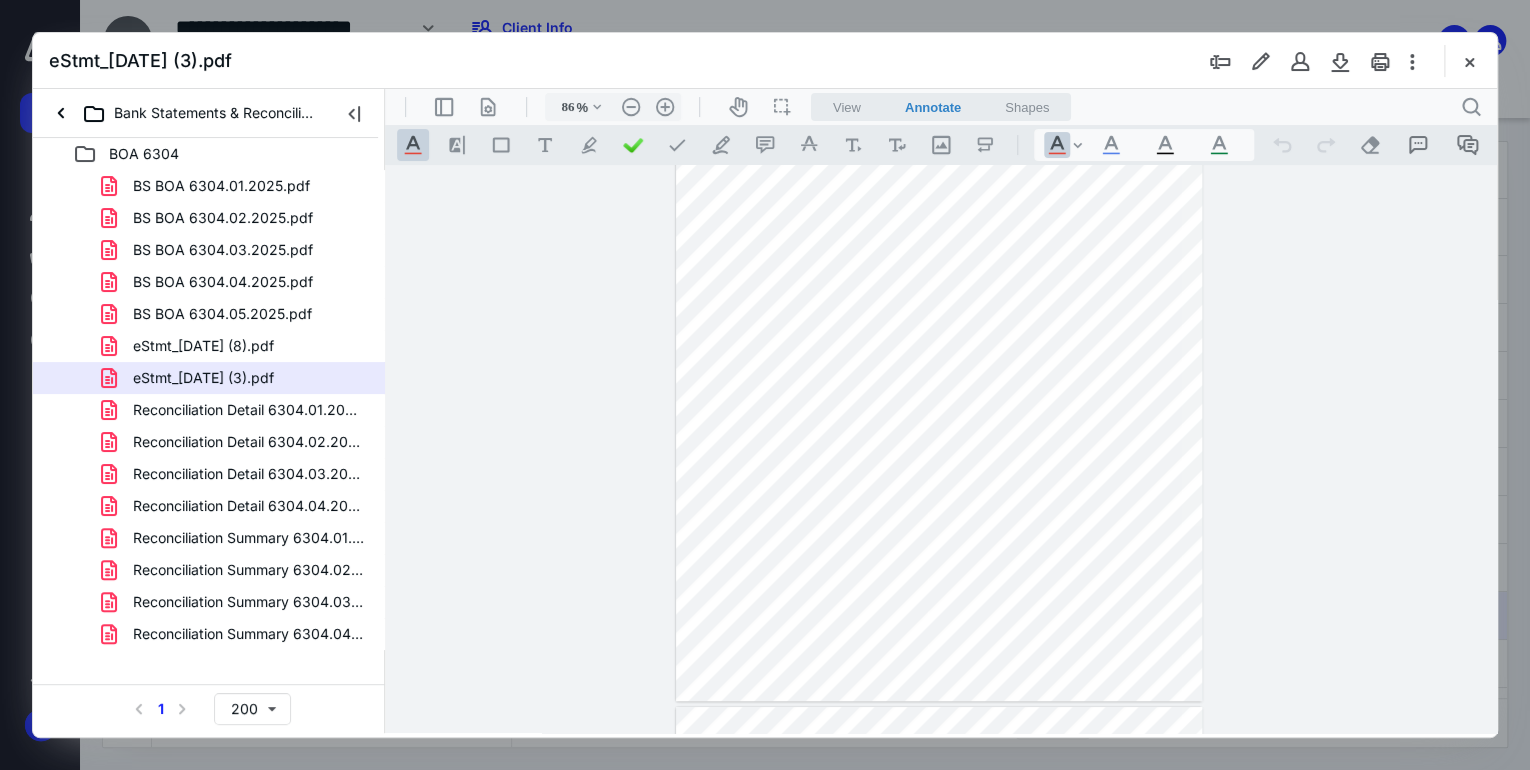 click at bounding box center (1469, 61) 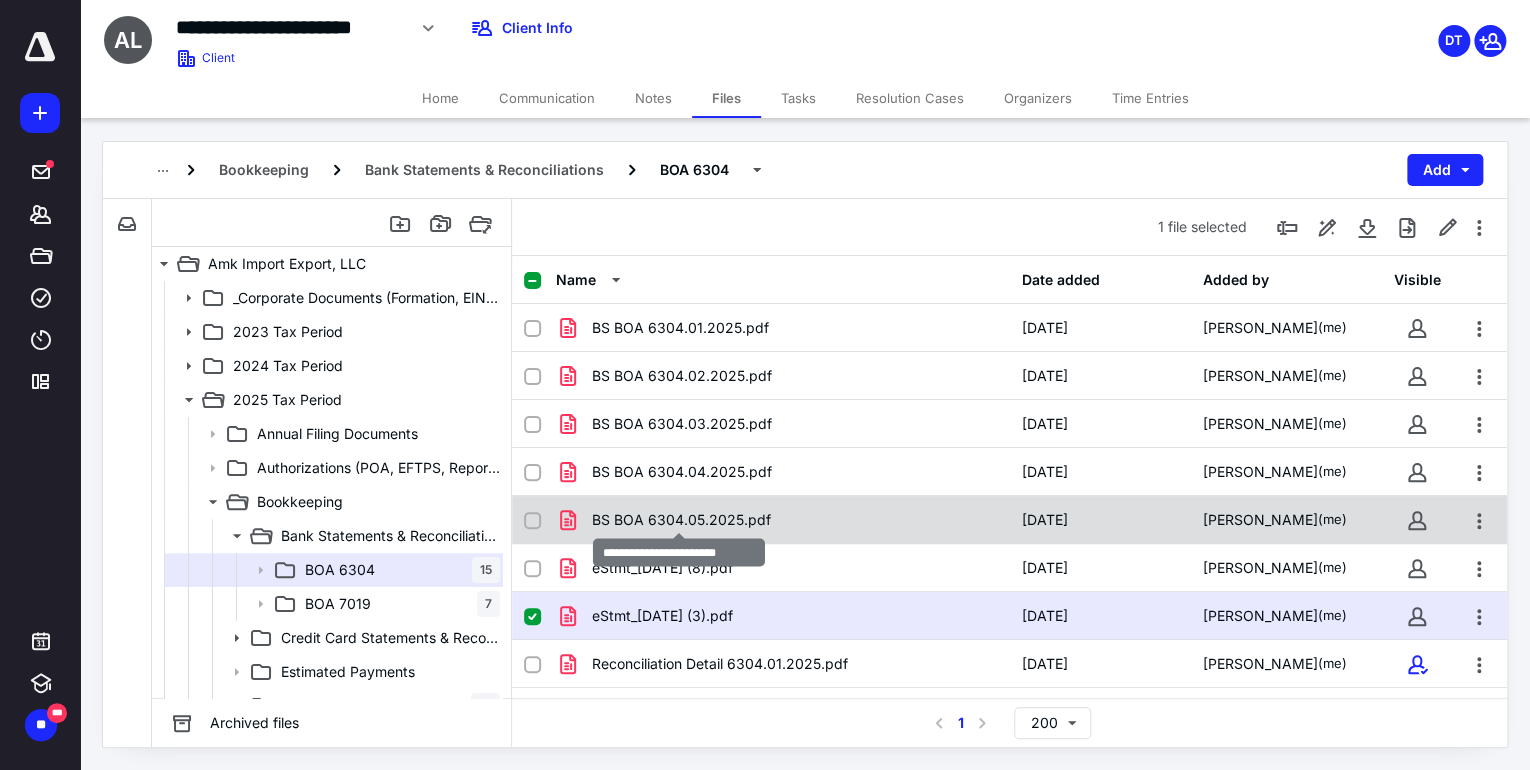 checkbox on "true" 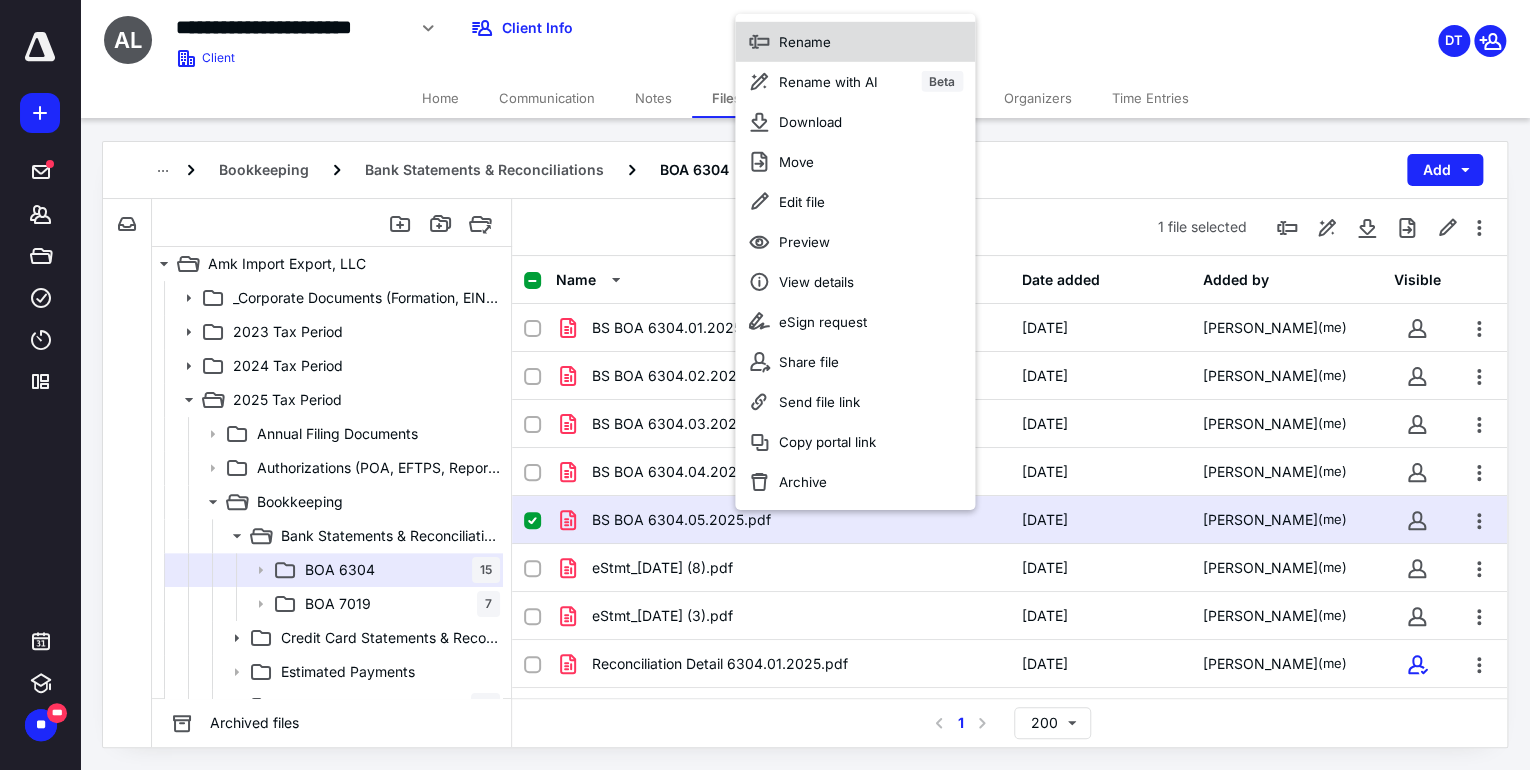 click on "Rename" at bounding box center [855, 41] 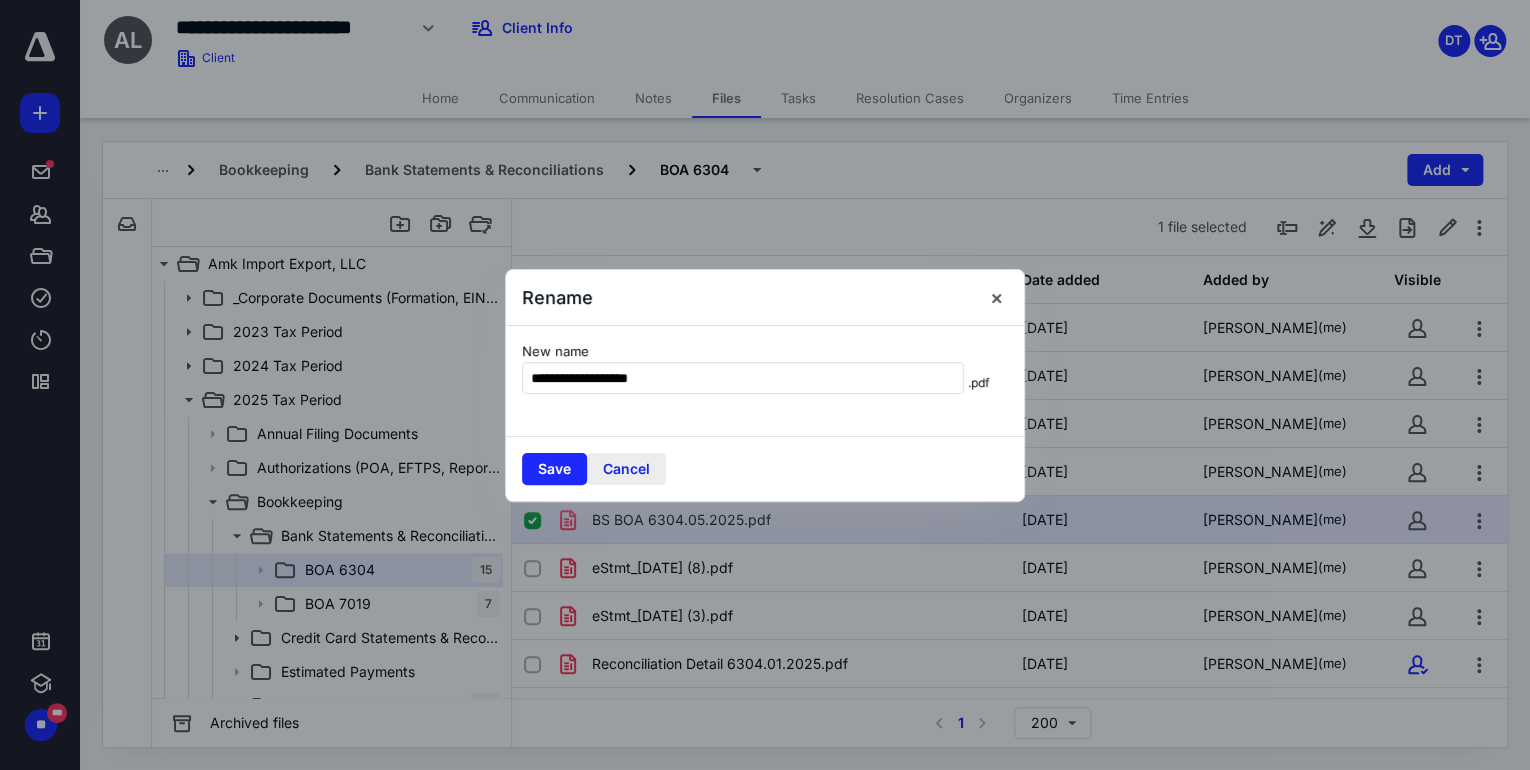 click on "Cancel" at bounding box center (626, 469) 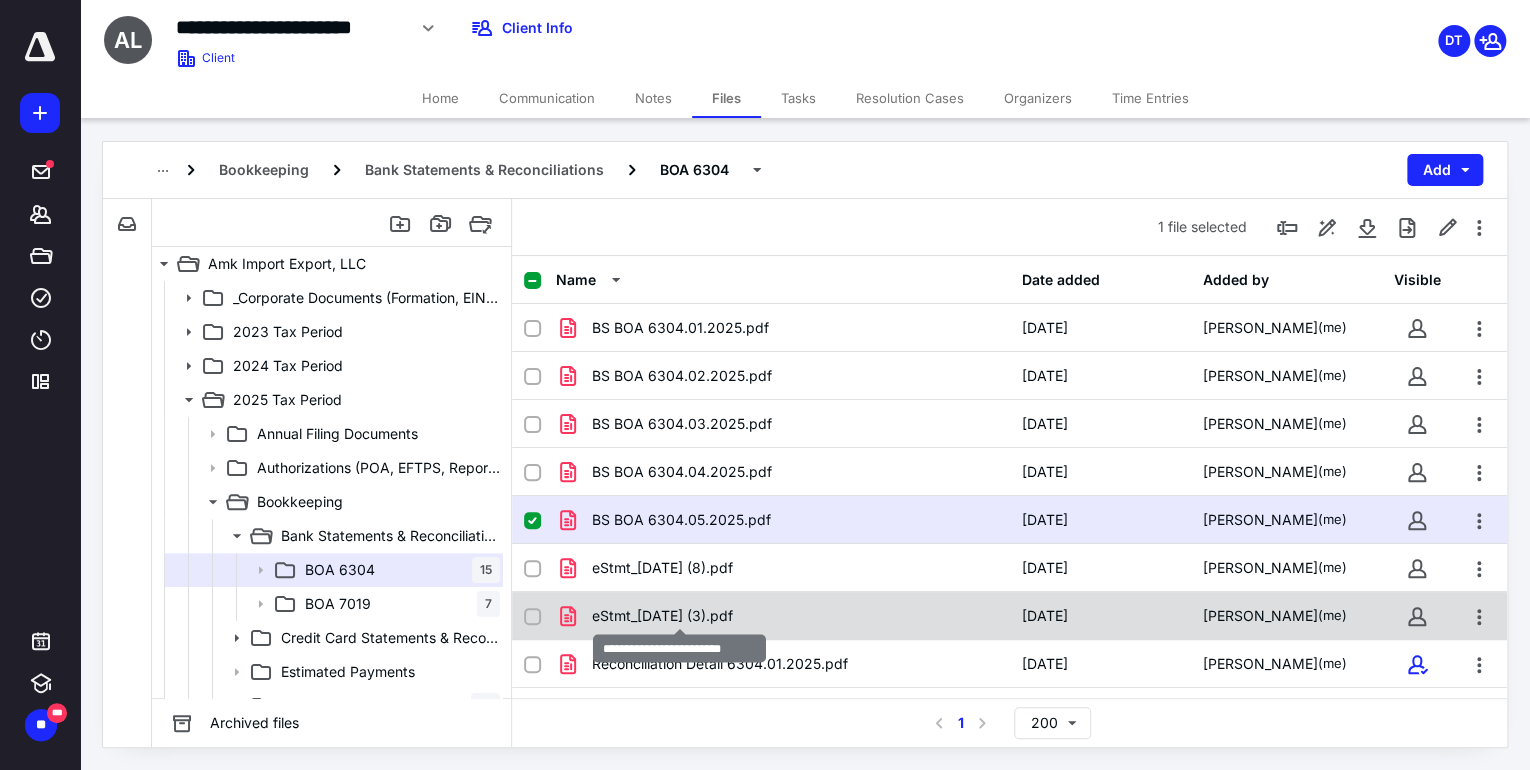 checkbox on "false" 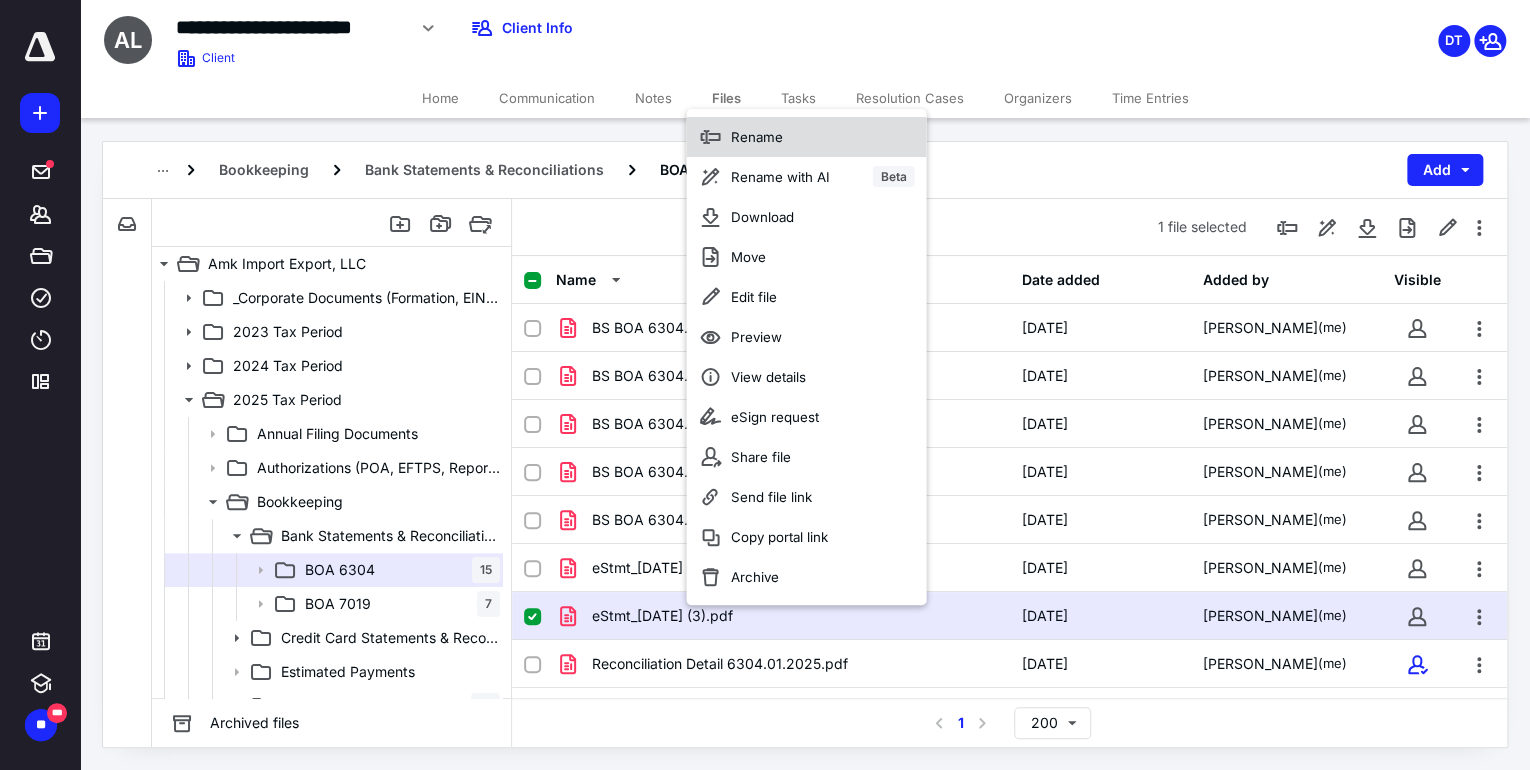 click on "Rename" at bounding box center (756, 137) 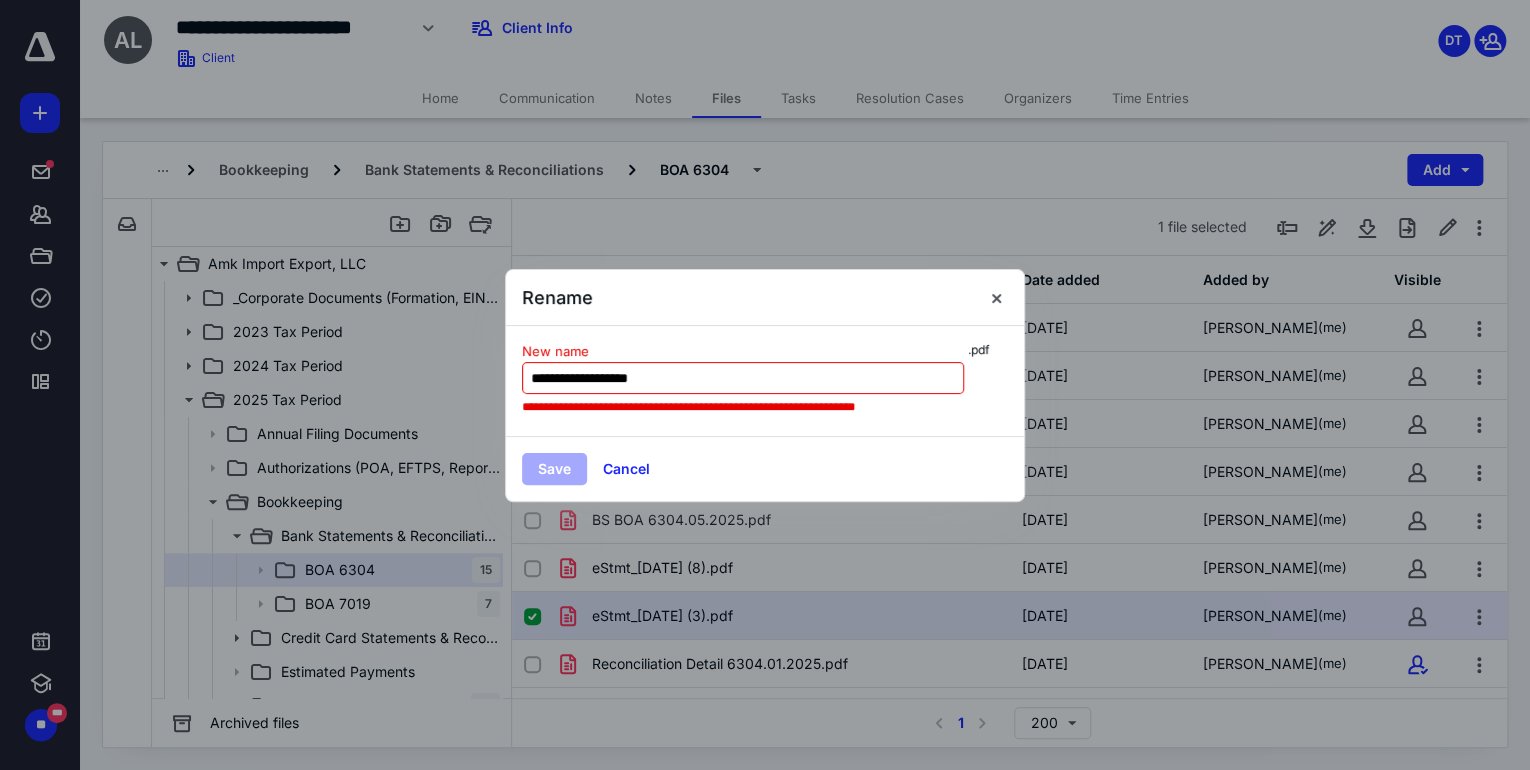click on "**********" at bounding box center [743, 378] 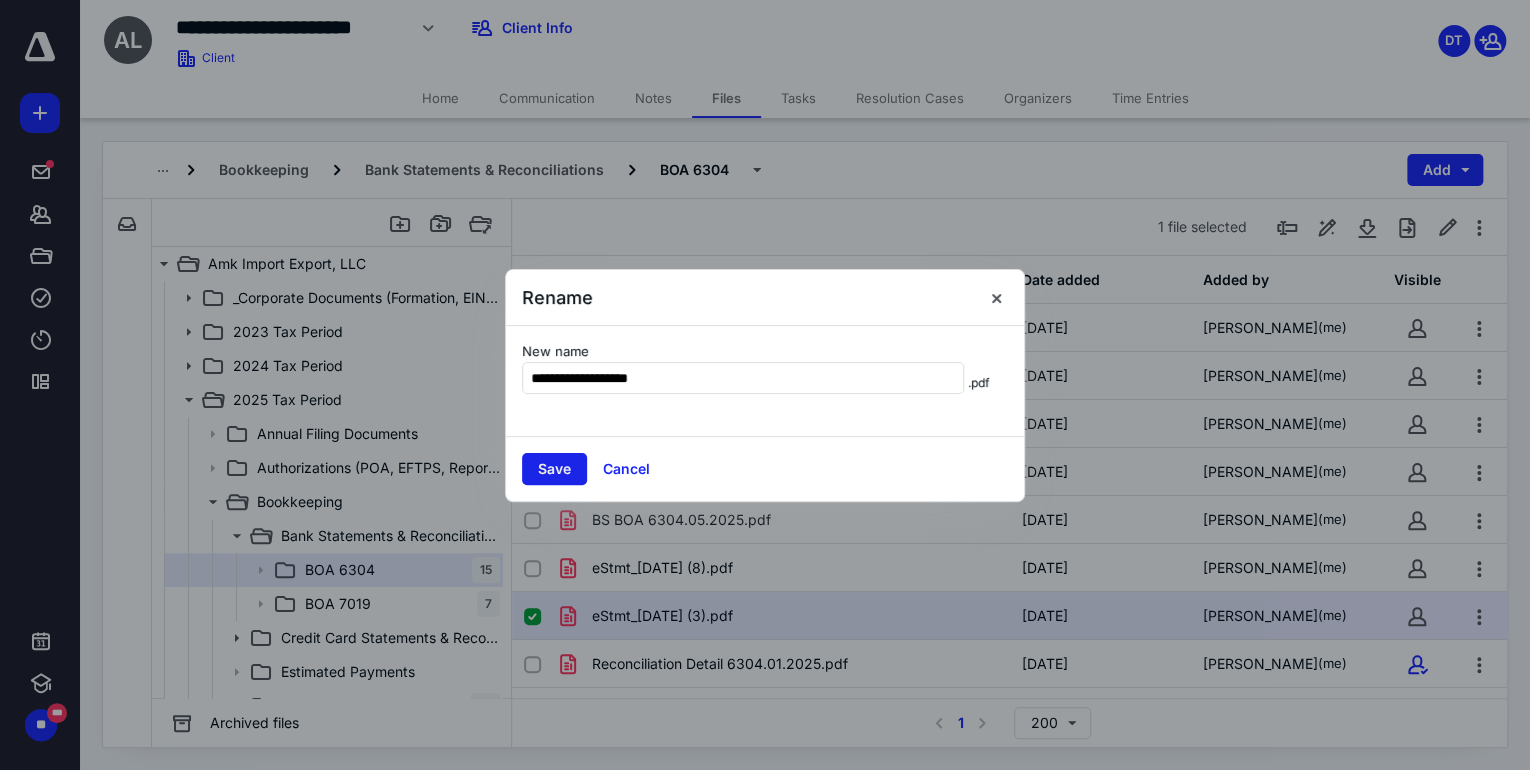 type on "**********" 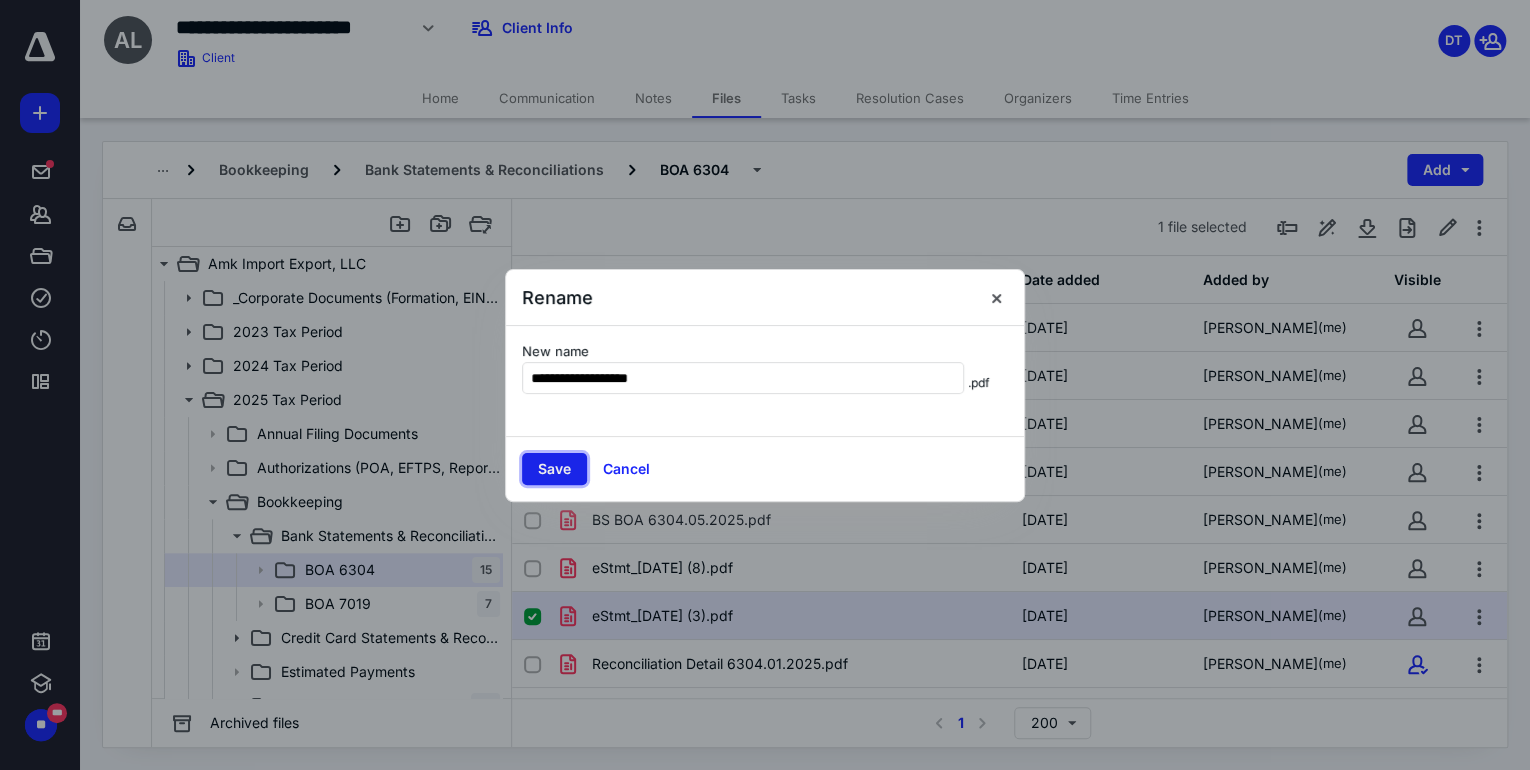 click on "Save" at bounding box center [554, 469] 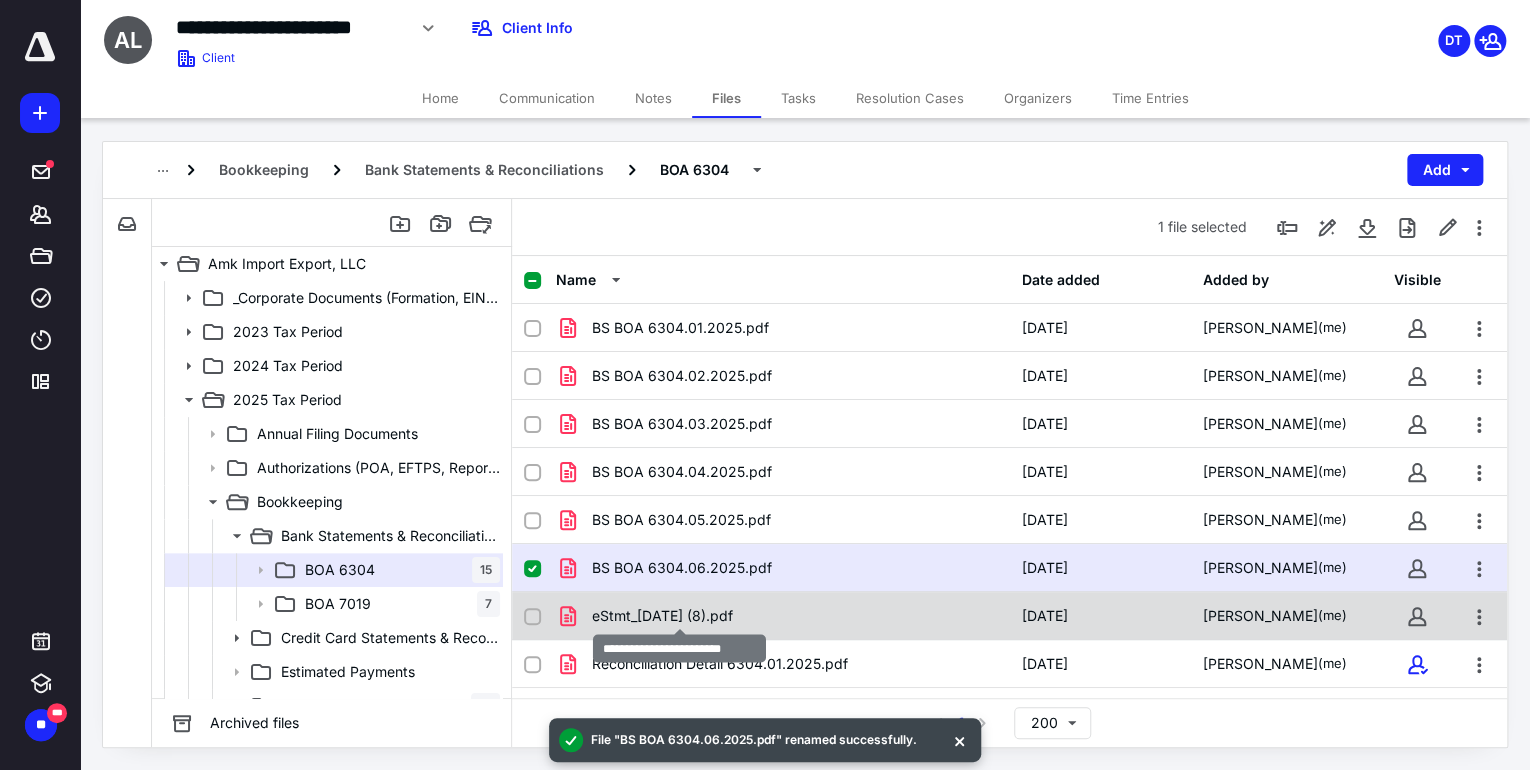 click on "eStmt_[DATE] (8).pdf" at bounding box center (662, 616) 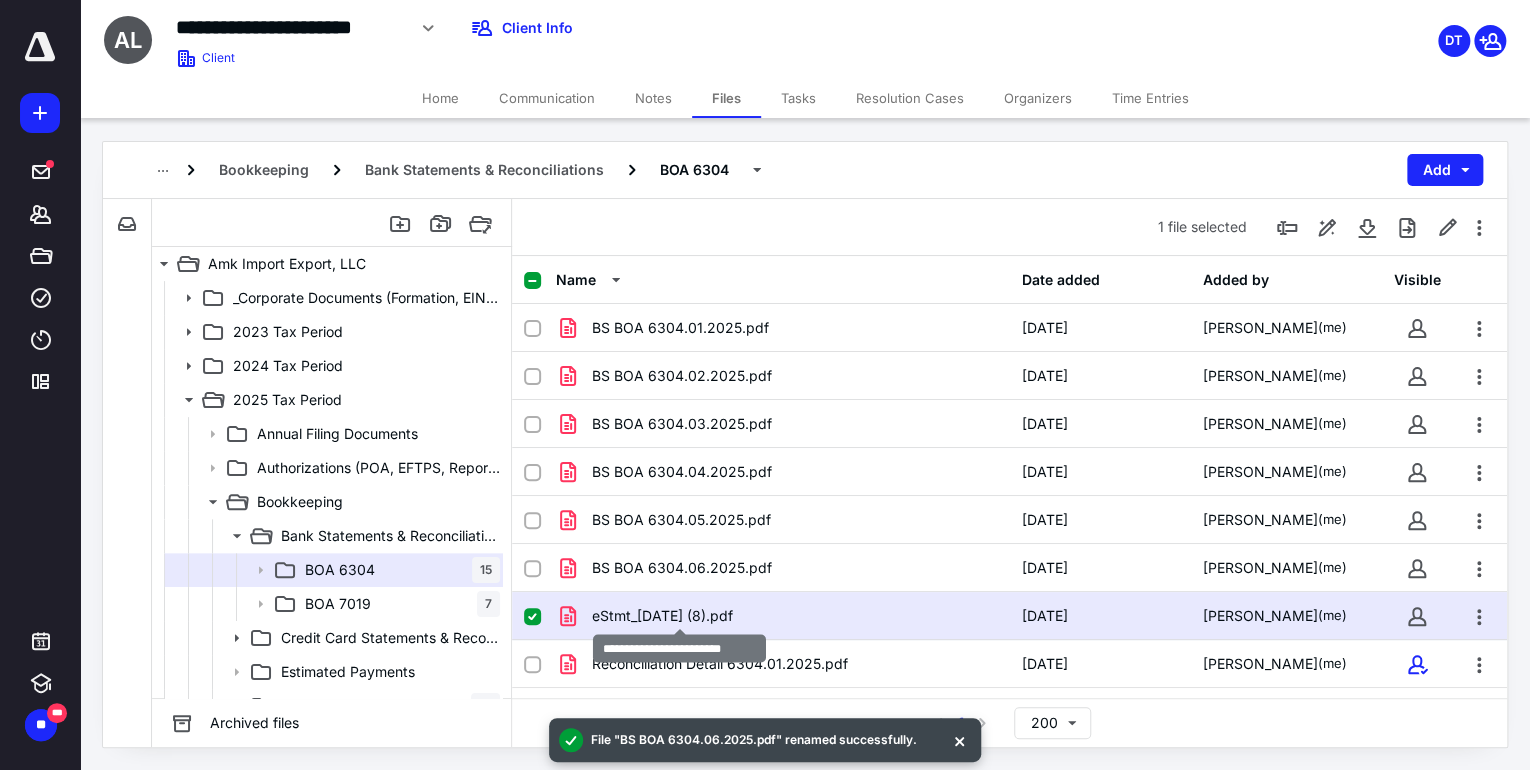 click on "eStmt_[DATE] (8).pdf" at bounding box center (662, 616) 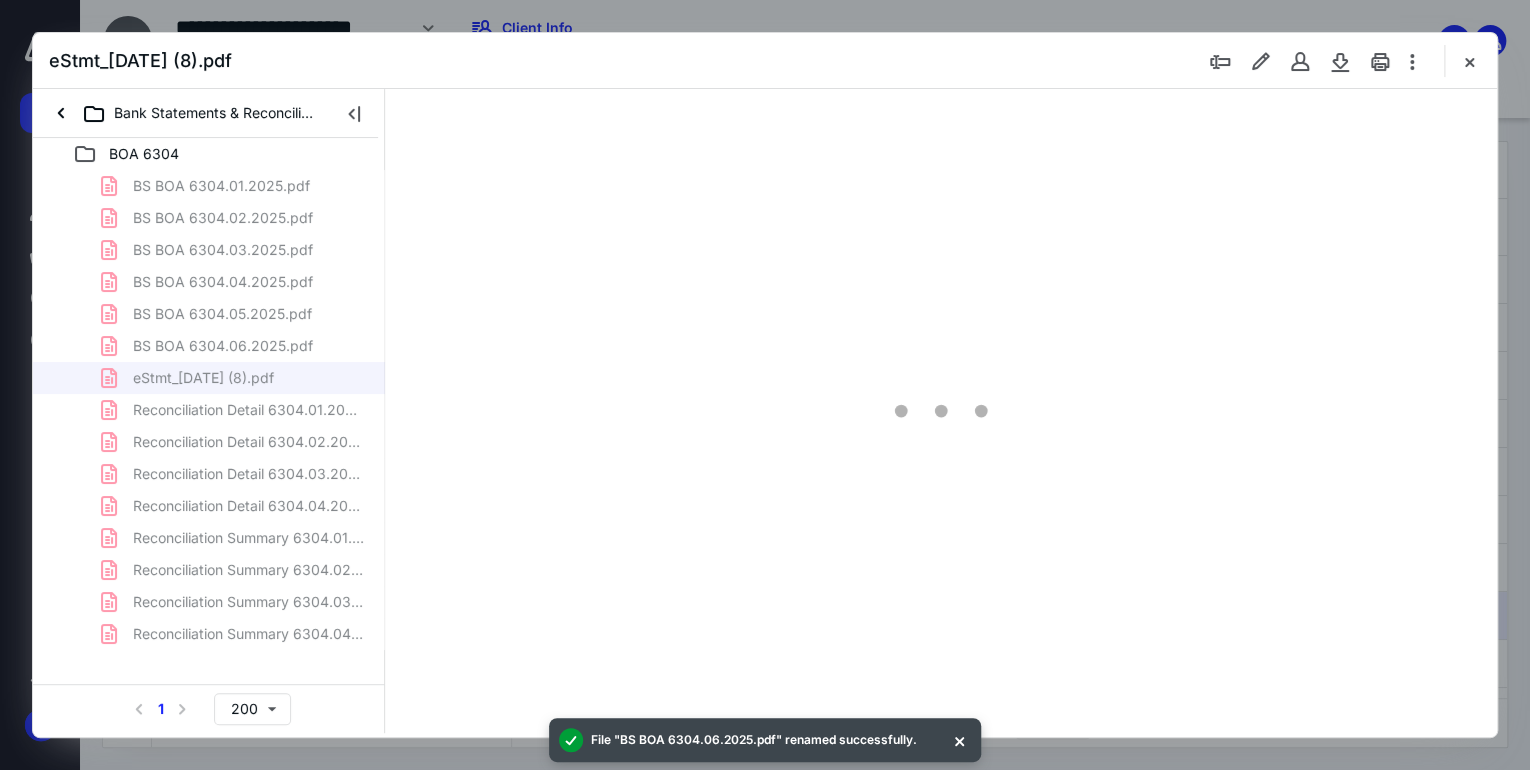 scroll, scrollTop: 0, scrollLeft: 0, axis: both 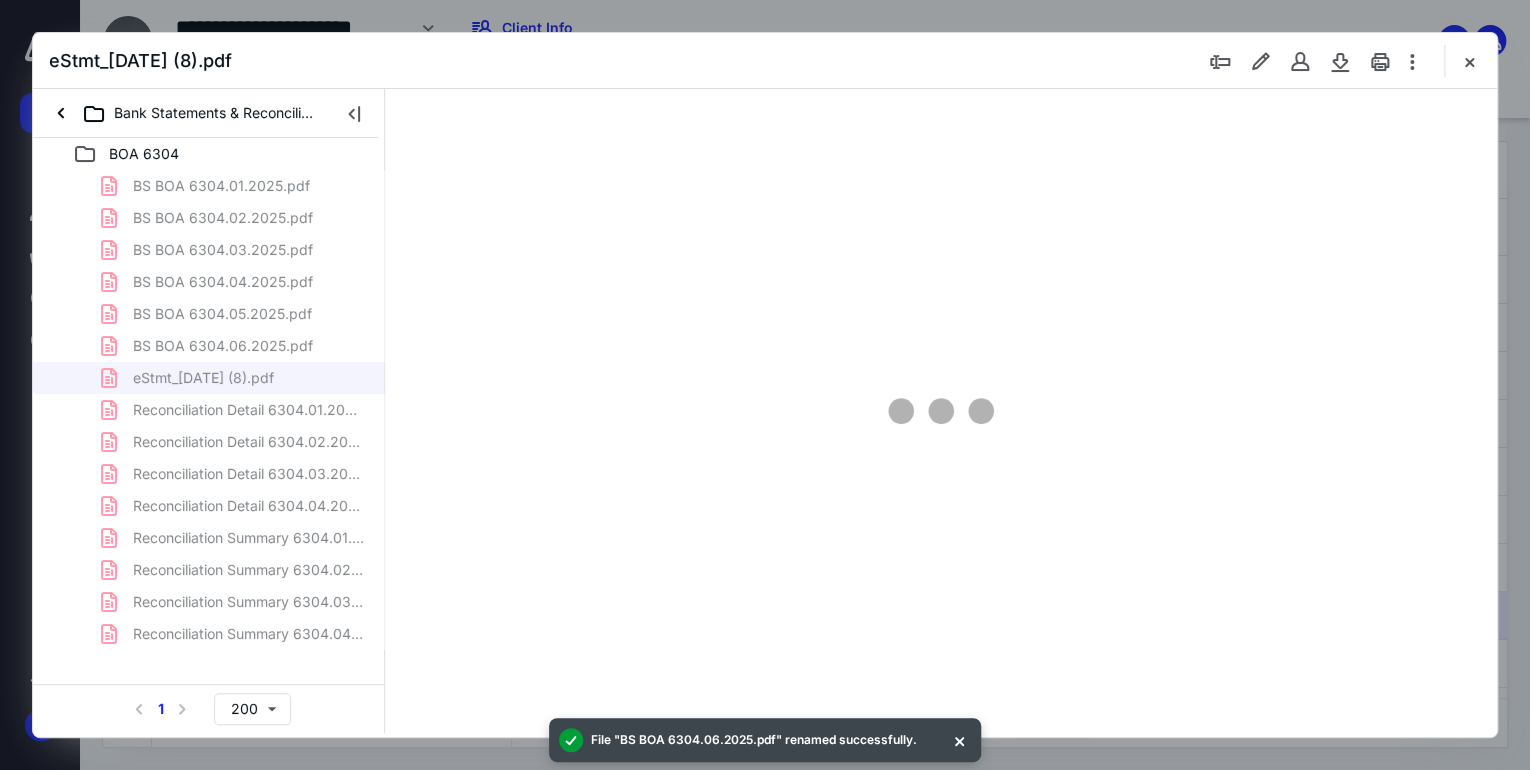 type on "71" 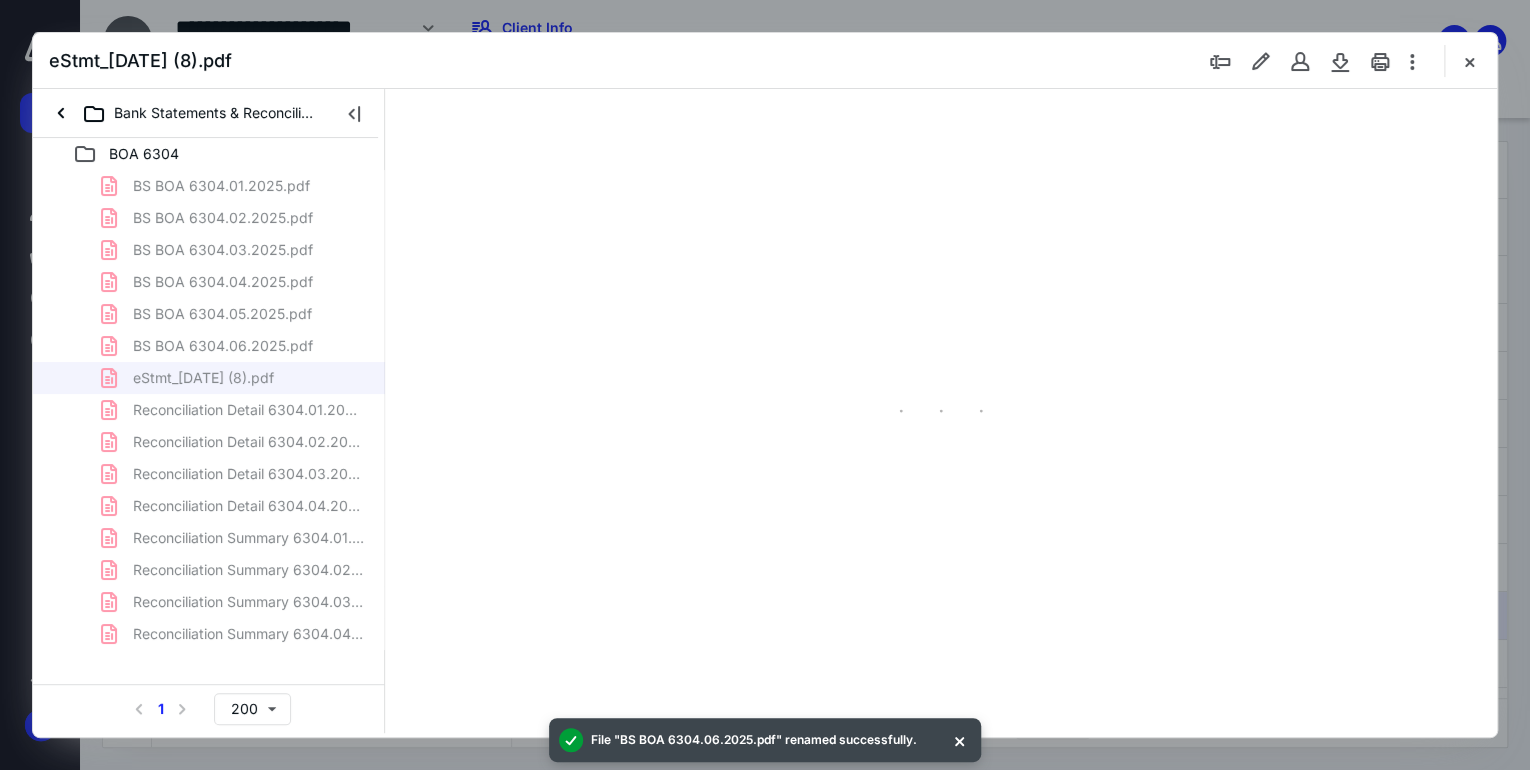 scroll, scrollTop: 79, scrollLeft: 0, axis: vertical 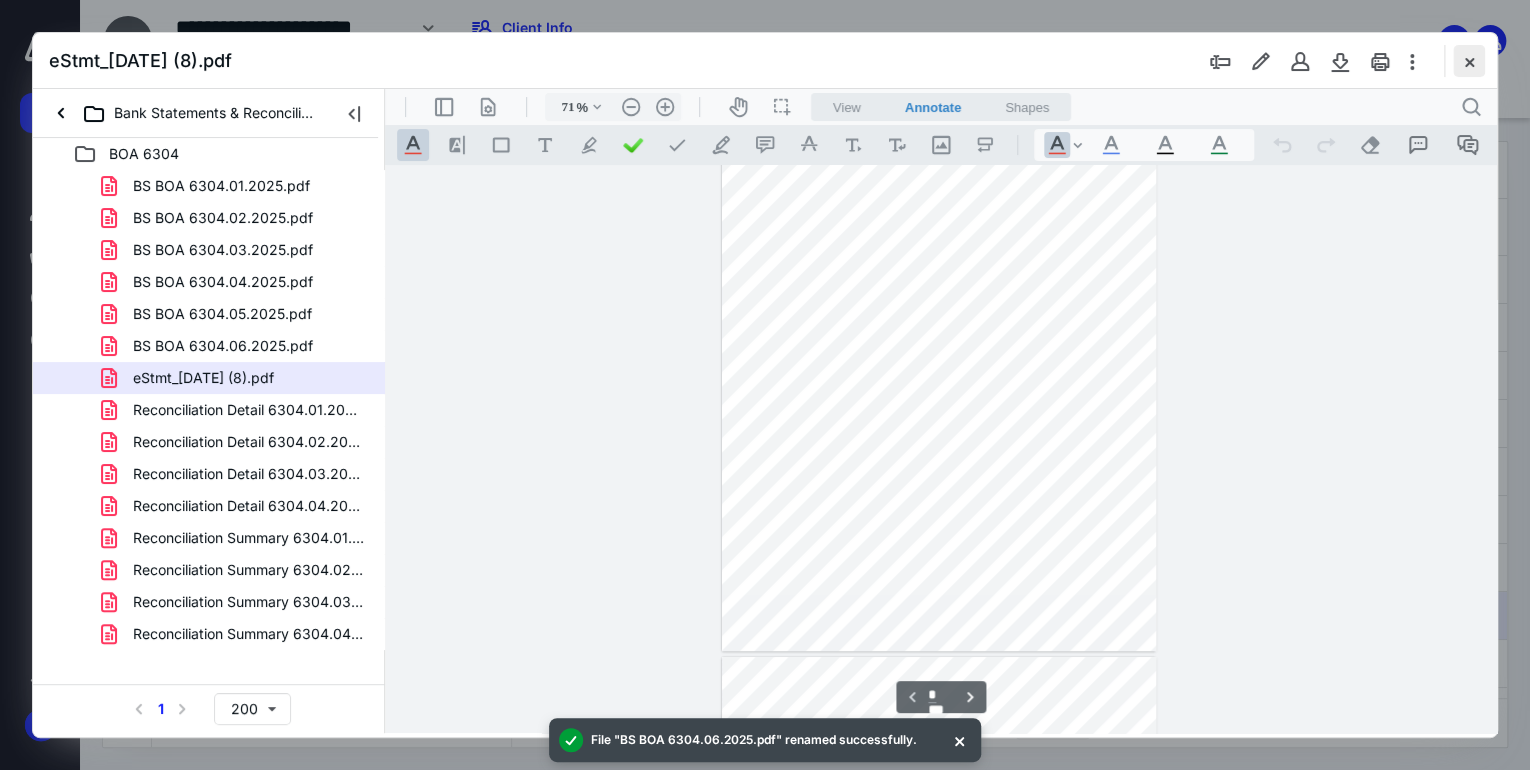 click at bounding box center [1469, 61] 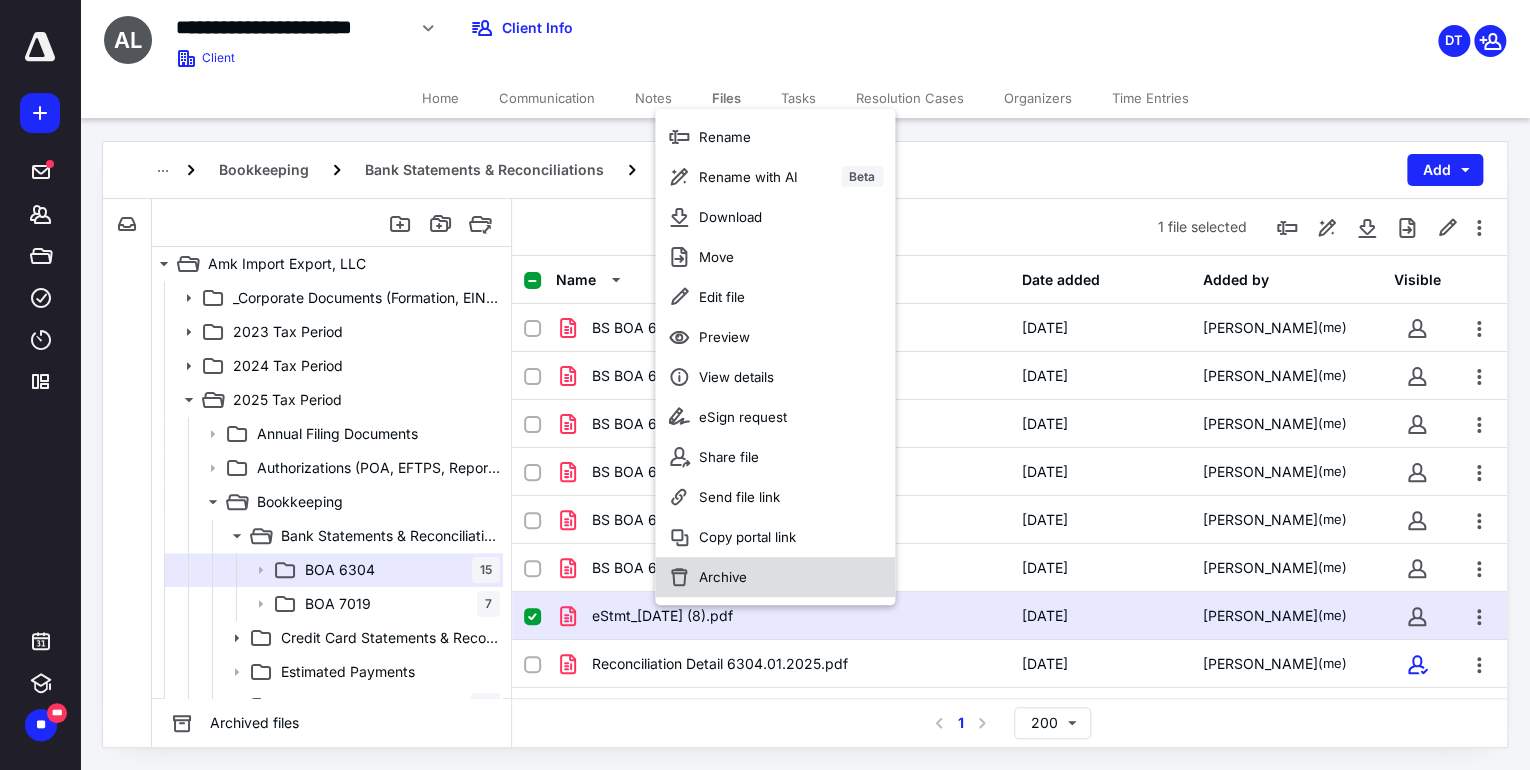 click on "Archive" at bounding box center (723, 577) 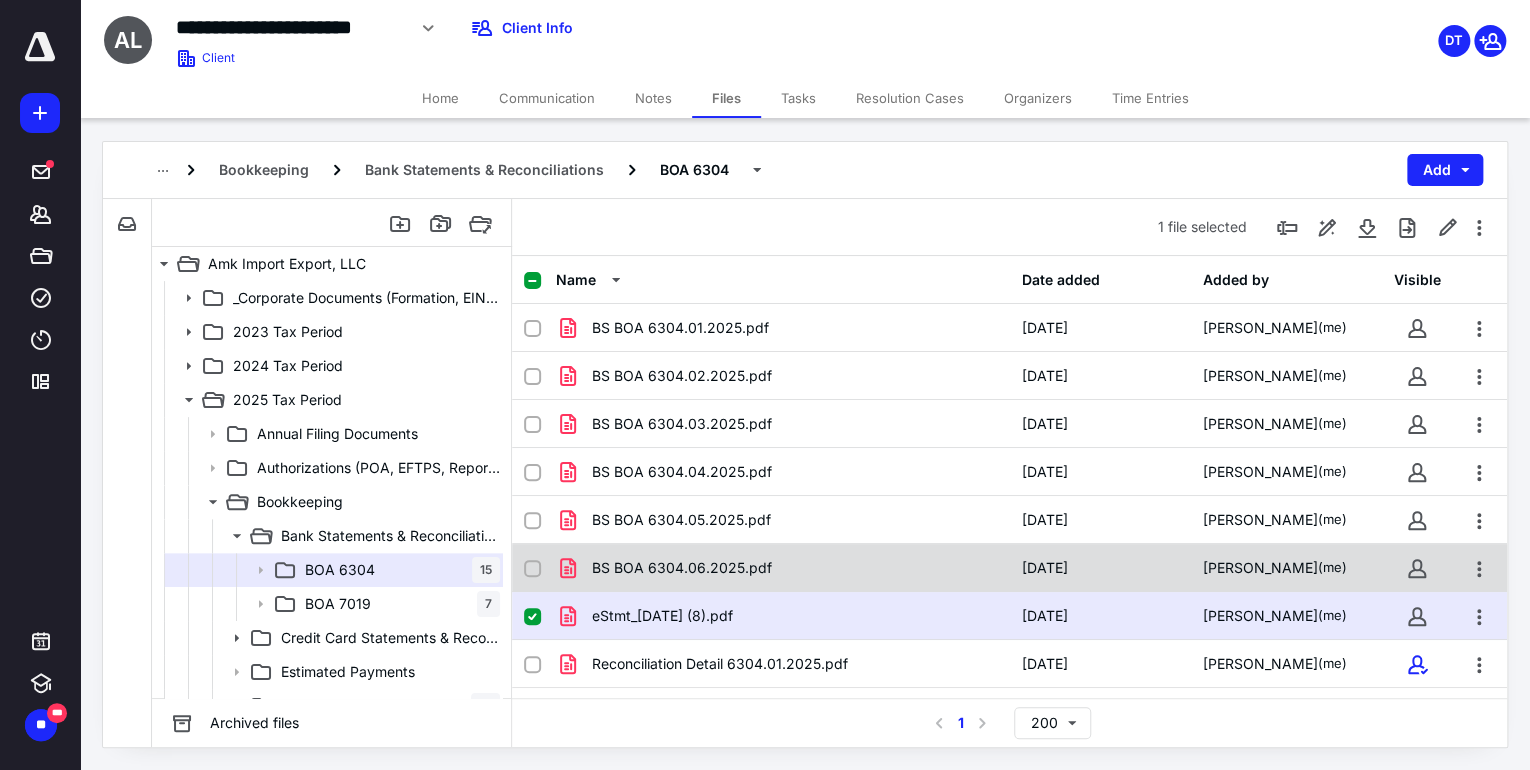 checkbox on "false" 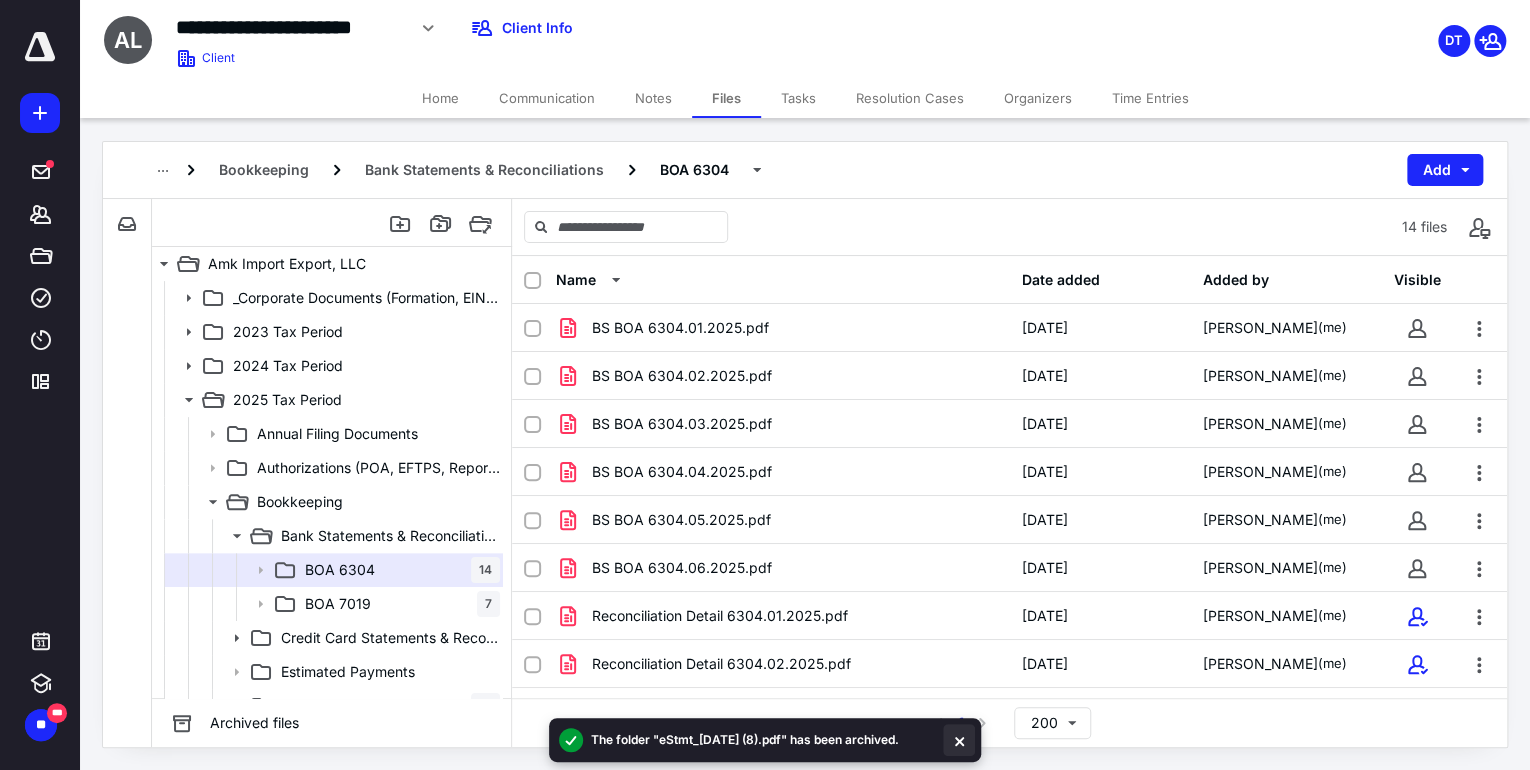click at bounding box center [959, 740] 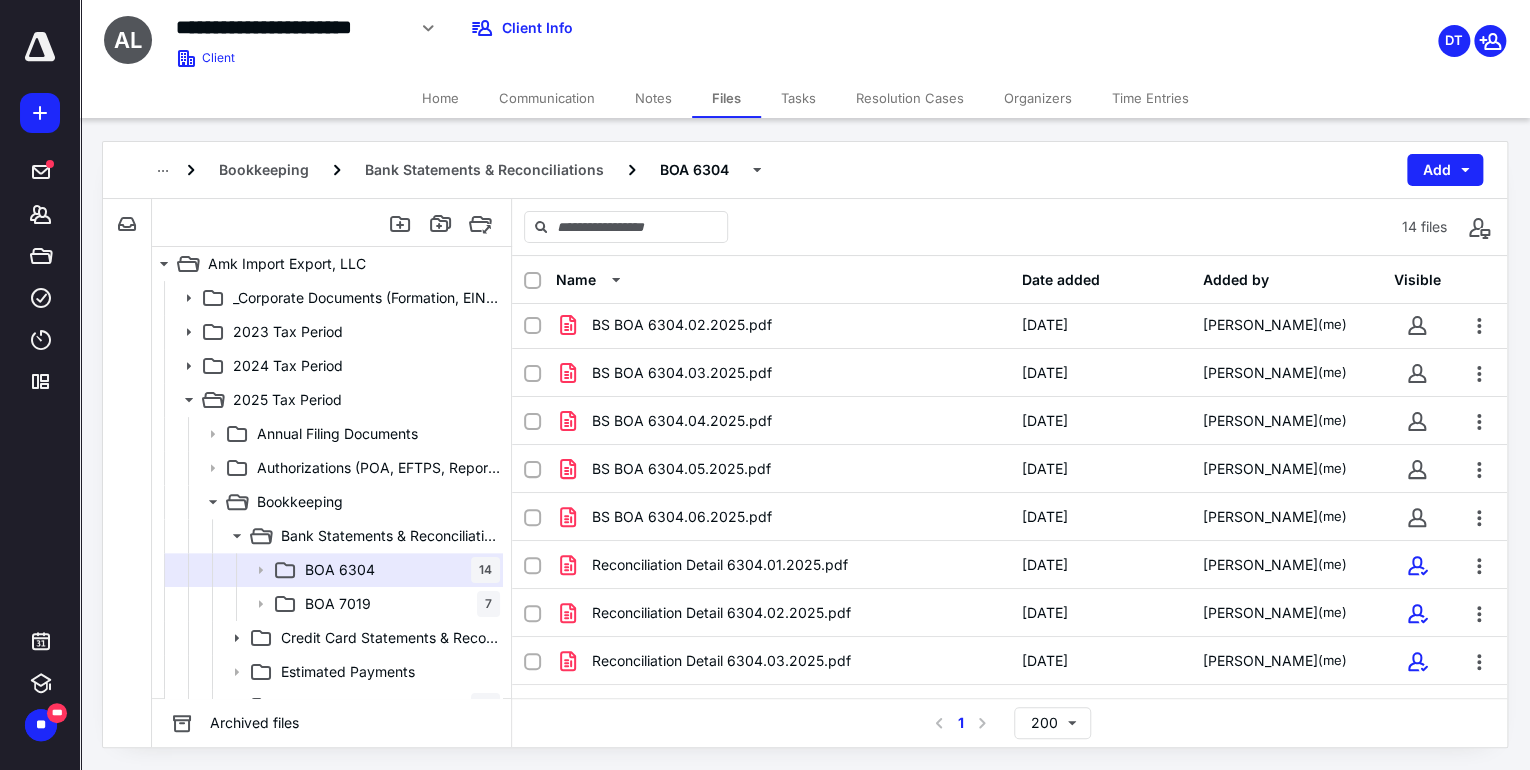 scroll, scrollTop: 0, scrollLeft: 0, axis: both 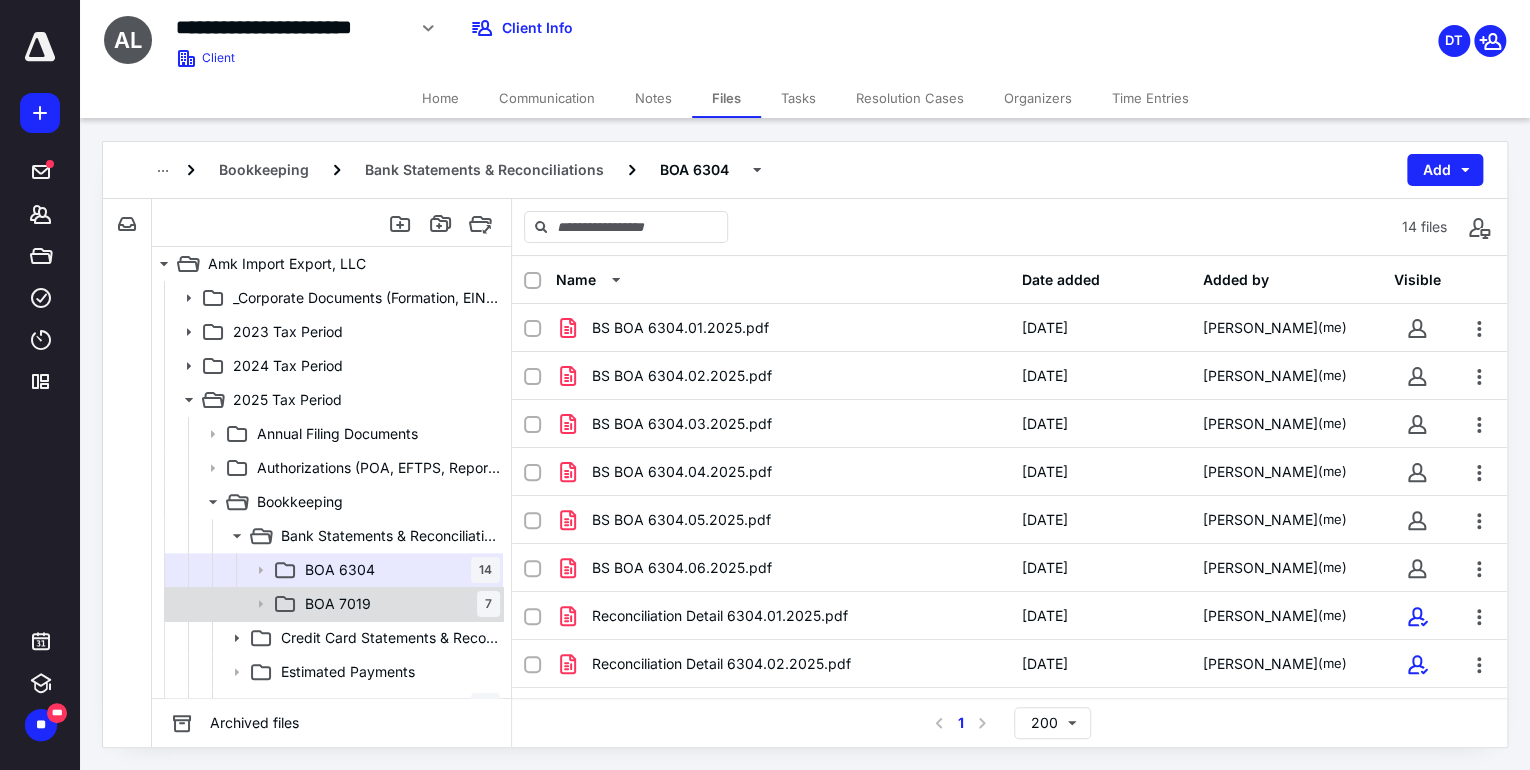 click on "BOA 7019 7" at bounding box center [398, 604] 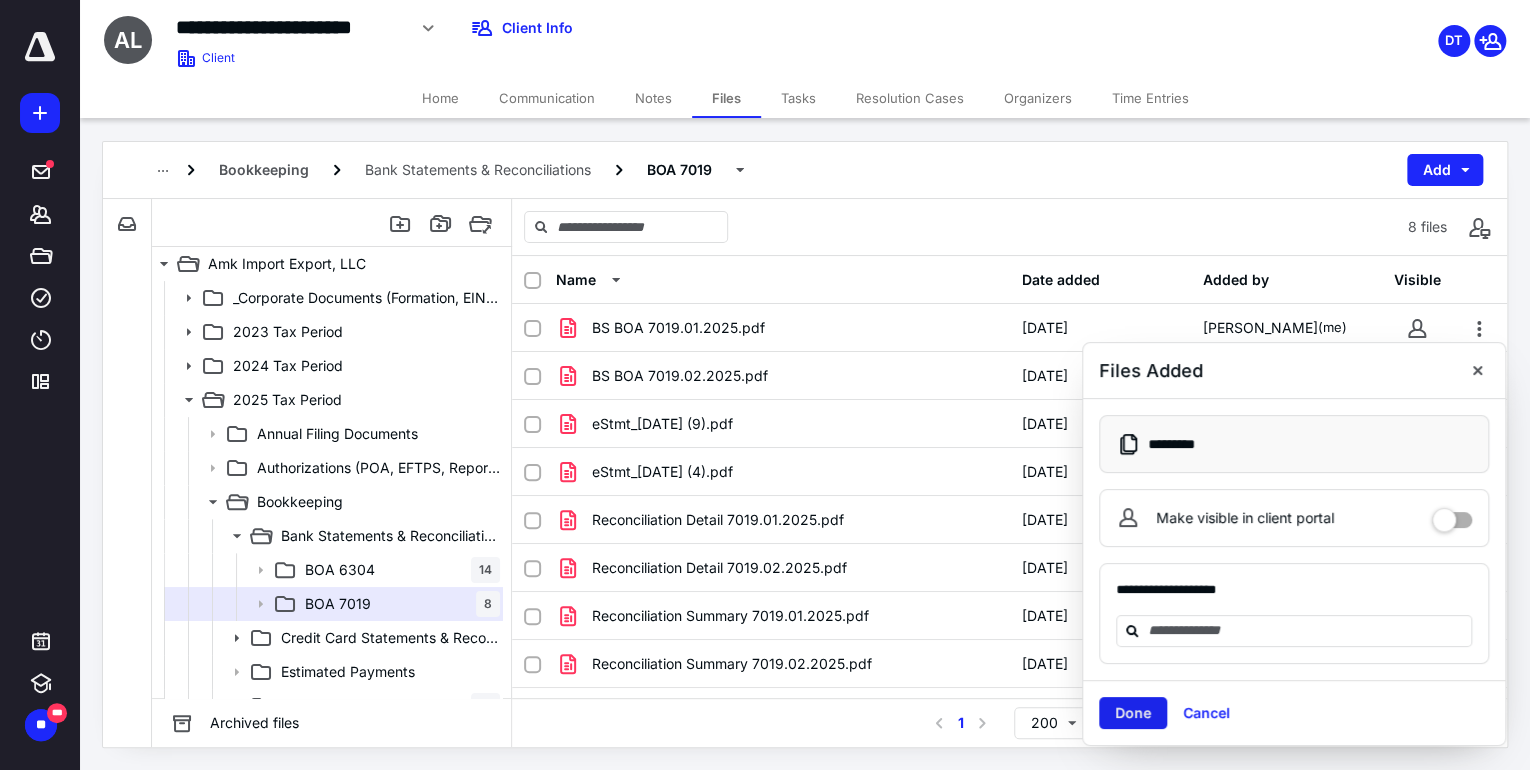click on "Done" at bounding box center (1133, 713) 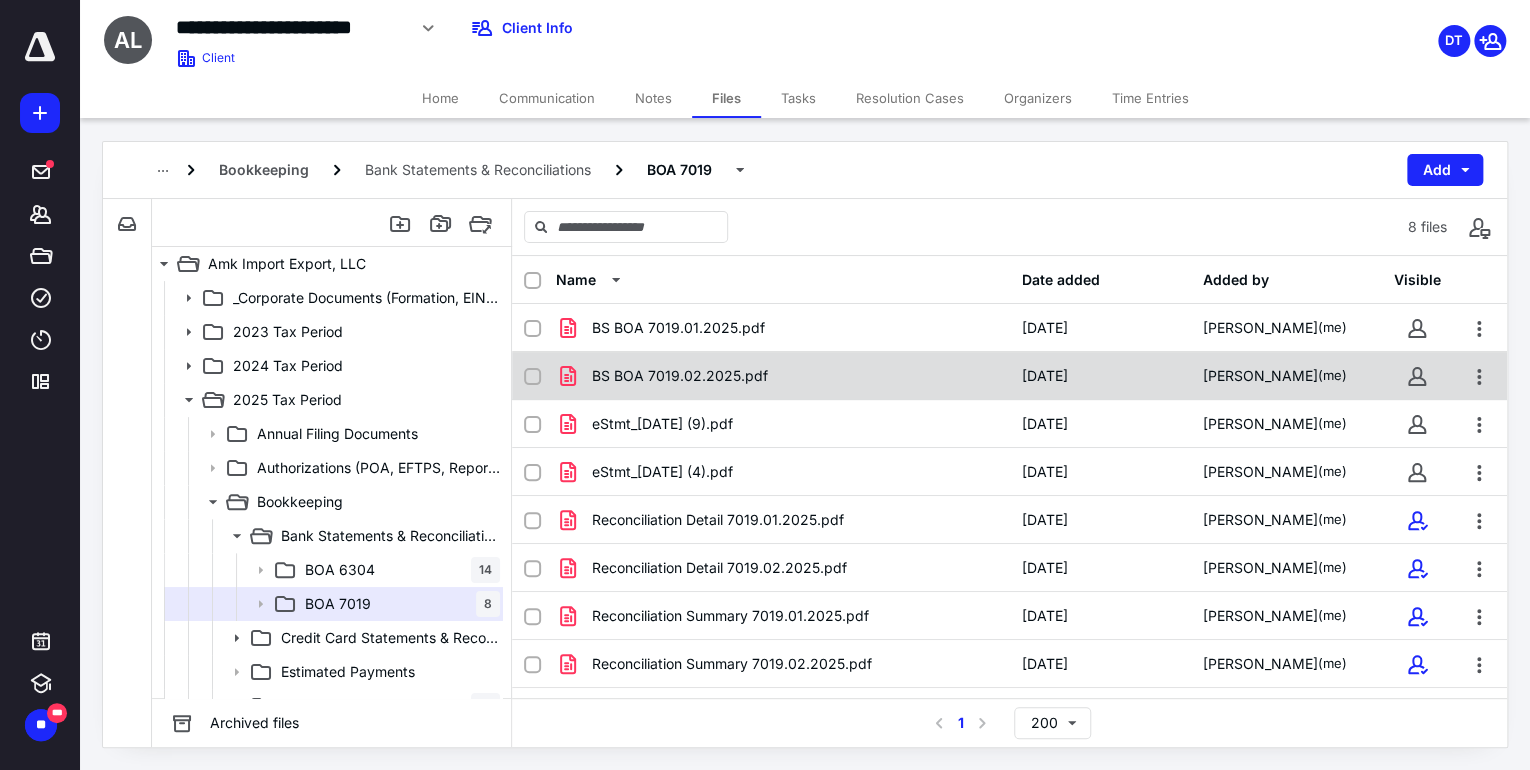 checkbox on "true" 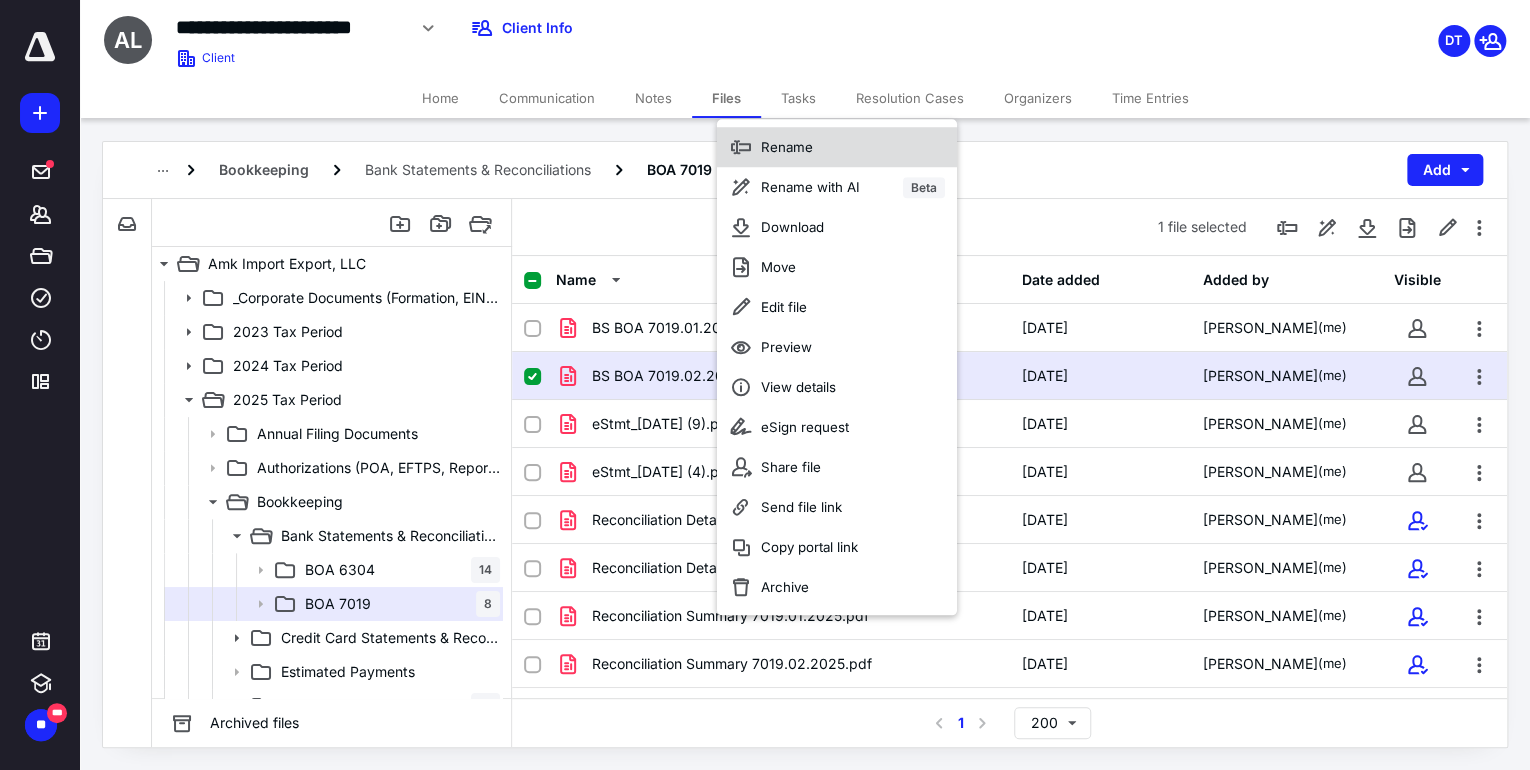 click on "Rename" at bounding box center [787, 147] 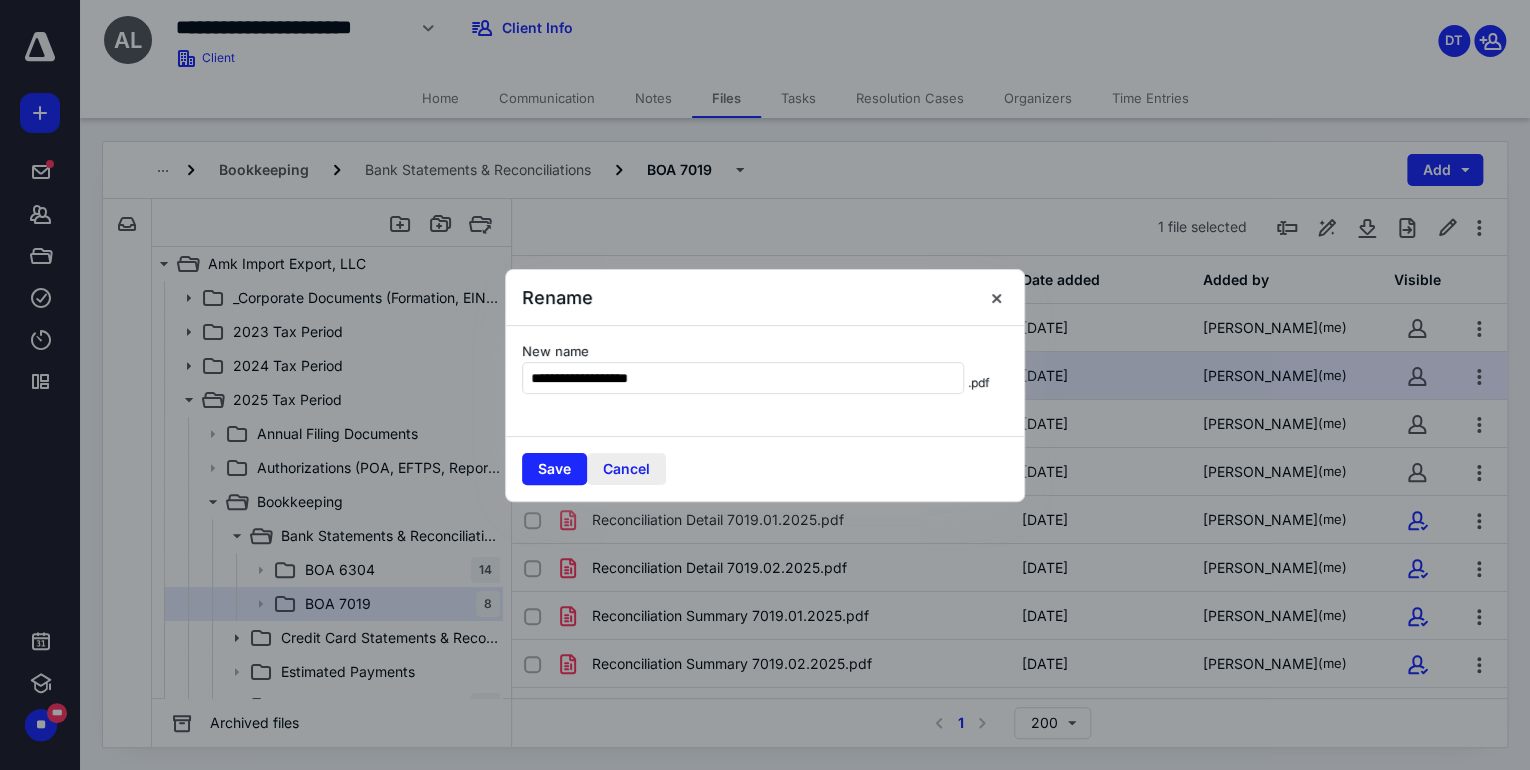 click on "Cancel" at bounding box center [626, 469] 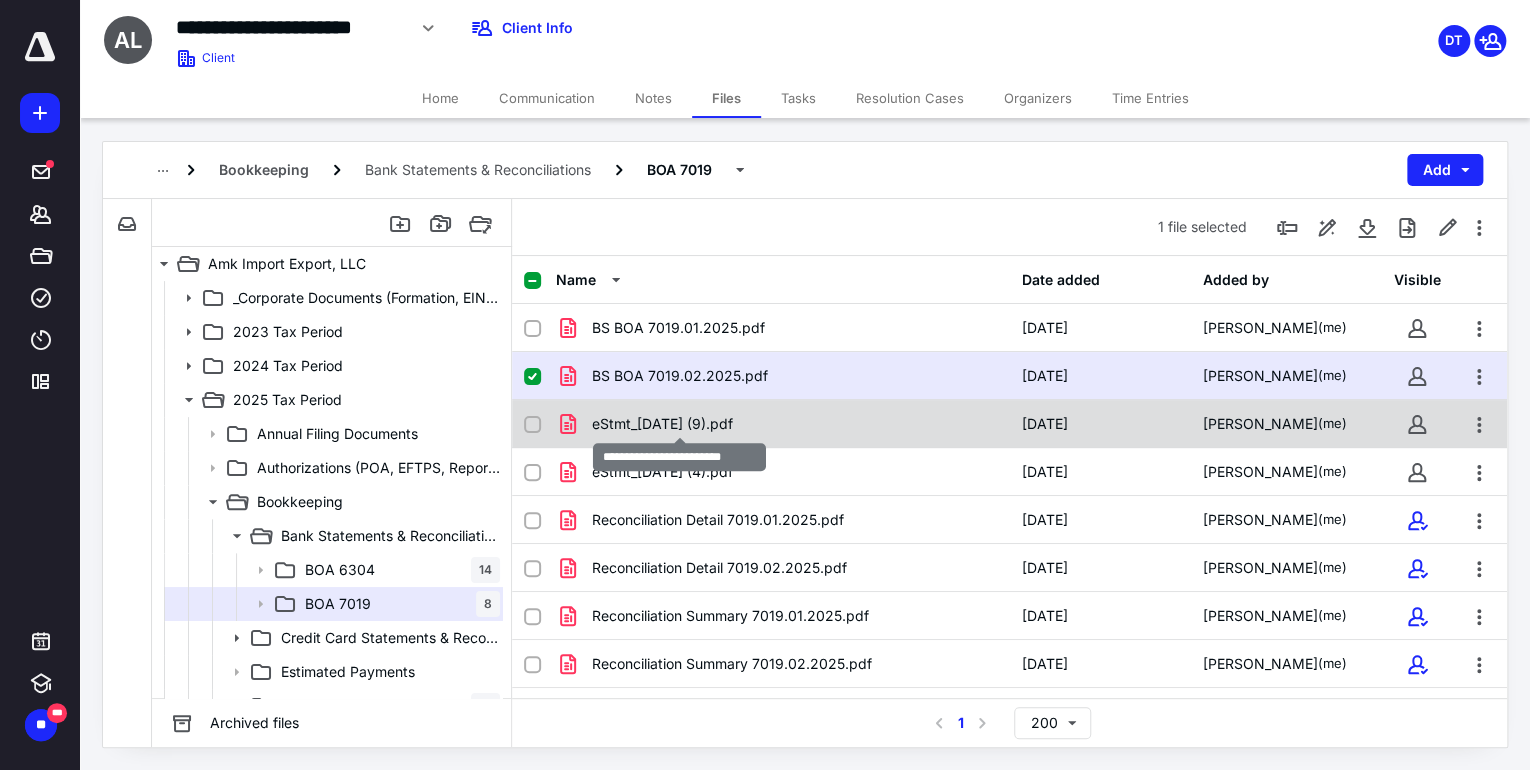 checkbox on "false" 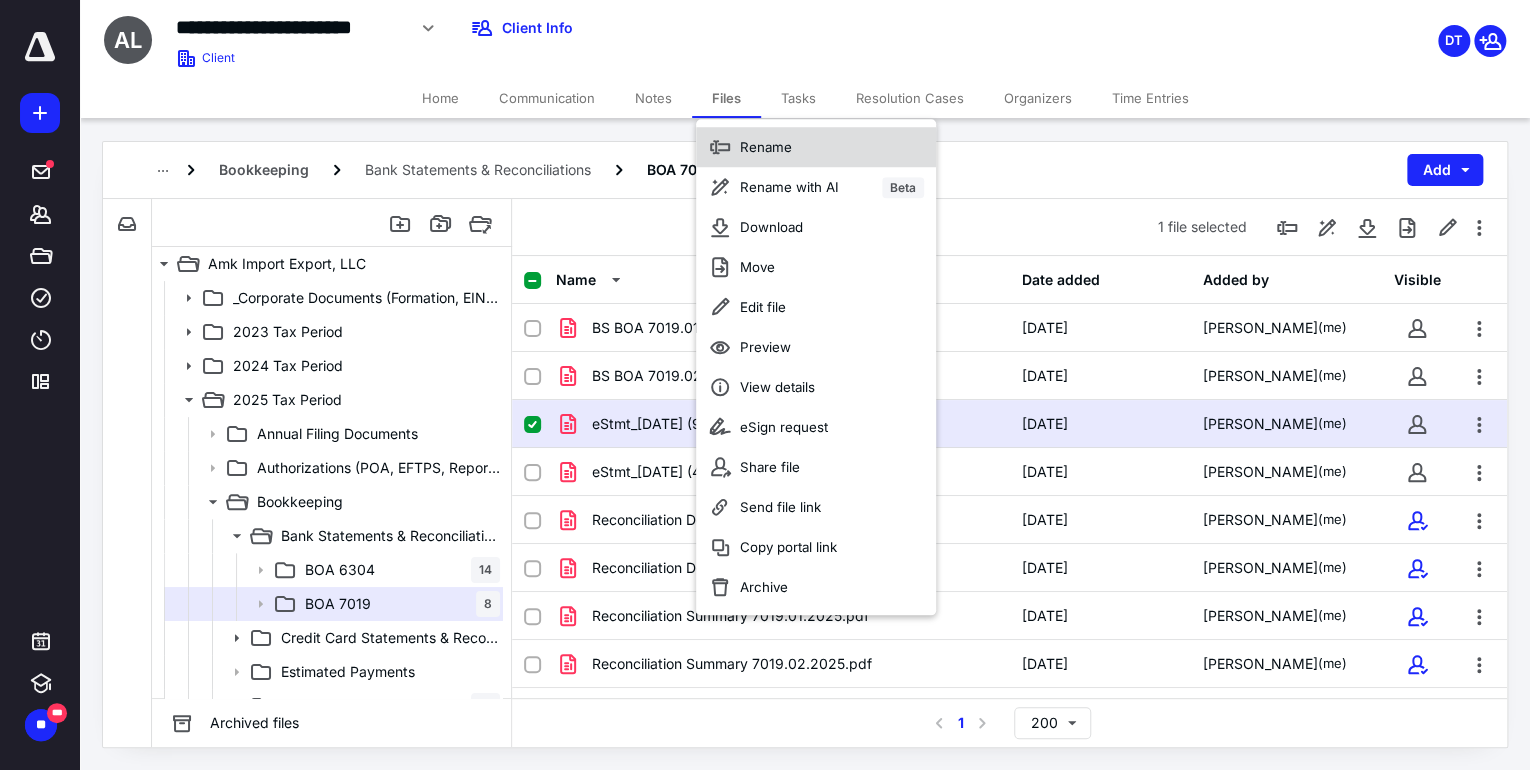 click on "Rename" at bounding box center [766, 147] 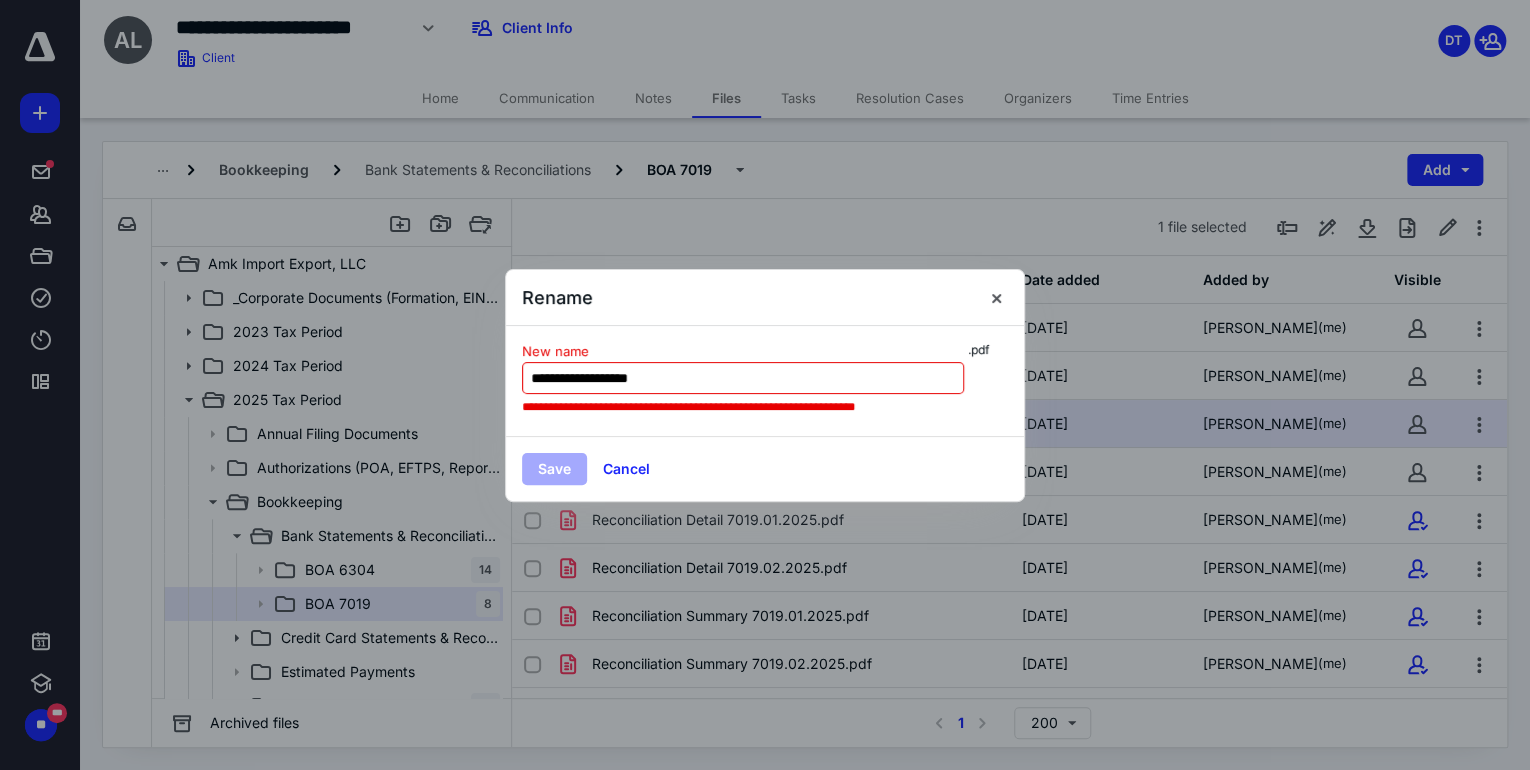 click on "**********" at bounding box center [743, 378] 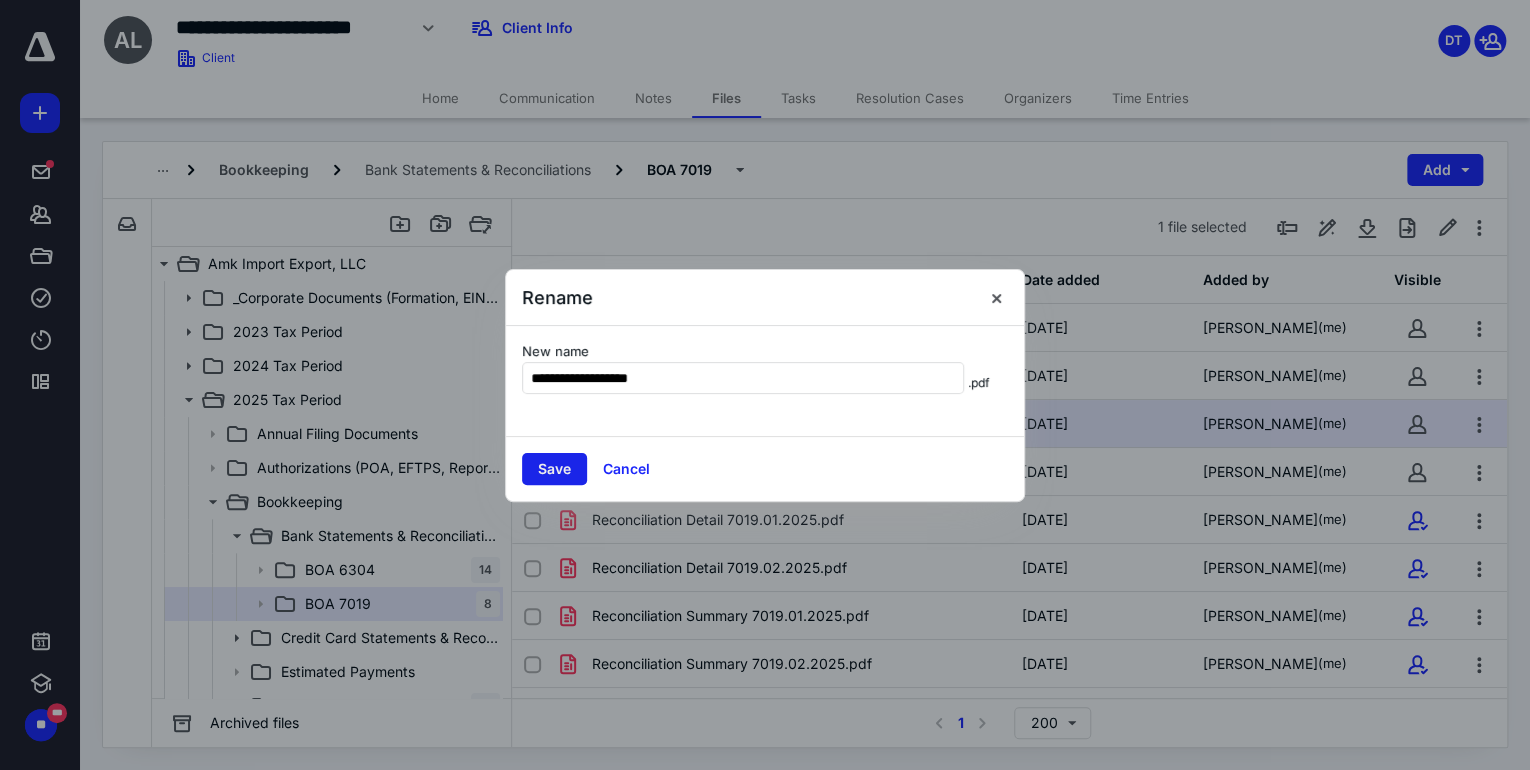 type on "**********" 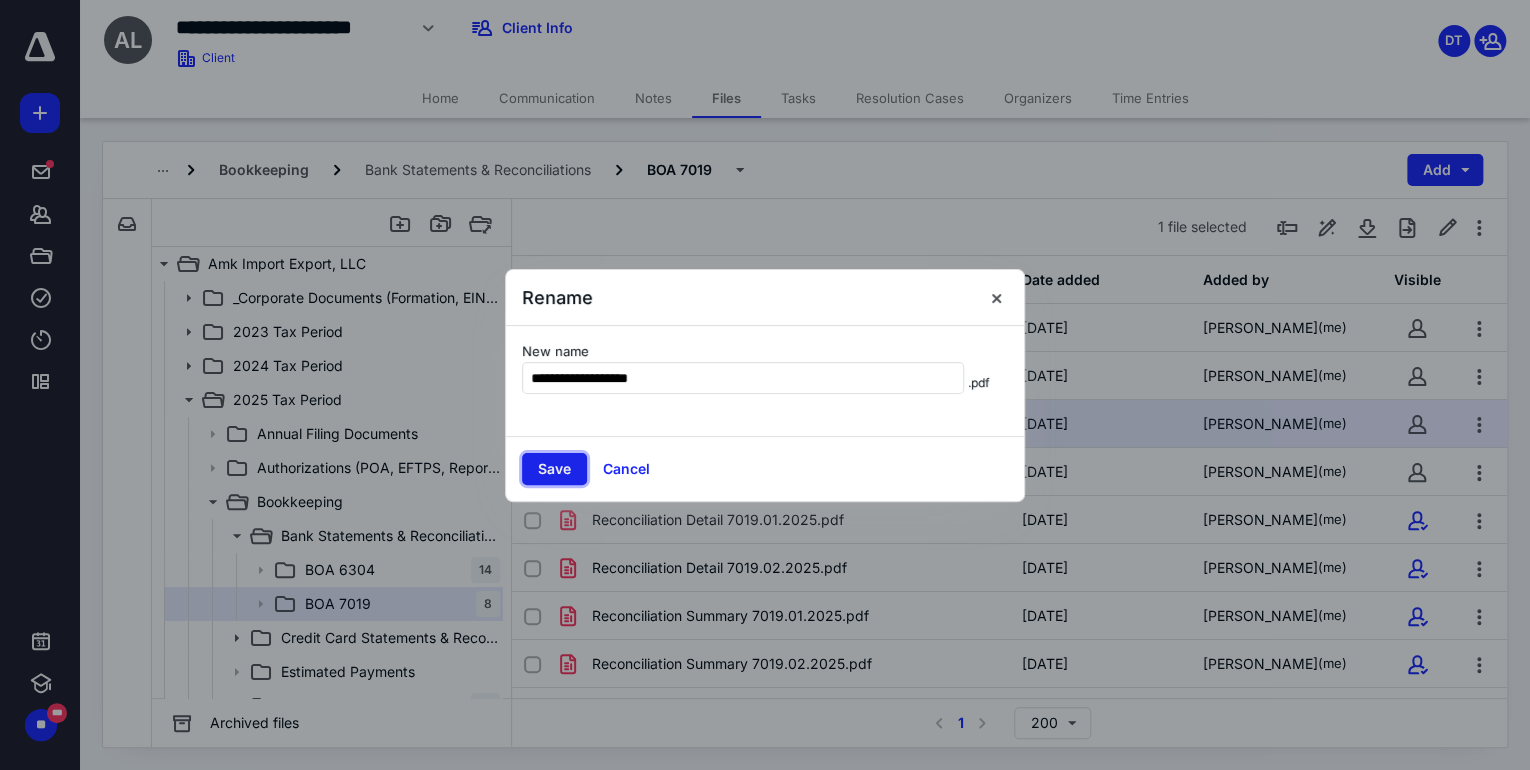 click on "Save" at bounding box center [554, 469] 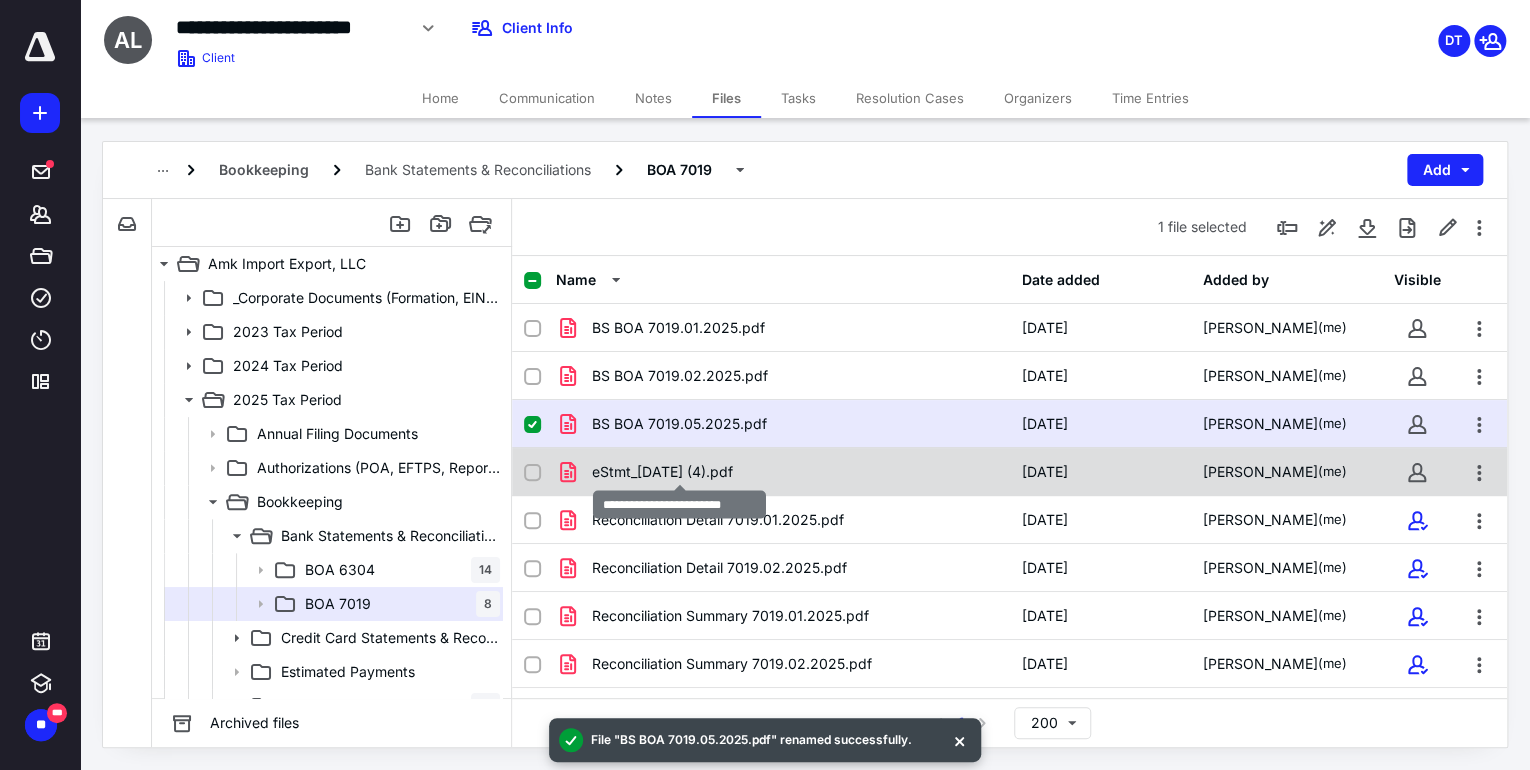 checkbox on "false" 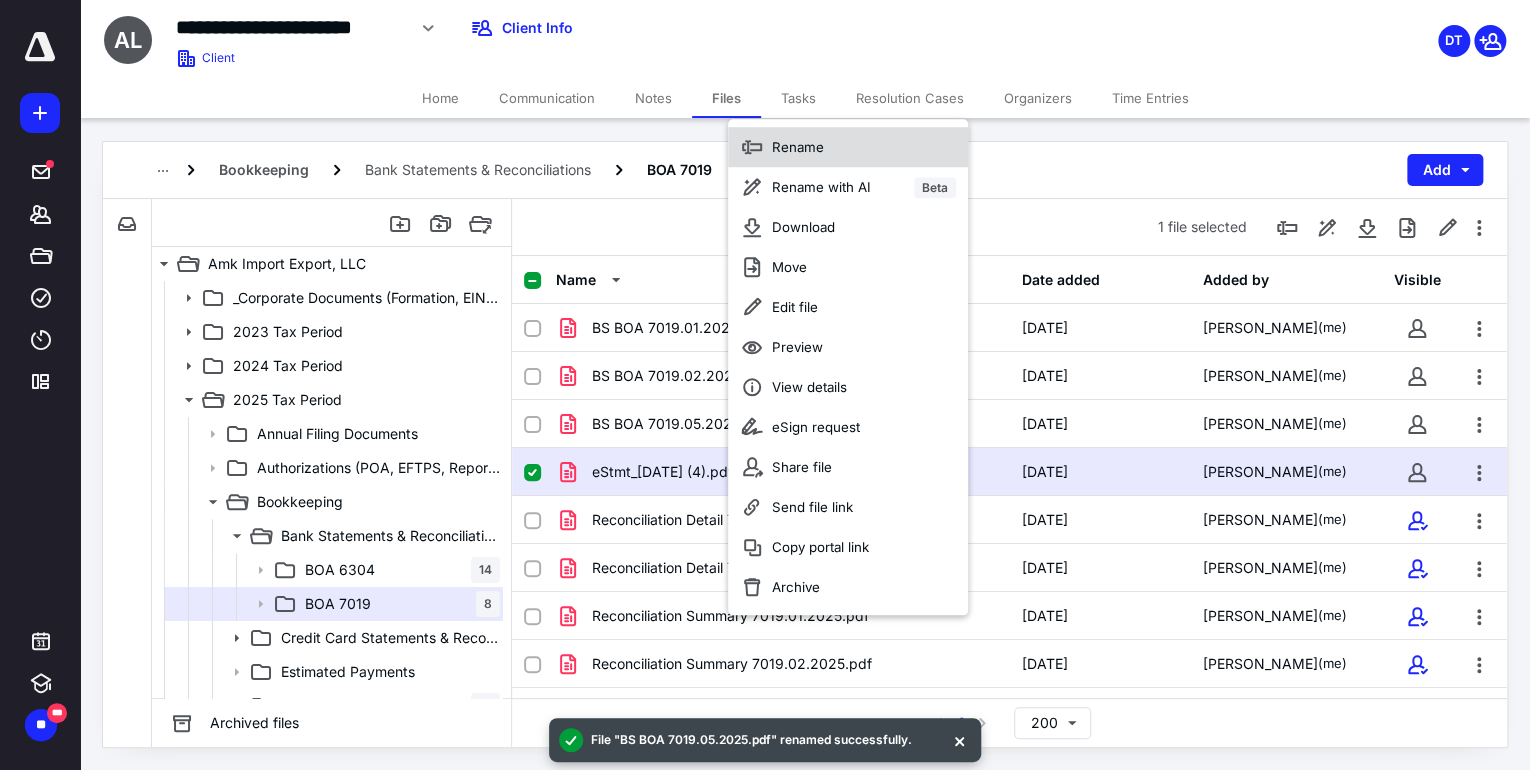 click on "Rename" at bounding box center [798, 147] 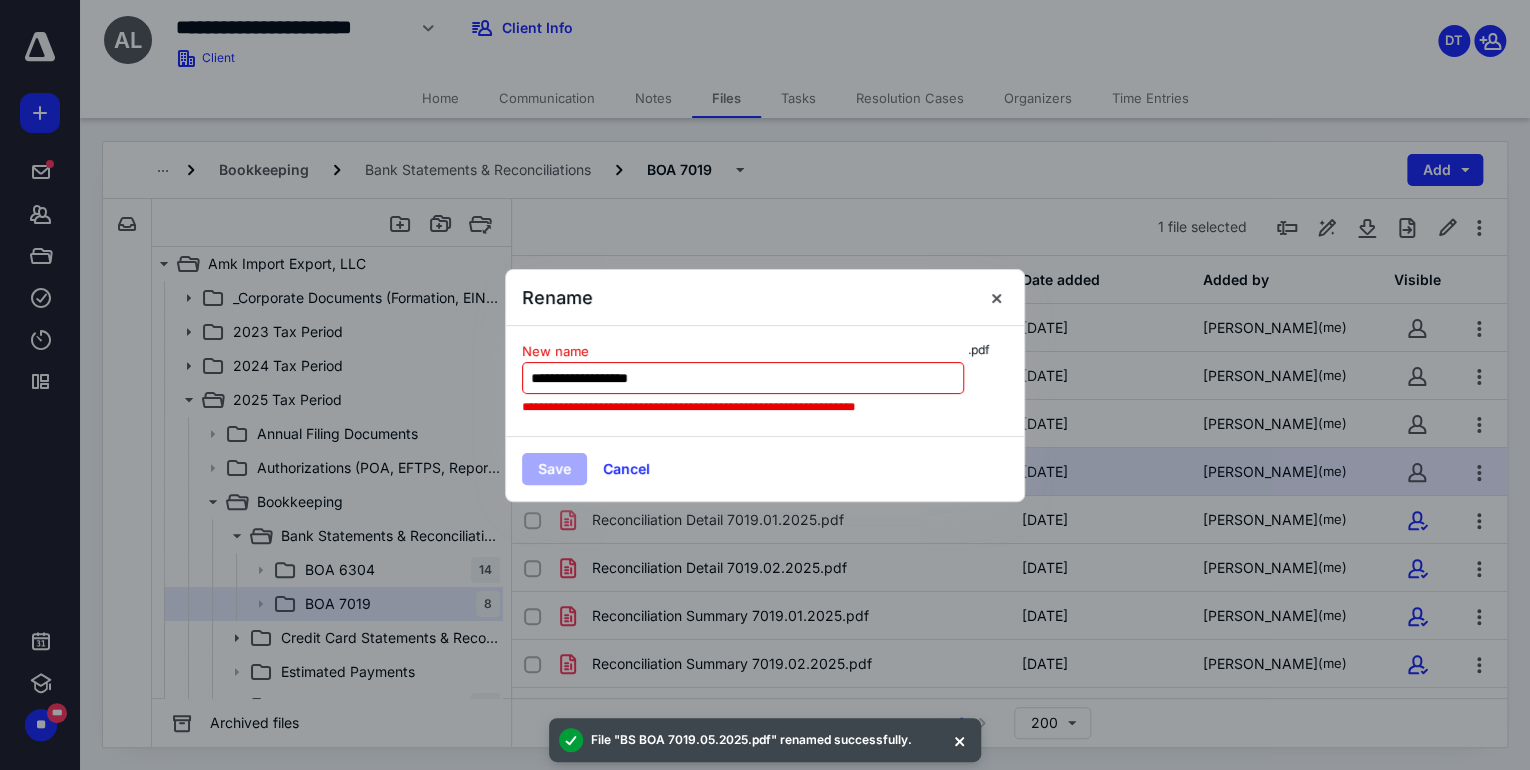 click on "**********" at bounding box center [743, 378] 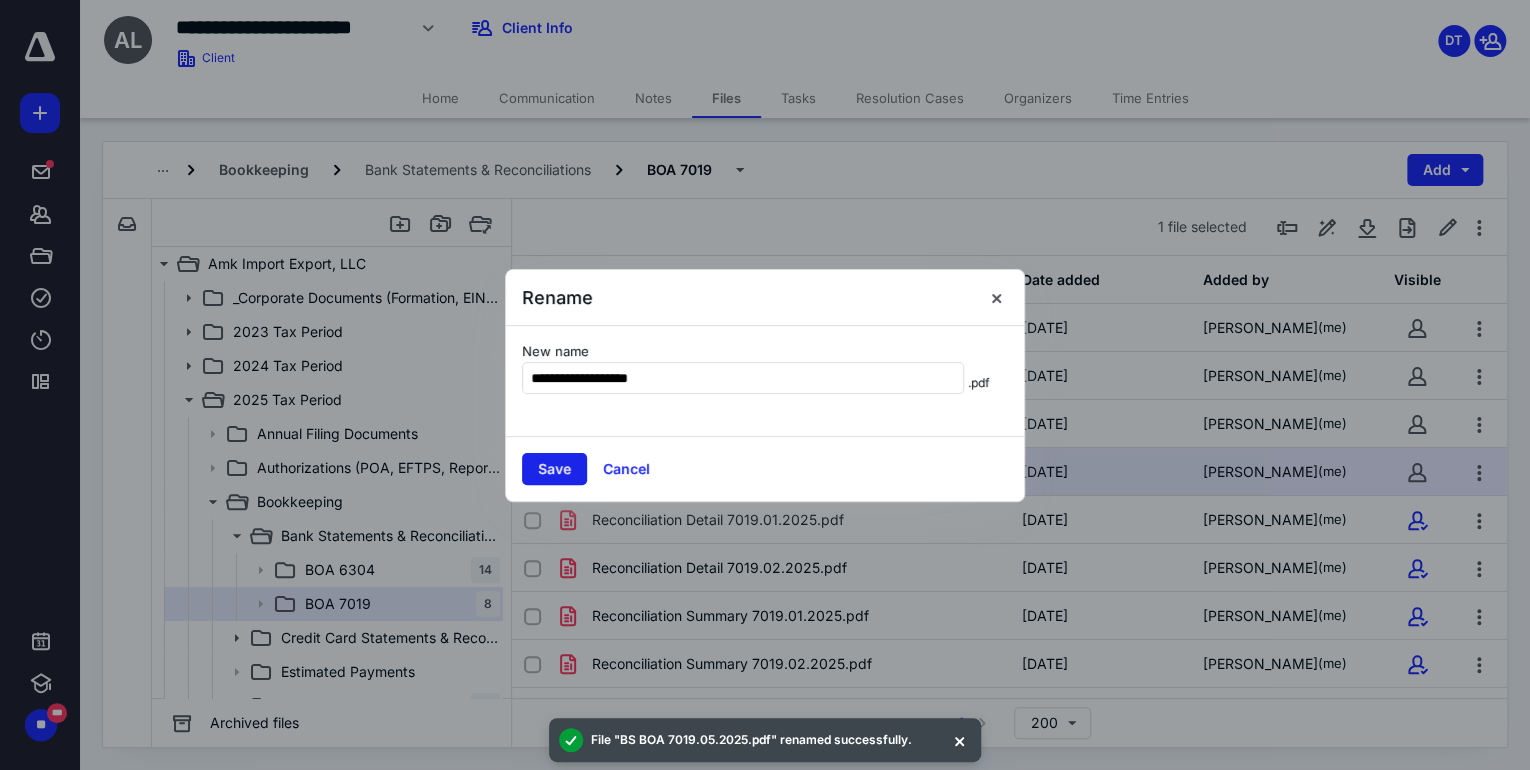 type on "**********" 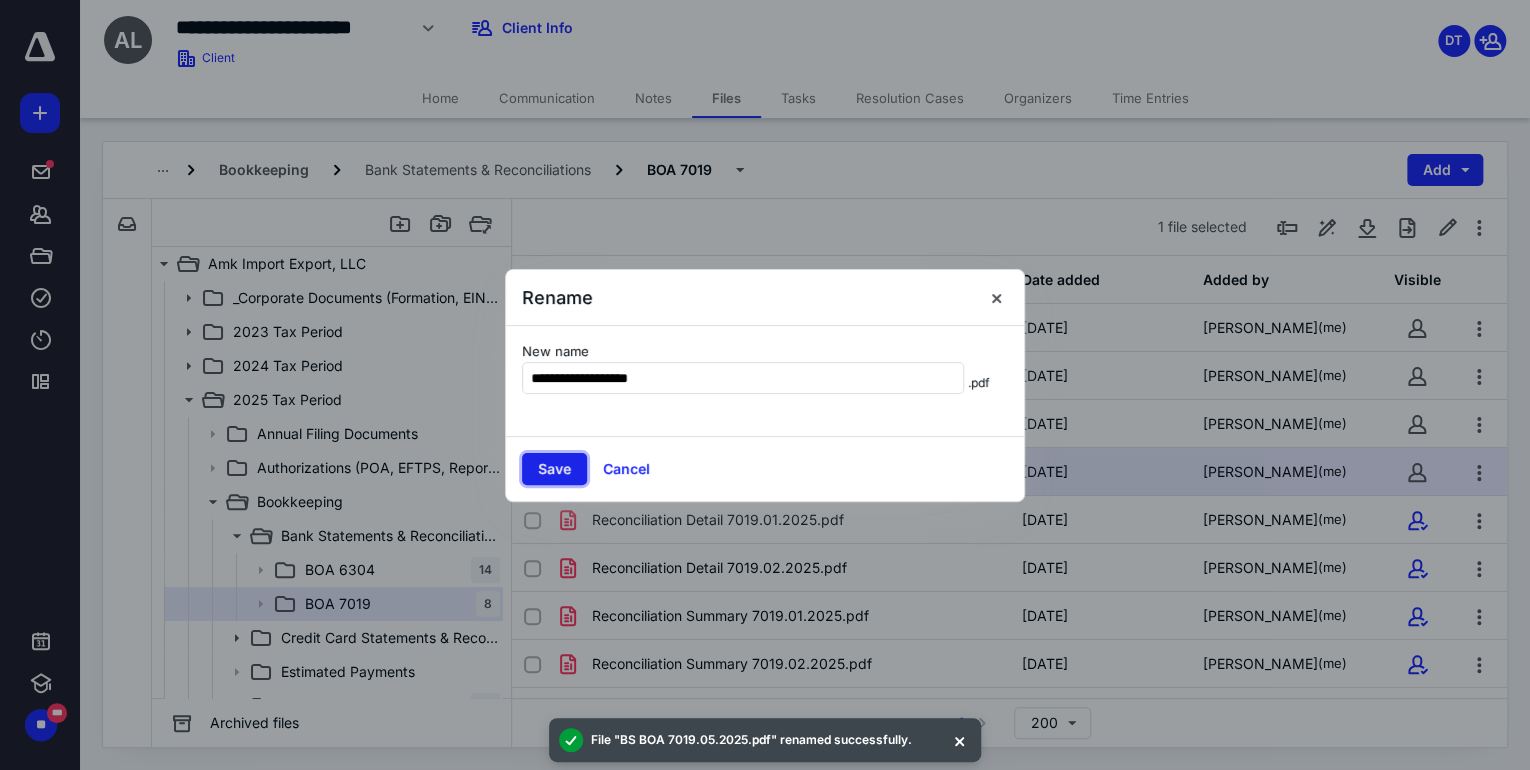 click on "Save" at bounding box center [554, 469] 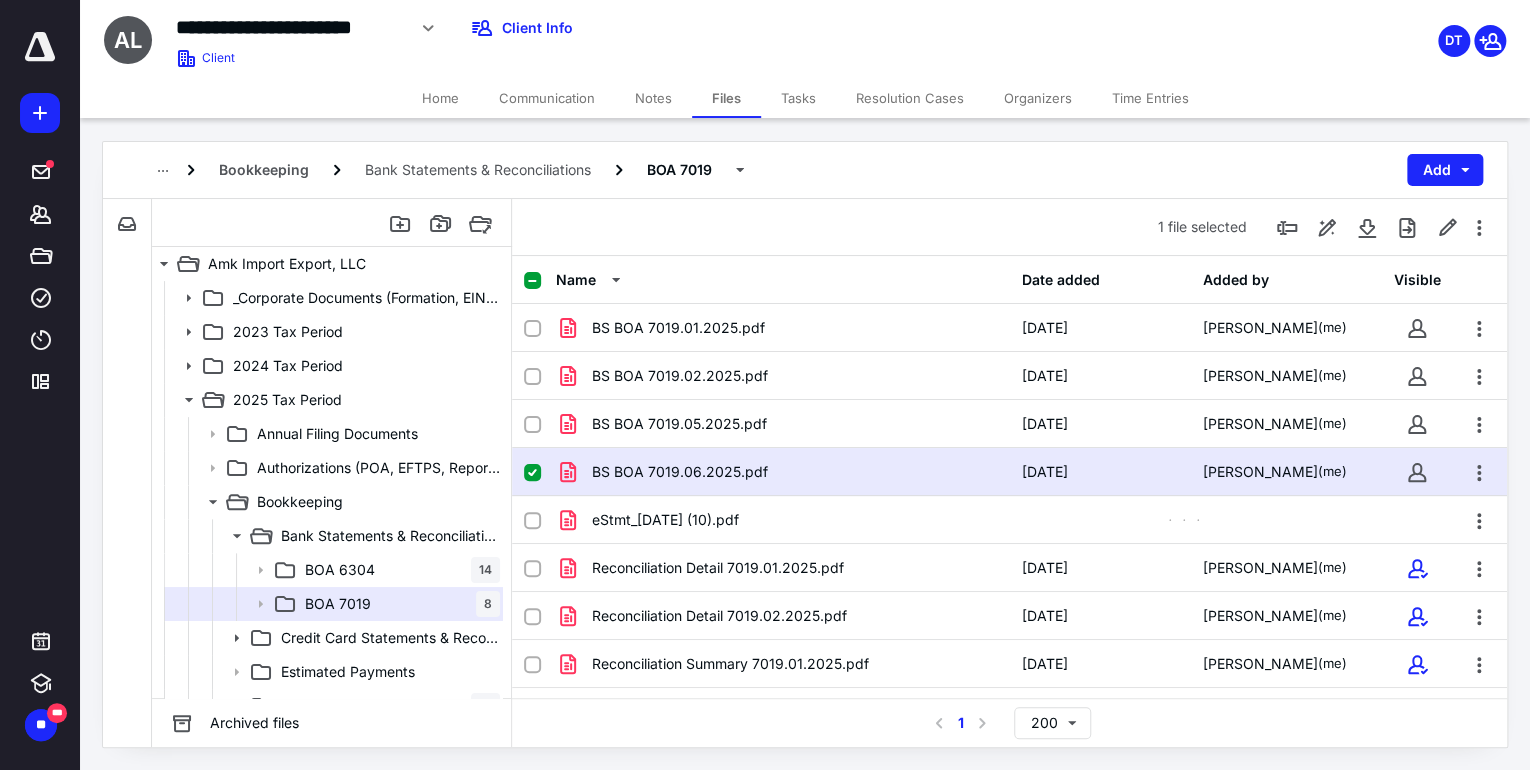 click 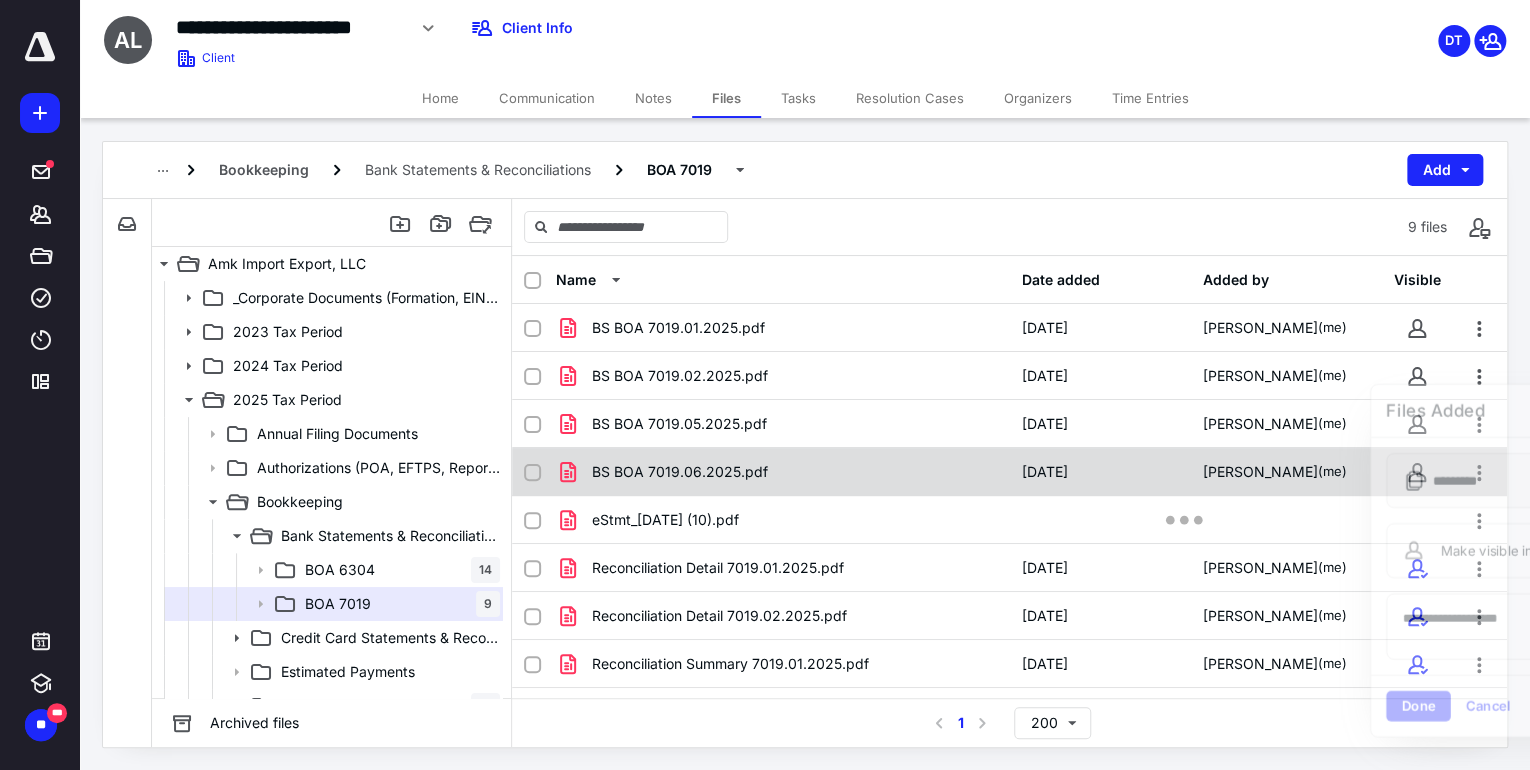checkbox on "false" 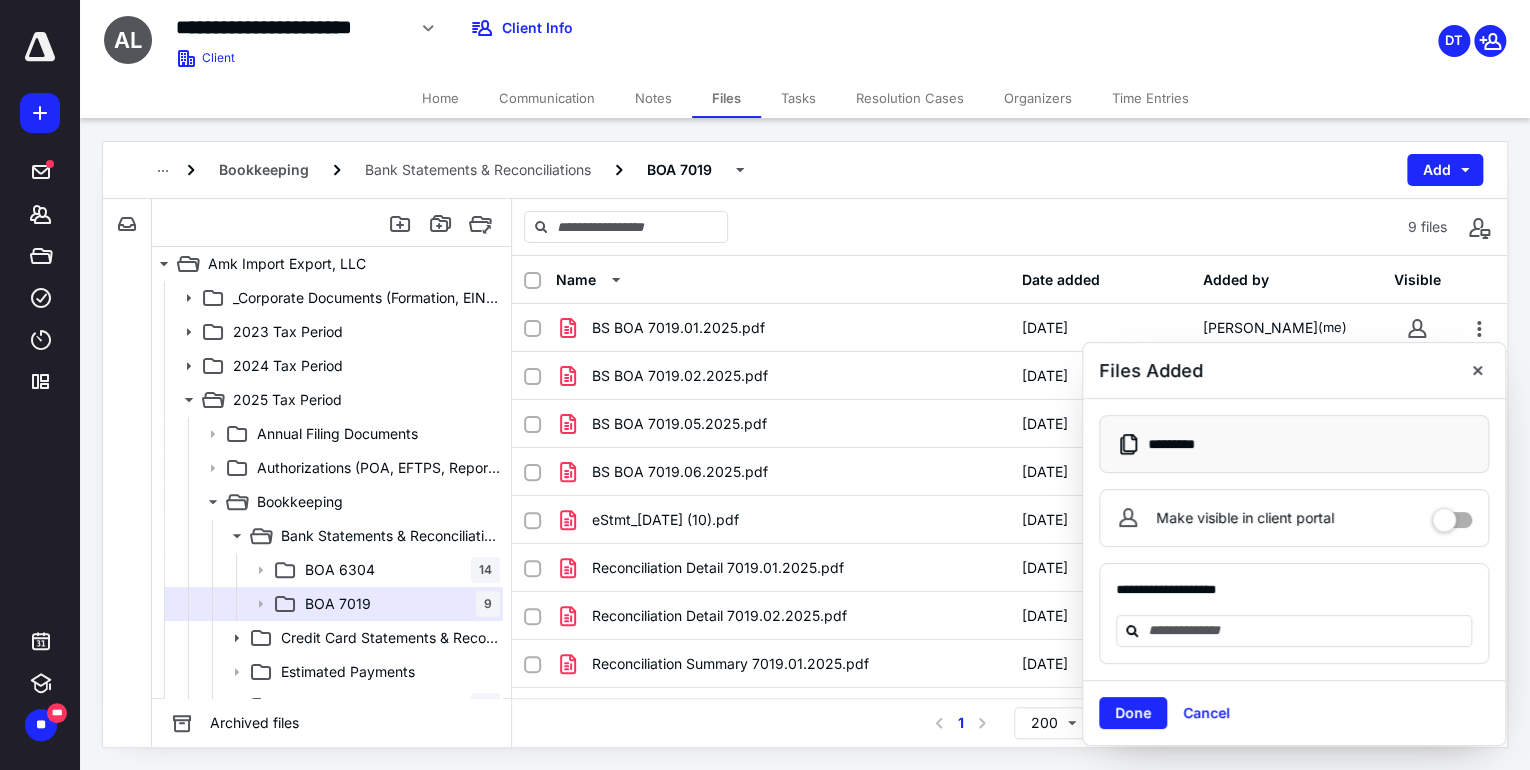 click on "Done" at bounding box center [1133, 713] 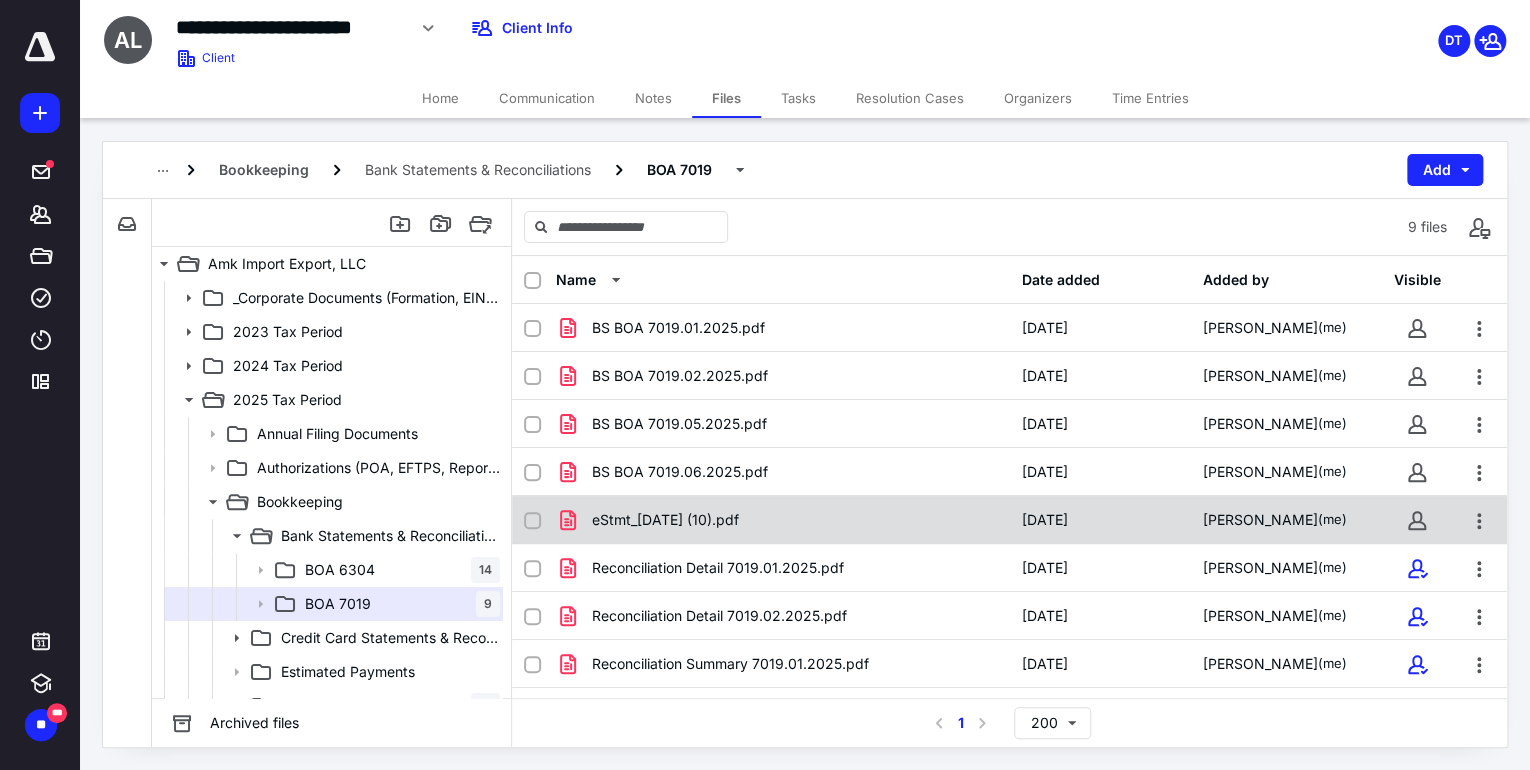checkbox on "true" 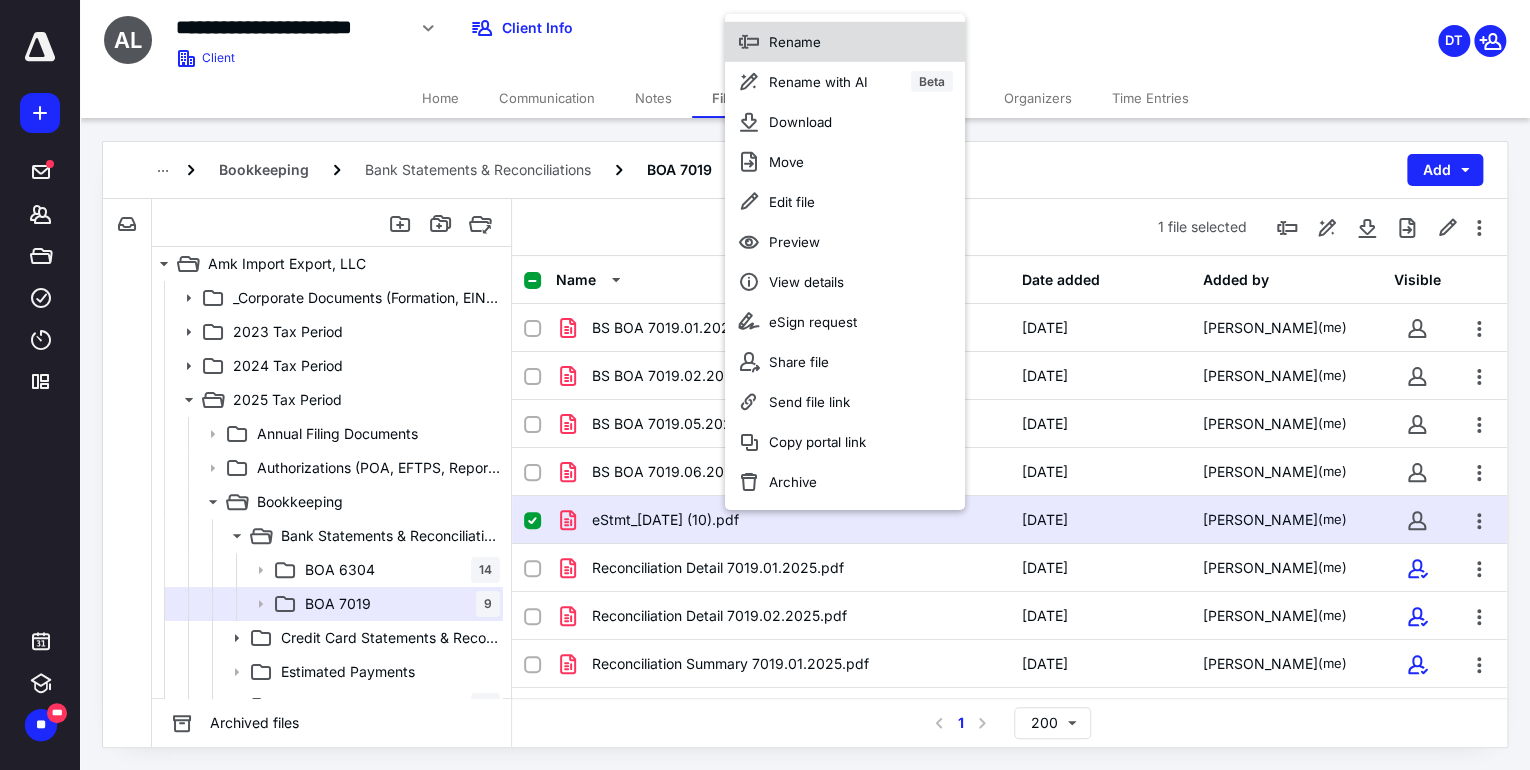 click on "Rename" at bounding box center [795, 41] 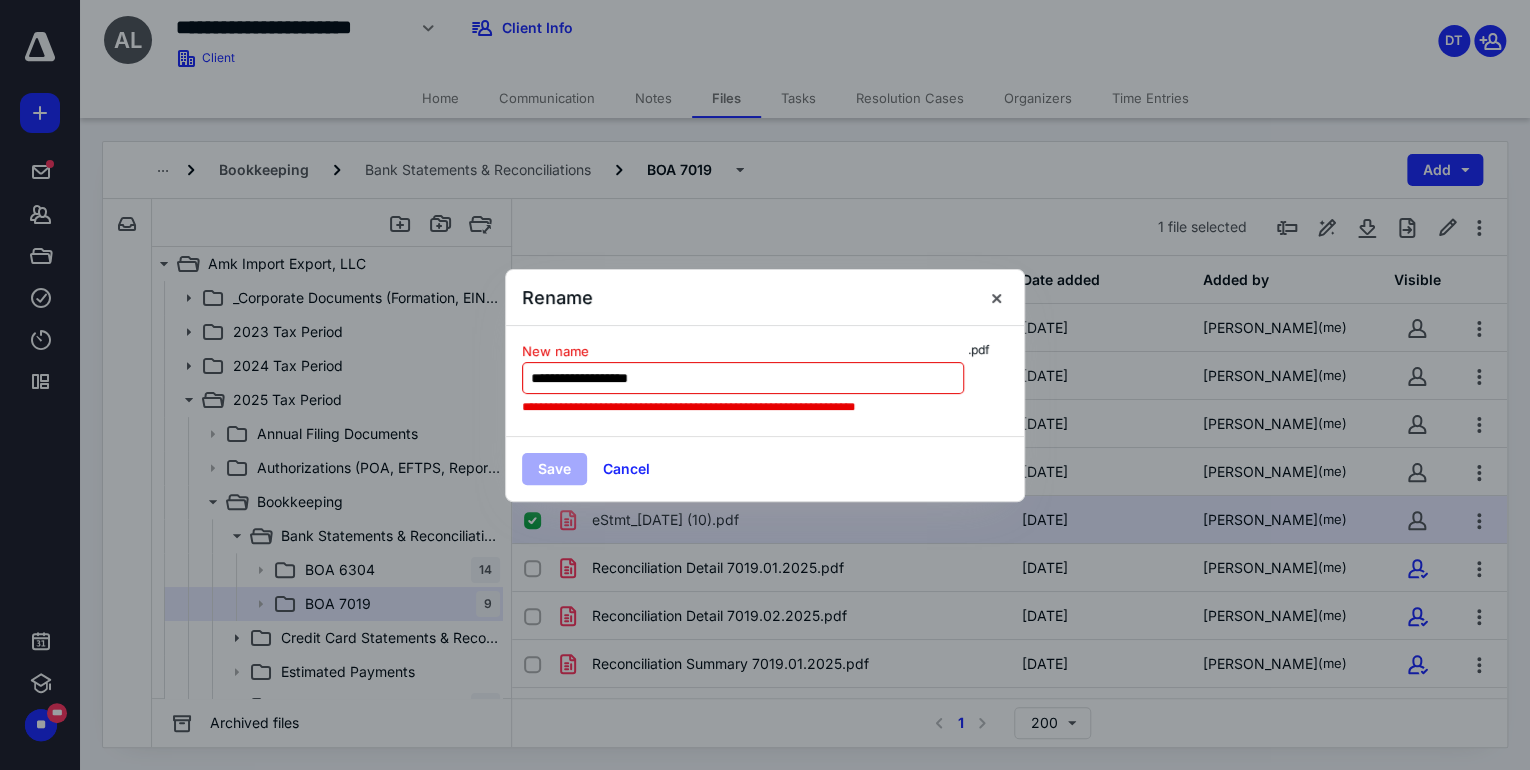 click on "**********" at bounding box center (743, 378) 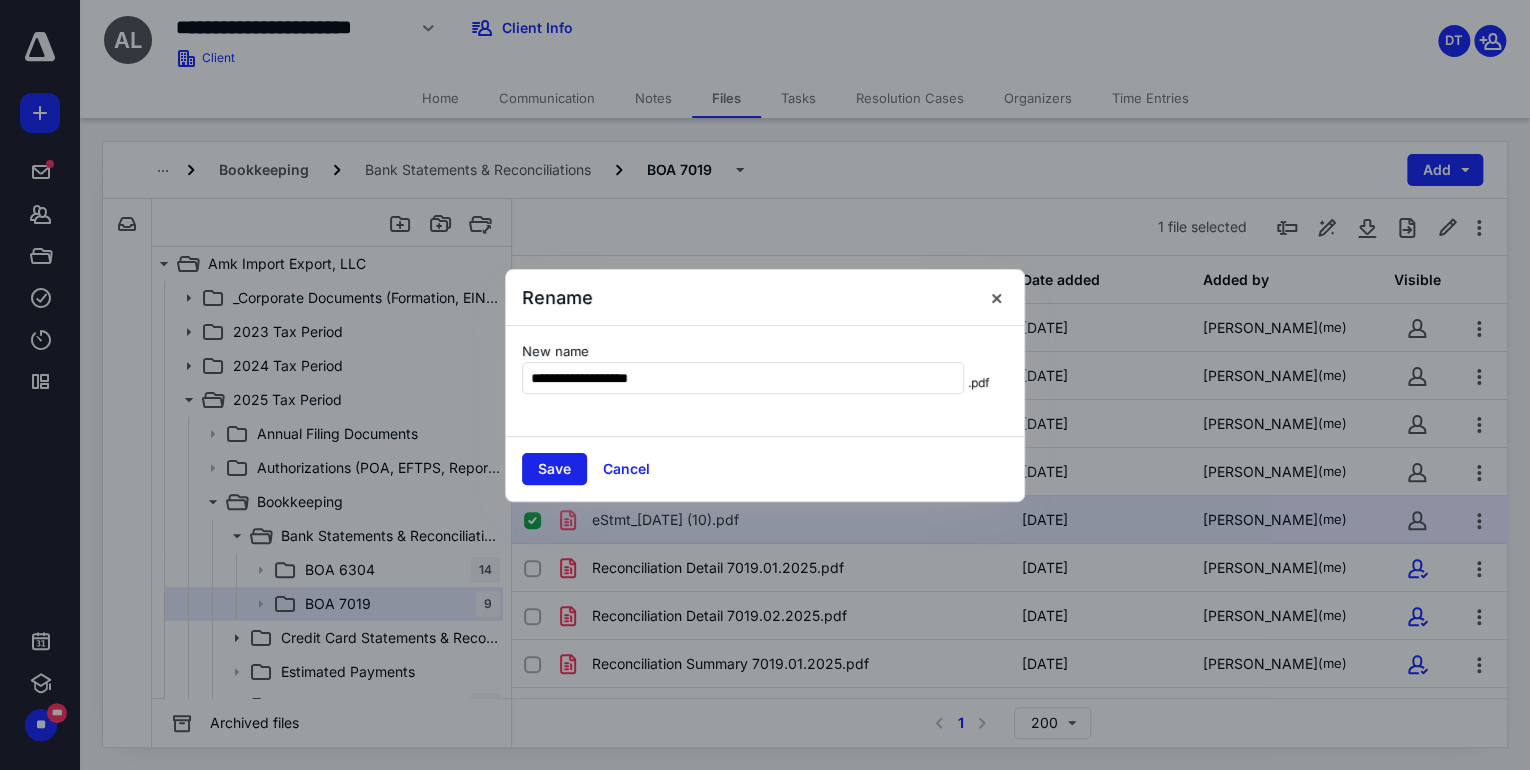 type on "**********" 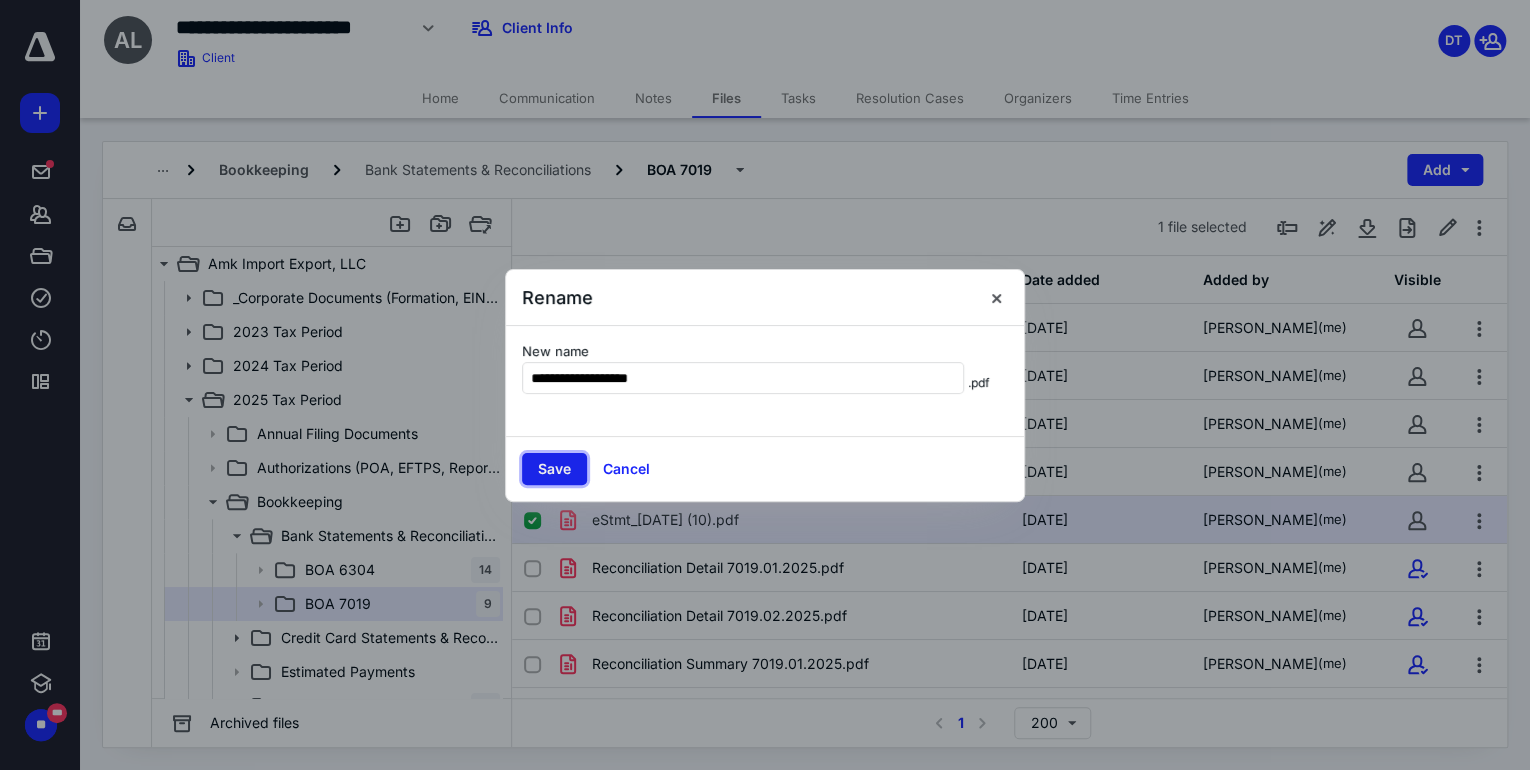 click on "Save" at bounding box center [554, 469] 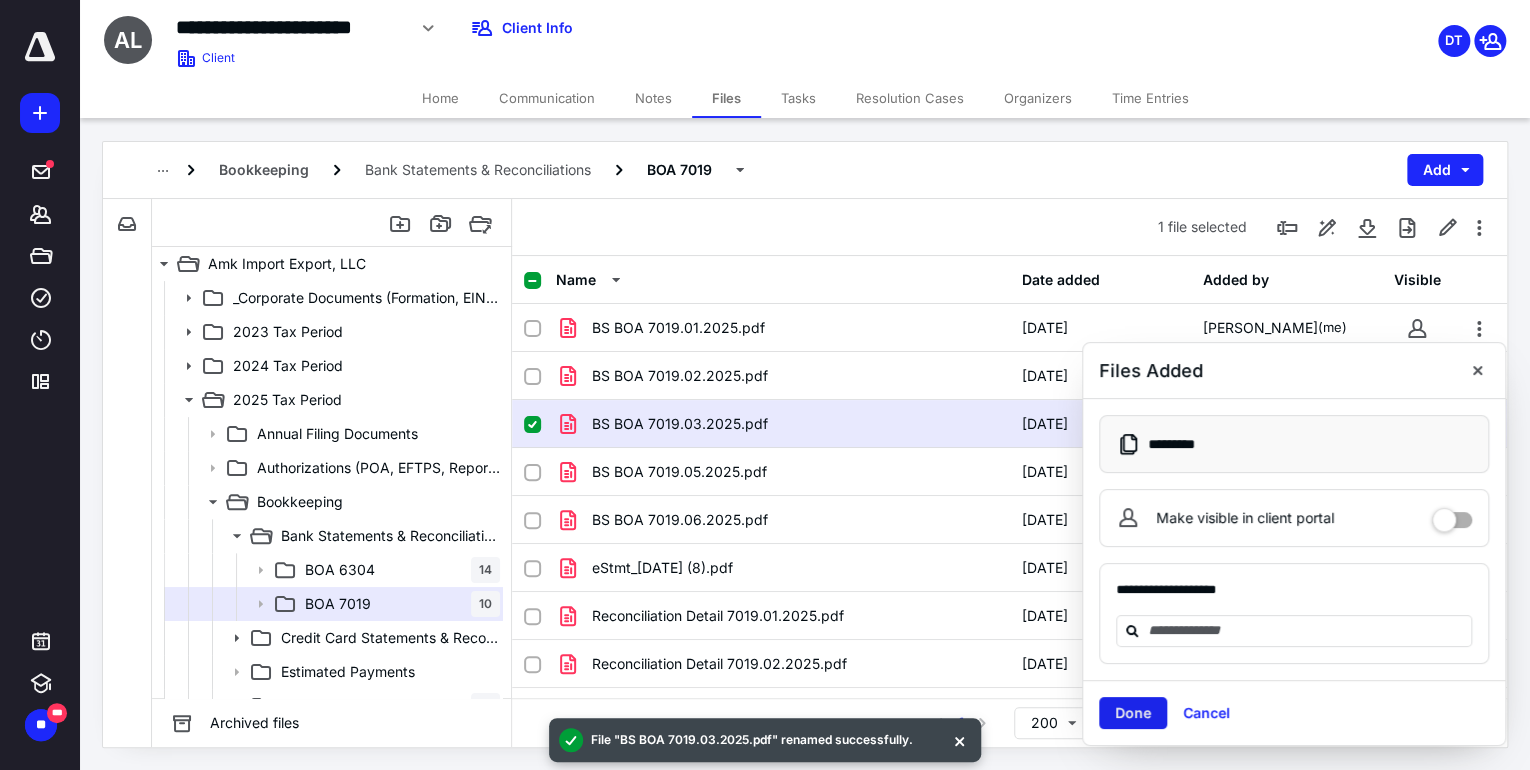 click on "Done" at bounding box center (1133, 713) 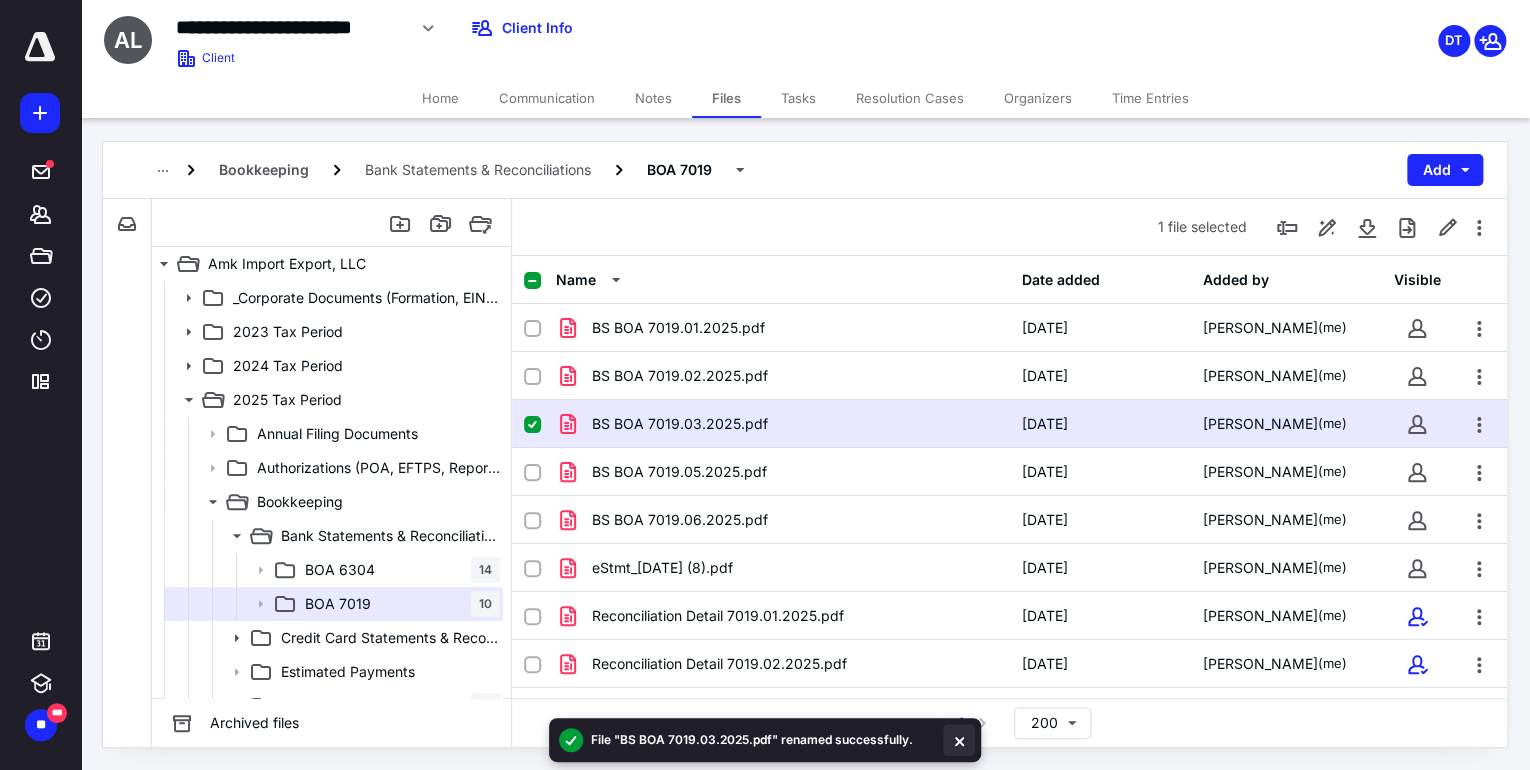 click at bounding box center (959, 740) 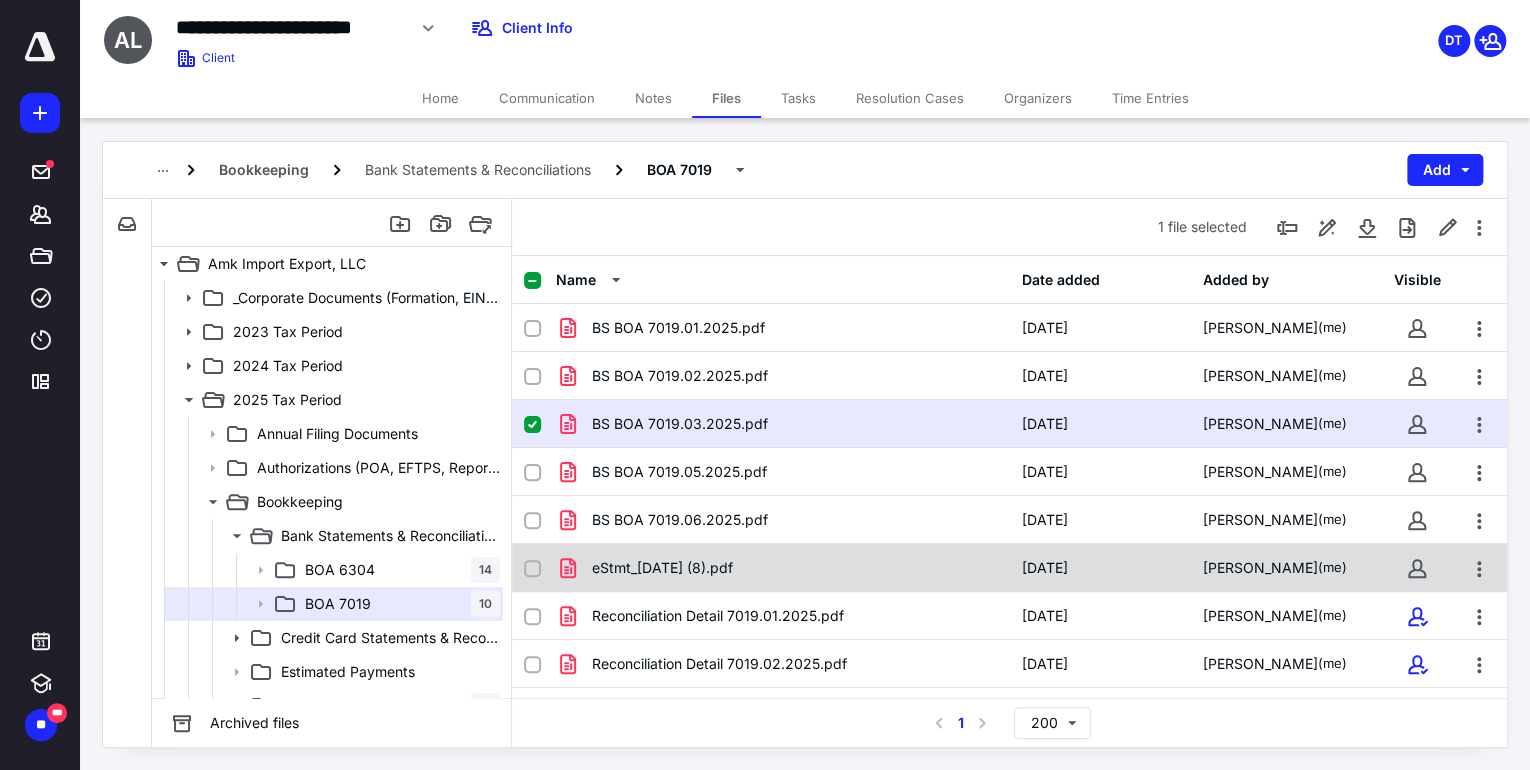 checkbox on "false" 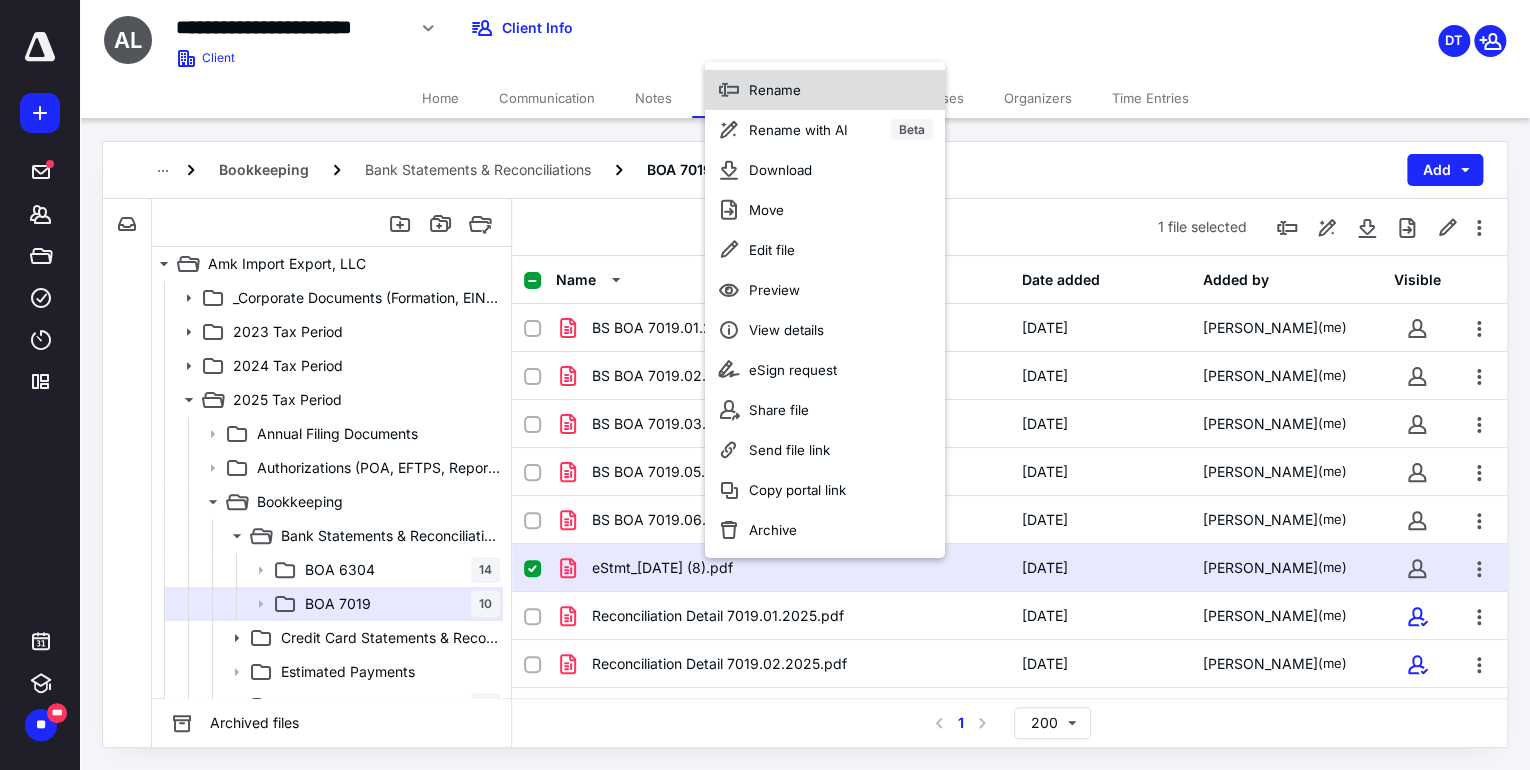 click on "Rename" at bounding box center (825, 89) 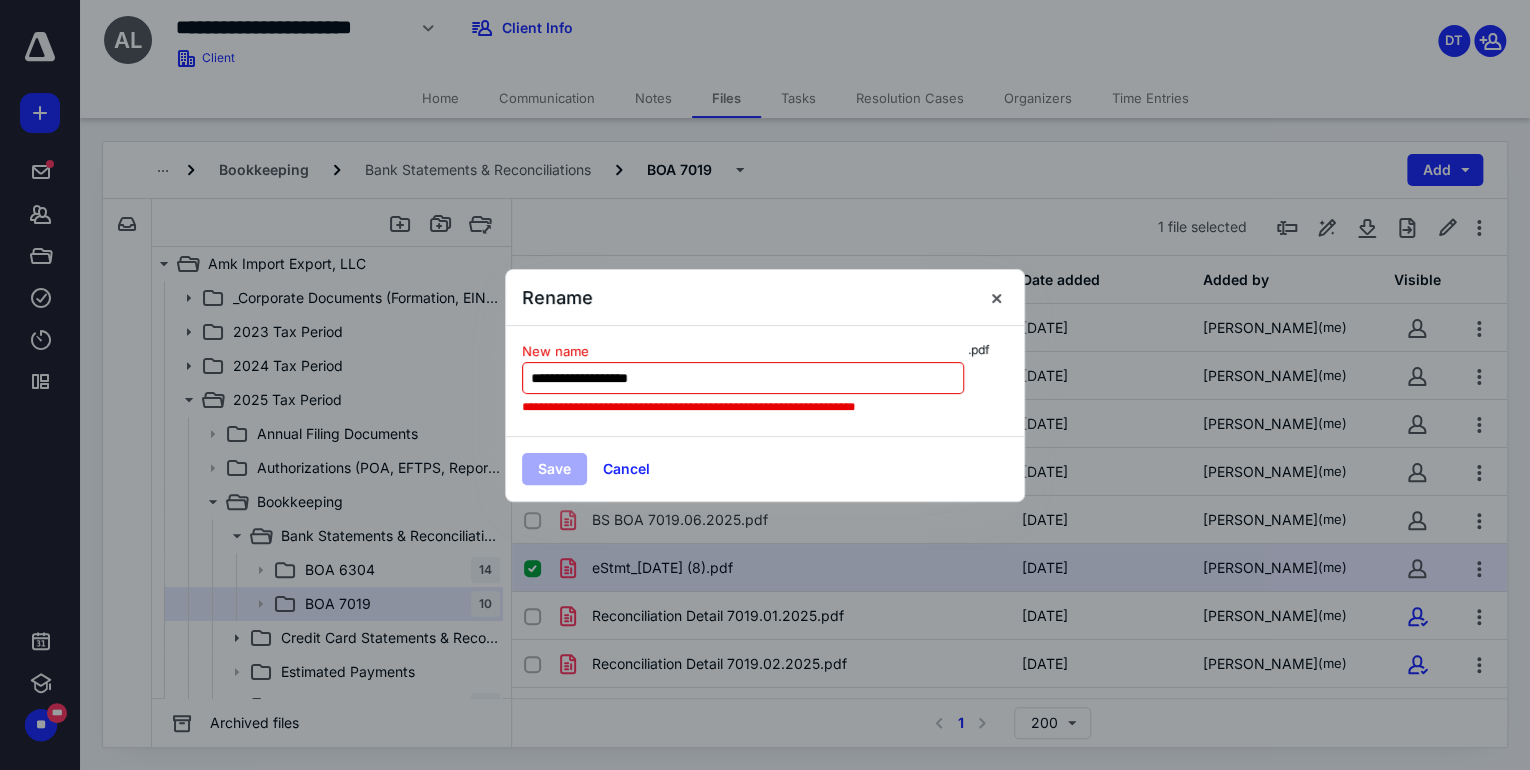 click on "**********" at bounding box center (743, 378) 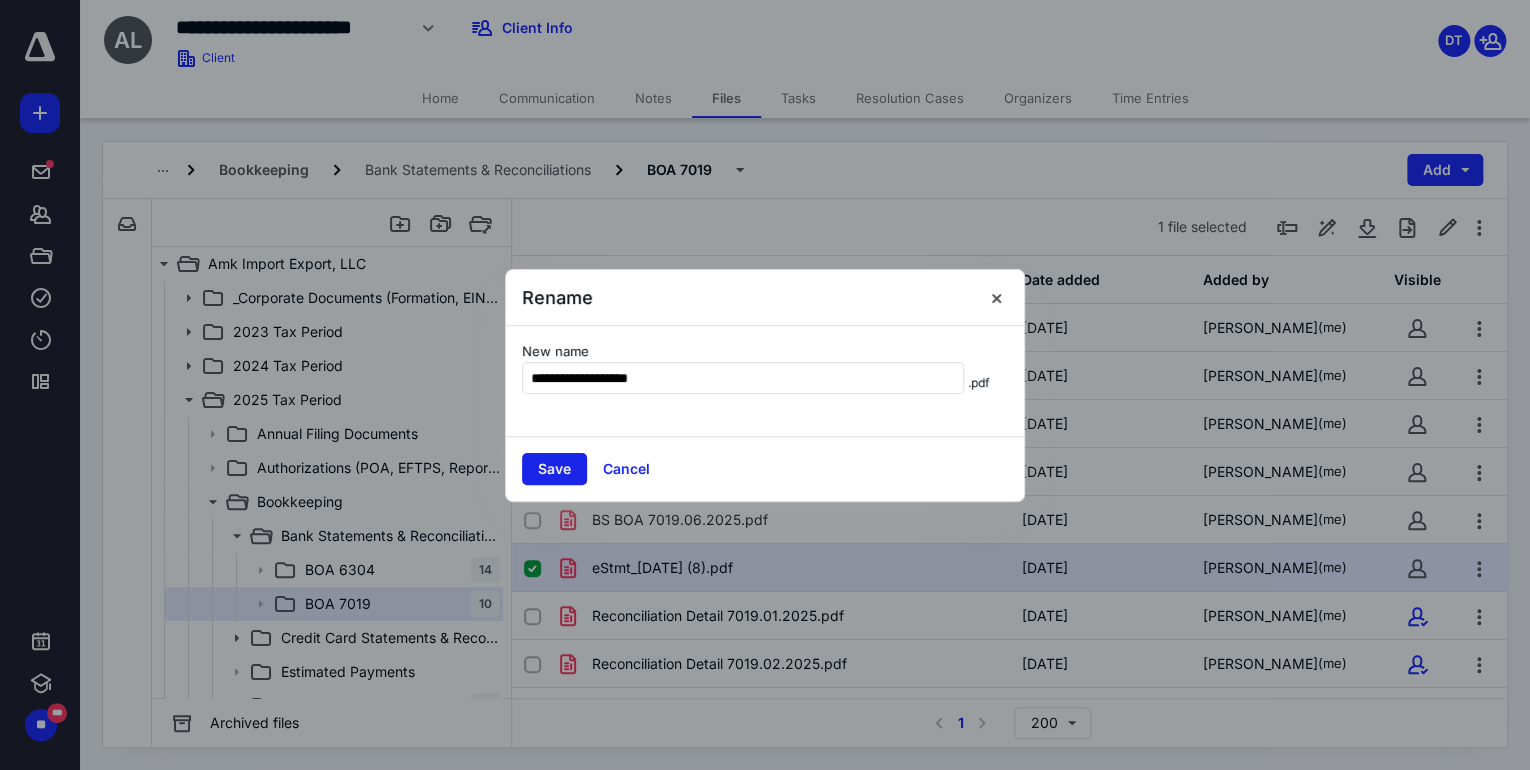 type on "**********" 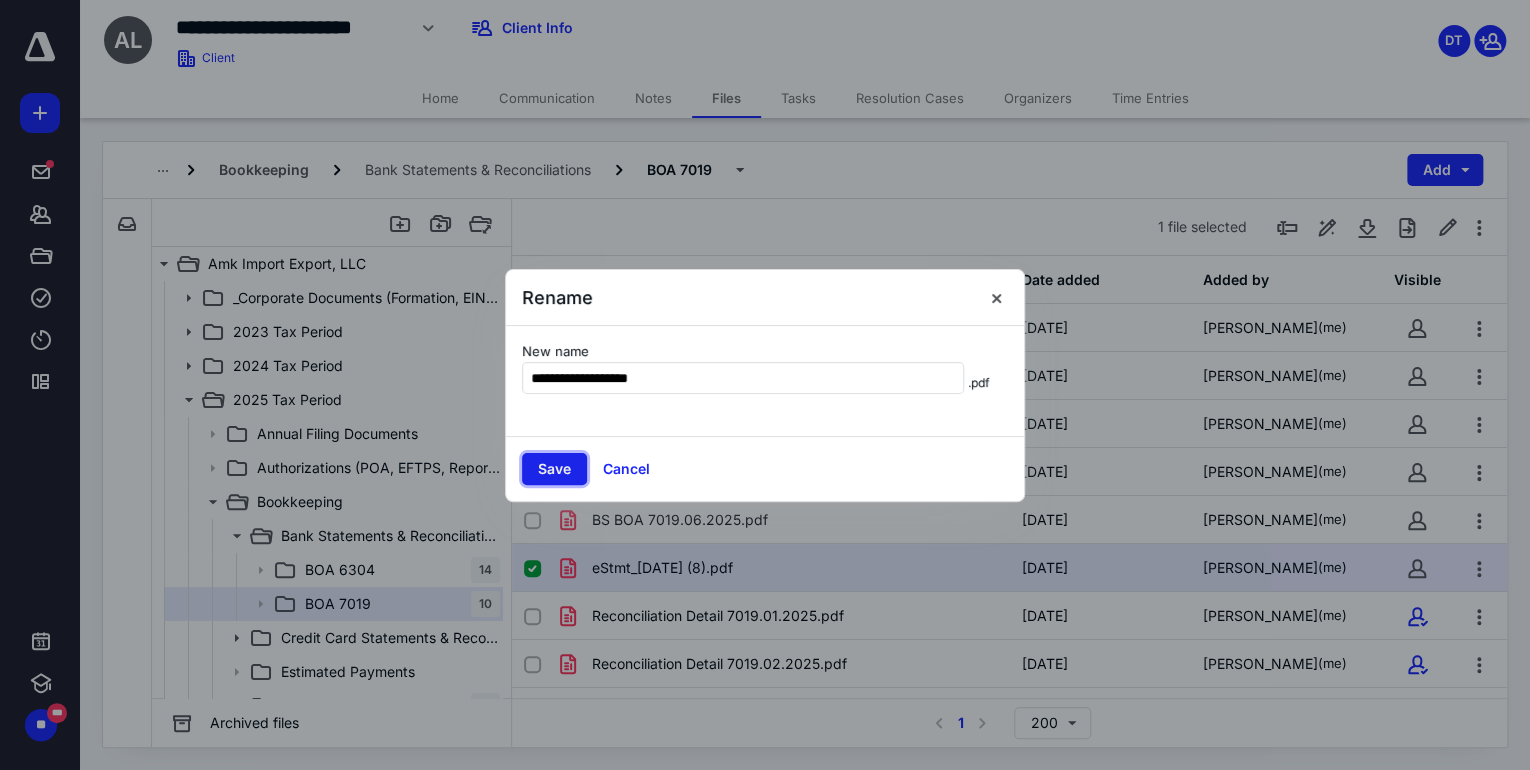 drag, startPoint x: 545, startPoint y: 470, endPoint x: 579, endPoint y: 499, distance: 44.687805 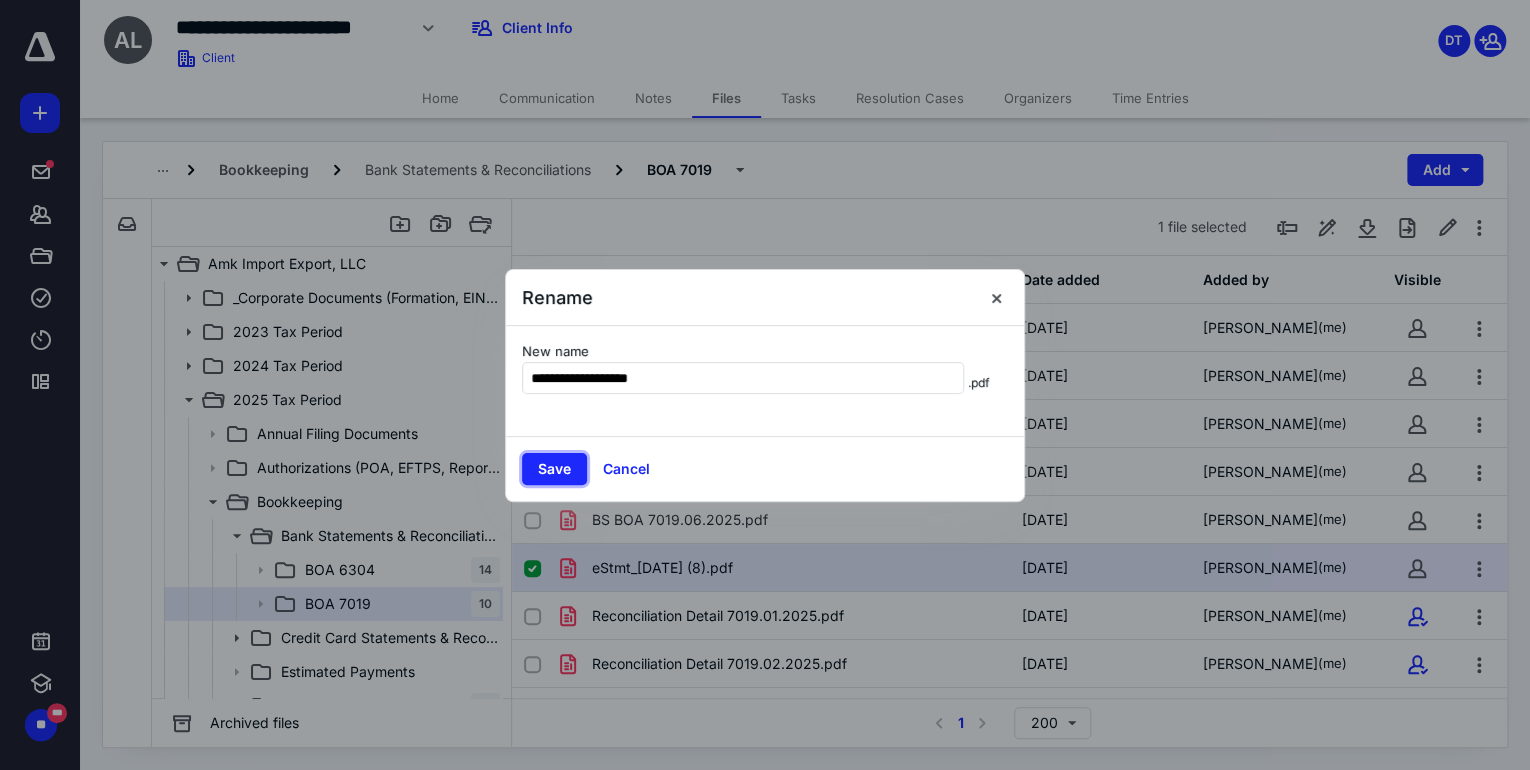 click on "Save" at bounding box center [554, 469] 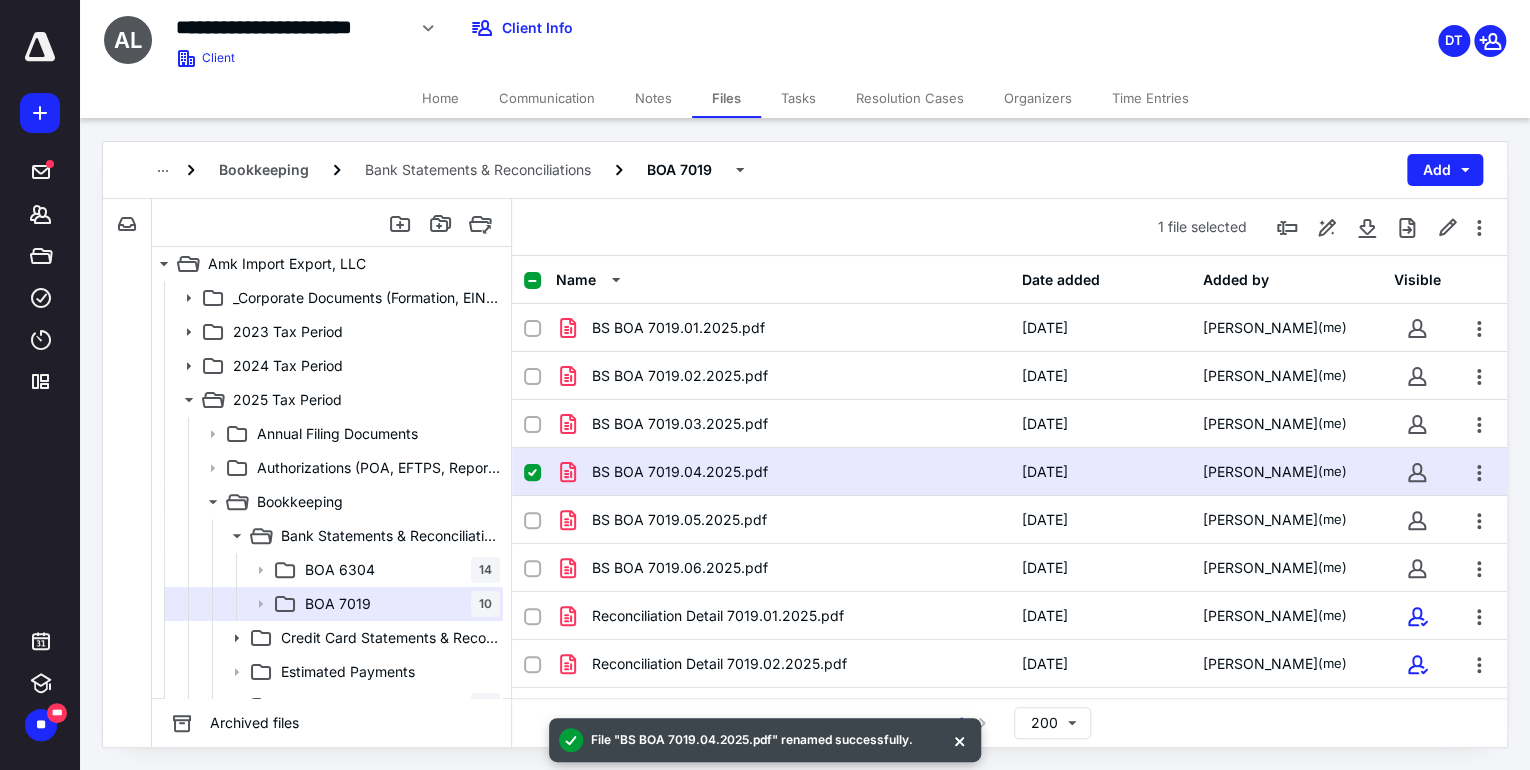click at bounding box center [532, 473] 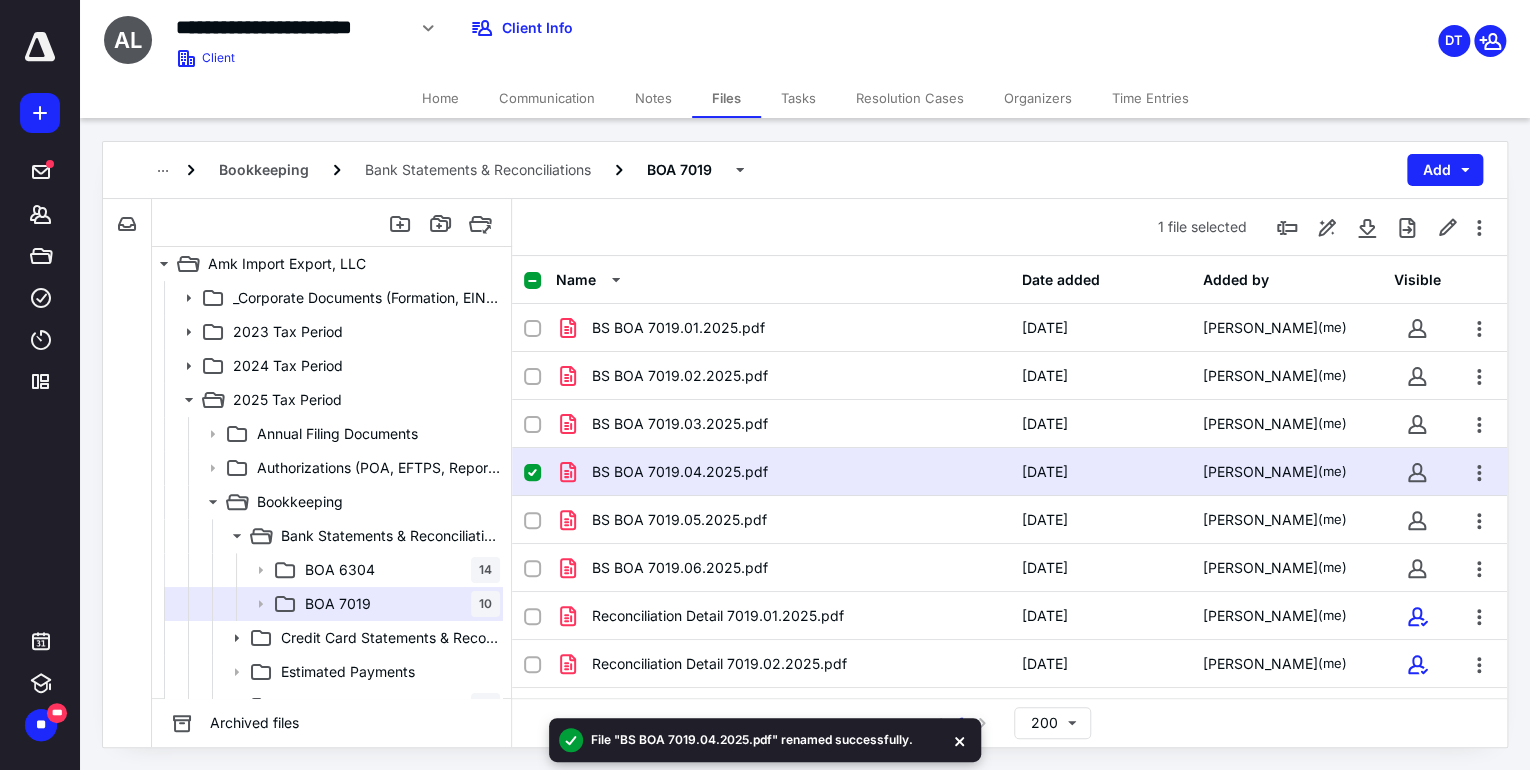 checkbox on "true" 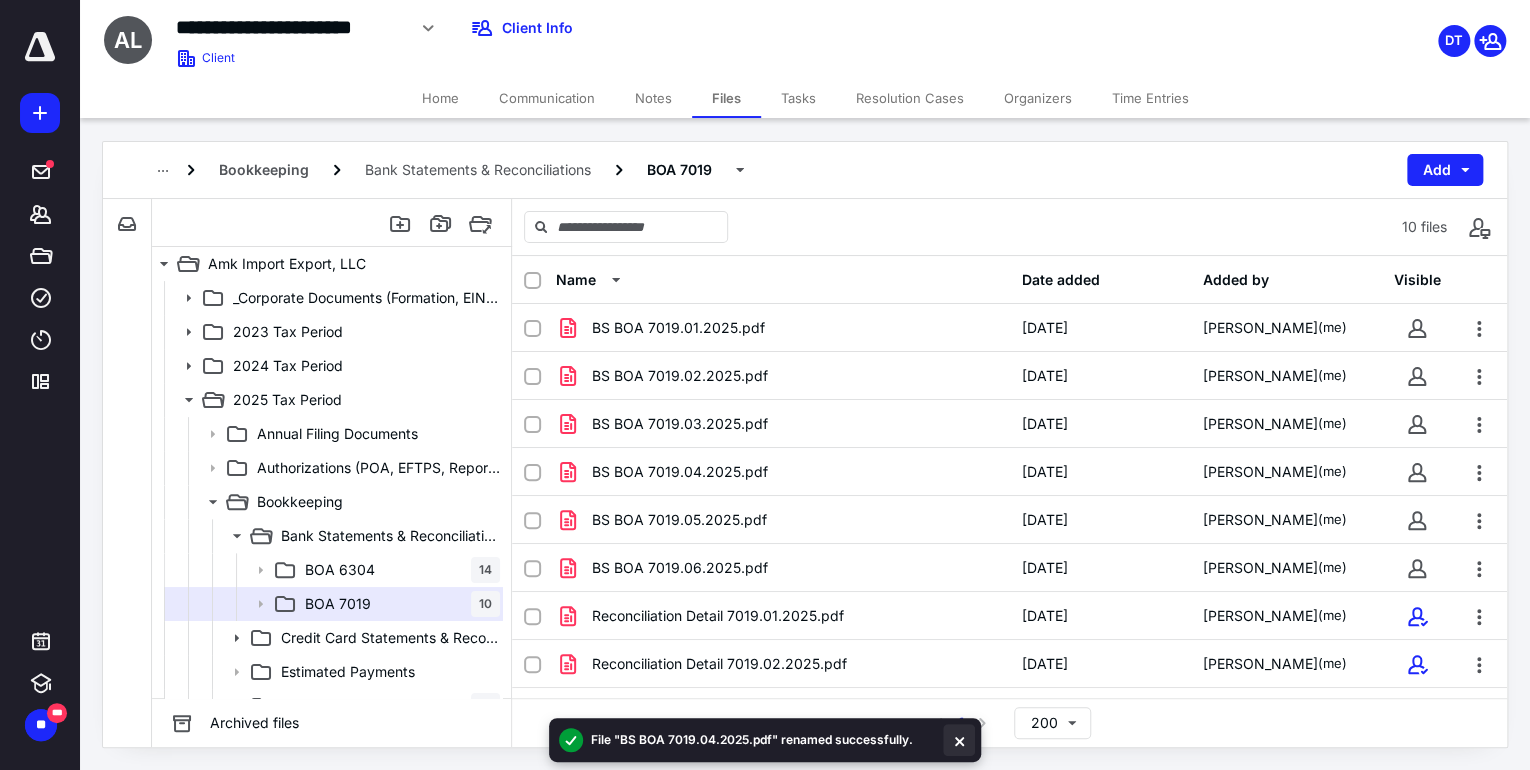click at bounding box center (959, 740) 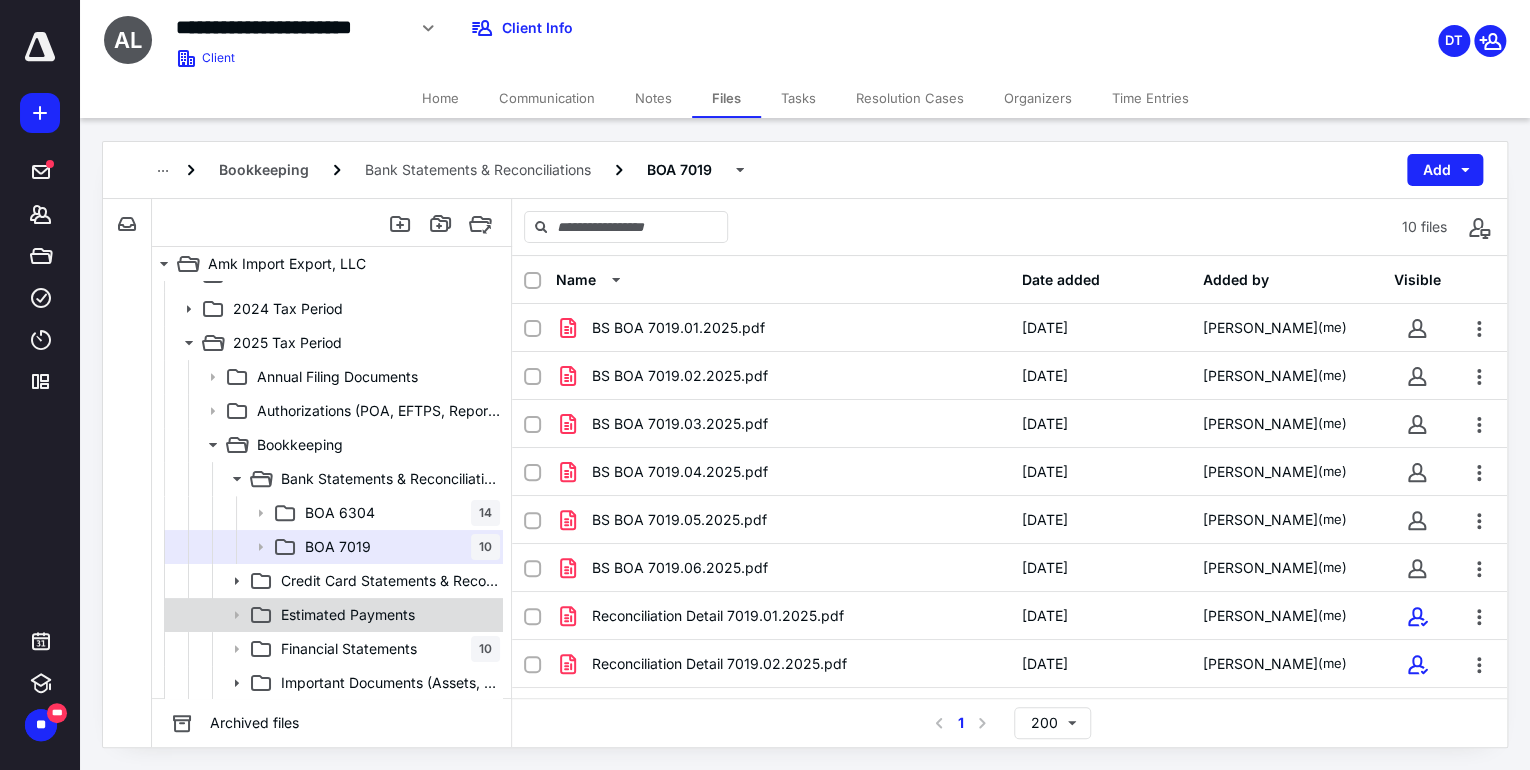 scroll, scrollTop: 160, scrollLeft: 0, axis: vertical 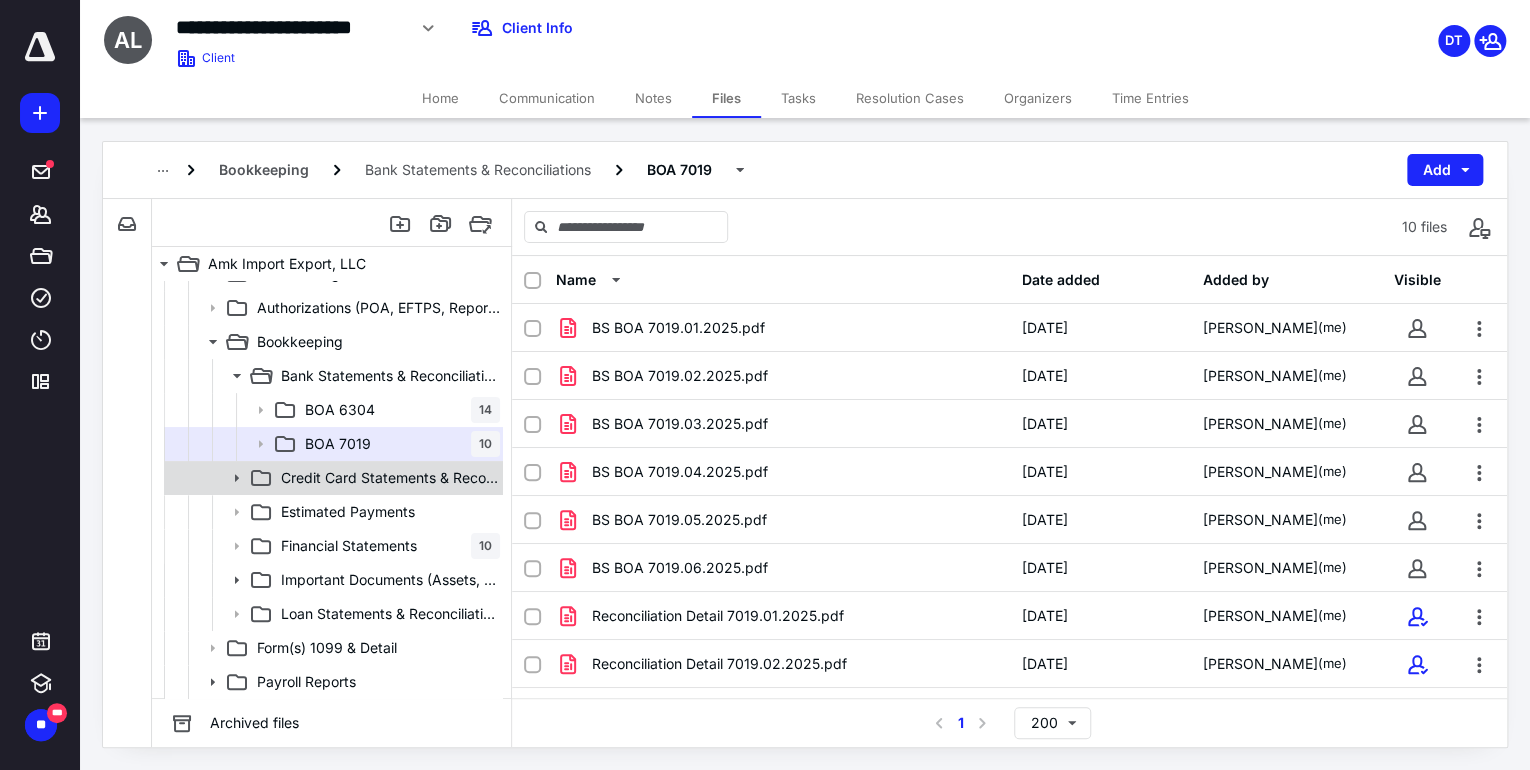 click on "Credit Card Statements & Reconciliations" at bounding box center (390, 478) 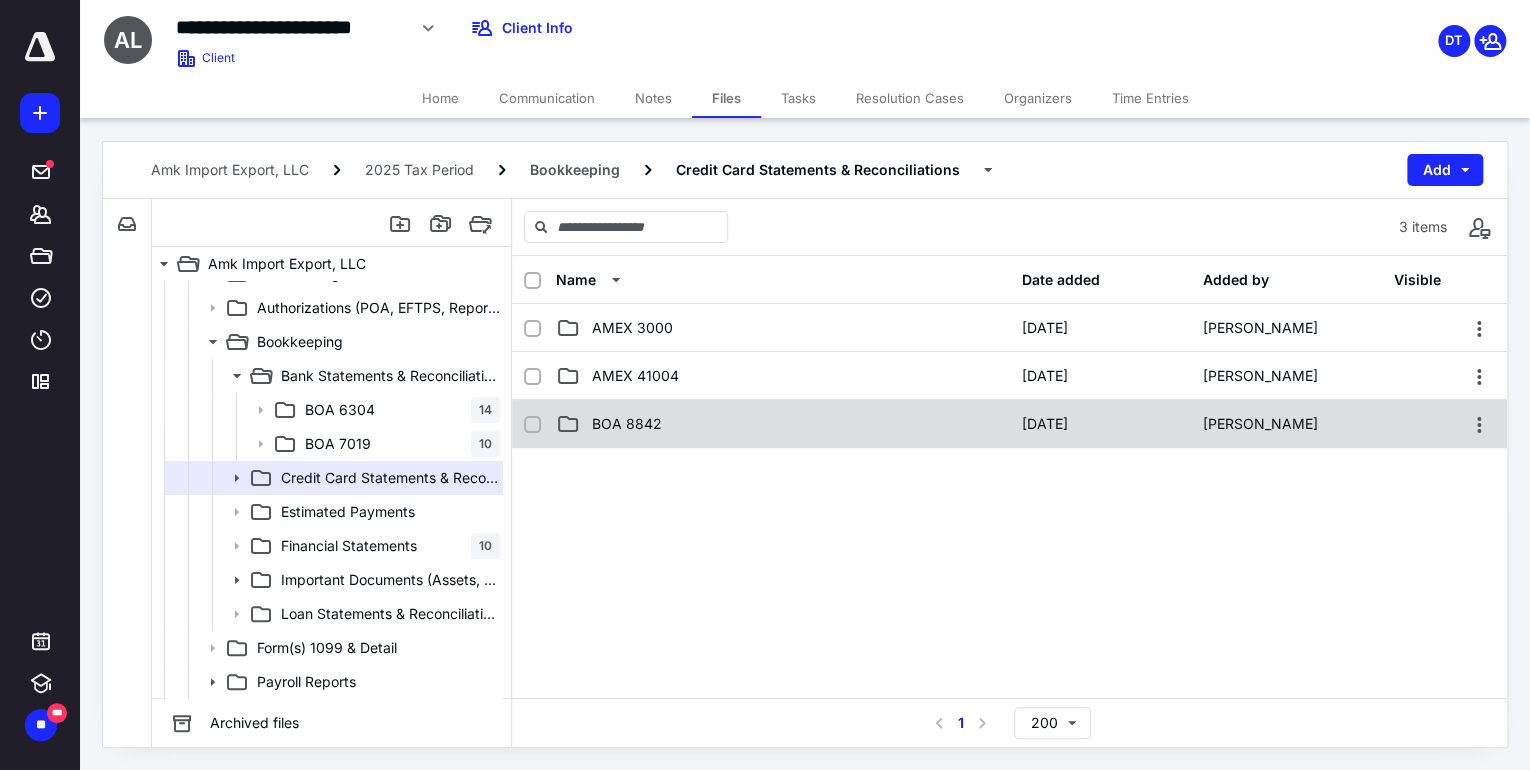 click on "BOA 8842" at bounding box center [782, 424] 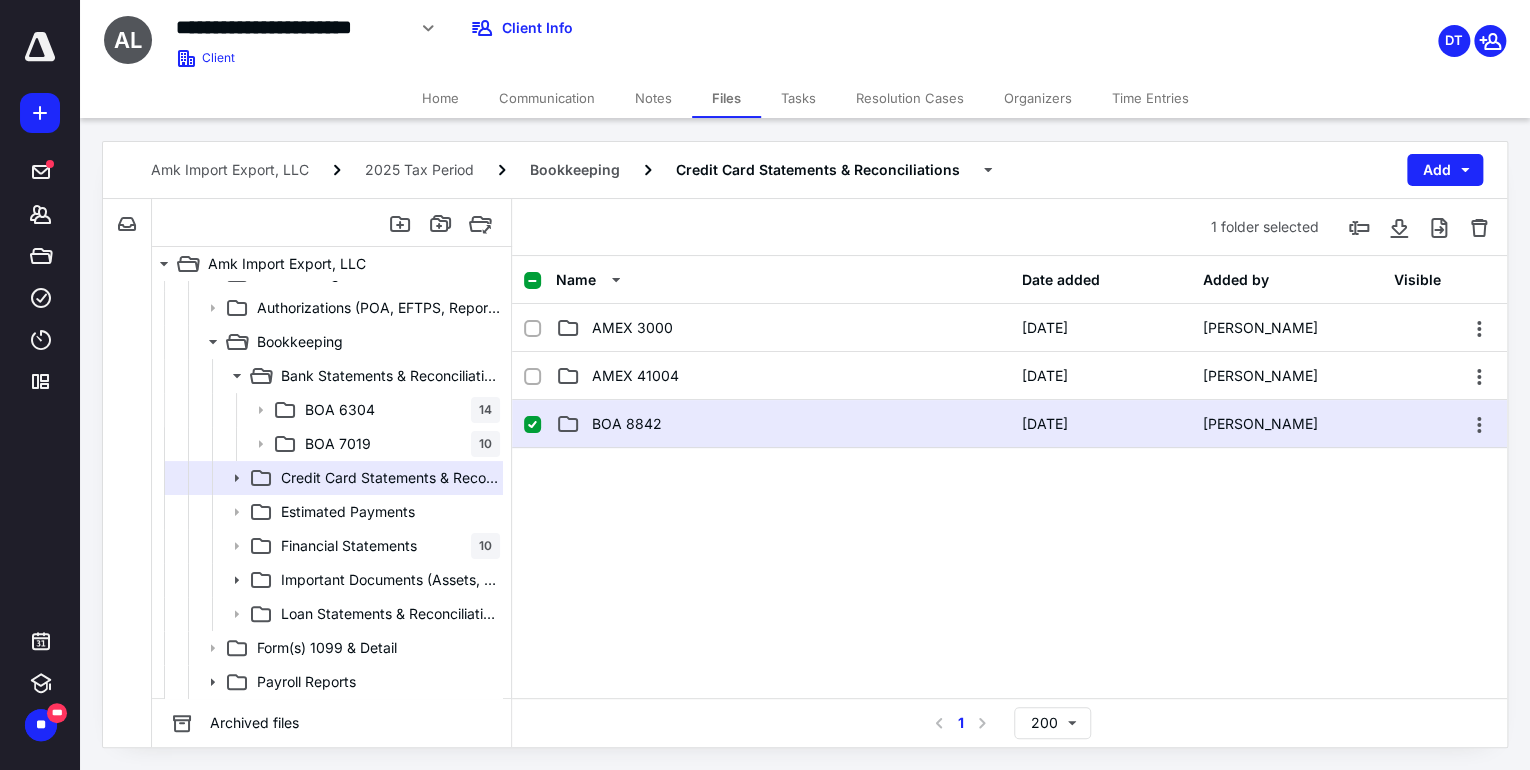 click on "BOA 8842" at bounding box center (782, 424) 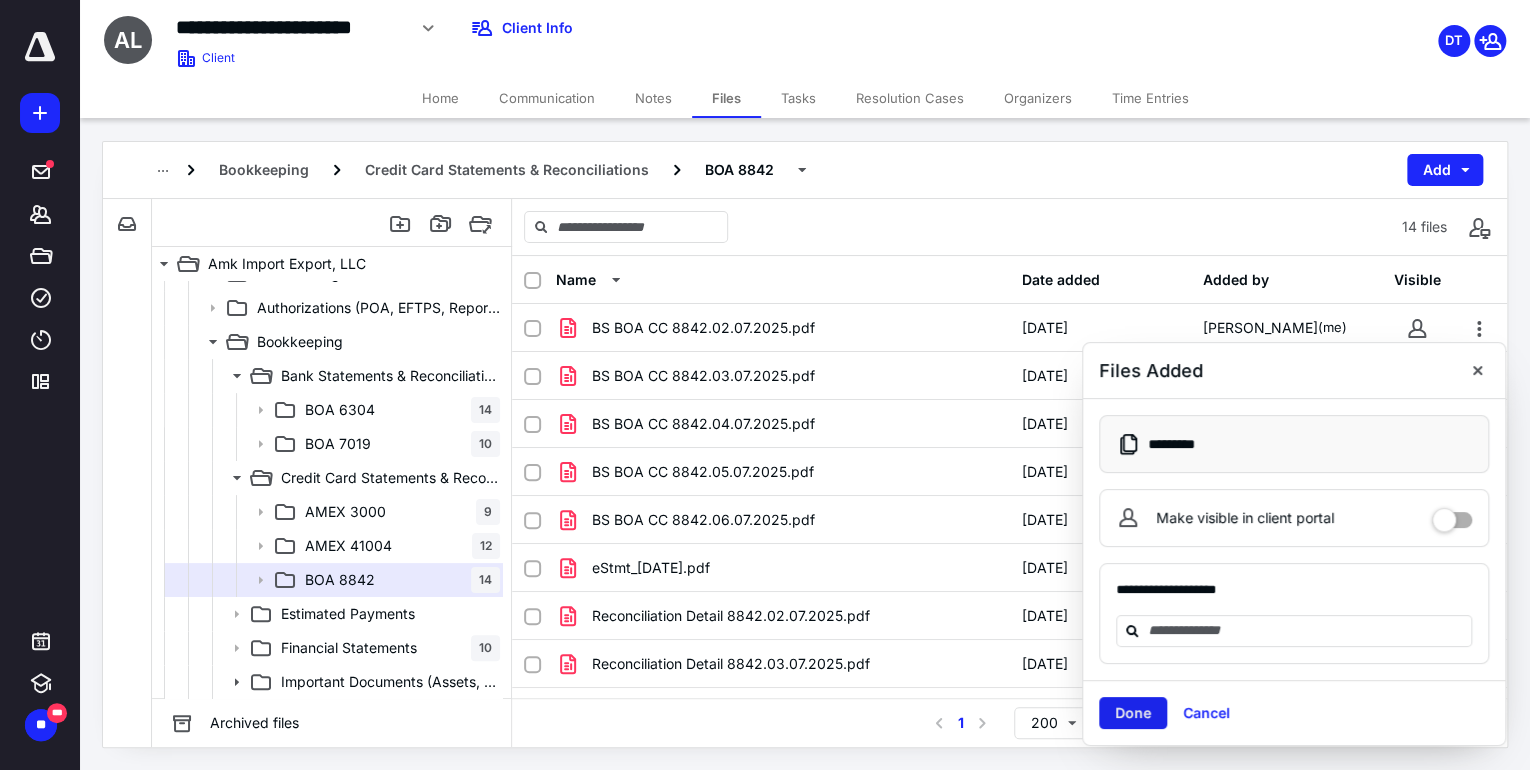 click on "Done" at bounding box center (1133, 713) 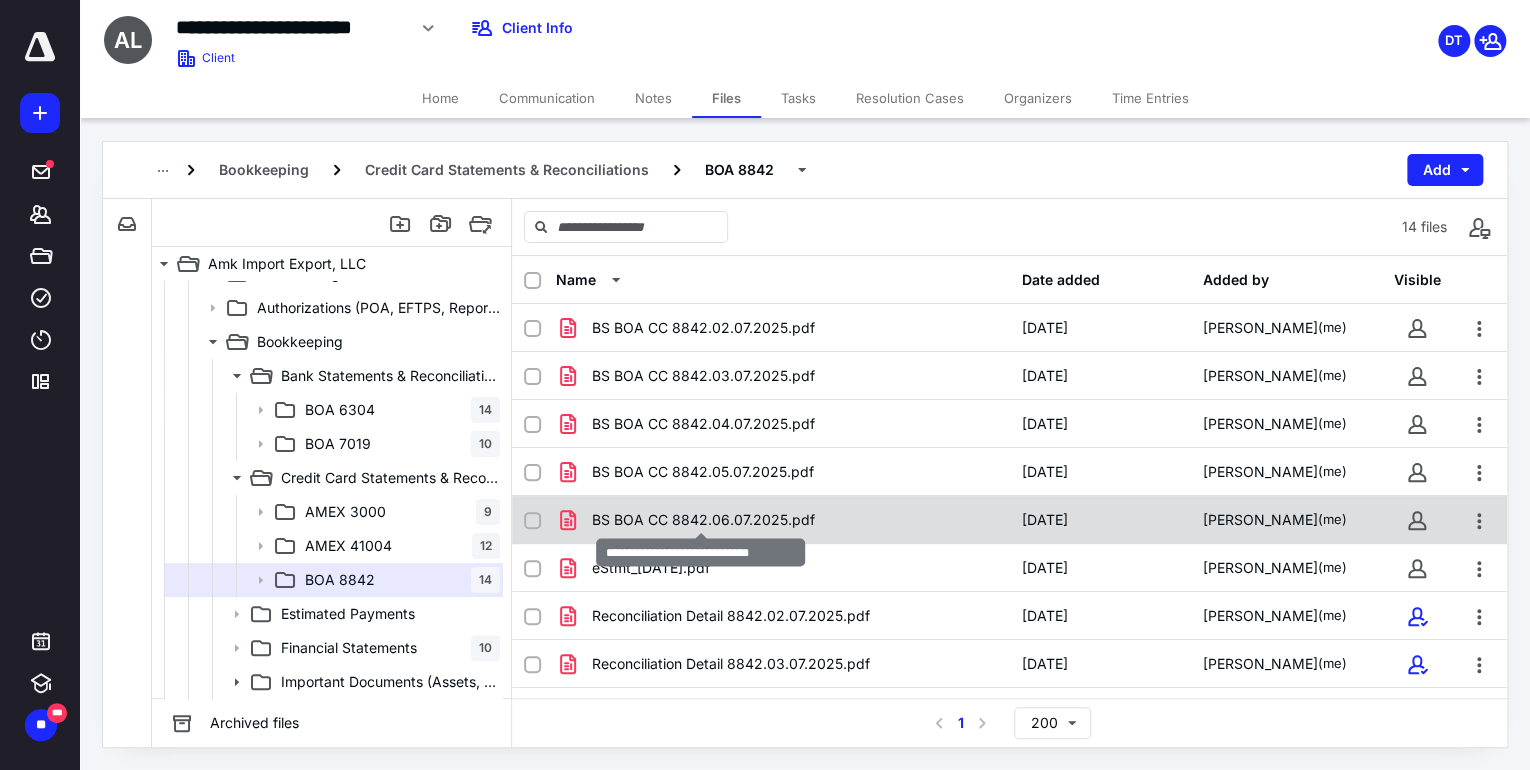 checkbox on "true" 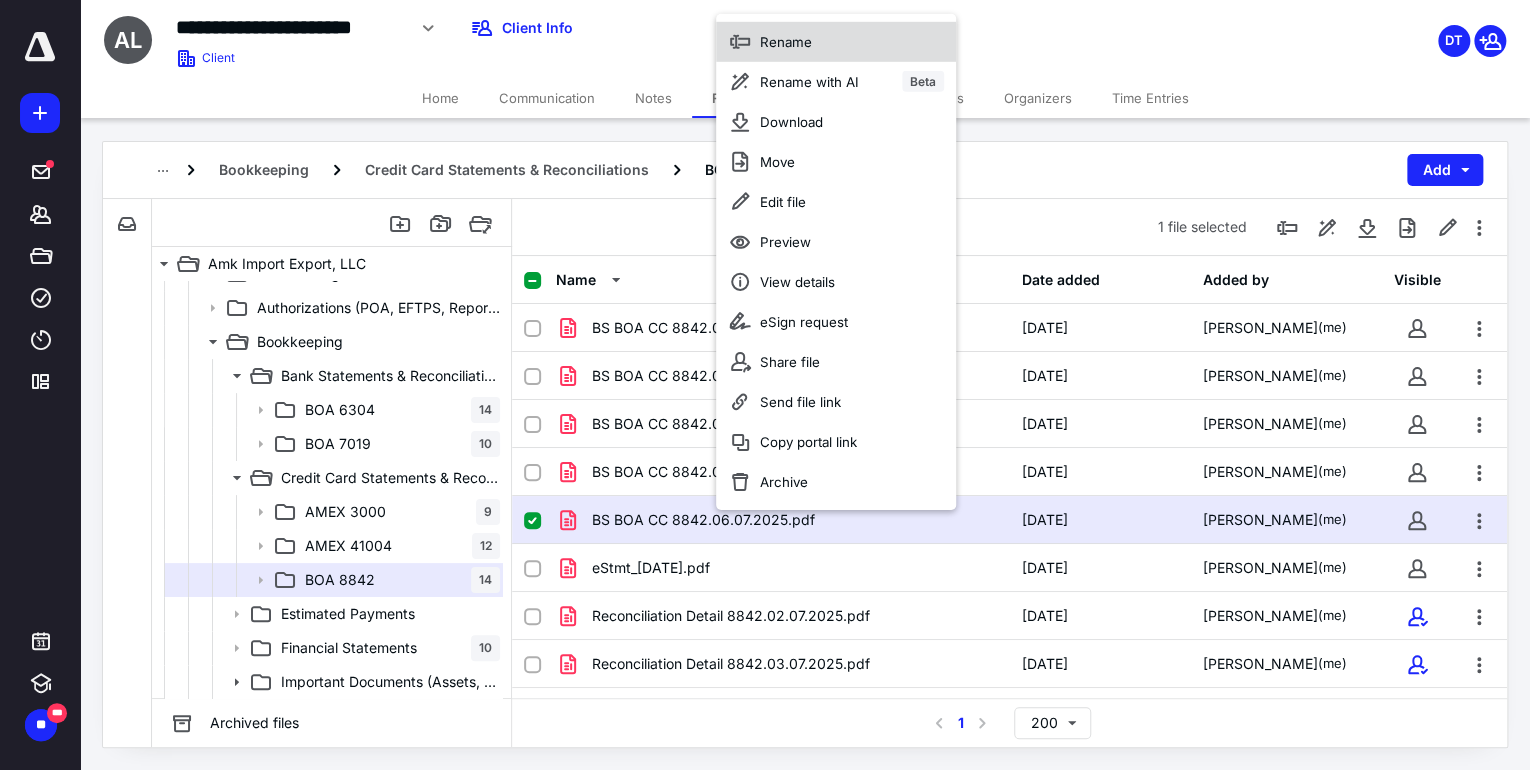 click on "Rename" at bounding box center [786, 41] 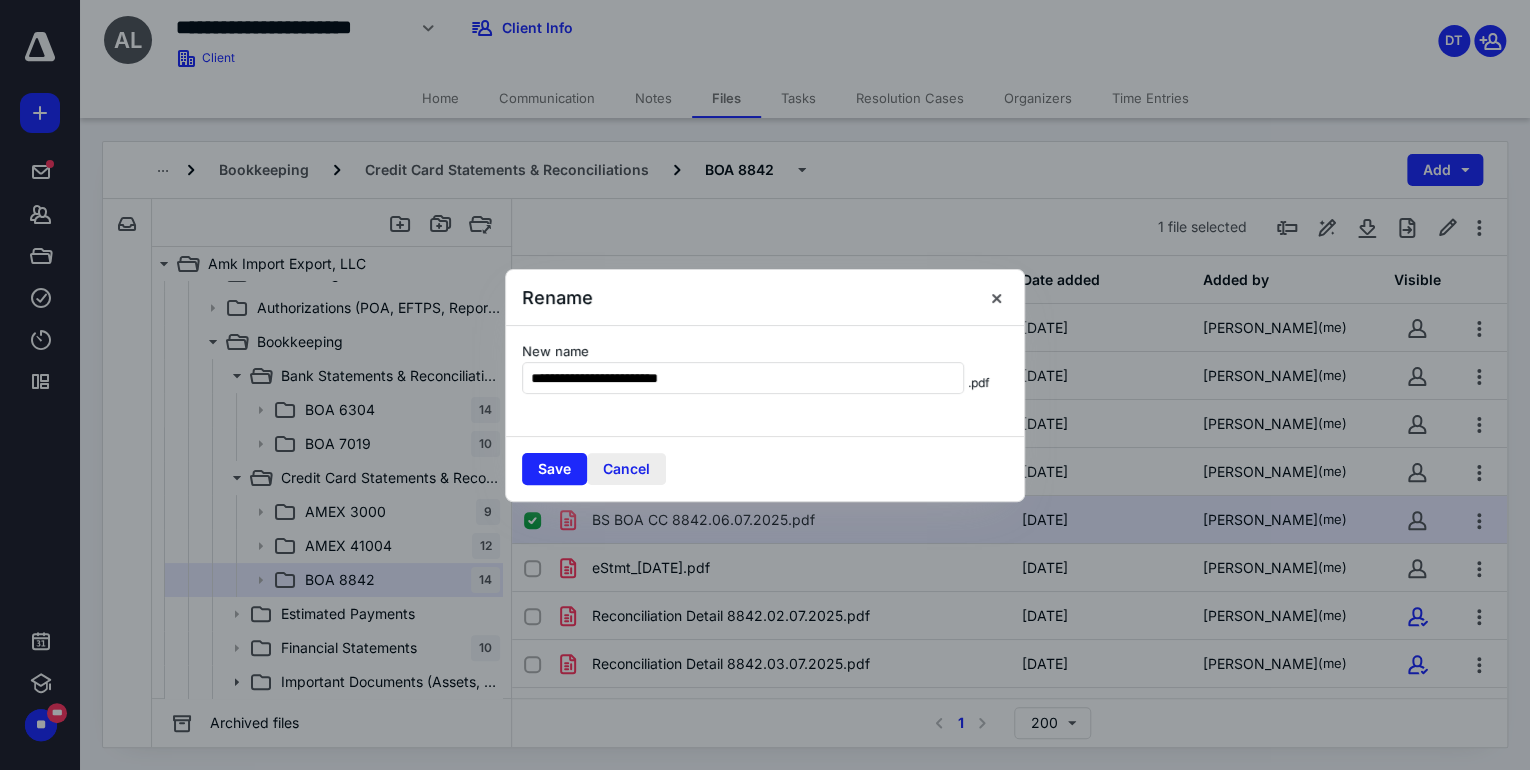 click on "Cancel" at bounding box center [626, 469] 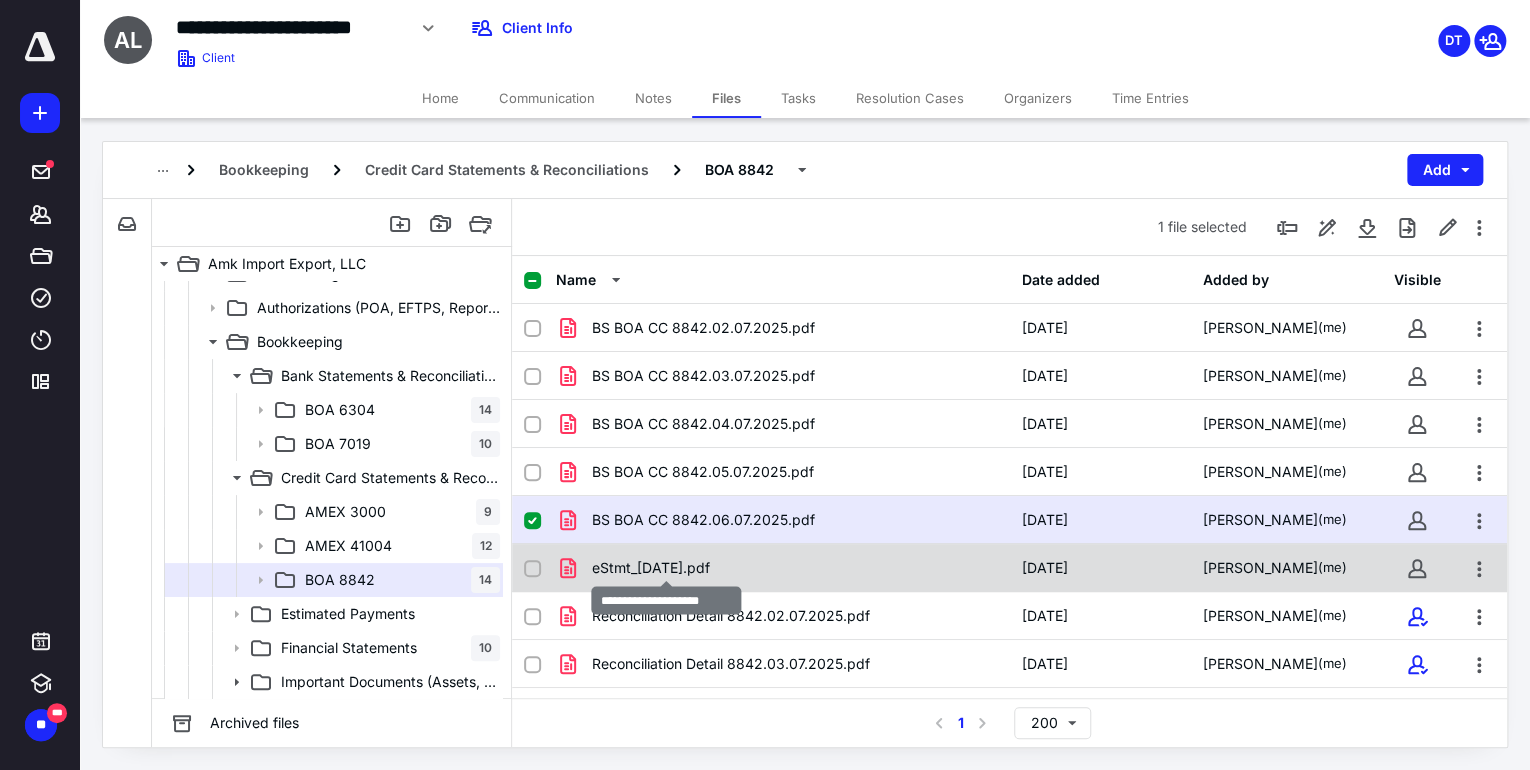 checkbox on "false" 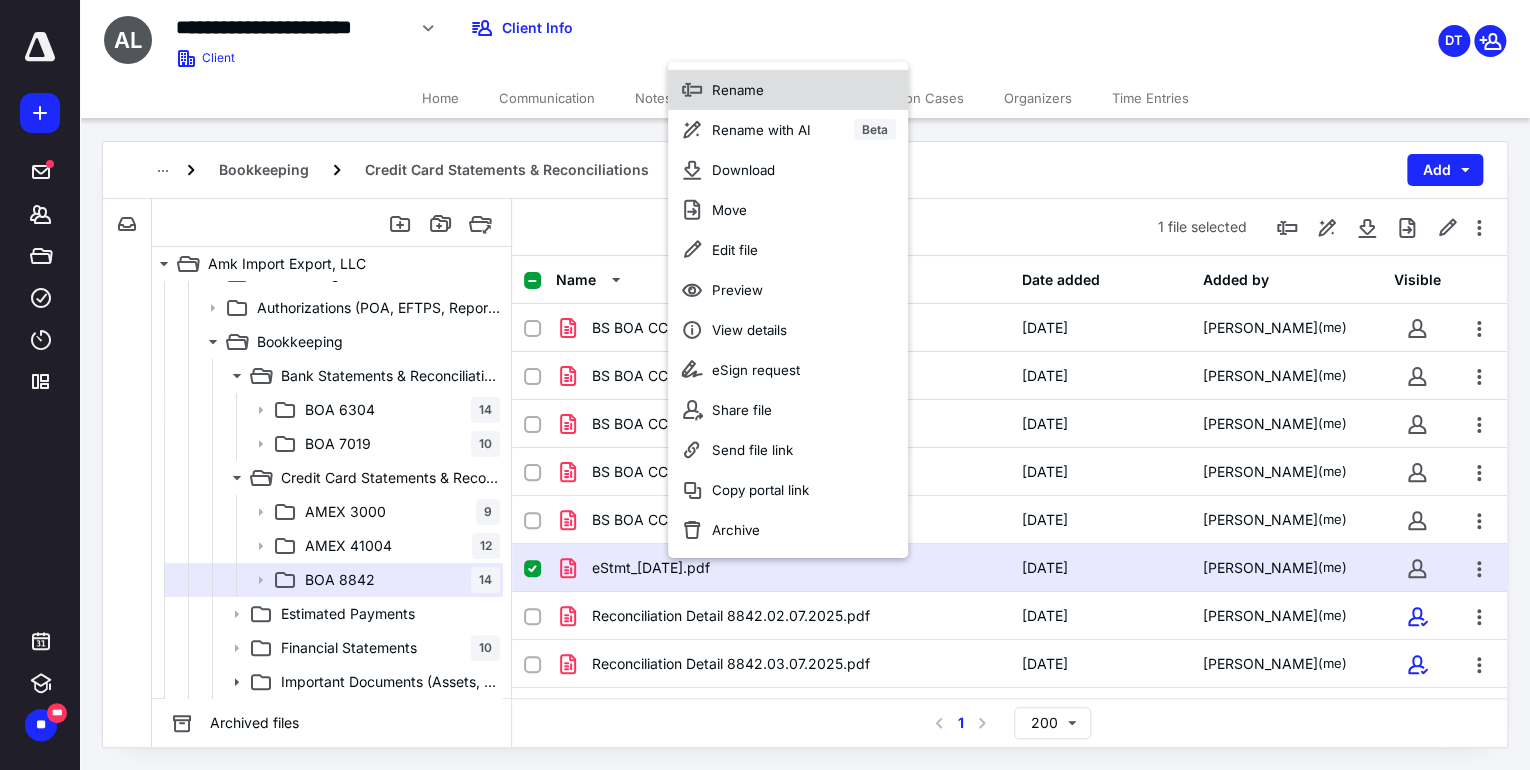 click on "Rename" at bounding box center (738, 89) 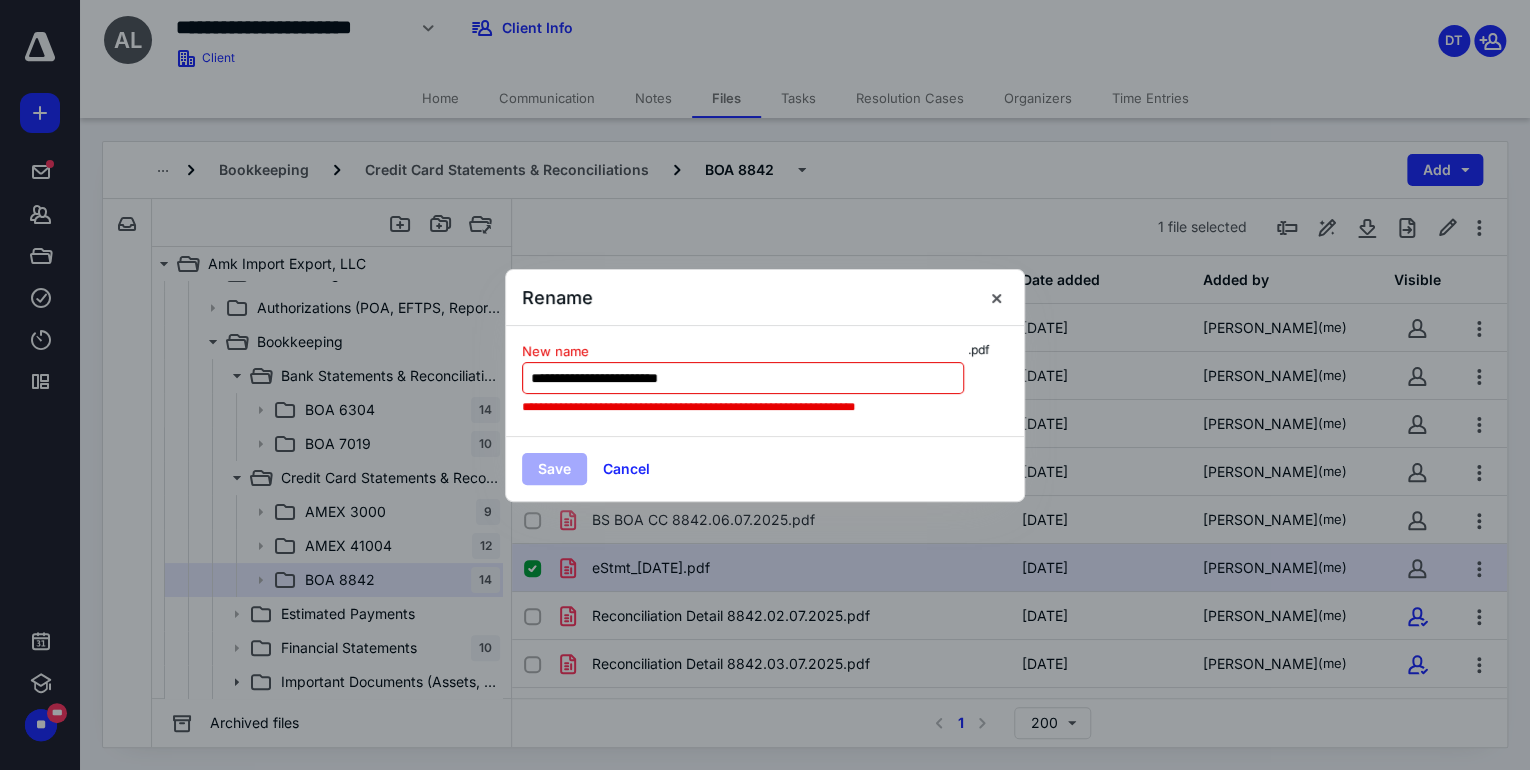 drag, startPoint x: 662, startPoint y: 372, endPoint x: 655, endPoint y: 380, distance: 10.630146 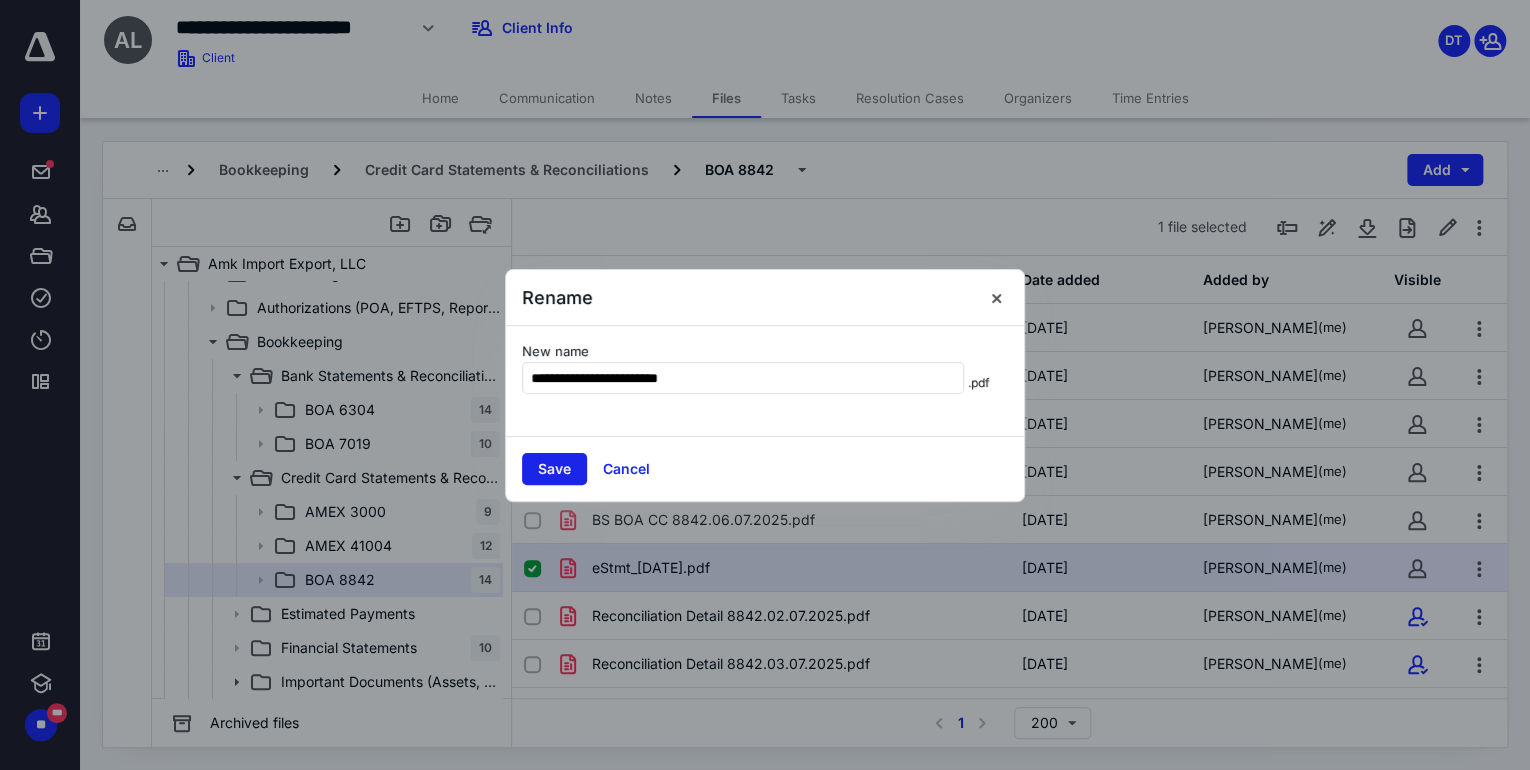type on "**********" 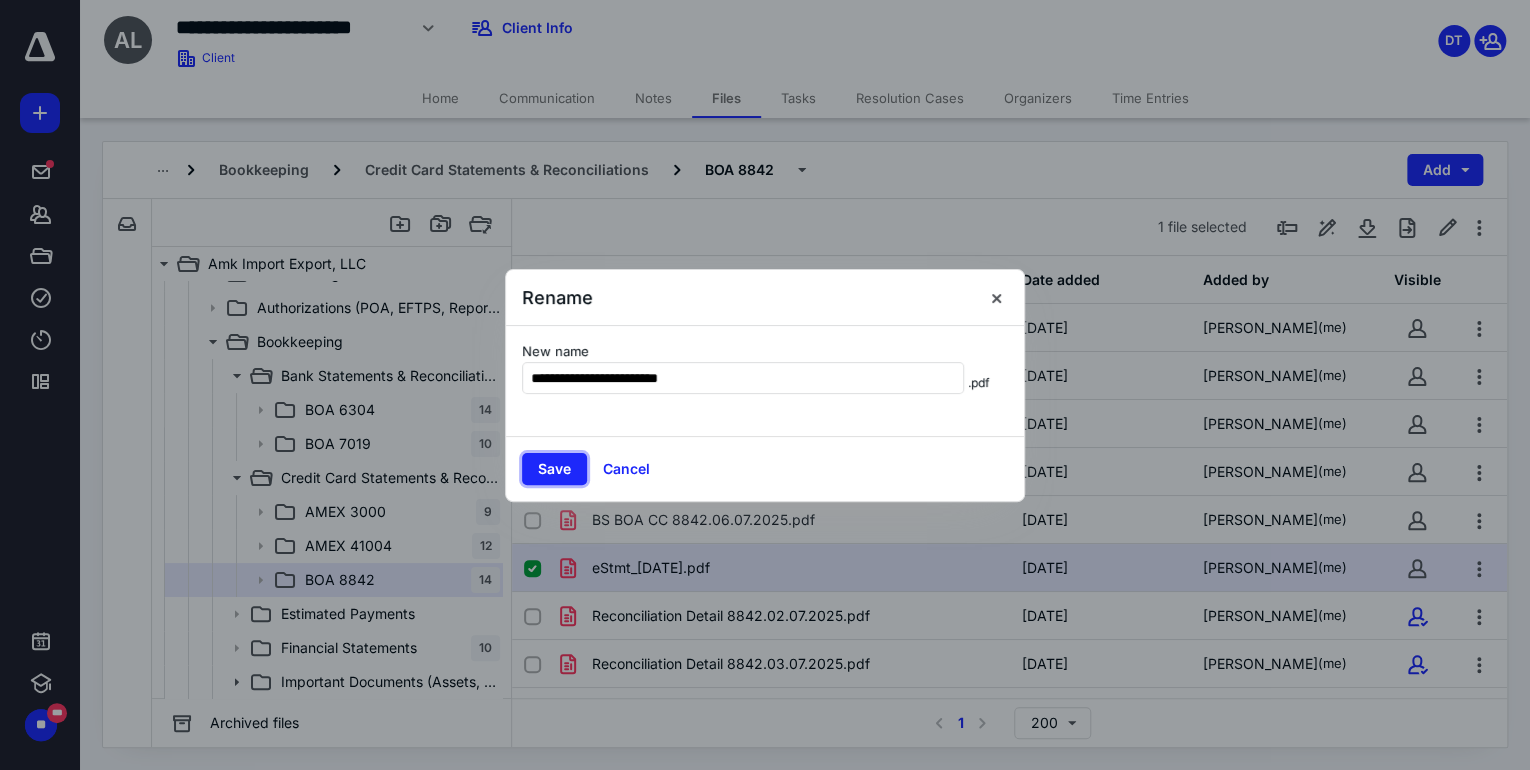 drag, startPoint x: 566, startPoint y: 464, endPoint x: 643, endPoint y: 495, distance: 83.00603 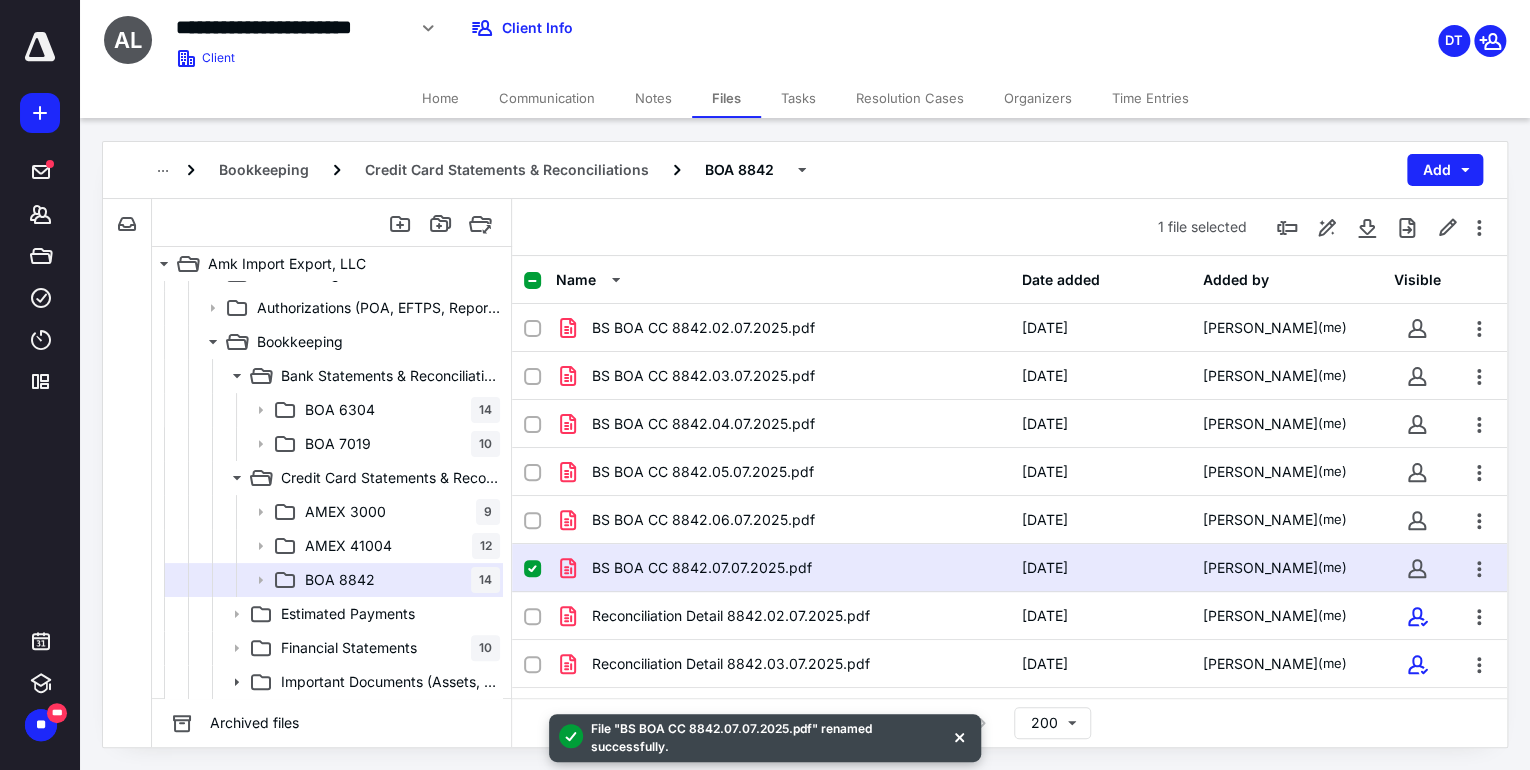 click 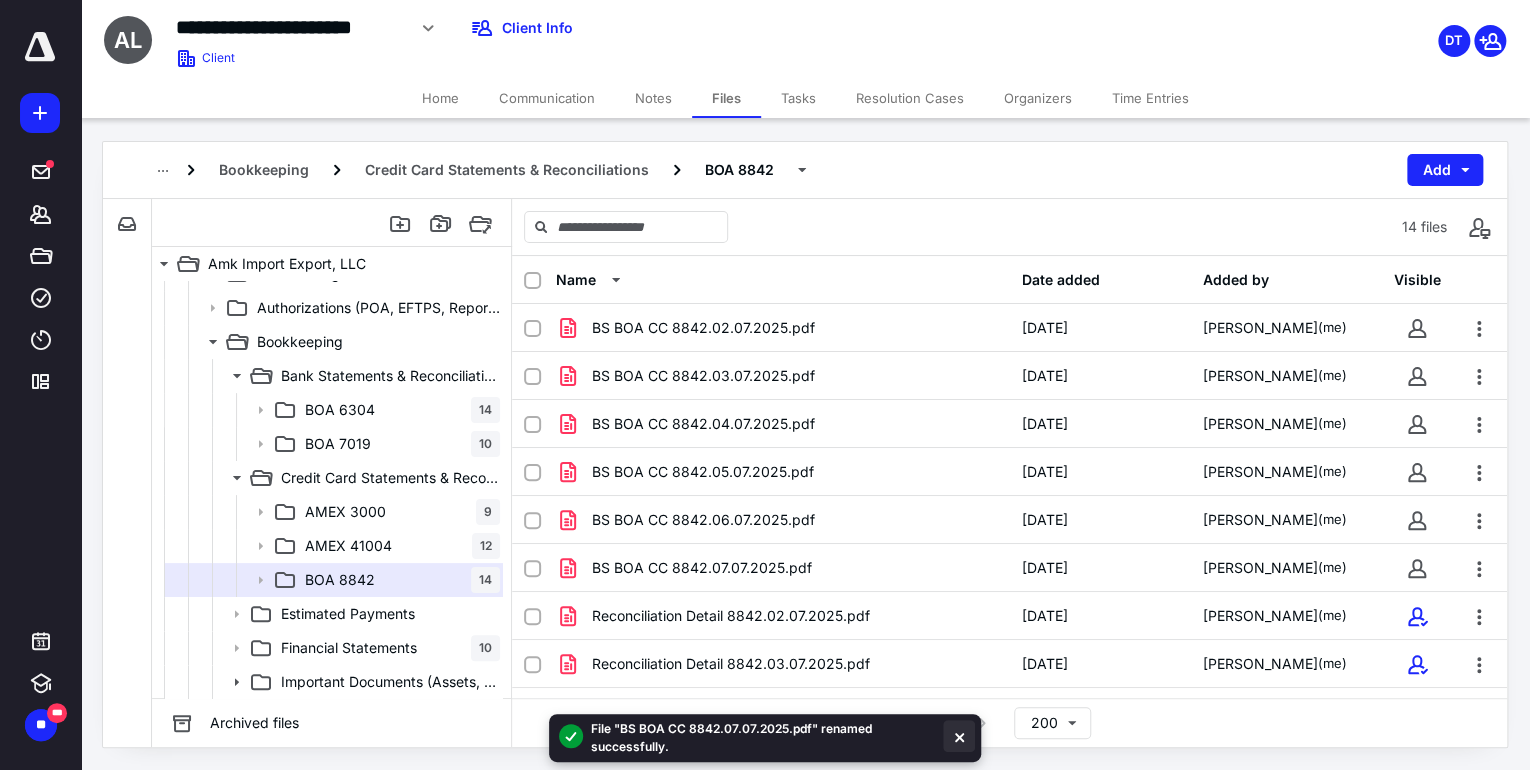 click at bounding box center (959, 736) 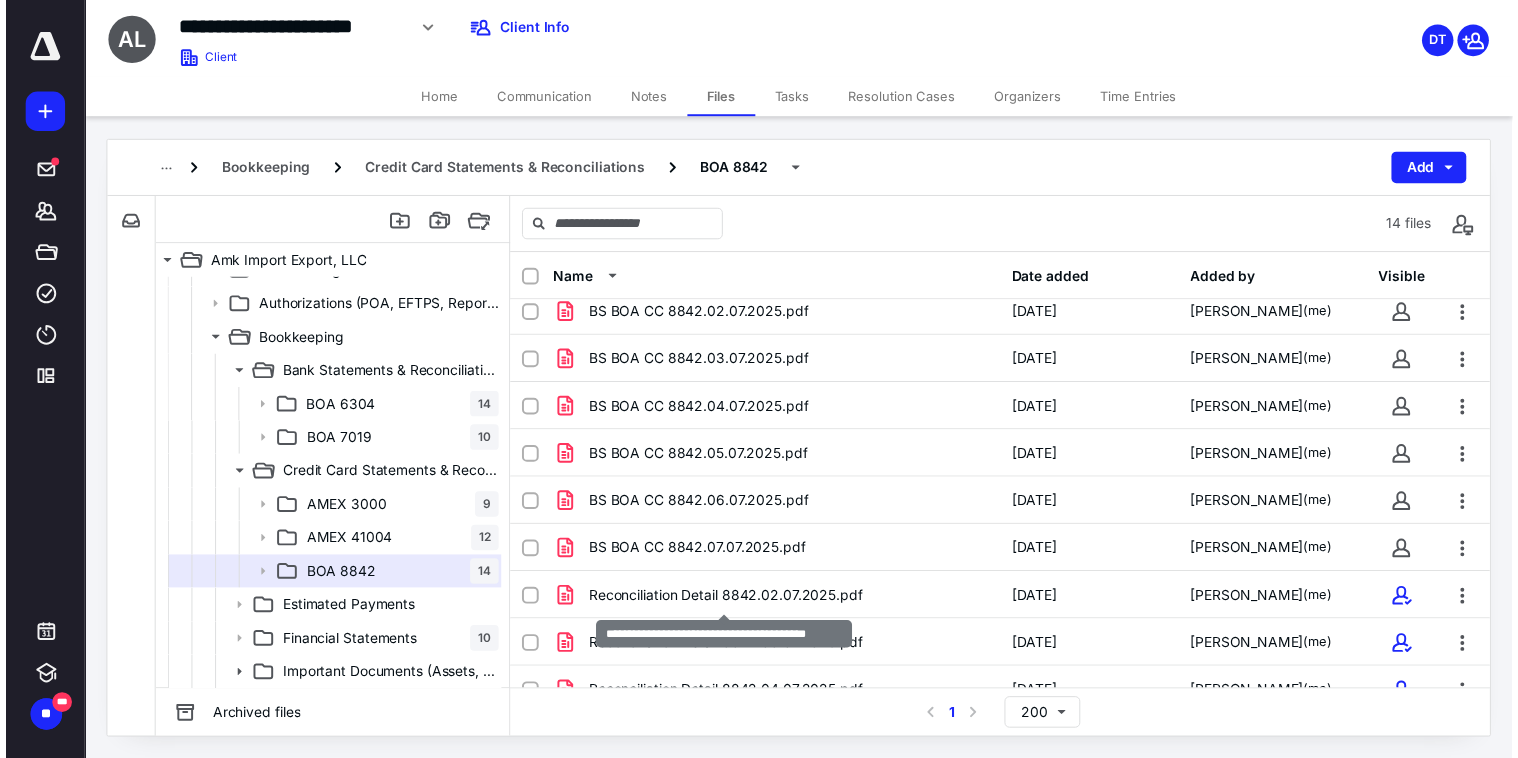 scroll, scrollTop: 0, scrollLeft: 0, axis: both 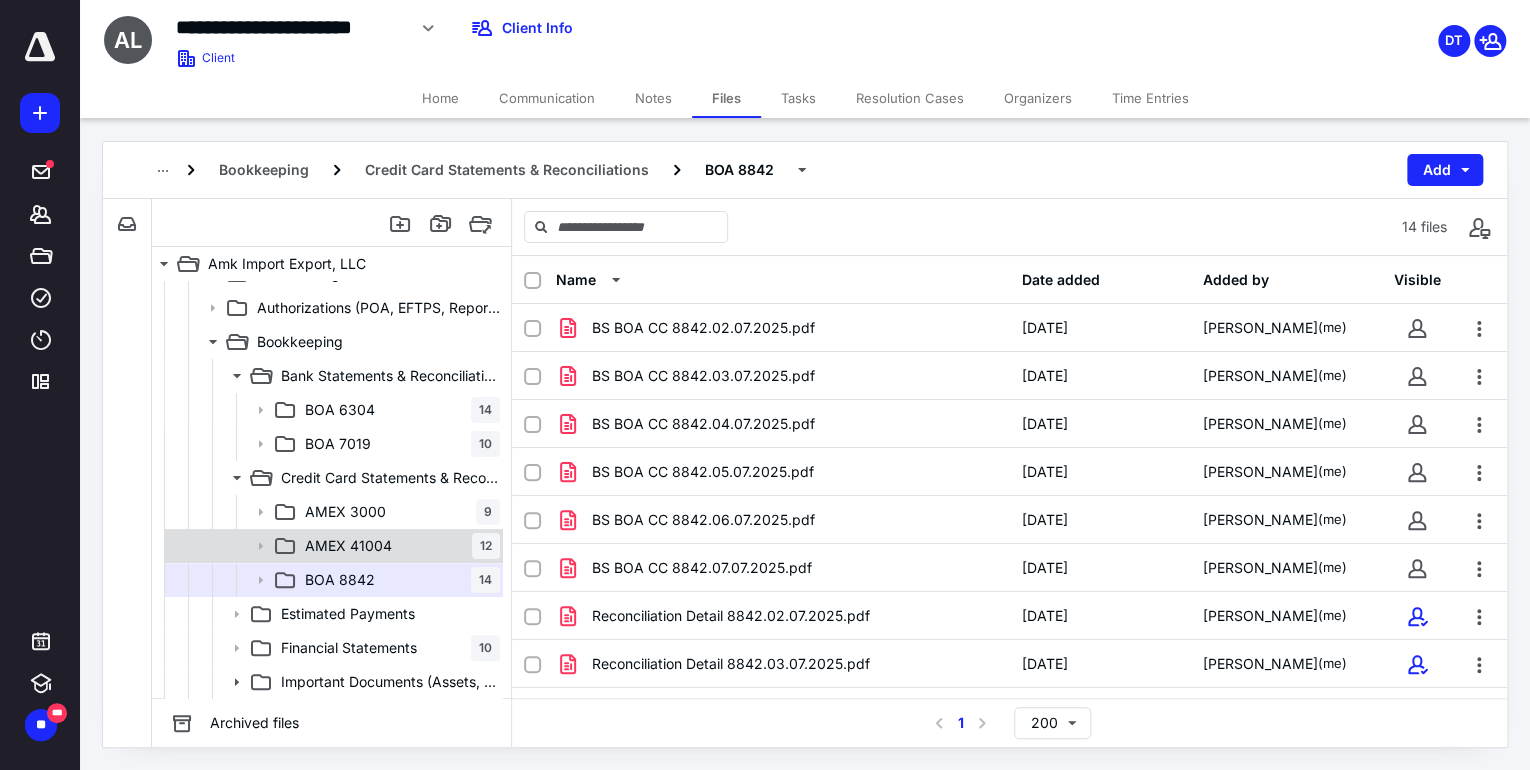 click on "AMEX 41004 12" at bounding box center [398, 546] 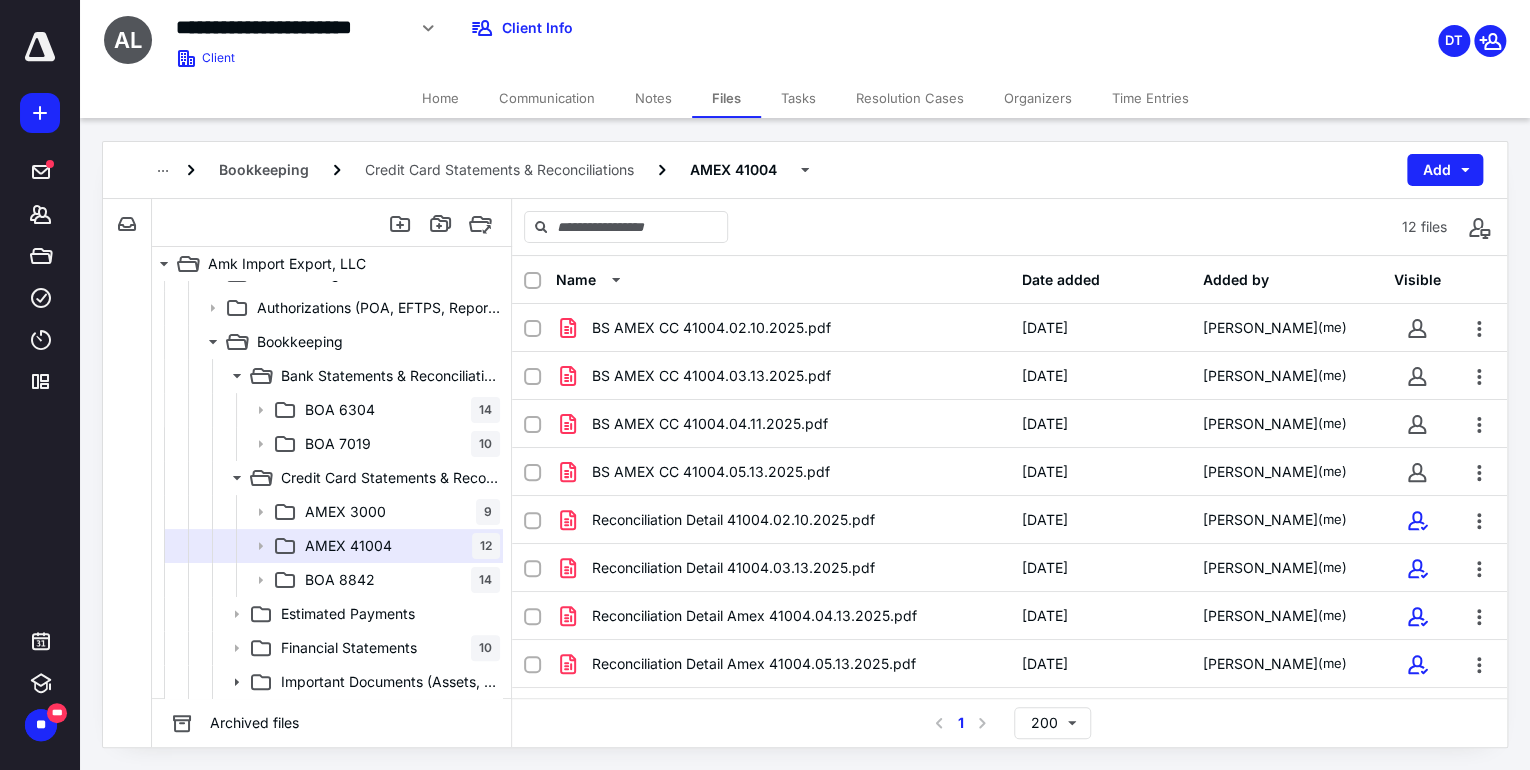 click on "Notes" at bounding box center (653, 98) 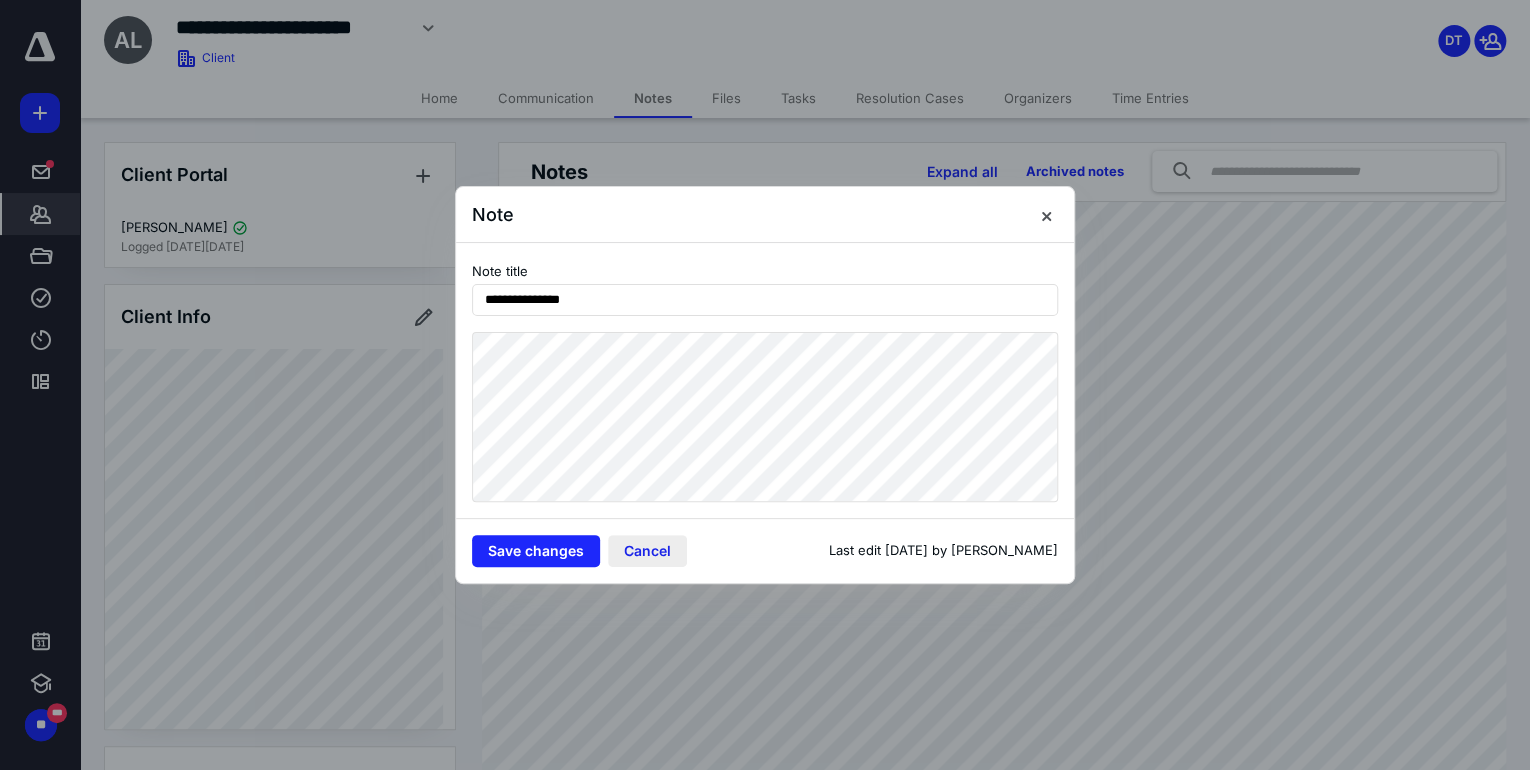 click on "Cancel" at bounding box center [647, 551] 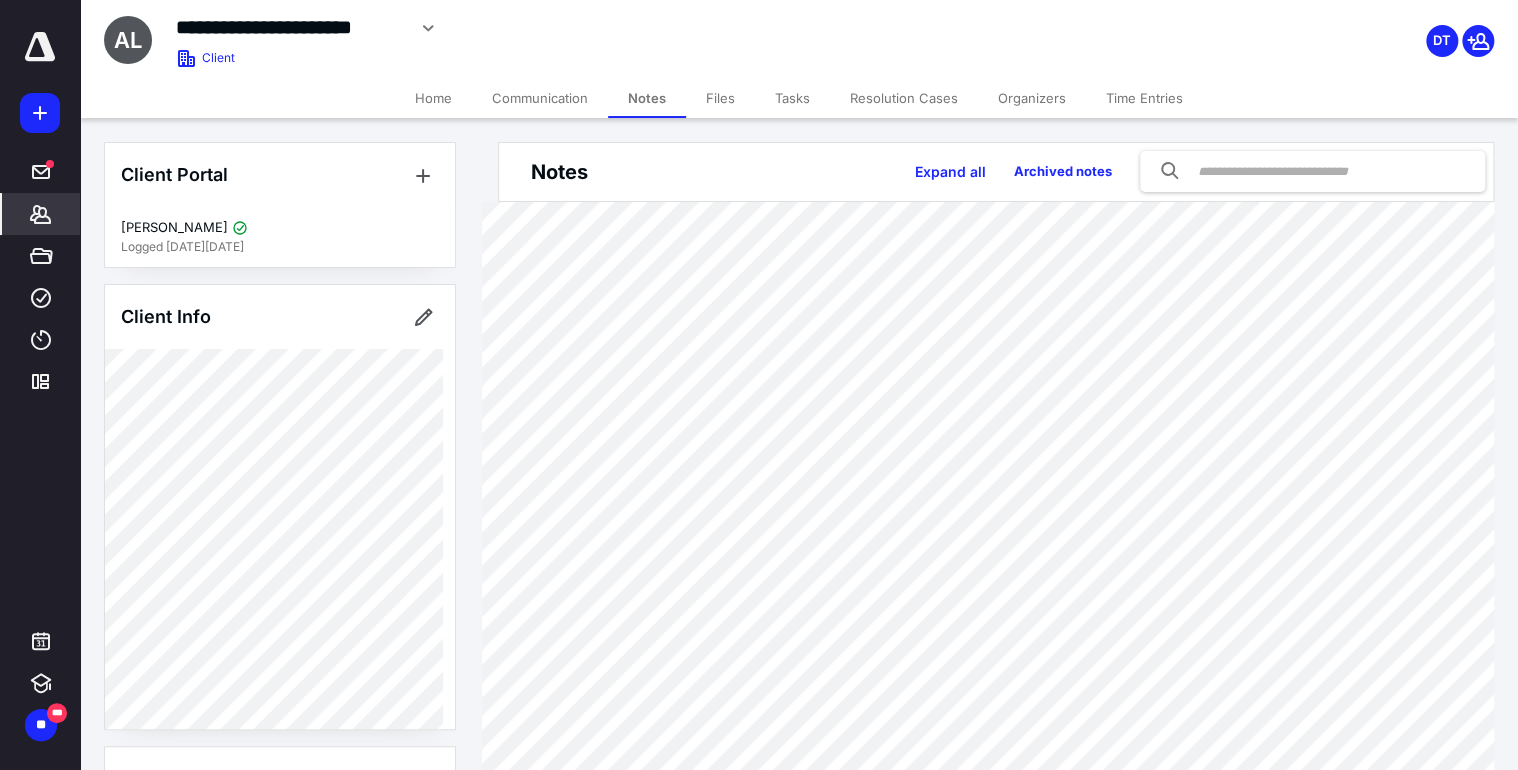 click on "Files" at bounding box center (720, 98) 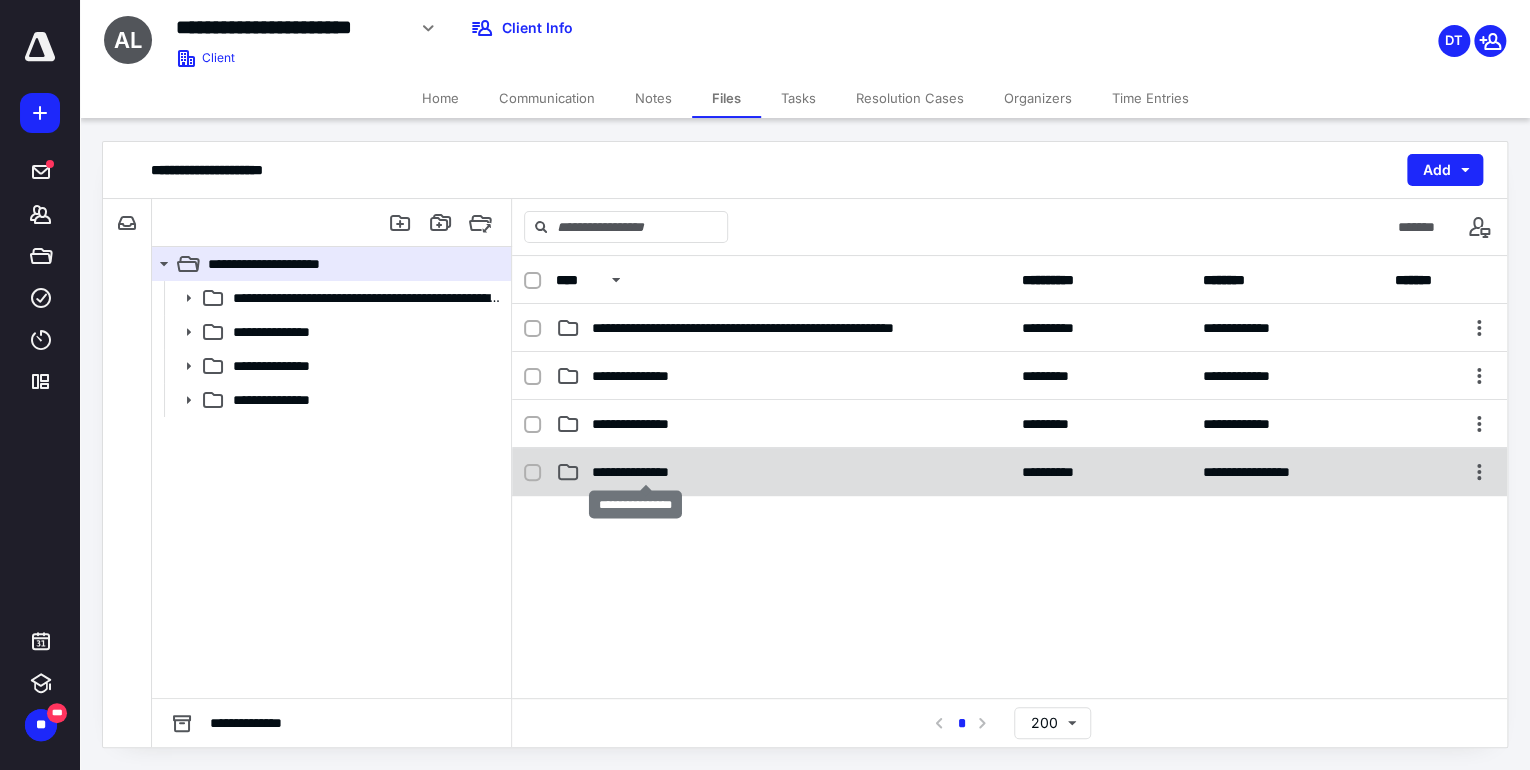 click on "**********" at bounding box center (646, 472) 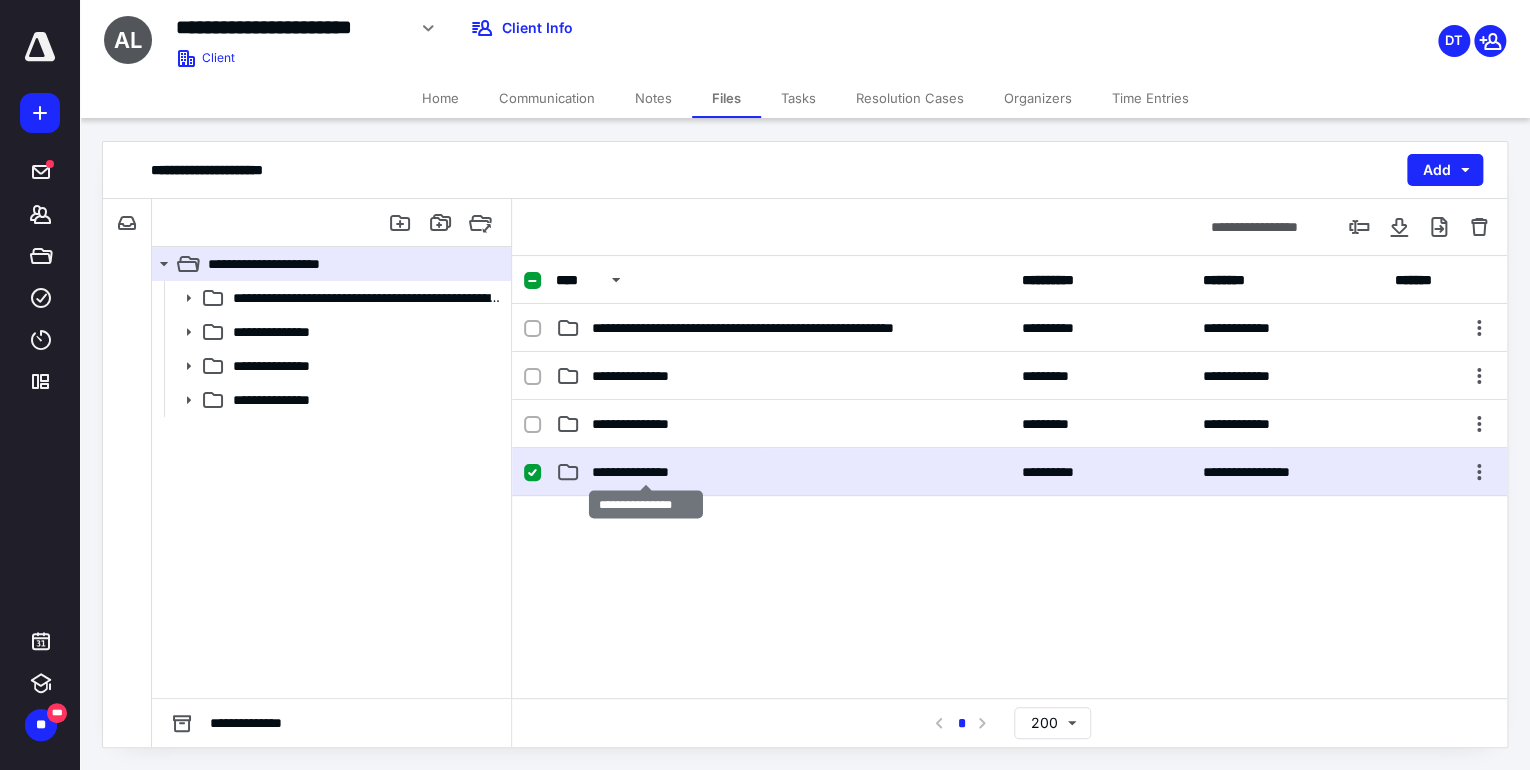 click on "**********" at bounding box center [646, 472] 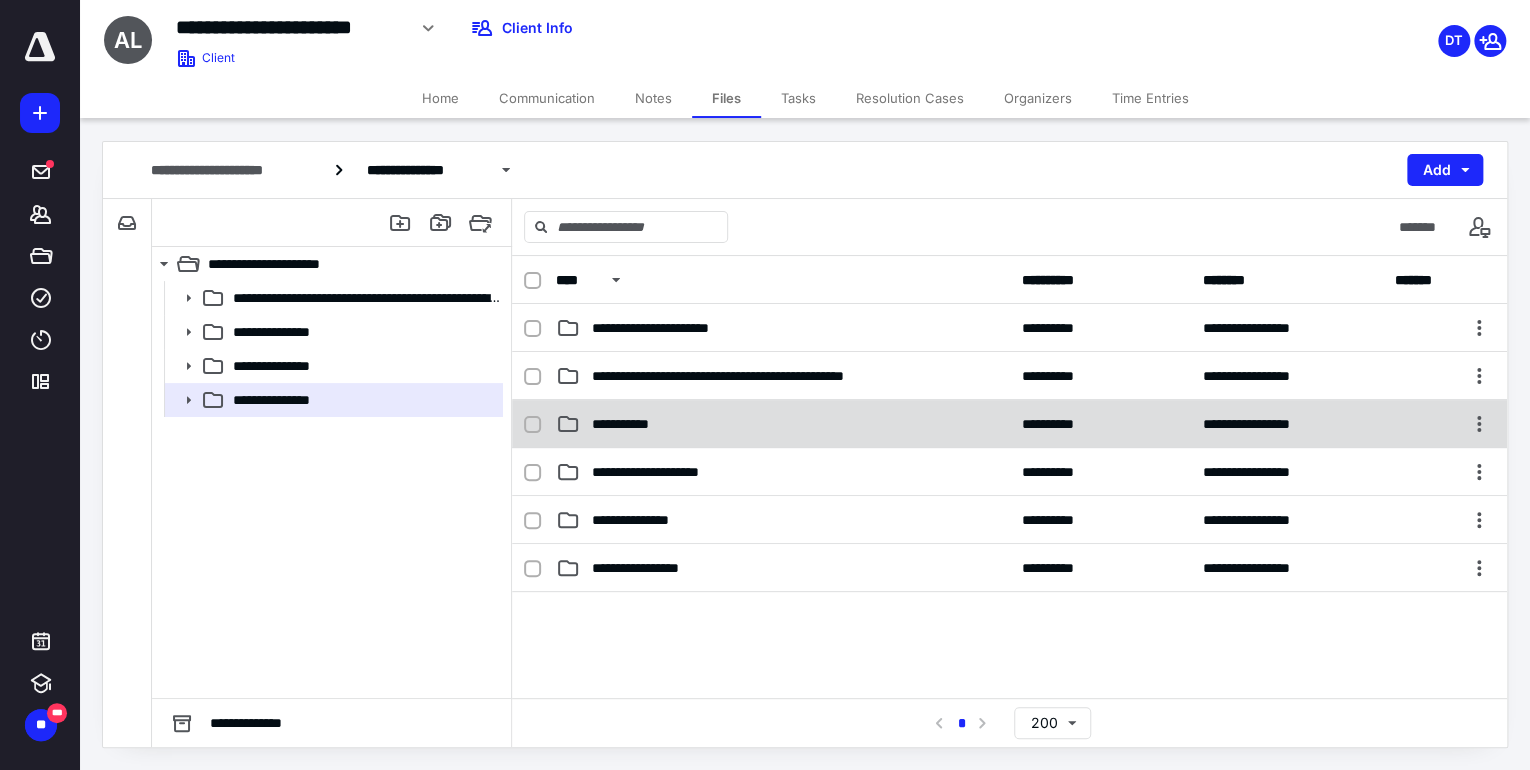 click on "**********" at bounding box center [635, 424] 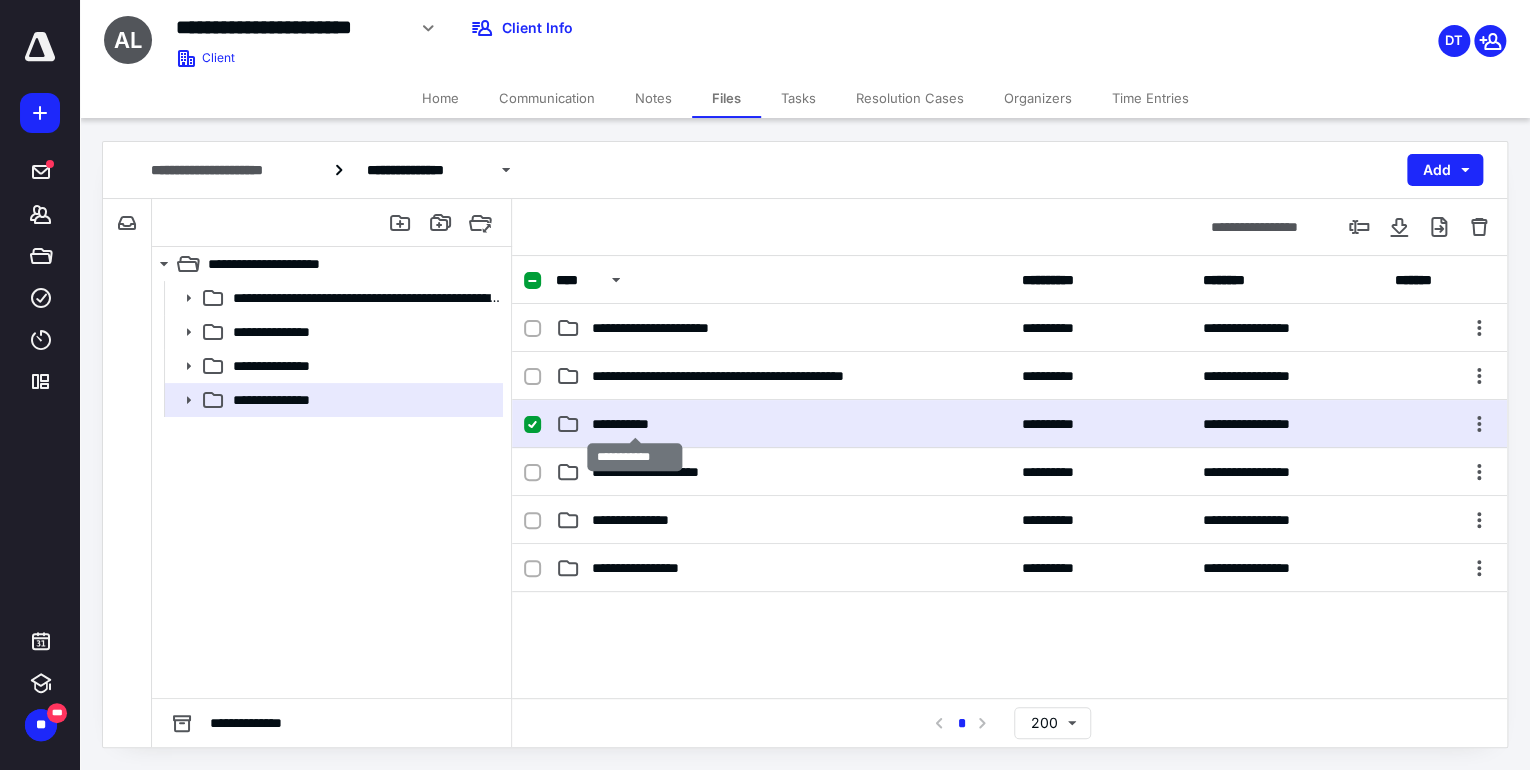 click on "**********" at bounding box center (635, 424) 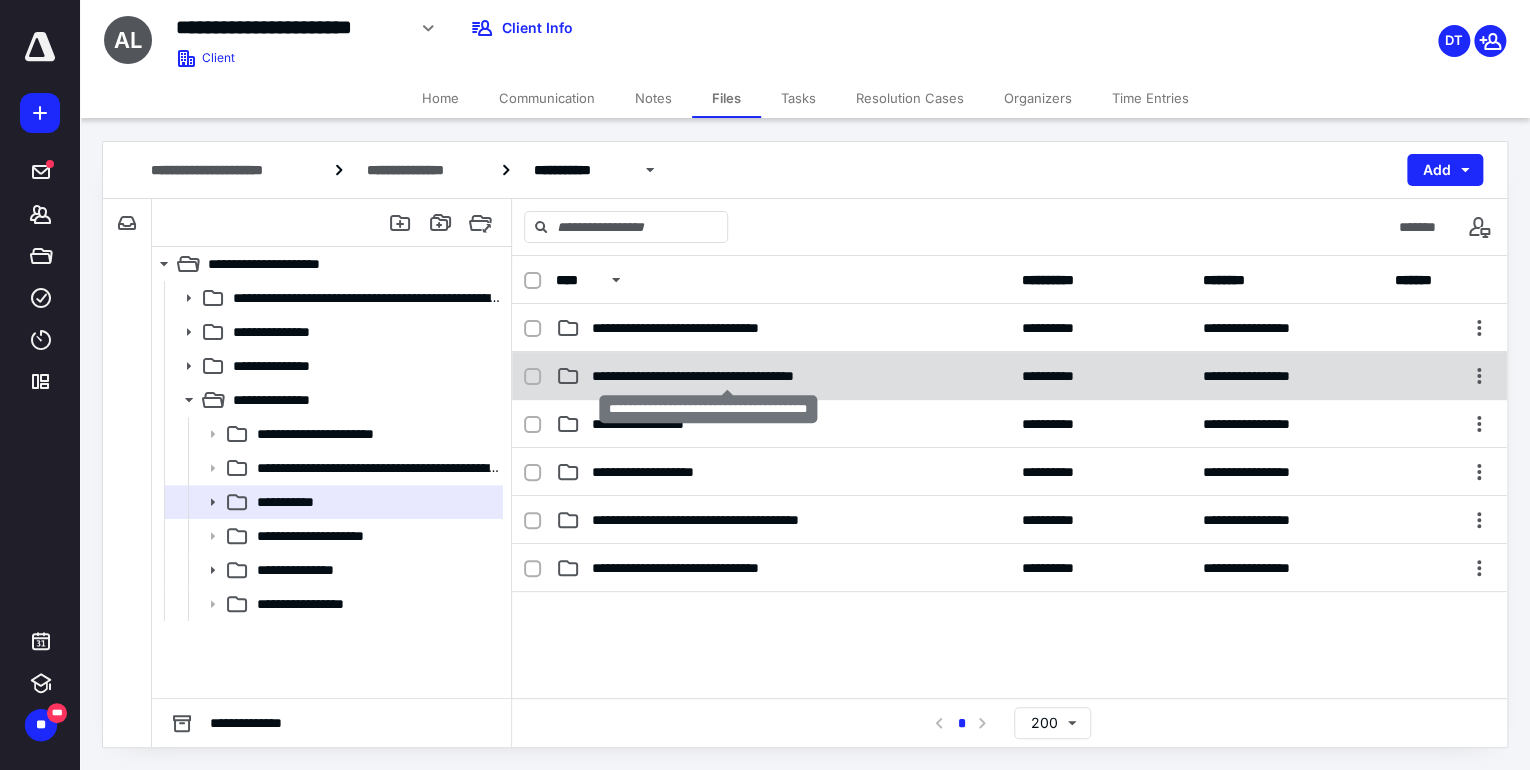 click on "**********" at bounding box center (727, 376) 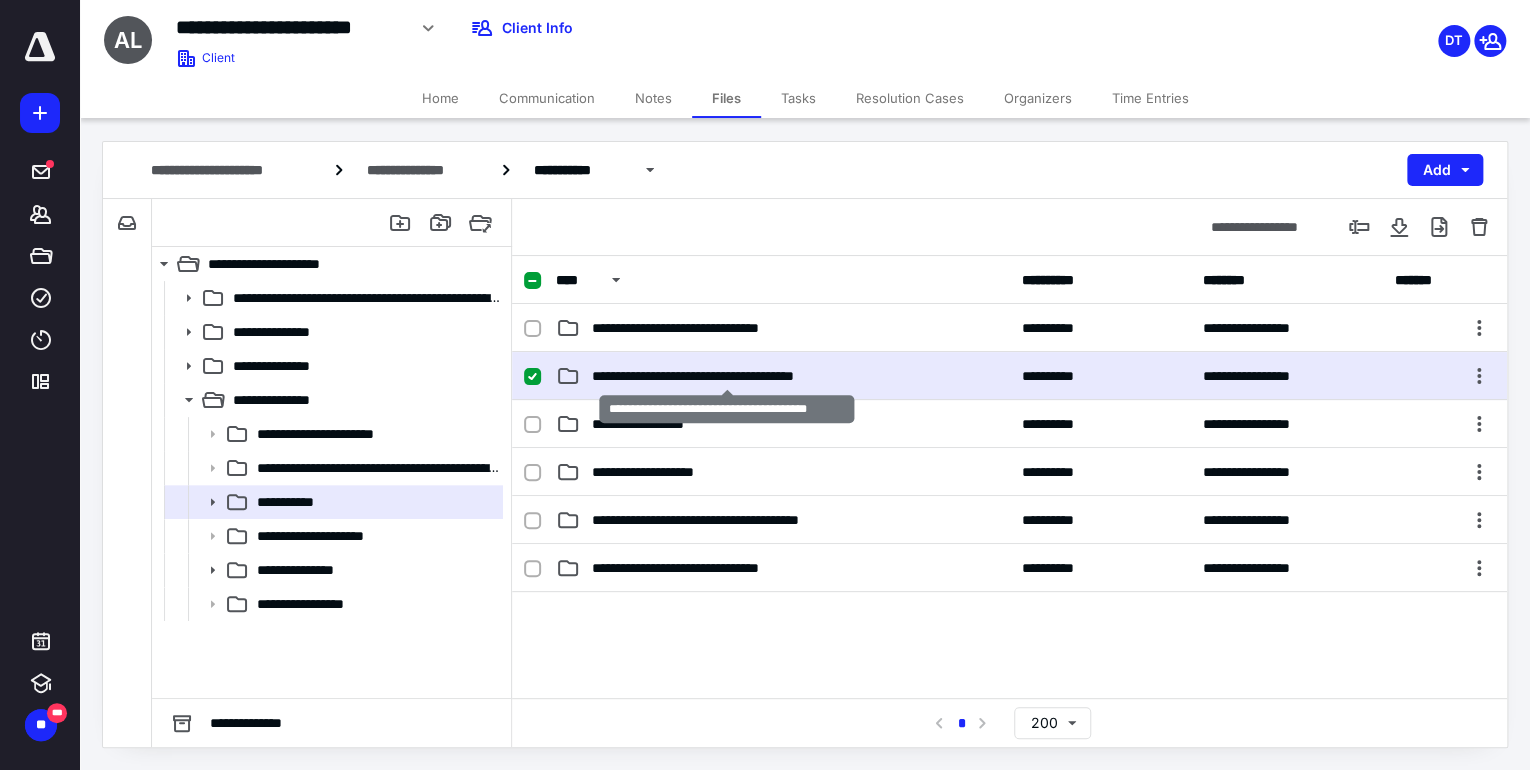 click on "**********" at bounding box center [727, 376] 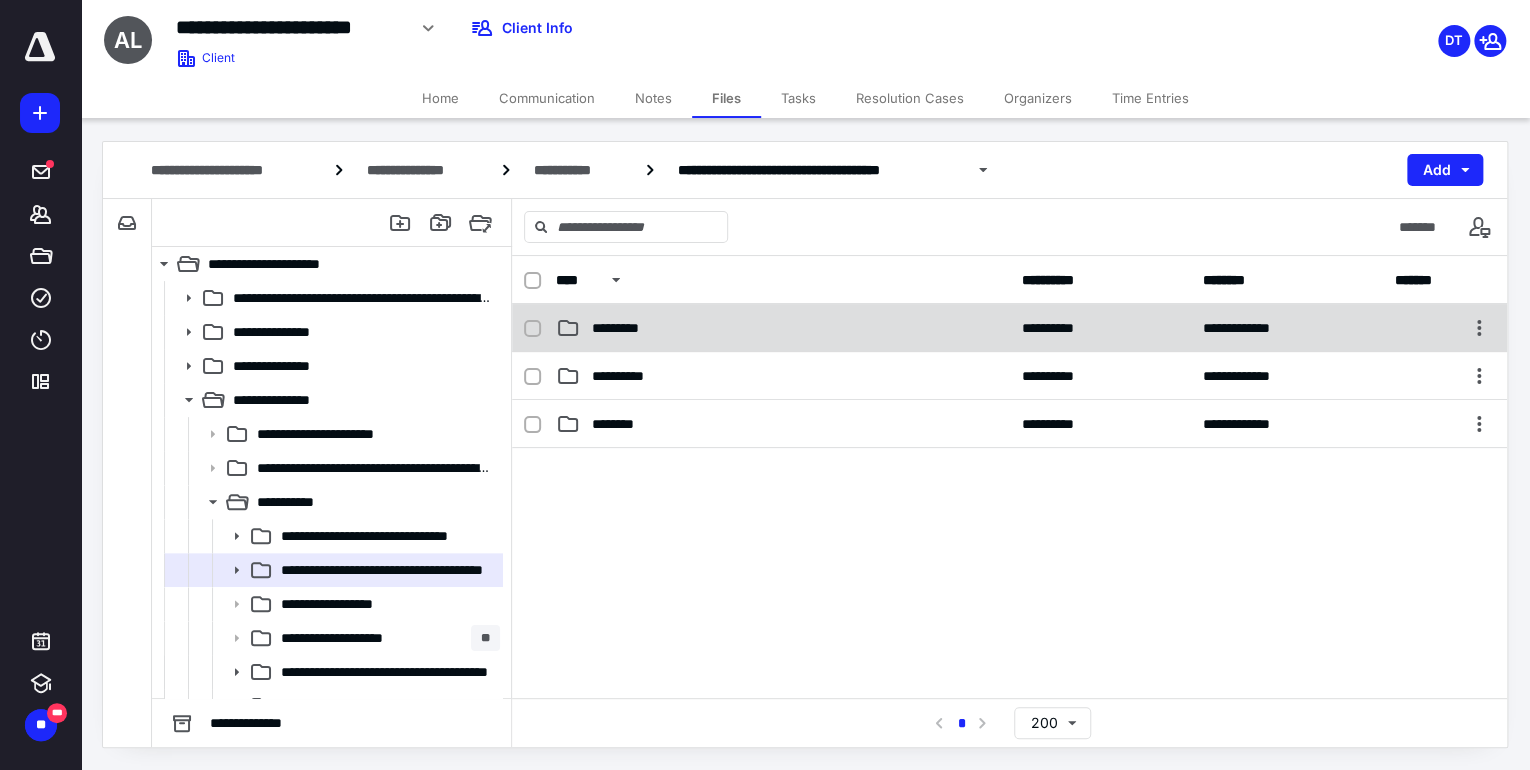 click on "*********" at bounding box center (631, 328) 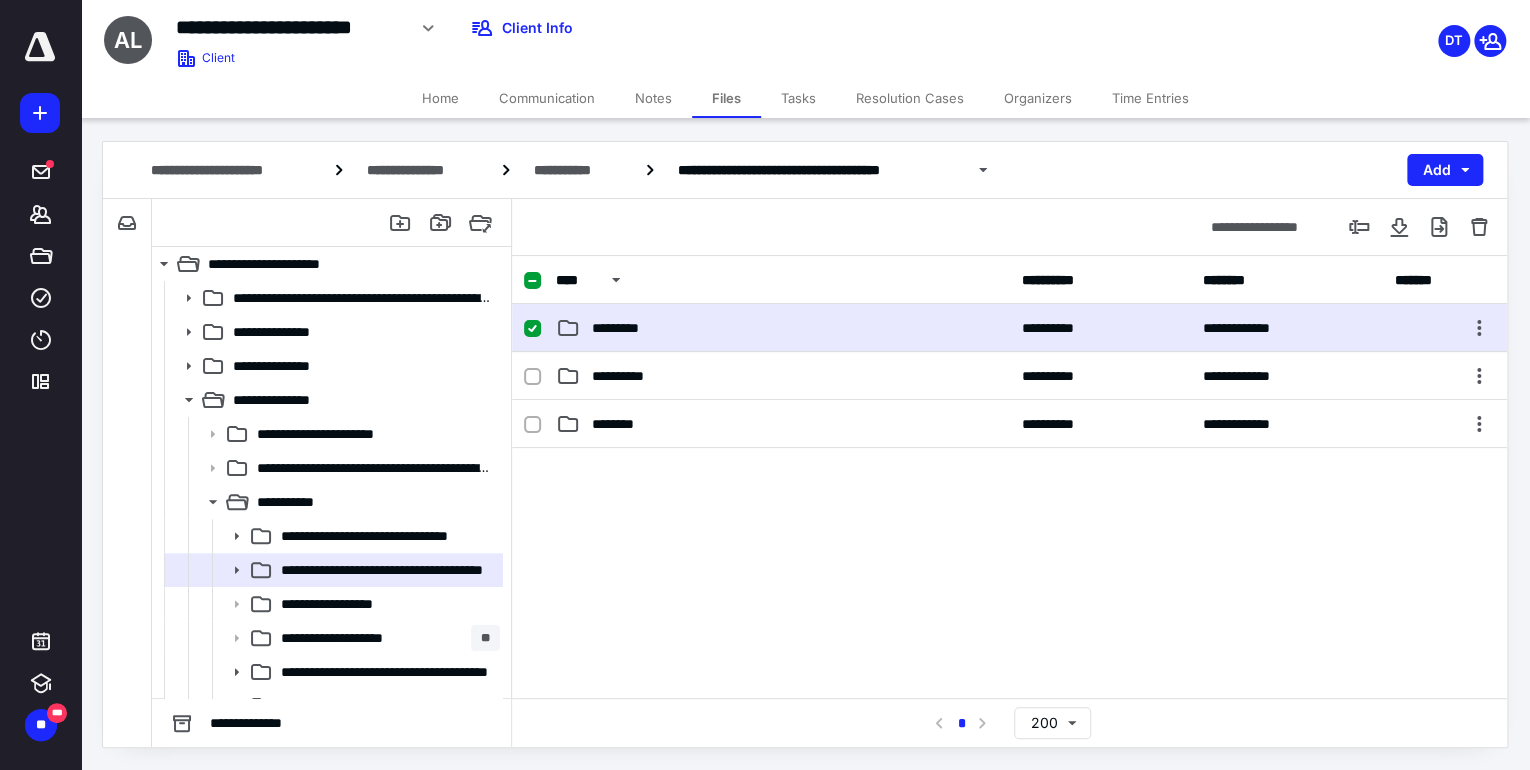 click on "*********" at bounding box center [631, 328] 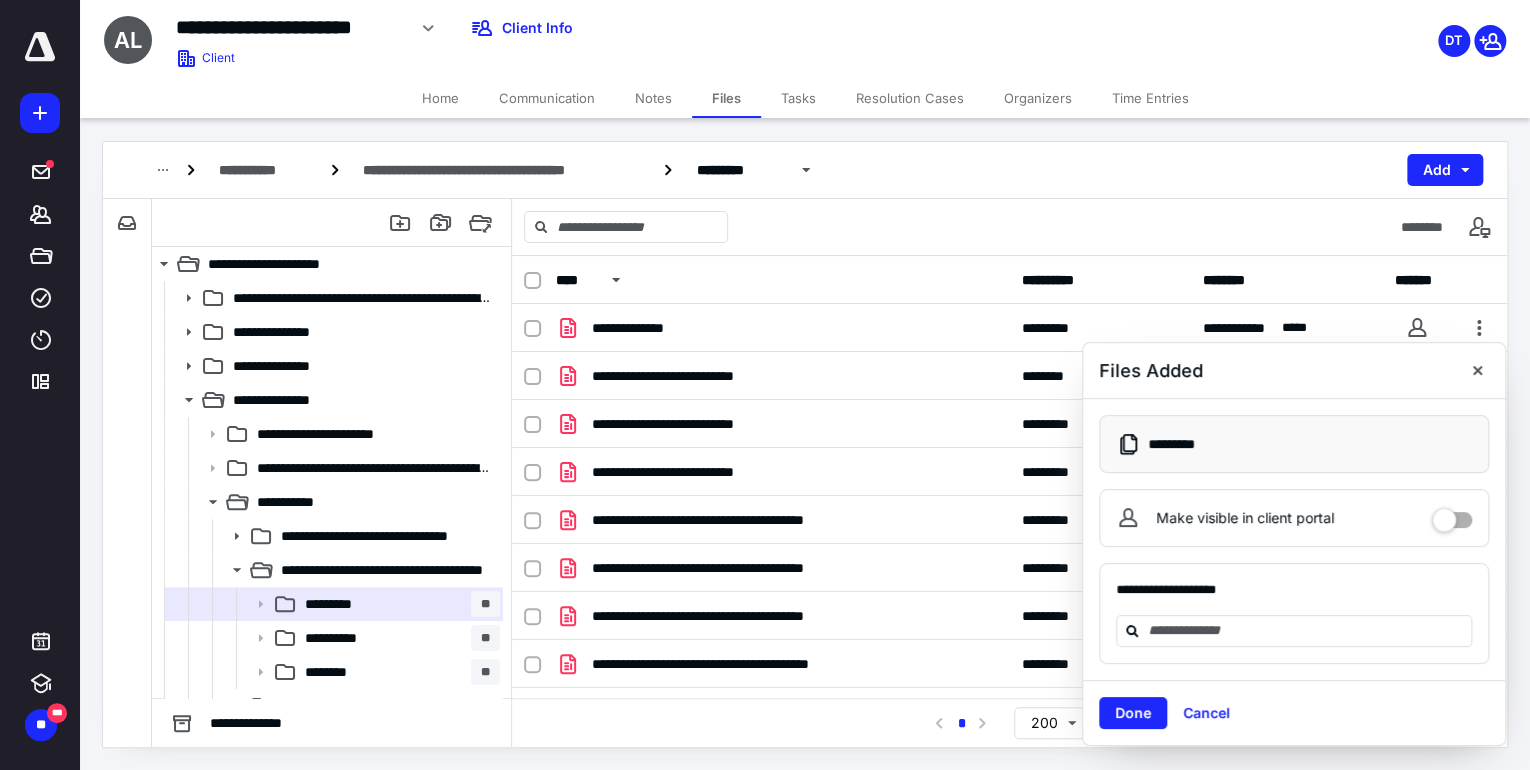 click on "Done" at bounding box center (1133, 713) 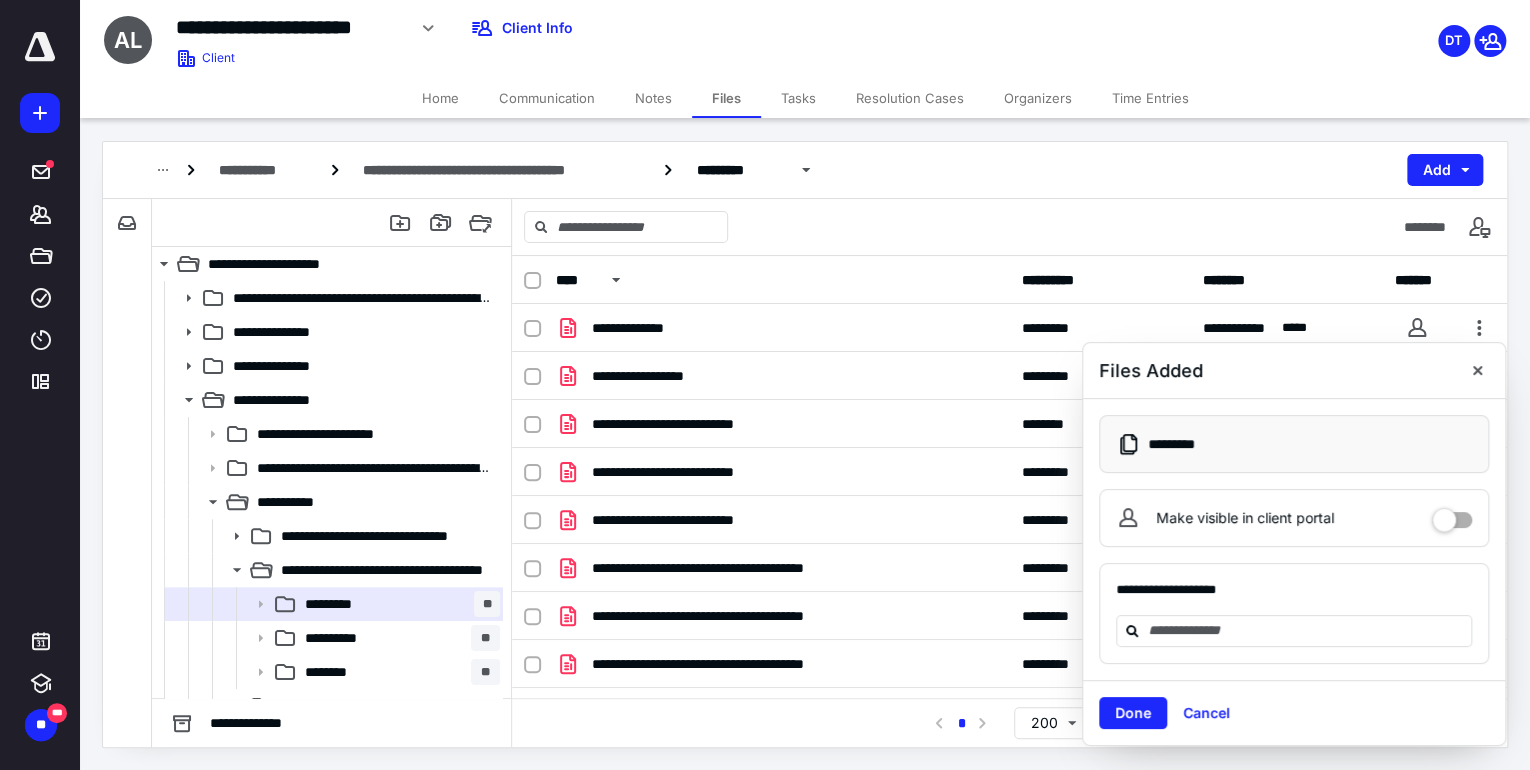 click on "Done" at bounding box center (1133, 713) 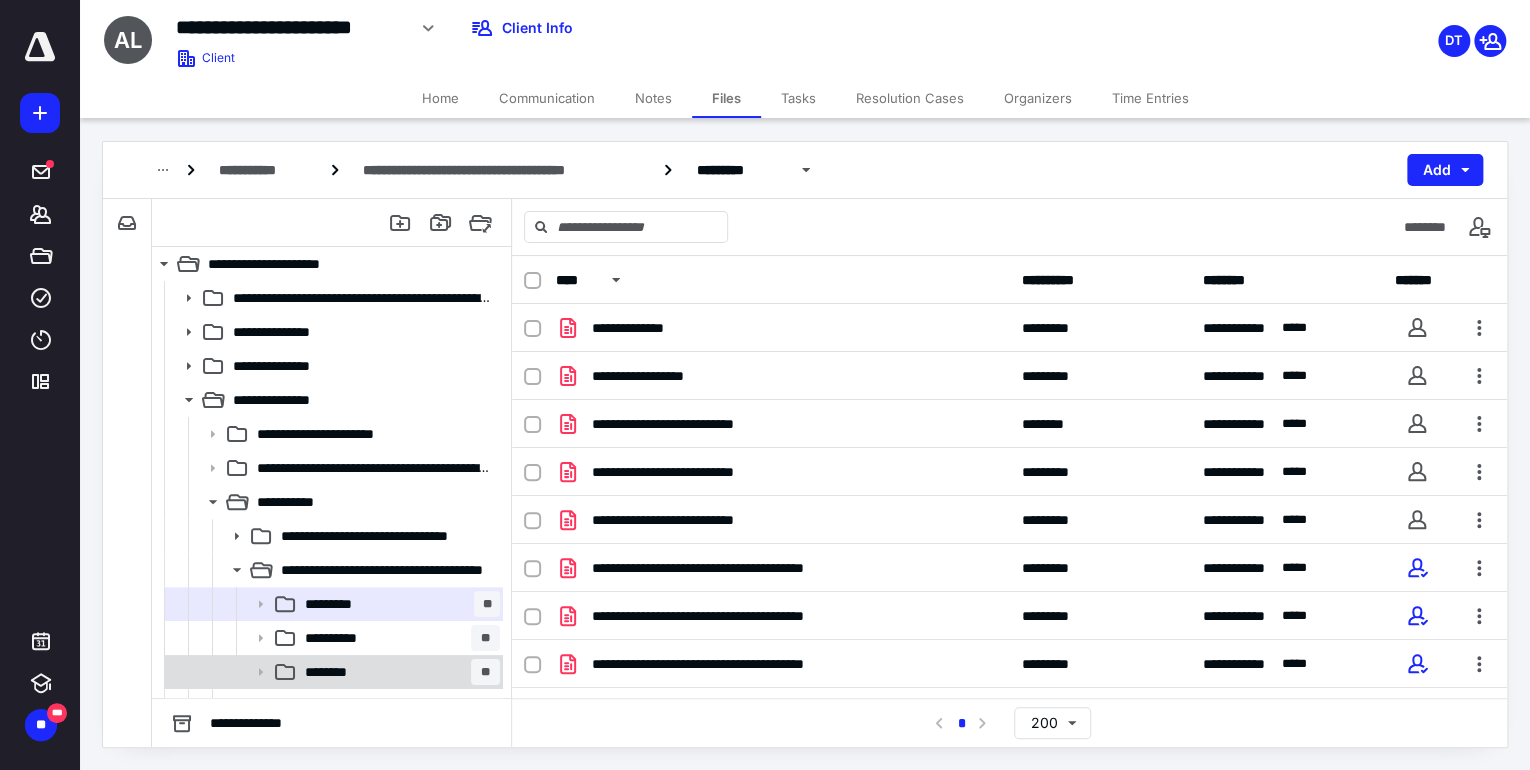 click on "******** **" at bounding box center [398, 672] 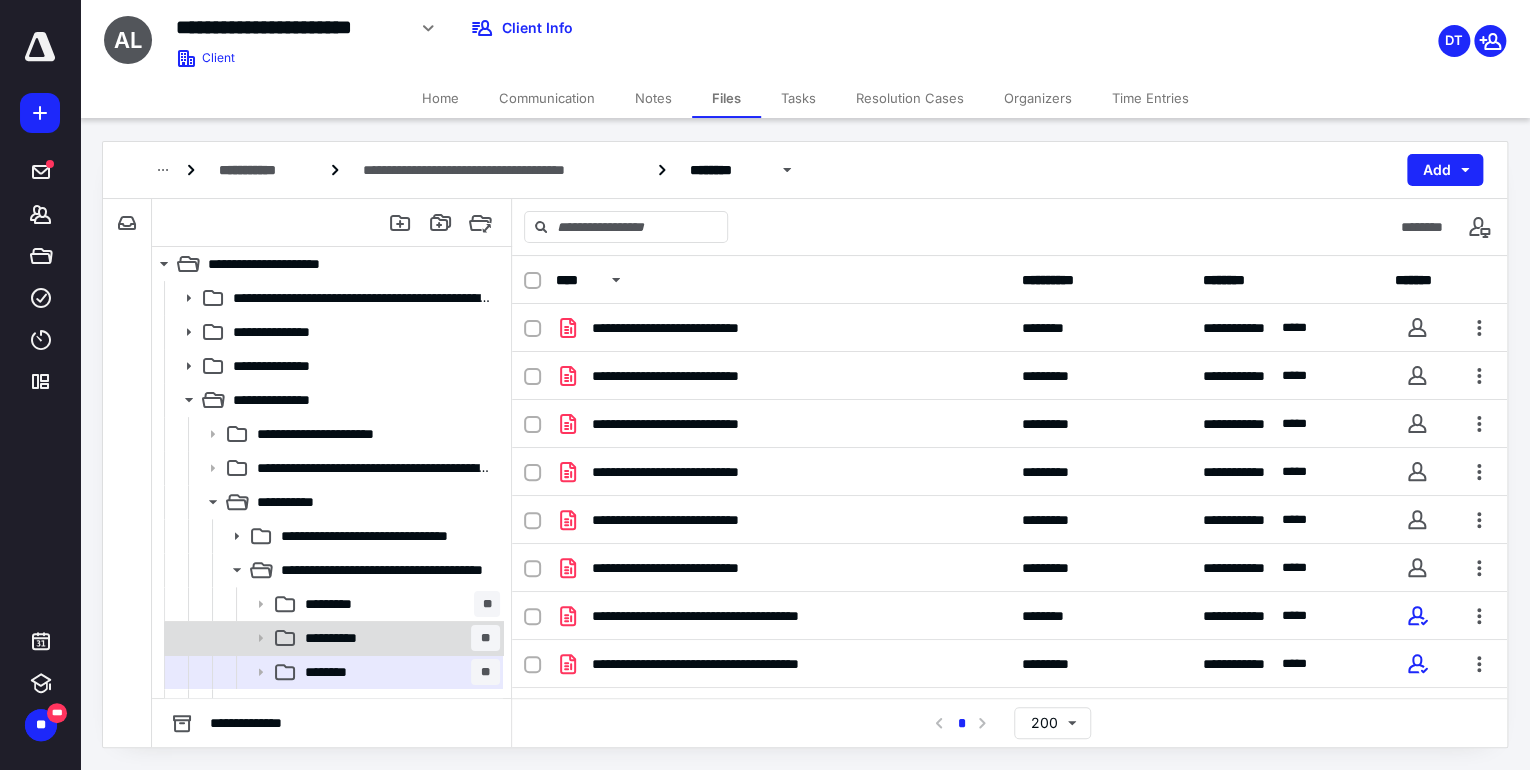 click on "**********" at bounding box center (398, 638) 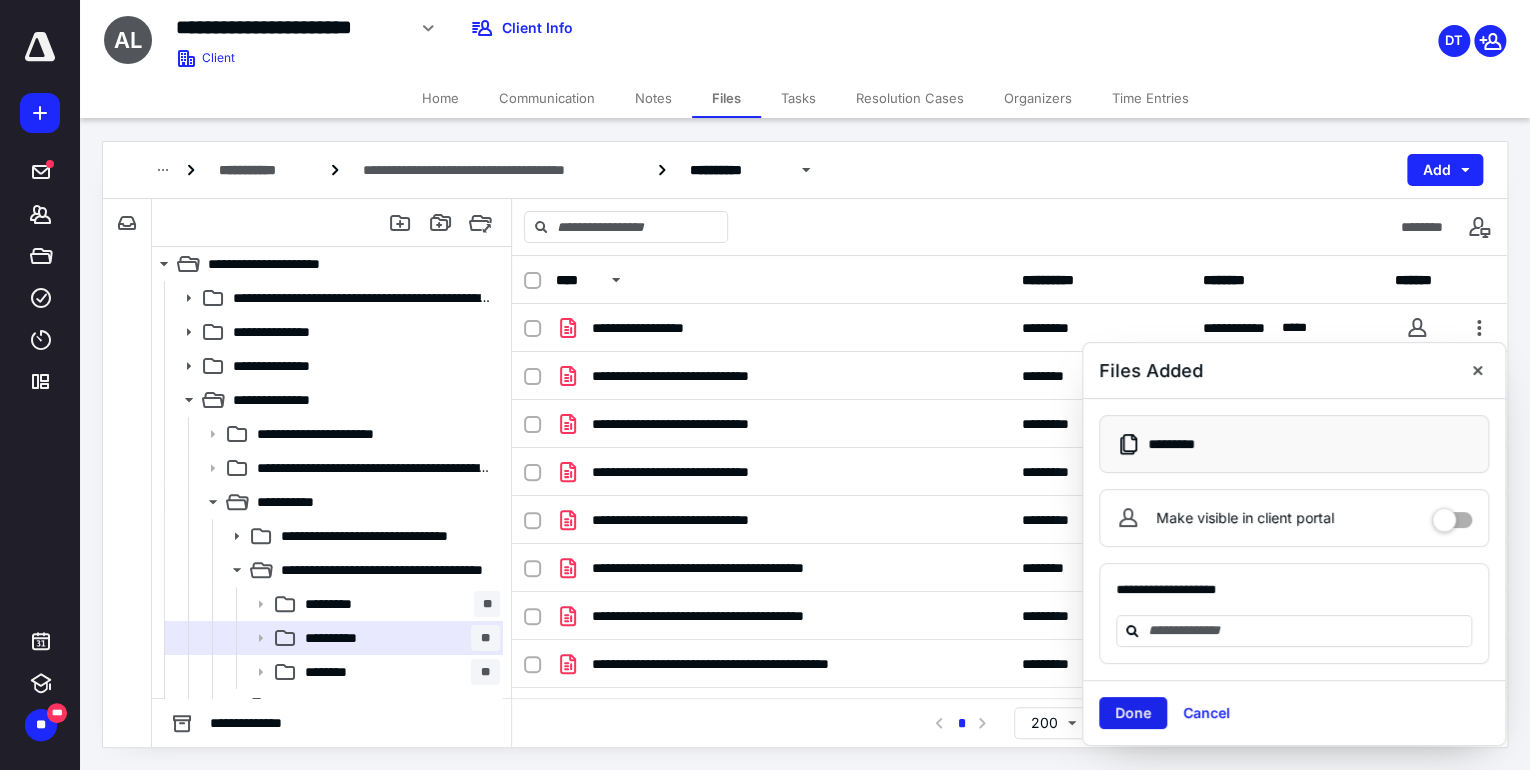 click on "Done" at bounding box center [1133, 713] 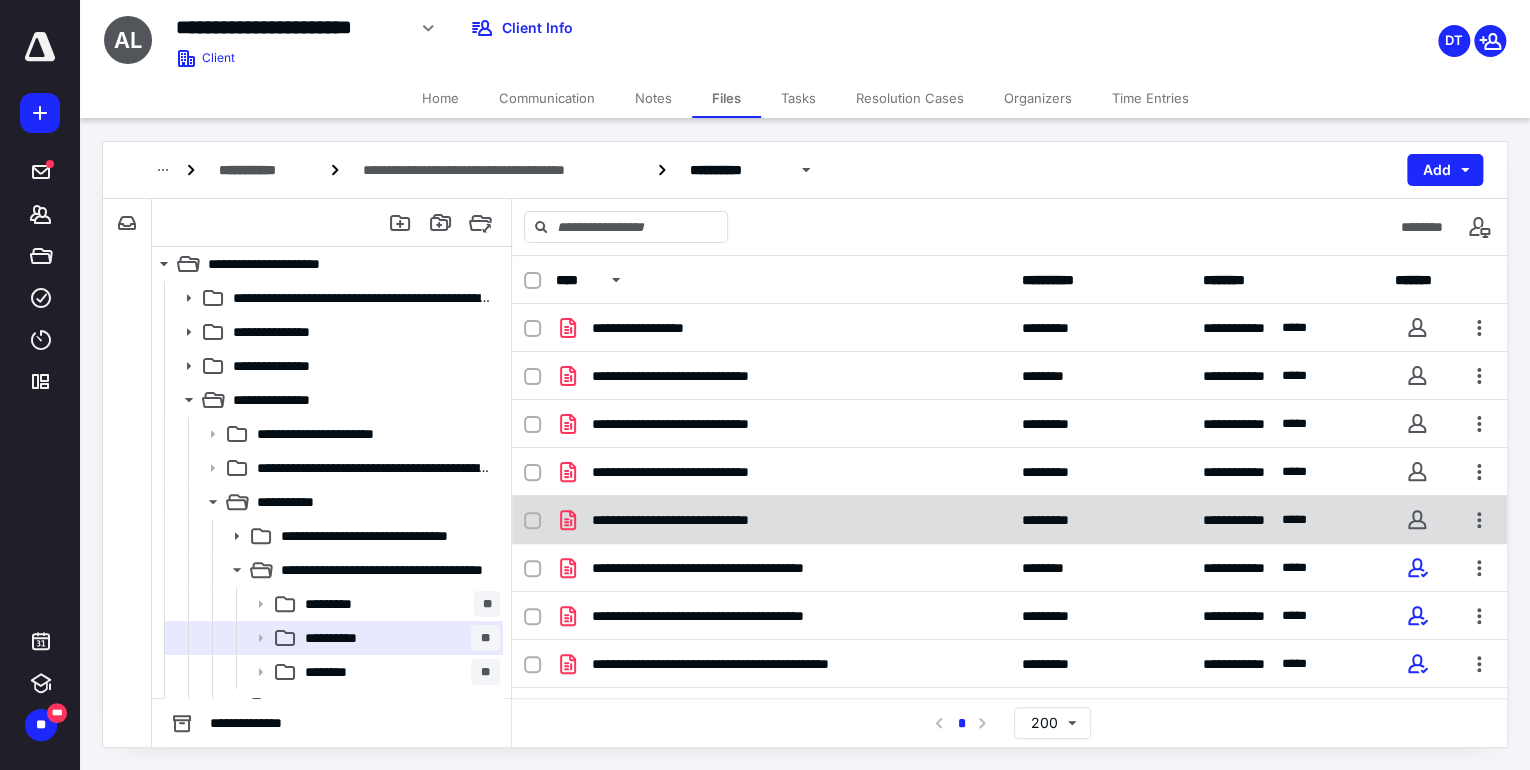 checkbox on "true" 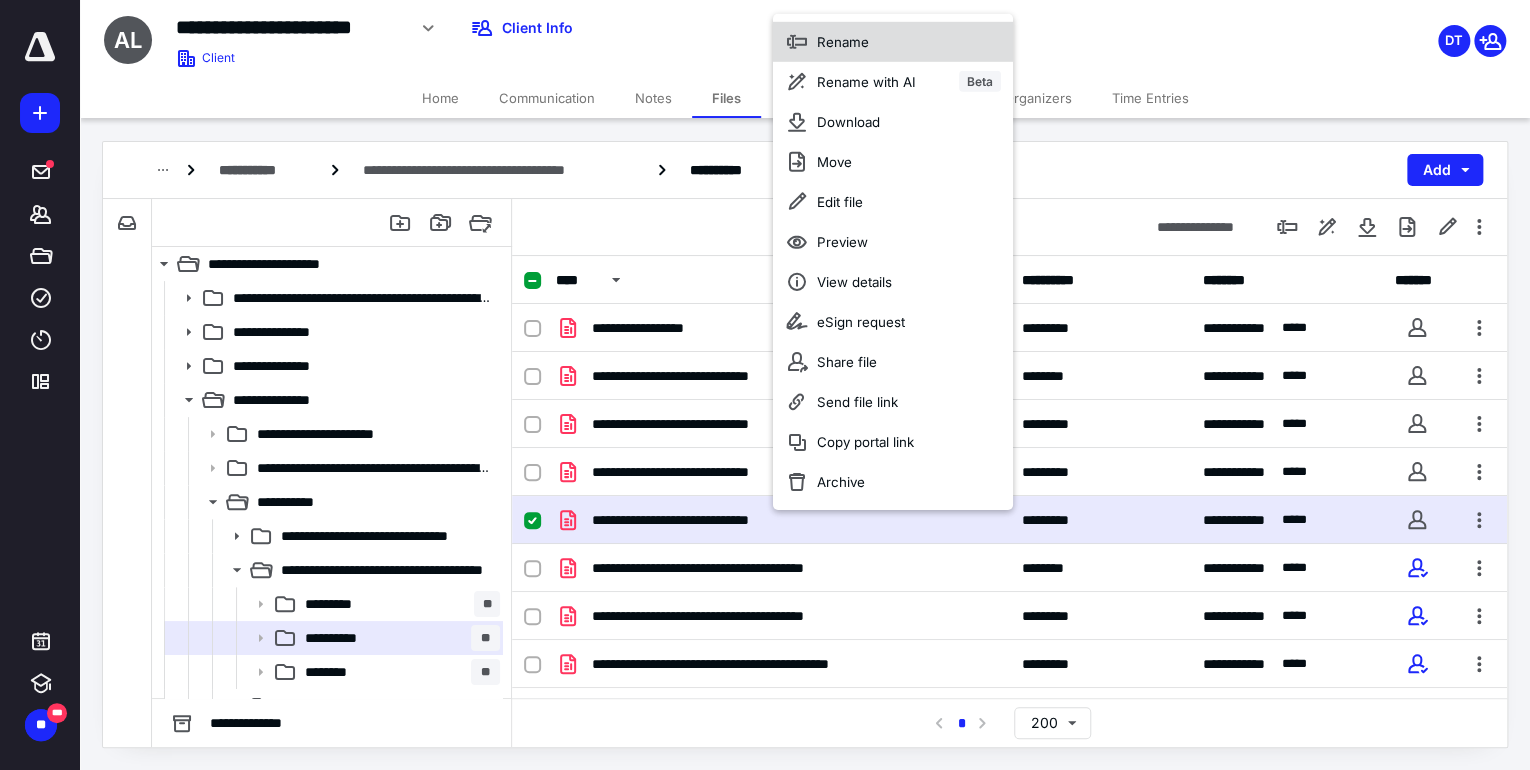 click on "Rename" at bounding box center [843, 41] 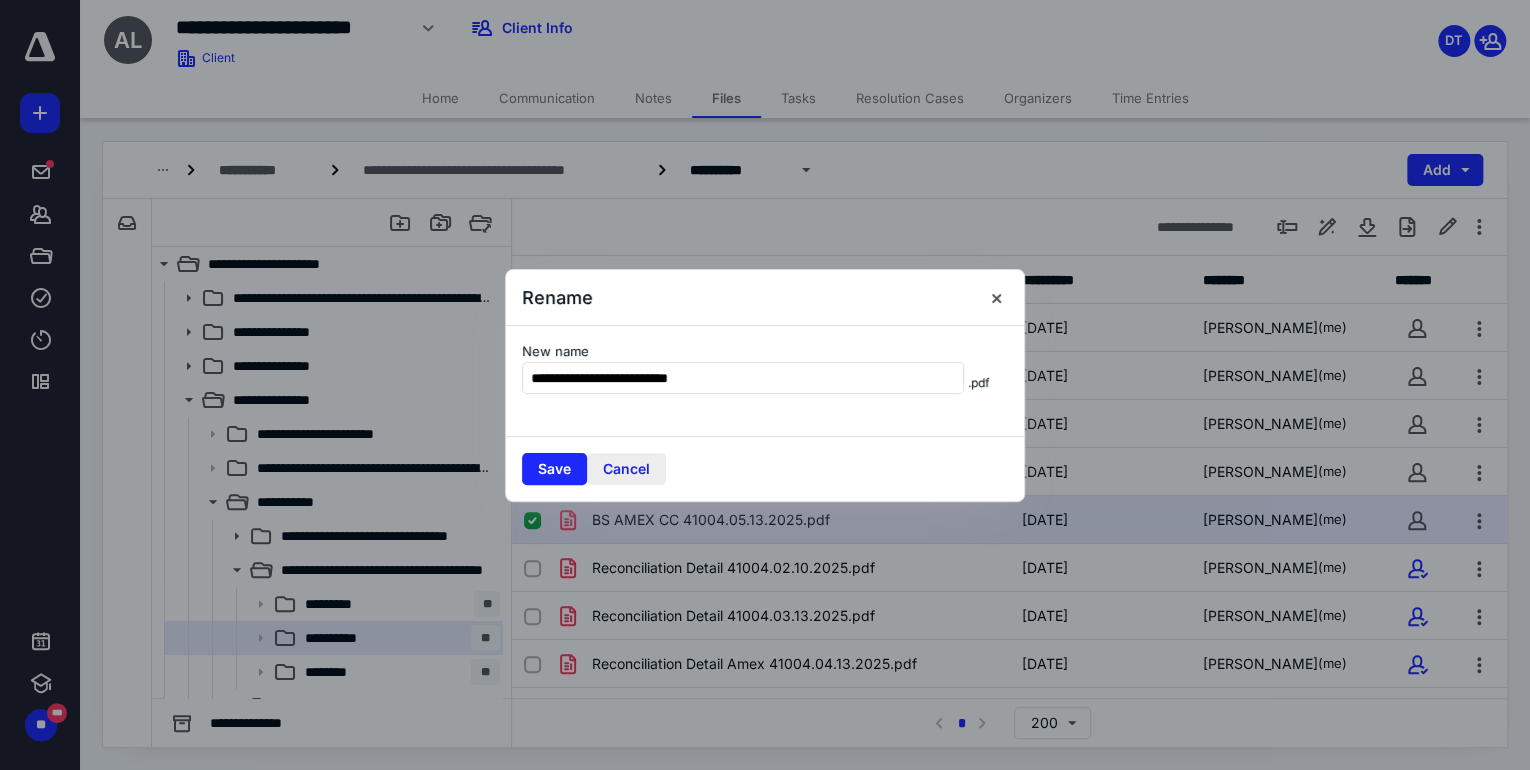 click on "Cancel" at bounding box center (626, 469) 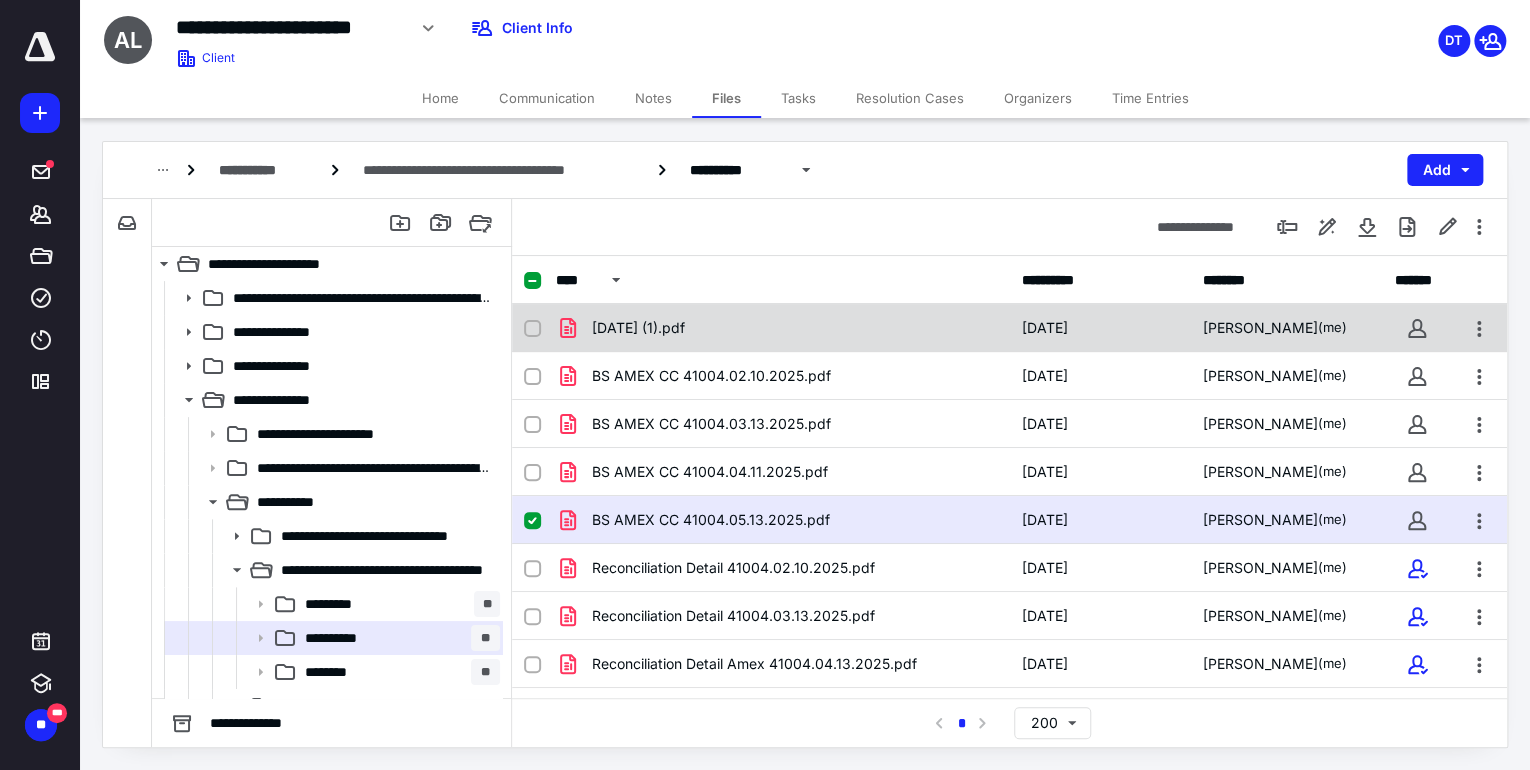 checkbox on "true" 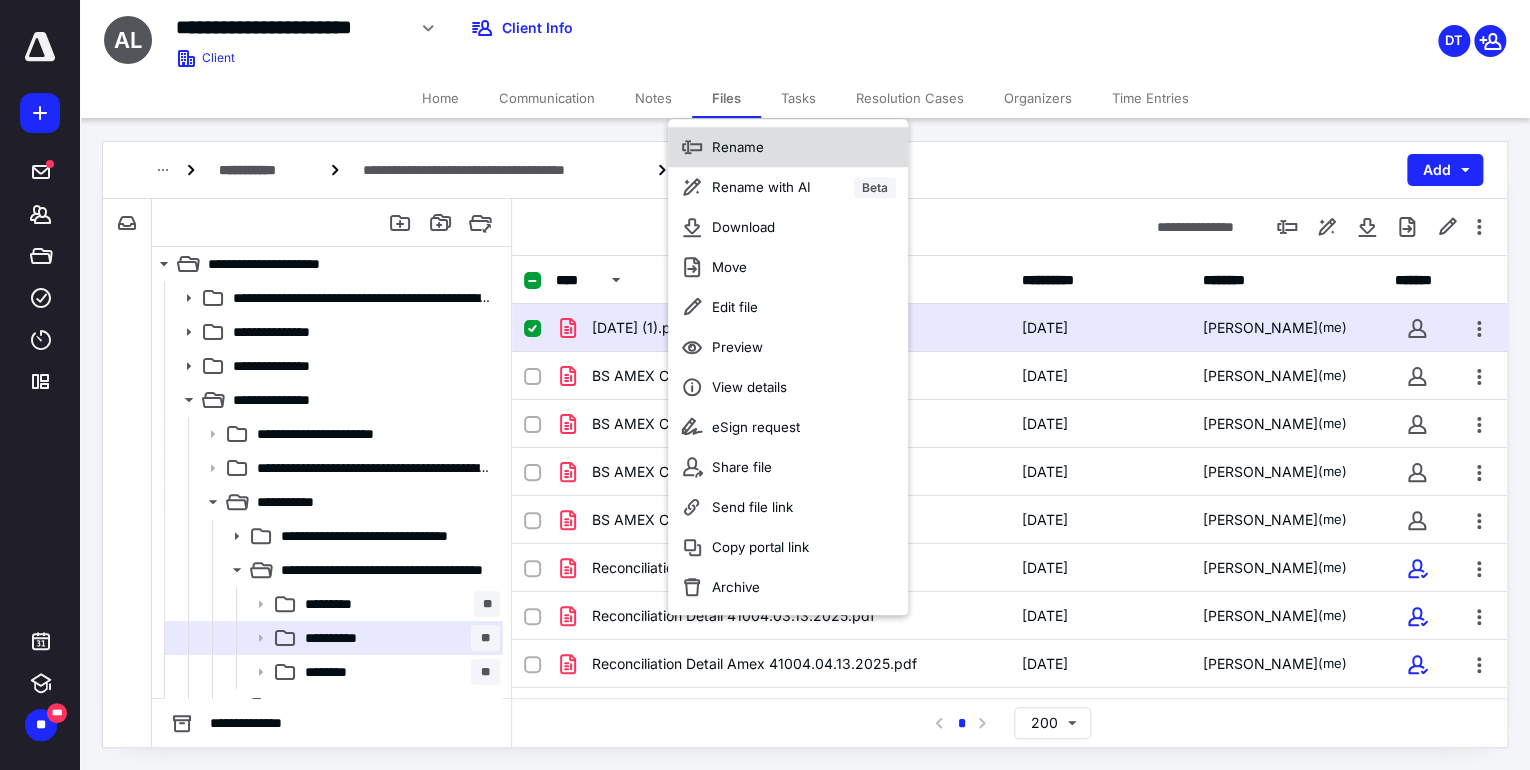 click on "Rename" at bounding box center (788, 147) 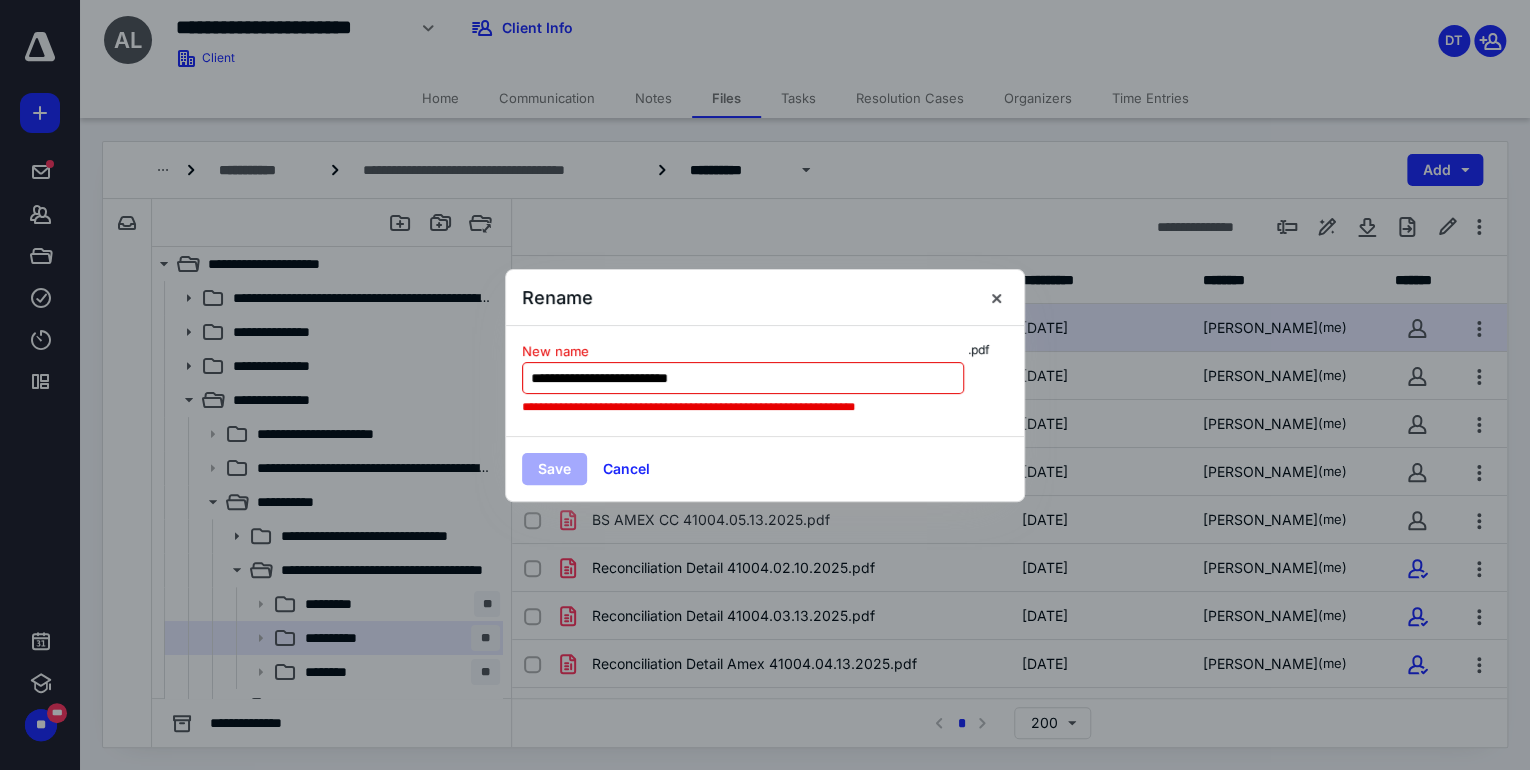 drag, startPoint x: 697, startPoint y: 372, endPoint x: 676, endPoint y: 383, distance: 23.70654 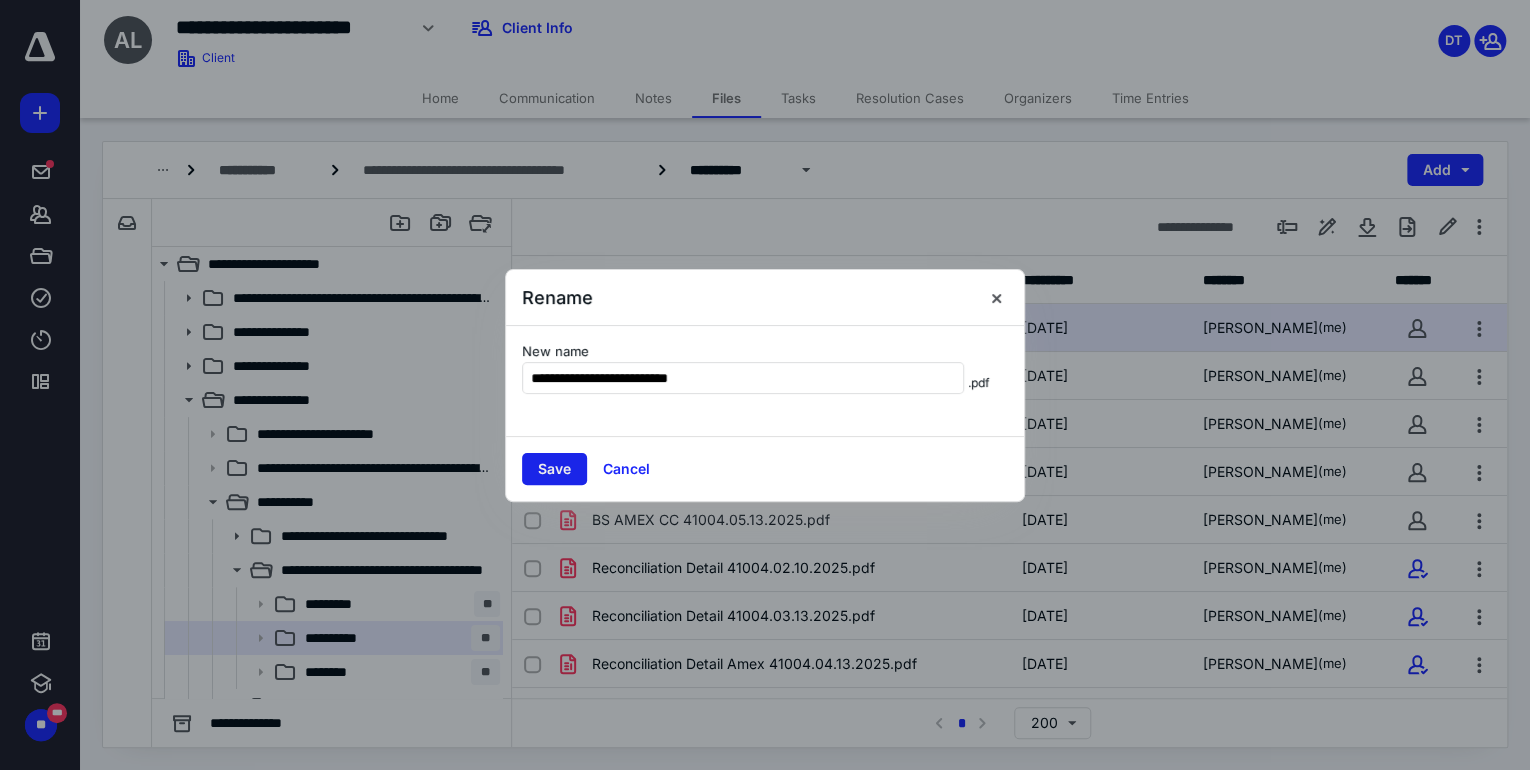 type on "**********" 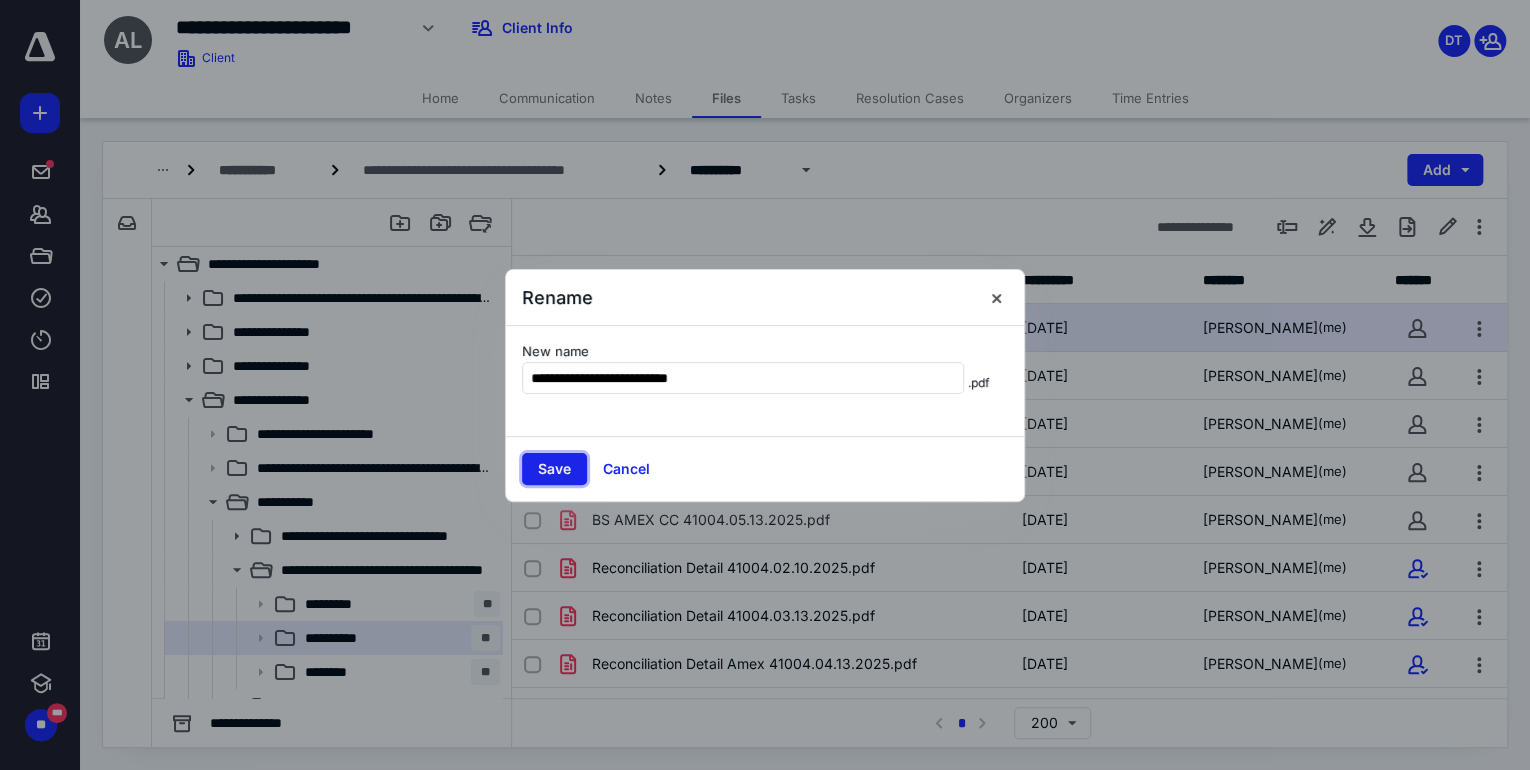 click on "Save" at bounding box center (554, 469) 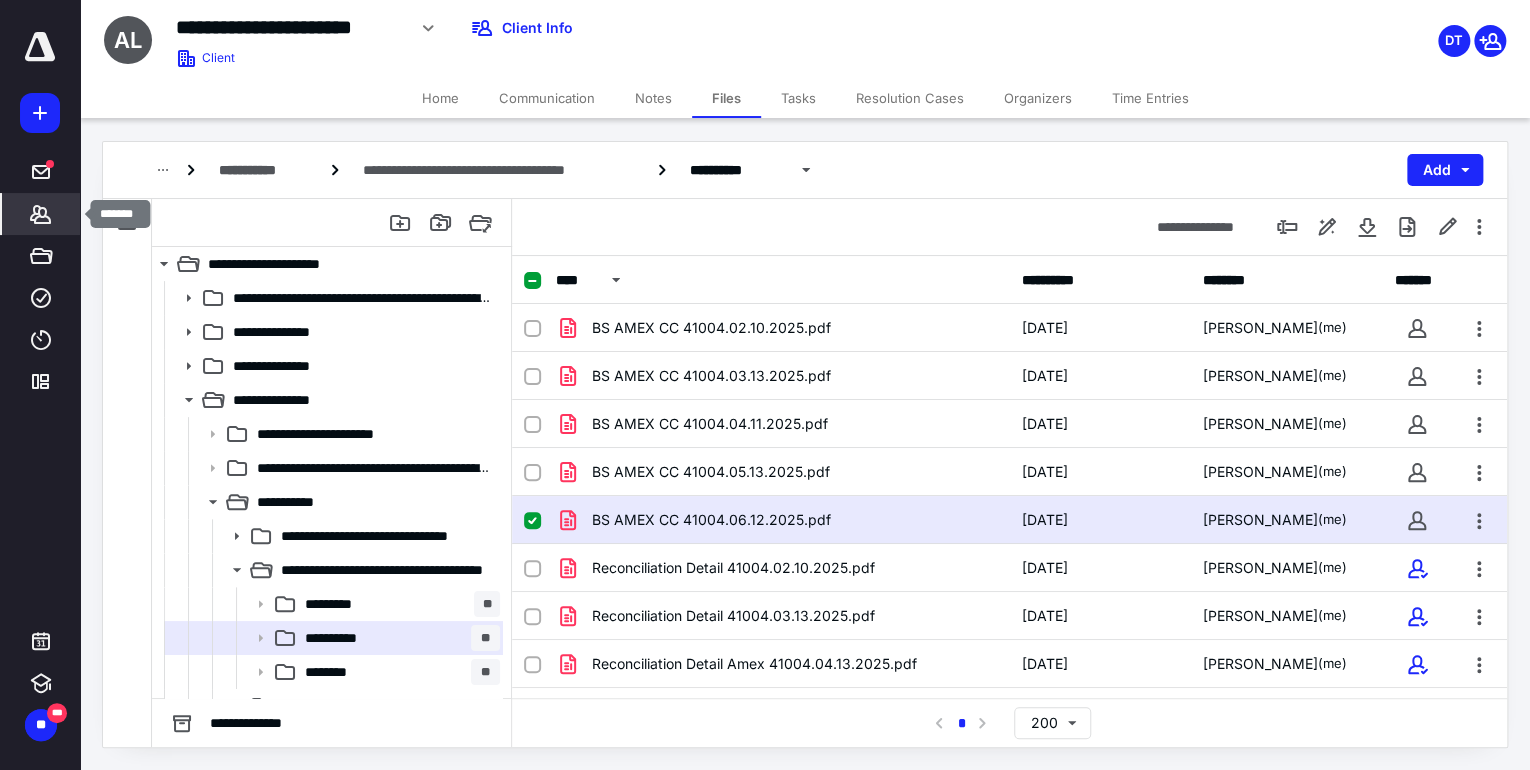 click 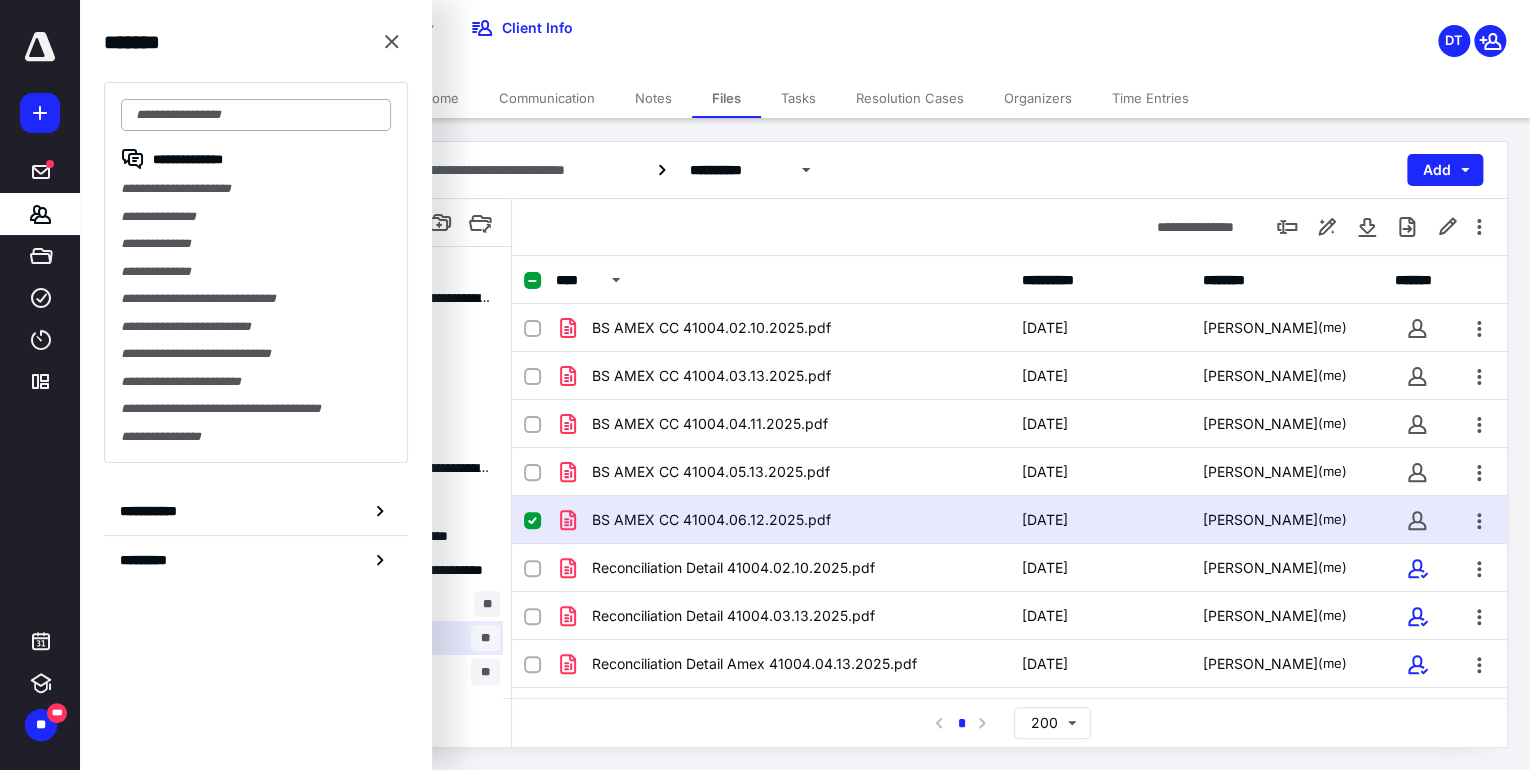 click at bounding box center [256, 115] 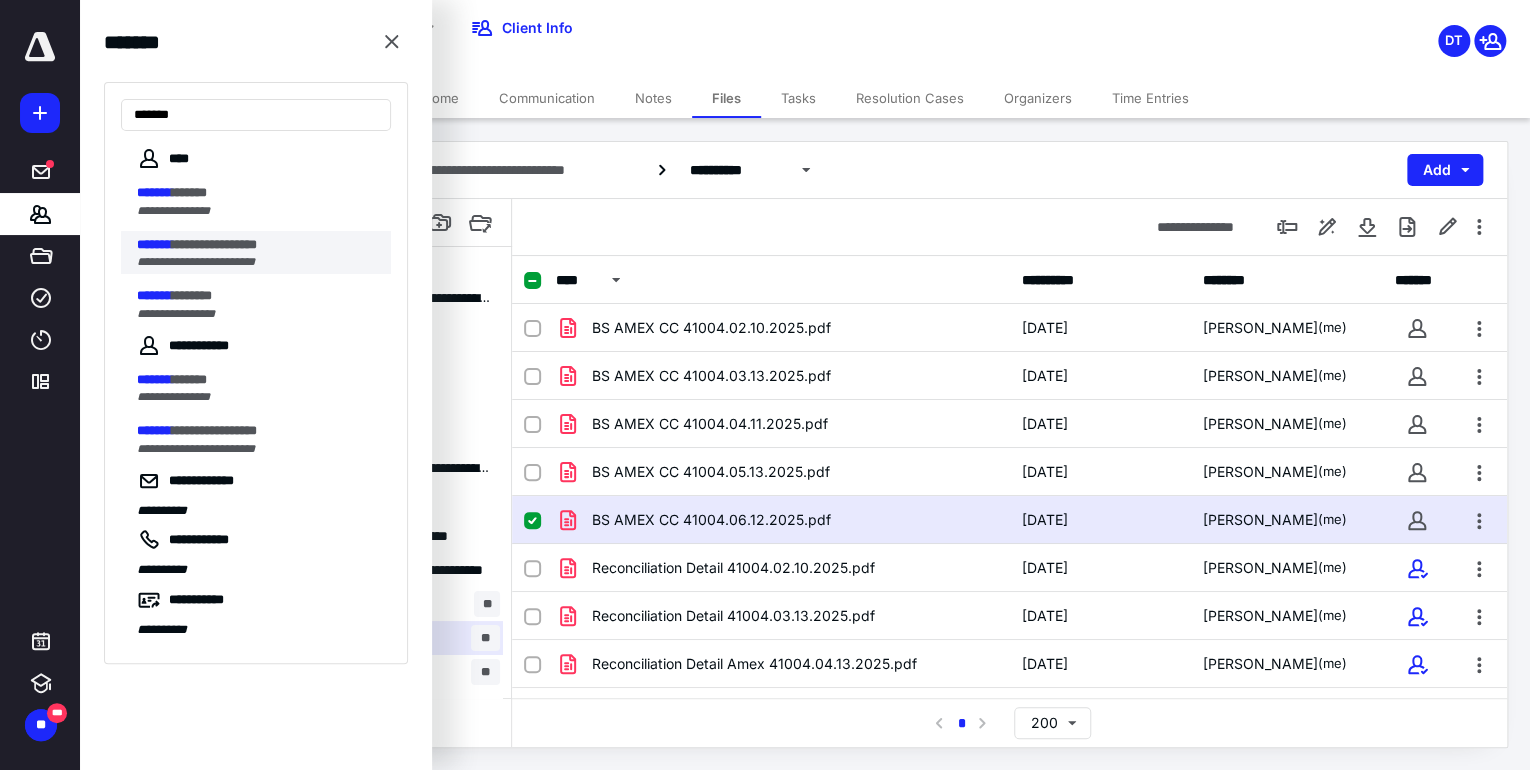 type on "*******" 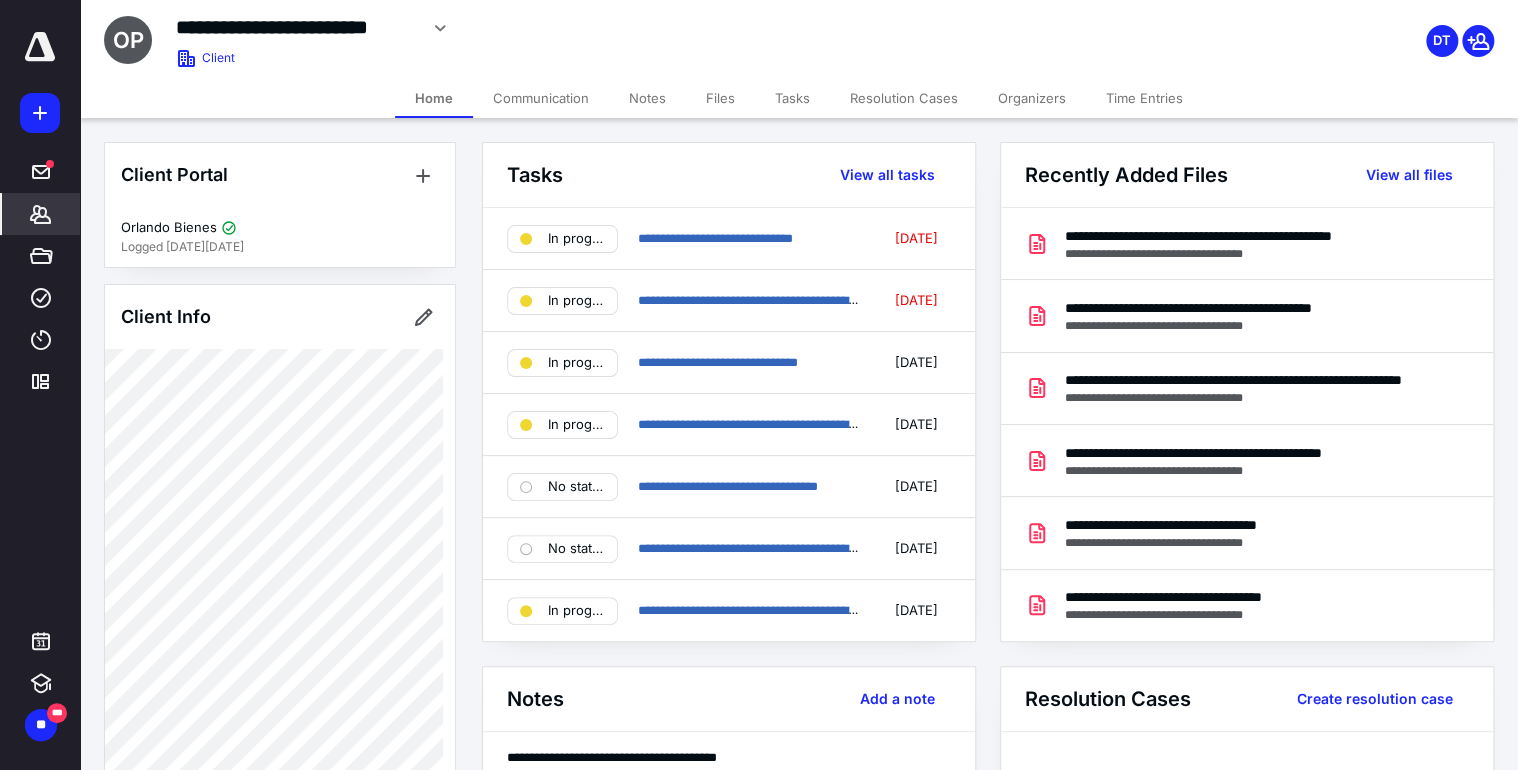 click on "Tasks" at bounding box center [792, 98] 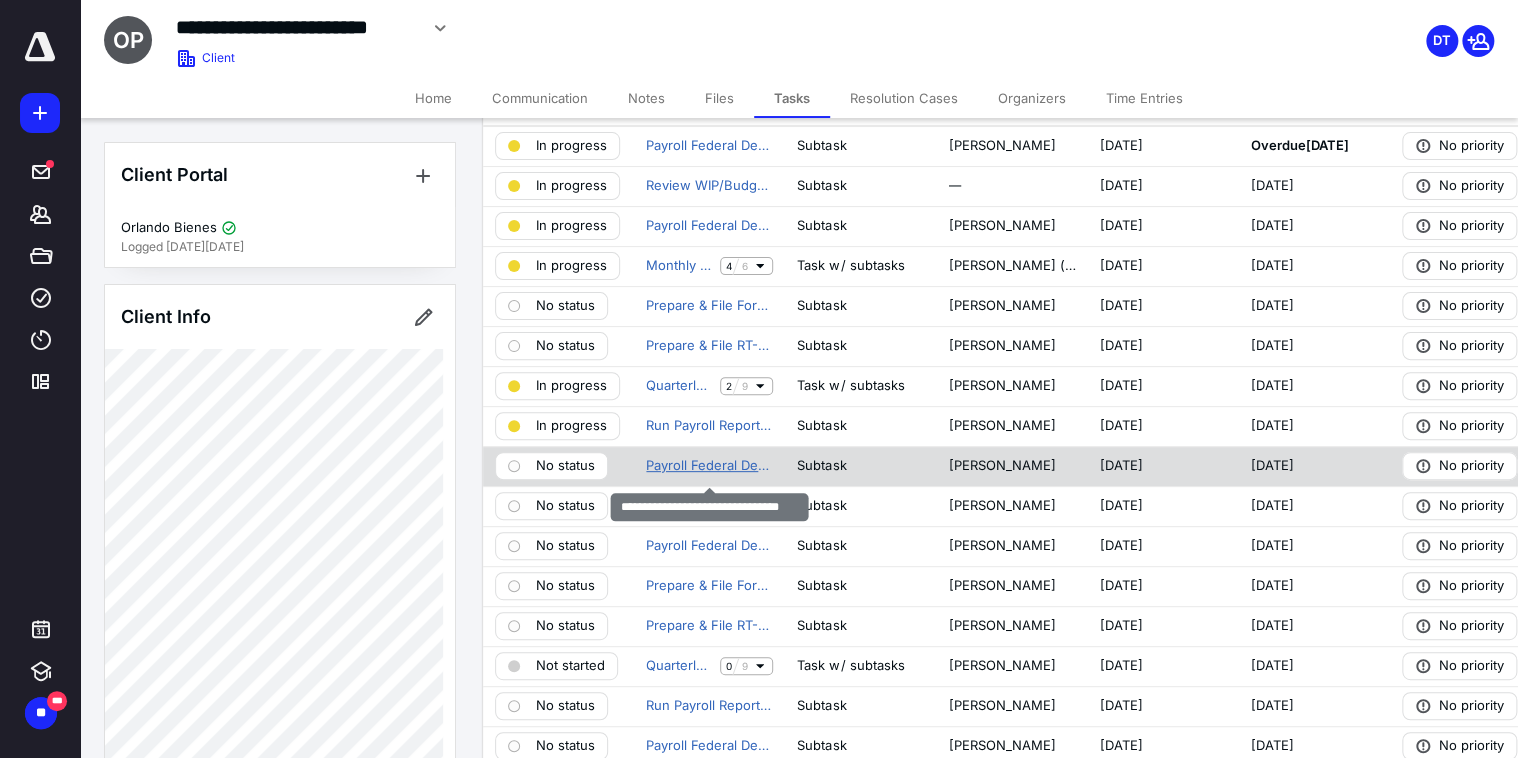 scroll, scrollTop: 80, scrollLeft: 0, axis: vertical 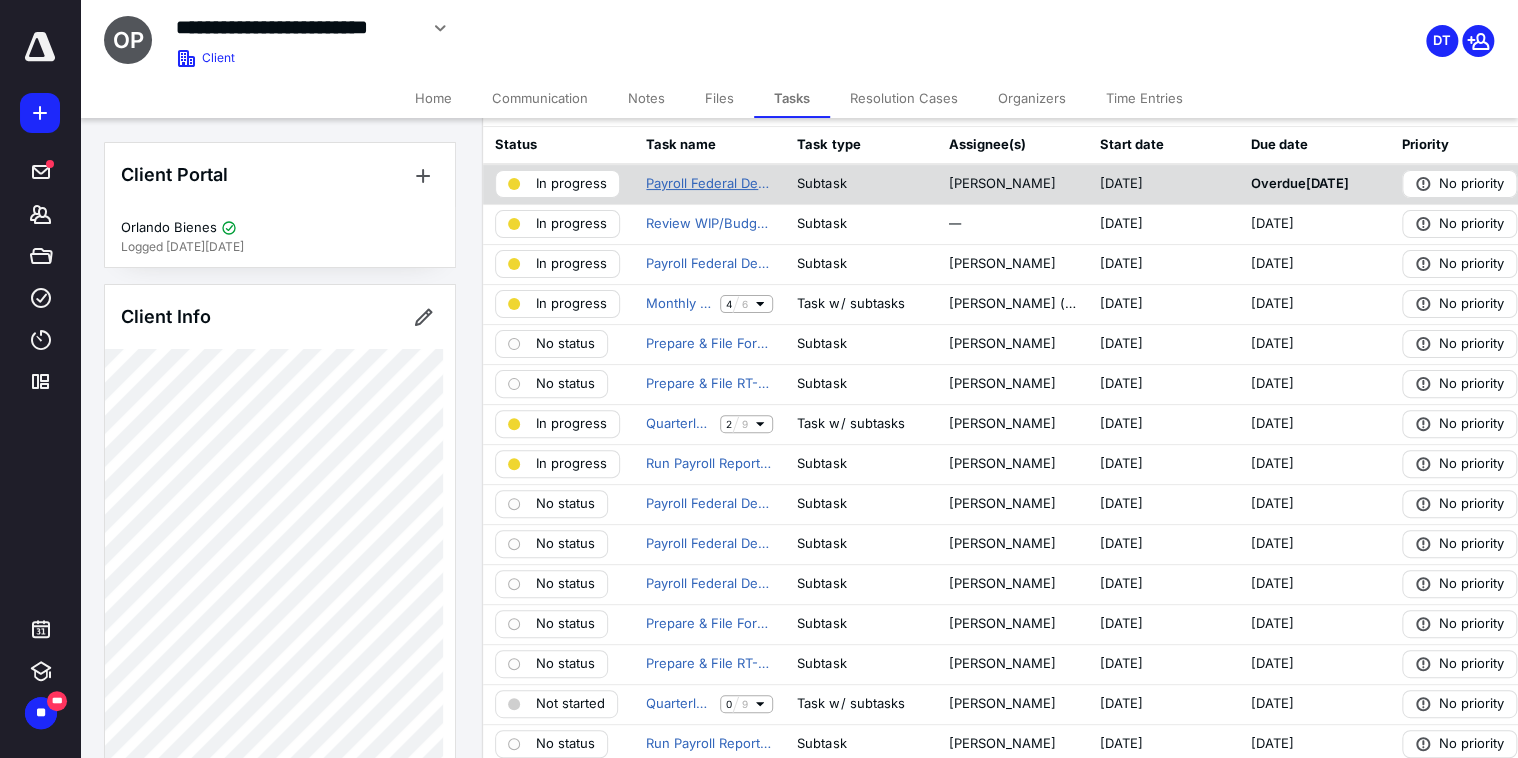 click on "Payroll Federal Deposit for May" at bounding box center (709, 184) 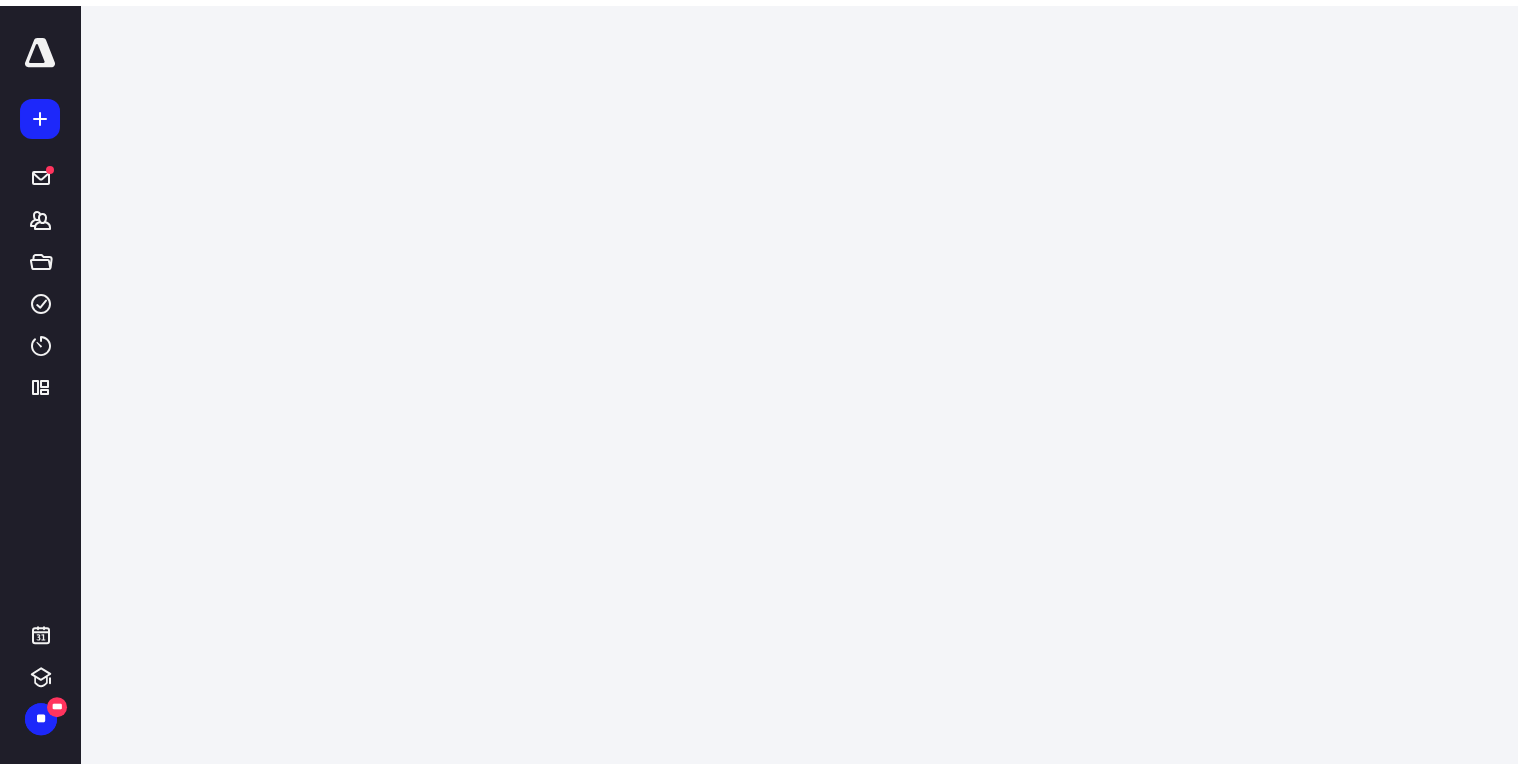 scroll, scrollTop: 0, scrollLeft: 0, axis: both 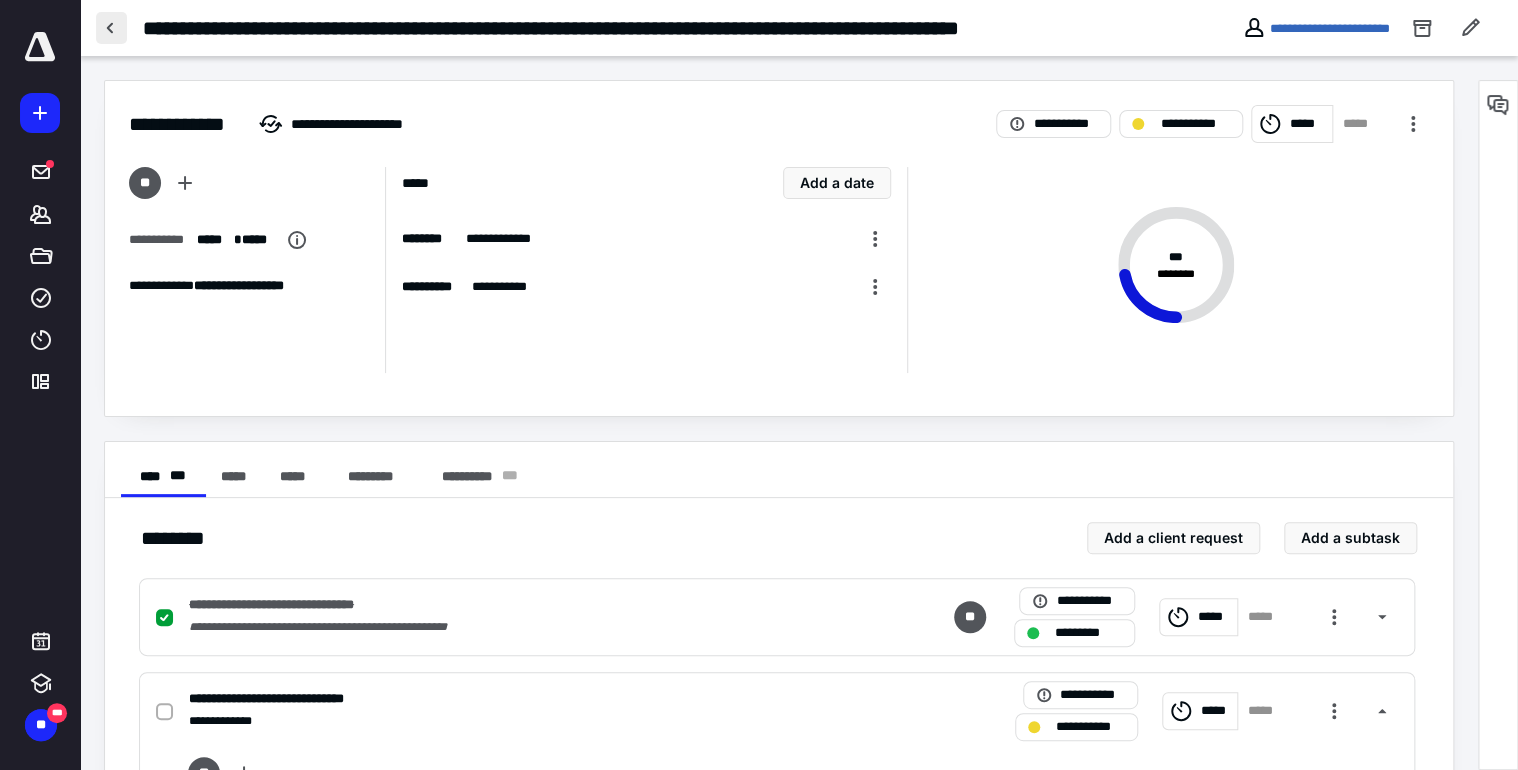 click at bounding box center (111, 28) 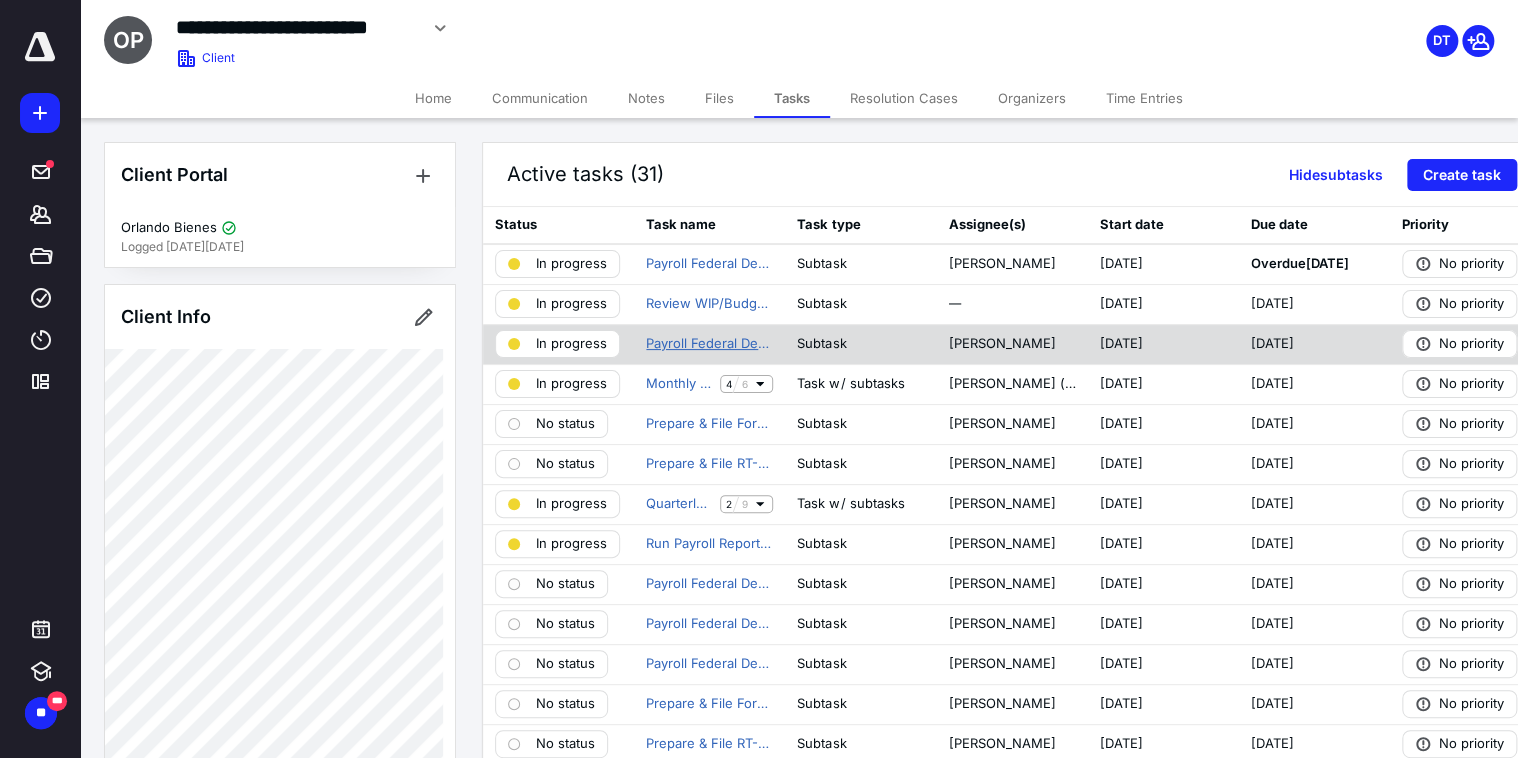 click on "Payroll Federal Deposit for June" at bounding box center [709, 344] 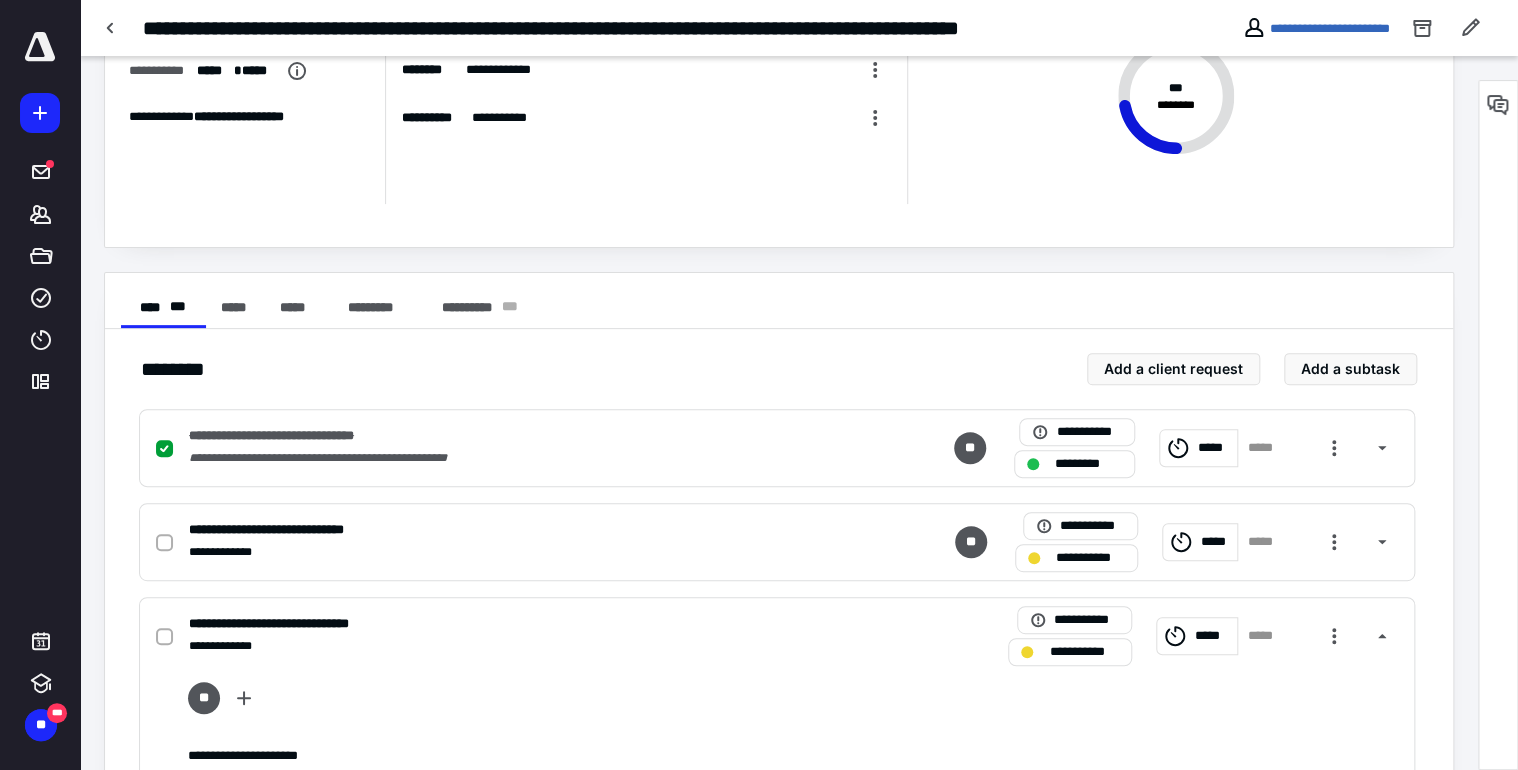 scroll, scrollTop: 240, scrollLeft: 0, axis: vertical 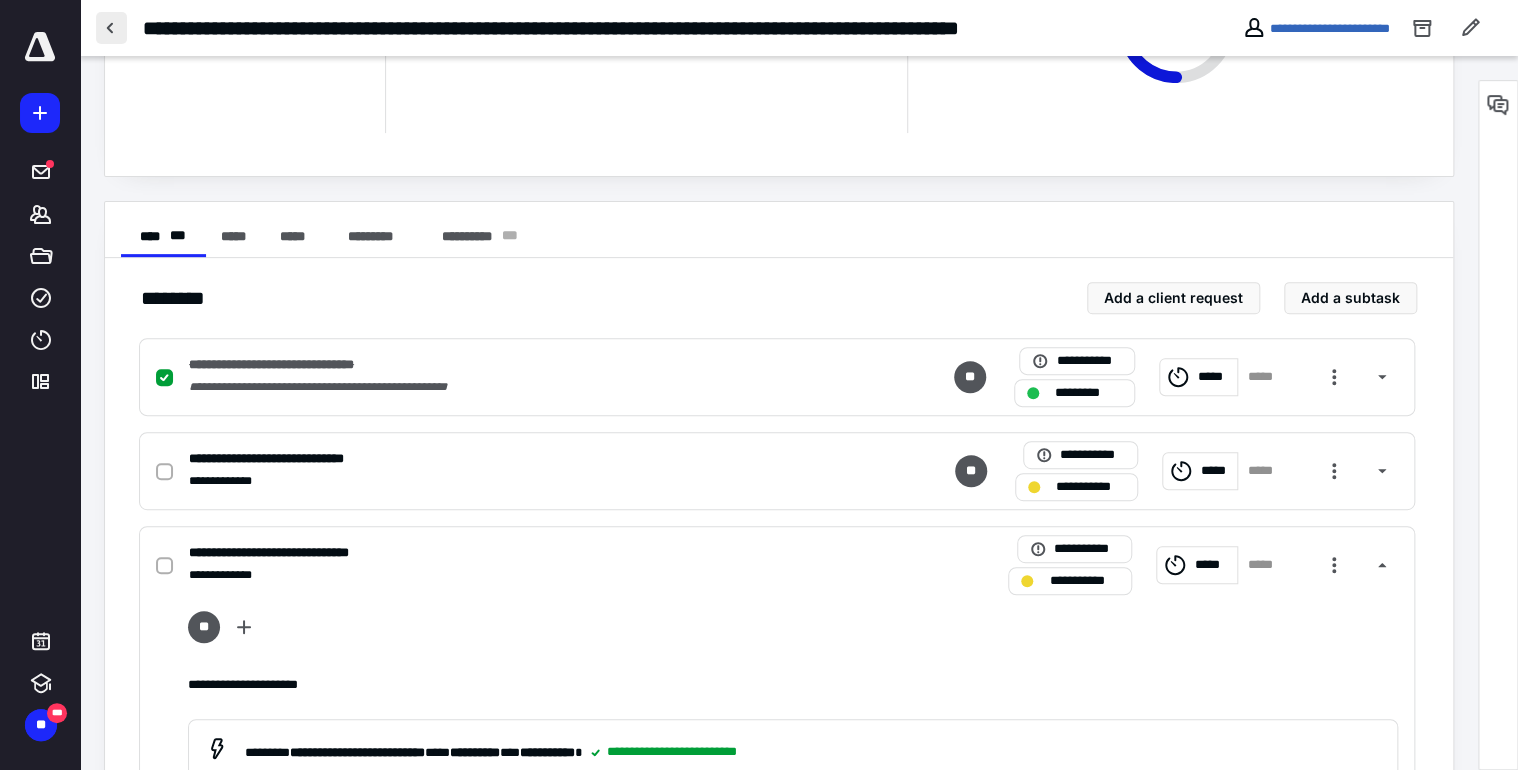 click at bounding box center [111, 28] 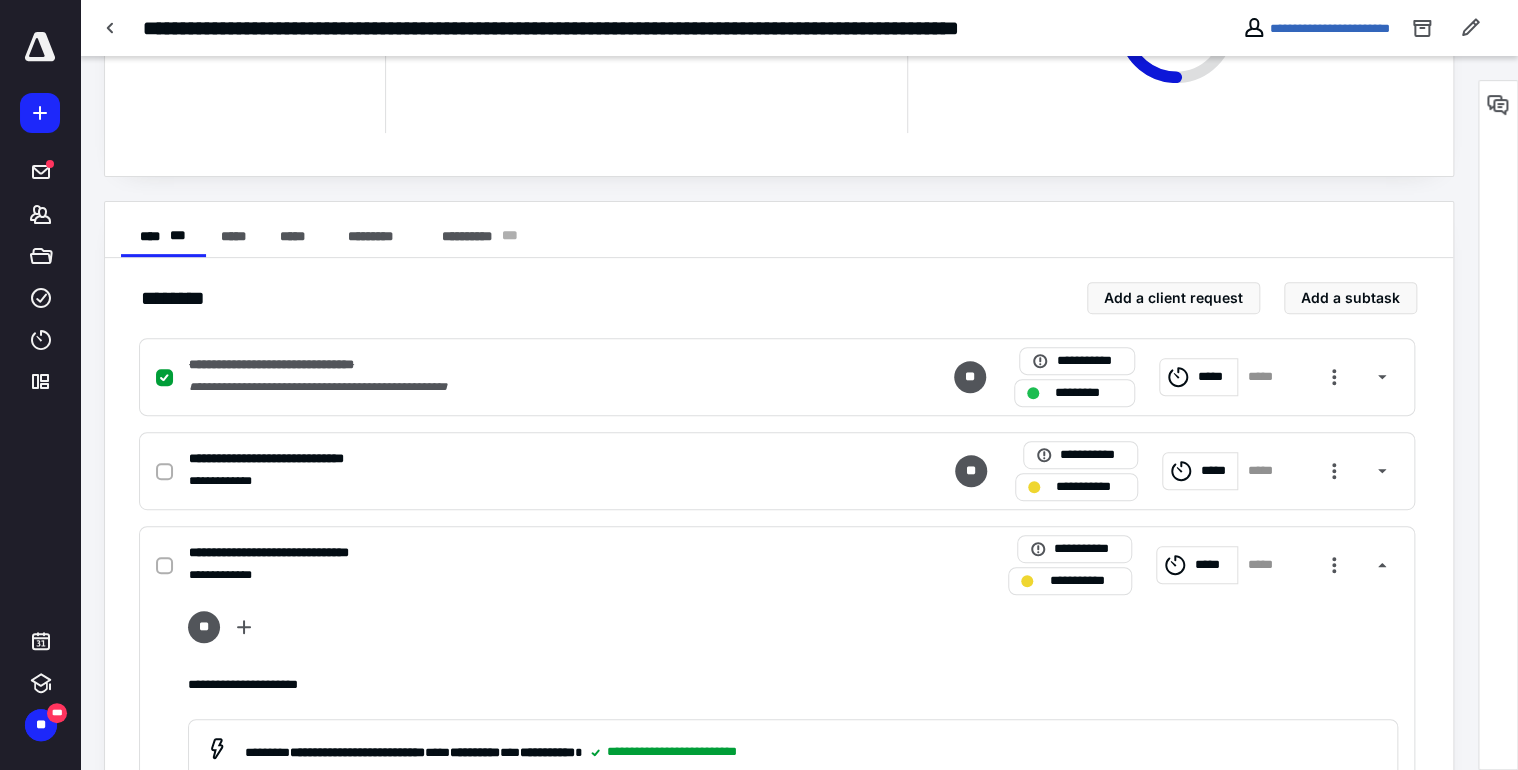 scroll, scrollTop: 0, scrollLeft: 0, axis: both 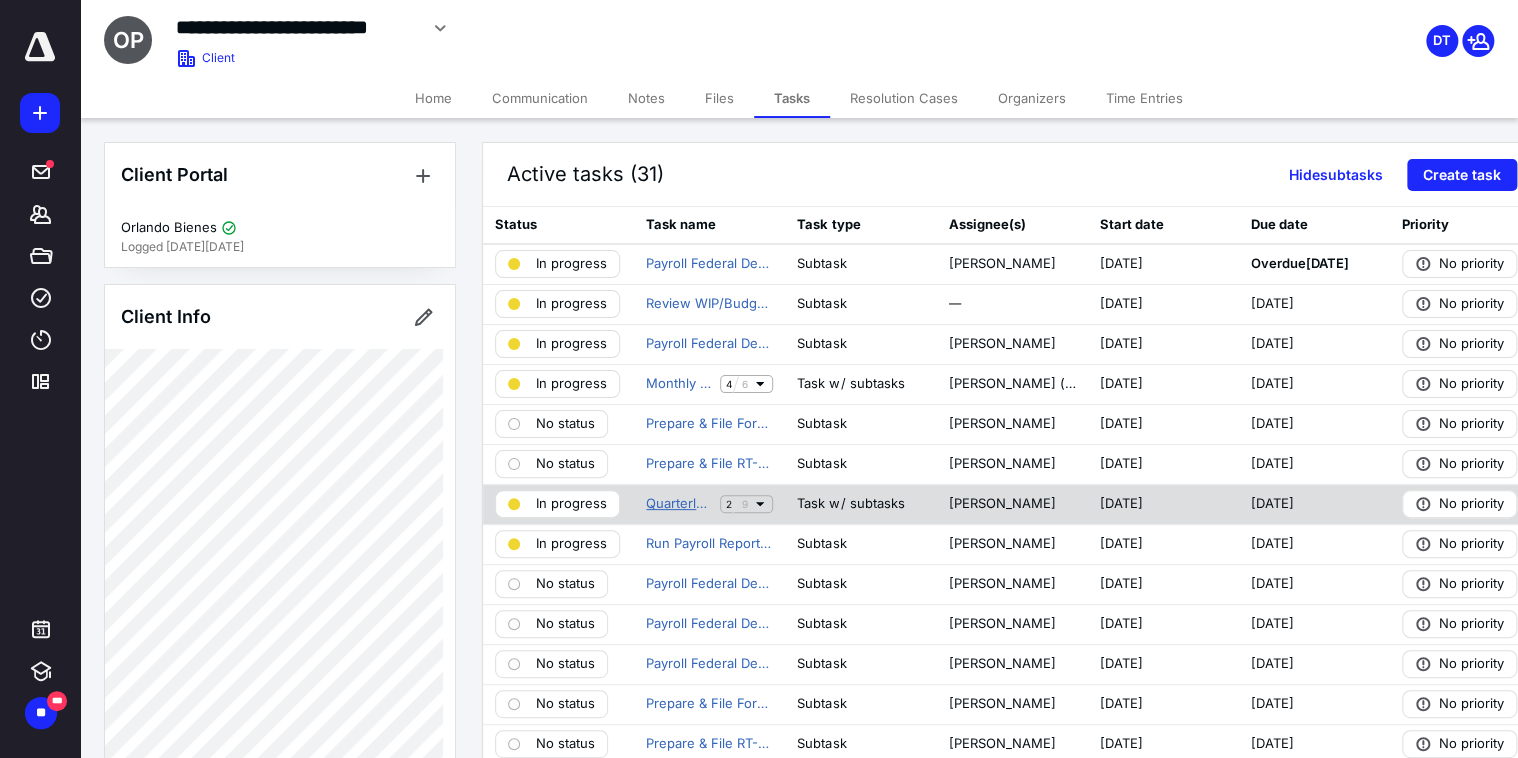 click on "Quarterly Payroll Processing (941/RT-6) for Period Ending [DATE] (Q2 2025) - Orlando Bienes Dds, P.A." at bounding box center (679, 504) 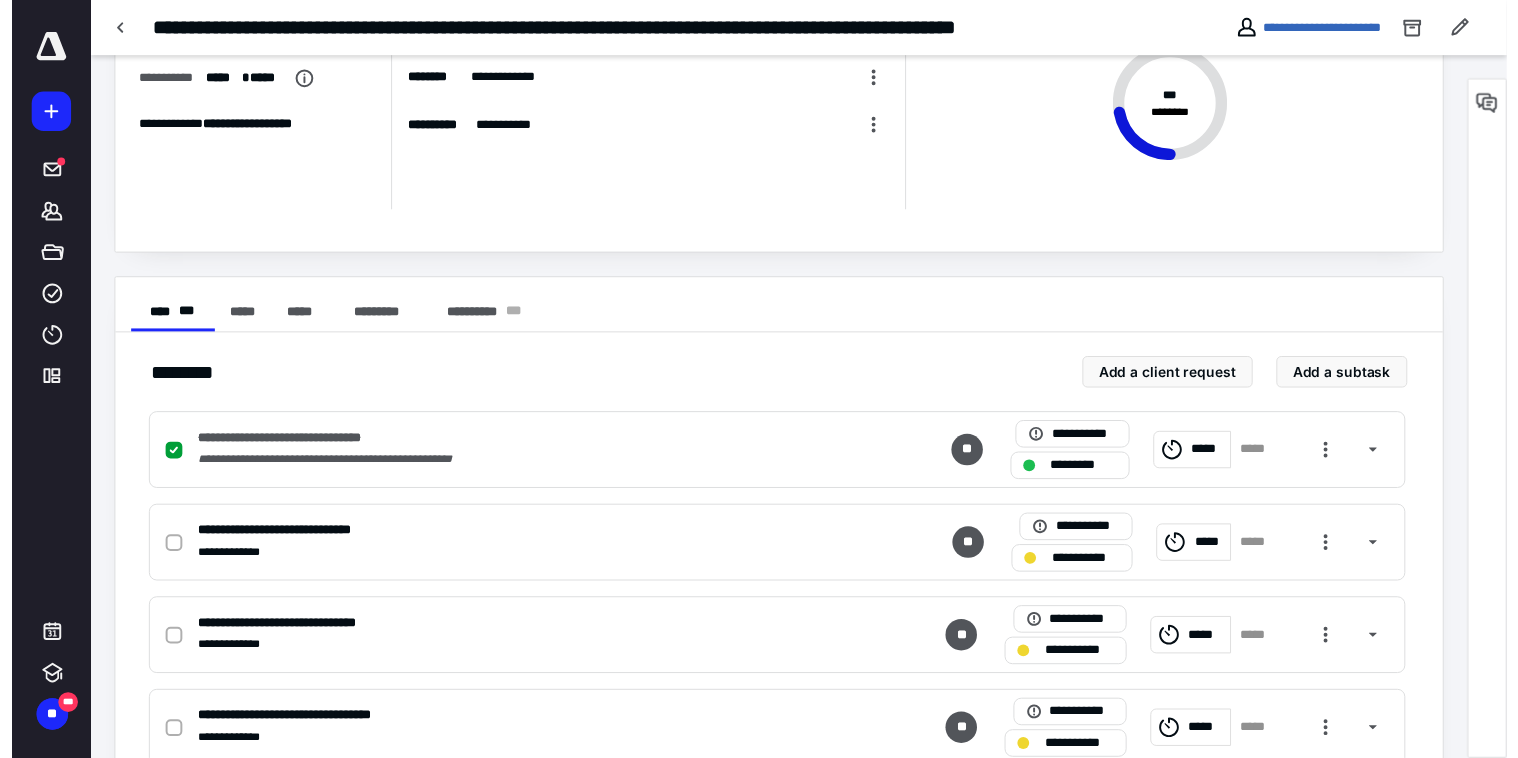 scroll, scrollTop: 0, scrollLeft: 0, axis: both 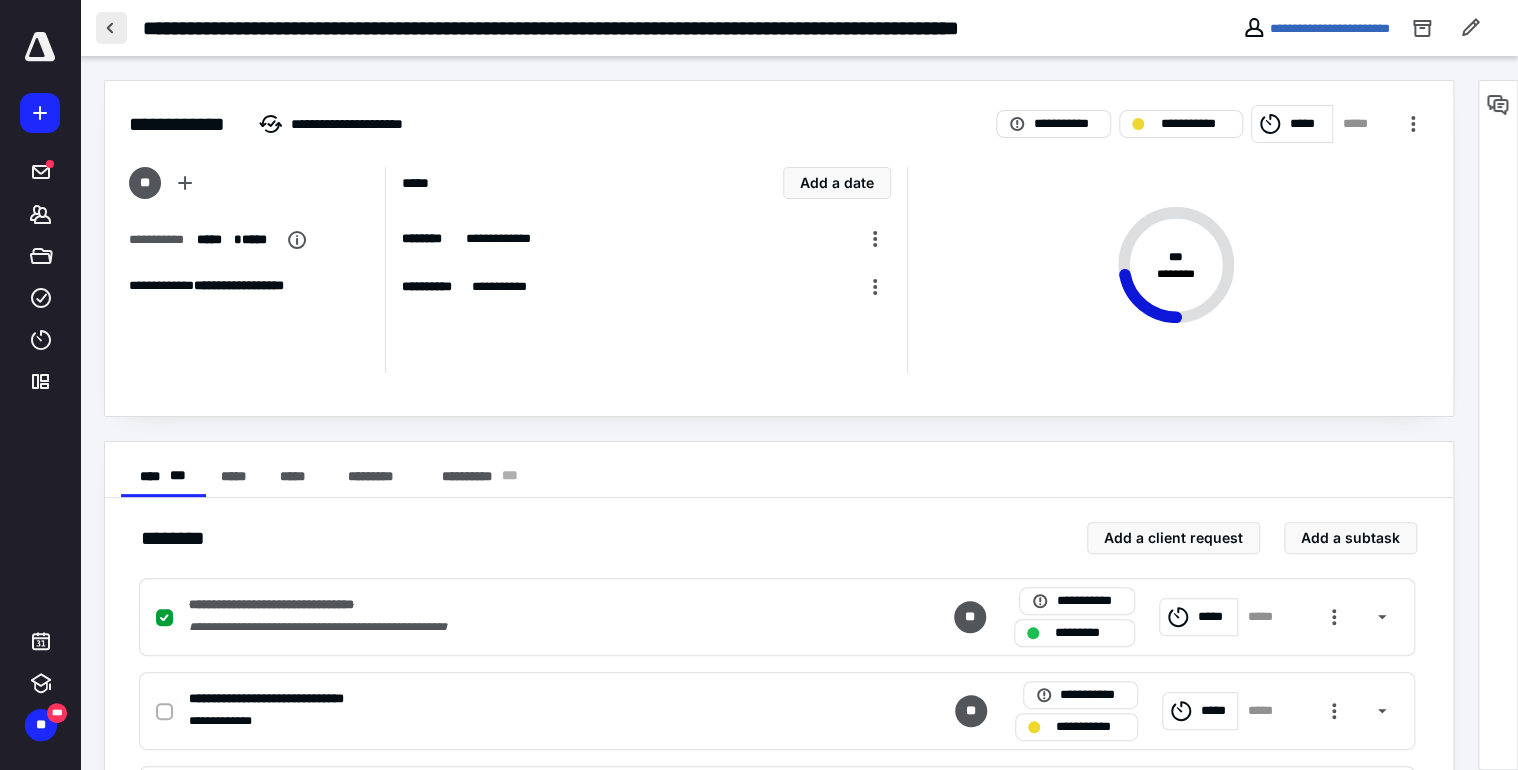 click at bounding box center [111, 28] 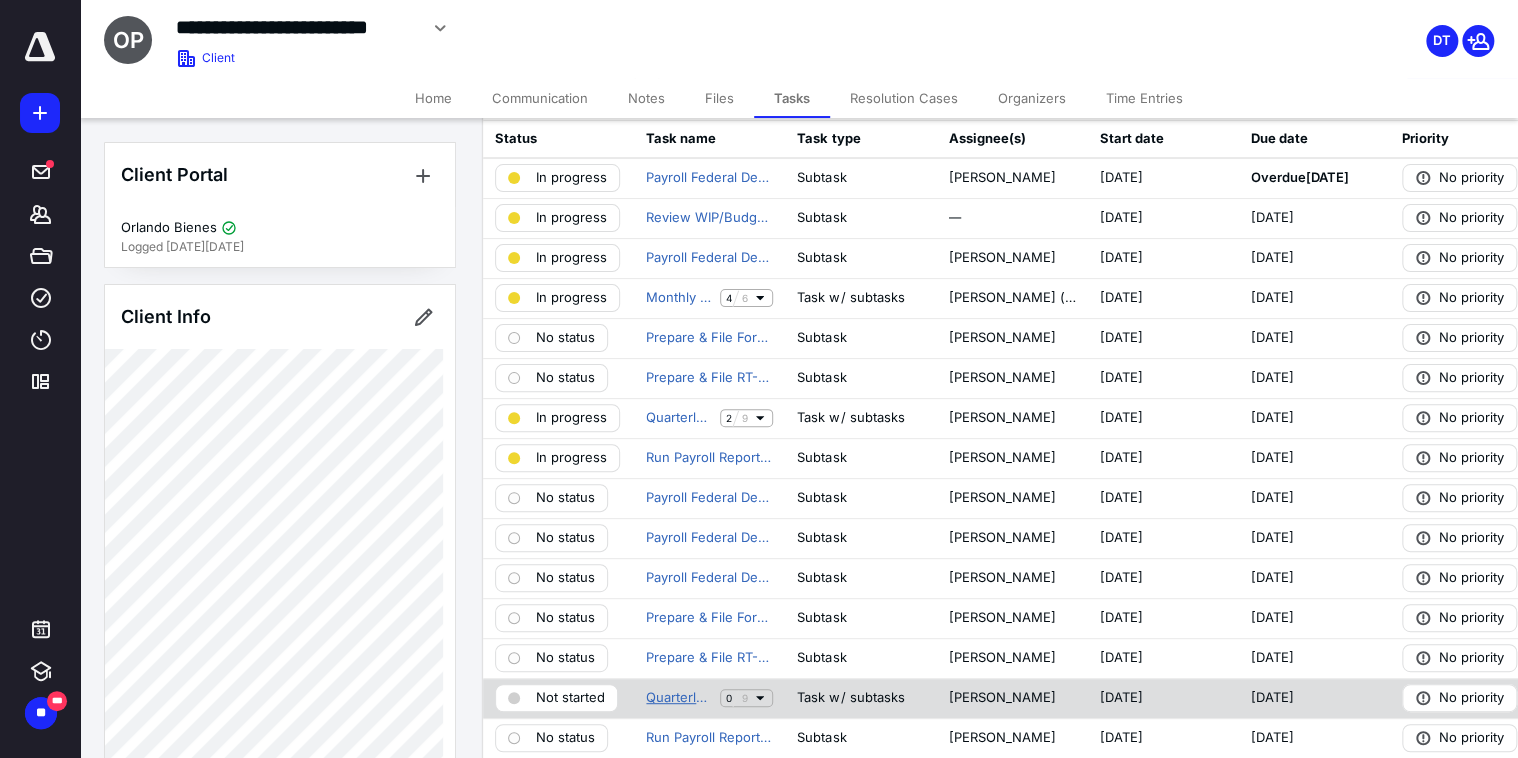 scroll, scrollTop: 80, scrollLeft: 0, axis: vertical 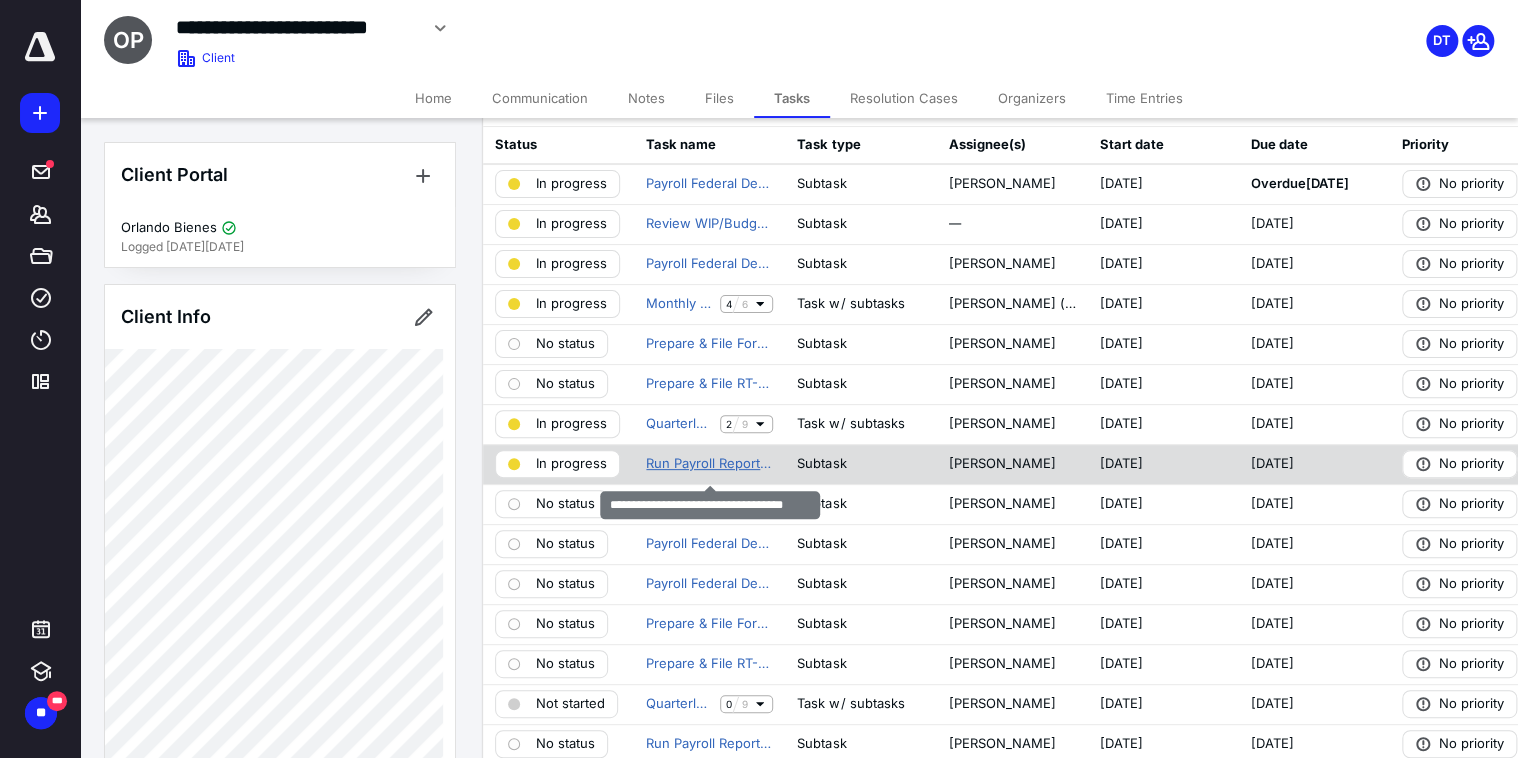 click on "Run Payroll Reports for the Quarter" at bounding box center [709, 464] 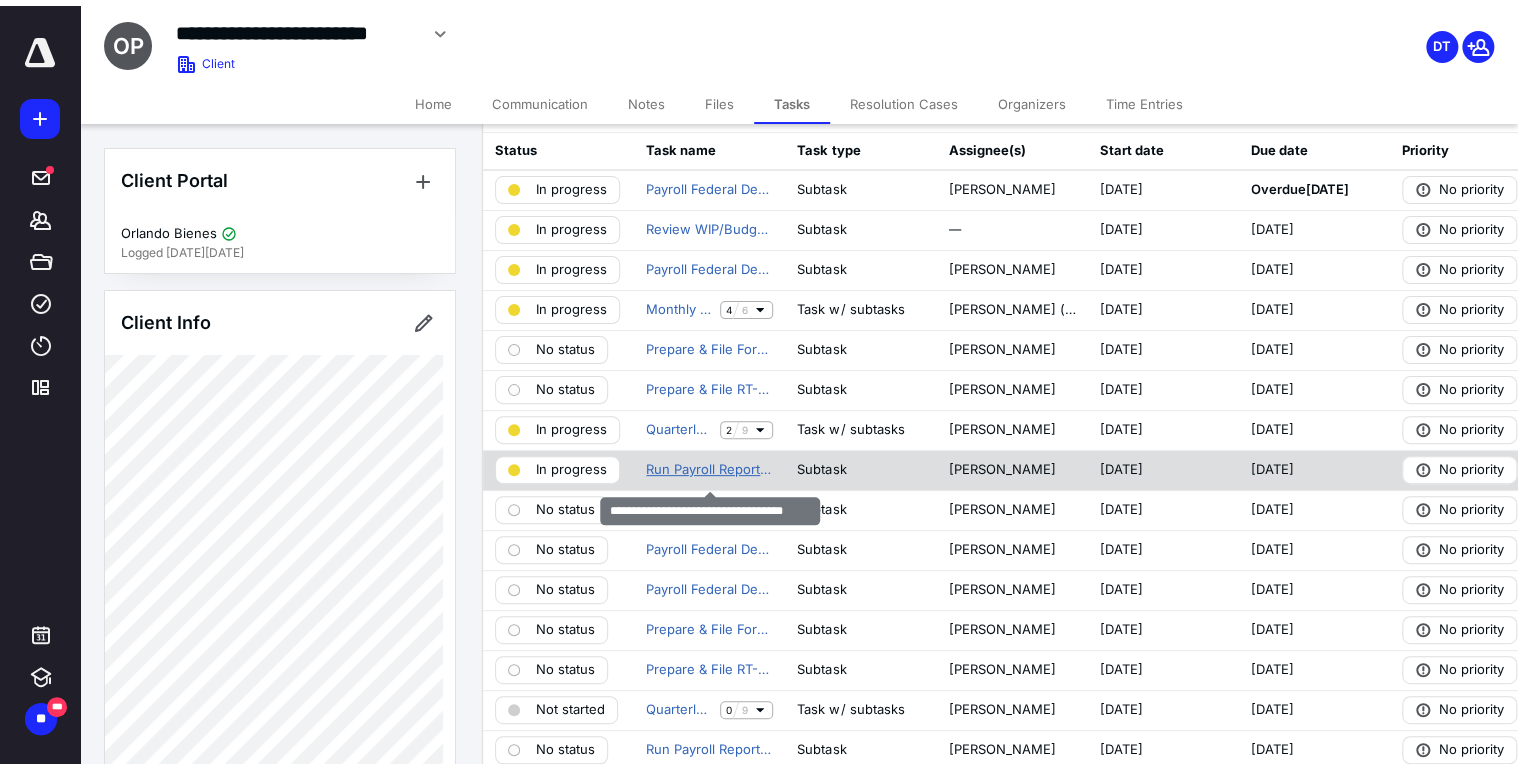scroll, scrollTop: 0, scrollLeft: 0, axis: both 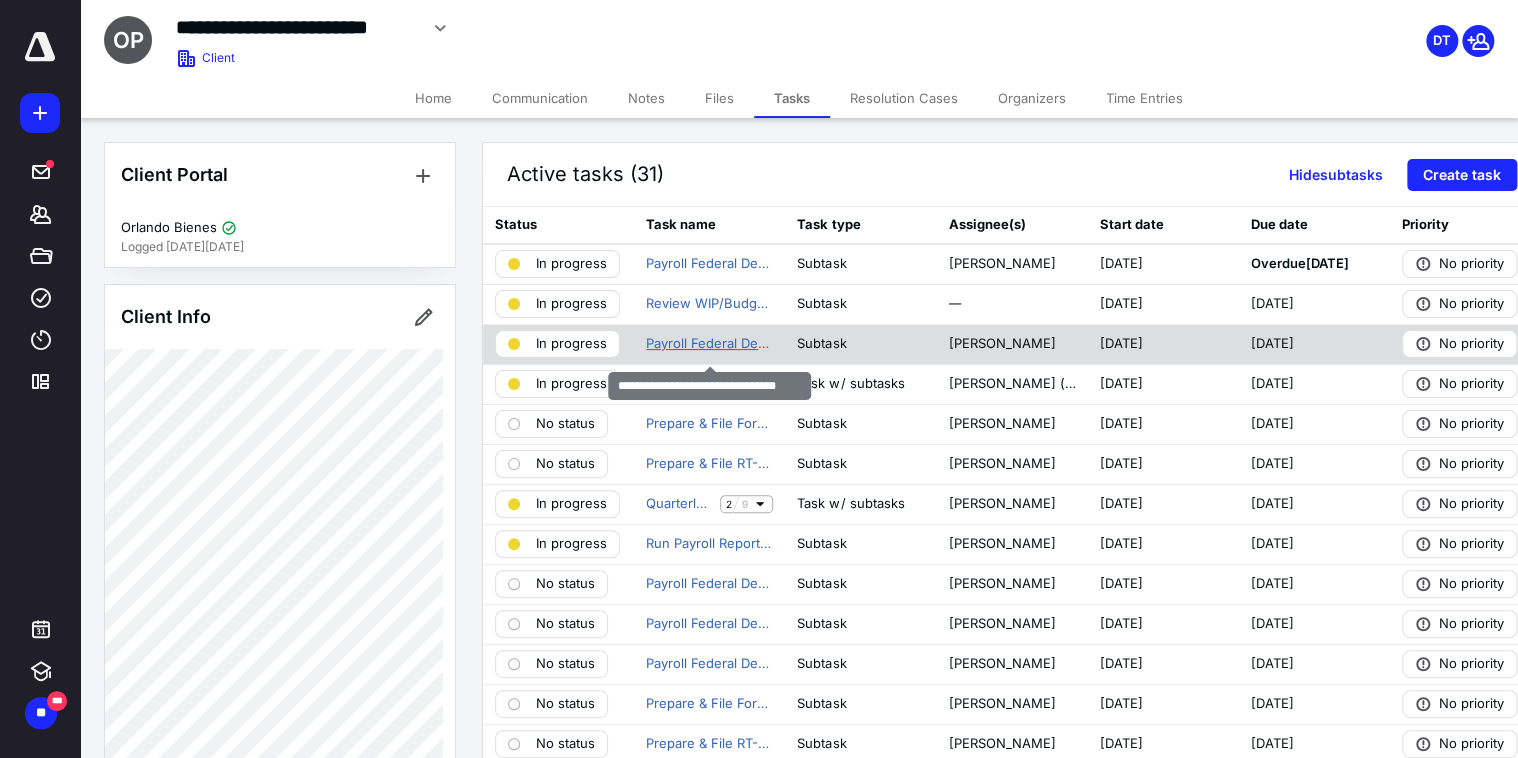 click on "Payroll Federal Deposit for June" at bounding box center (709, 344) 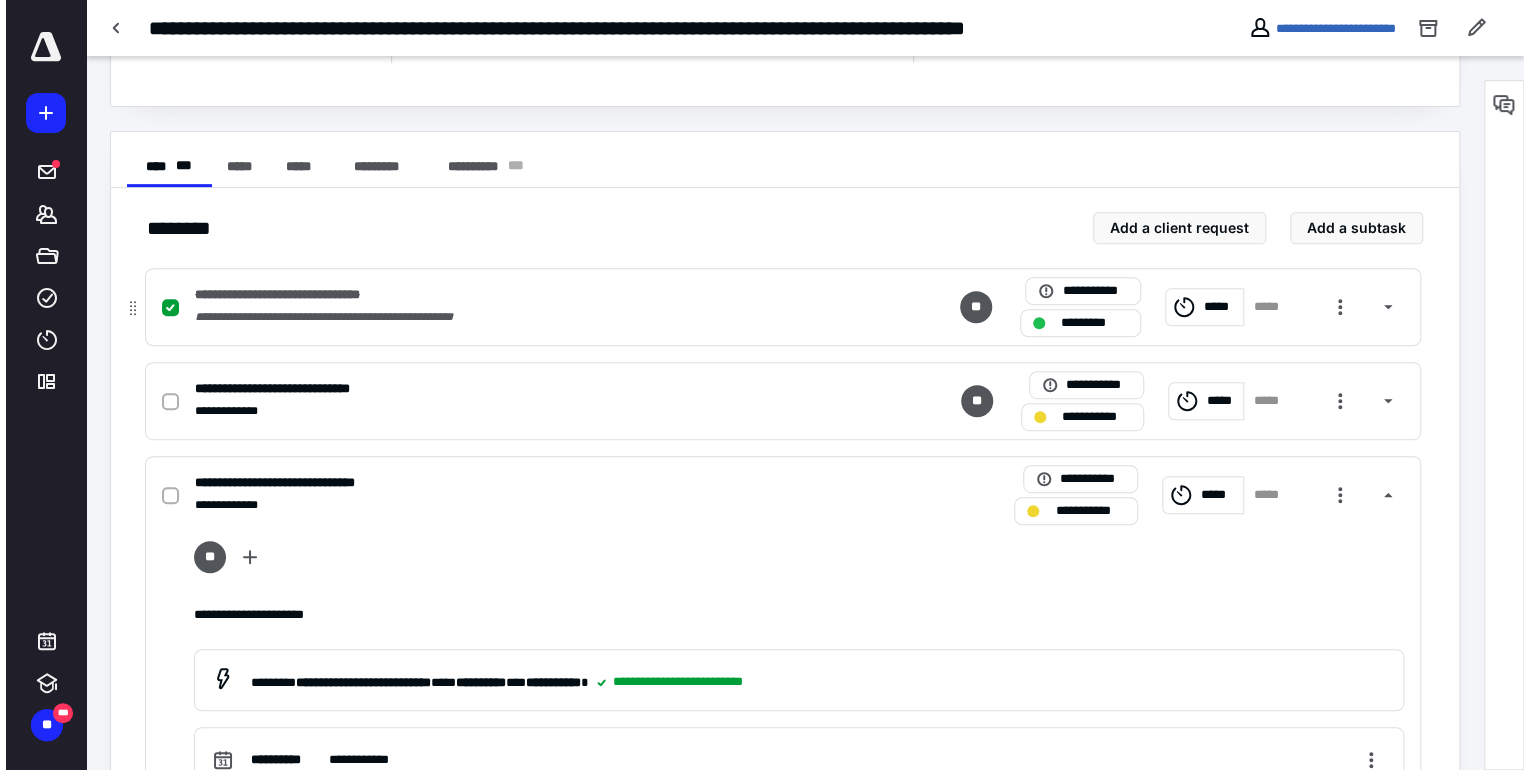 scroll, scrollTop: 320, scrollLeft: 0, axis: vertical 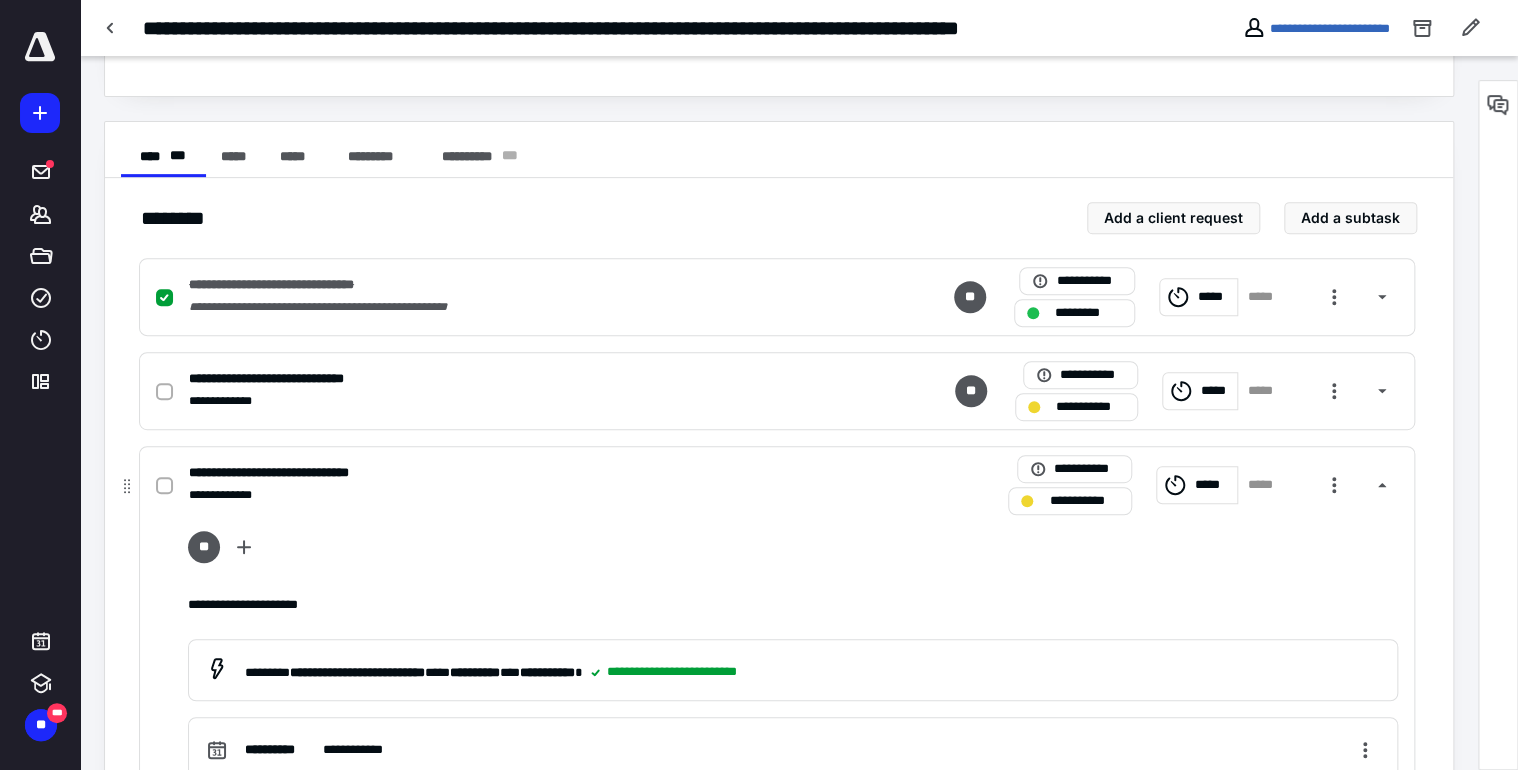 click on "*****" at bounding box center [1197, 485] 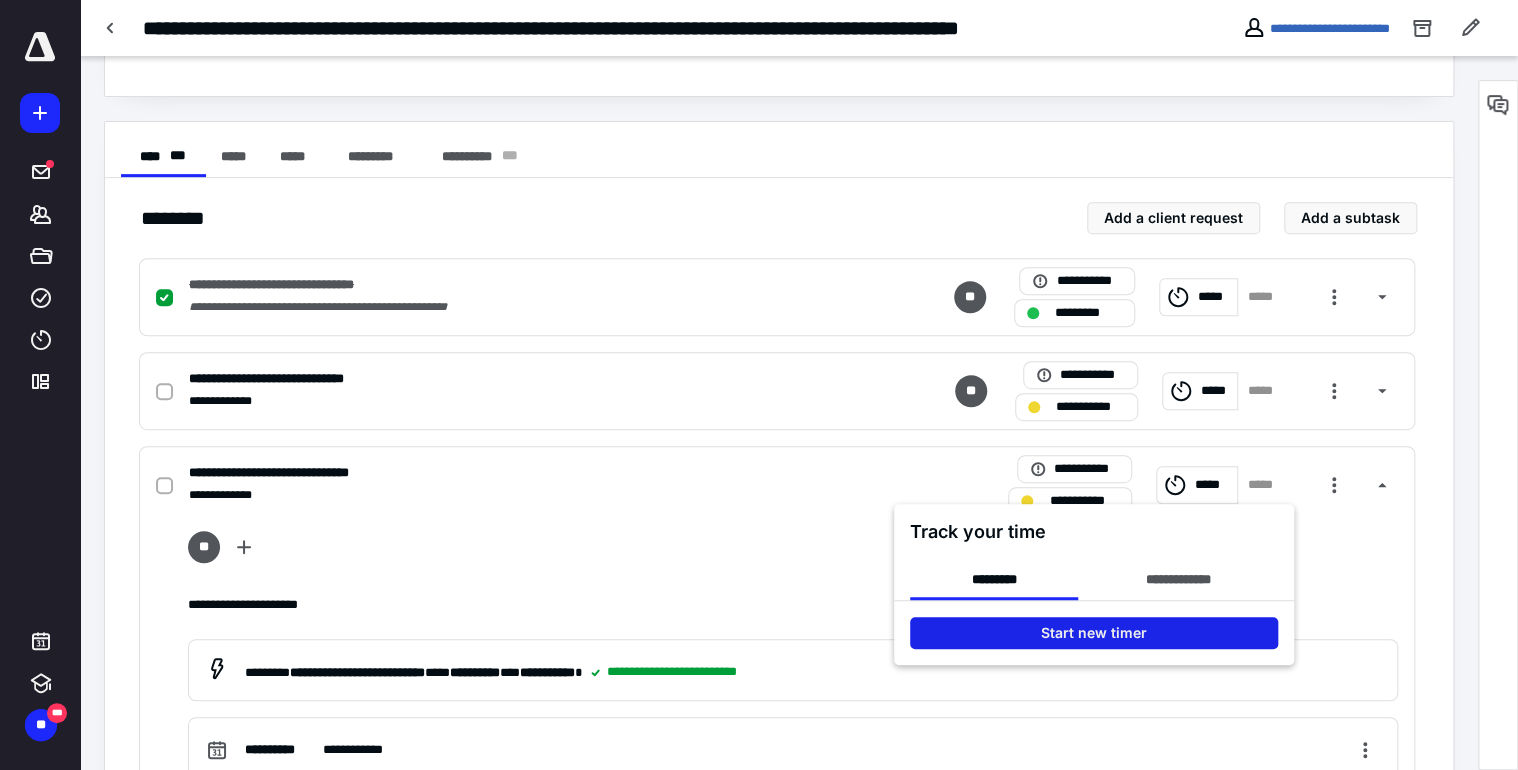 click on "Start new timer" at bounding box center [1094, 633] 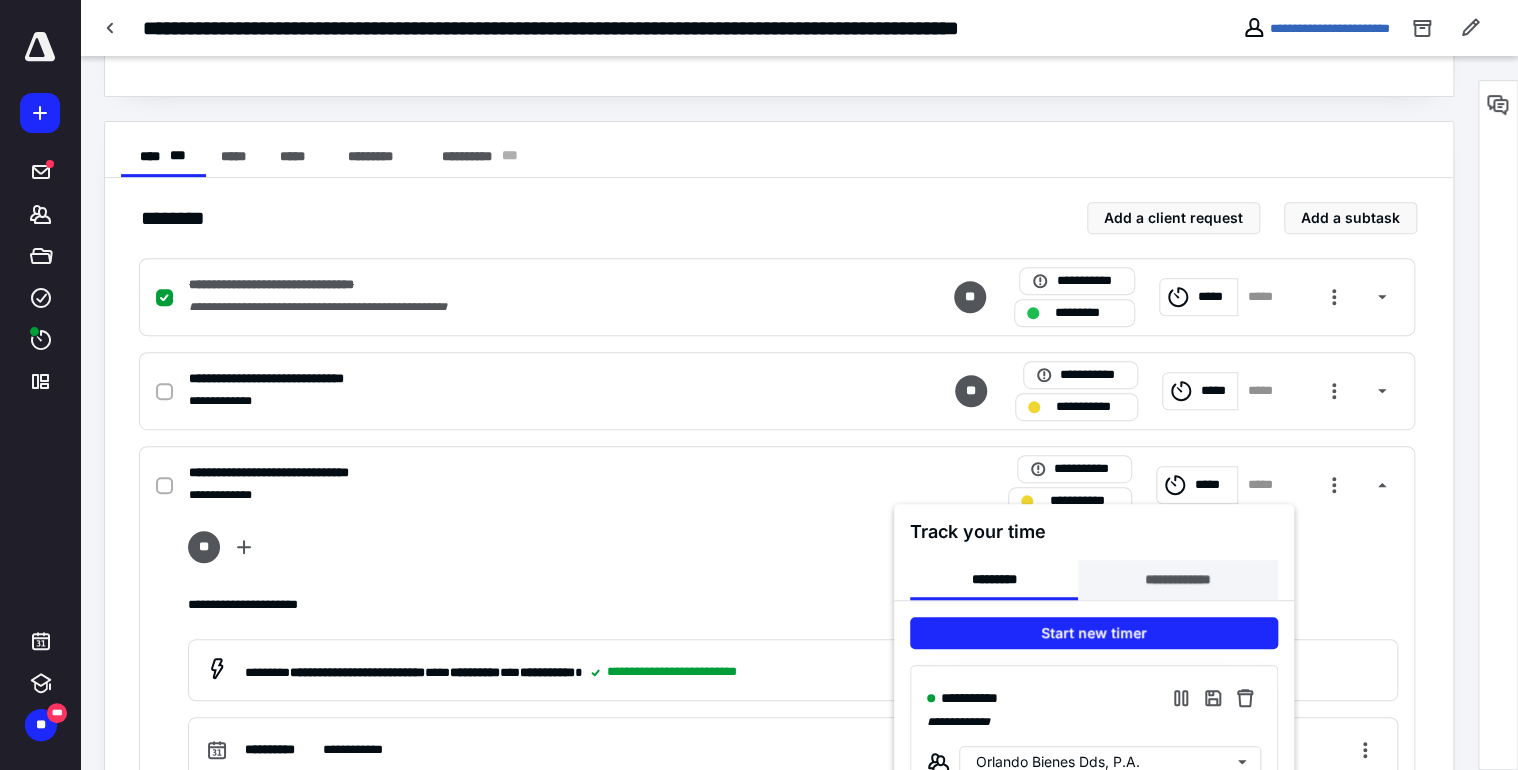 click on "**********" at bounding box center (1177, 580) 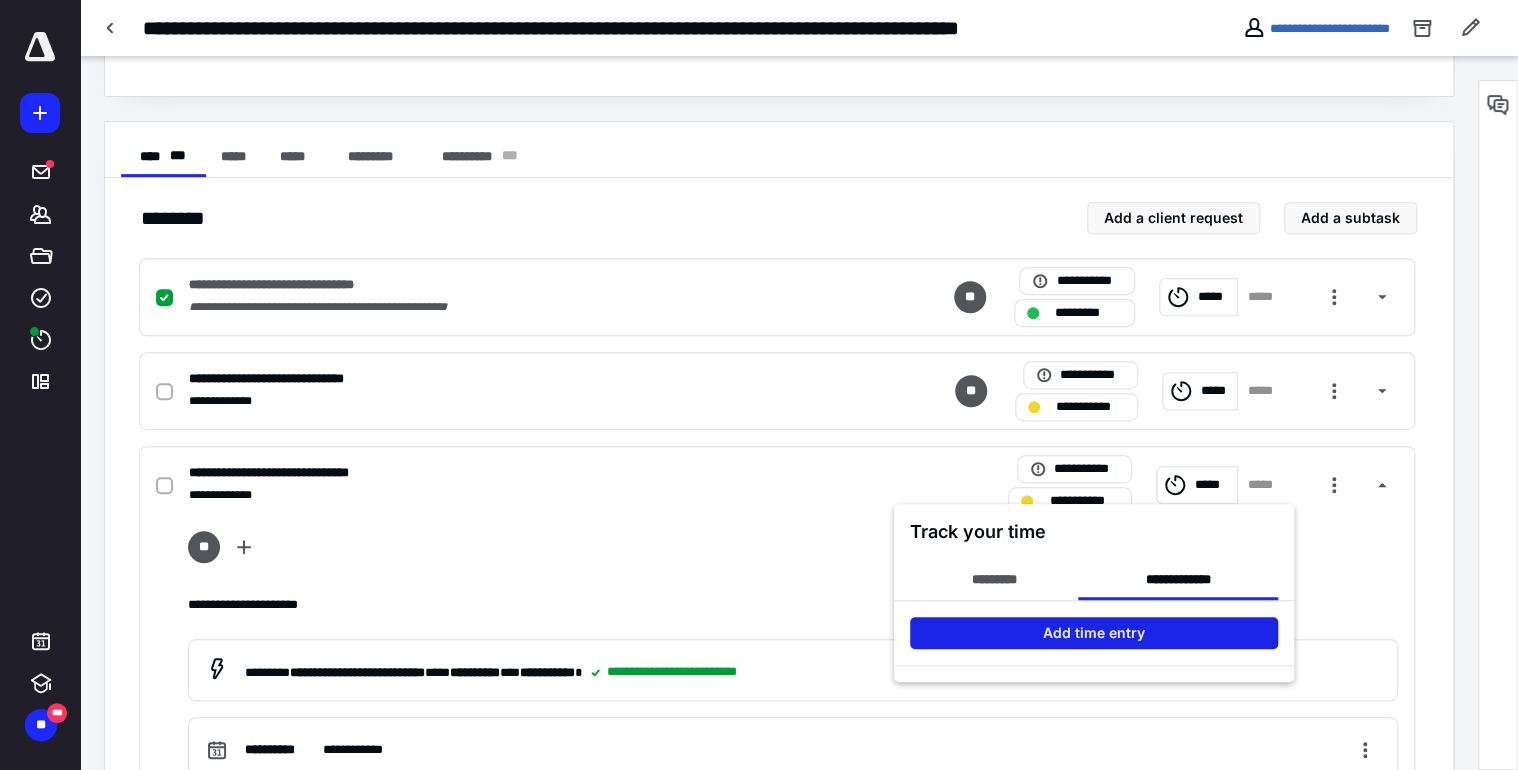 click on "Add time entry" at bounding box center (1094, 633) 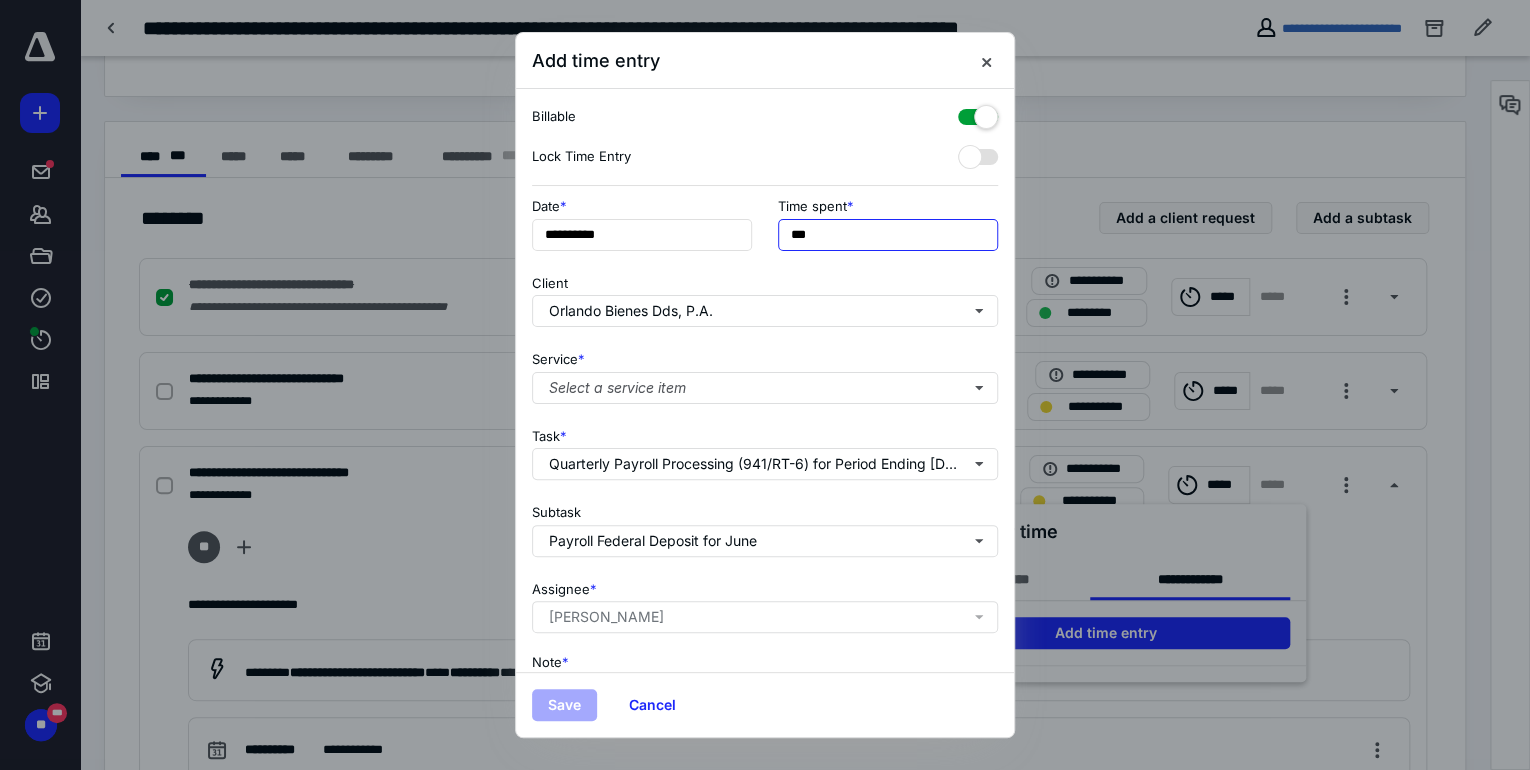drag, startPoint x: 885, startPoint y: 241, endPoint x: 760, endPoint y: 236, distance: 125.09996 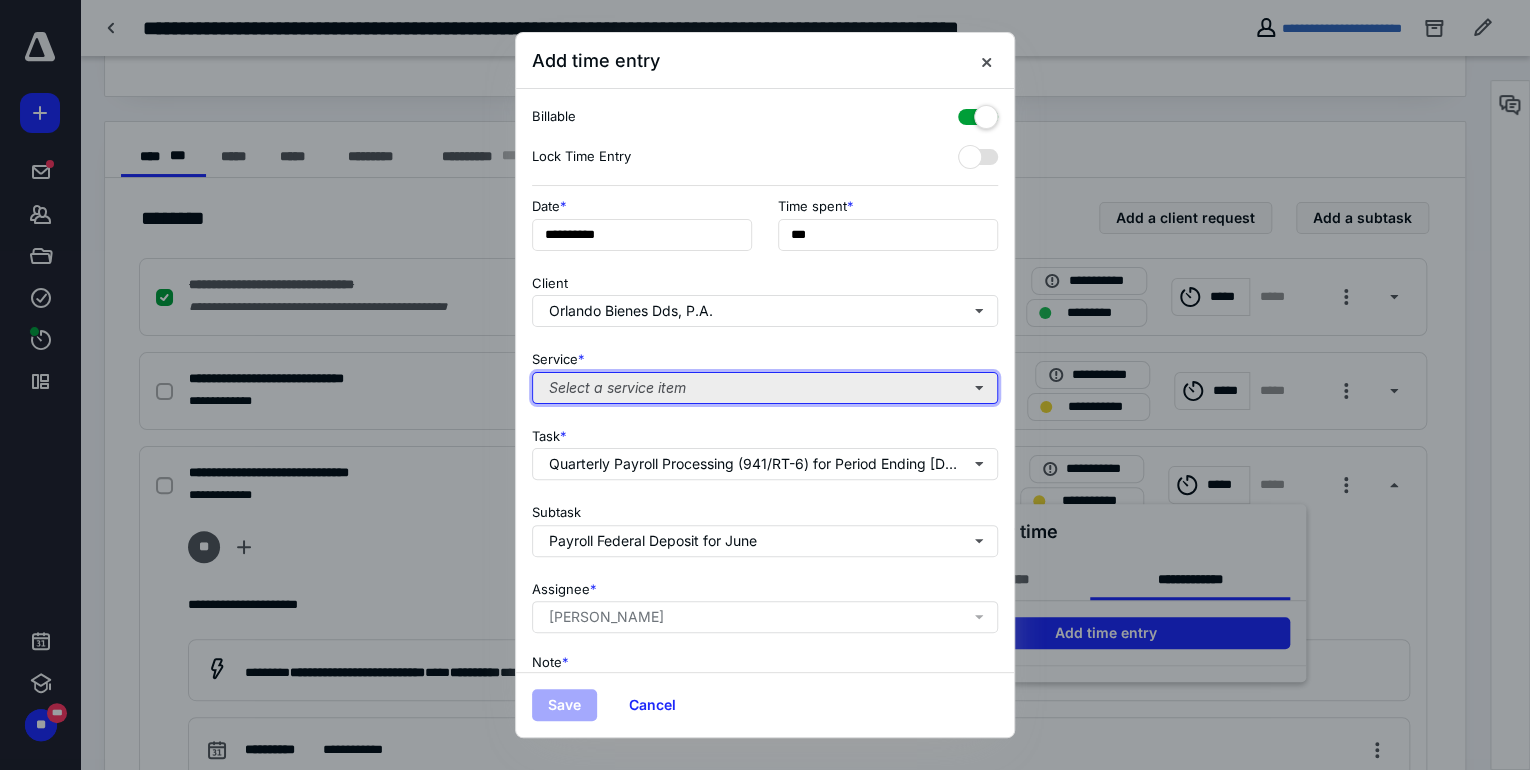 type on "***" 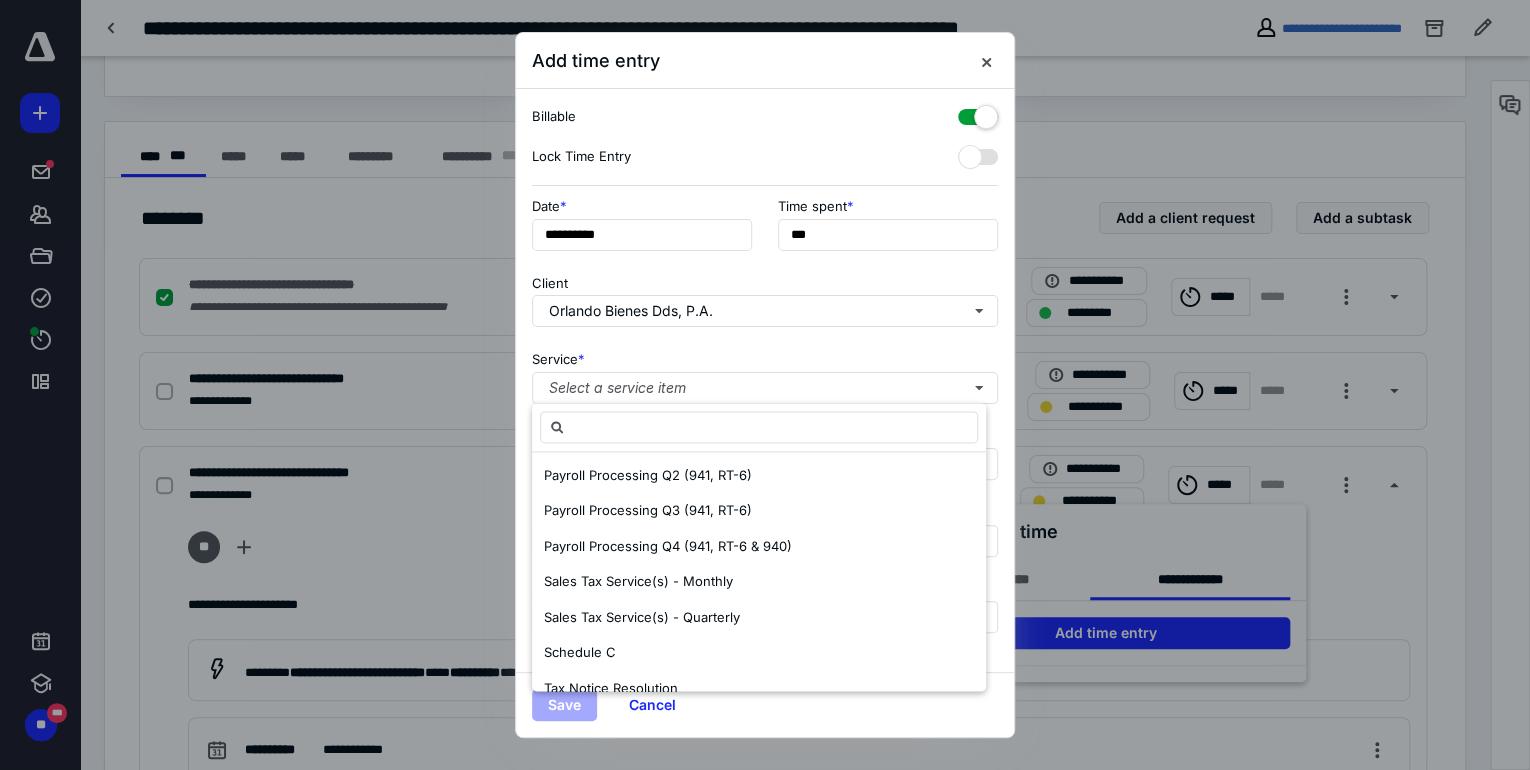 scroll, scrollTop: 2545, scrollLeft: 0, axis: vertical 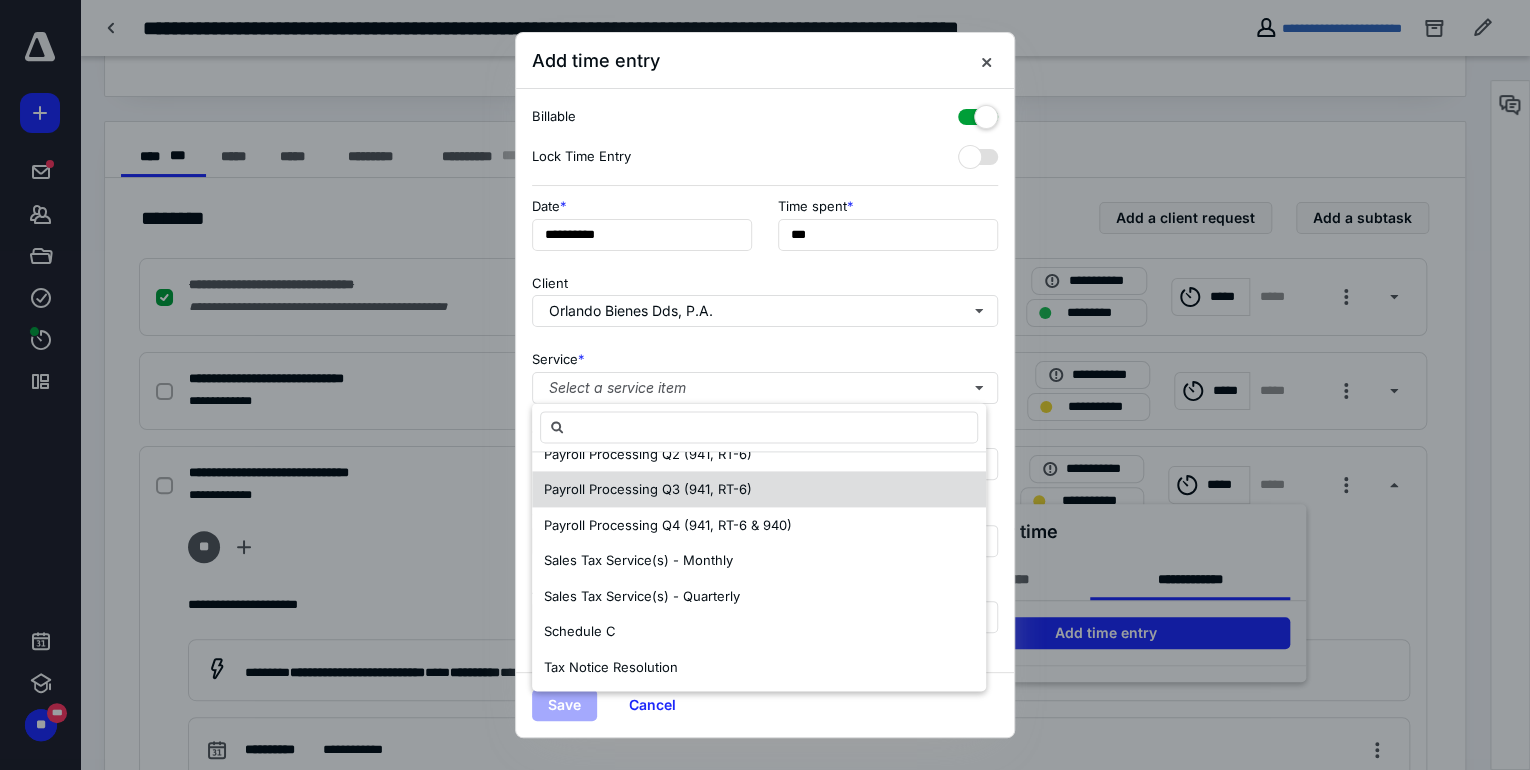click on "Payroll Processing Q3 (941, RT-6)" at bounding box center (759, 489) 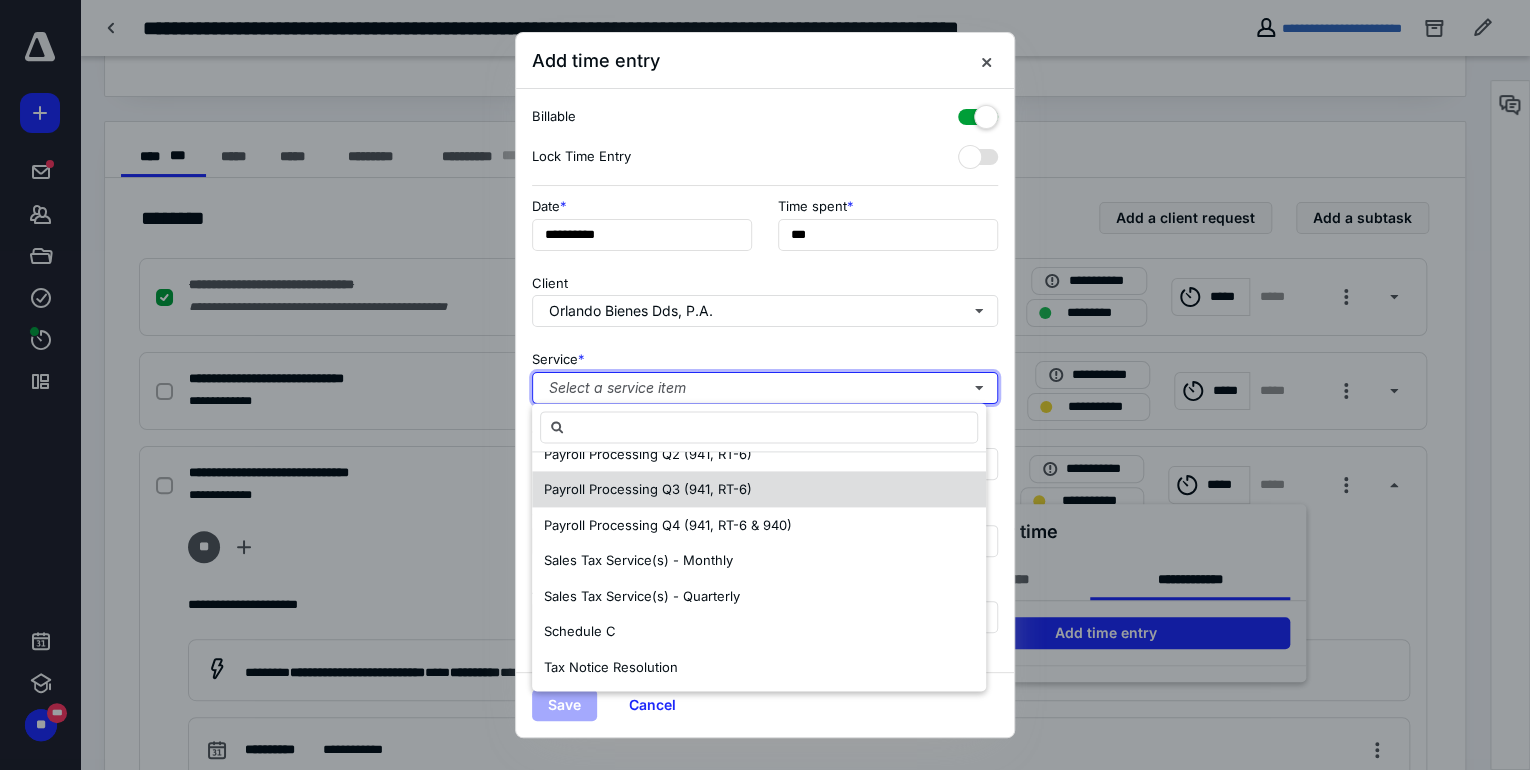 scroll, scrollTop: 0, scrollLeft: 0, axis: both 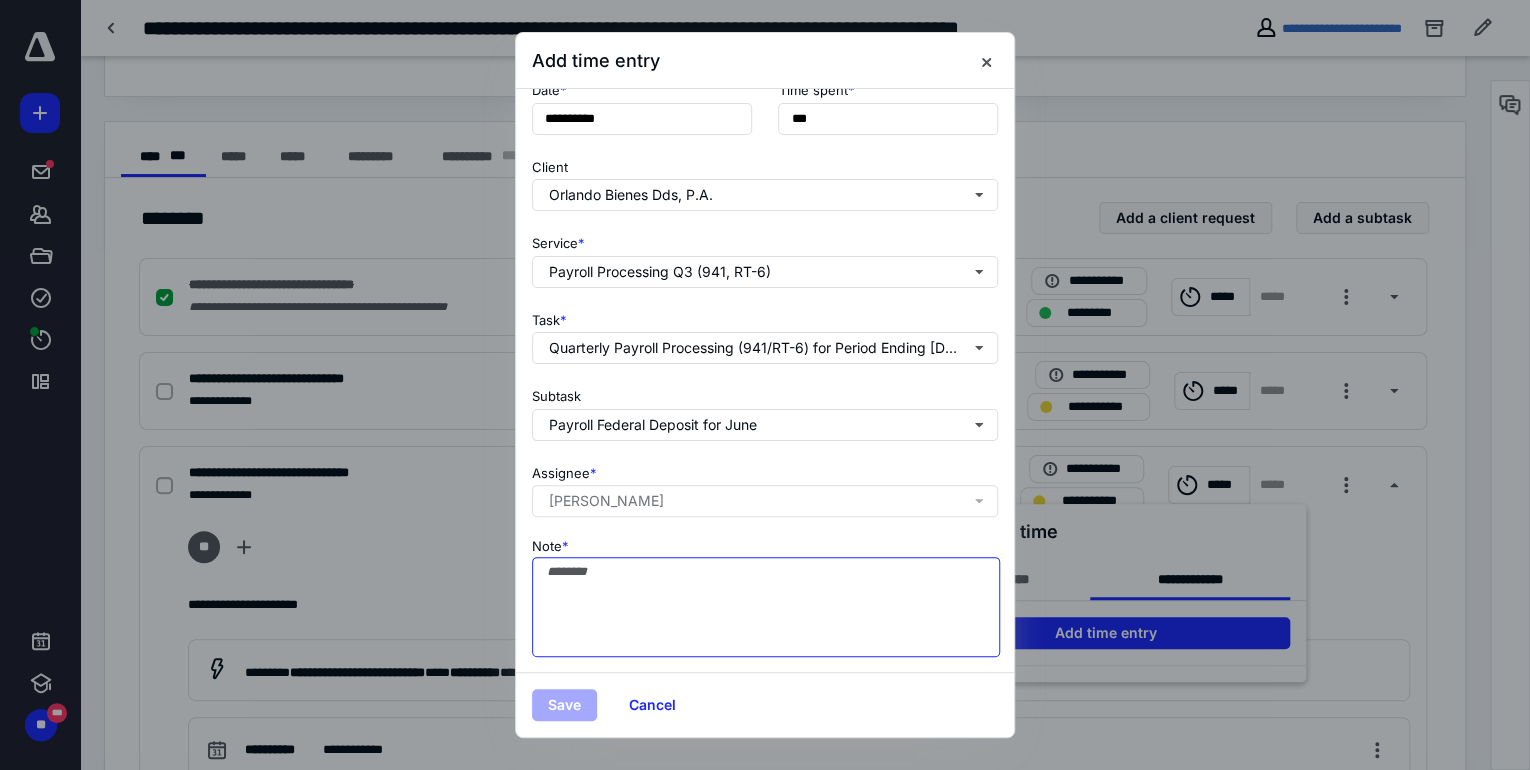 click on "Note *" at bounding box center [766, 607] 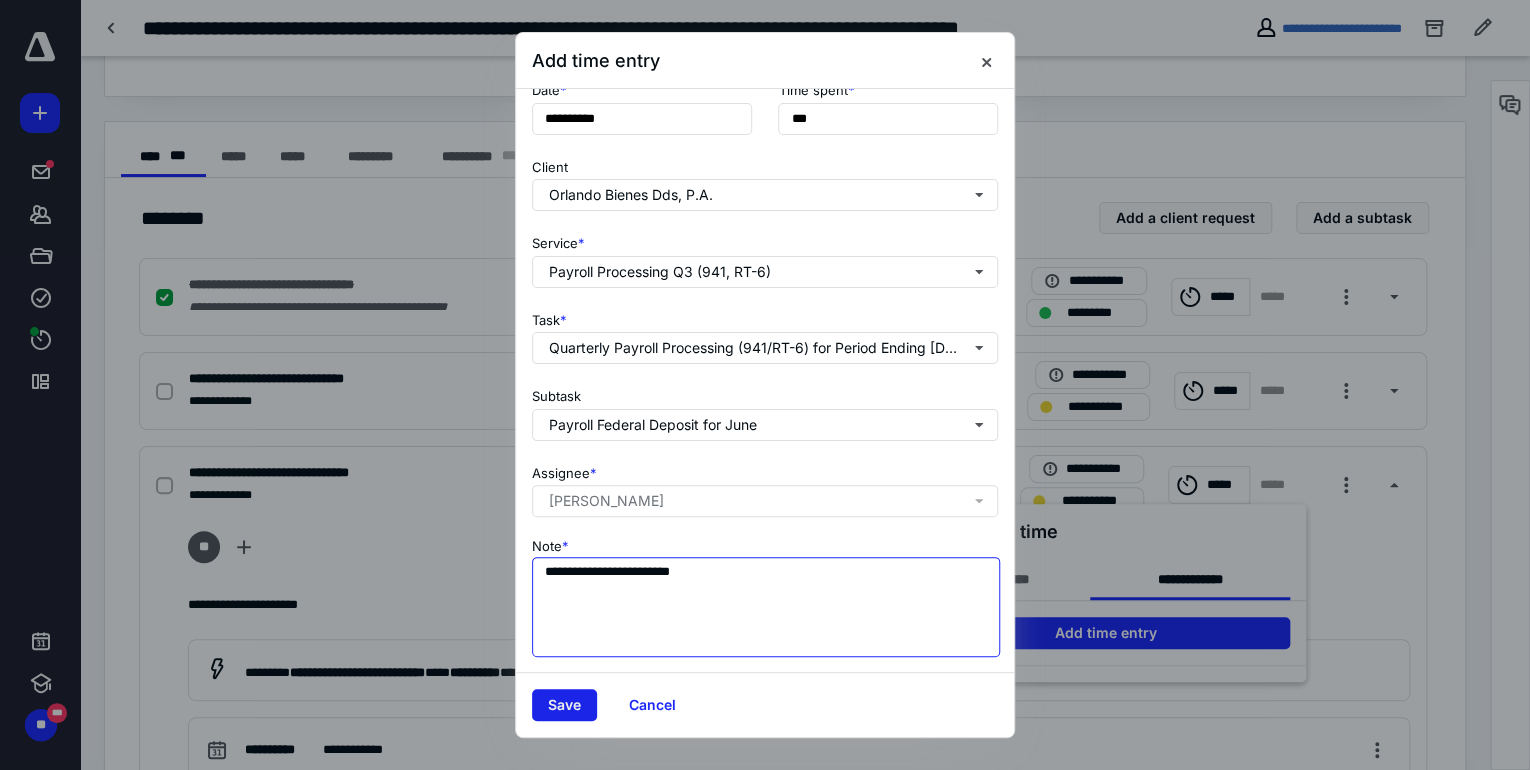 type on "**********" 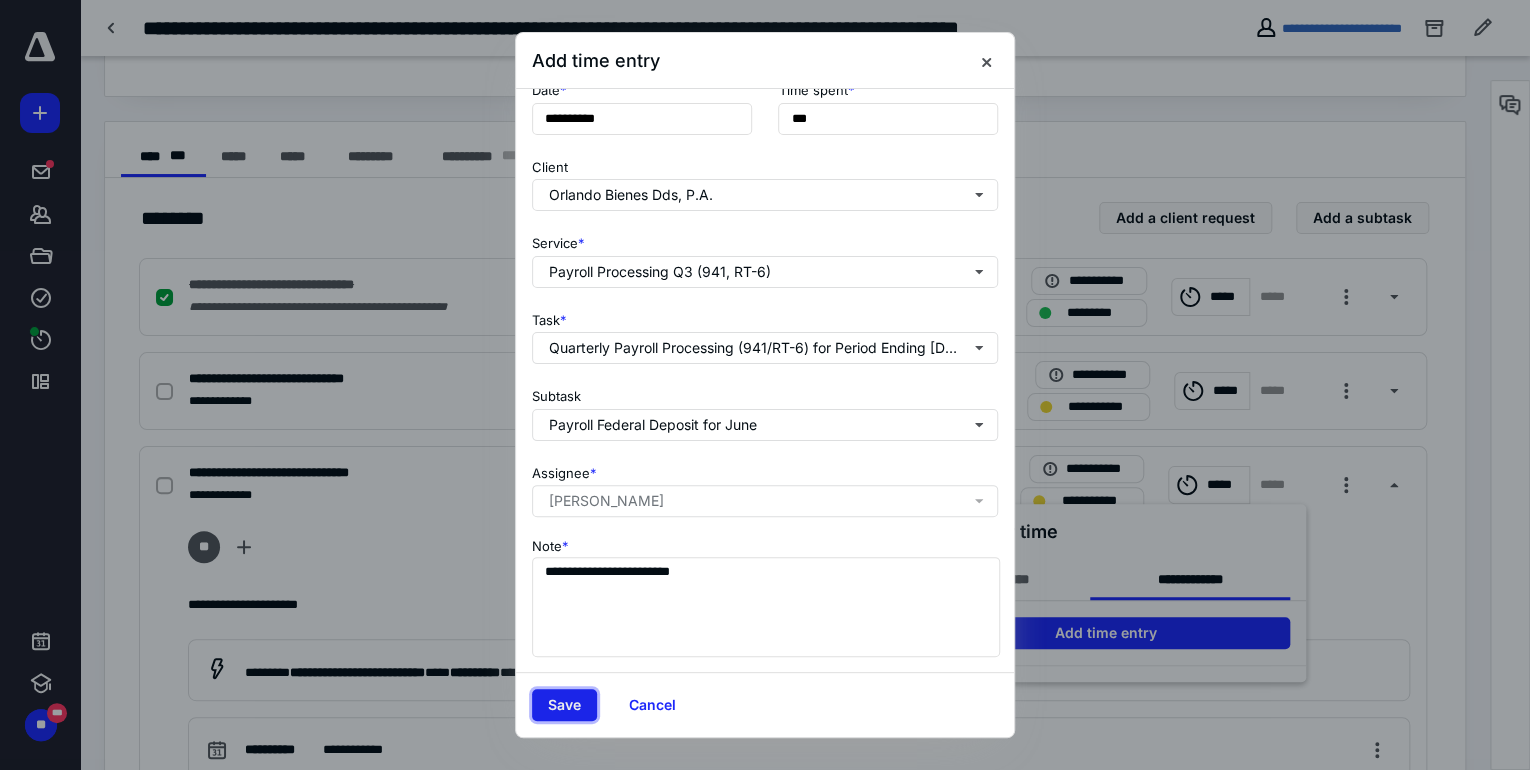 click on "Save" at bounding box center (564, 705) 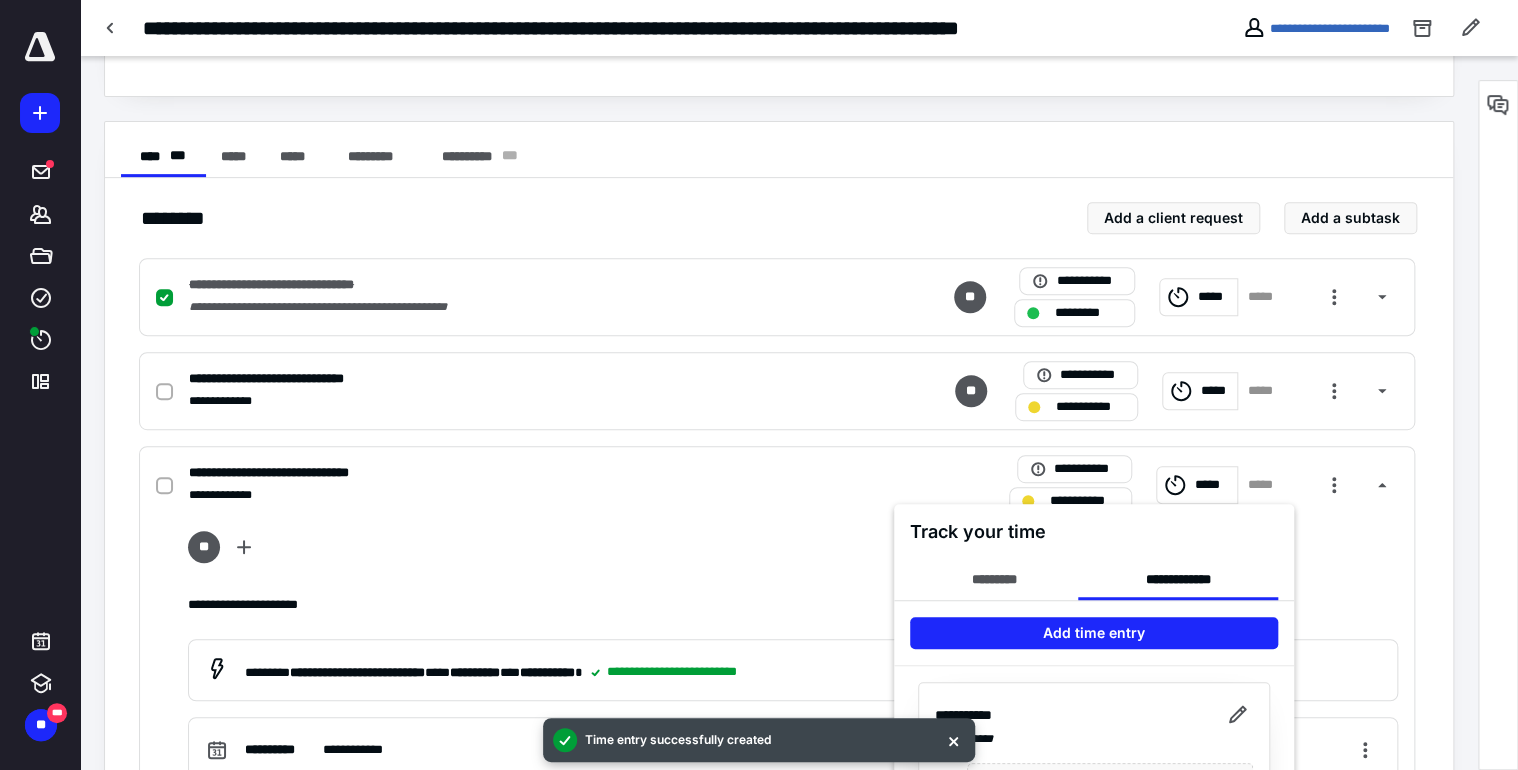 click at bounding box center [759, 385] 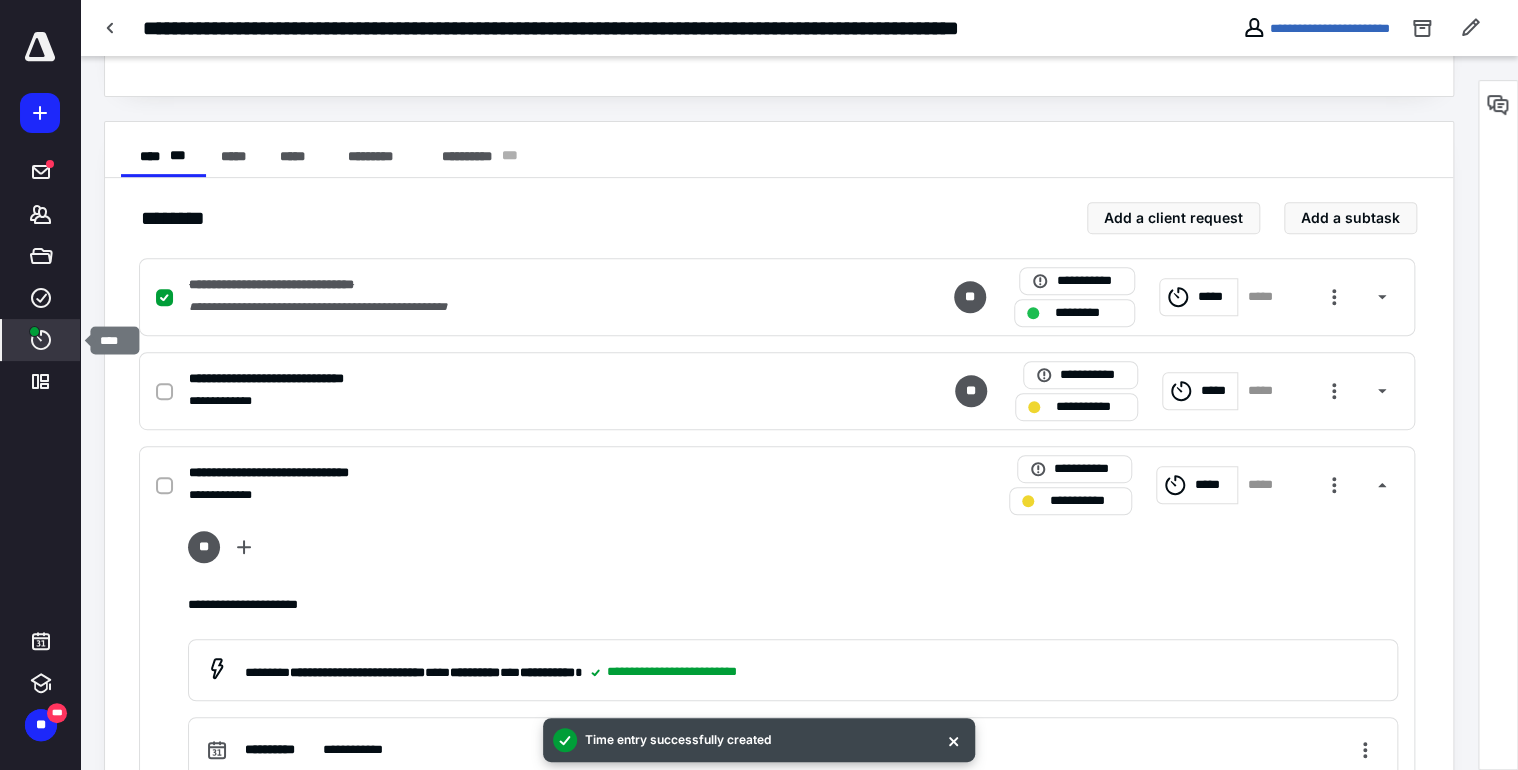 click 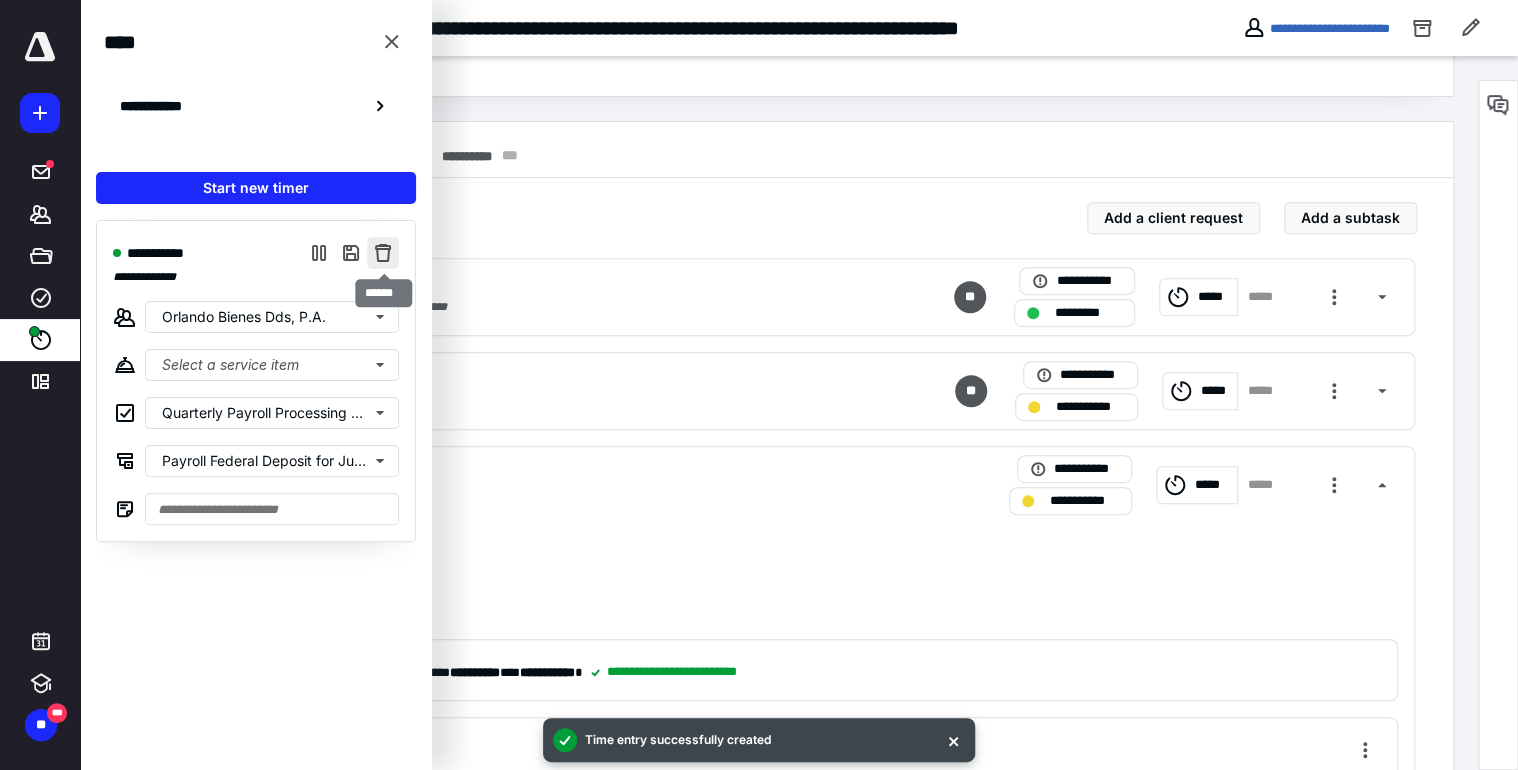 click at bounding box center (383, 253) 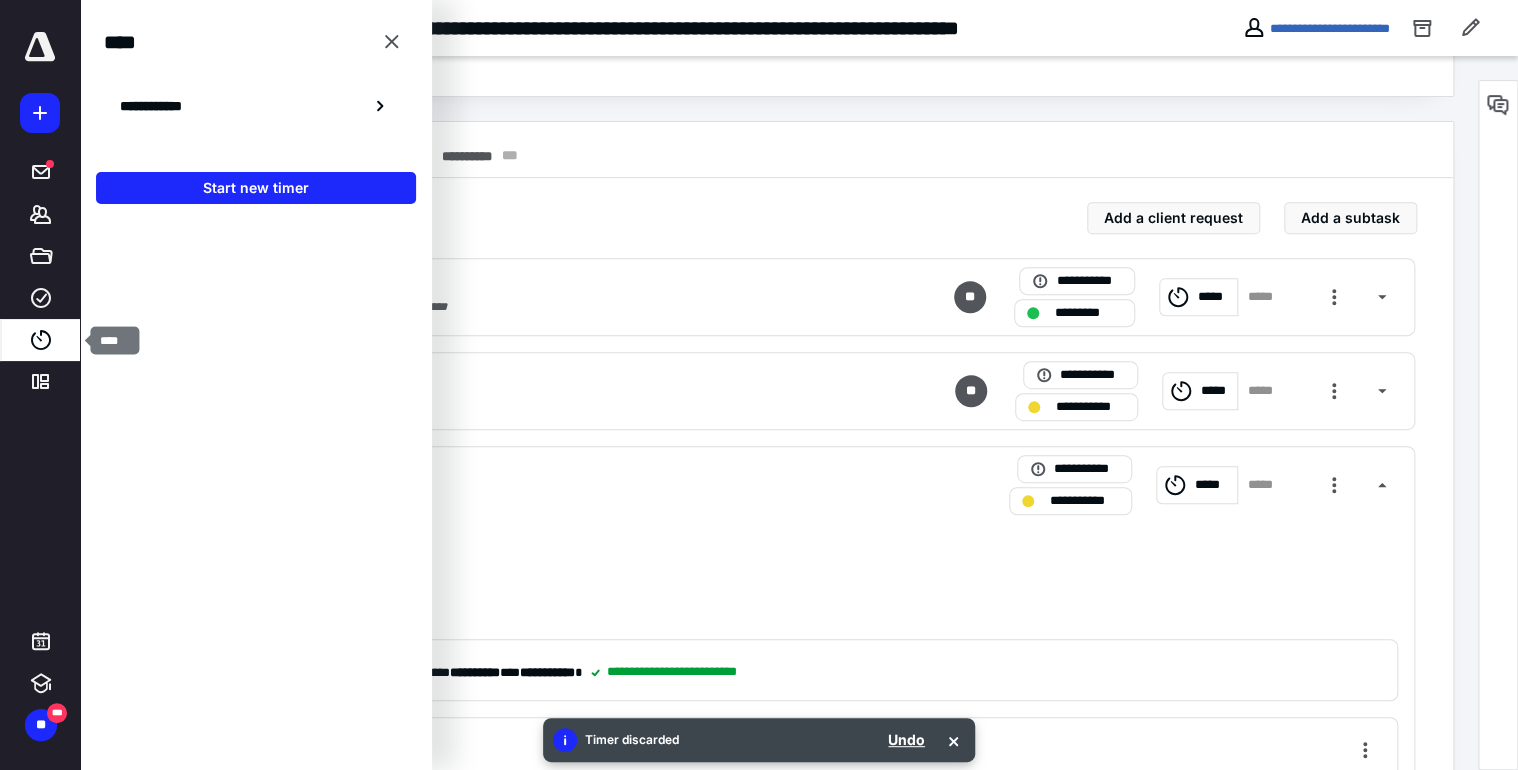 click 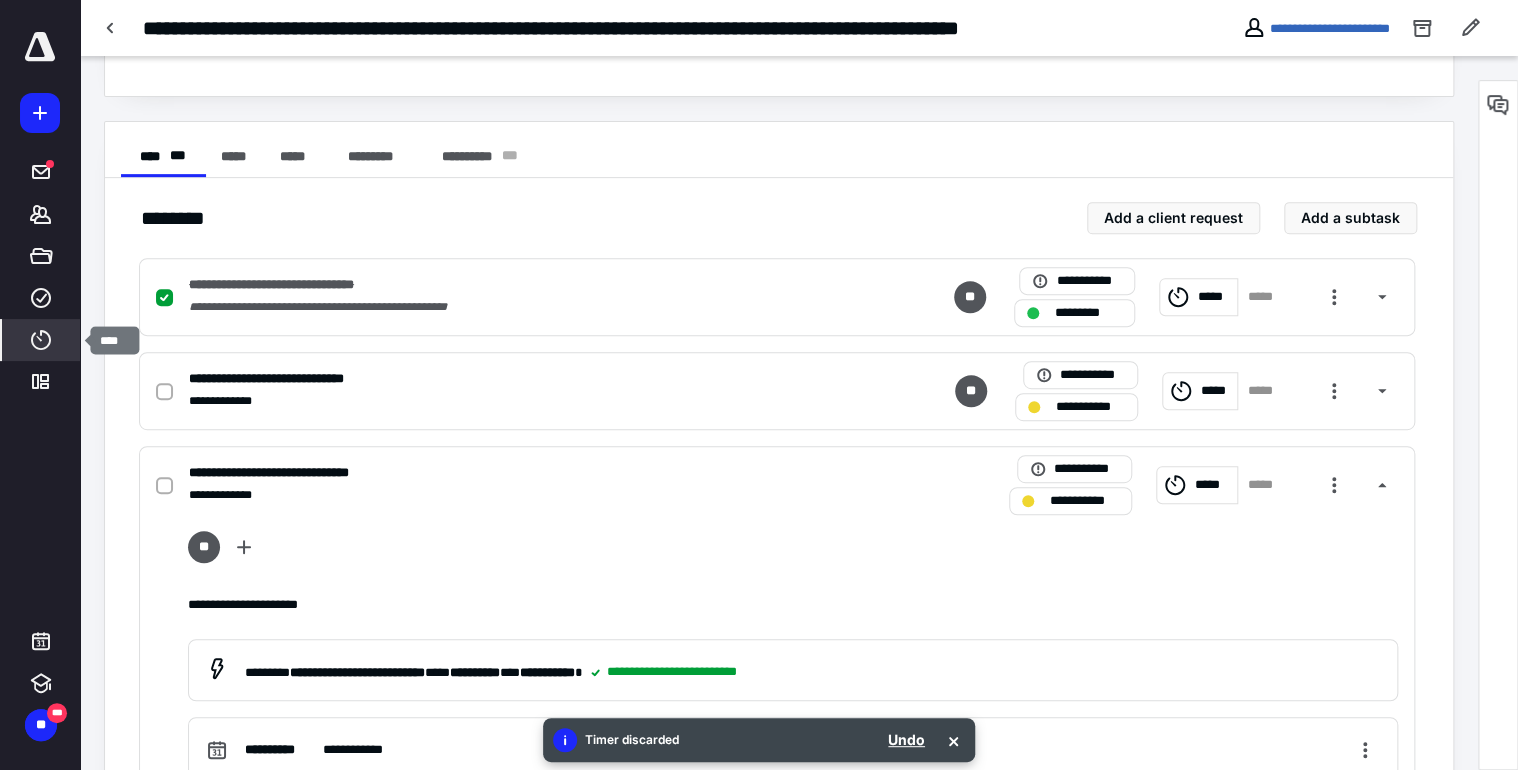 click 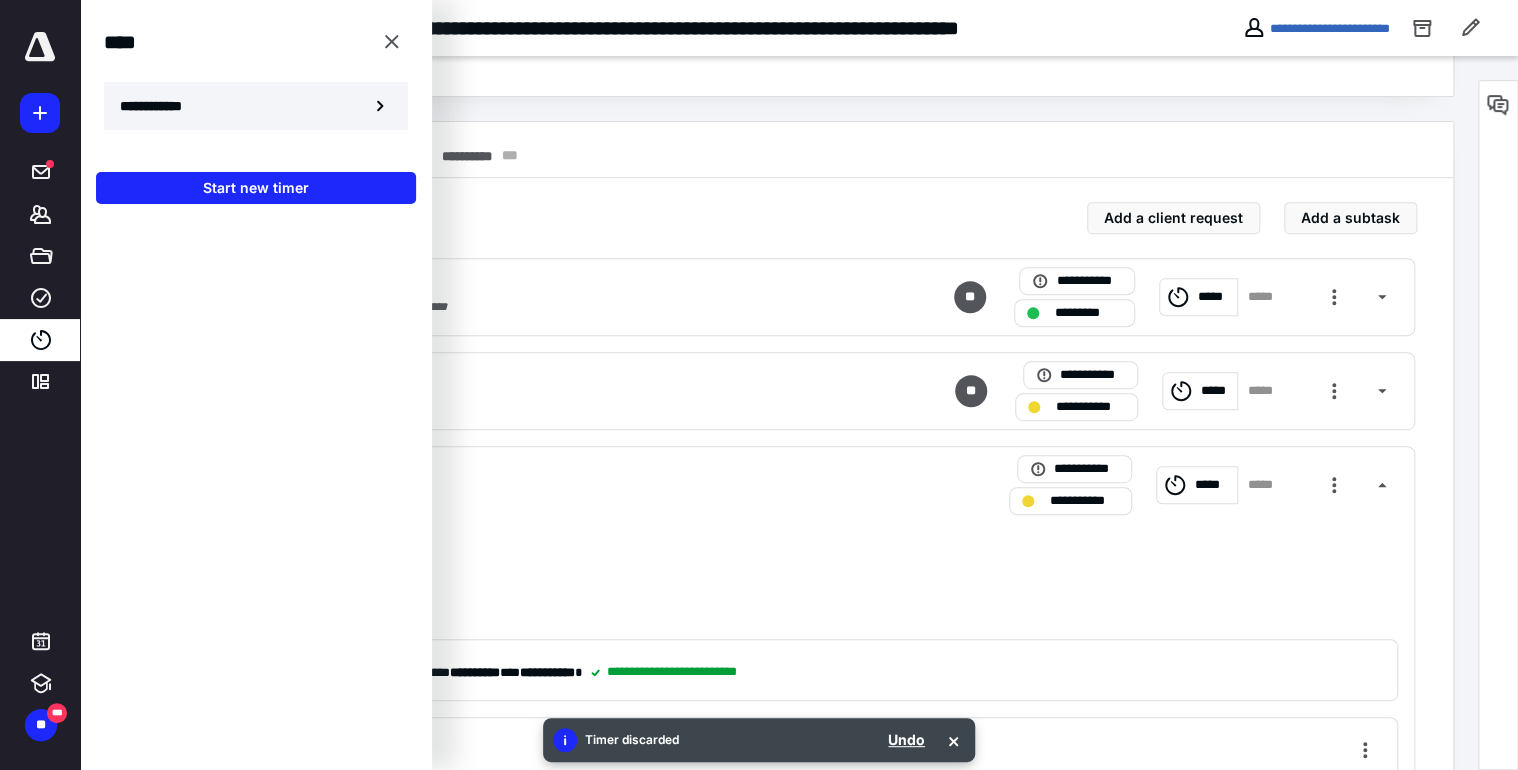 click on "**********" at bounding box center [162, 106] 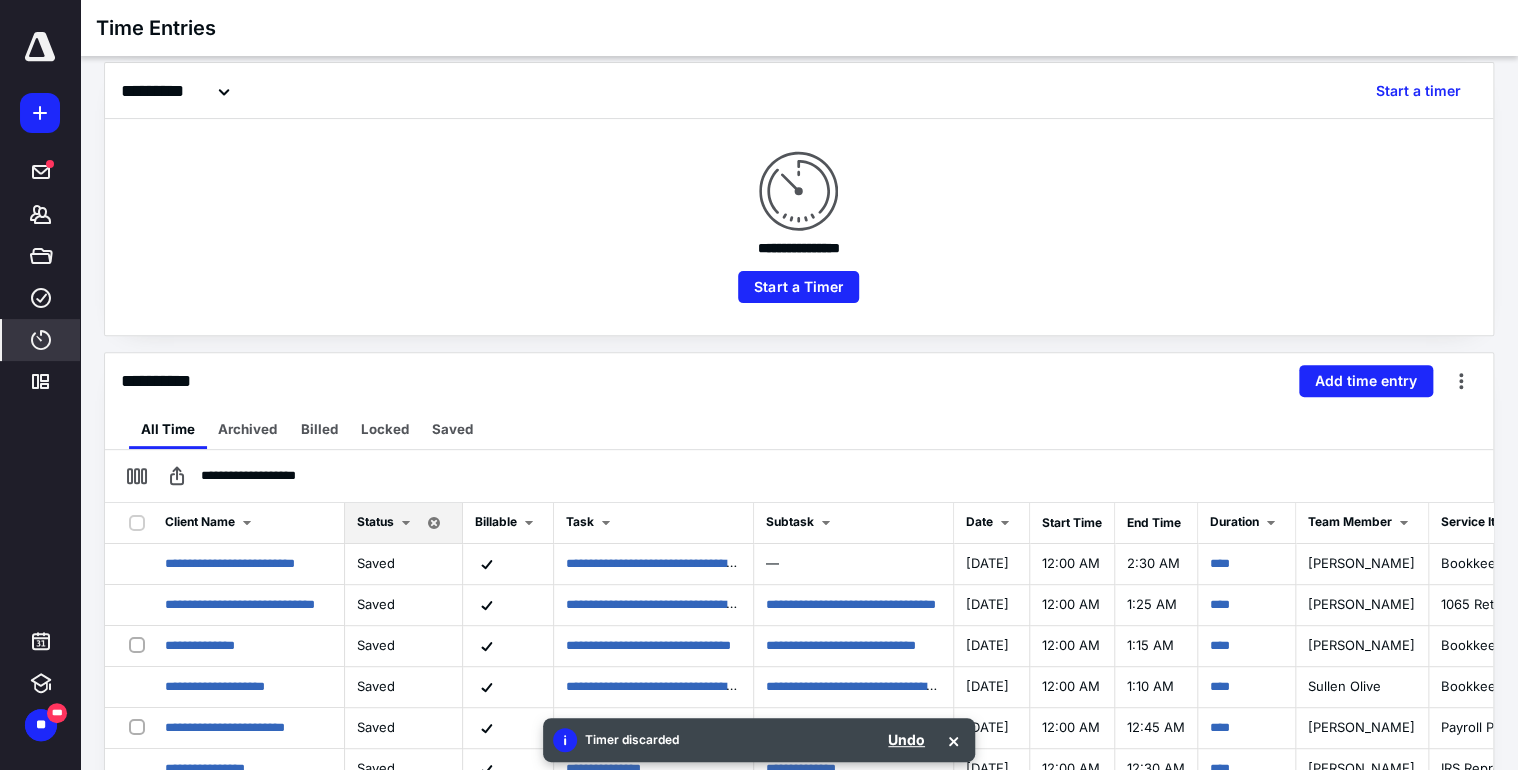 scroll, scrollTop: 160, scrollLeft: 0, axis: vertical 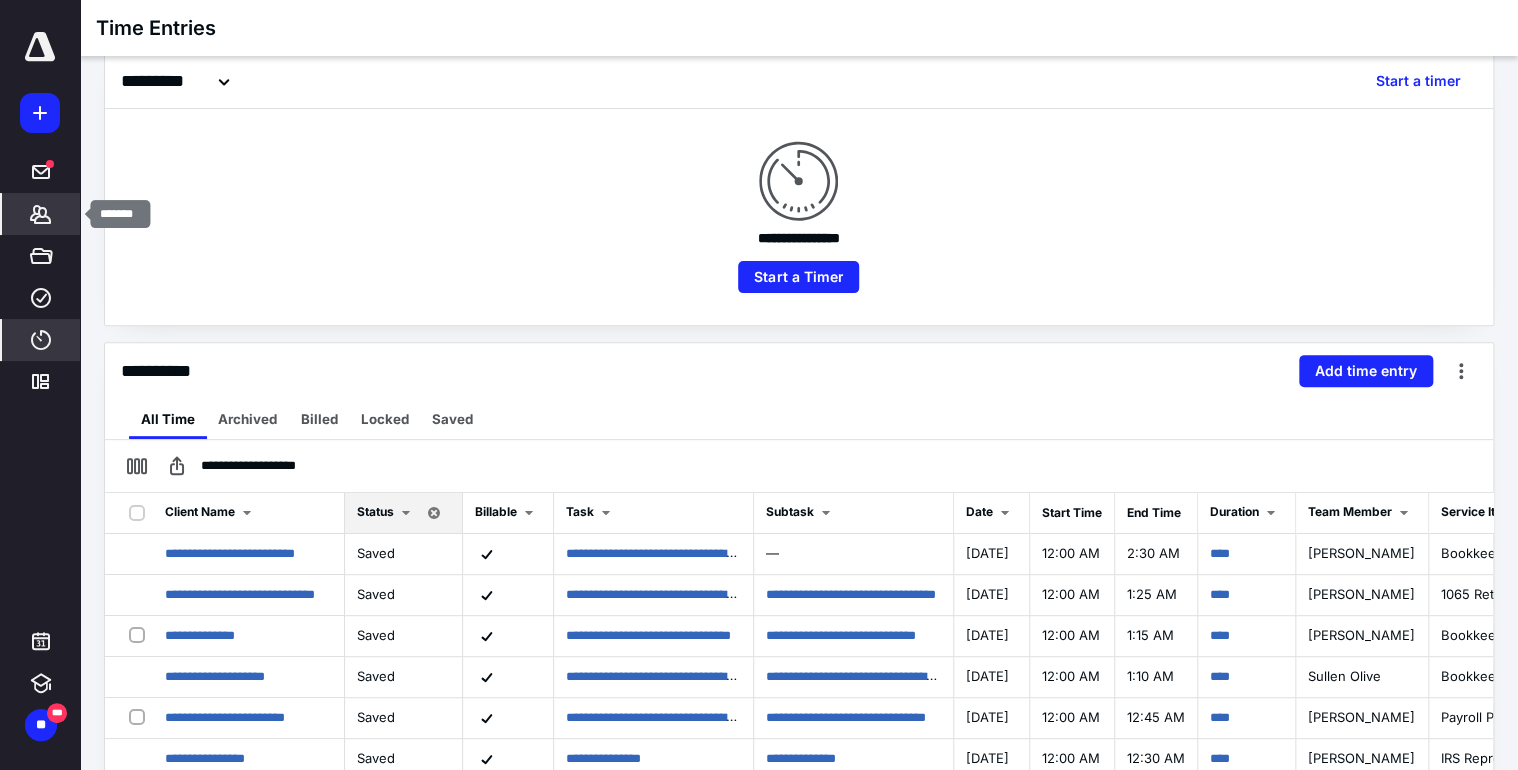 click 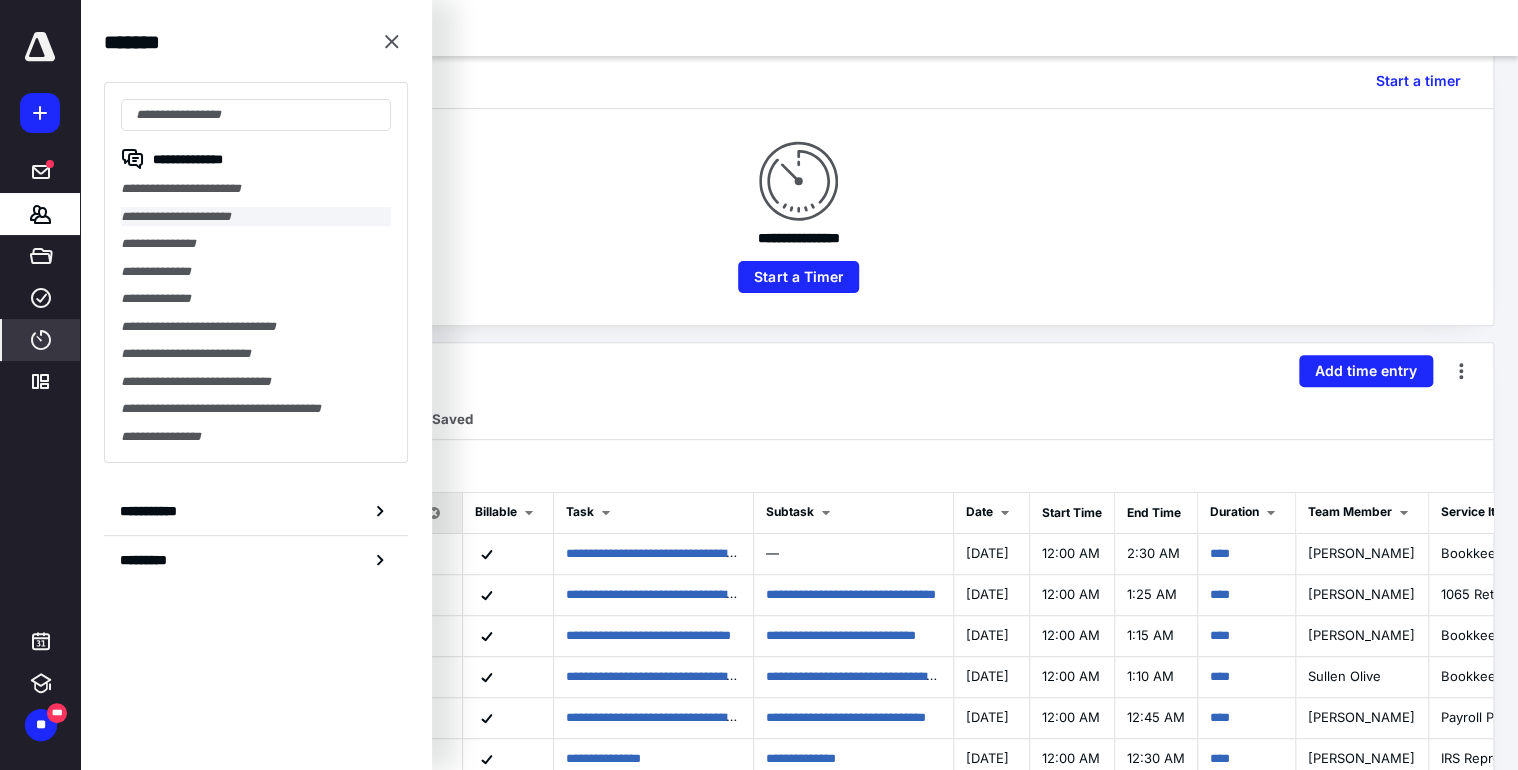 click on "**********" at bounding box center [256, 217] 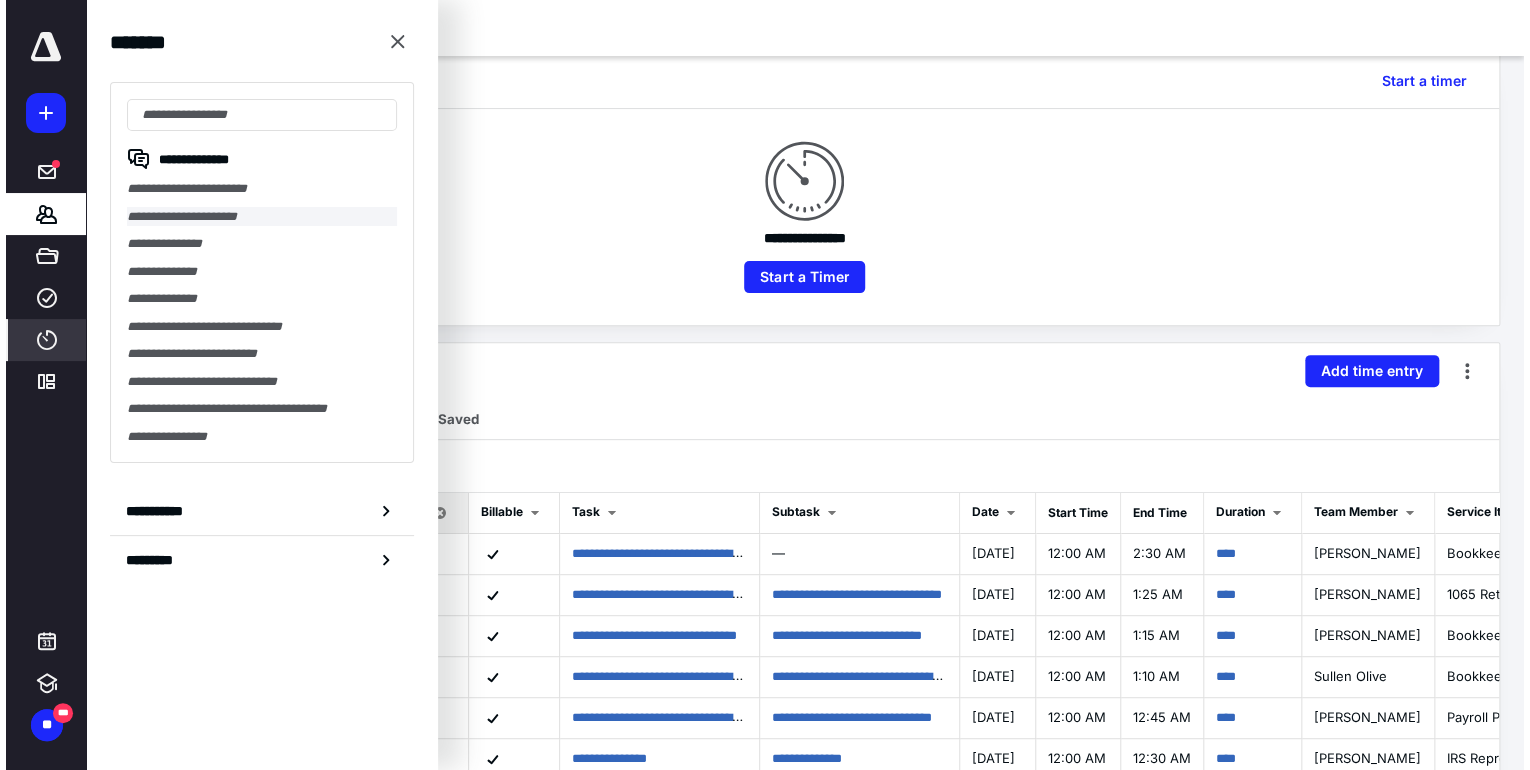 scroll, scrollTop: 0, scrollLeft: 0, axis: both 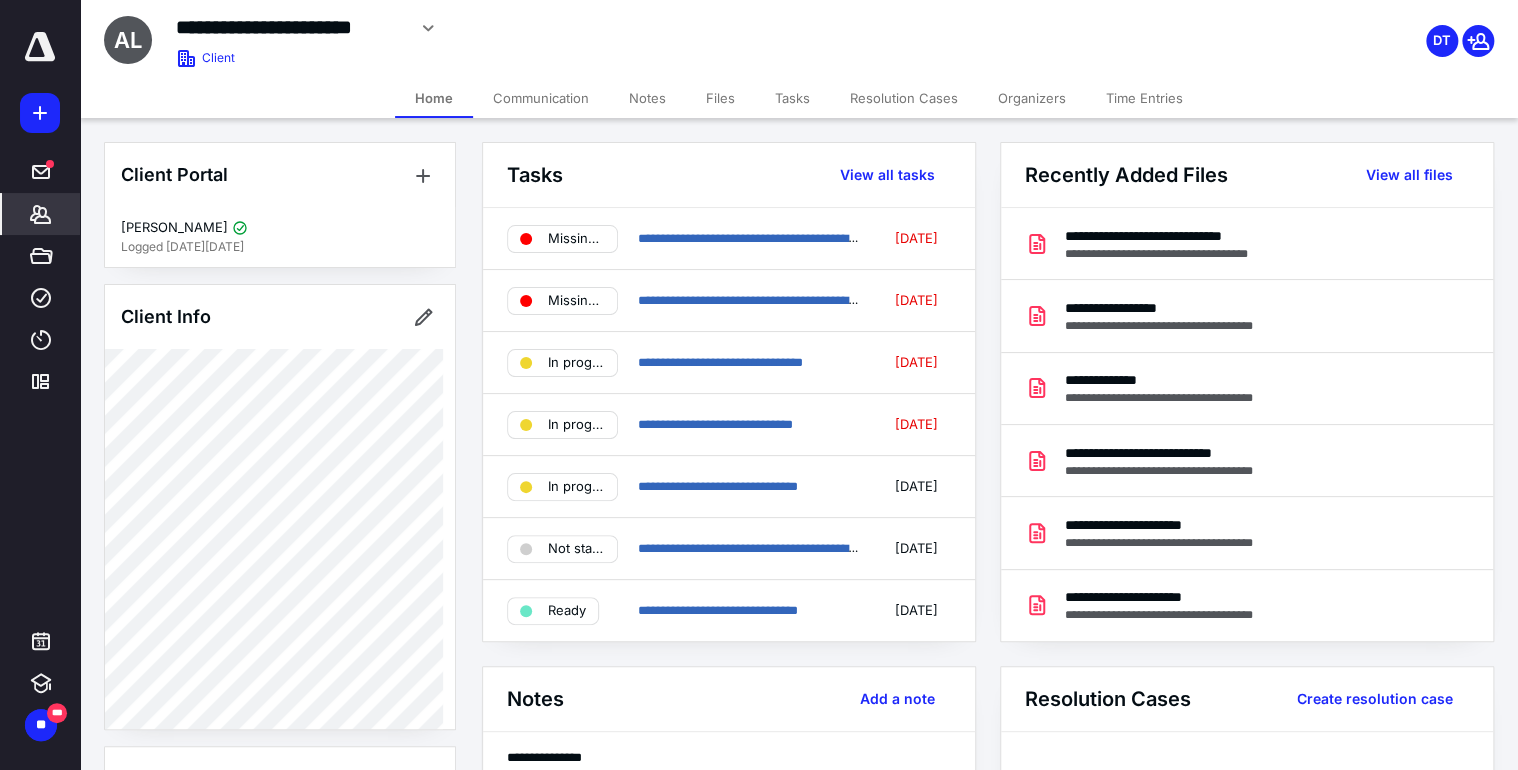 click on "Files" at bounding box center [720, 98] 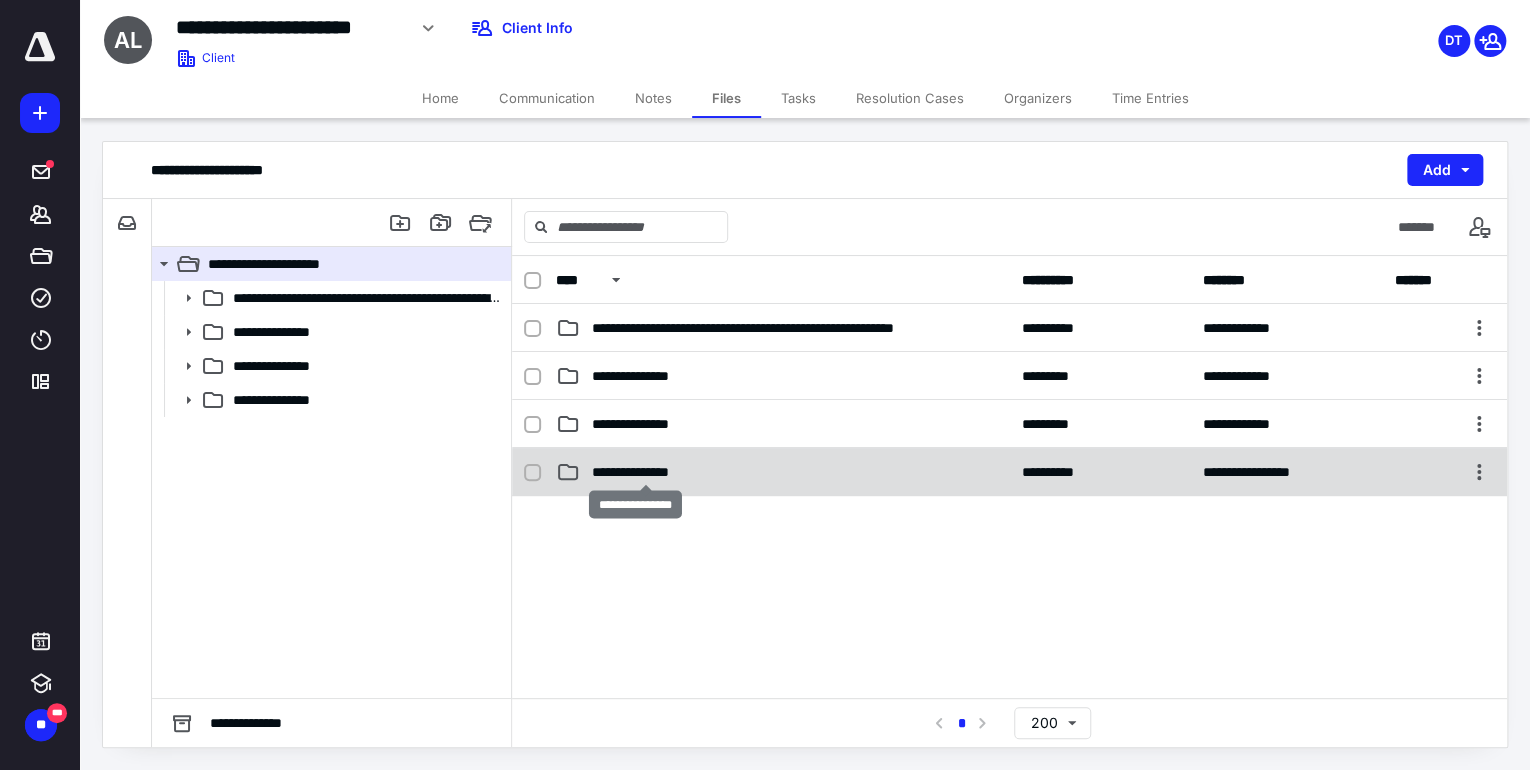 click on "**********" at bounding box center [646, 472] 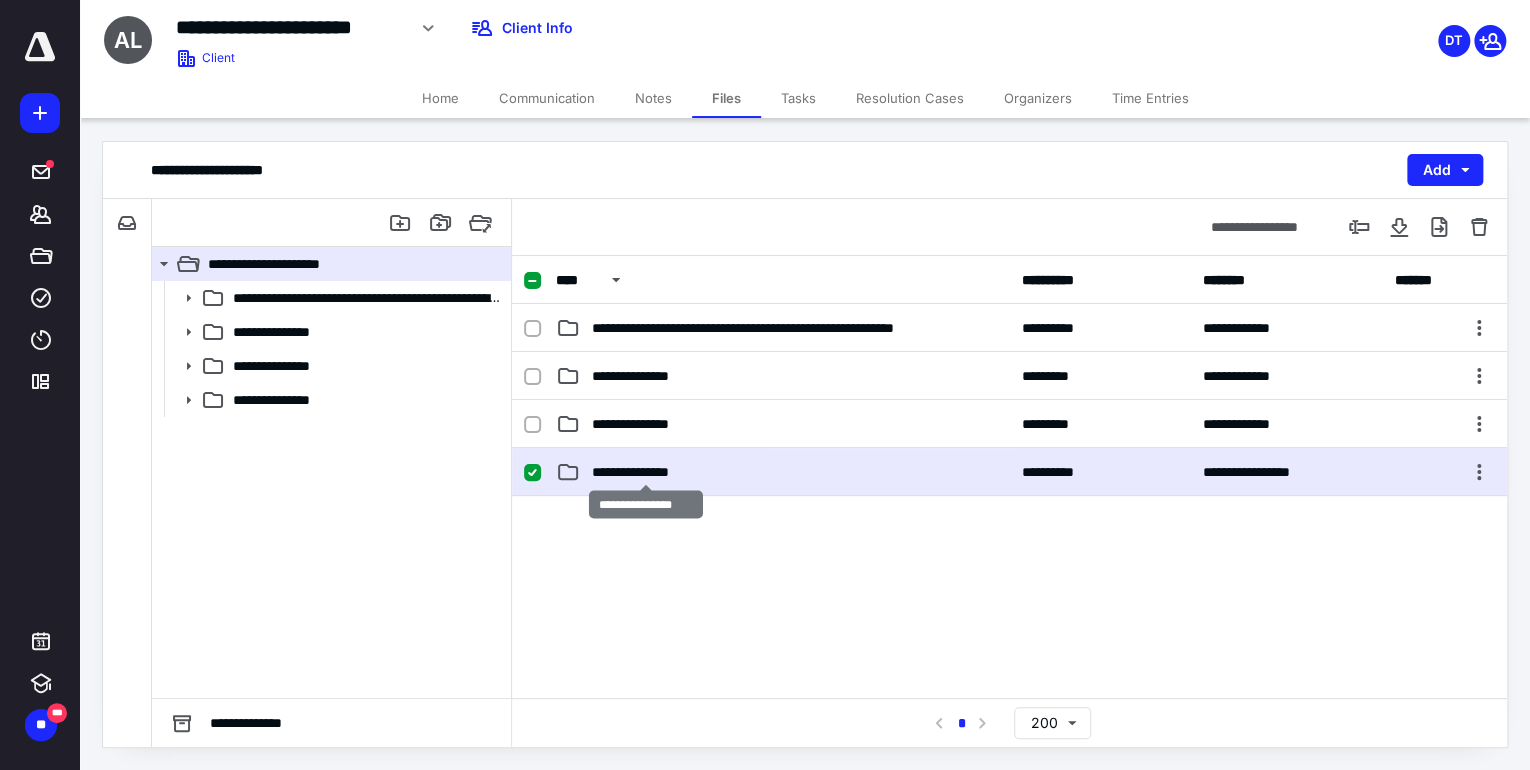 click on "**********" at bounding box center (646, 472) 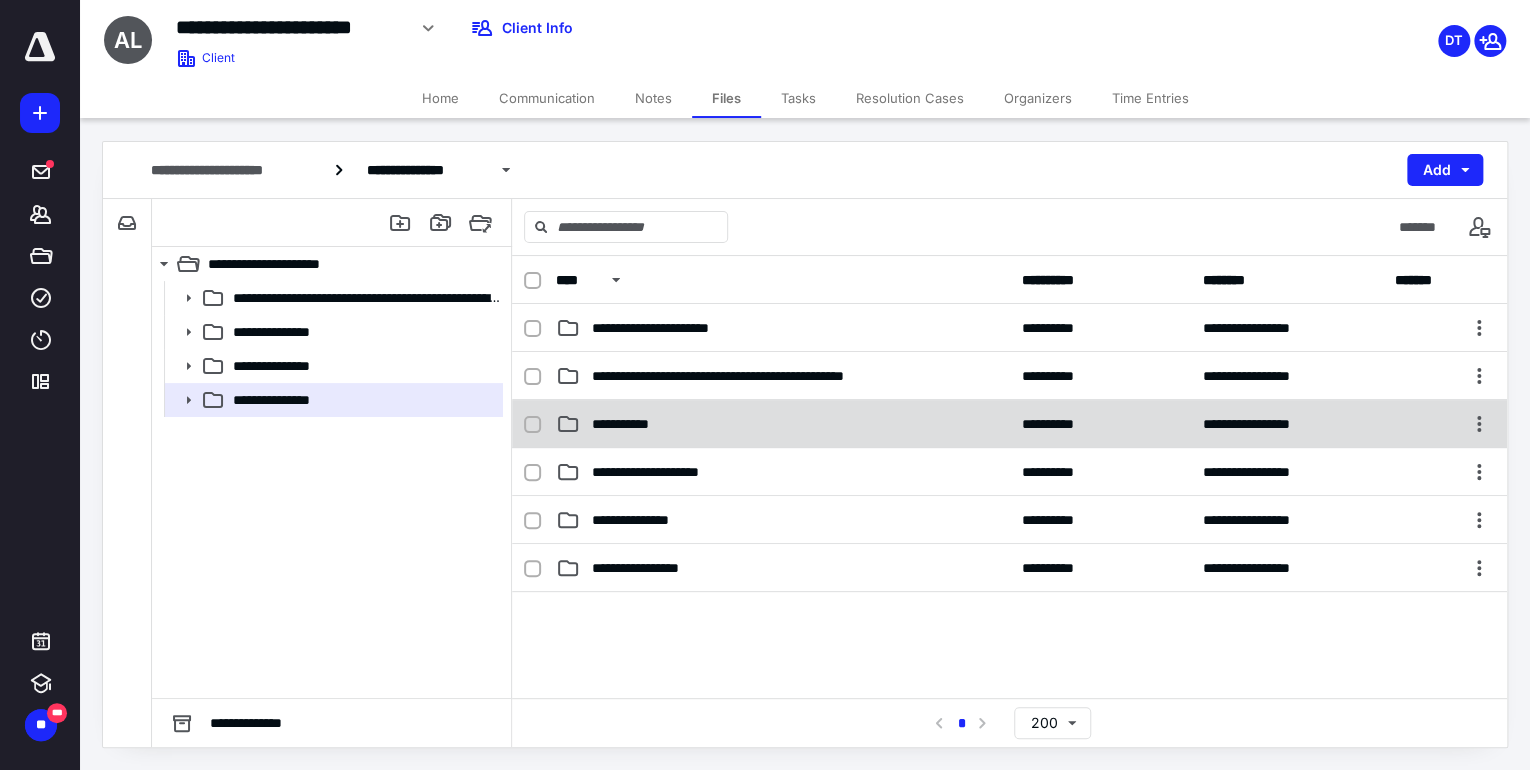 click on "**********" at bounding box center [635, 424] 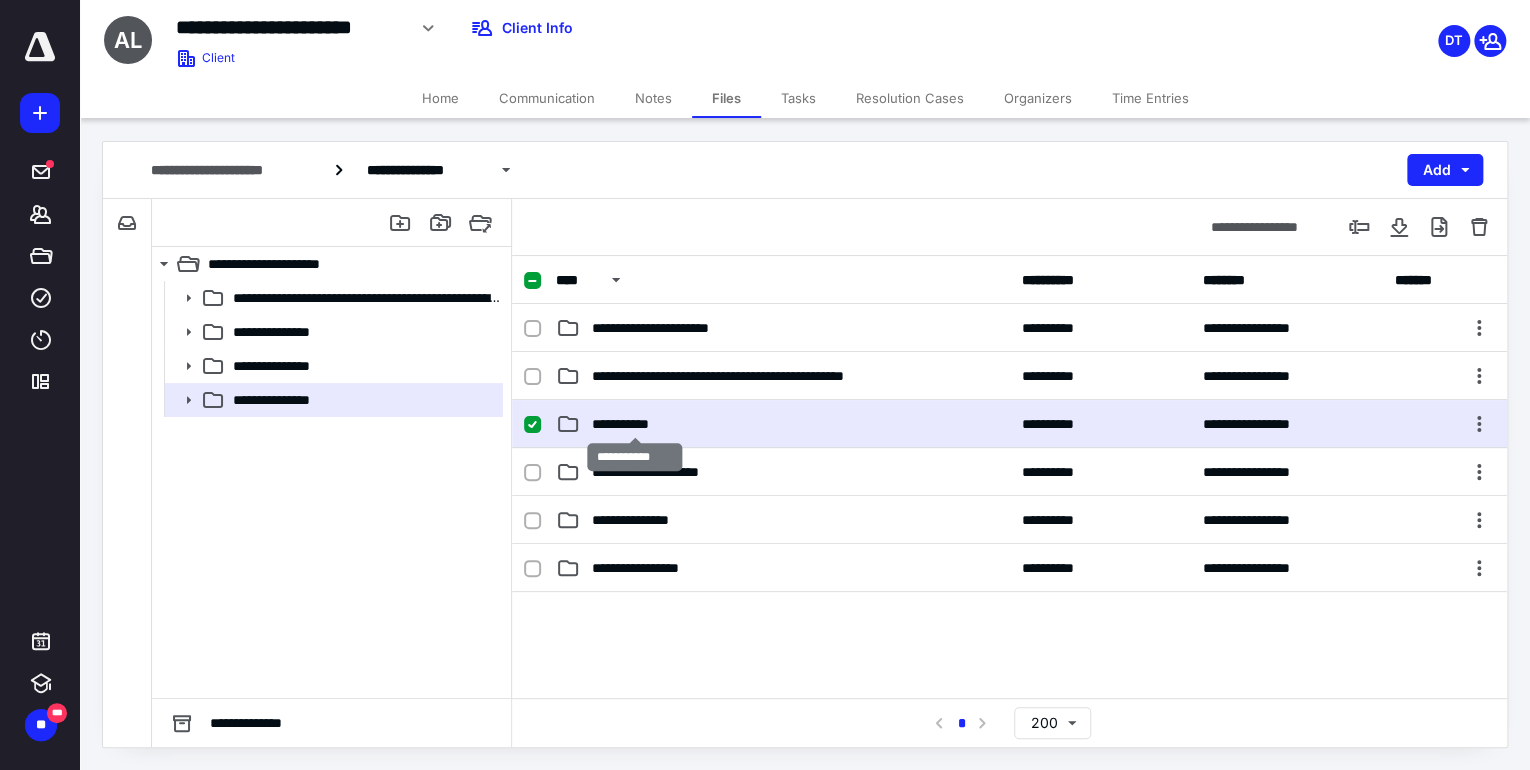click on "**********" at bounding box center (635, 424) 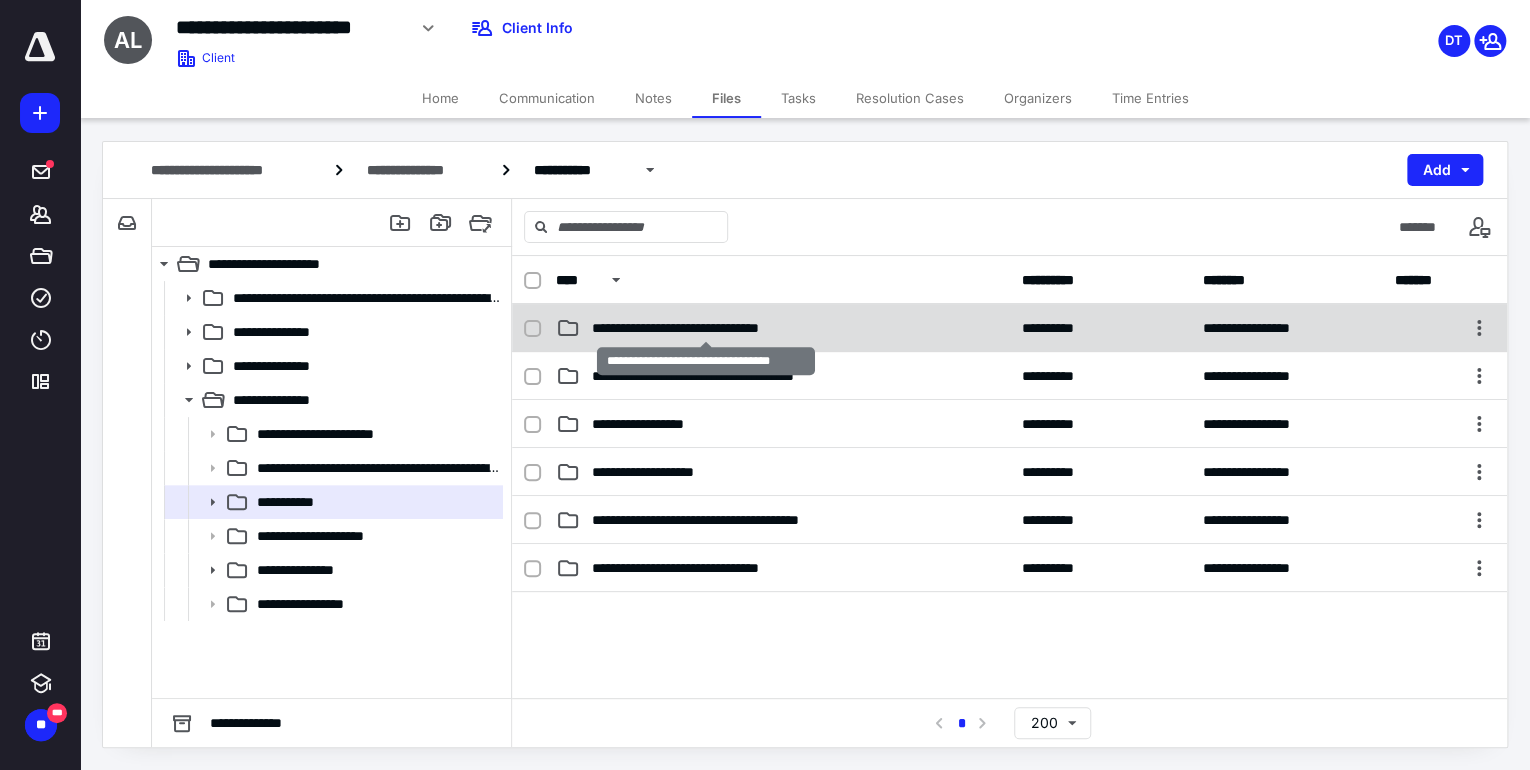 click on "**********" at bounding box center (706, 328) 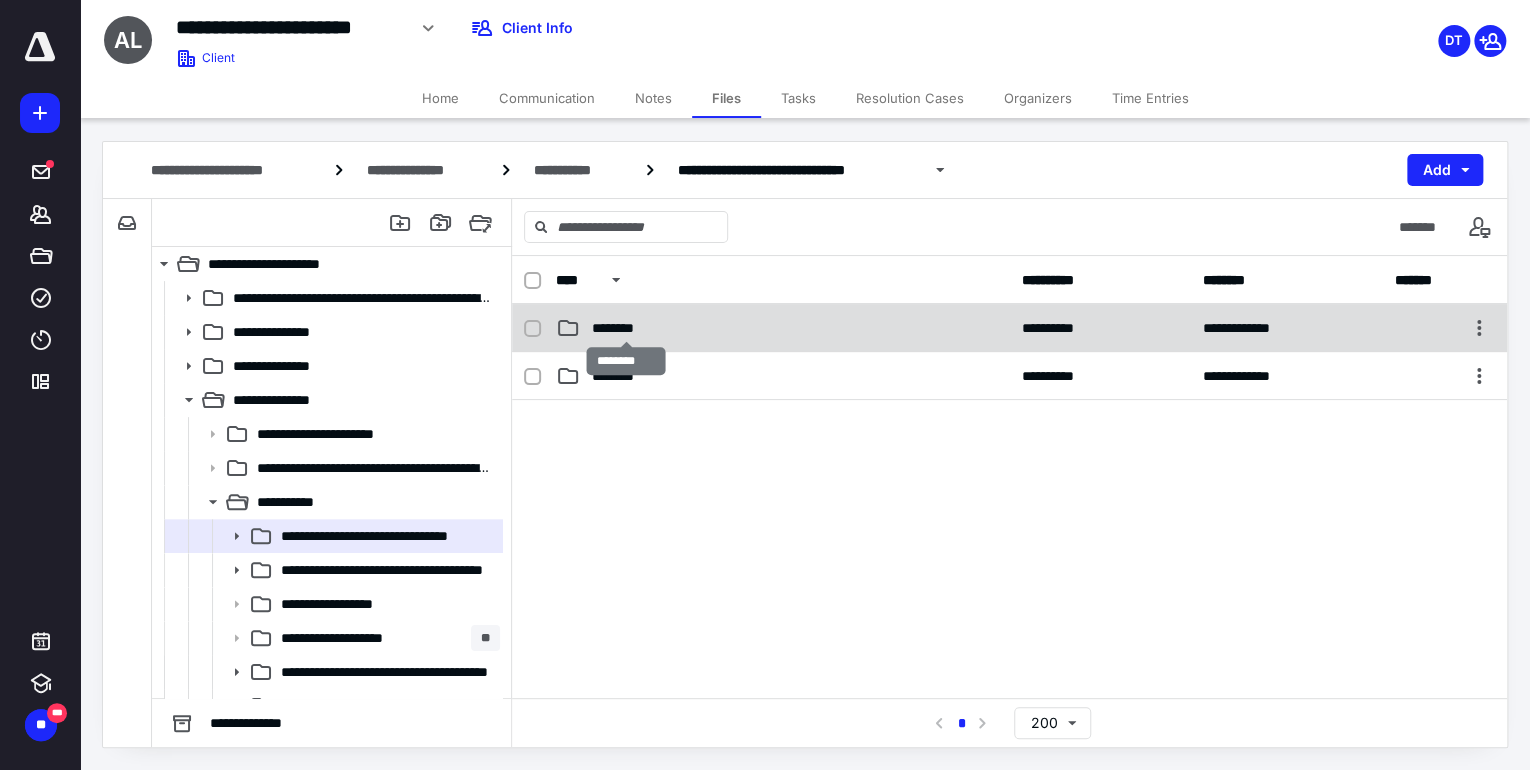 click on "********" at bounding box center [626, 328] 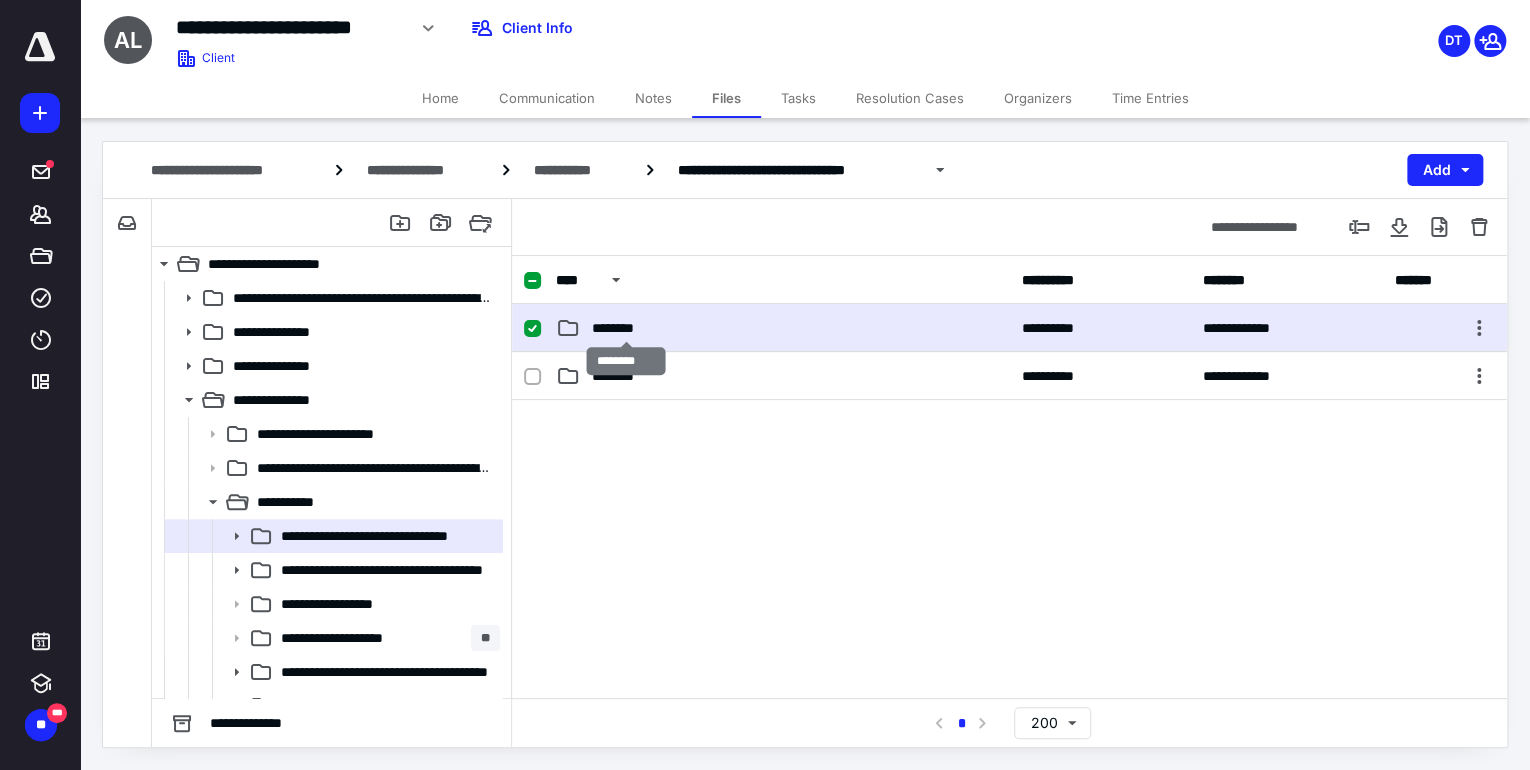 click on "********" at bounding box center [626, 328] 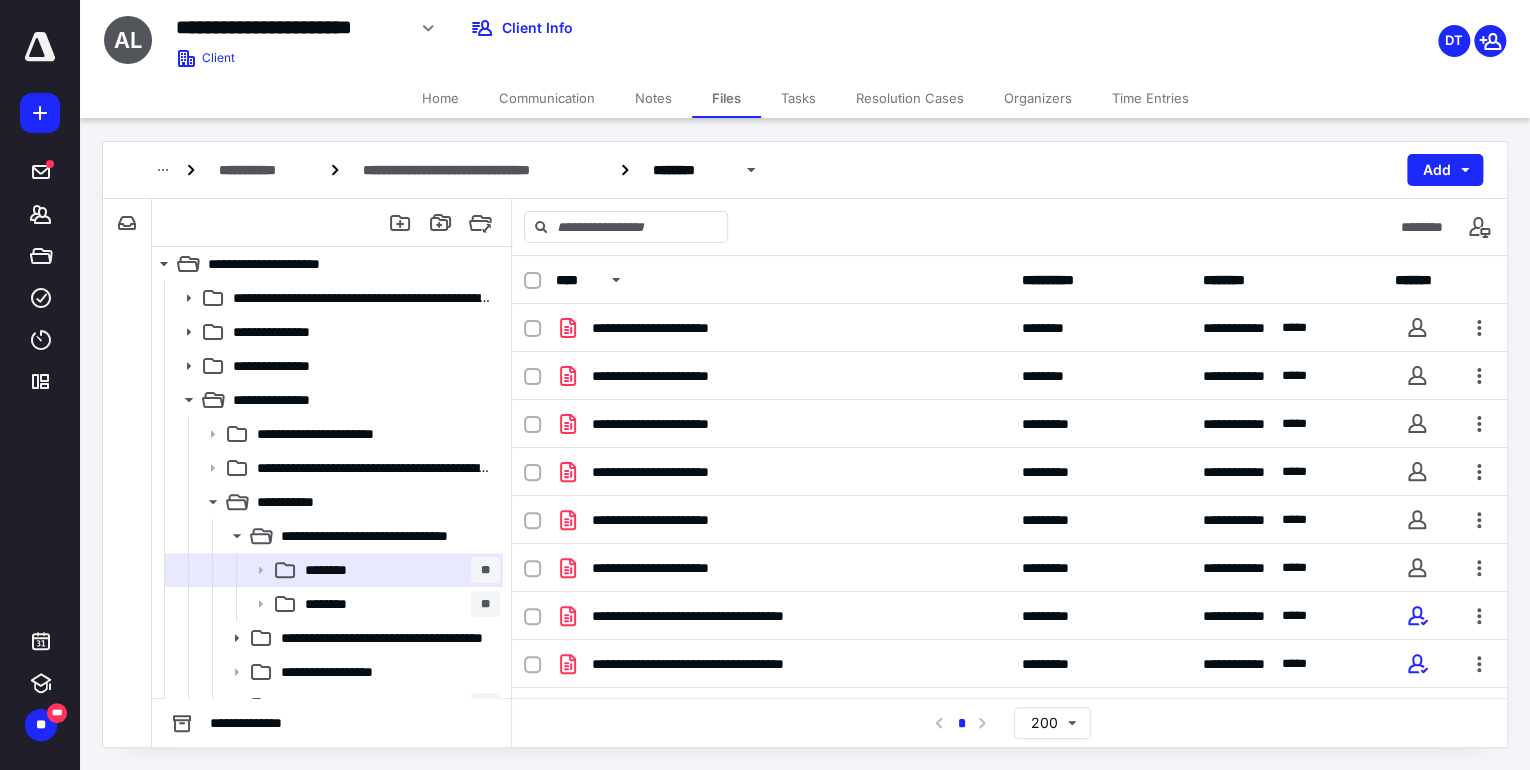 scroll, scrollTop: 0, scrollLeft: 0, axis: both 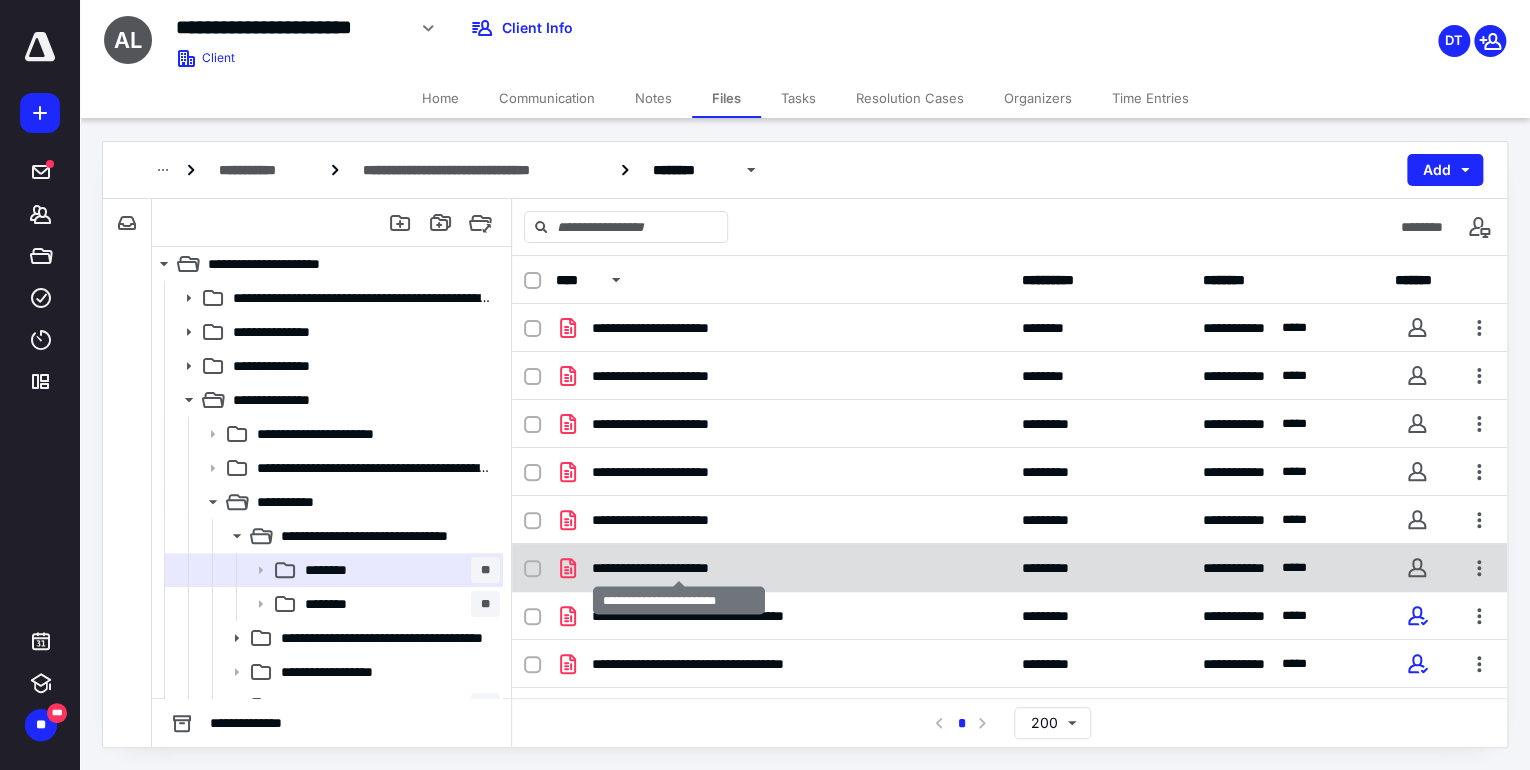click on "**********" at bounding box center (679, 568) 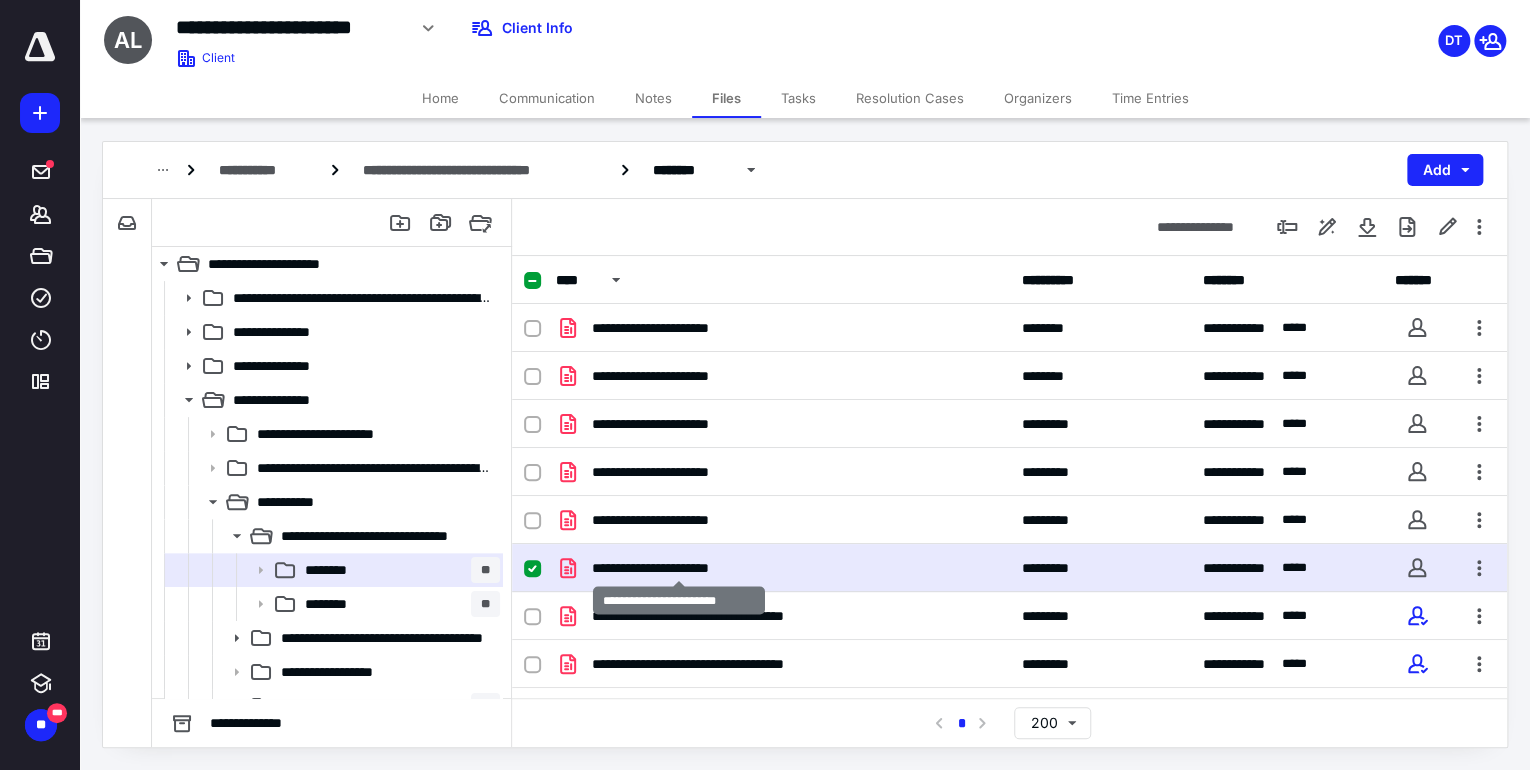 click on "**********" at bounding box center [679, 568] 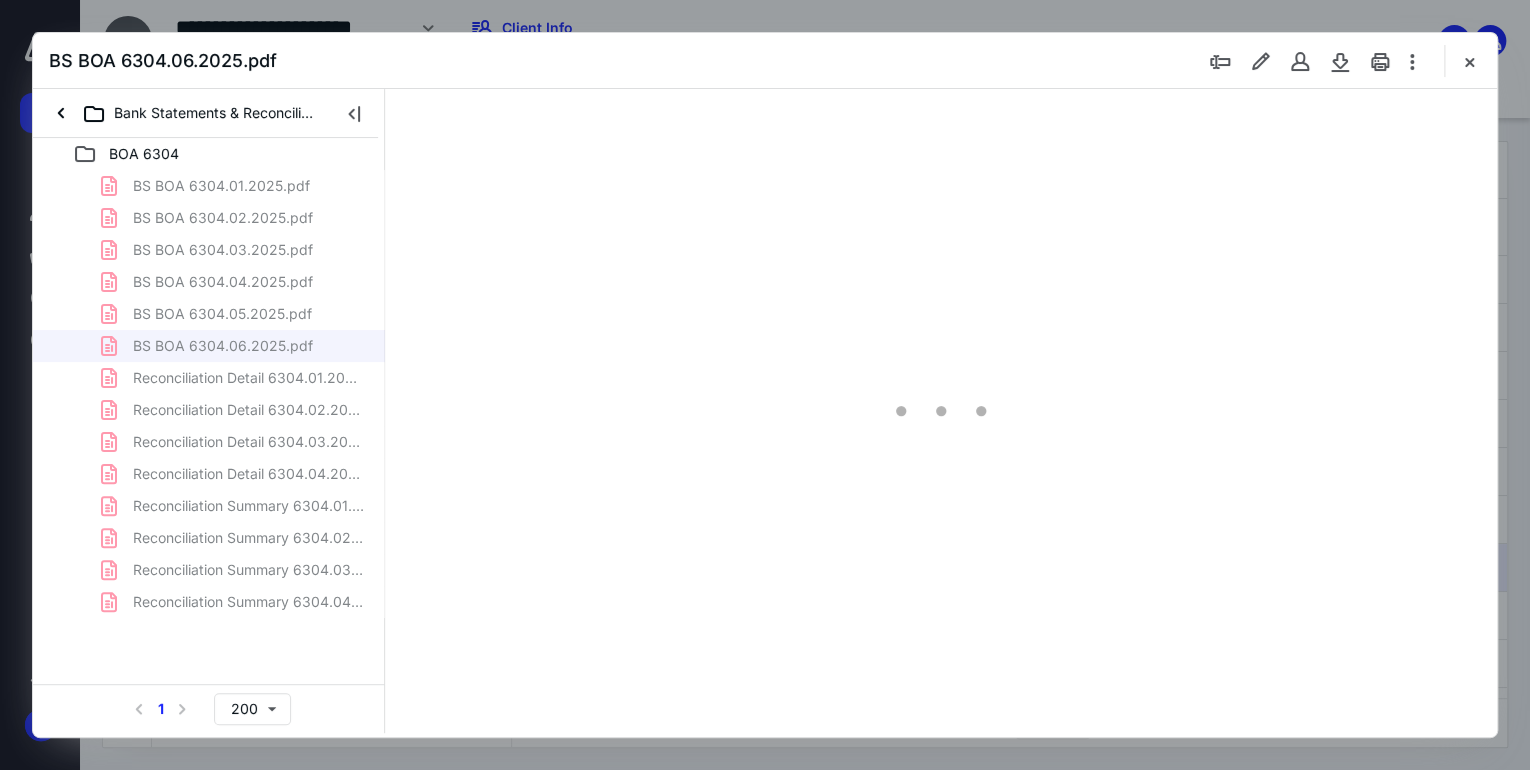 scroll, scrollTop: 0, scrollLeft: 0, axis: both 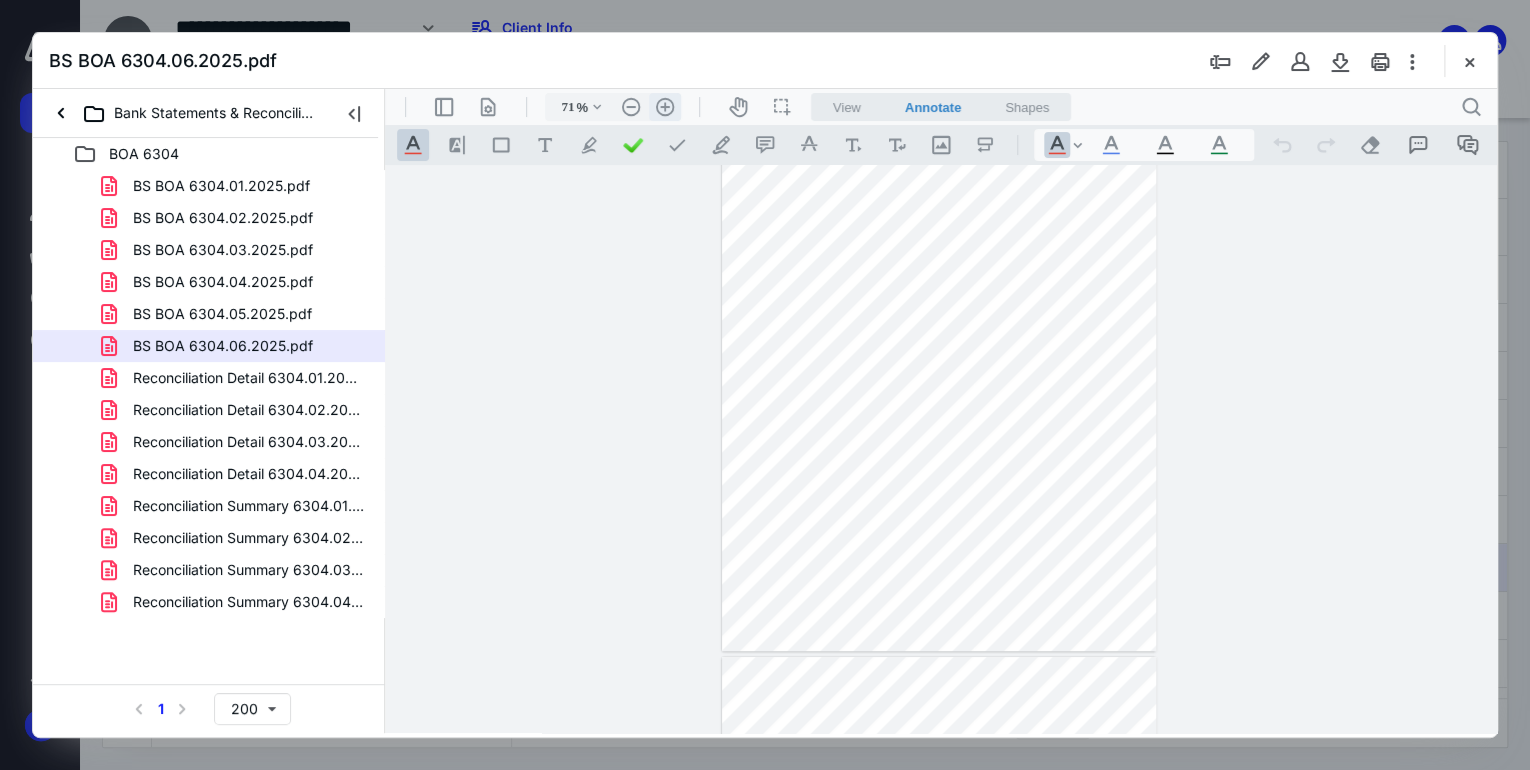 click on ".cls-1{fill:#abb0c4;} icon - header - zoom - in - line" at bounding box center [665, 107] 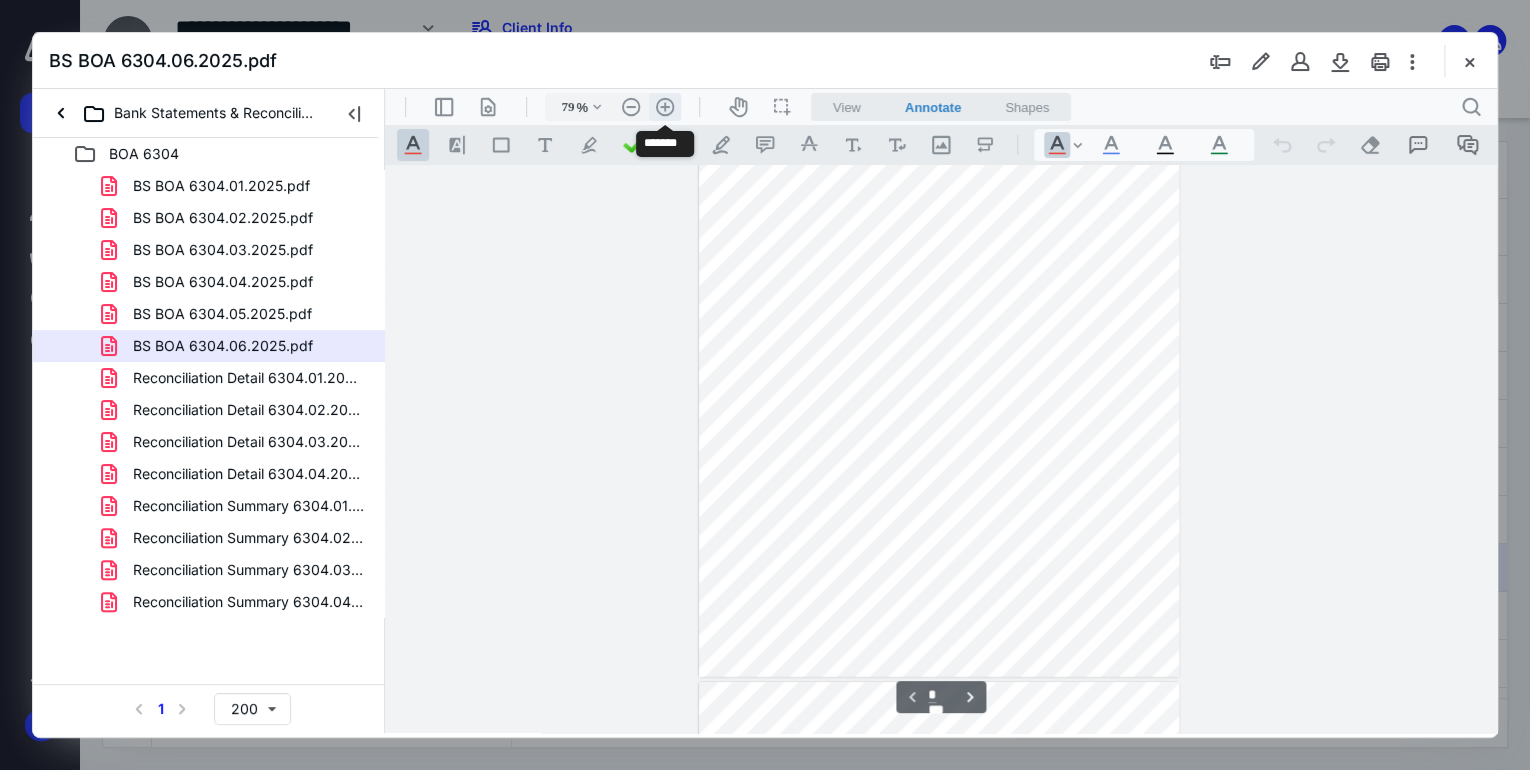 click on ".cls-1{fill:#abb0c4;} icon - header - zoom - in - line" at bounding box center [665, 107] 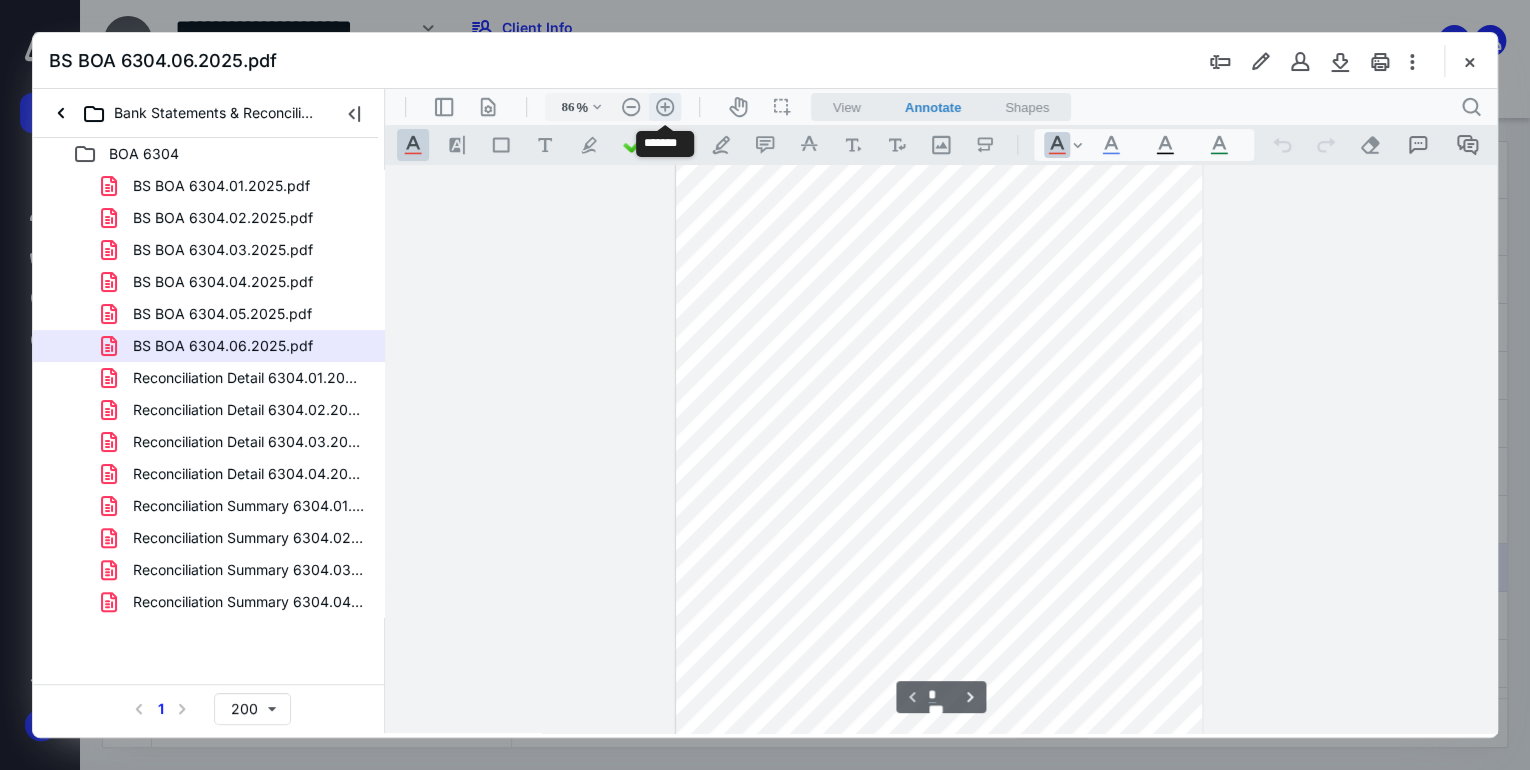 scroll, scrollTop: 148, scrollLeft: 0, axis: vertical 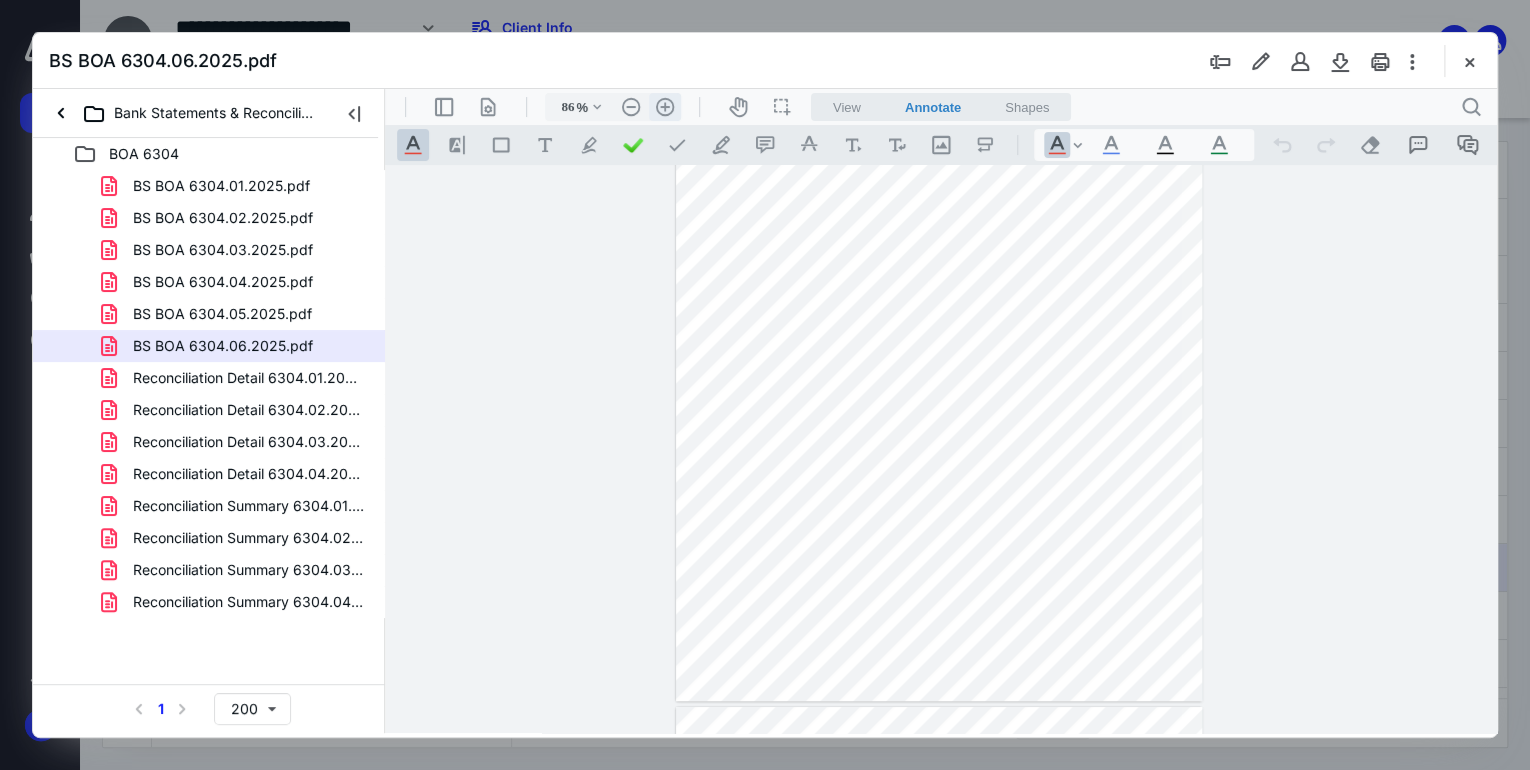 click on ".cls-1{fill:#abb0c4;} icon - header - zoom - in - line" at bounding box center (665, 107) 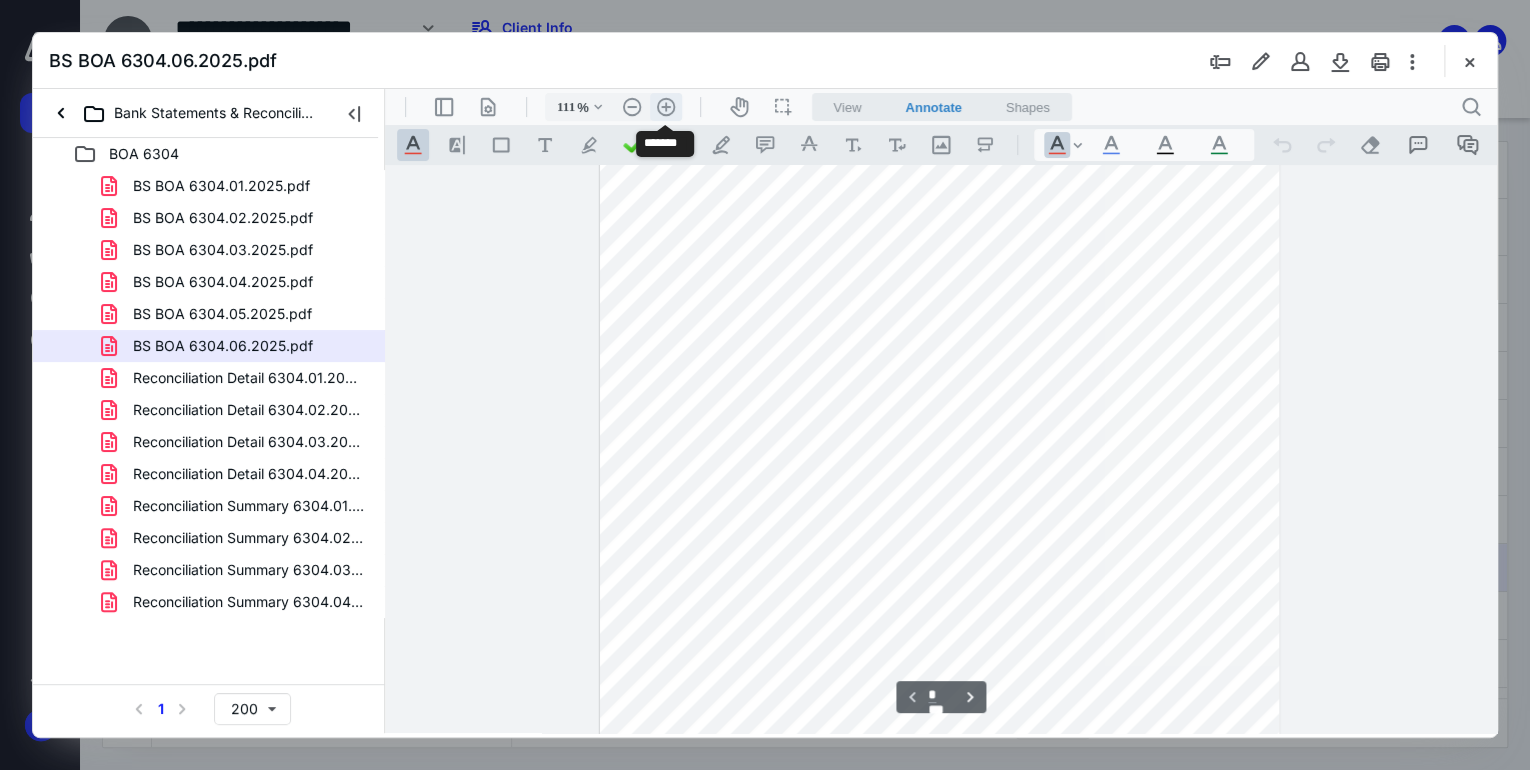 click on ".cls-1{fill:#abb0c4;} icon - header - zoom - in - line" at bounding box center [666, 107] 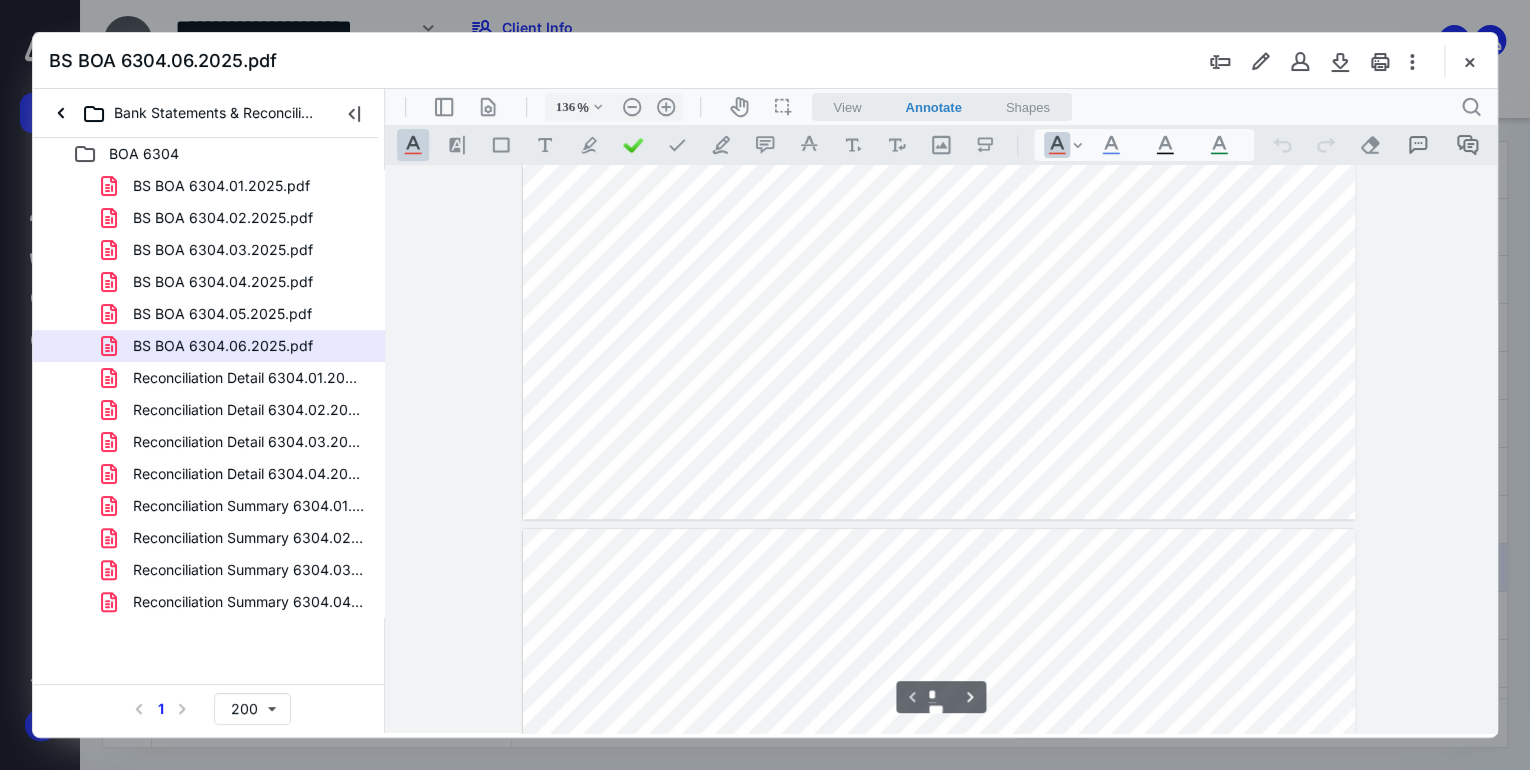 type on "*" 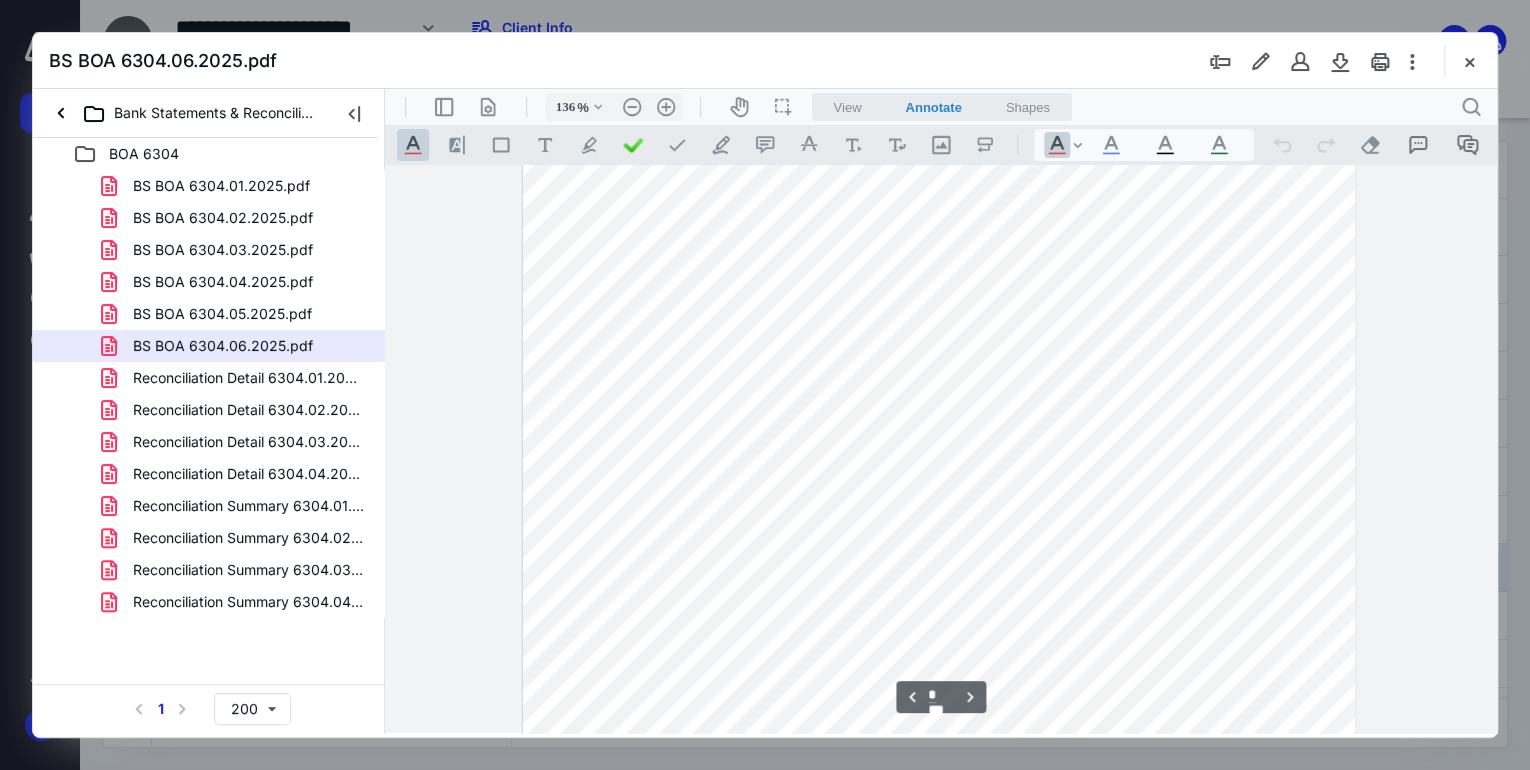 scroll, scrollTop: 1416, scrollLeft: 0, axis: vertical 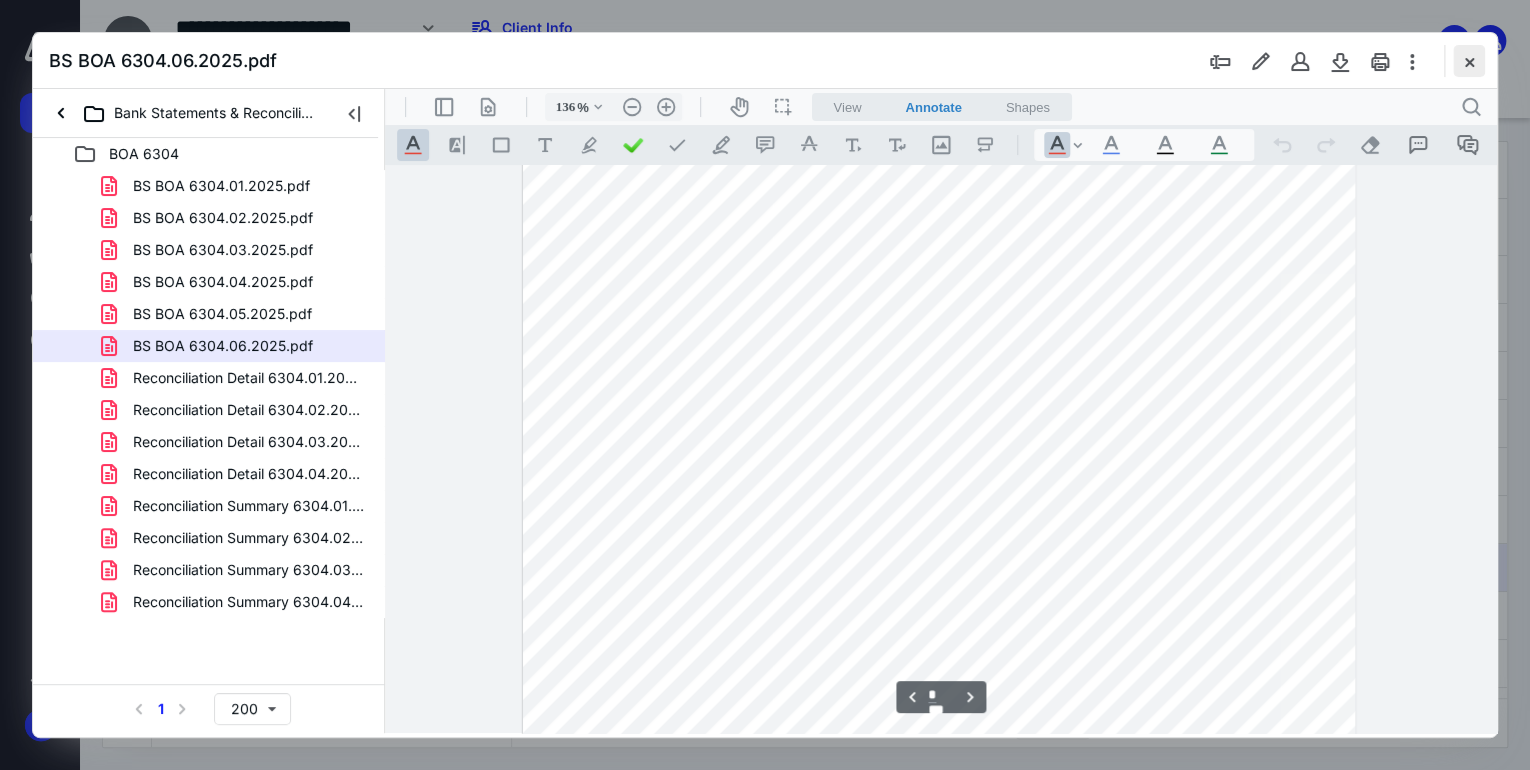 click at bounding box center (1469, 61) 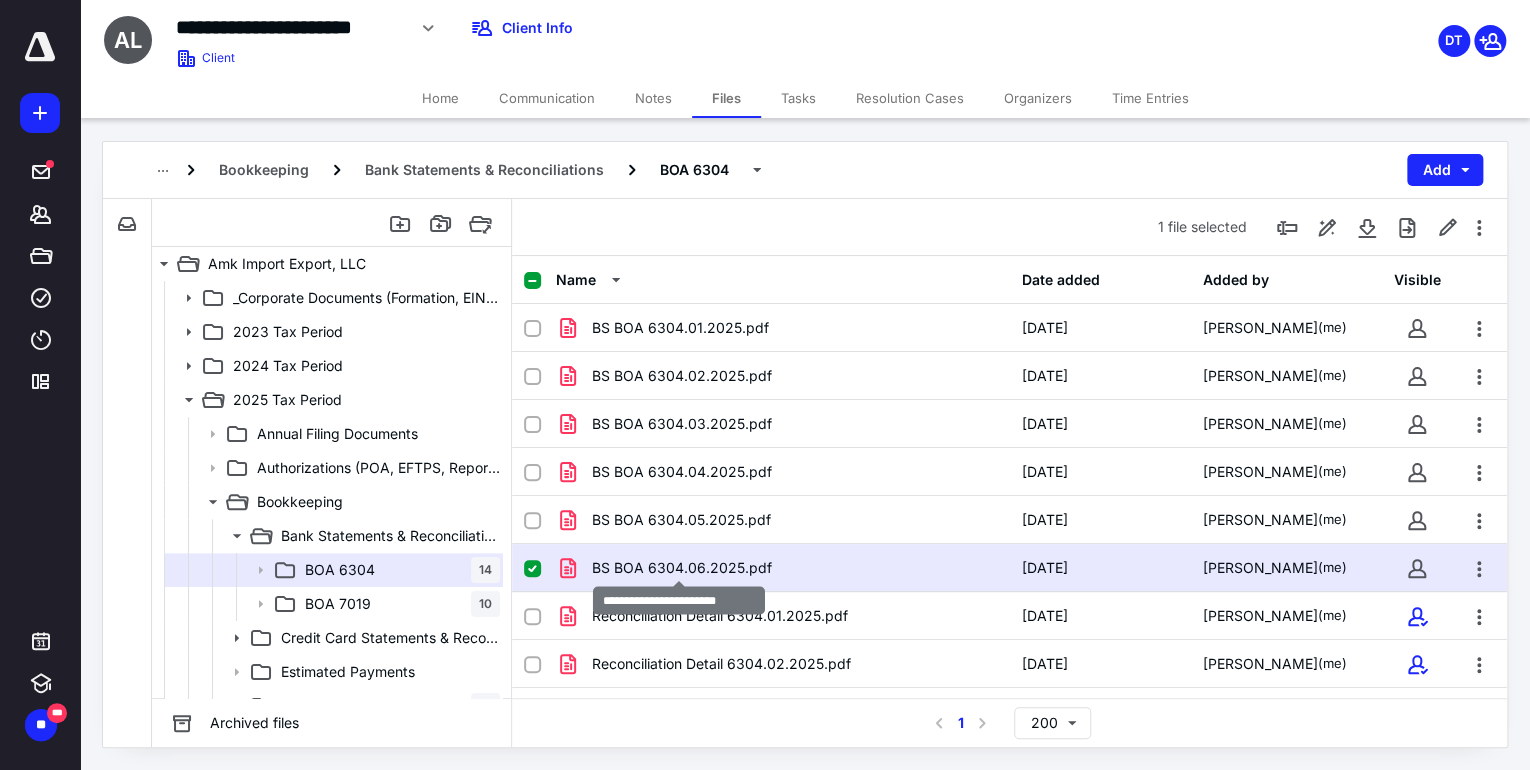 click on "BS BOA 6304.06.2025.pdf" at bounding box center (682, 568) 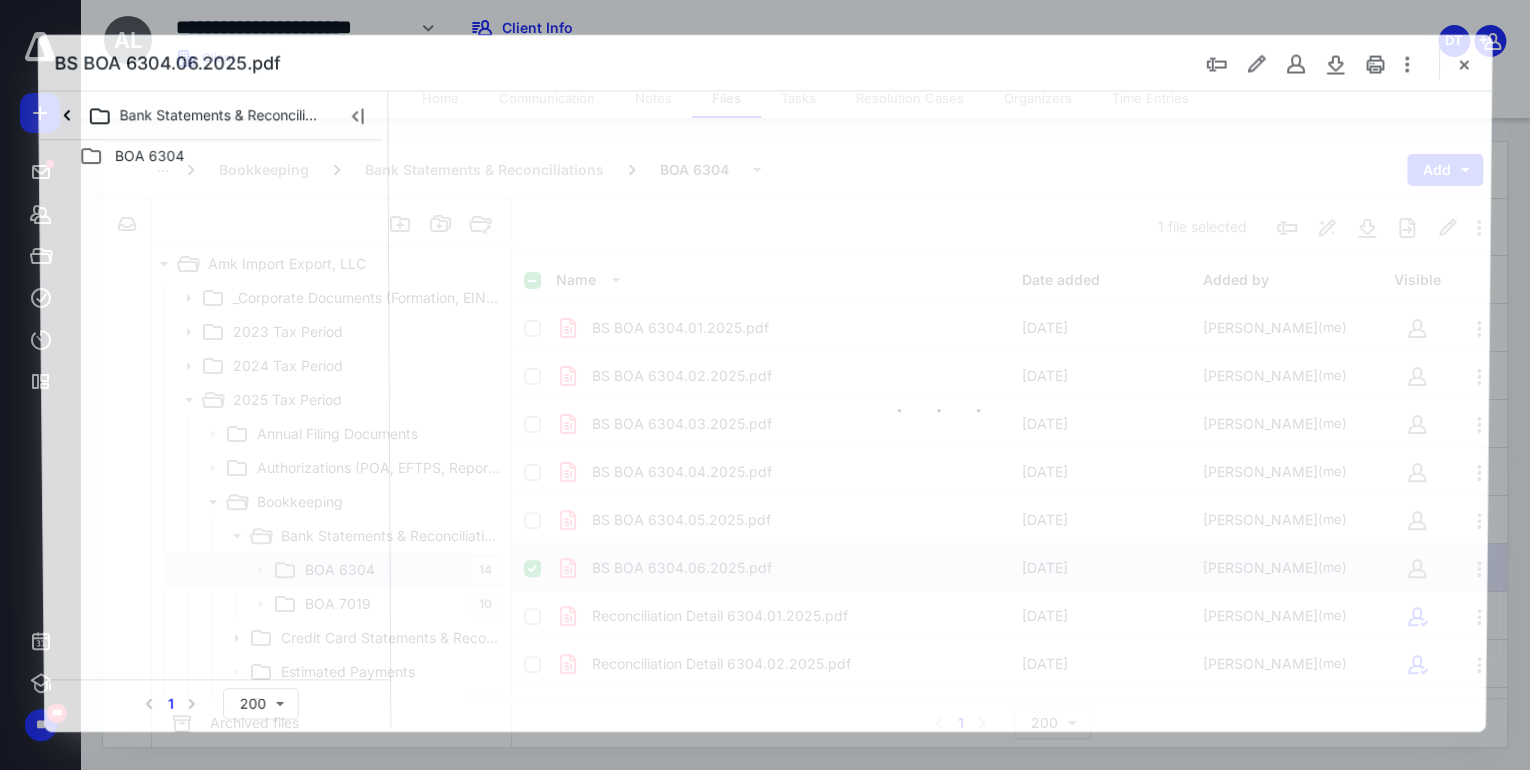 scroll, scrollTop: 0, scrollLeft: 0, axis: both 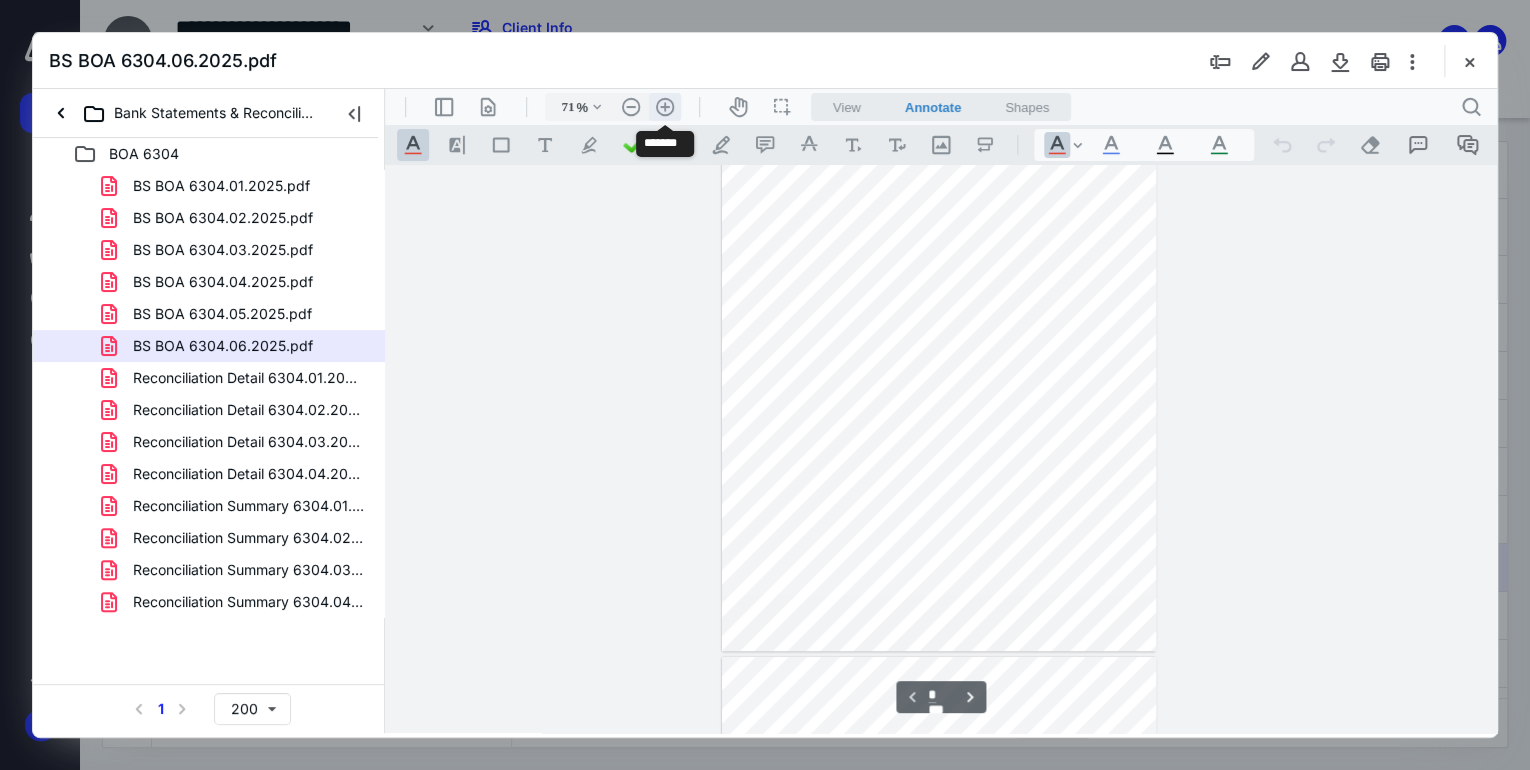 click on ".cls-1{fill:#abb0c4;} icon - header - zoom - in - line" at bounding box center [665, 107] 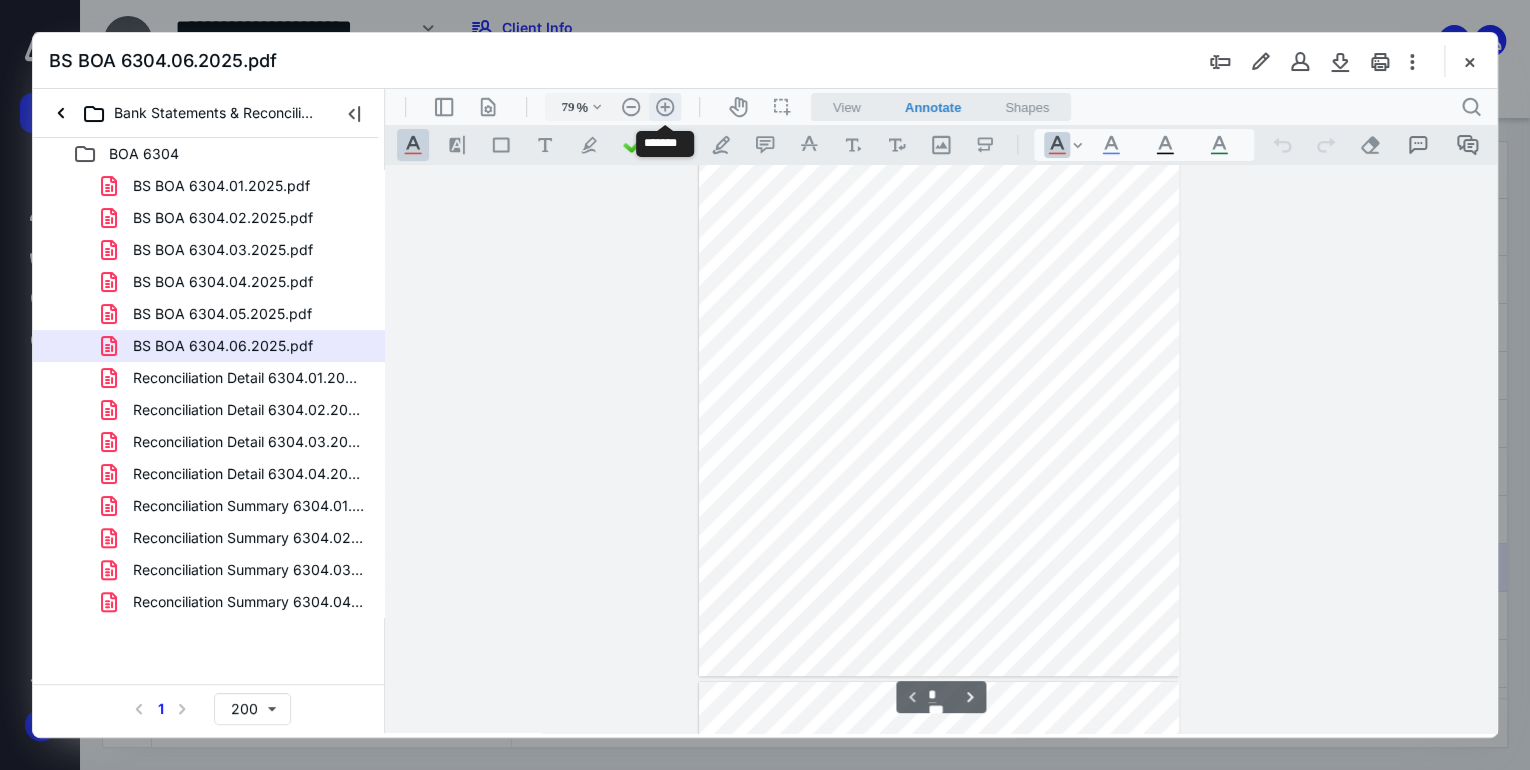 click on ".cls-1{fill:#abb0c4;} icon - header - zoom - in - line" at bounding box center (665, 107) 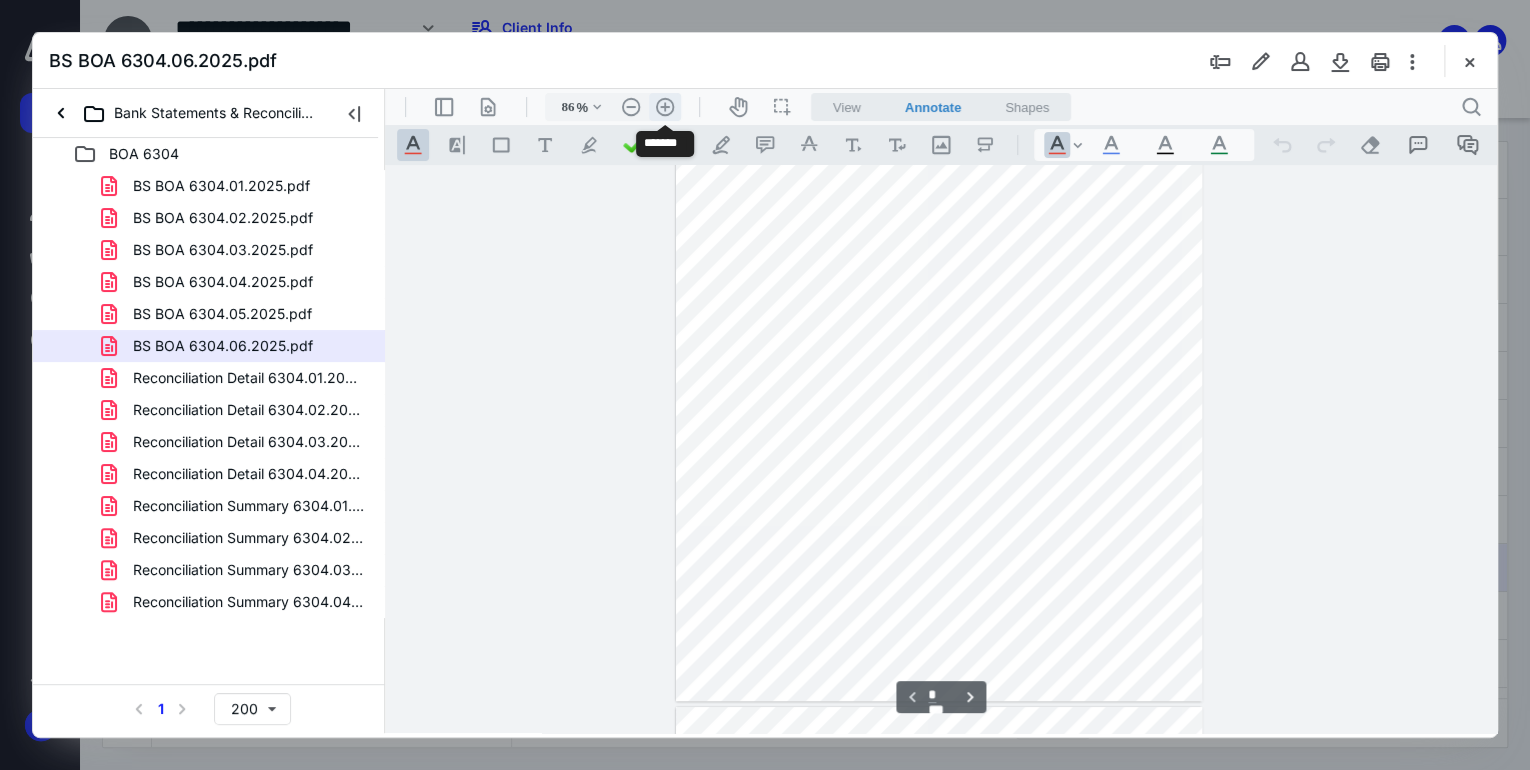 click on ".cls-1{fill:#abb0c4;} icon - header - zoom - in - line" at bounding box center [665, 107] 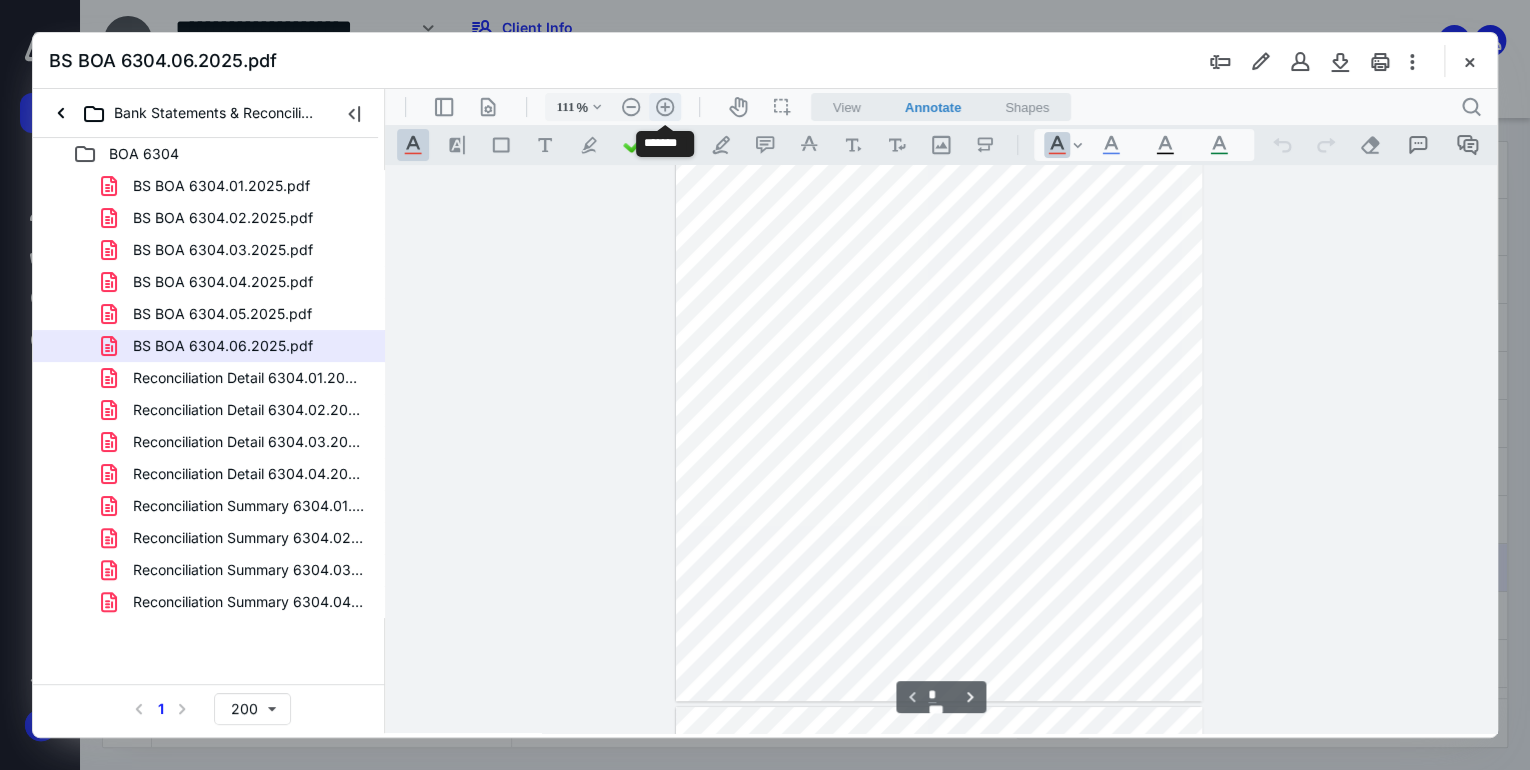 scroll, scrollTop: 262, scrollLeft: 0, axis: vertical 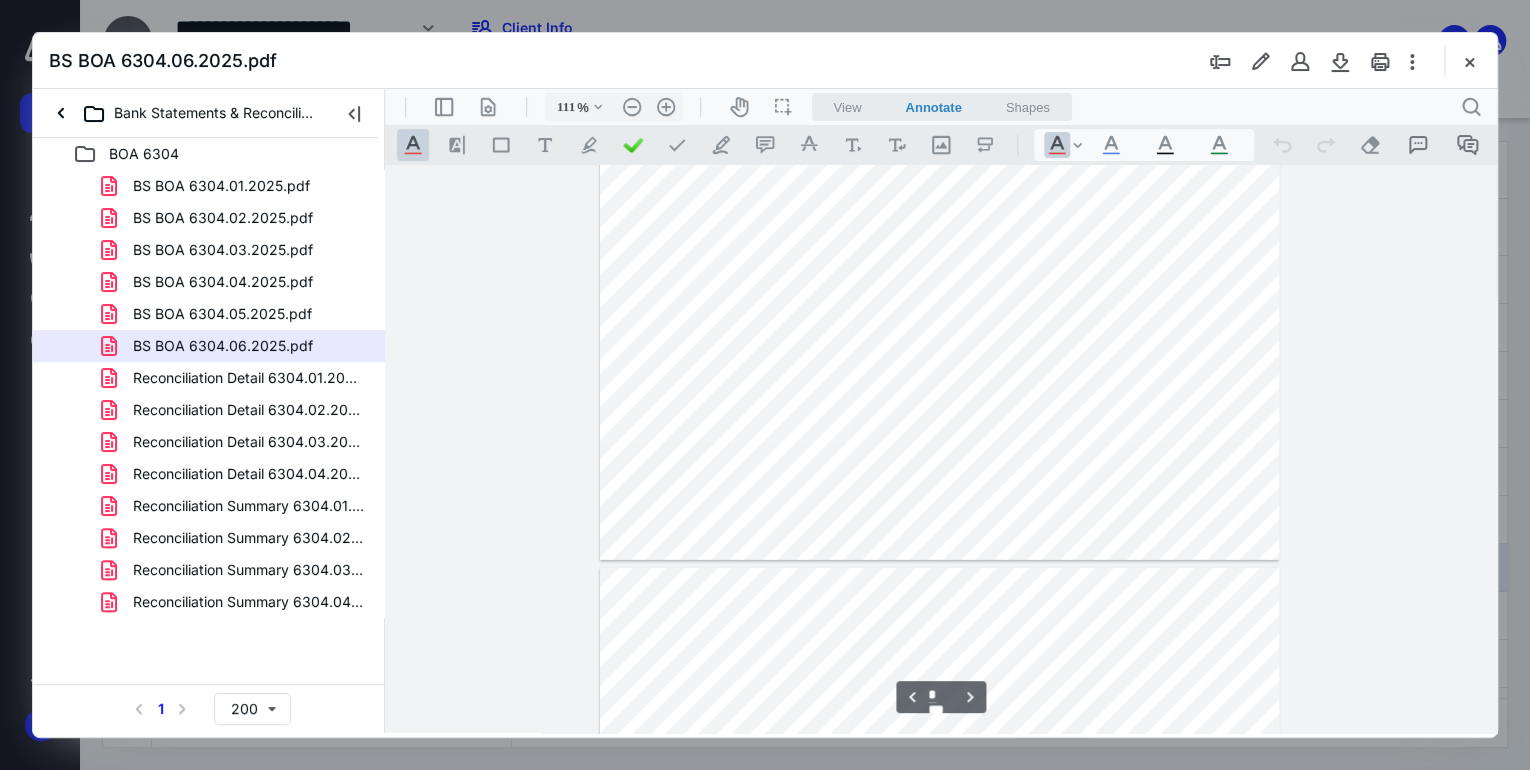 type on "*" 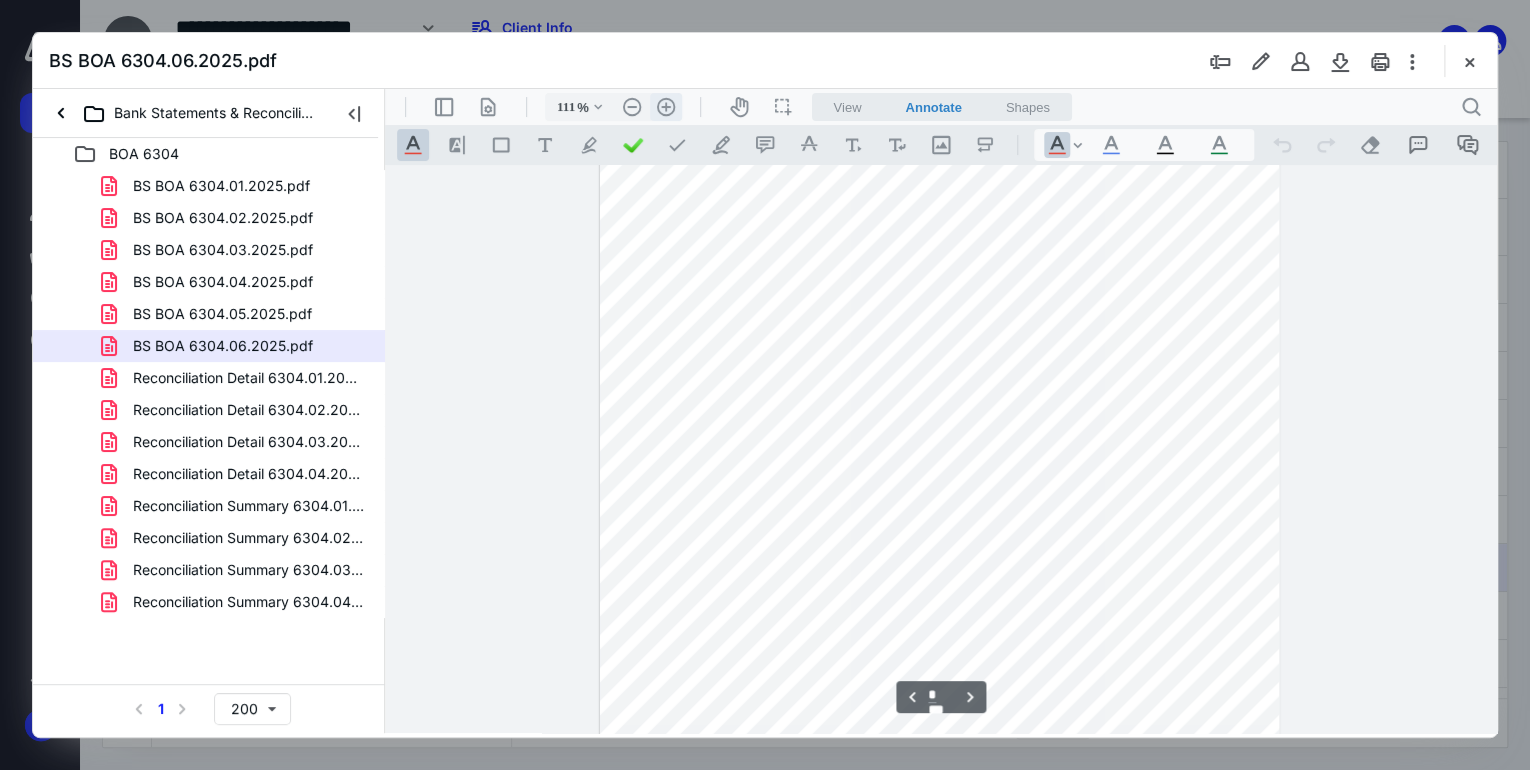 click on ".cls-1{fill:#abb0c4;} icon - header - zoom - in - line" at bounding box center (666, 107) 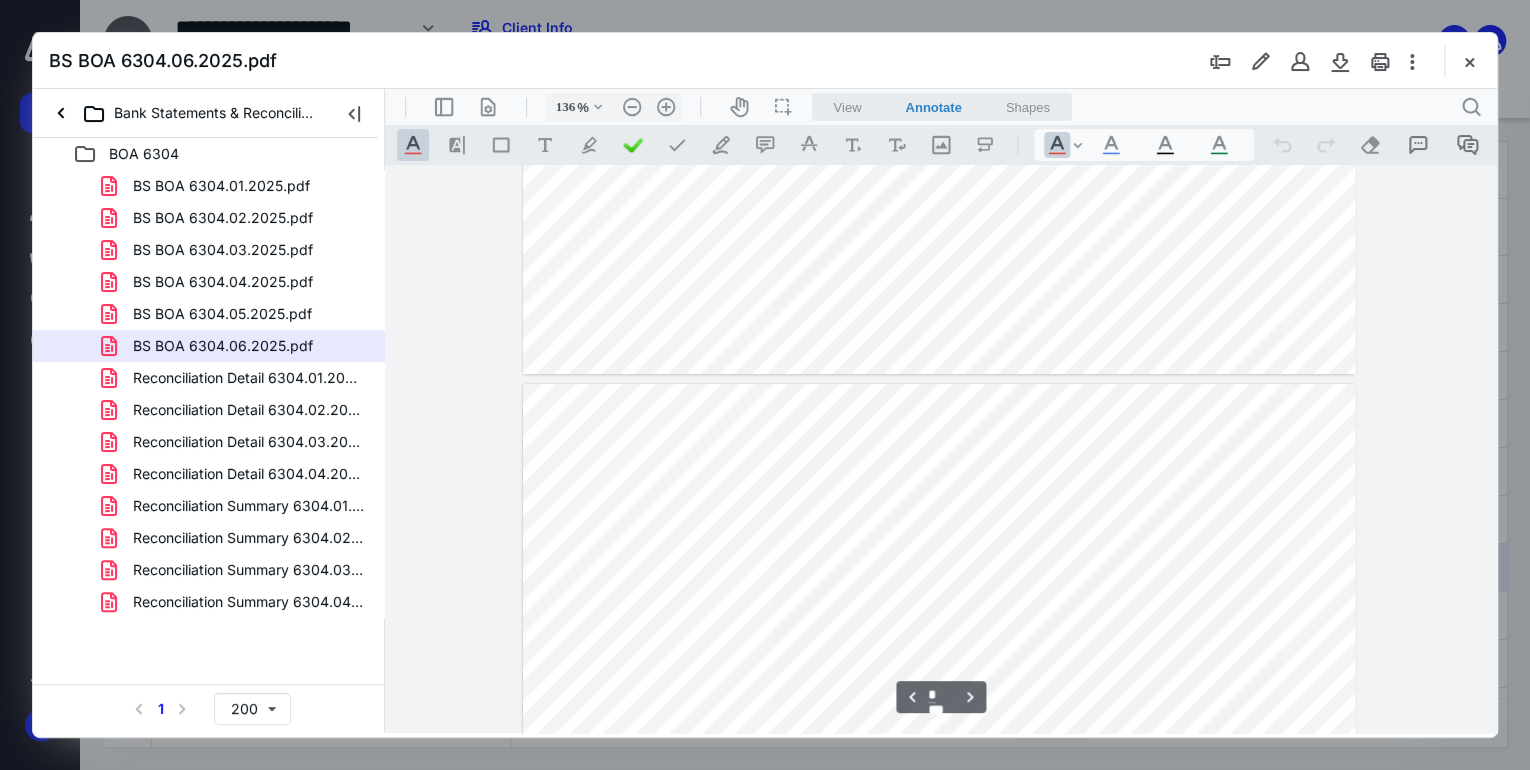 type on "*" 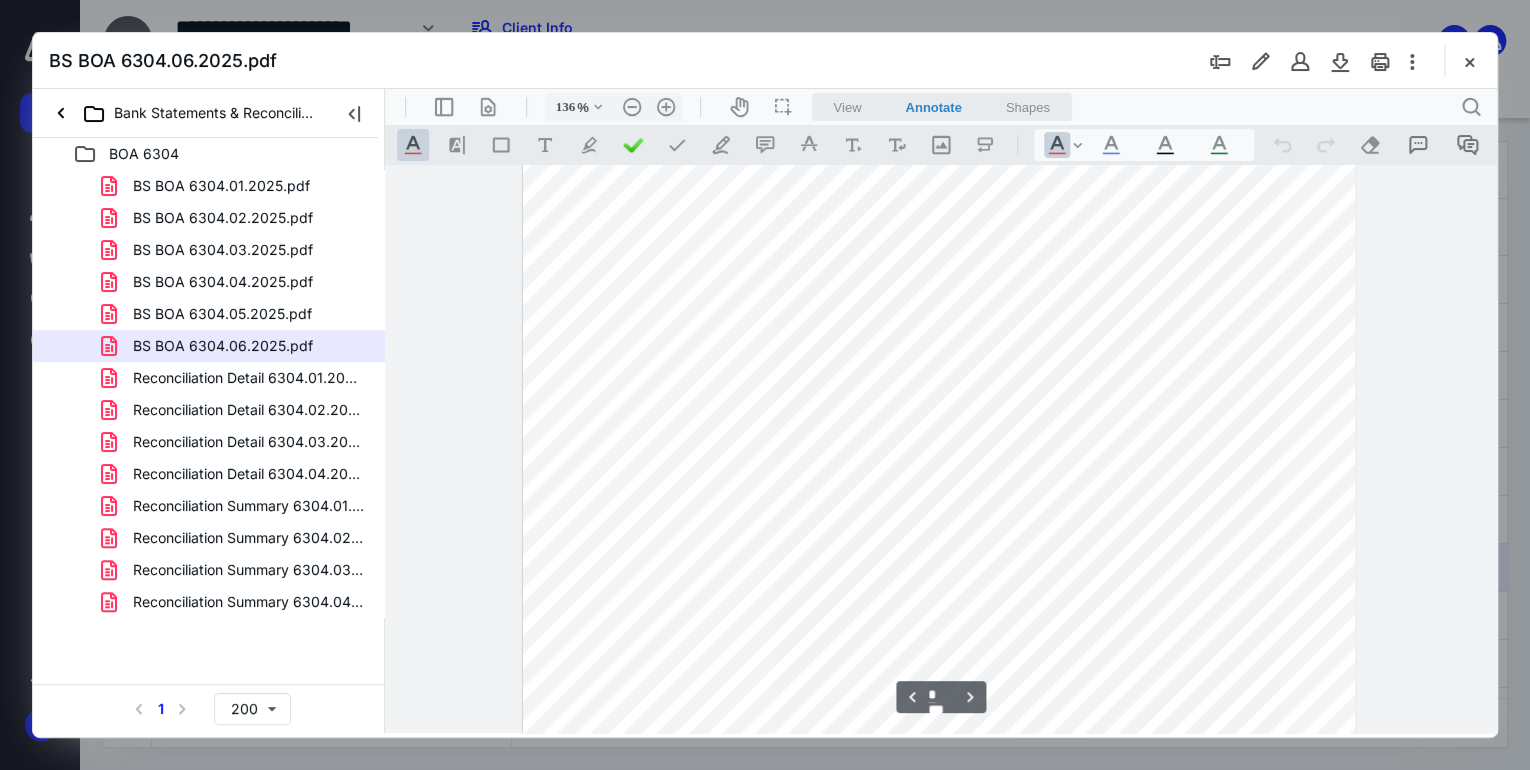 scroll, scrollTop: 4855, scrollLeft: 0, axis: vertical 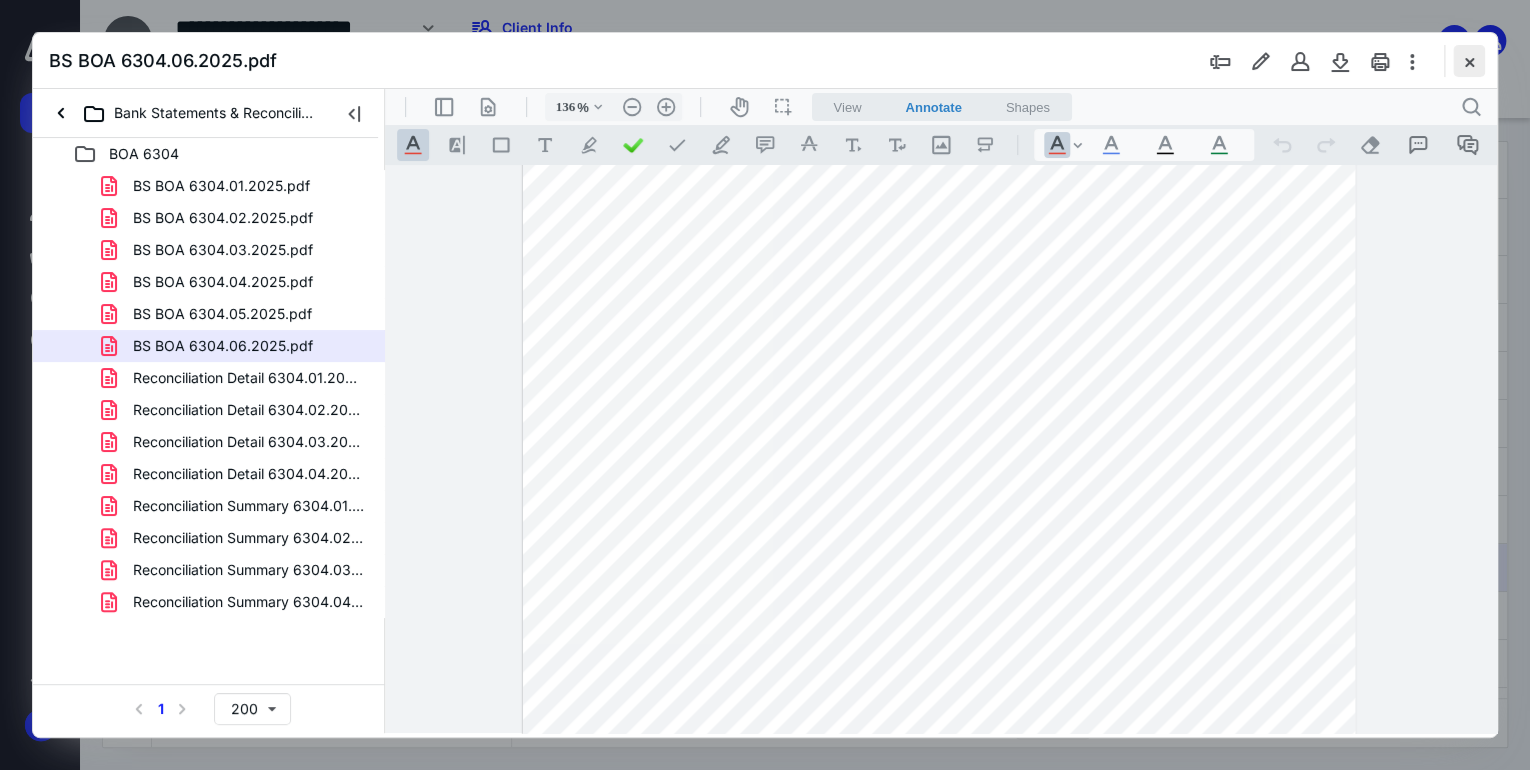 click at bounding box center (1469, 61) 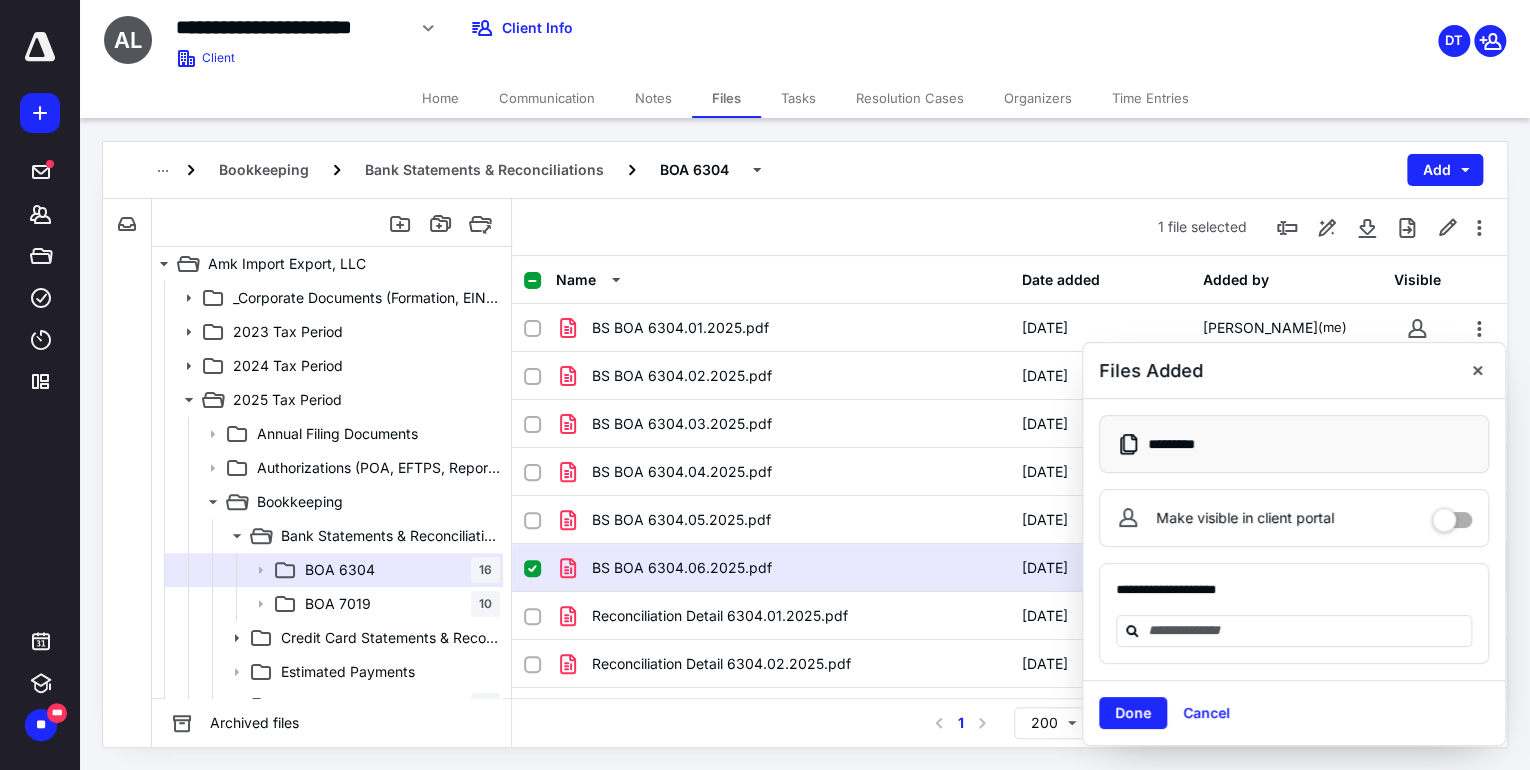 drag, startPoint x: 1136, startPoint y: 712, endPoint x: 1116, endPoint y: 702, distance: 22.36068 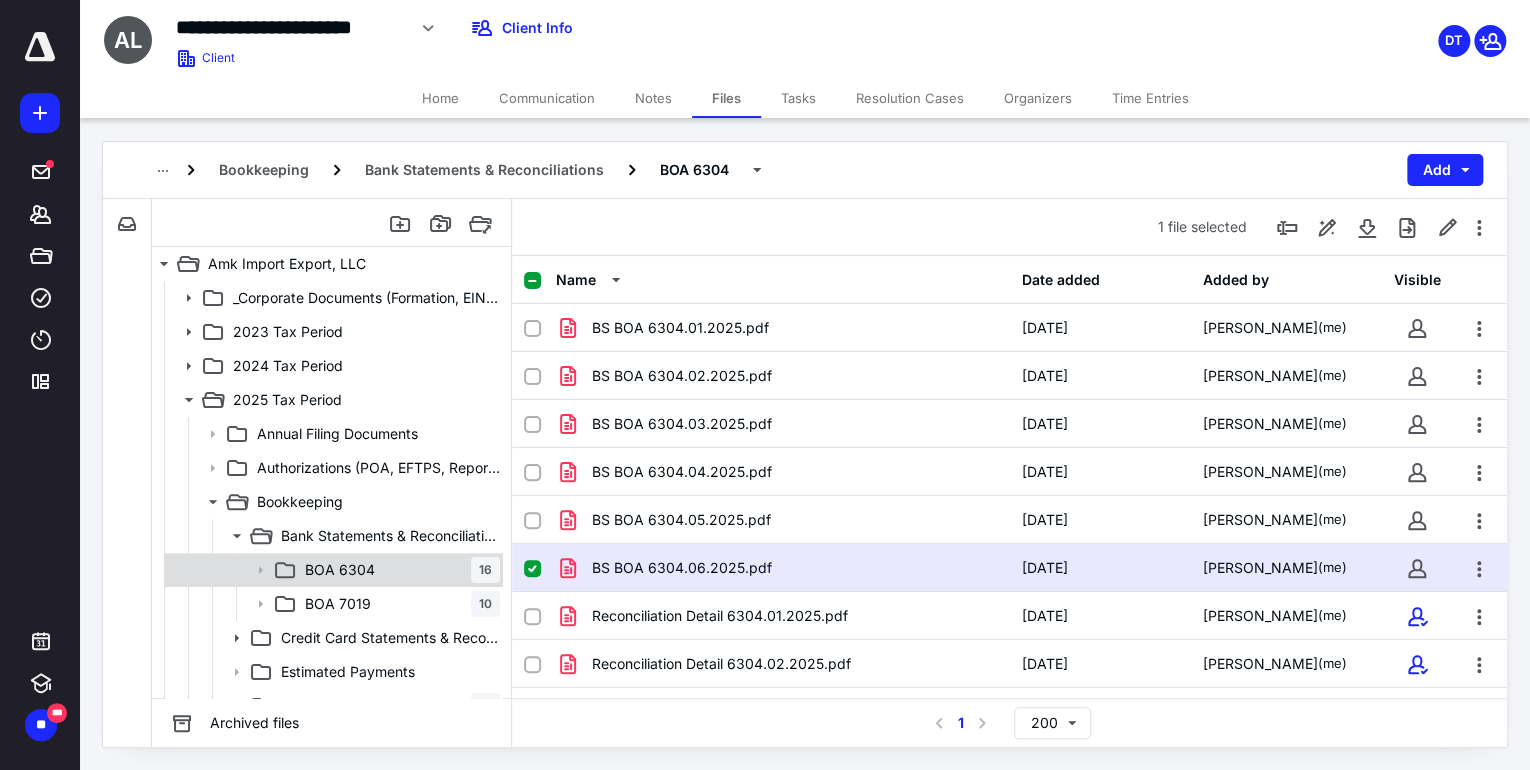 scroll, scrollTop: 80, scrollLeft: 0, axis: vertical 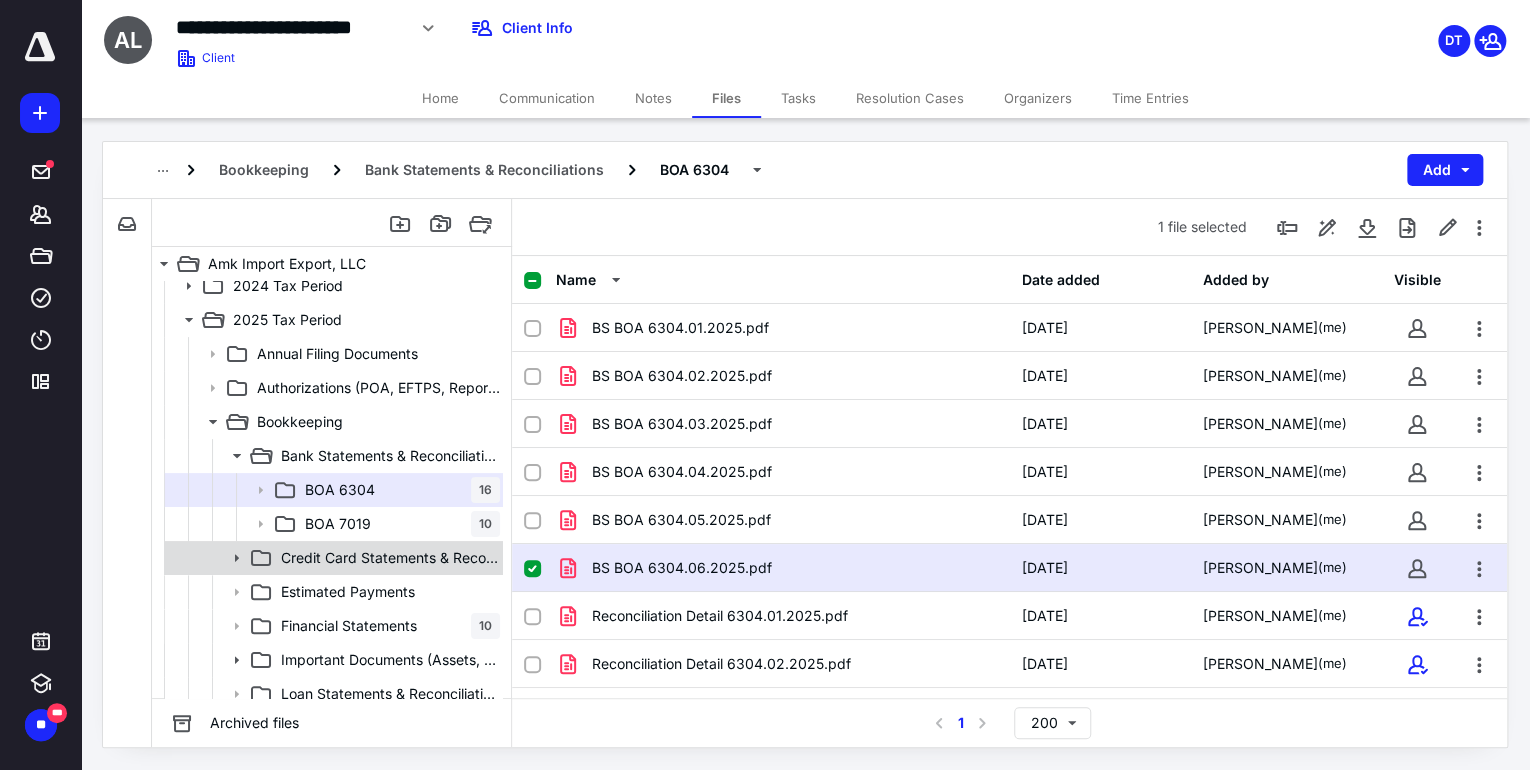 click on "Credit Card Statements & Reconciliations" at bounding box center [390, 558] 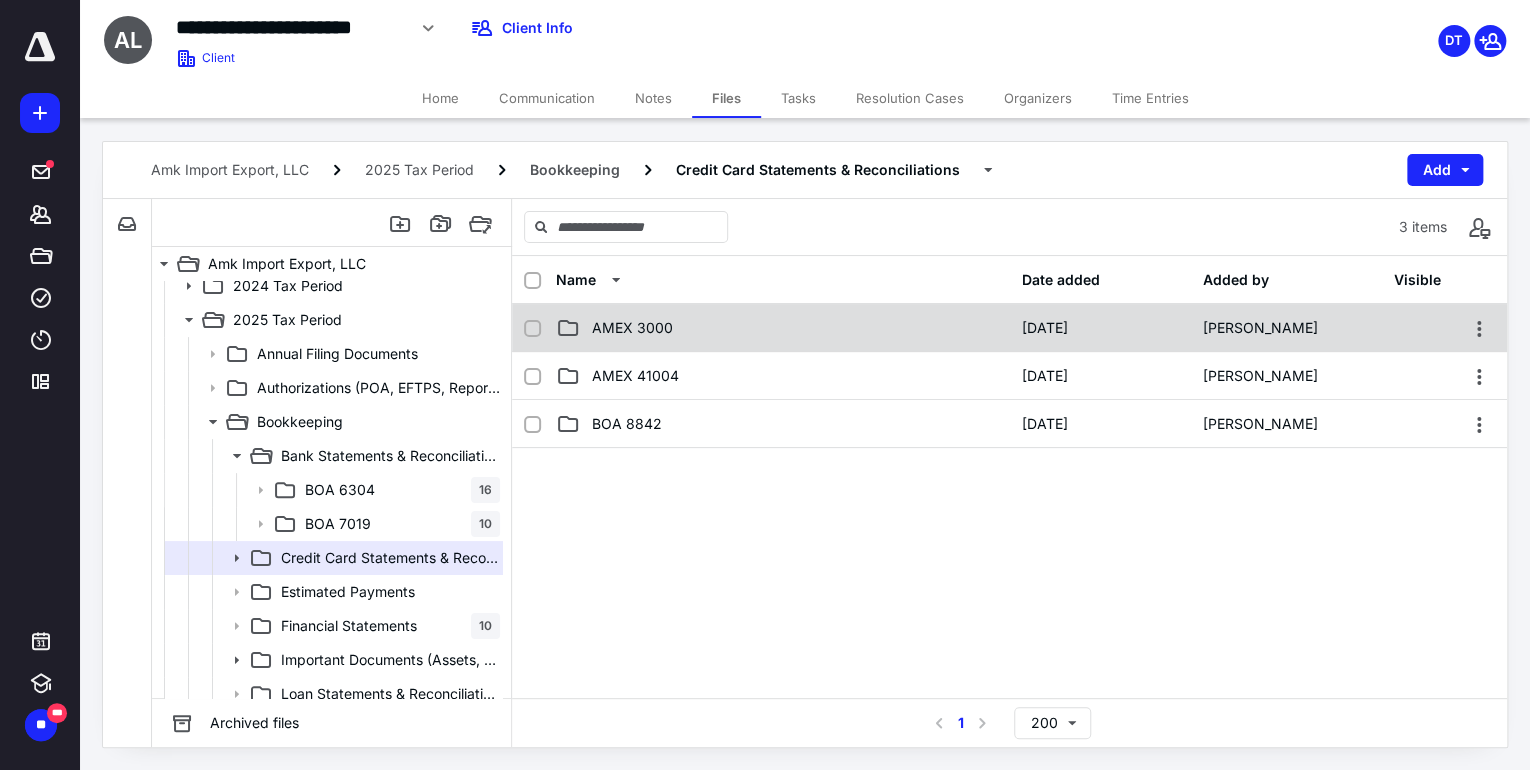 click on "AMEX 3000" at bounding box center (632, 328) 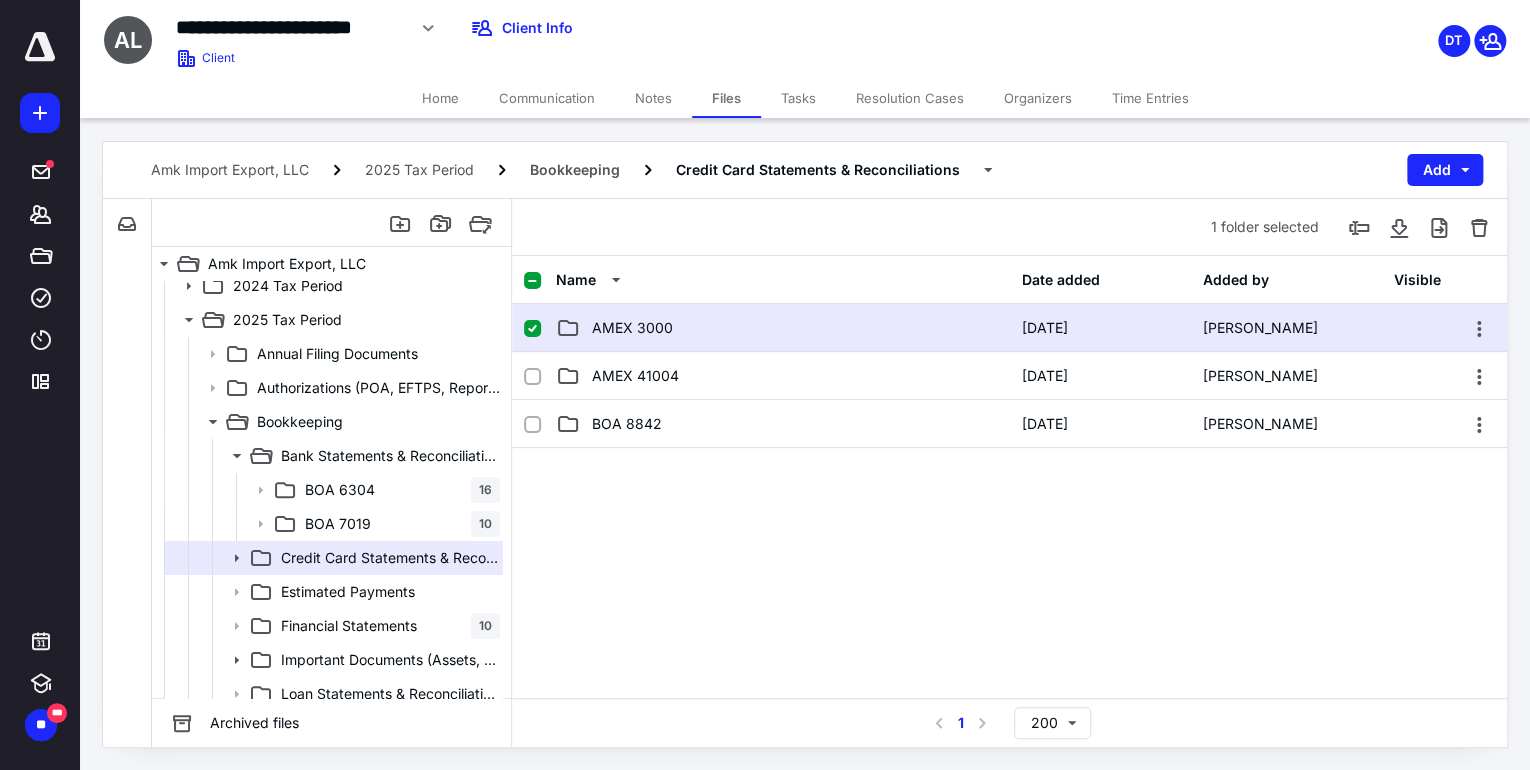 click on "AMEX 3000" at bounding box center (632, 328) 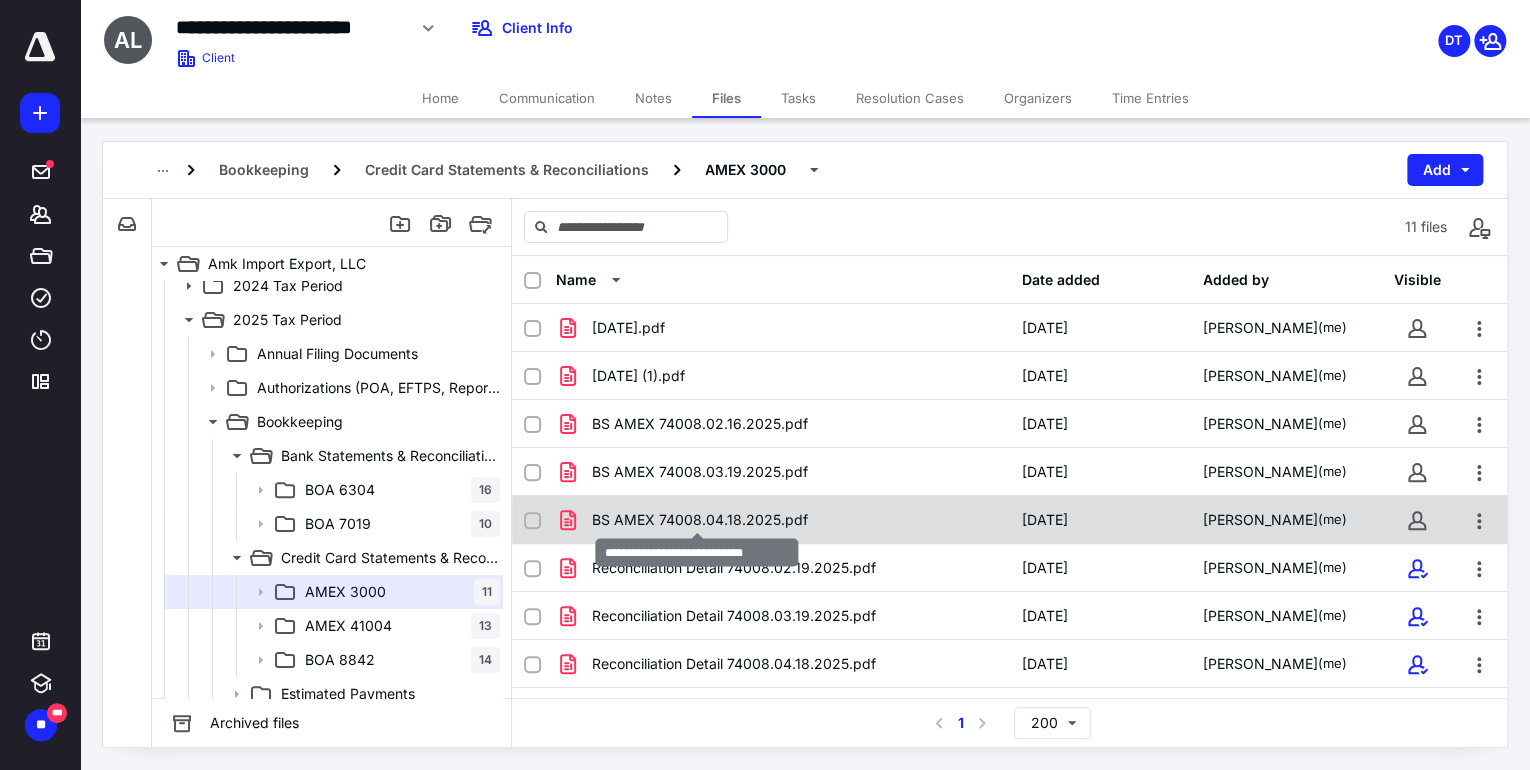 checkbox on "true" 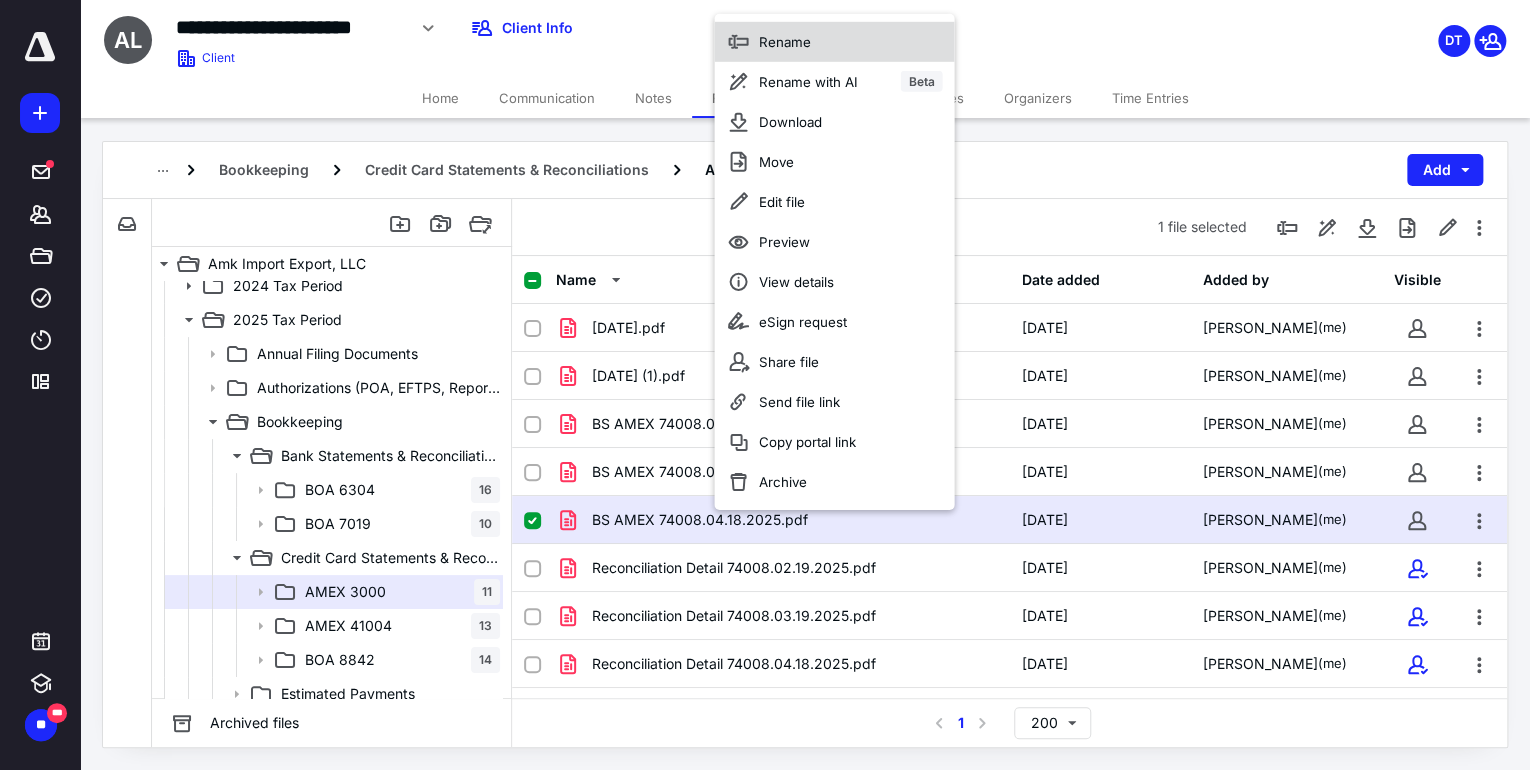 click on "Rename" at bounding box center (834, 41) 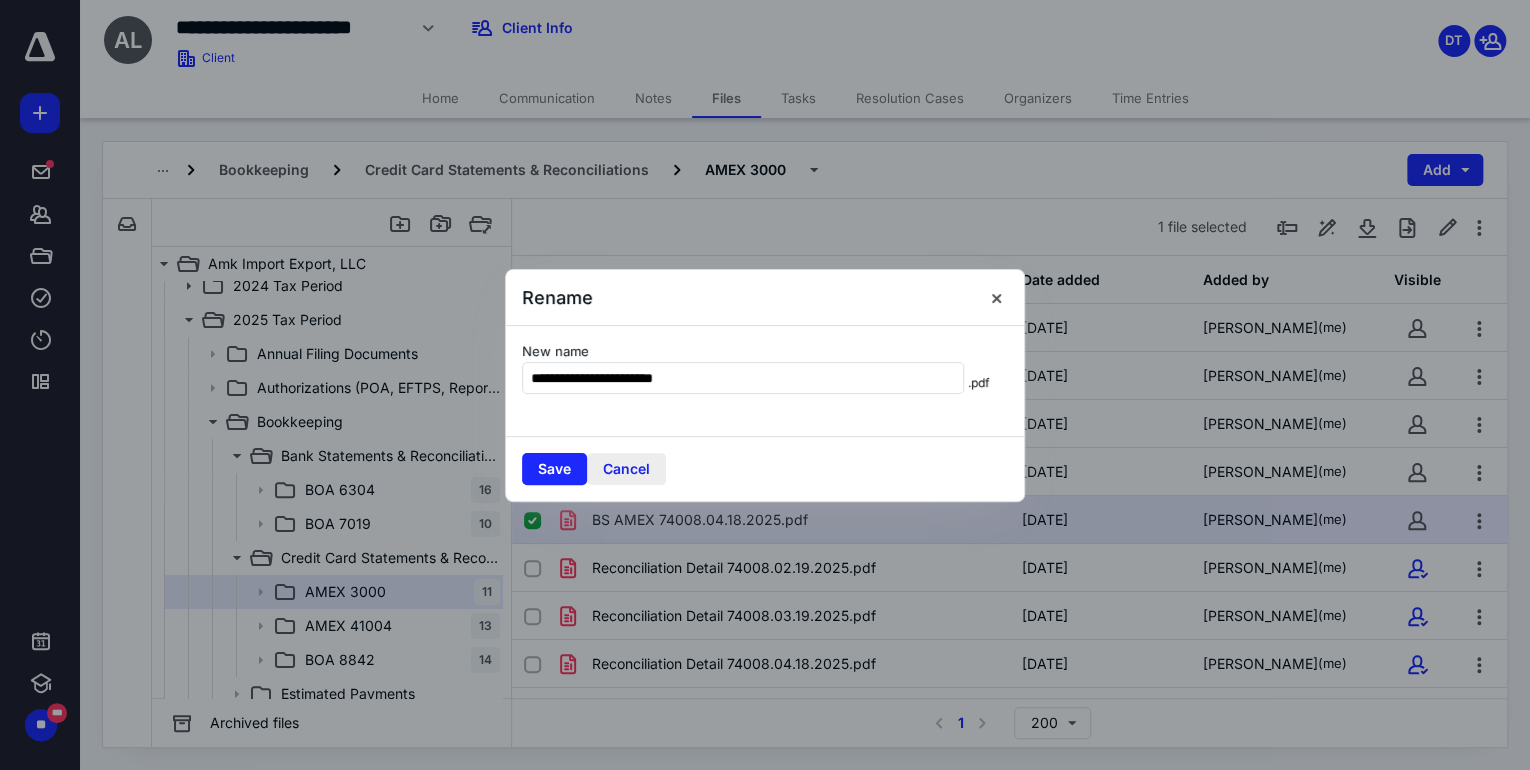 click on "Cancel" at bounding box center (626, 469) 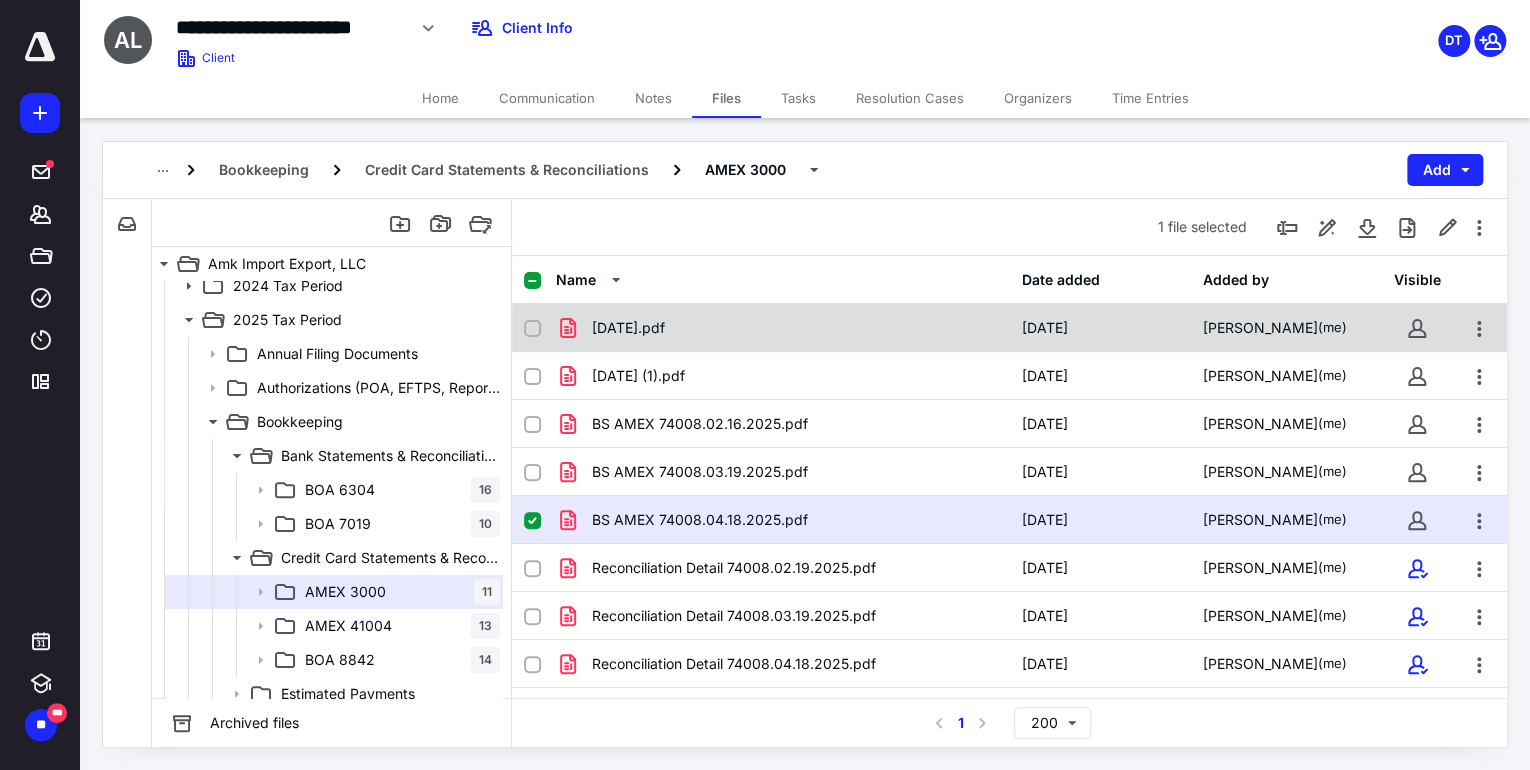 checkbox on "true" 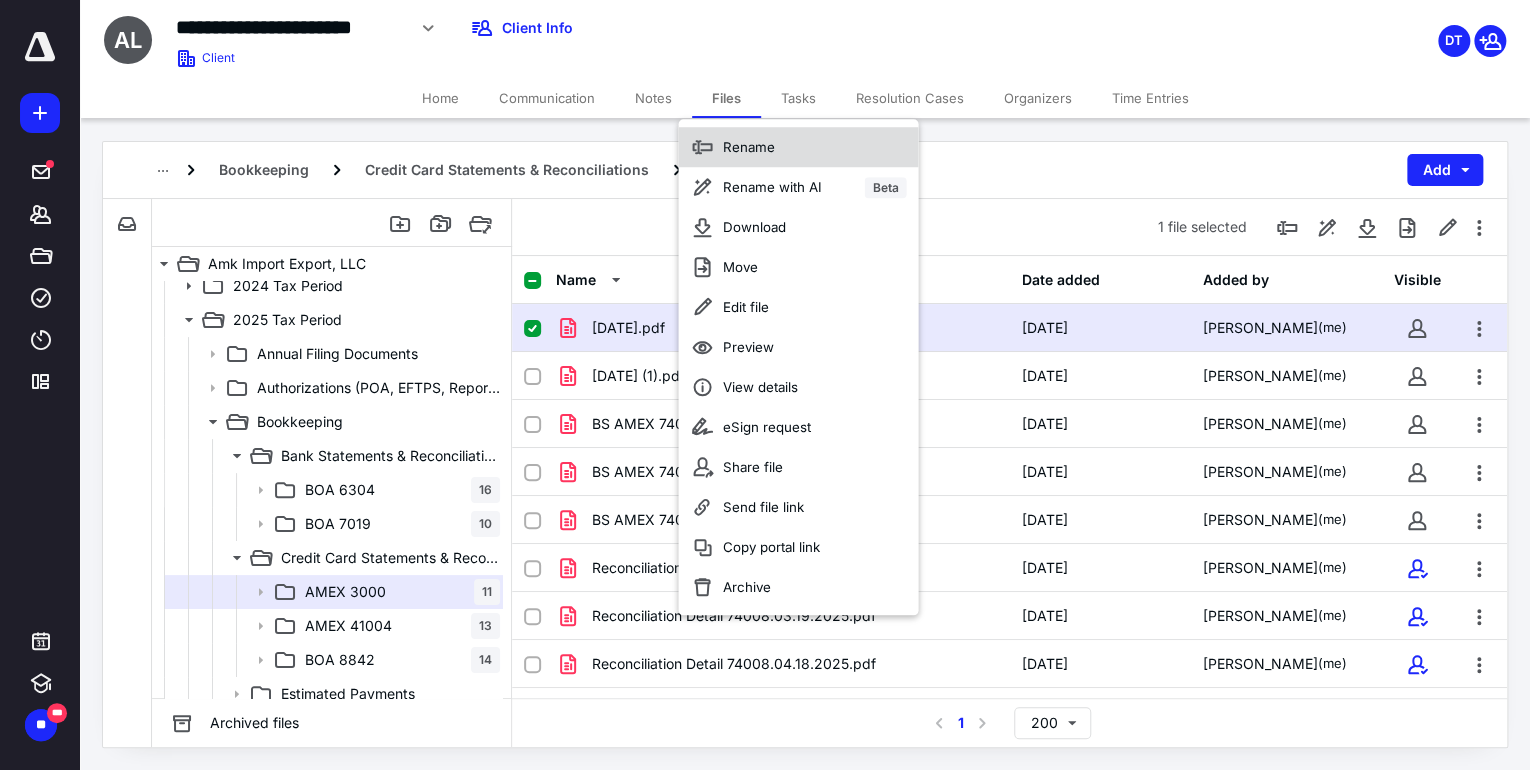 click on "Rename" at bounding box center (748, 147) 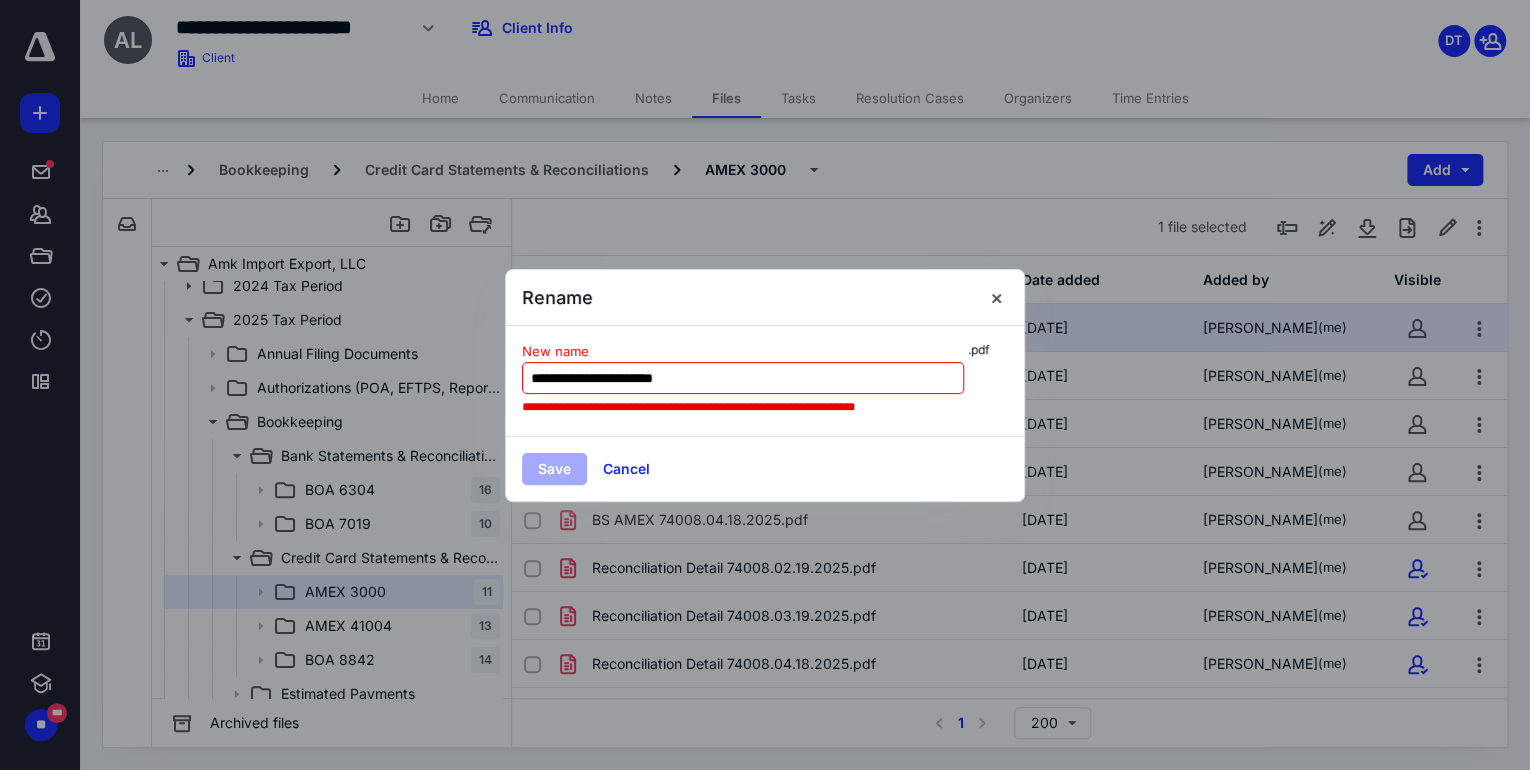 click on "**********" at bounding box center (743, 378) 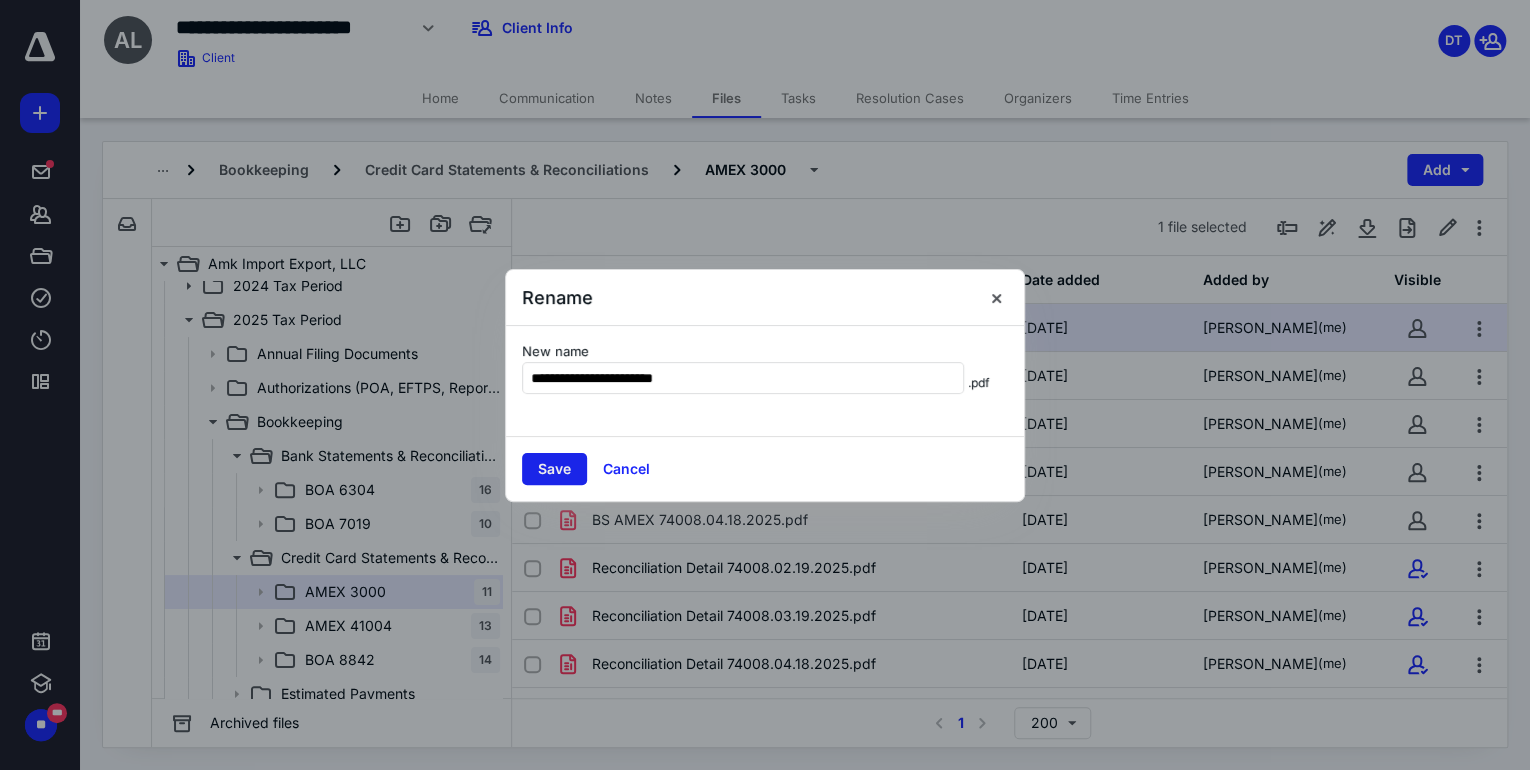 type on "**********" 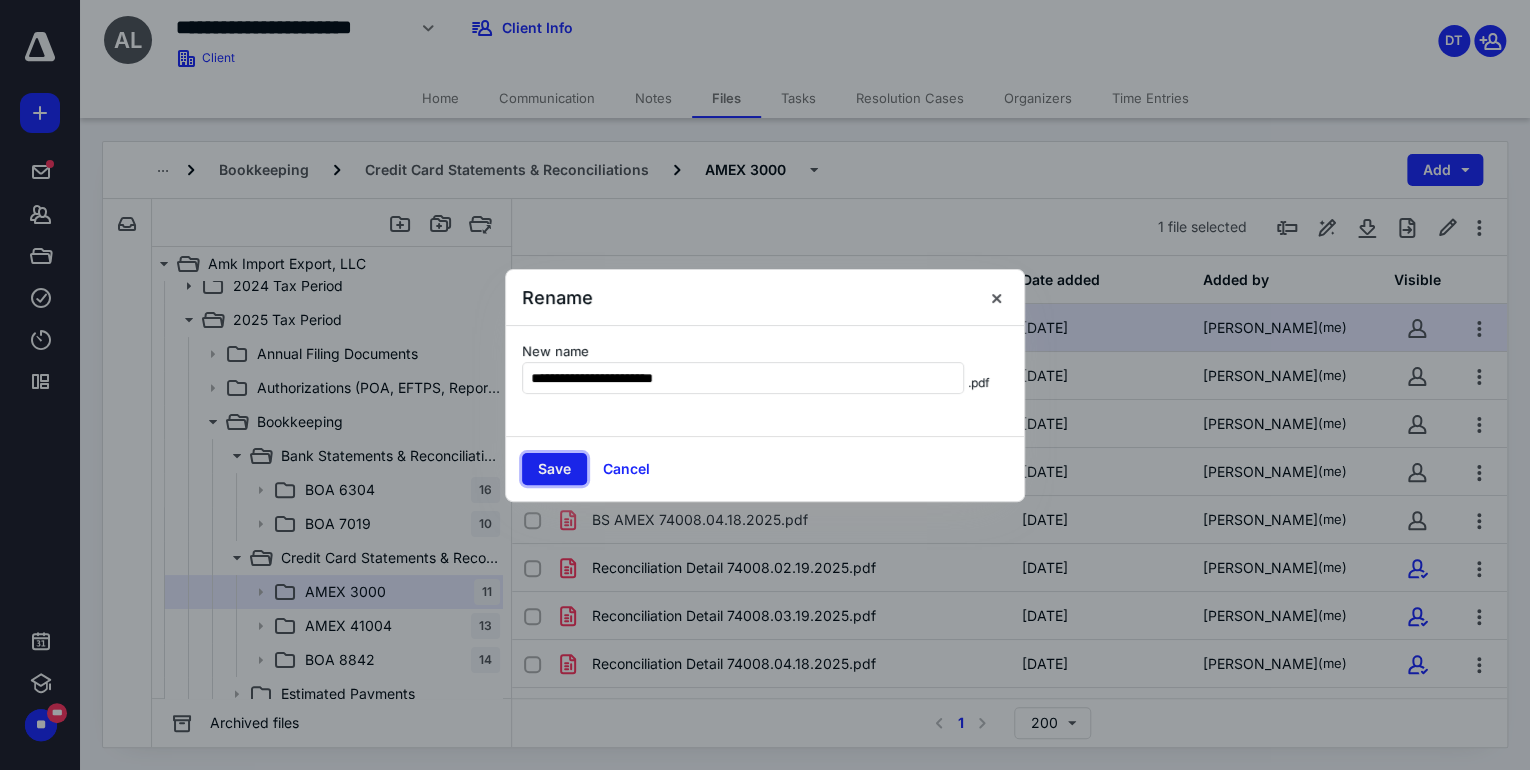 click on "Save" at bounding box center [554, 469] 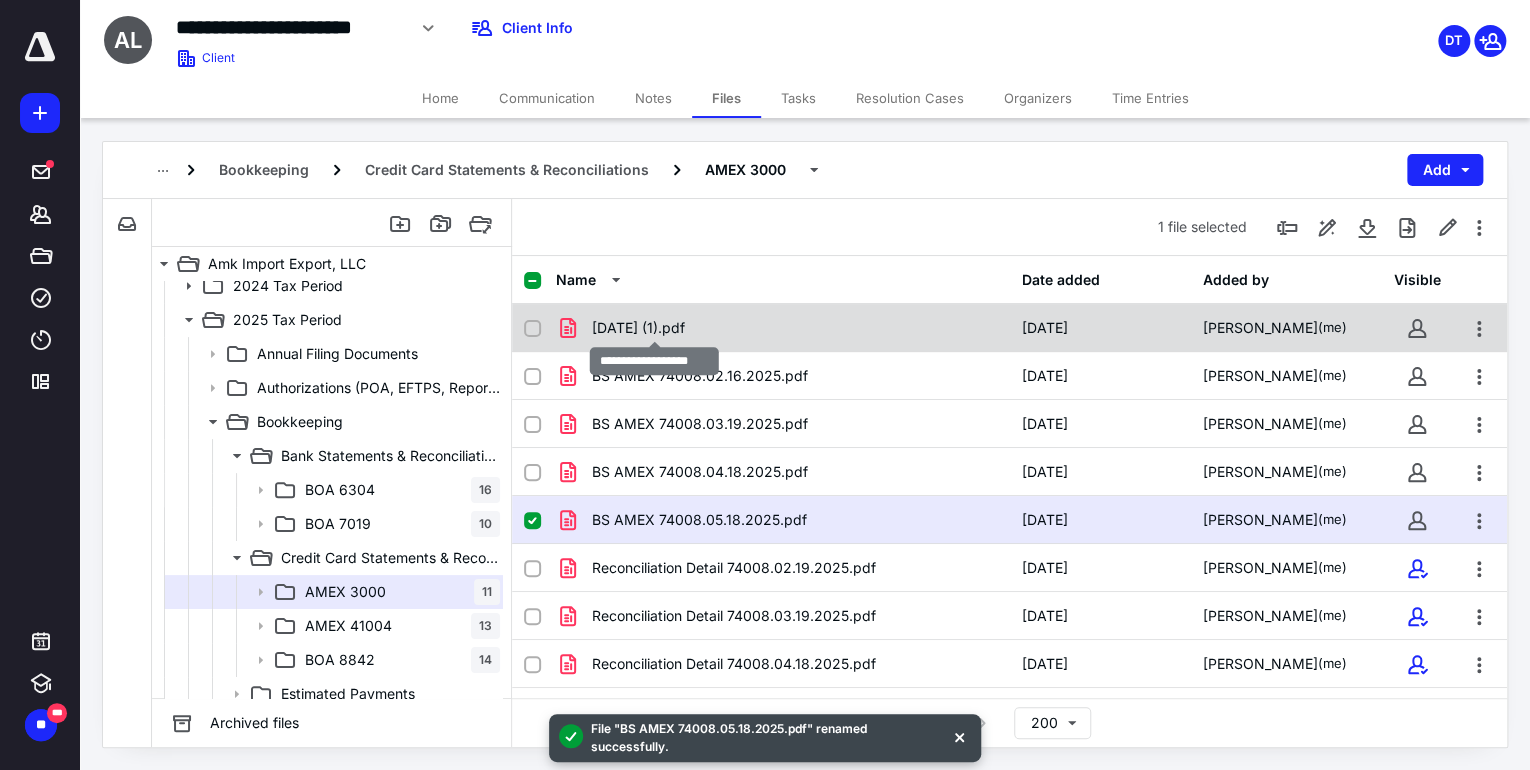 checkbox on "true" 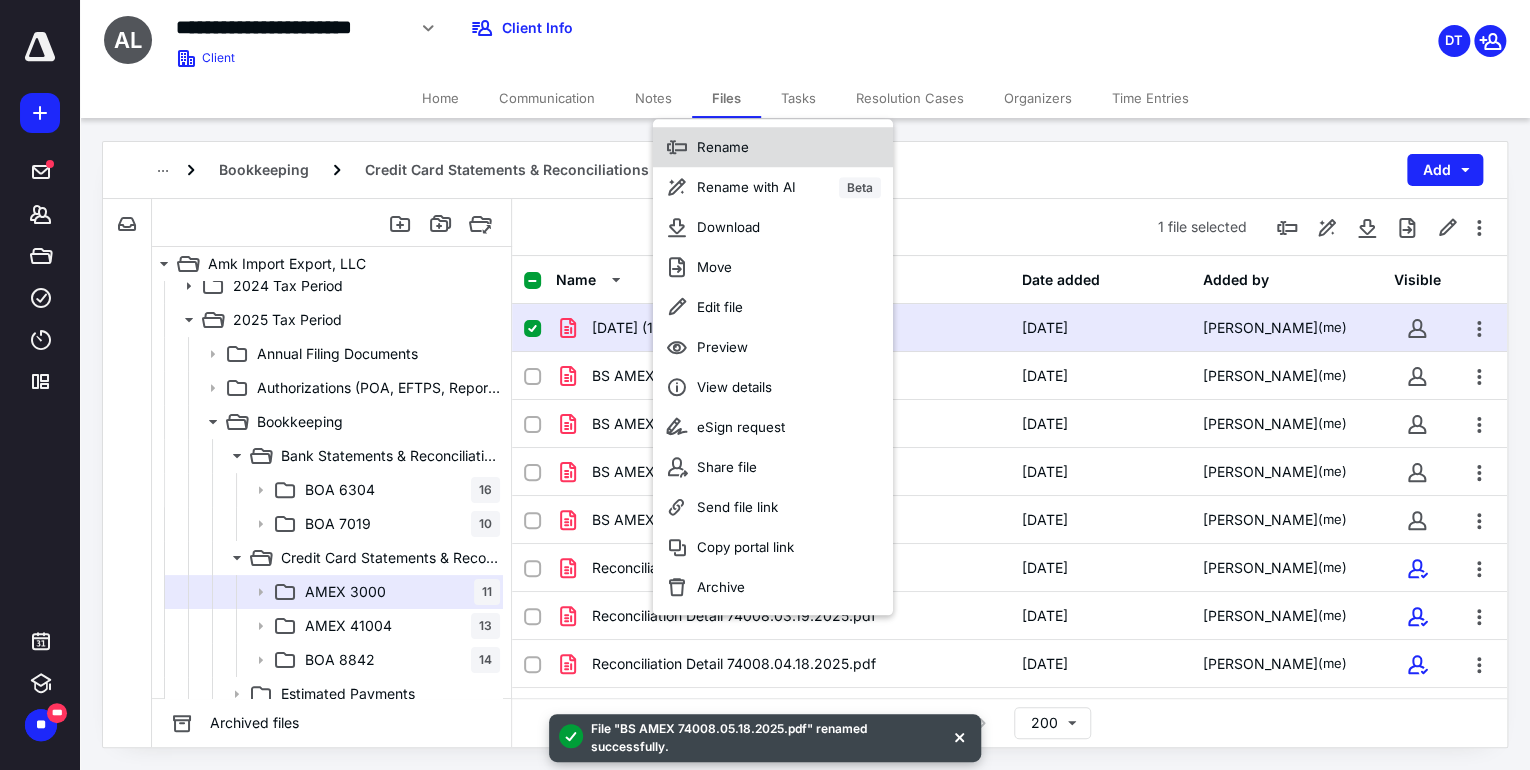 click on "Rename" at bounding box center [773, 147] 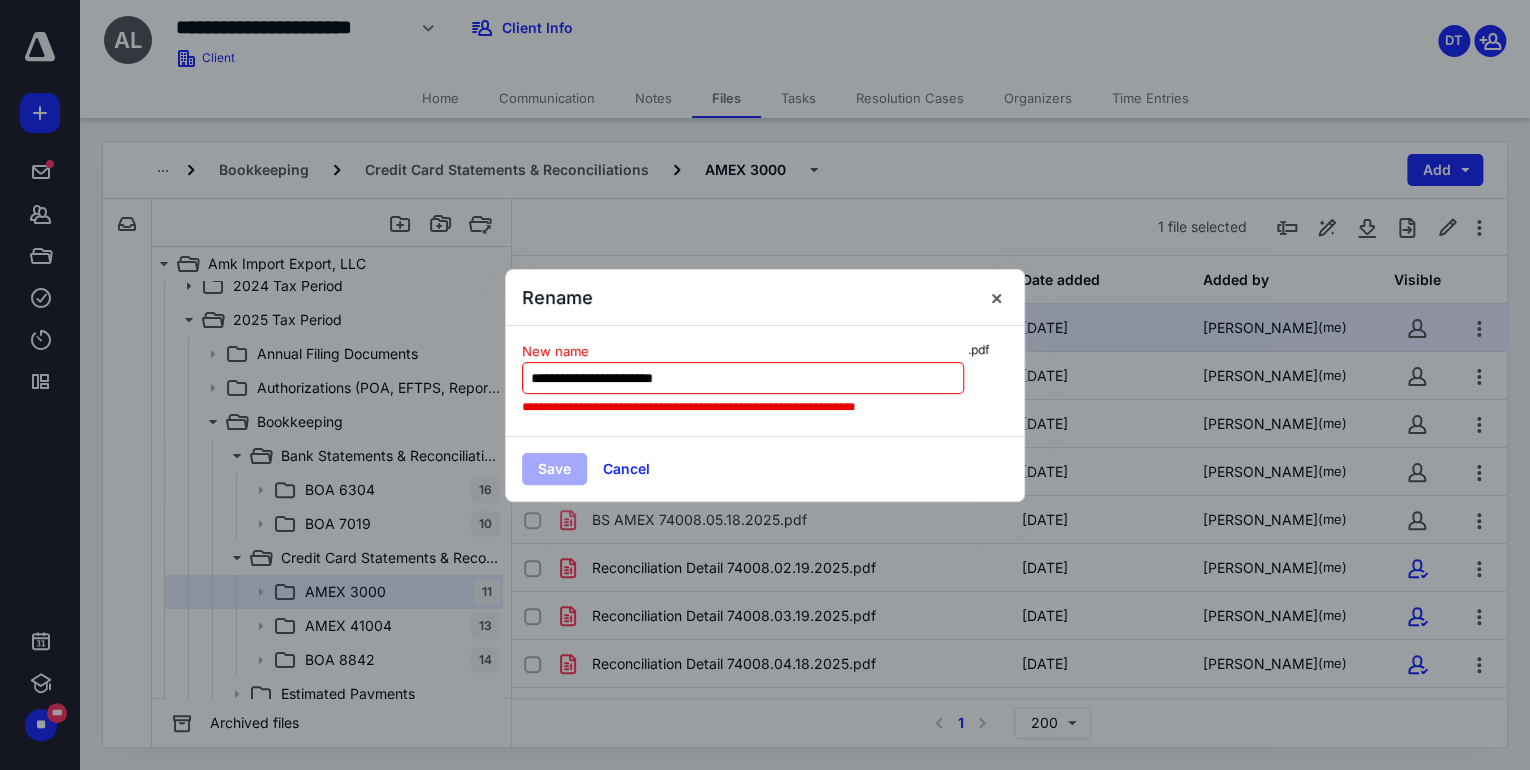 click on "**********" at bounding box center (743, 378) 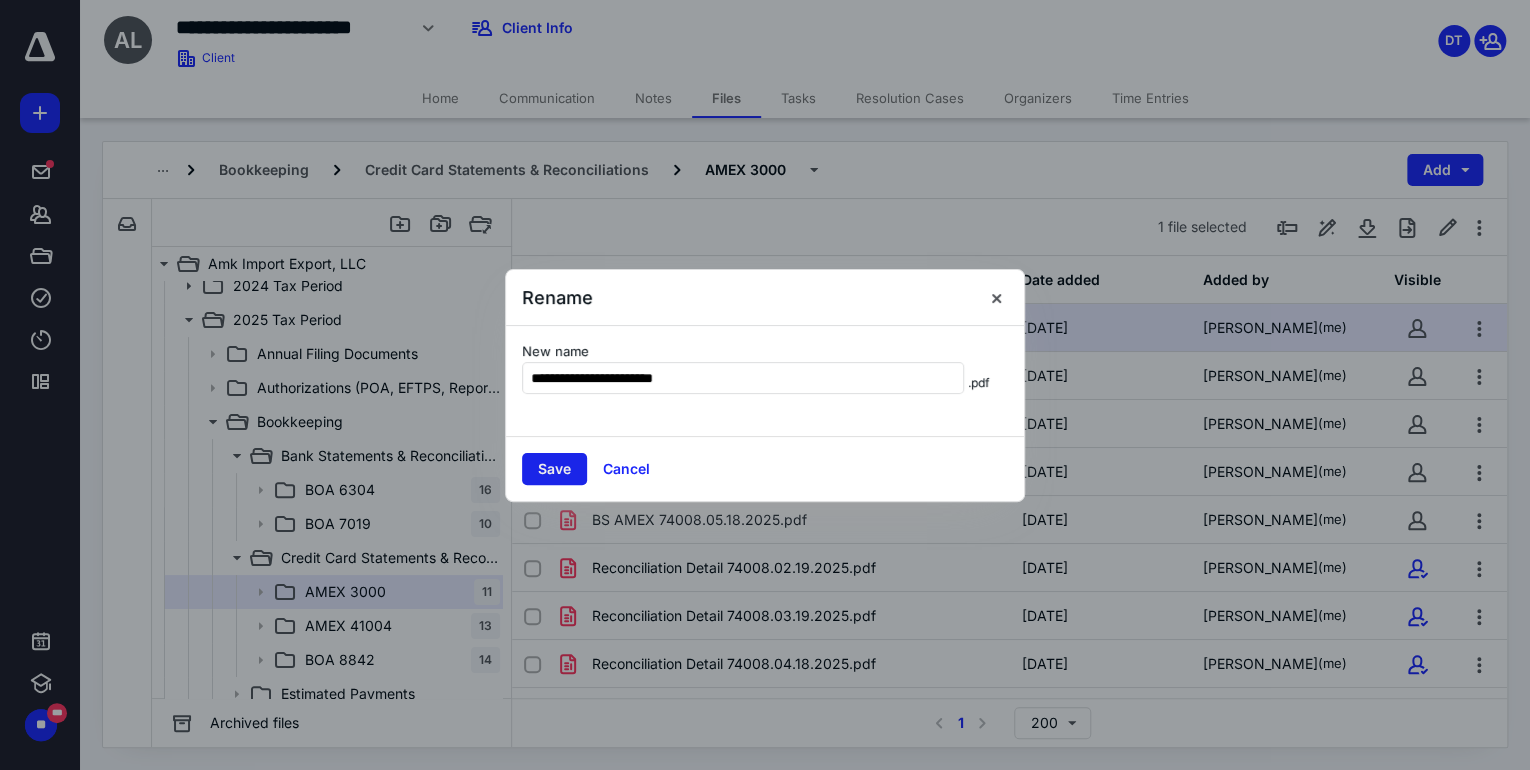 type on "**********" 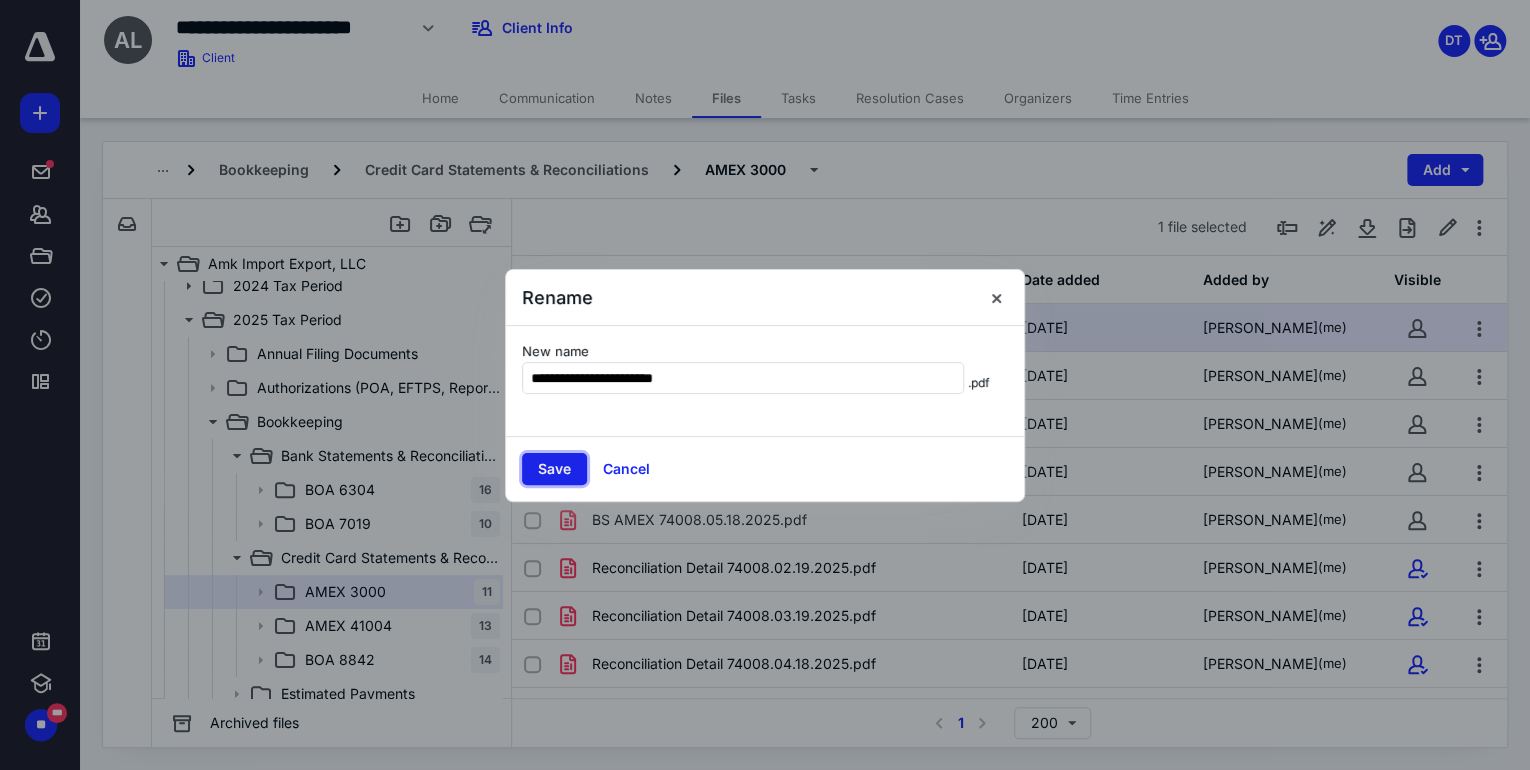 click on "Save" at bounding box center [554, 469] 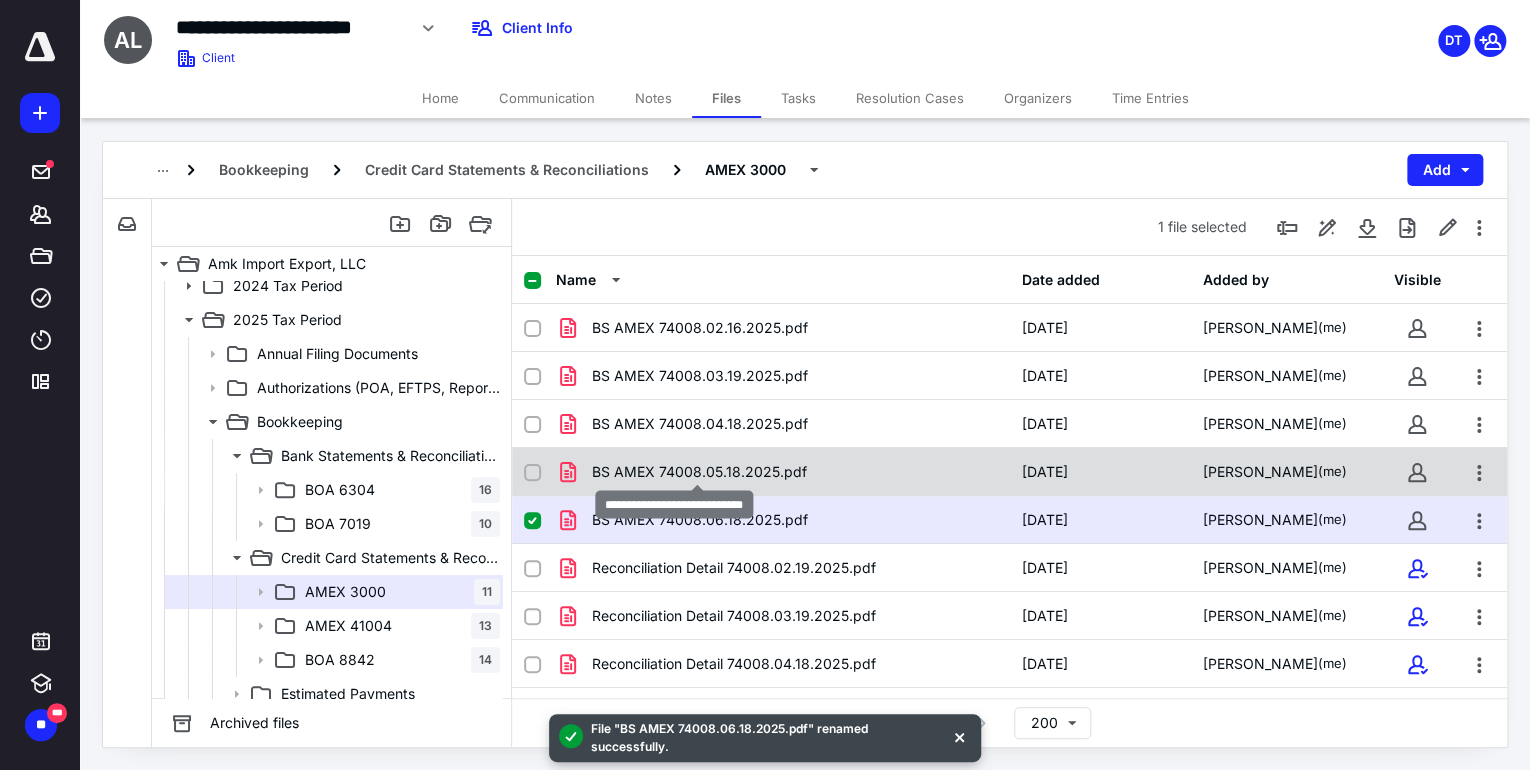 click on "BS AMEX 74008.05.18.2025.pdf" at bounding box center [699, 472] 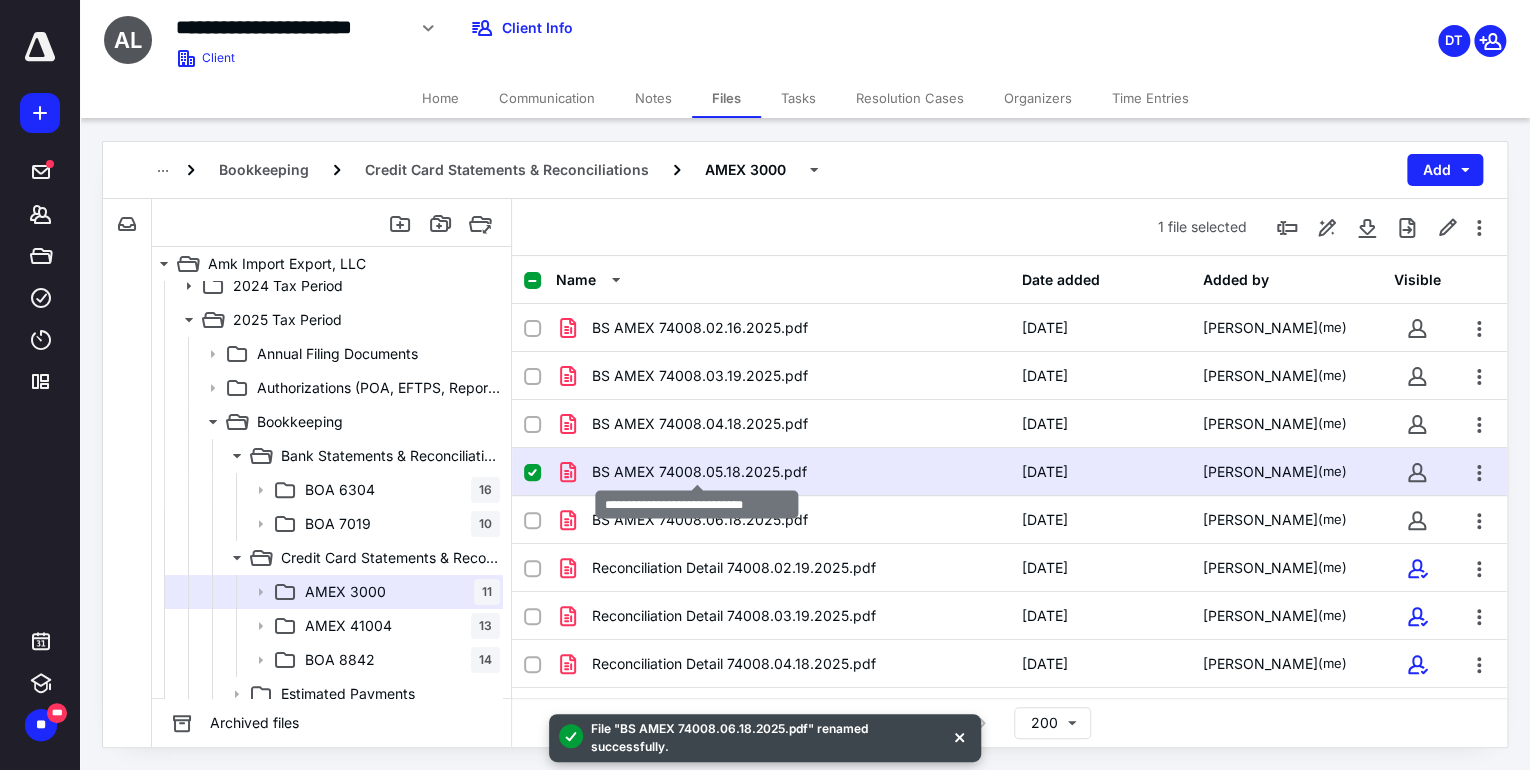 click on "BS AMEX 74008.05.18.2025.pdf" at bounding box center [699, 472] 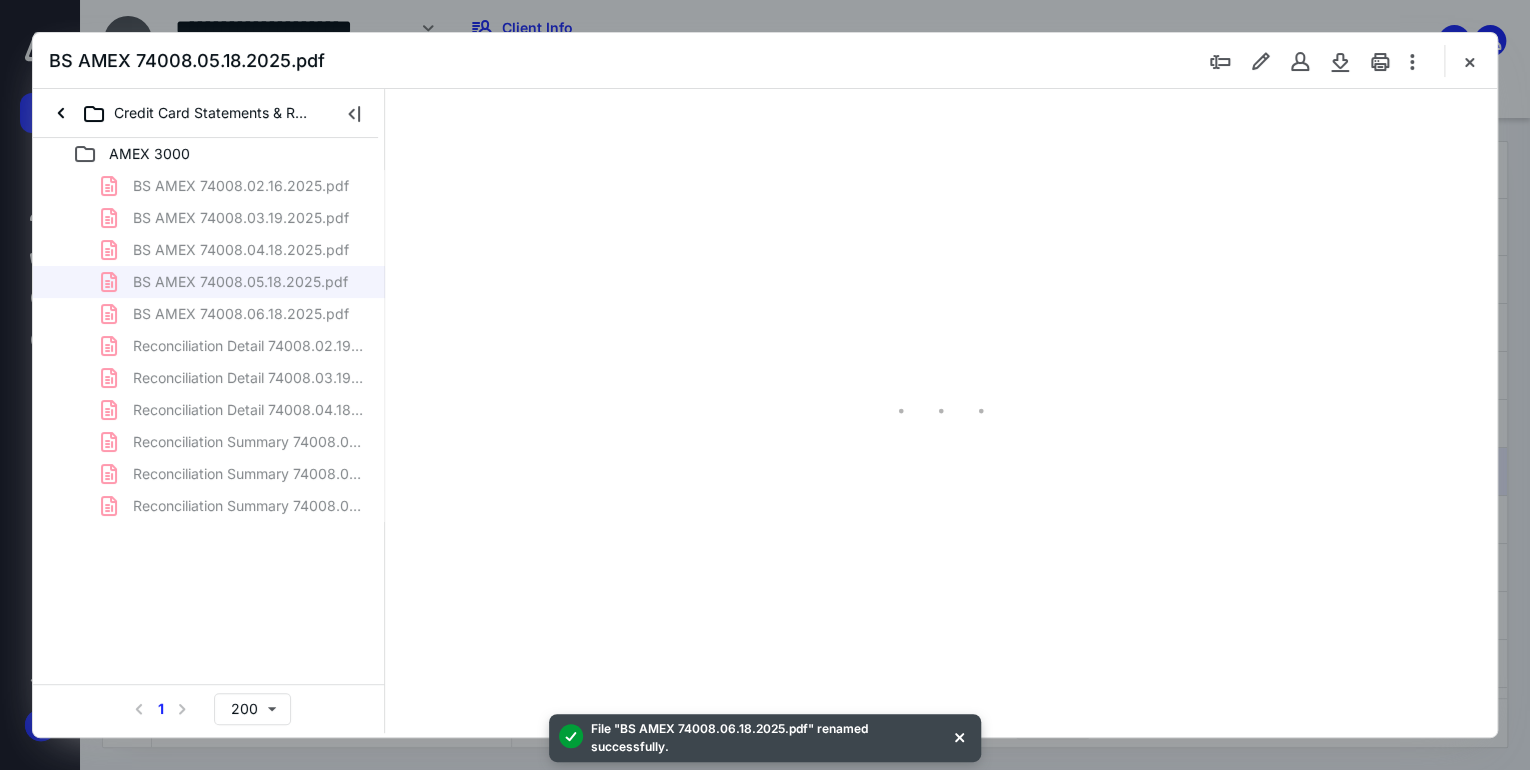 scroll, scrollTop: 0, scrollLeft: 0, axis: both 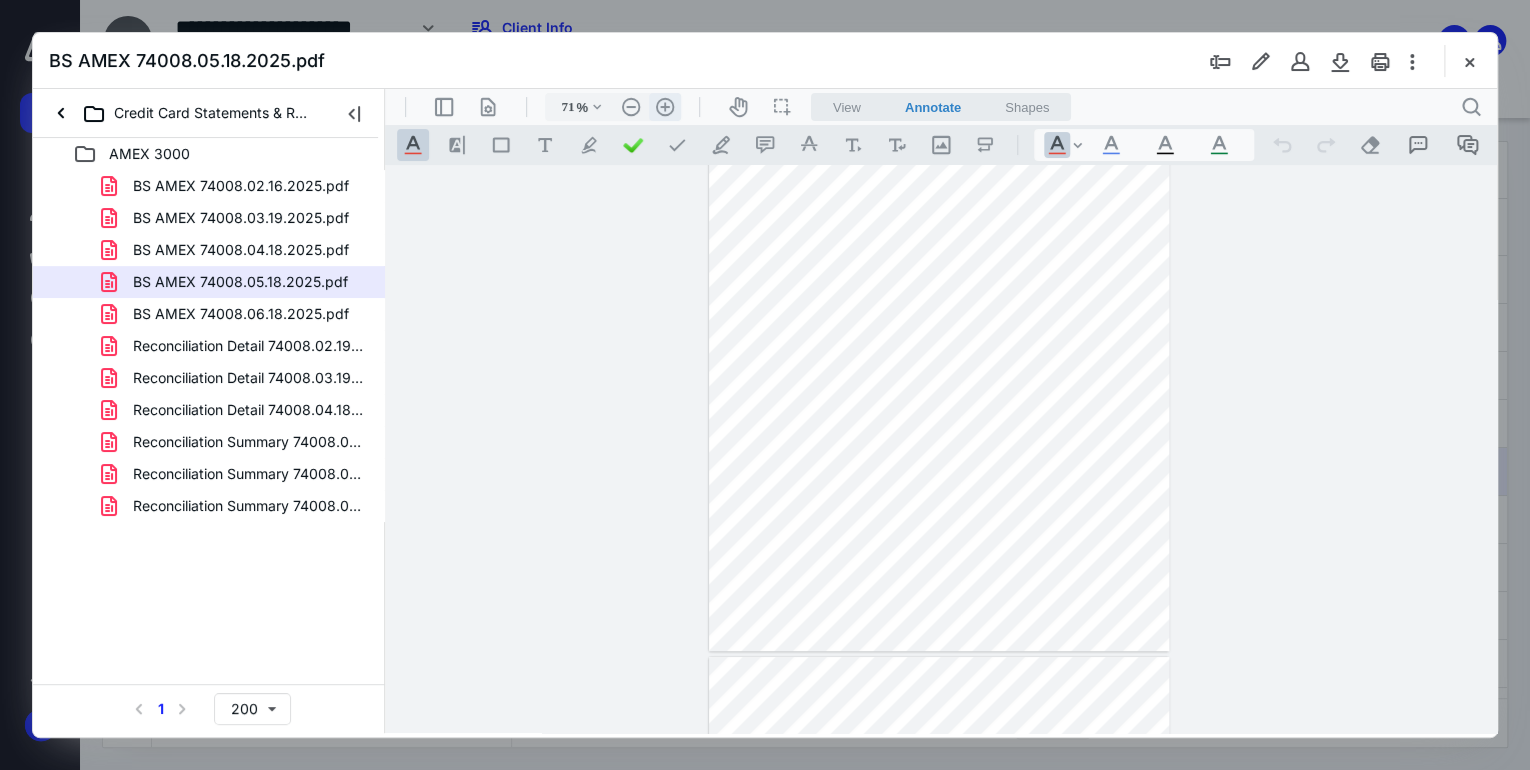 click on ".cls-1{fill:#abb0c4;} icon - header - zoom - in - line" at bounding box center (665, 107) 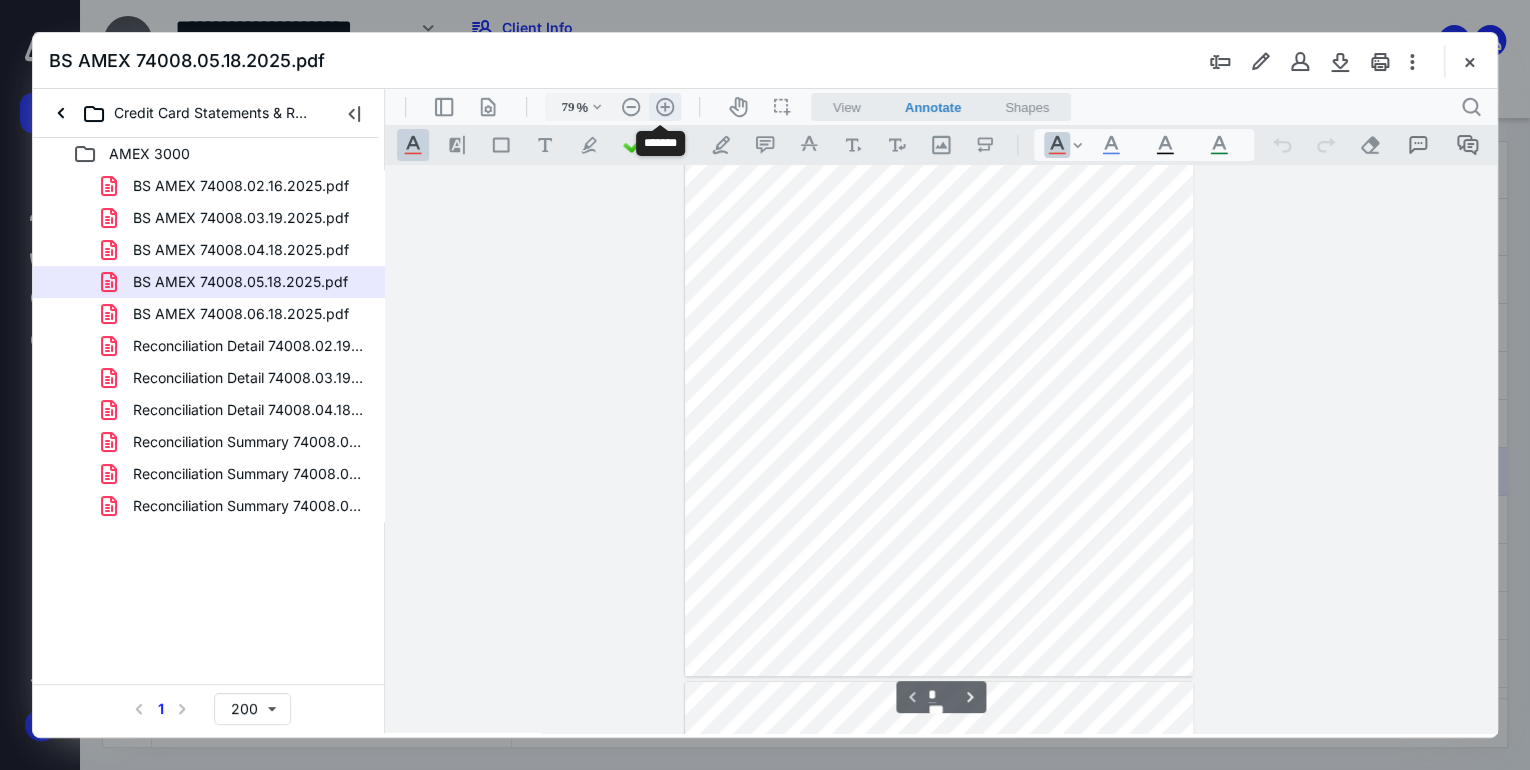 click on ".cls-1{fill:#abb0c4;} icon - header - zoom - in - line" at bounding box center (665, 107) 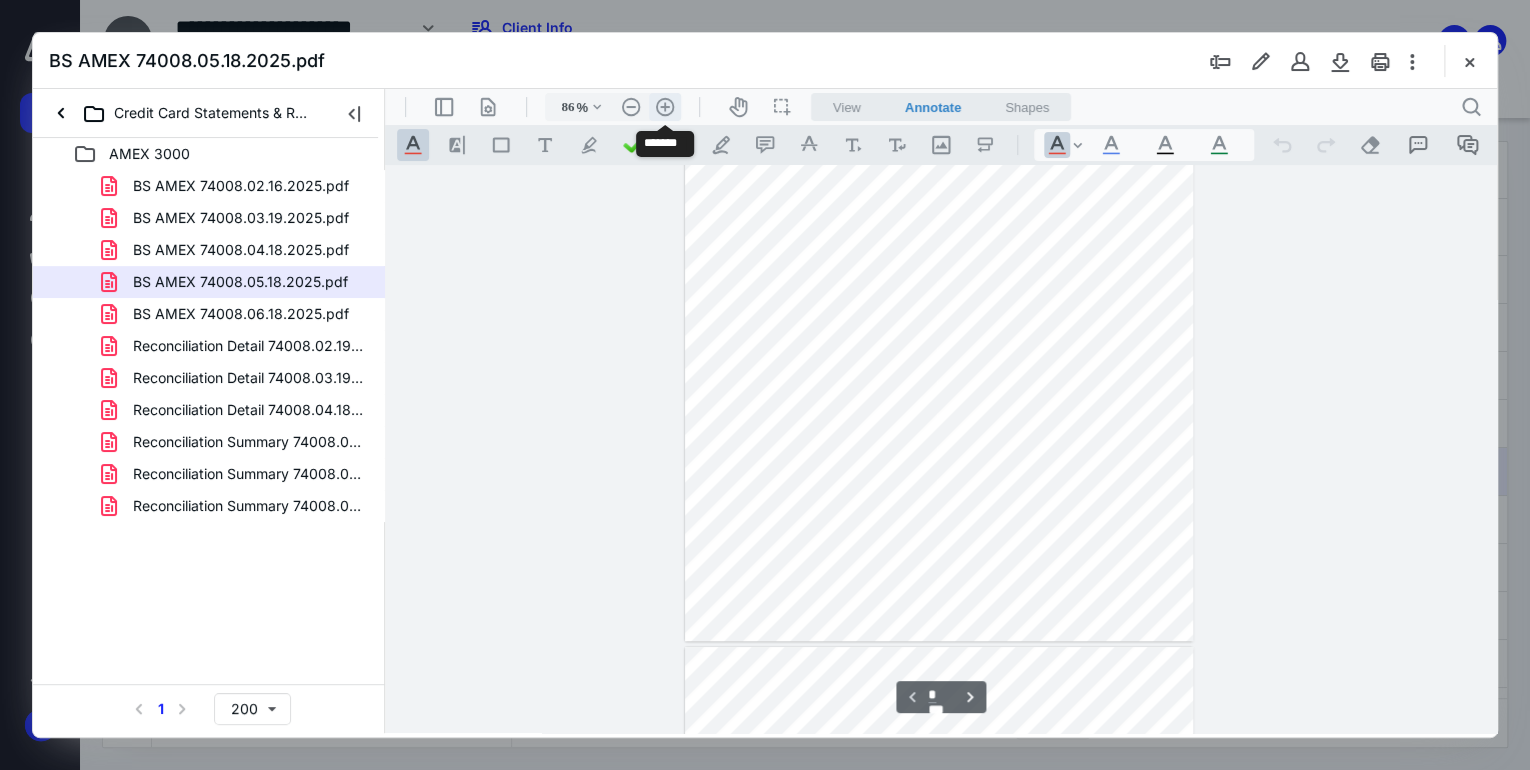 click on ".cls-1{fill:#abb0c4;} icon - header - zoom - in - line" at bounding box center (665, 107) 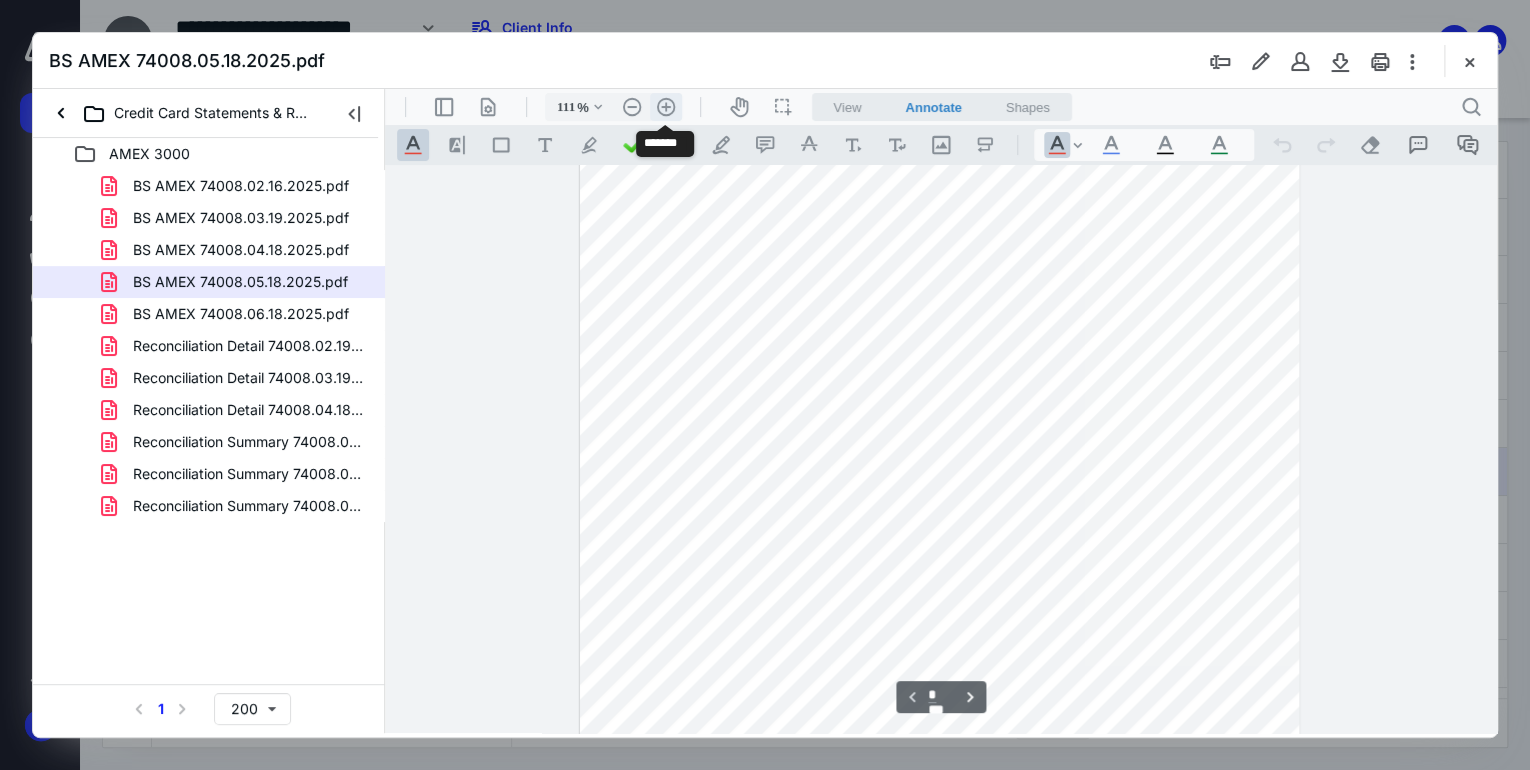 click on ".cls-1{fill:#abb0c4;} icon - header - zoom - in - line" at bounding box center [666, 107] 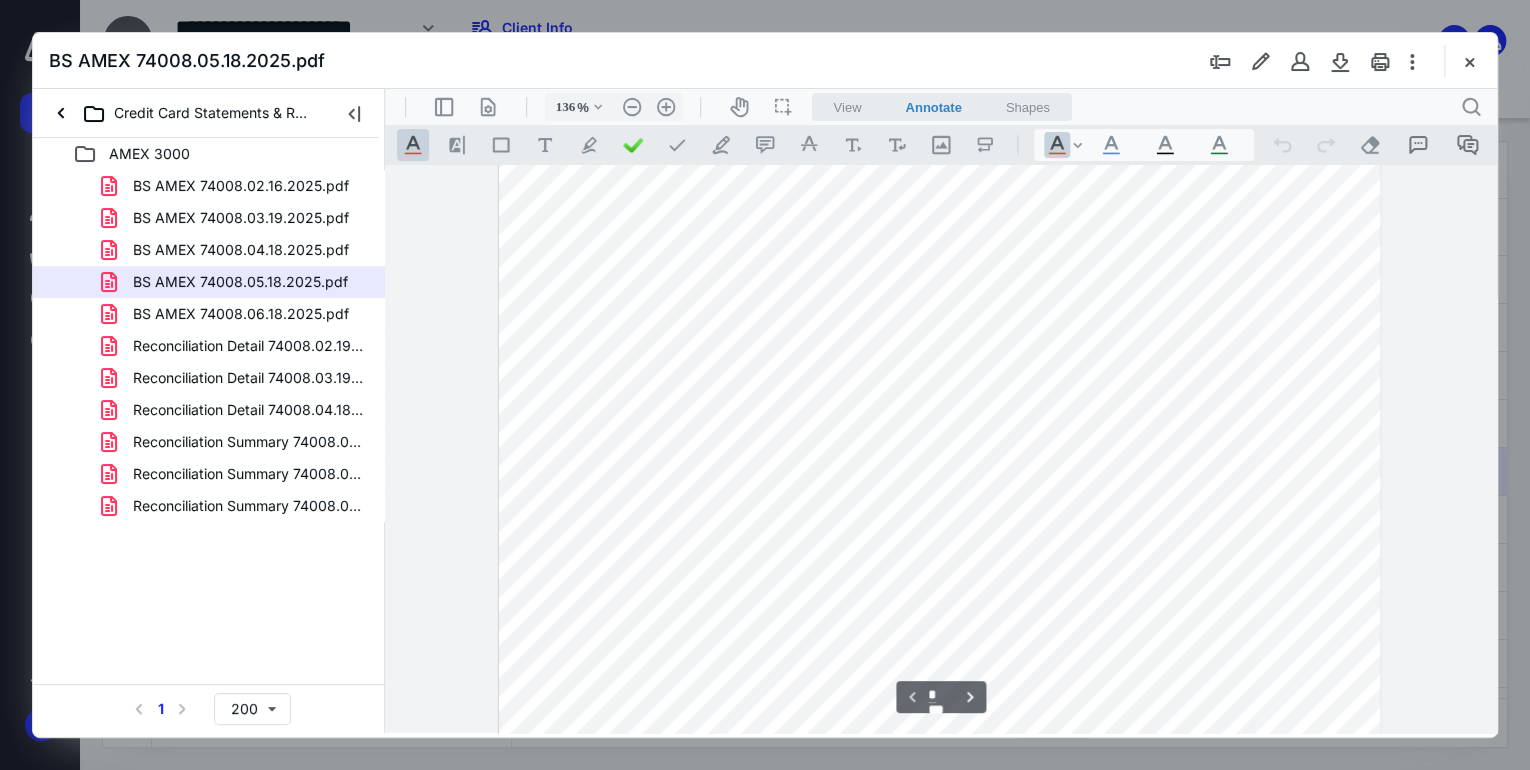scroll, scrollTop: 56, scrollLeft: 0, axis: vertical 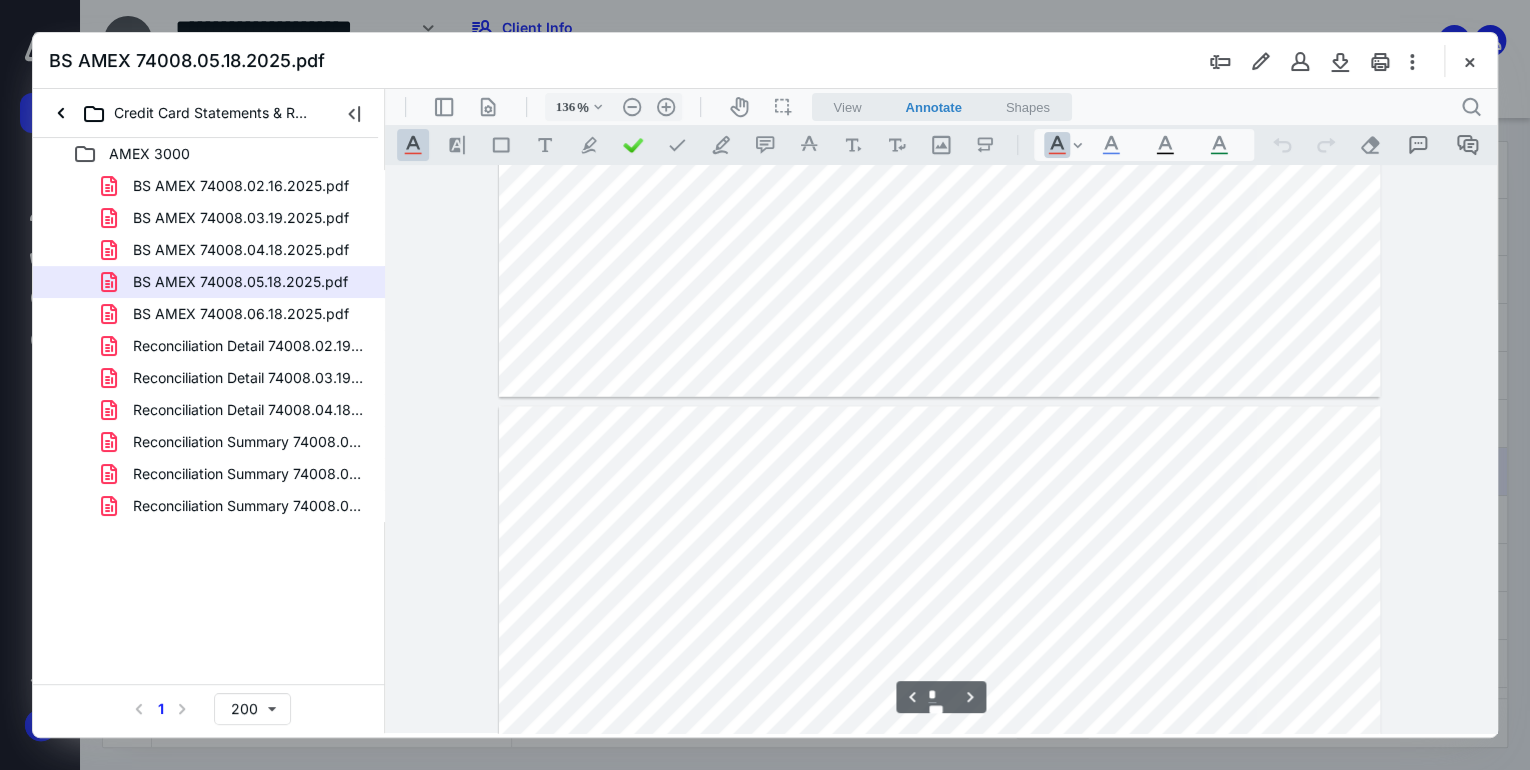 type on "*" 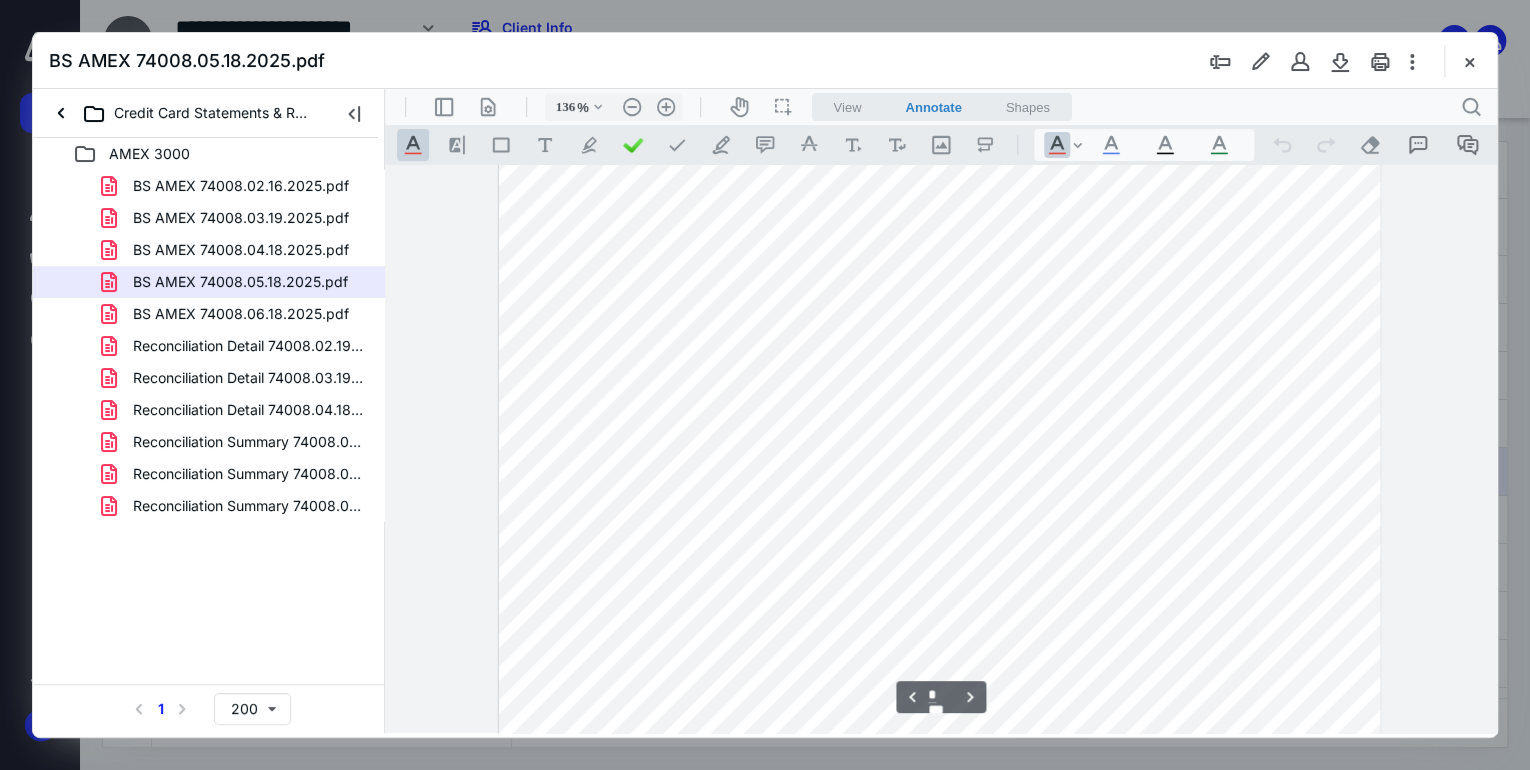 scroll, scrollTop: 2376, scrollLeft: 0, axis: vertical 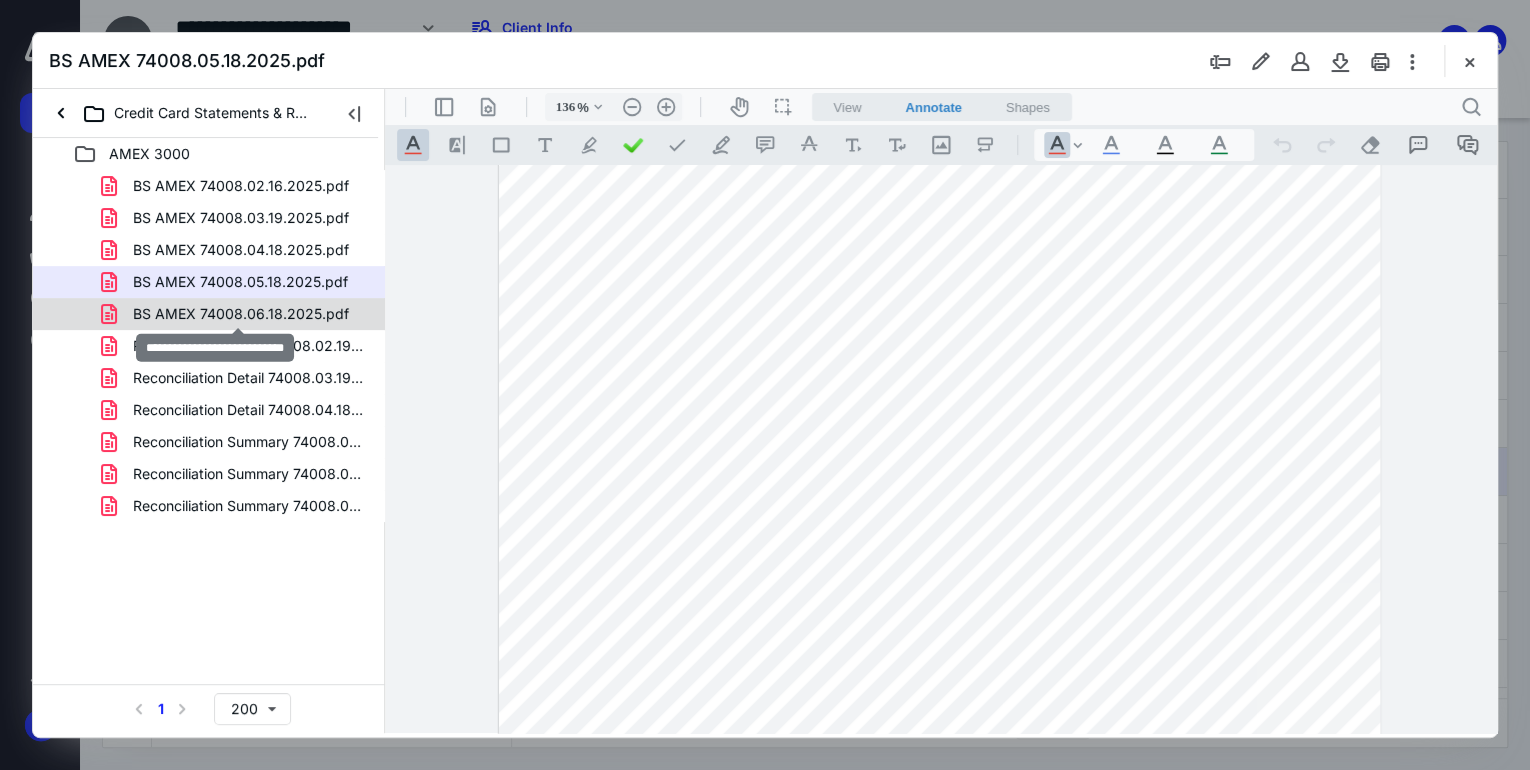 click on "BS AMEX 74008.06.18.2025.pdf" at bounding box center (241, 314) 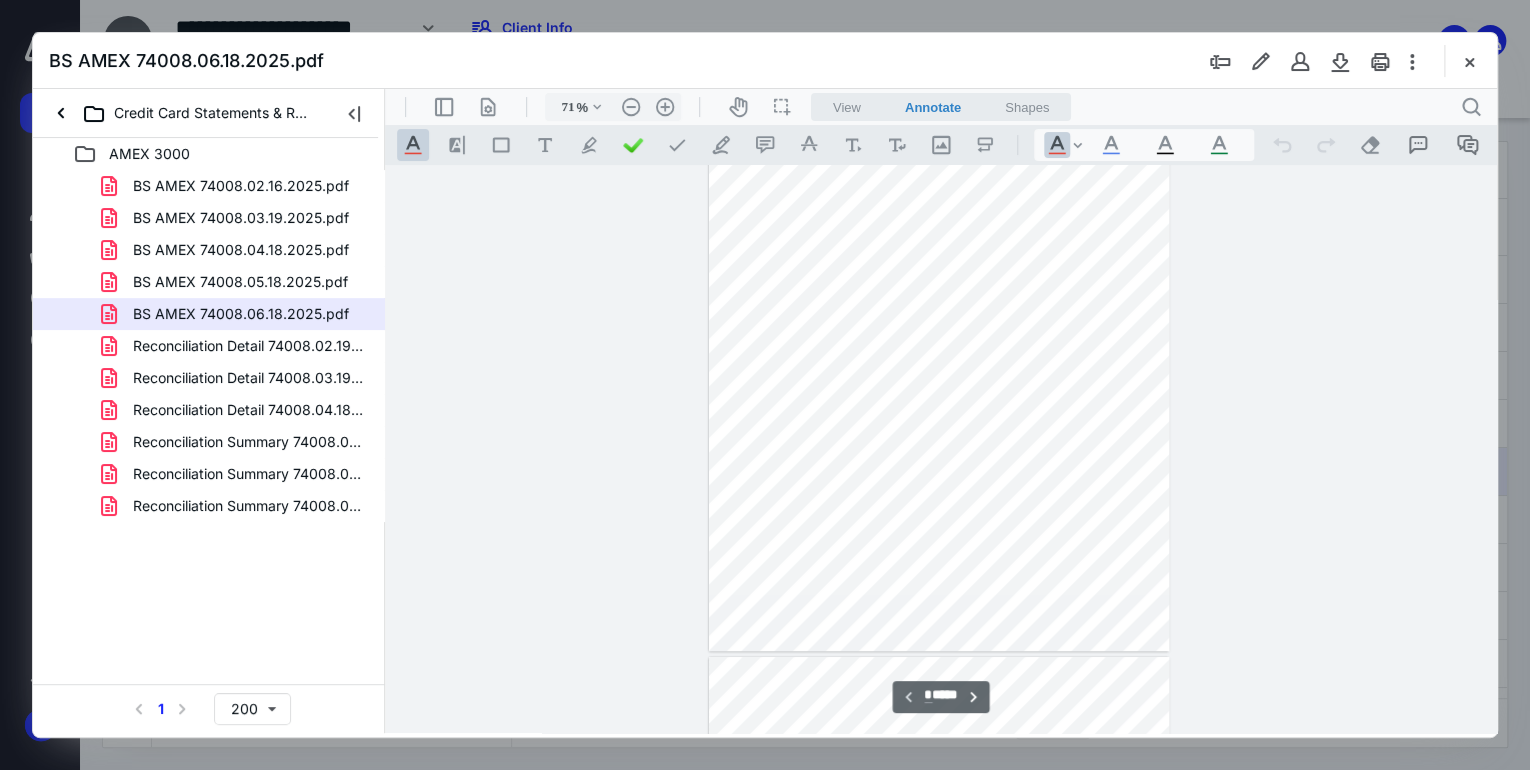 scroll, scrollTop: 0, scrollLeft: 0, axis: both 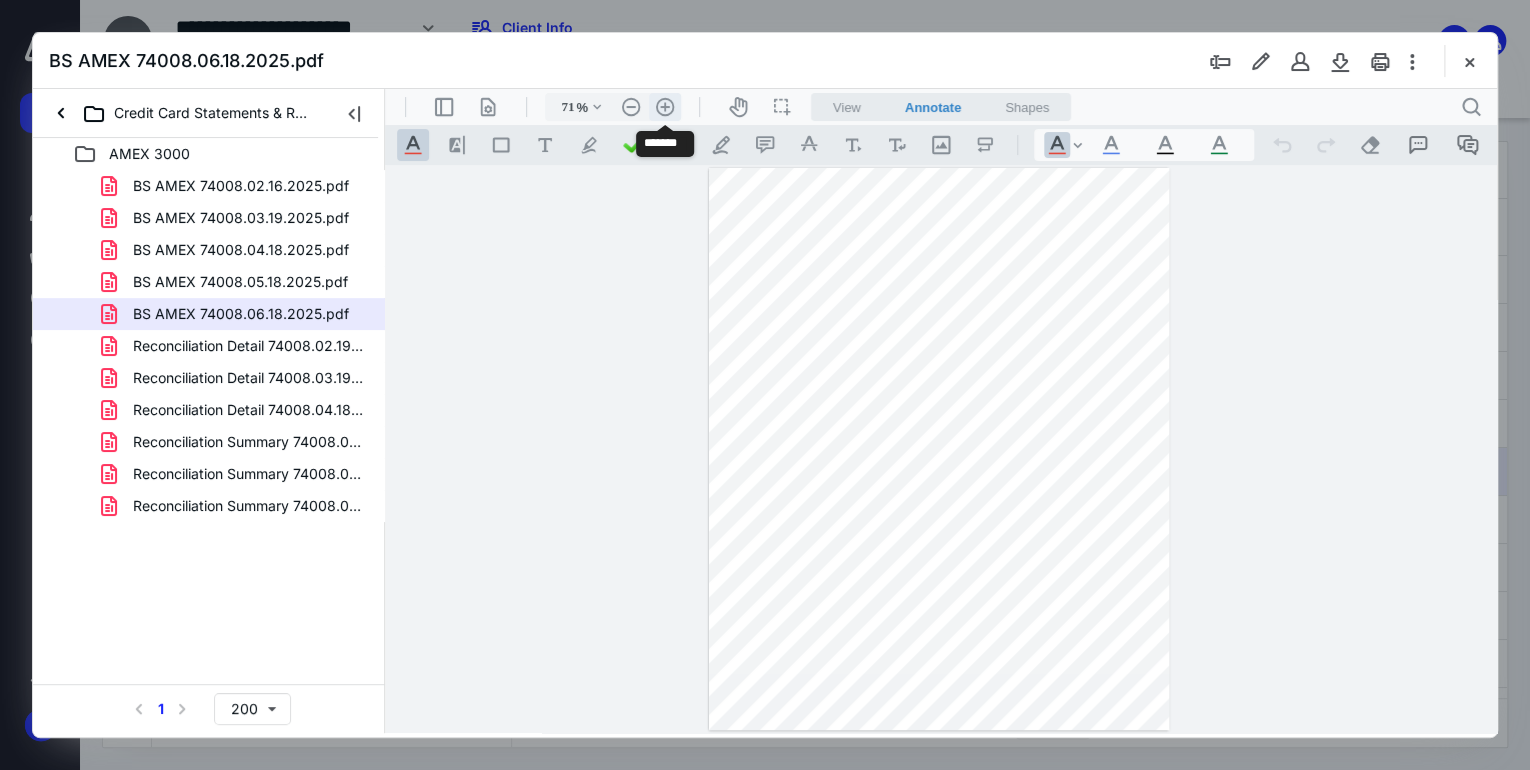 click on ".cls-1{fill:#abb0c4;} icon - header - zoom - in - line" at bounding box center [665, 107] 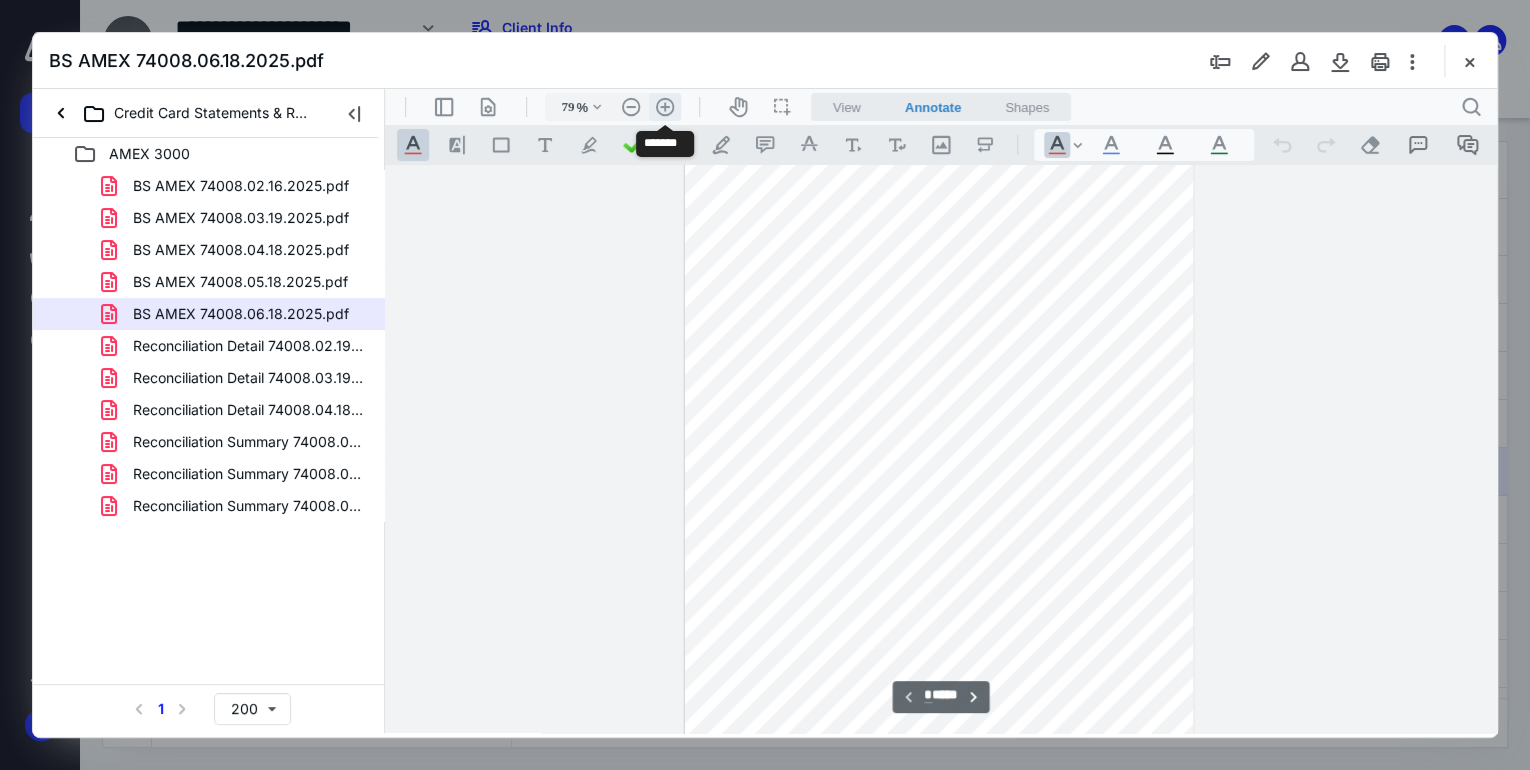 click on ".cls-1{fill:#abb0c4;} icon - header - zoom - in - line" at bounding box center (665, 107) 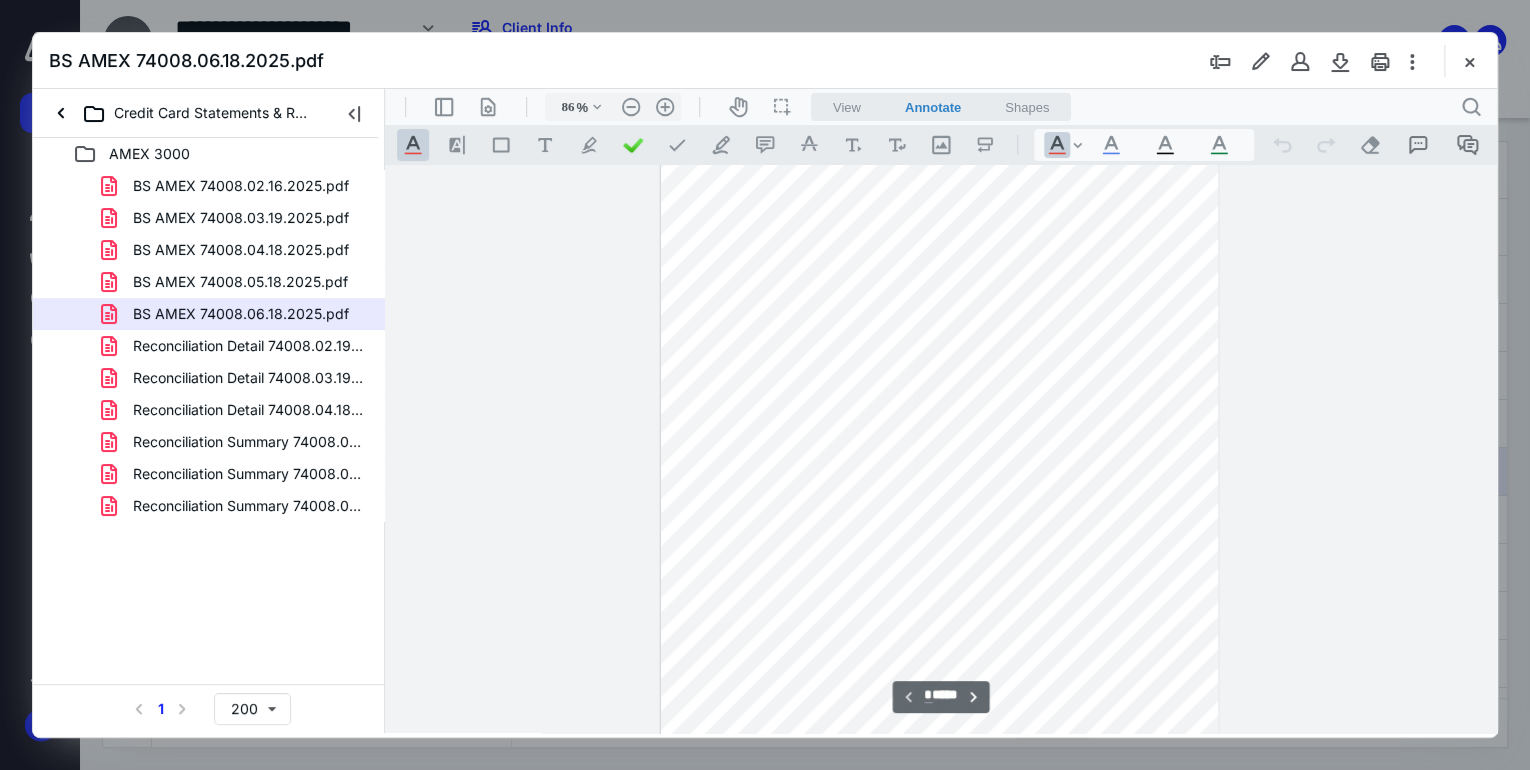 scroll, scrollTop: 0, scrollLeft: 0, axis: both 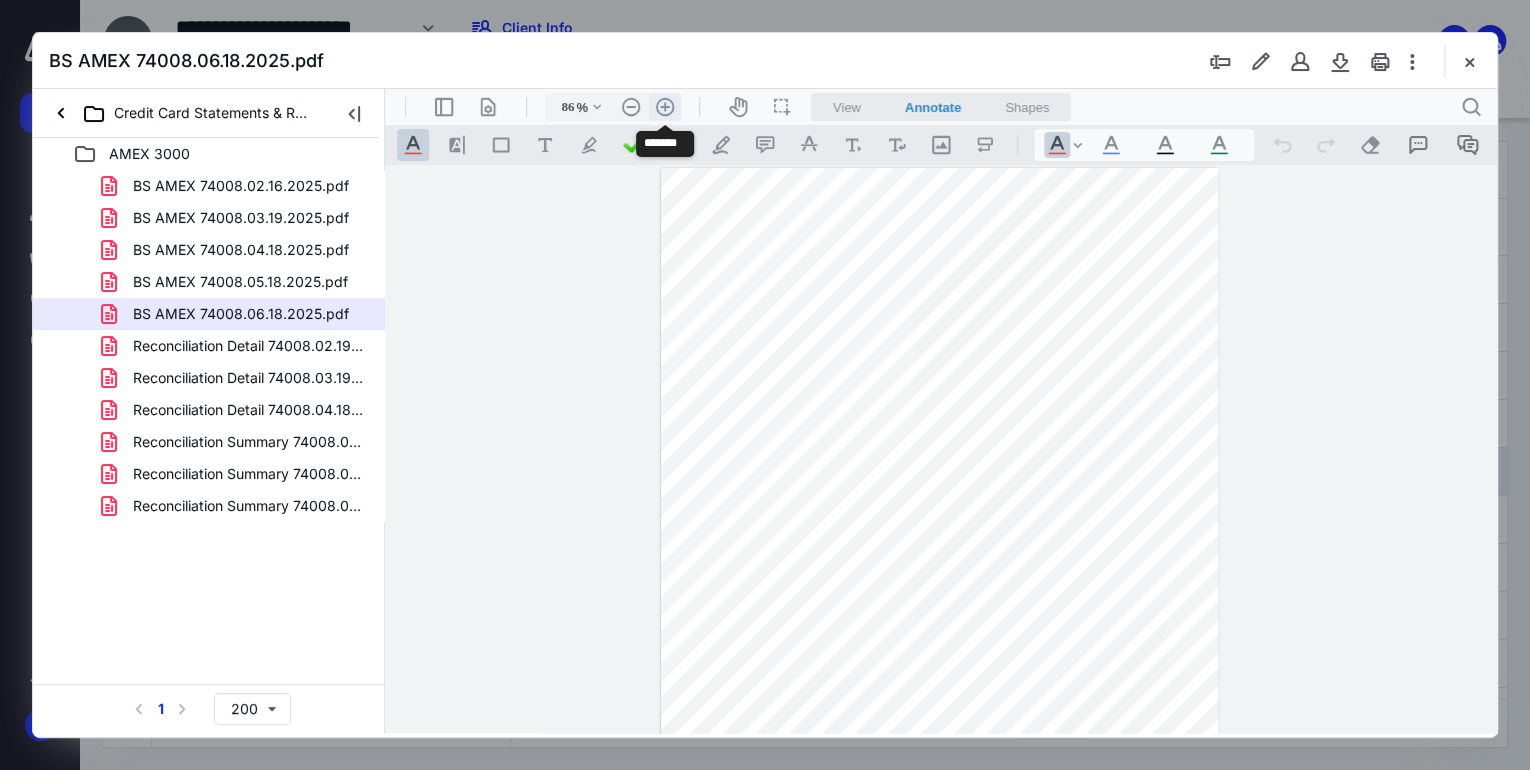 click on ".cls-1{fill:#abb0c4;} icon - header - zoom - in - line" at bounding box center (665, 107) 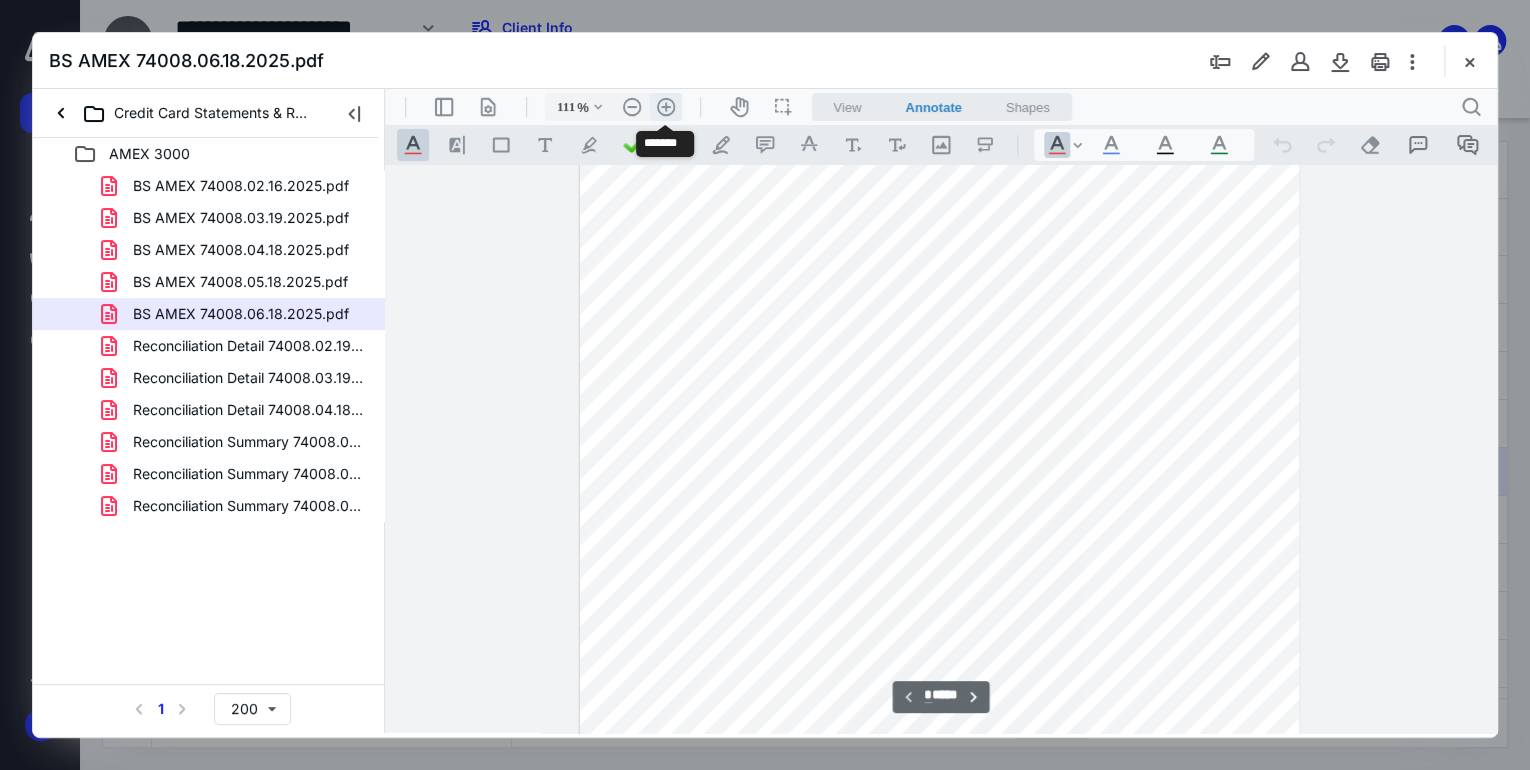 click on ".cls-1{fill:#abb0c4;} icon - header - zoom - in - line" at bounding box center [666, 107] 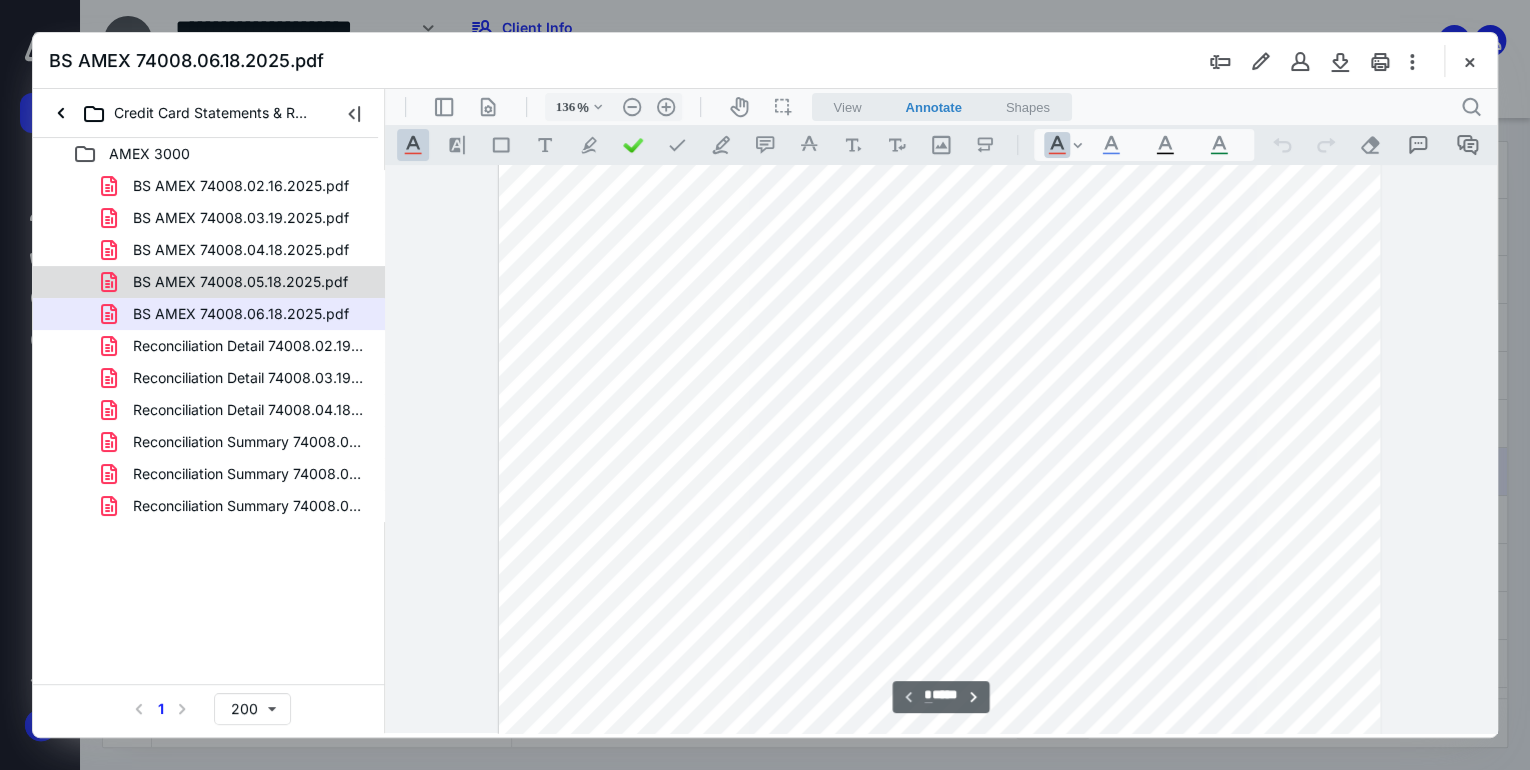 scroll, scrollTop: 382, scrollLeft: 0, axis: vertical 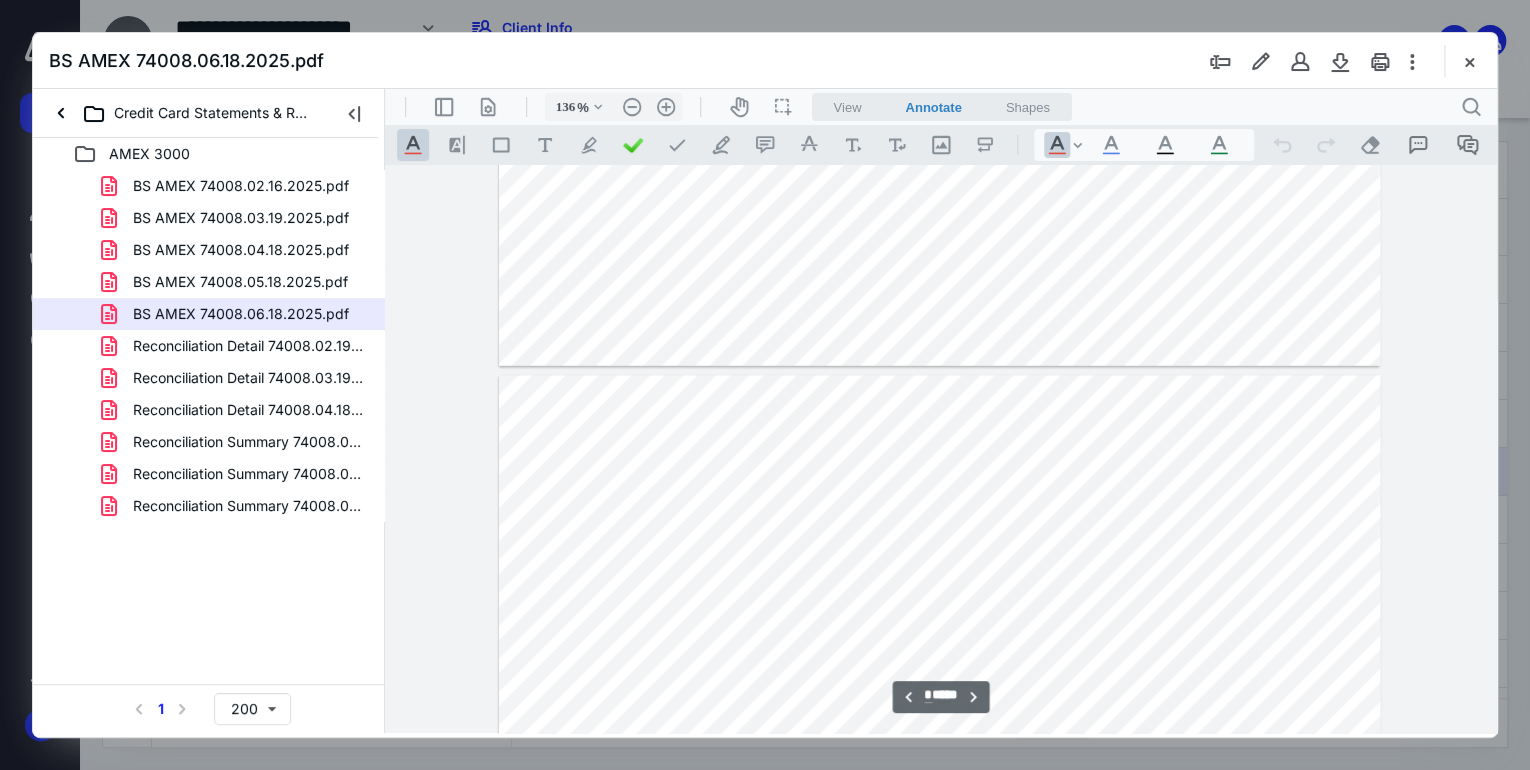 type on "*" 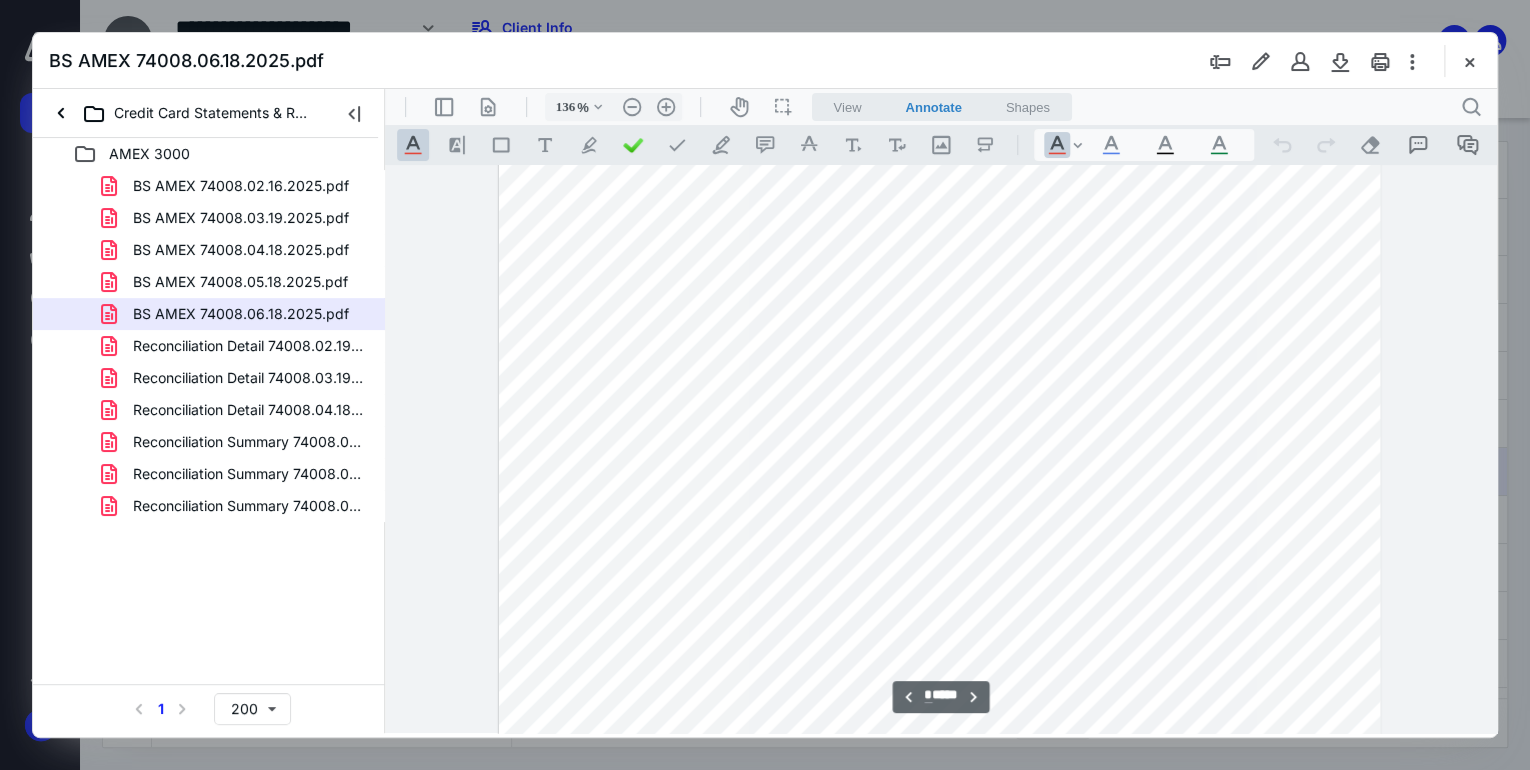 scroll, scrollTop: 2222, scrollLeft: 0, axis: vertical 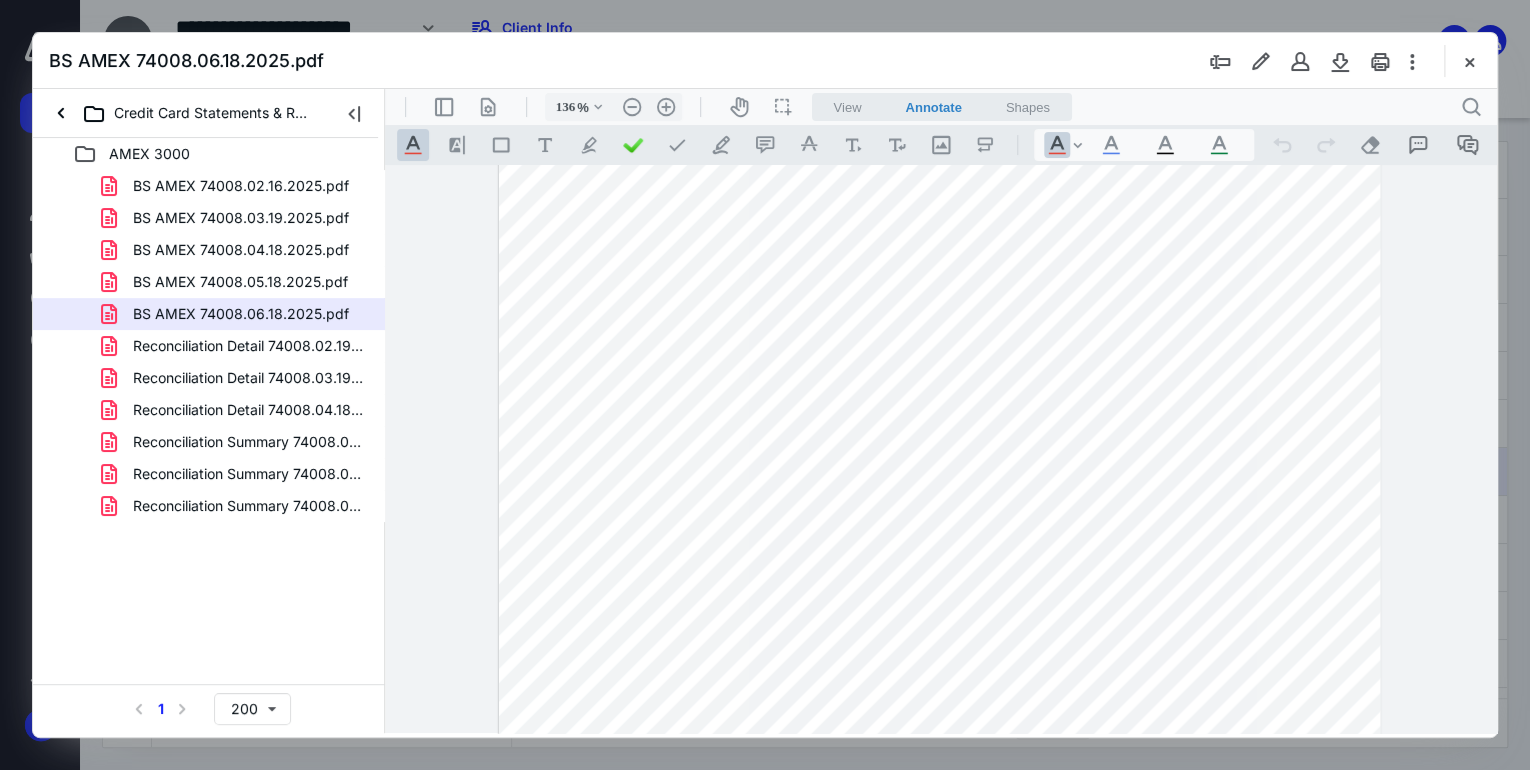 click at bounding box center (1469, 61) 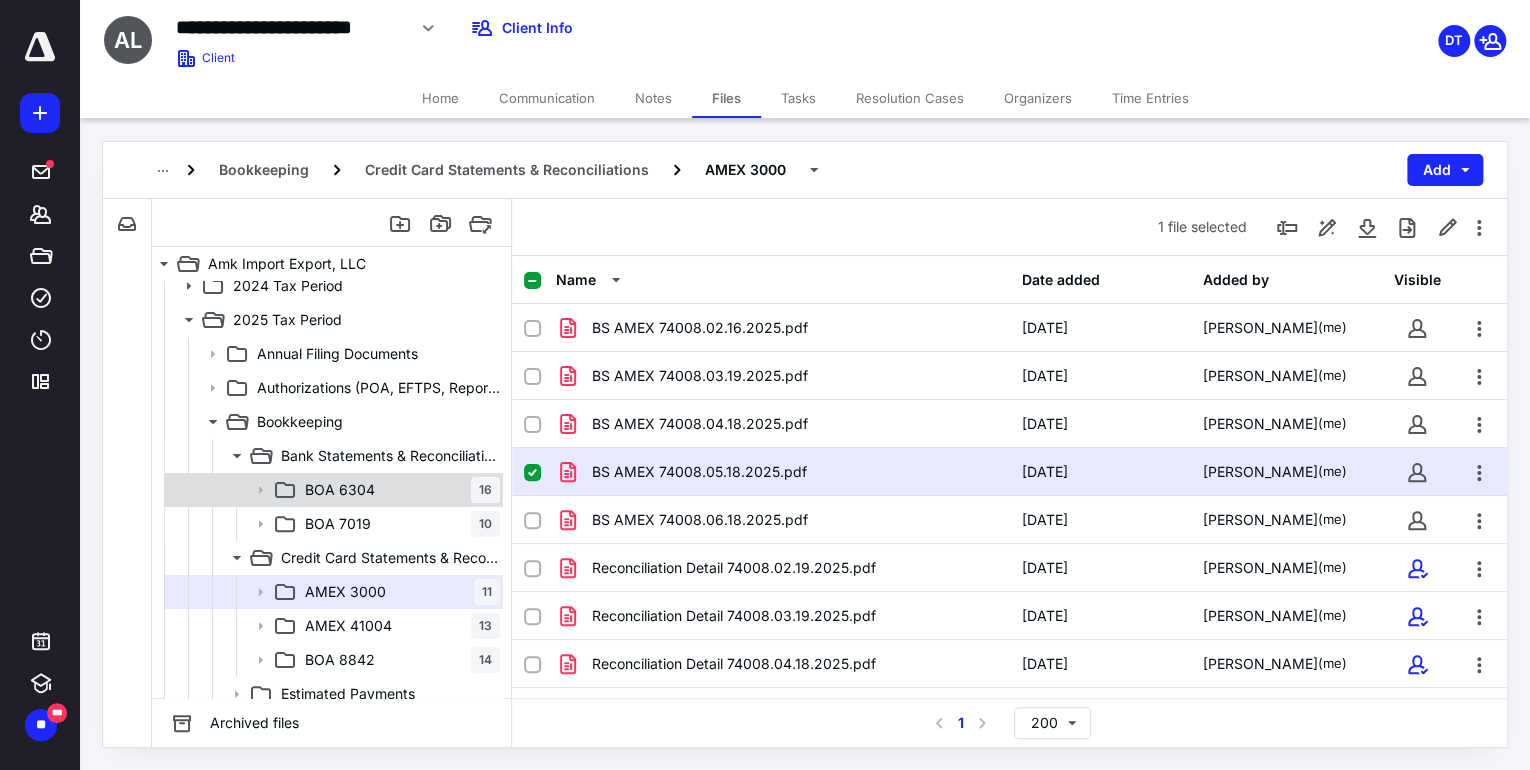 click on "BOA 6304" at bounding box center [340, 490] 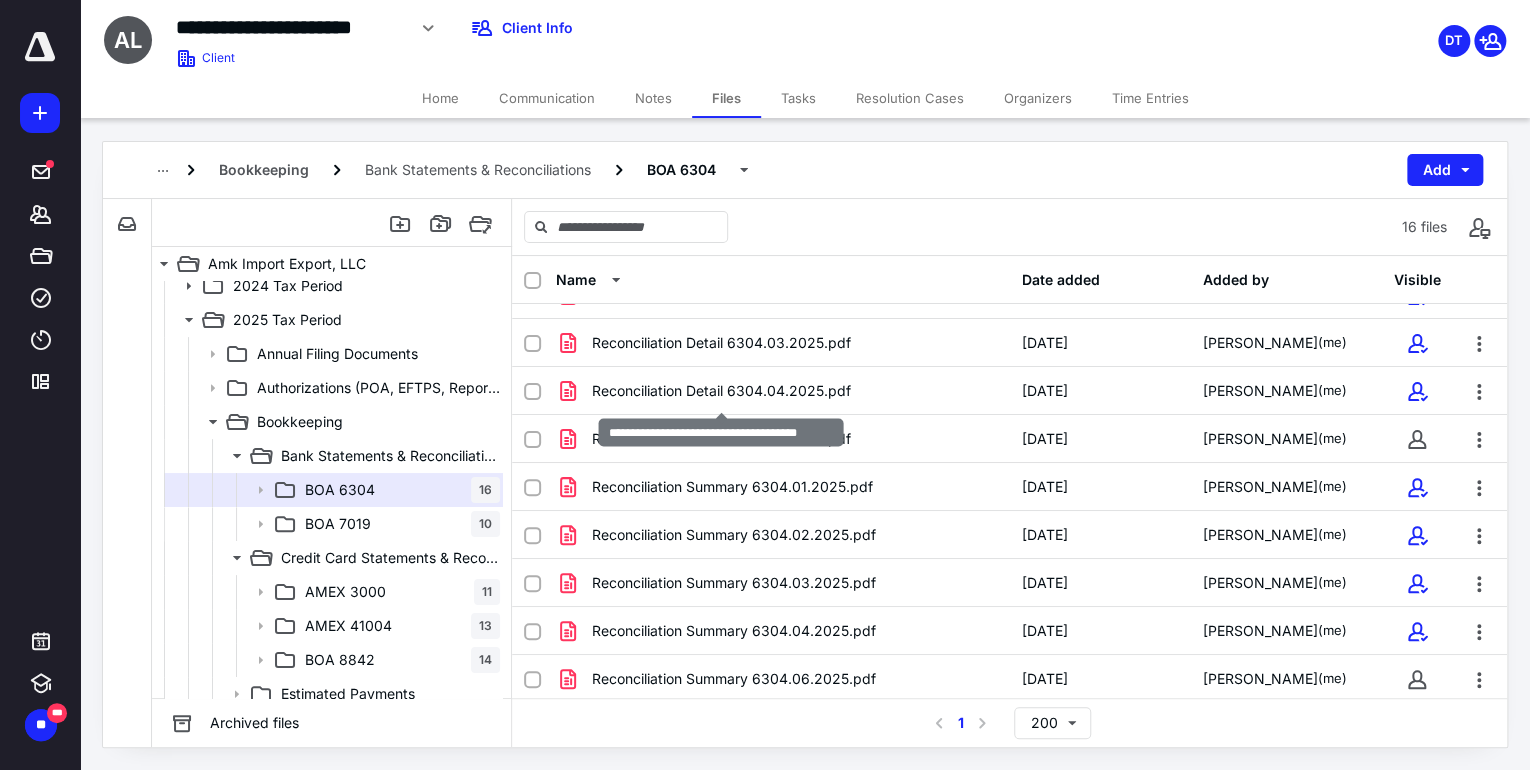 scroll, scrollTop: 370, scrollLeft: 0, axis: vertical 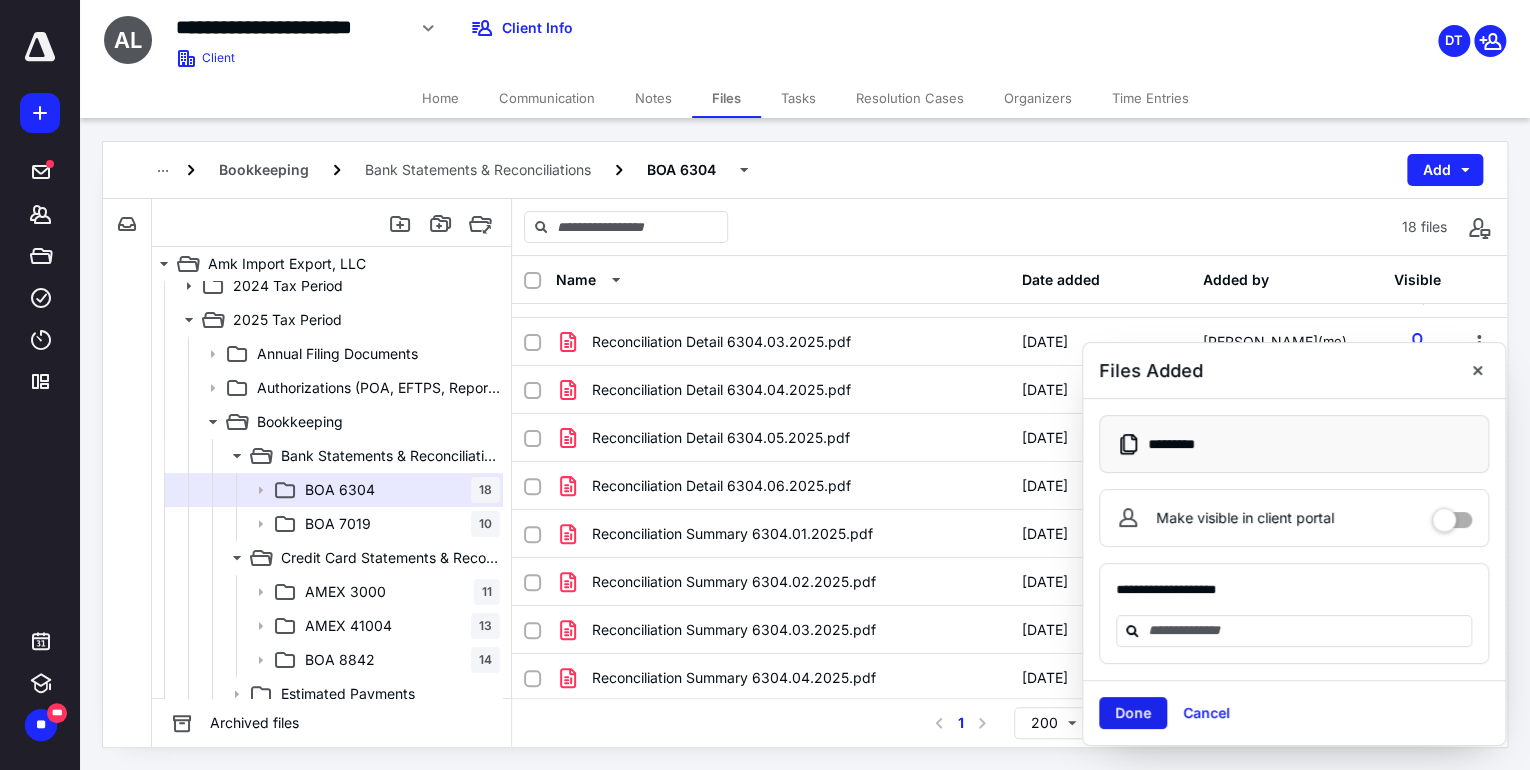 click on "Done" at bounding box center (1133, 713) 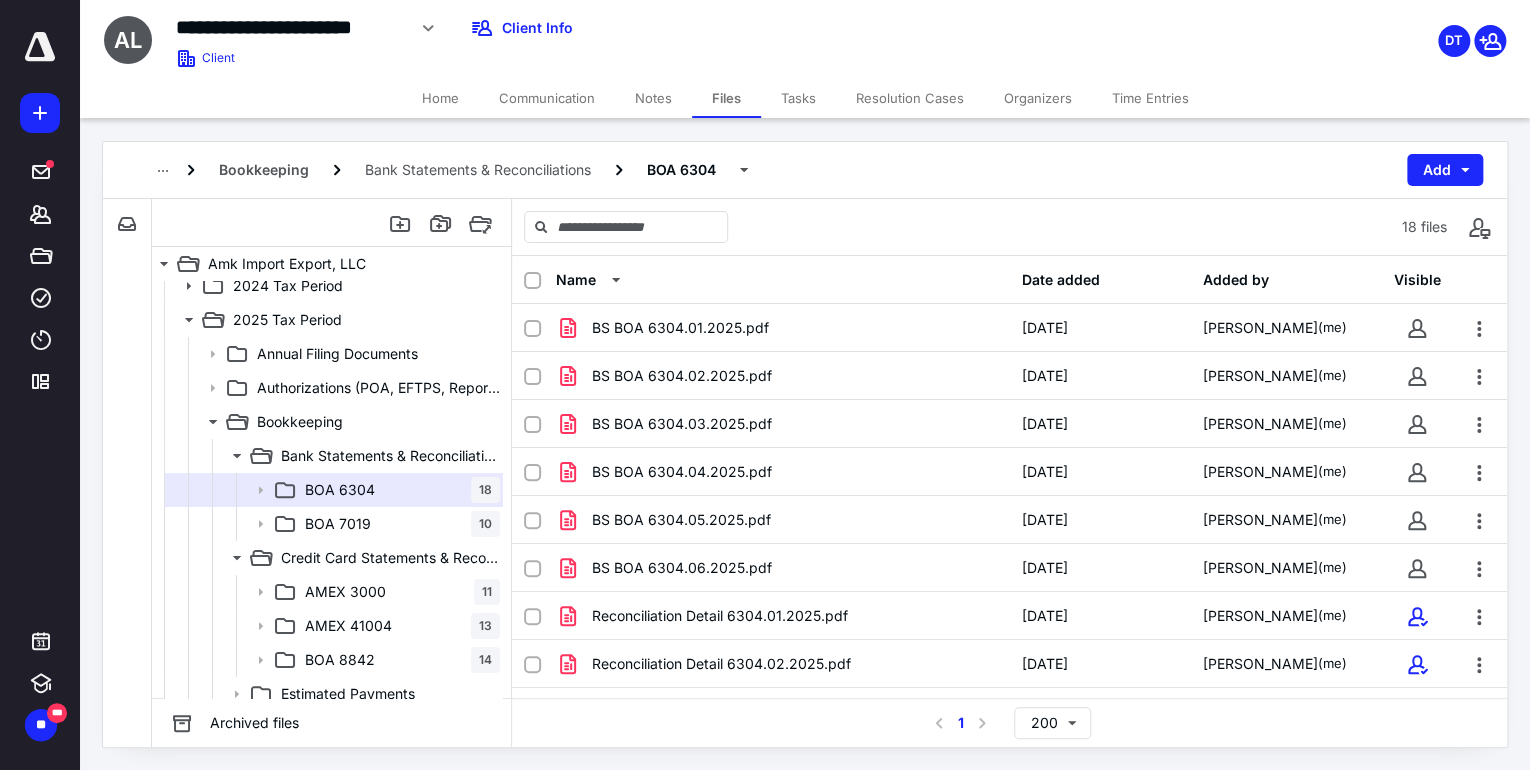 scroll, scrollTop: 0, scrollLeft: 0, axis: both 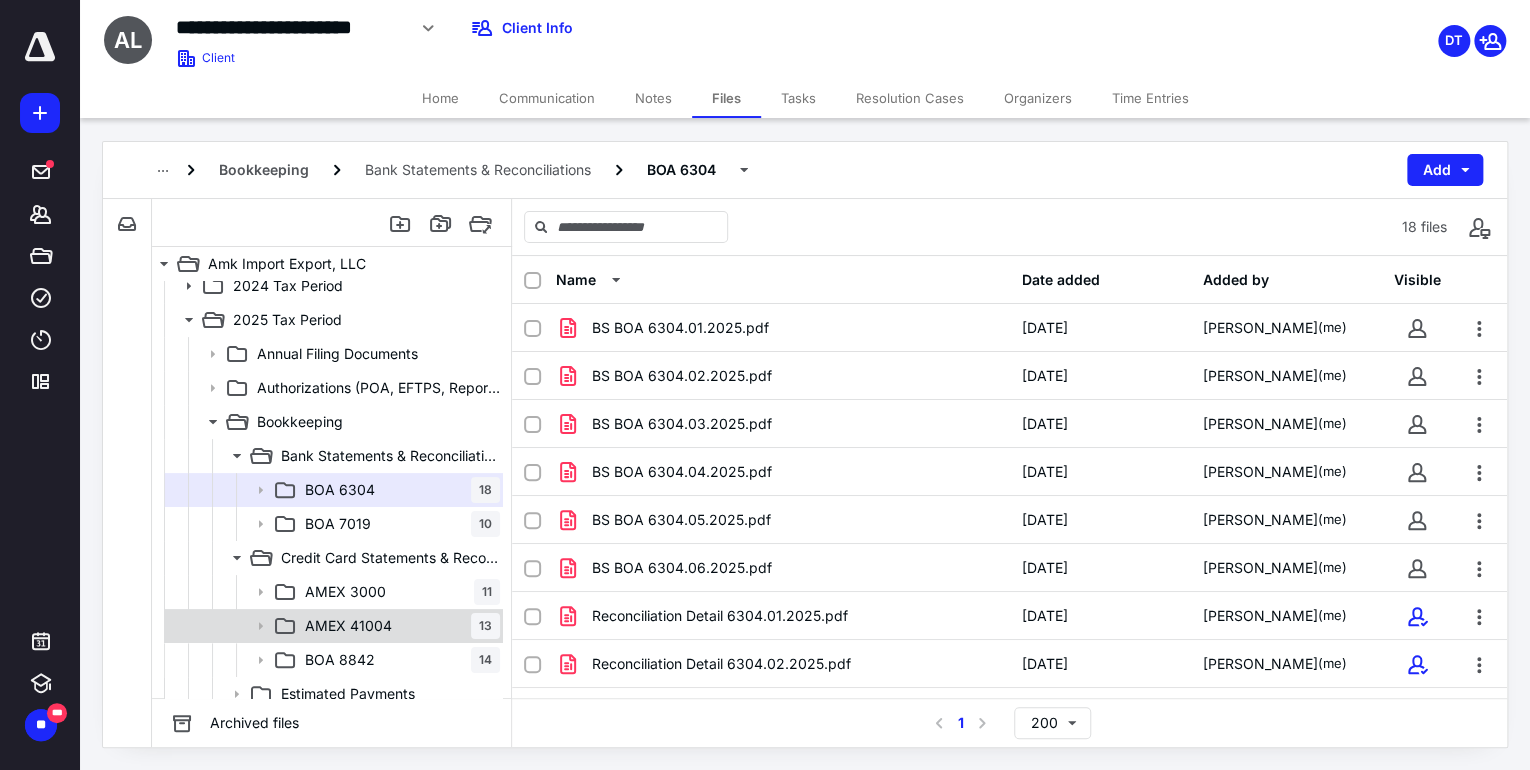click on "AMEX 41004 13" at bounding box center [398, 626] 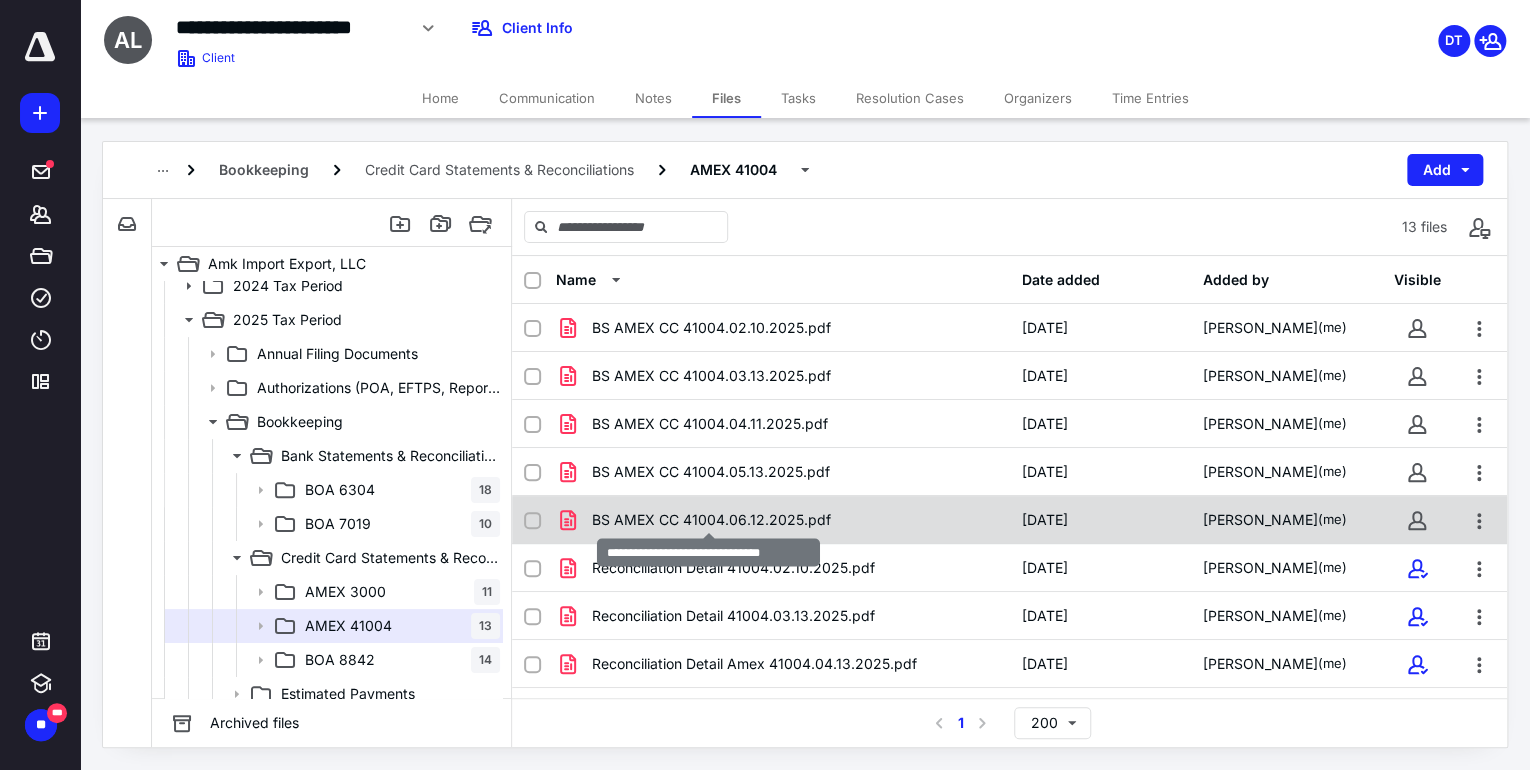 click on "BS AMEX CC 41004.06.12.2025.pdf" at bounding box center (711, 520) 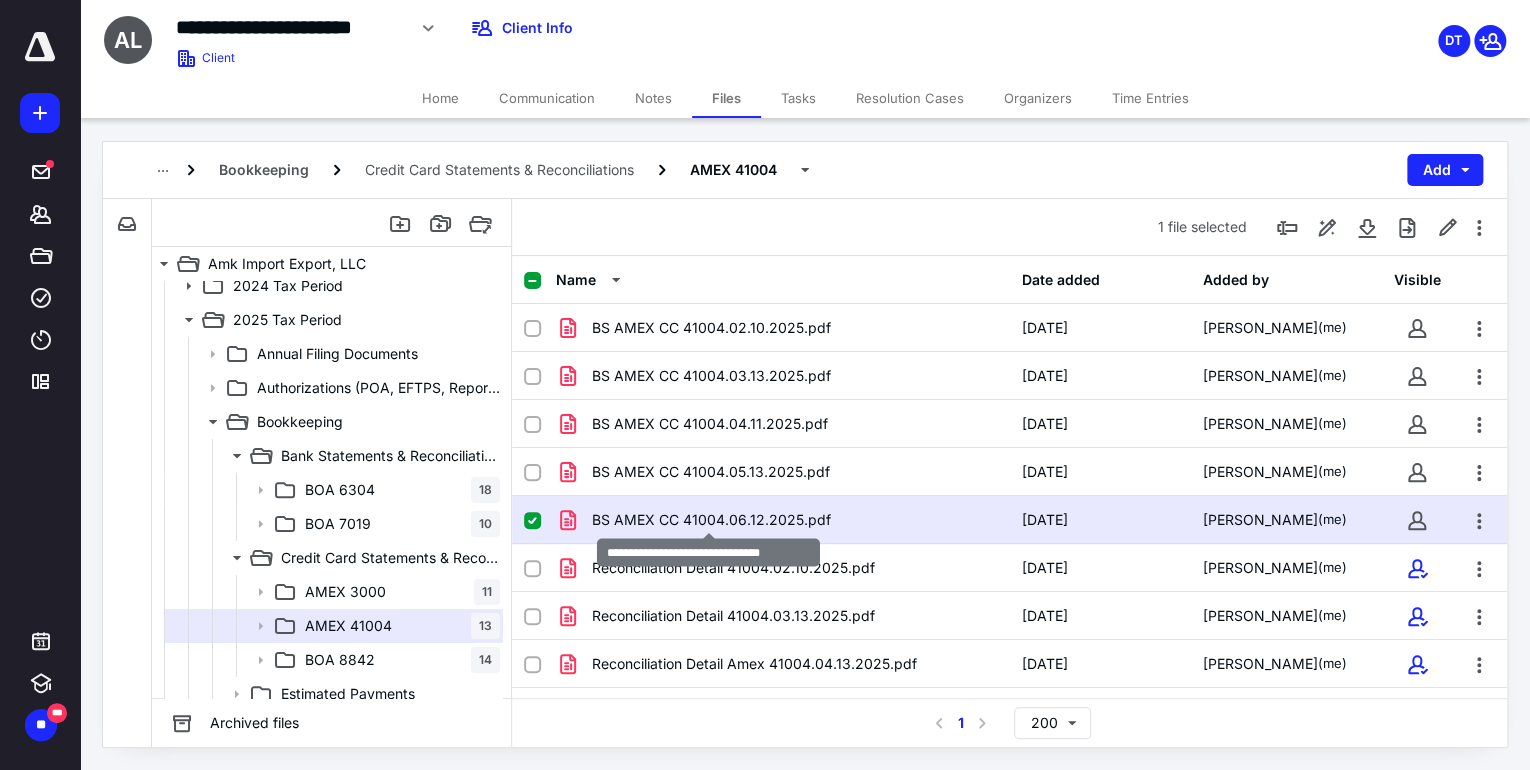 click on "BS AMEX CC 41004.06.12.2025.pdf" at bounding box center (711, 520) 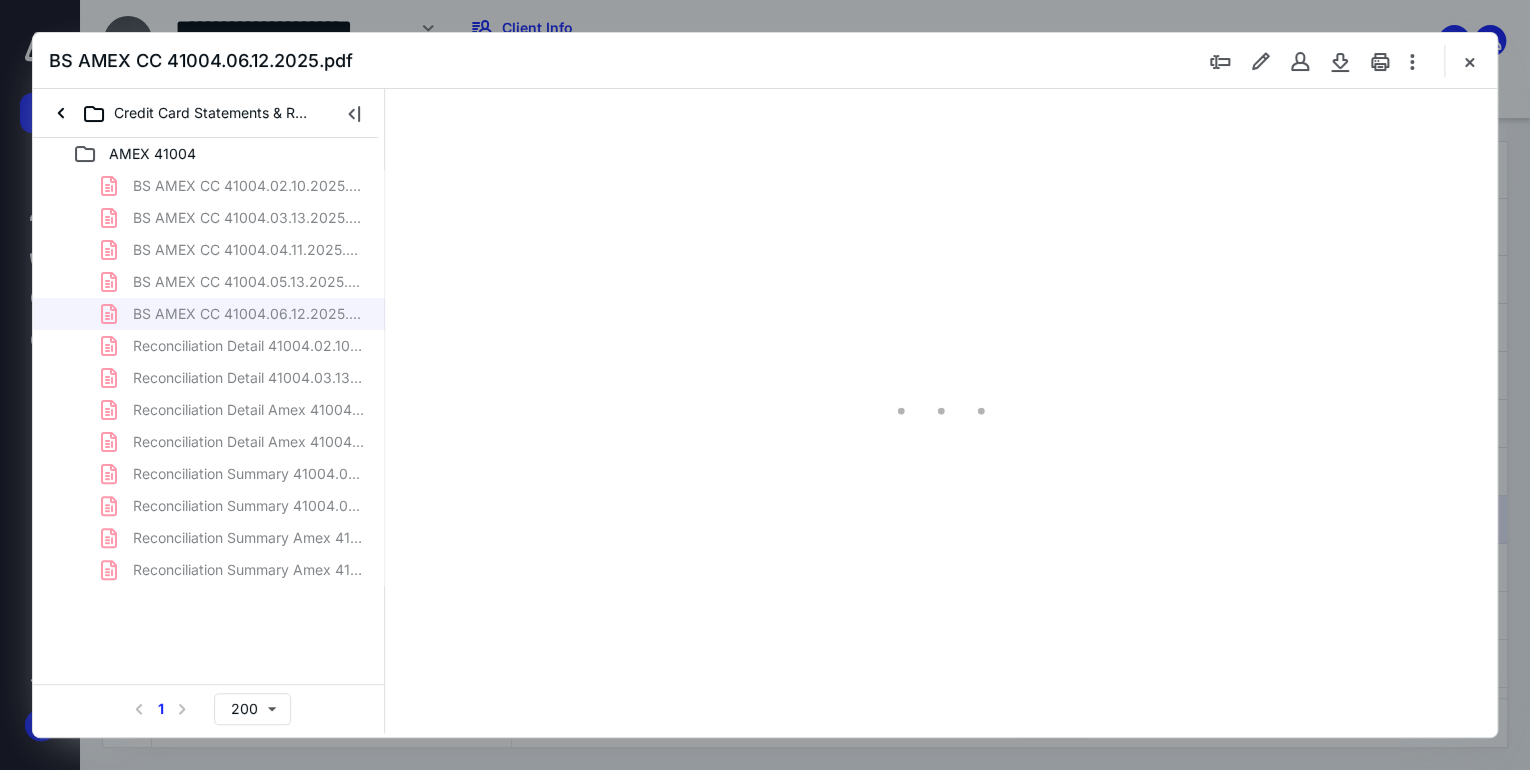 scroll, scrollTop: 0, scrollLeft: 0, axis: both 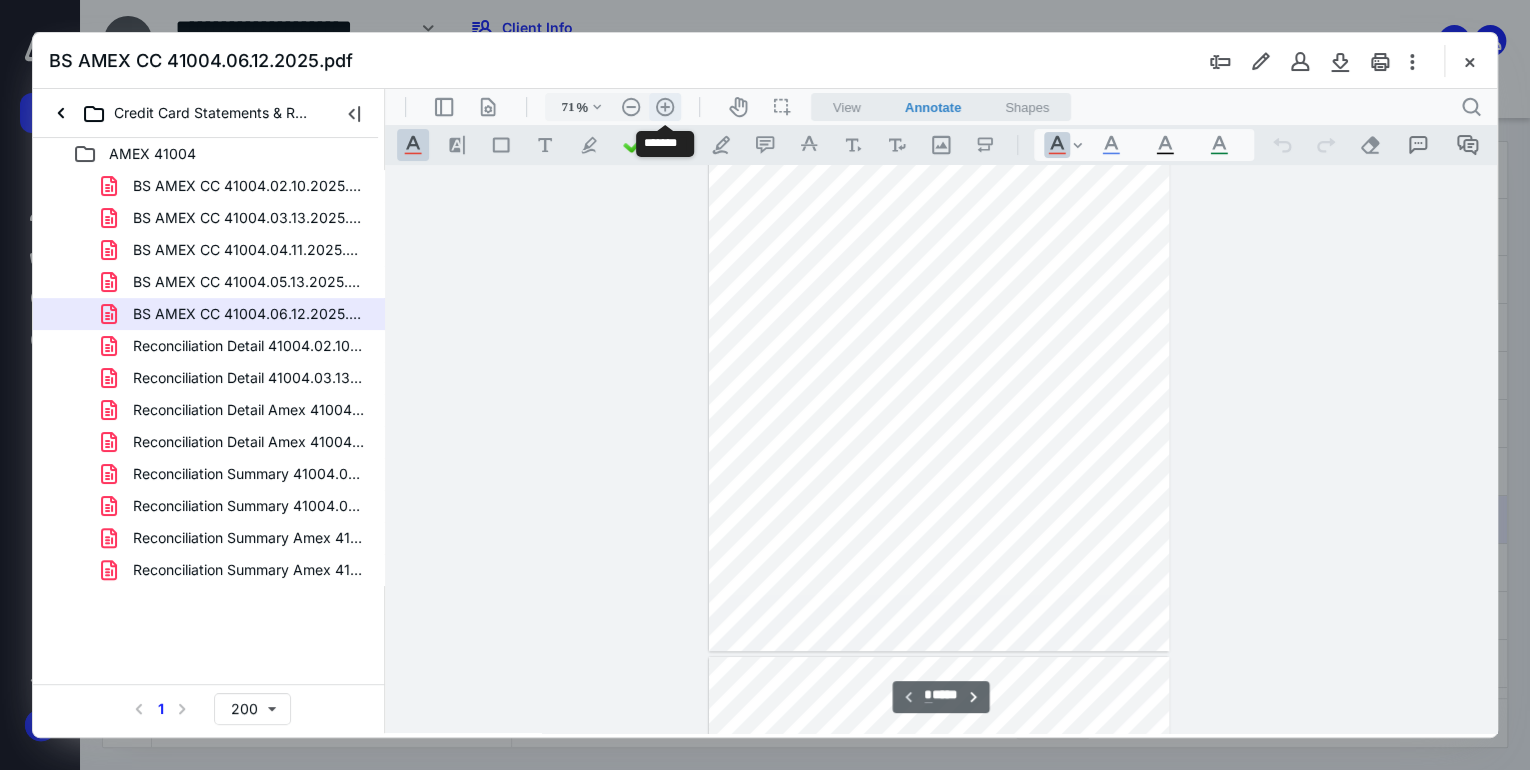 click on ".cls-1{fill:#abb0c4;} icon - header - zoom - in - line" at bounding box center [665, 107] 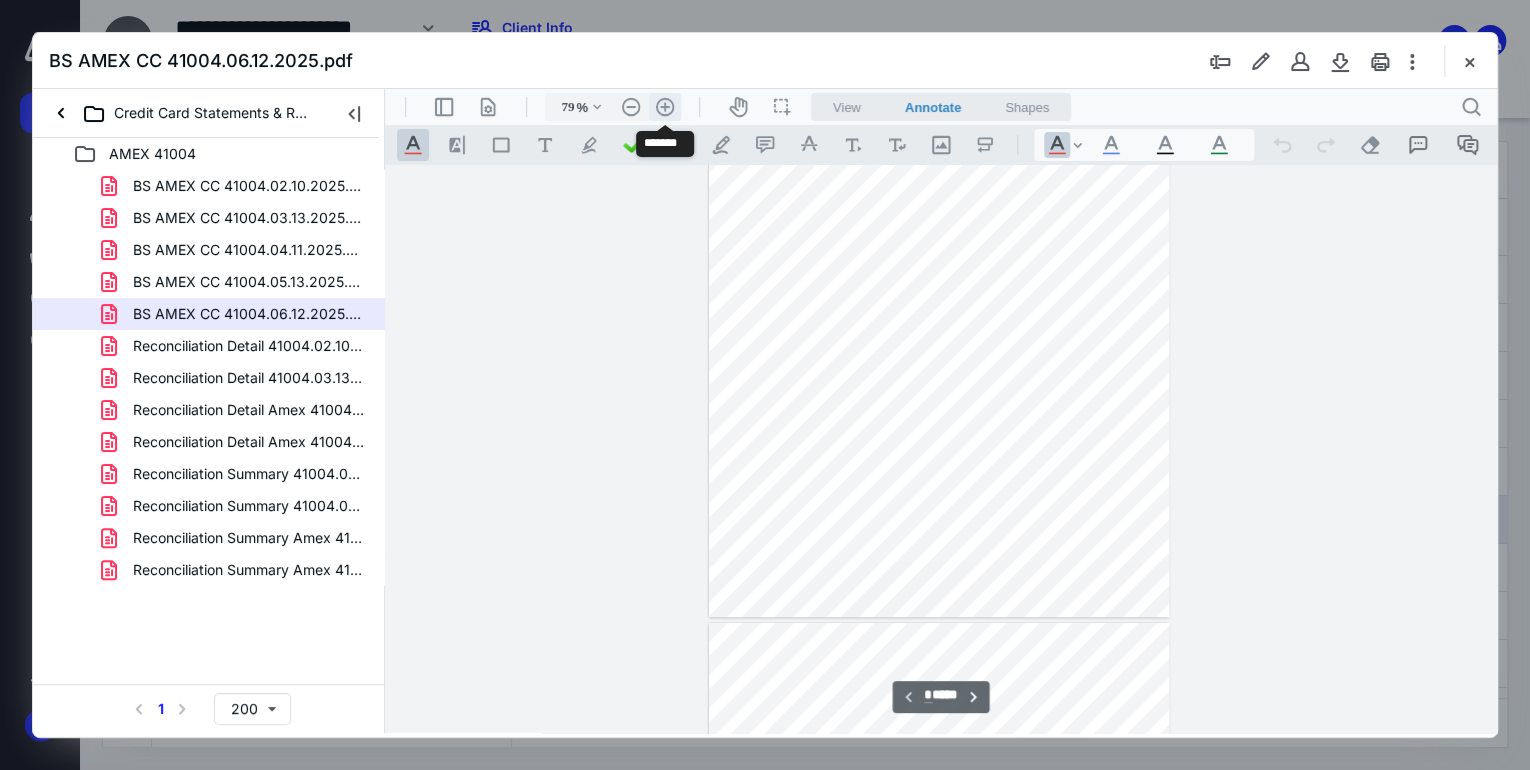 click on ".cls-1{fill:#abb0c4;} icon - header - zoom - in - line" at bounding box center (665, 107) 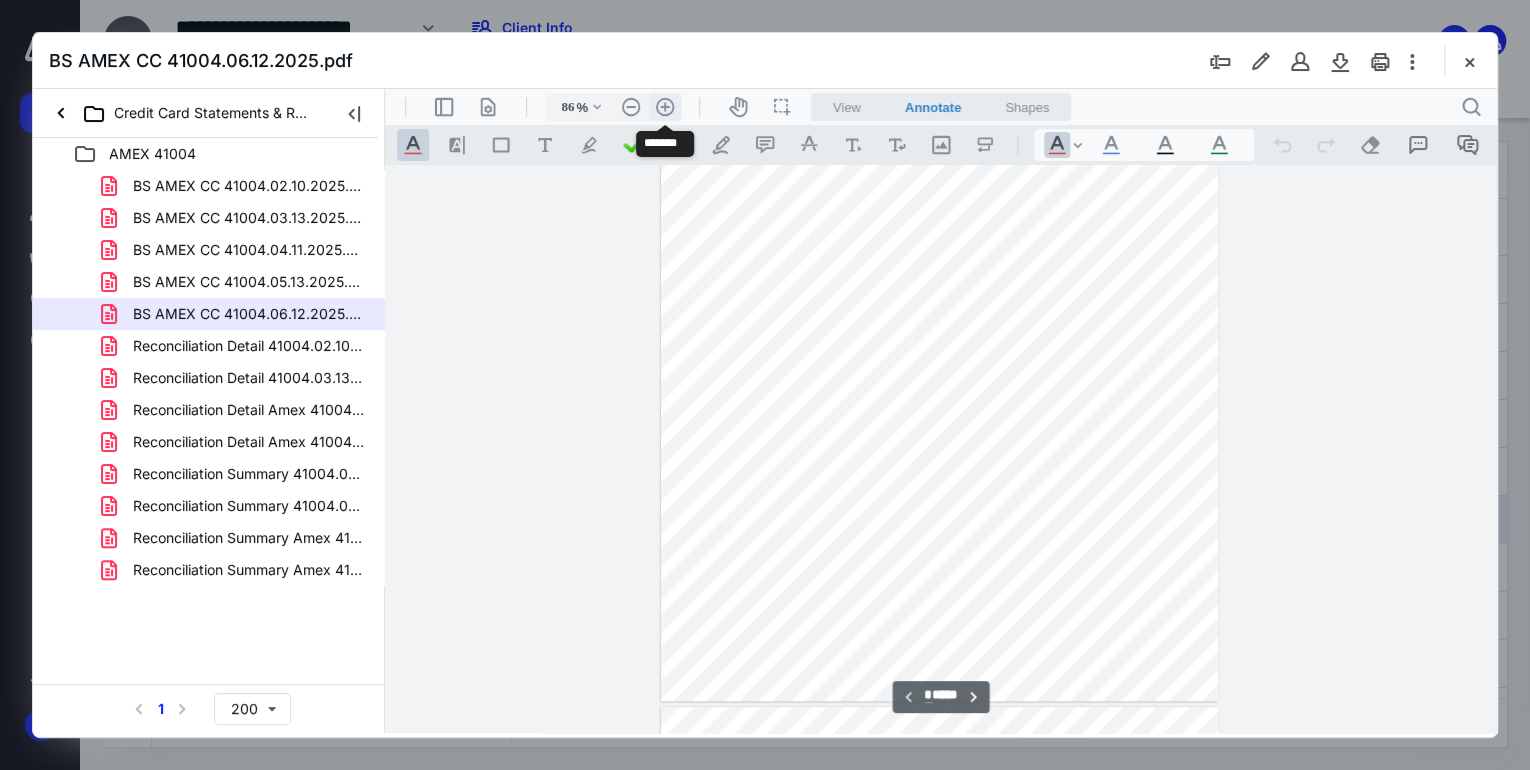 click on ".cls-1{fill:#abb0c4;} icon - header - zoom - in - line" at bounding box center (665, 107) 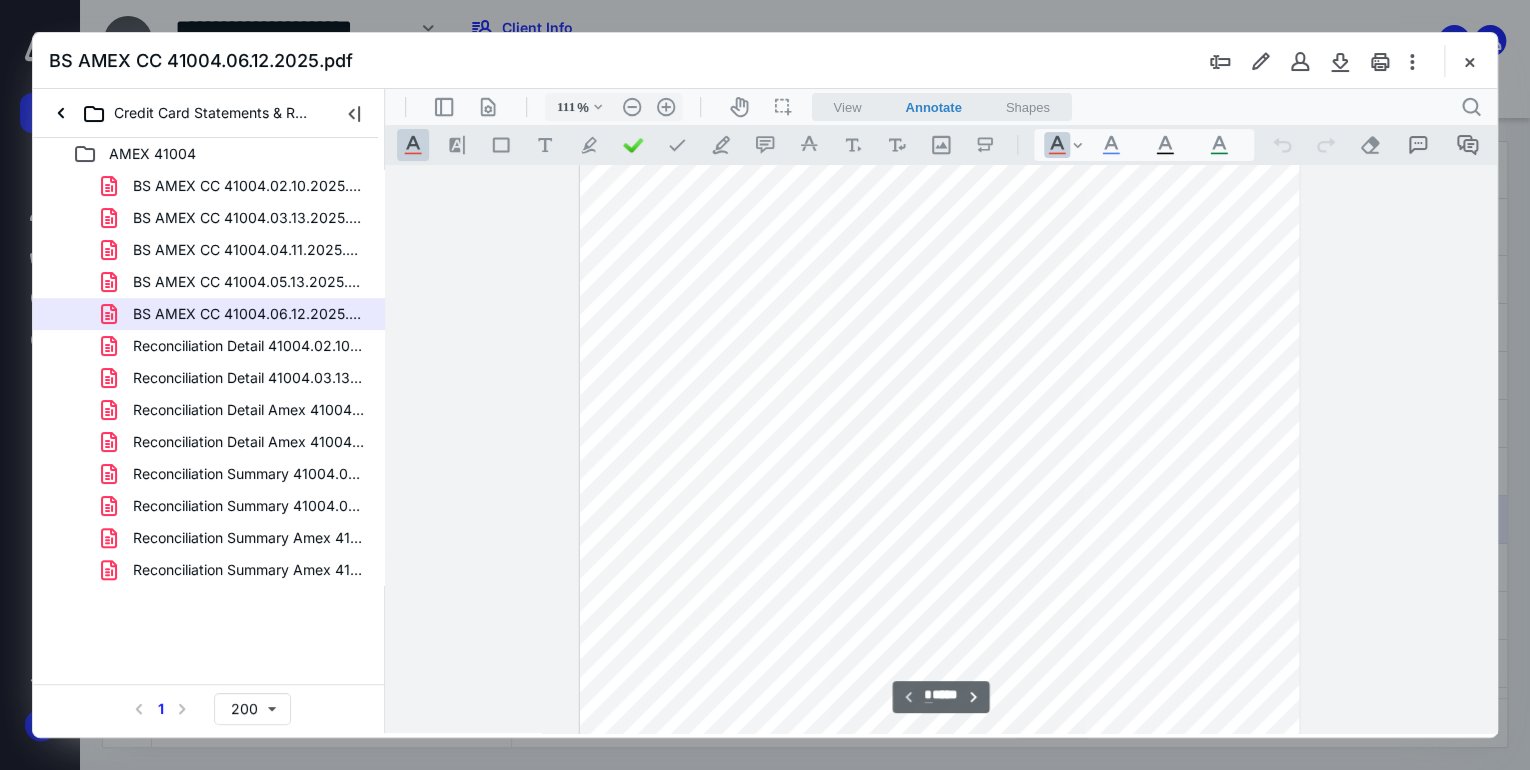 scroll, scrollTop: 0, scrollLeft: 0, axis: both 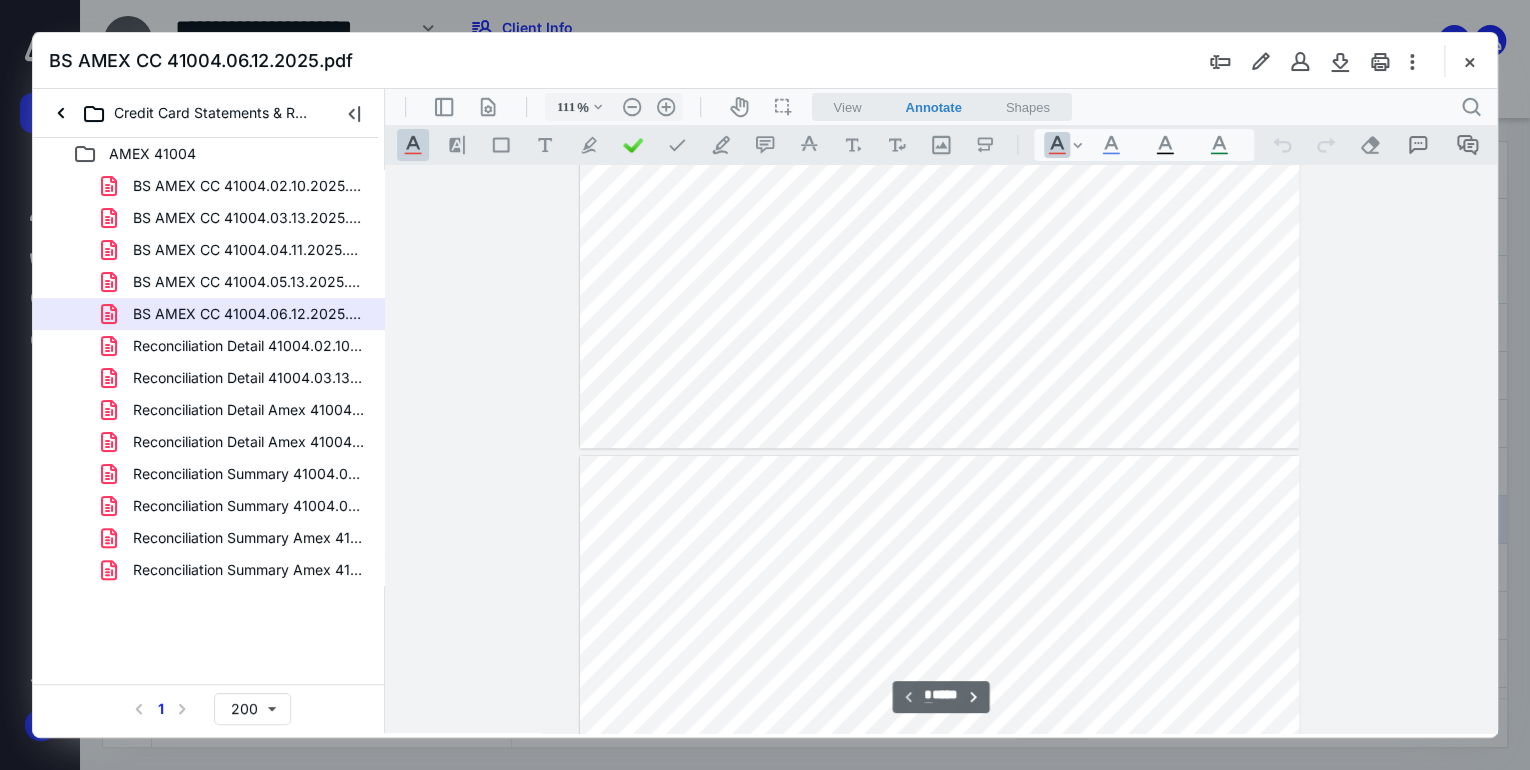 type on "*" 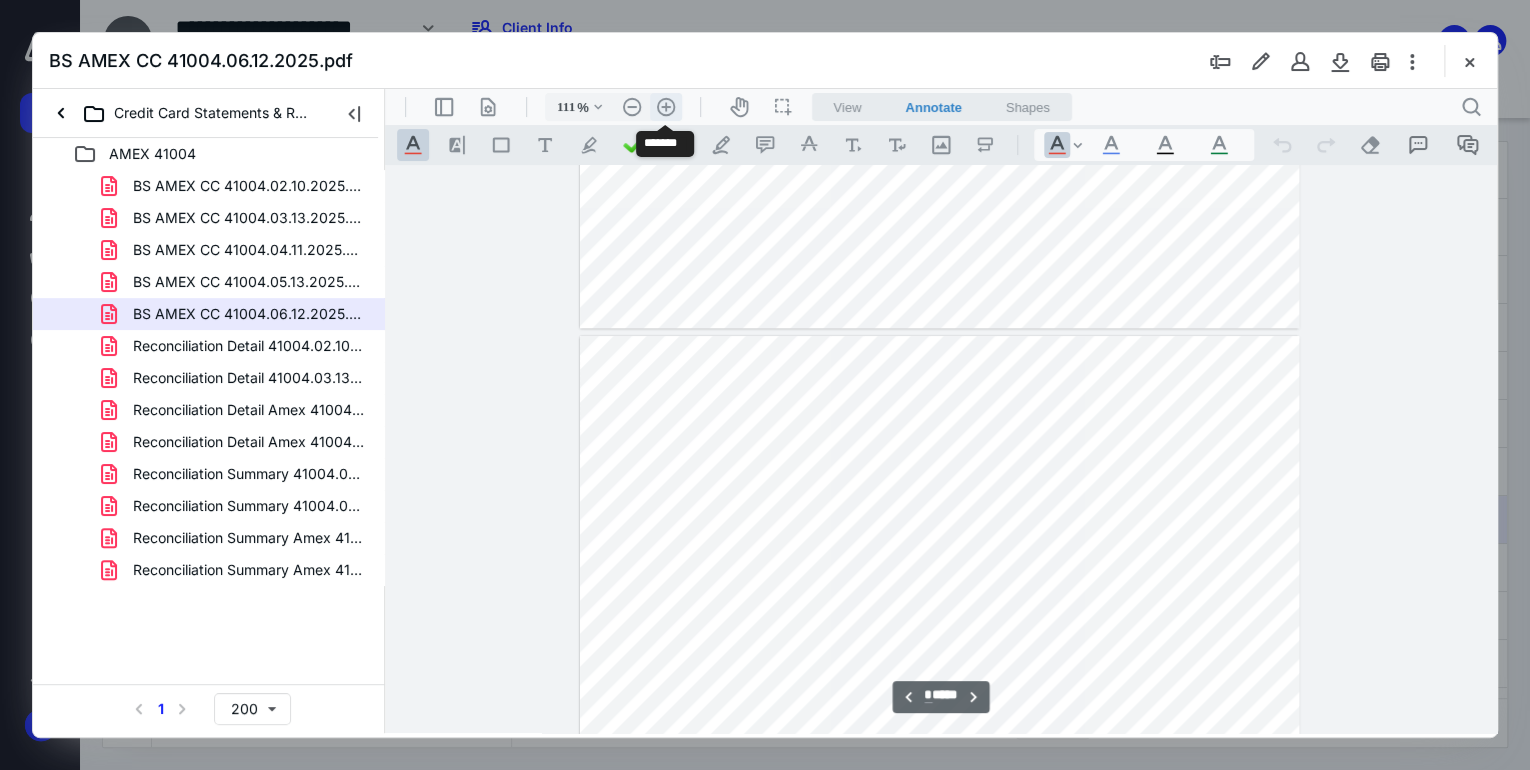 click on ".cls-1{fill:#abb0c4;} icon - header - zoom - in - line" at bounding box center [666, 107] 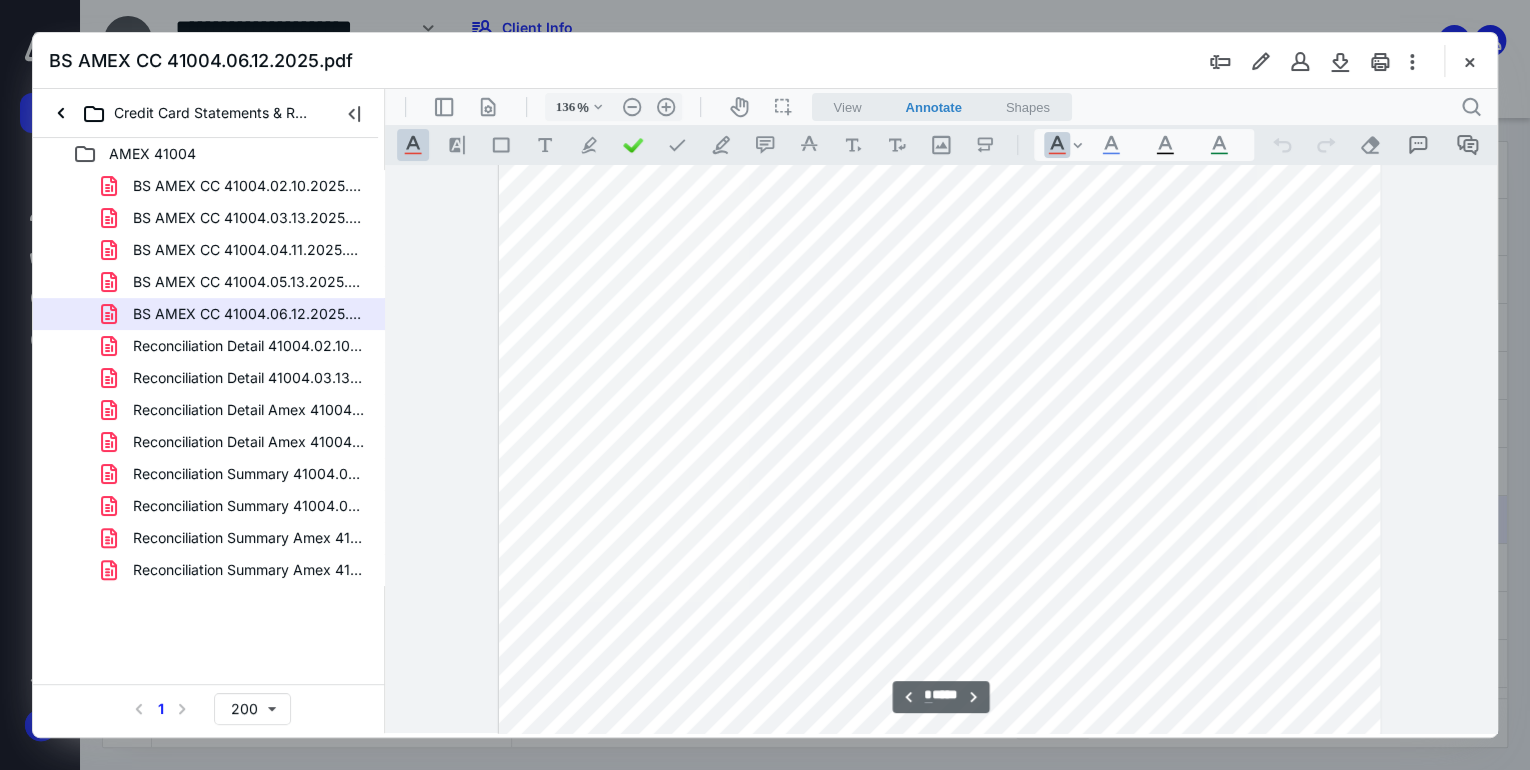 scroll, scrollTop: 2617, scrollLeft: 0, axis: vertical 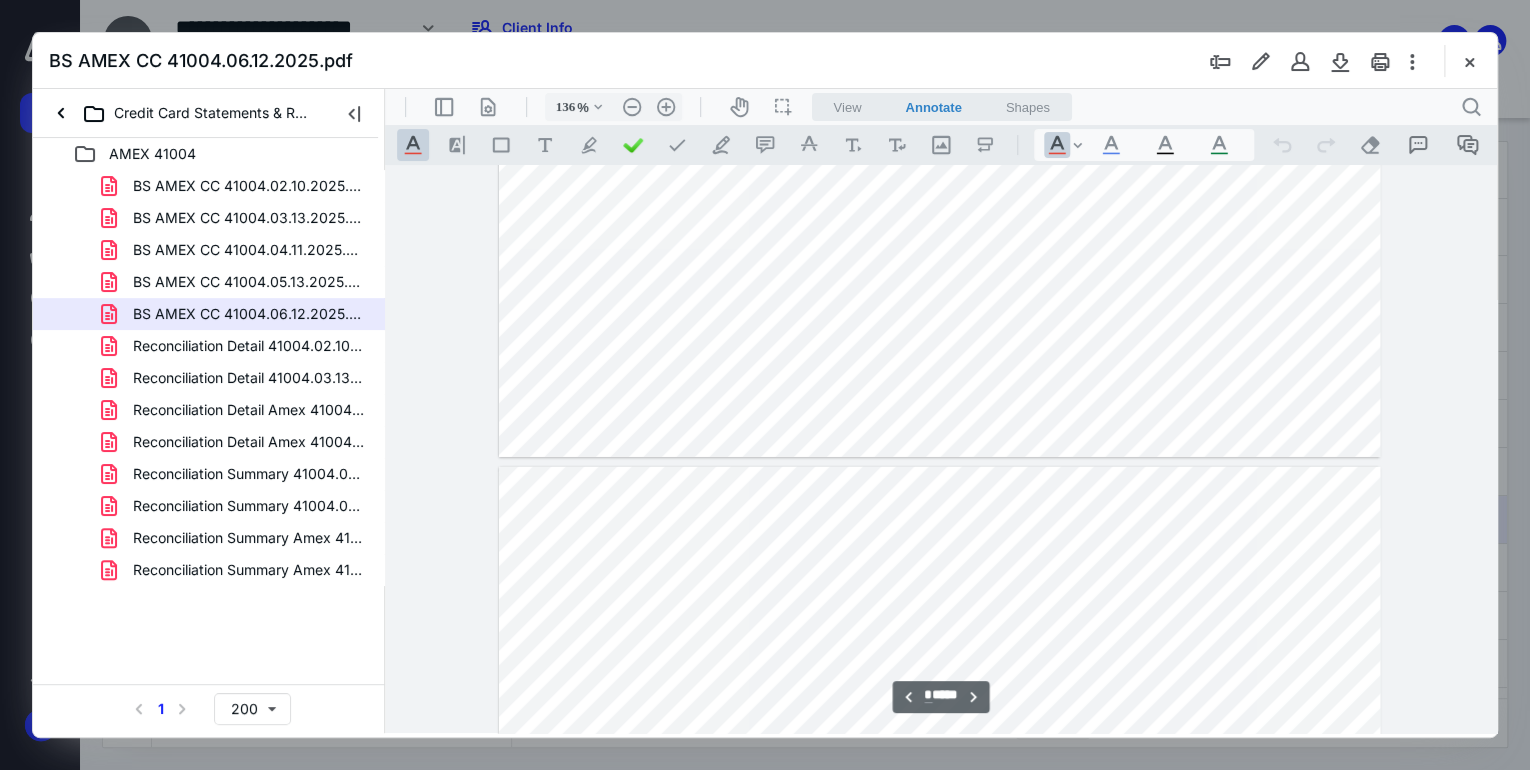 type on "*" 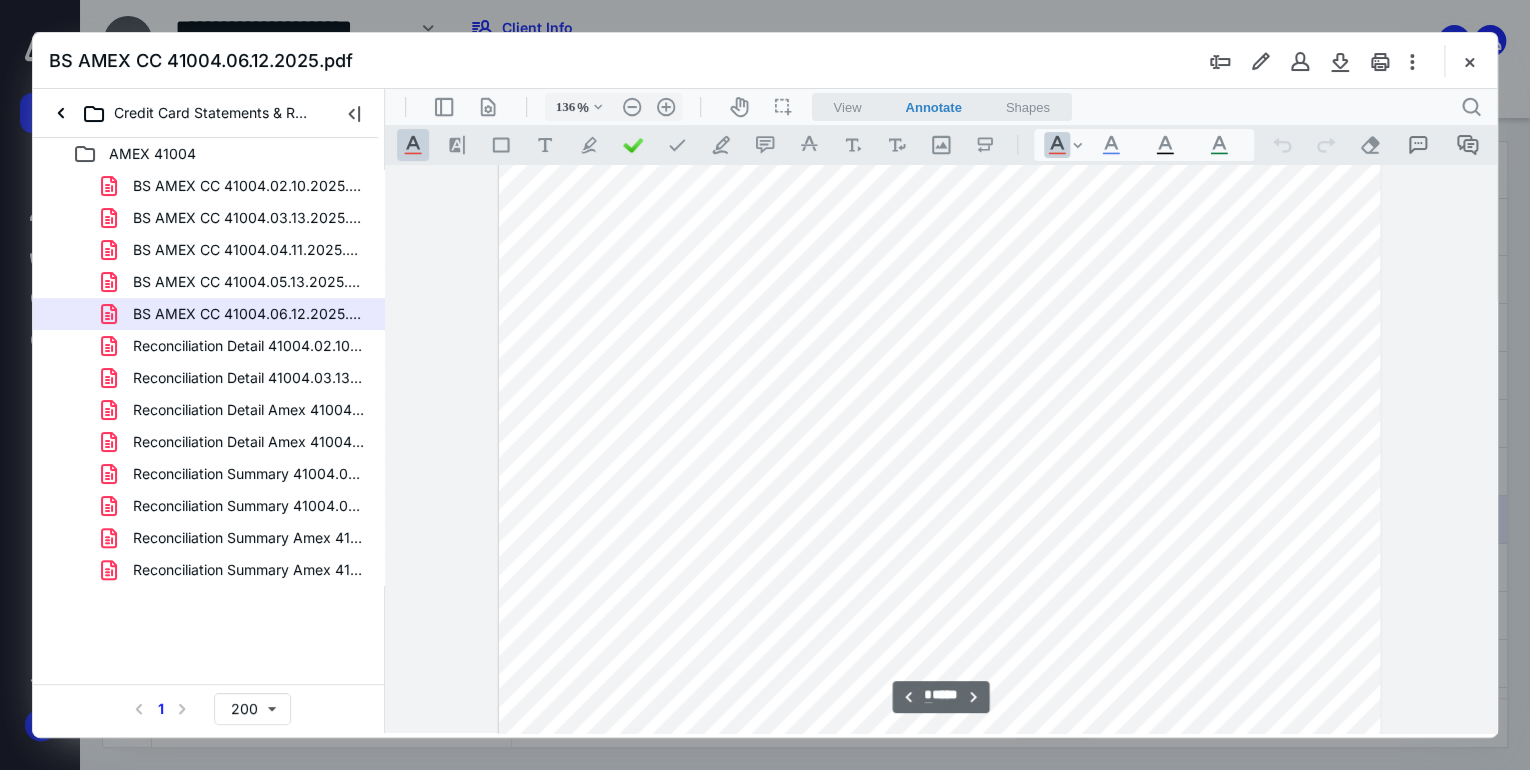 scroll, scrollTop: 2457, scrollLeft: 0, axis: vertical 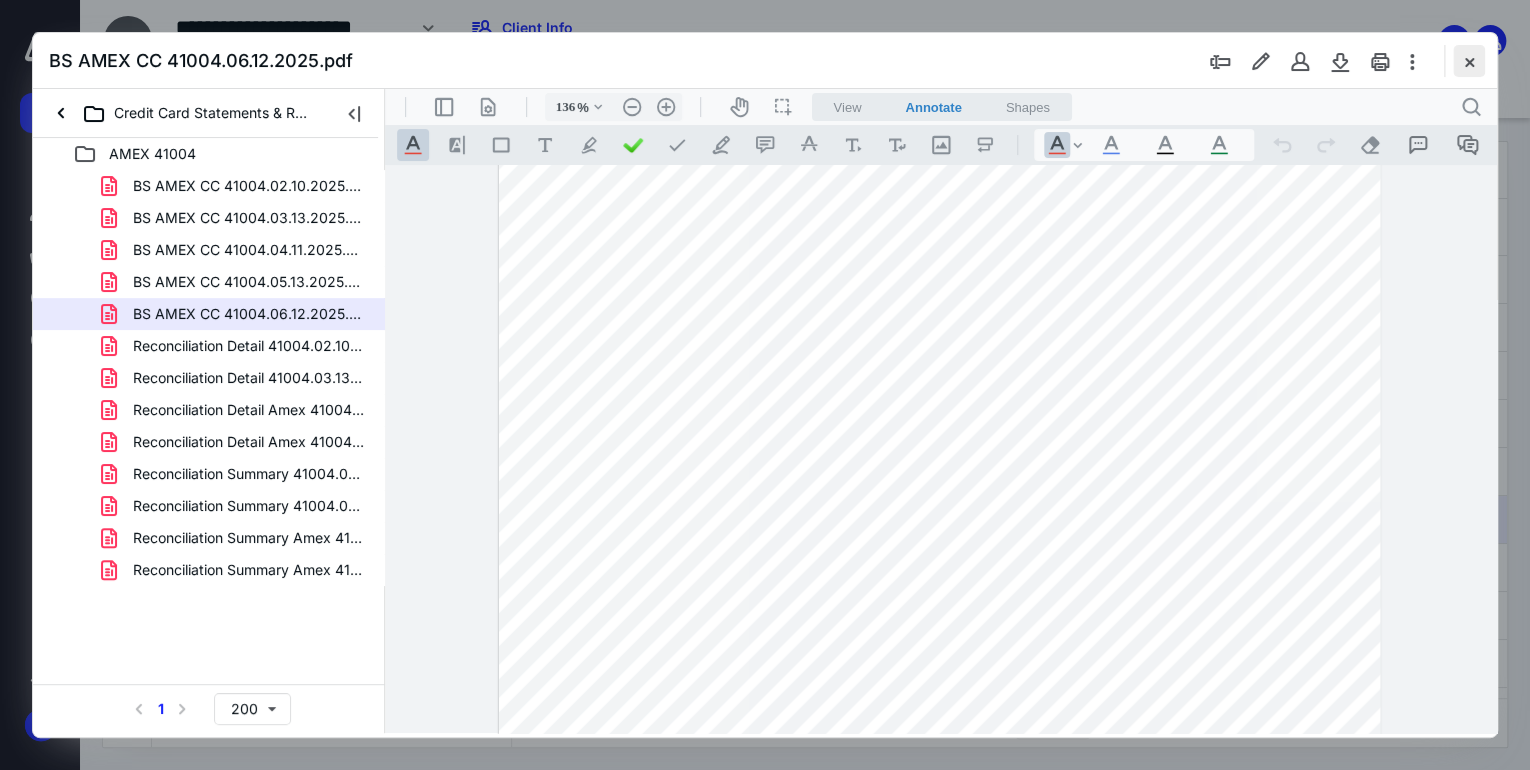 click at bounding box center (1469, 61) 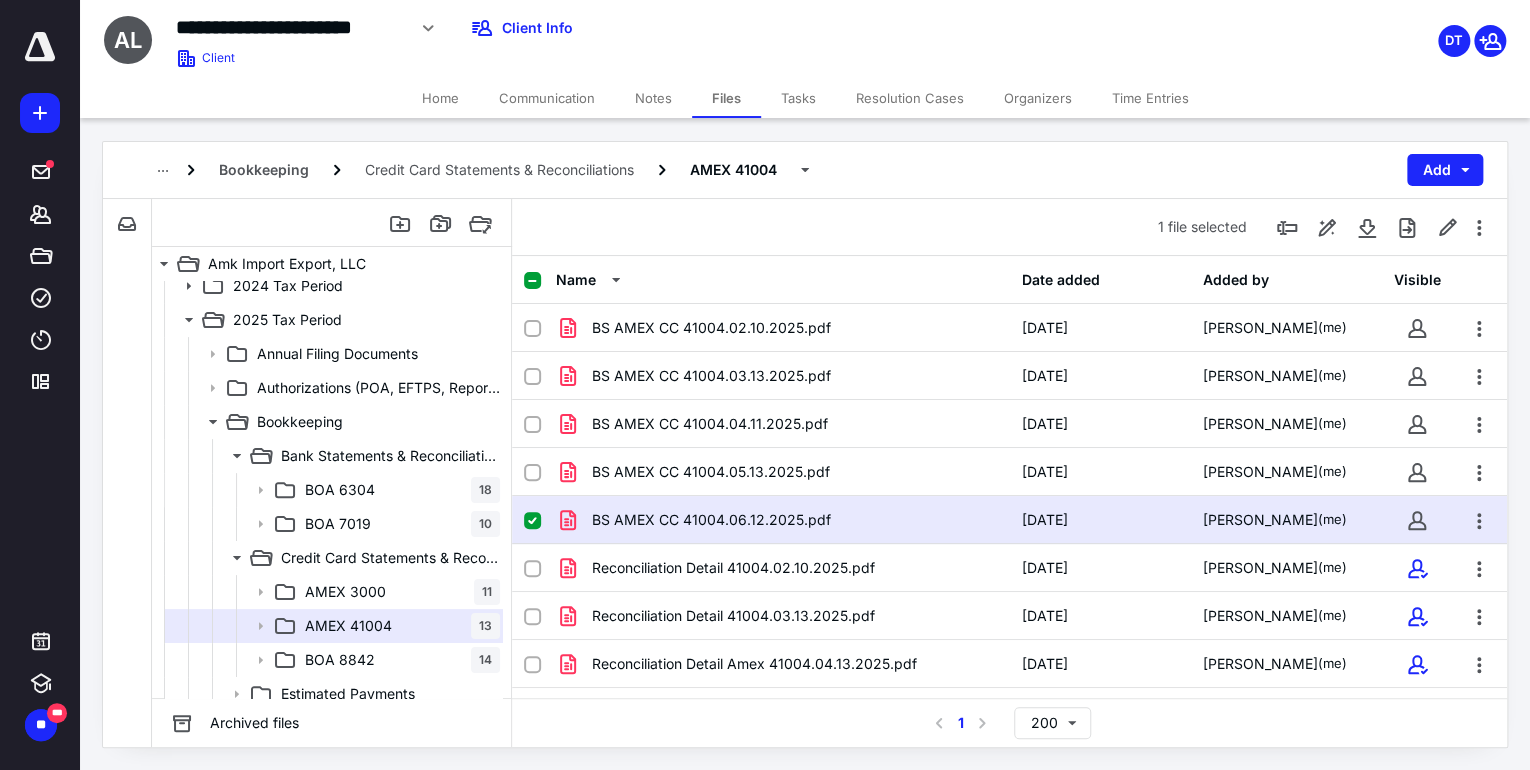 click 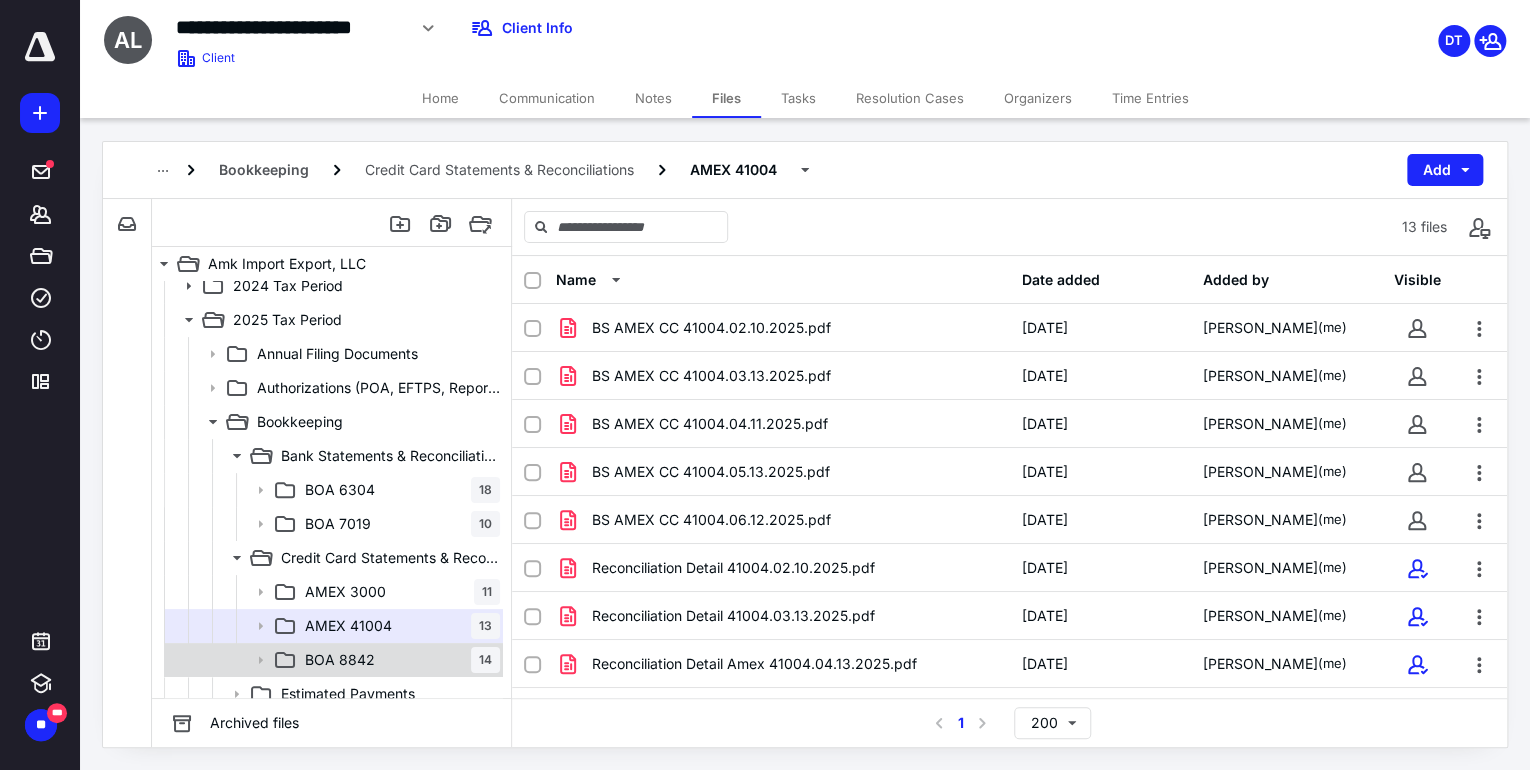 click on "BOA 8842 14" at bounding box center (398, 660) 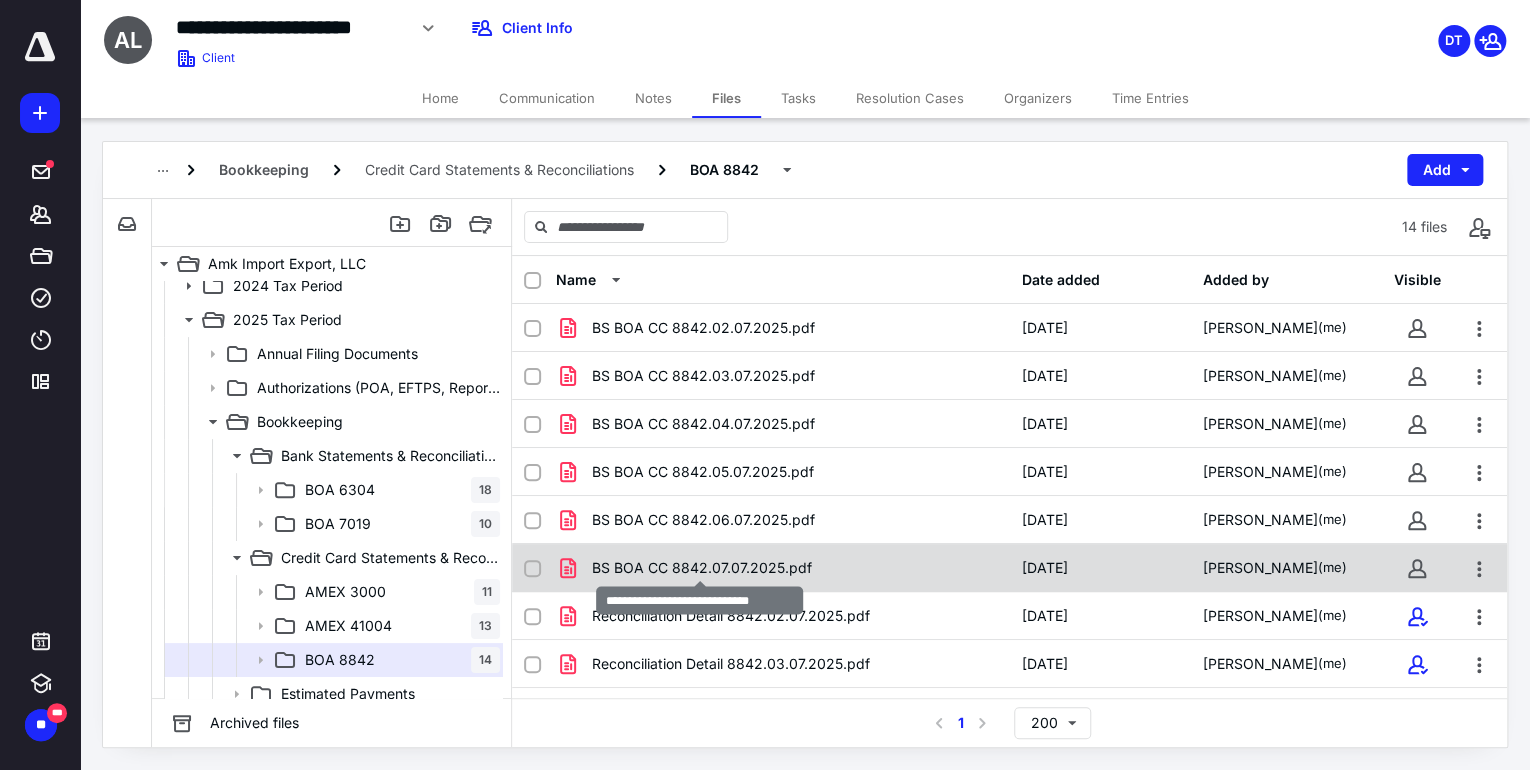 click on "BS BOA CC 8842.07.07.2025.pdf" at bounding box center [702, 568] 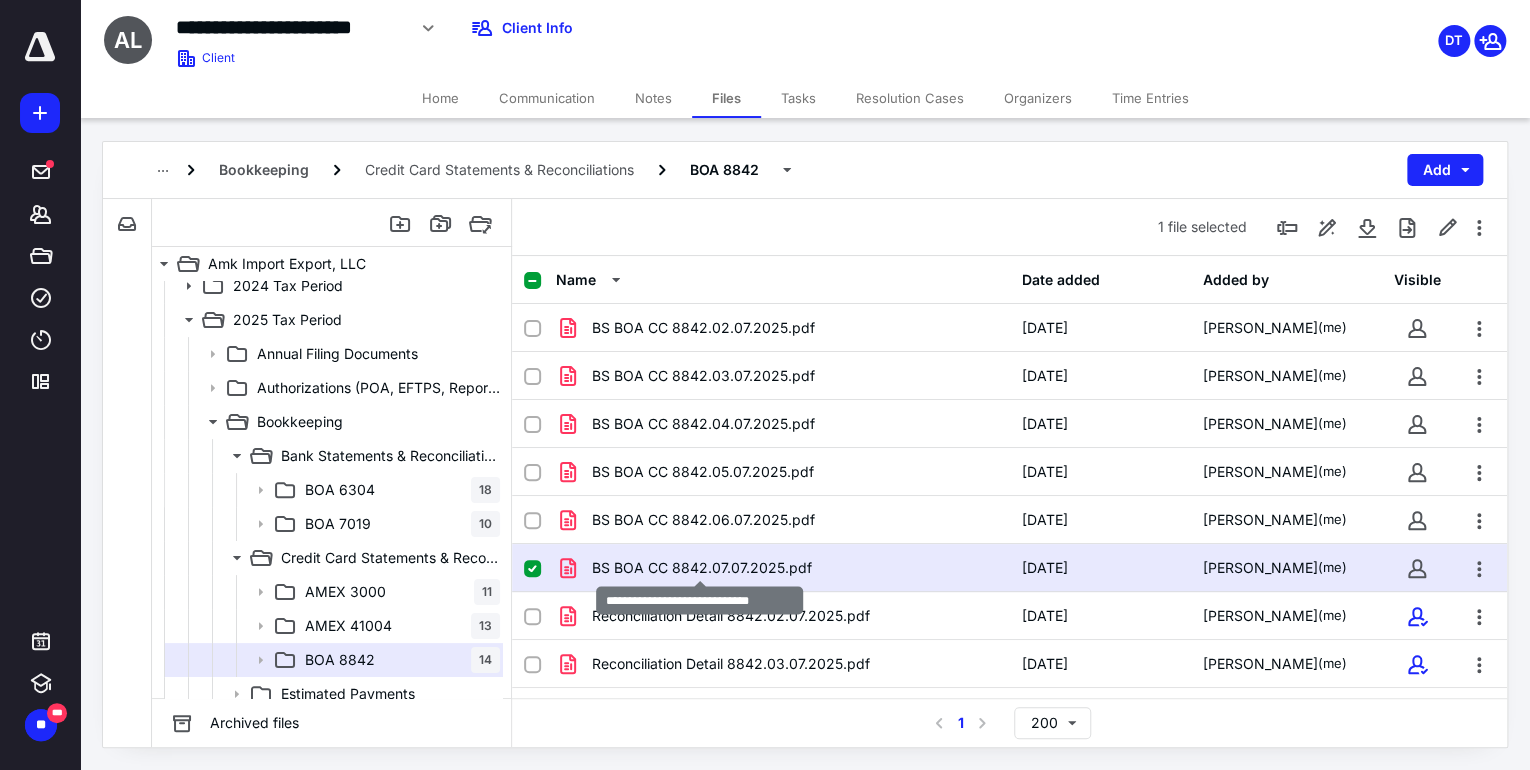 click on "BS BOA CC 8842.07.07.2025.pdf" at bounding box center (702, 568) 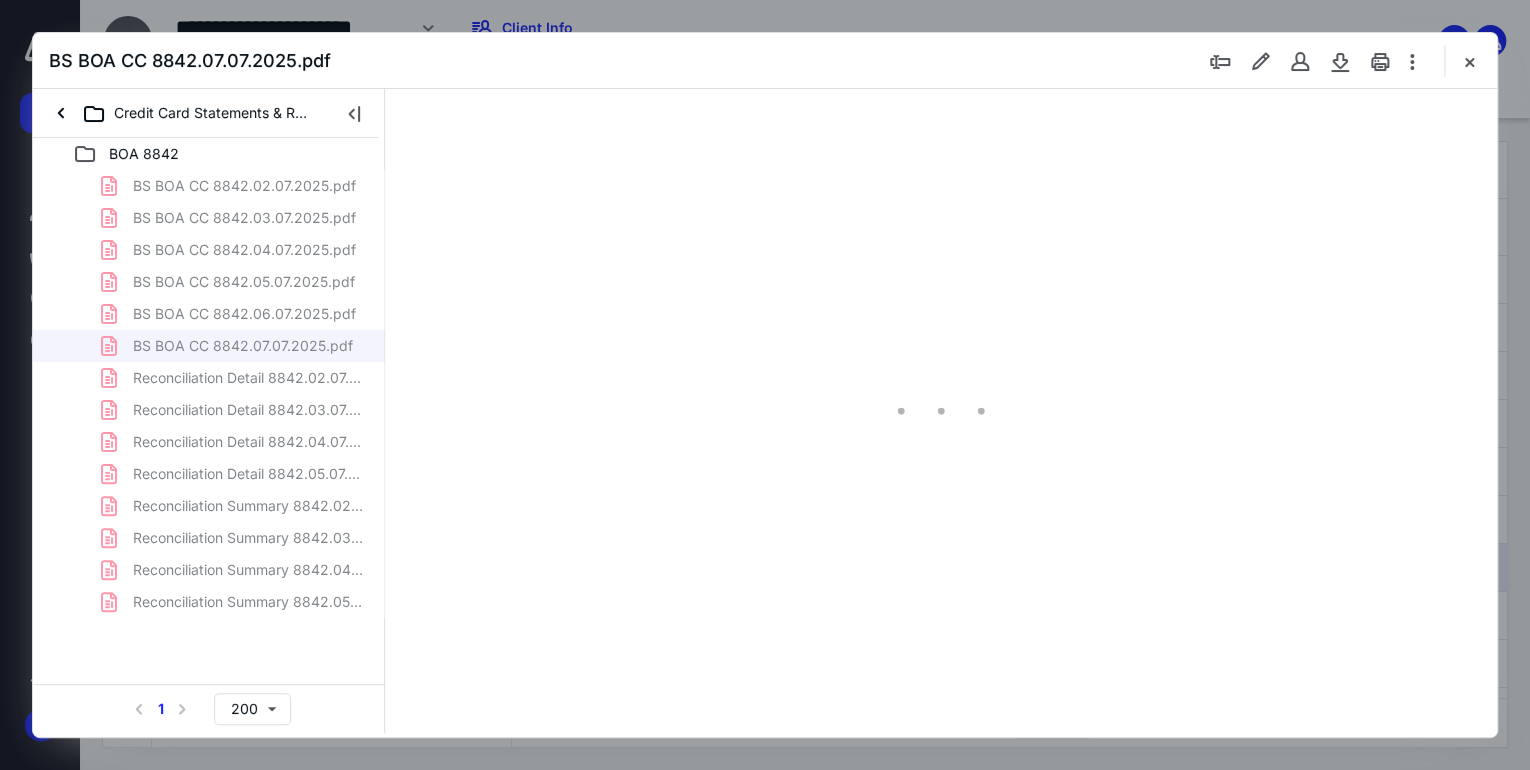 scroll, scrollTop: 0, scrollLeft: 0, axis: both 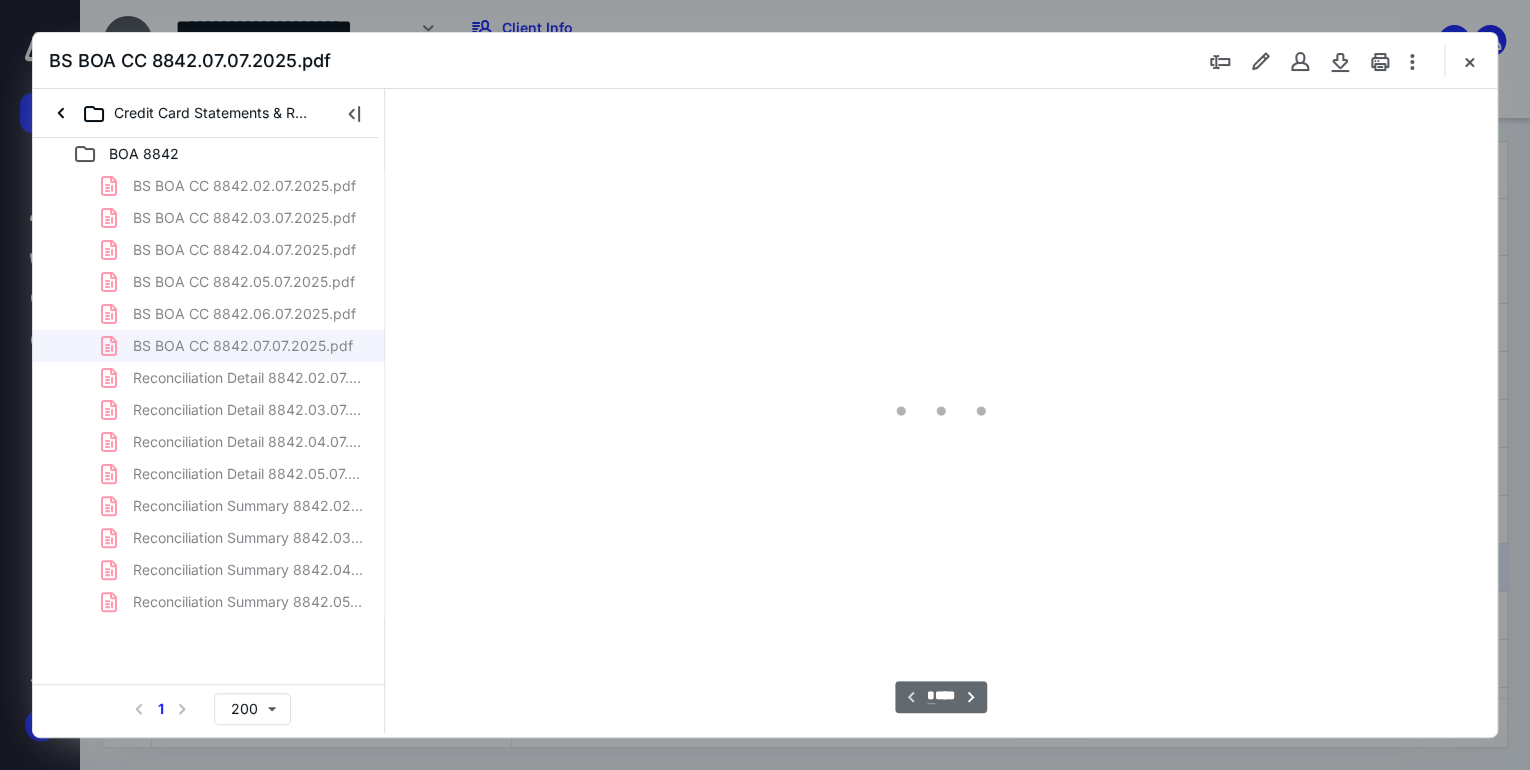 type on "71" 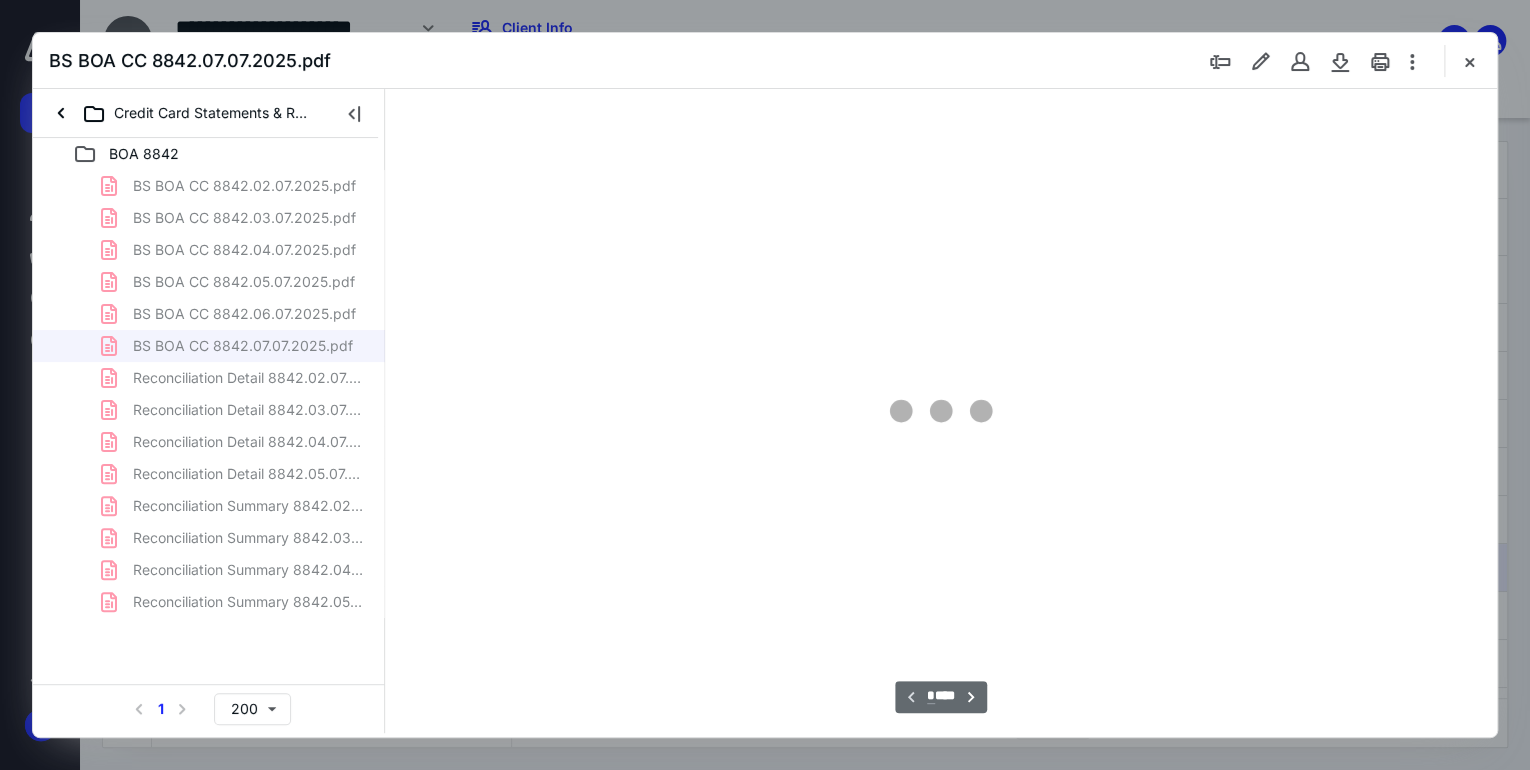 scroll, scrollTop: 79, scrollLeft: 0, axis: vertical 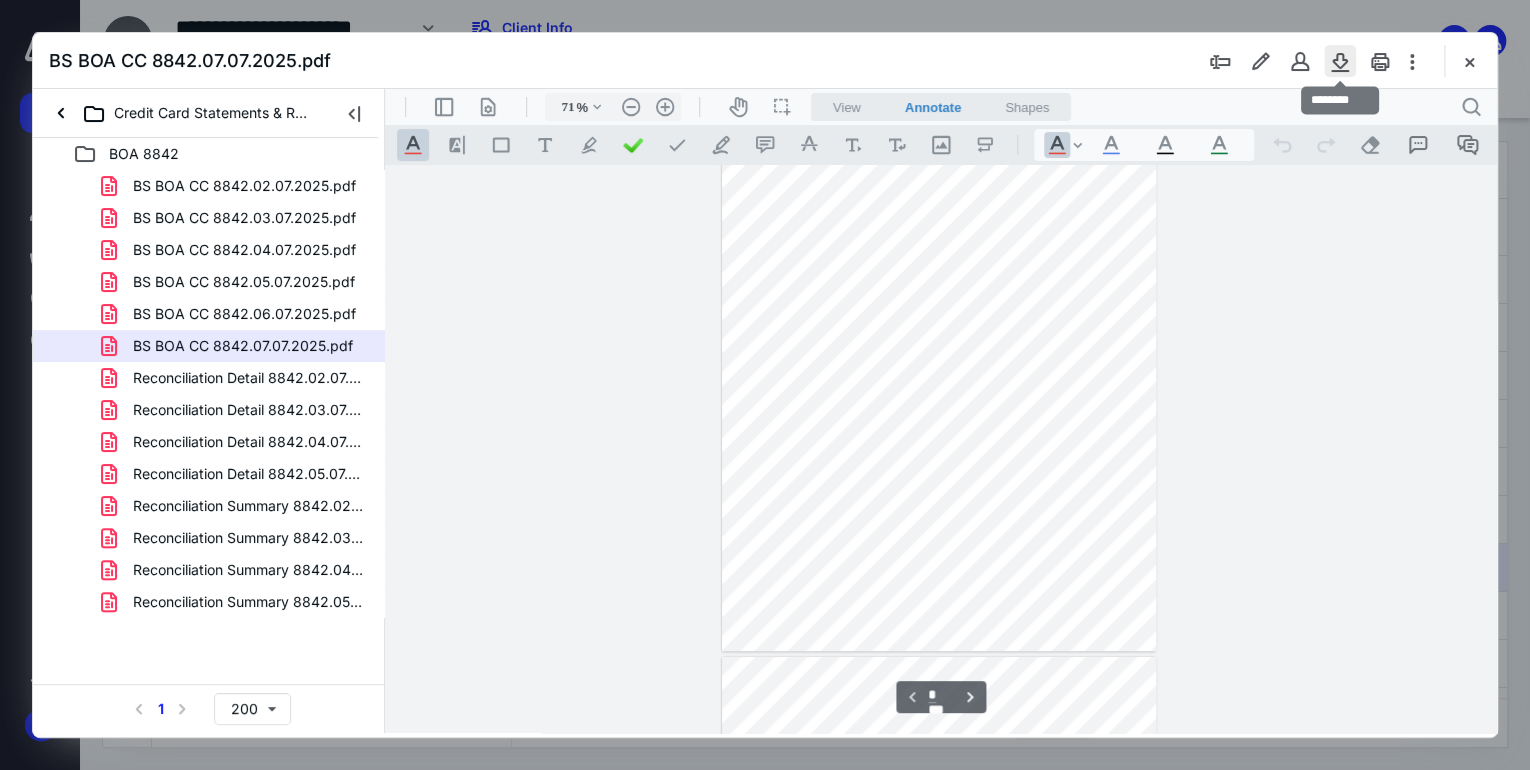 click at bounding box center (1340, 61) 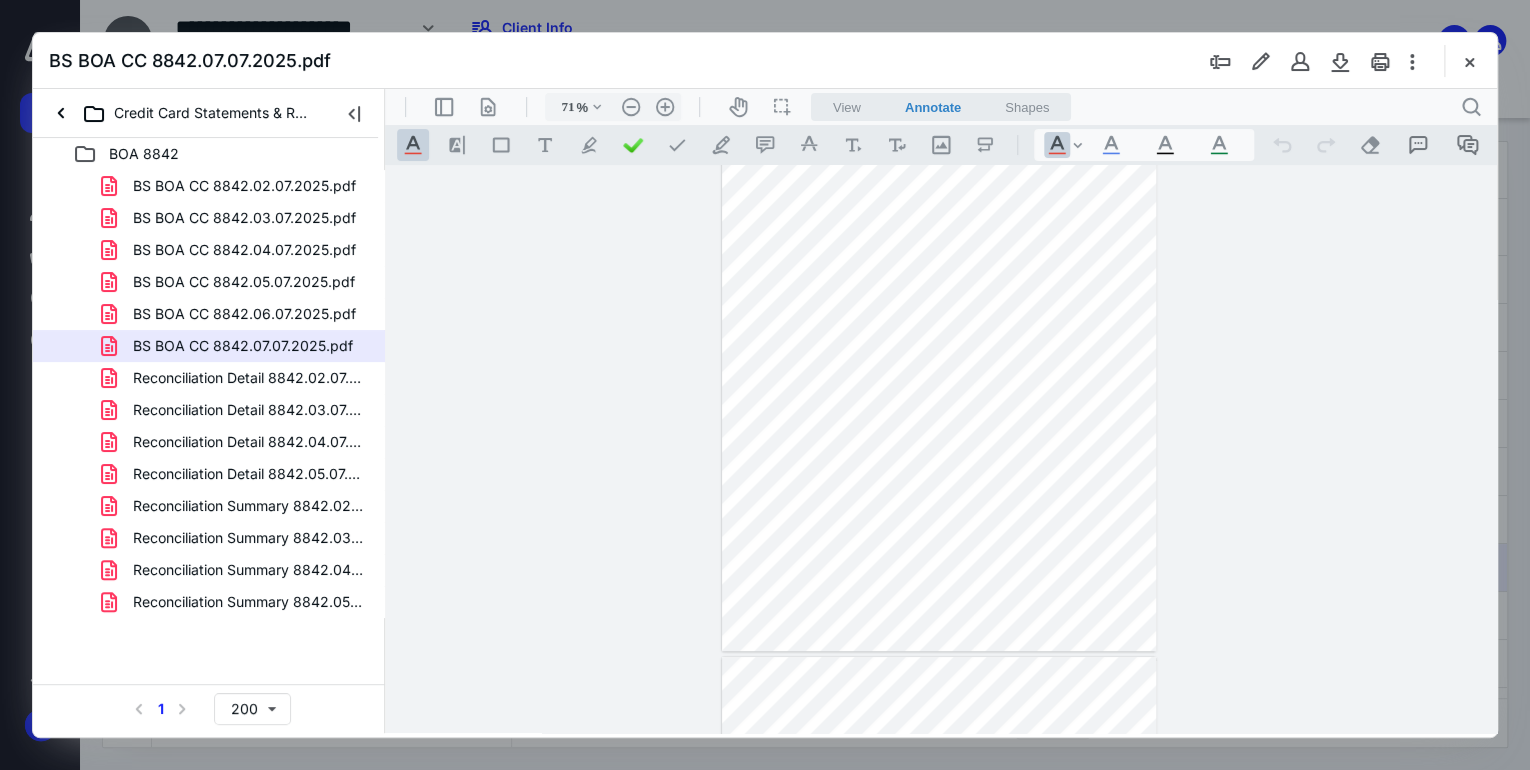 drag, startPoint x: 1470, startPoint y: 61, endPoint x: 1436, endPoint y: 75, distance: 36.769554 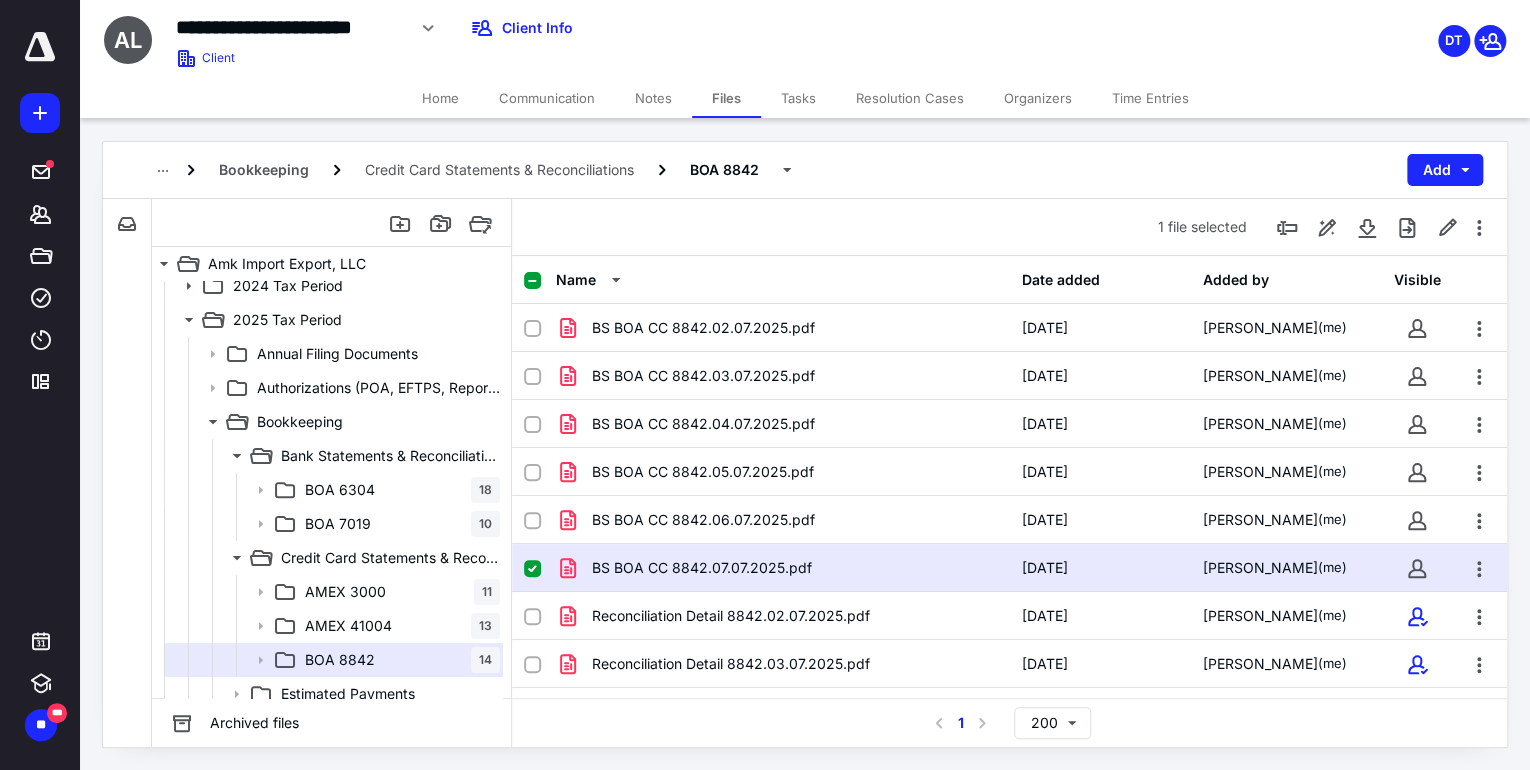 click at bounding box center (532, 569) 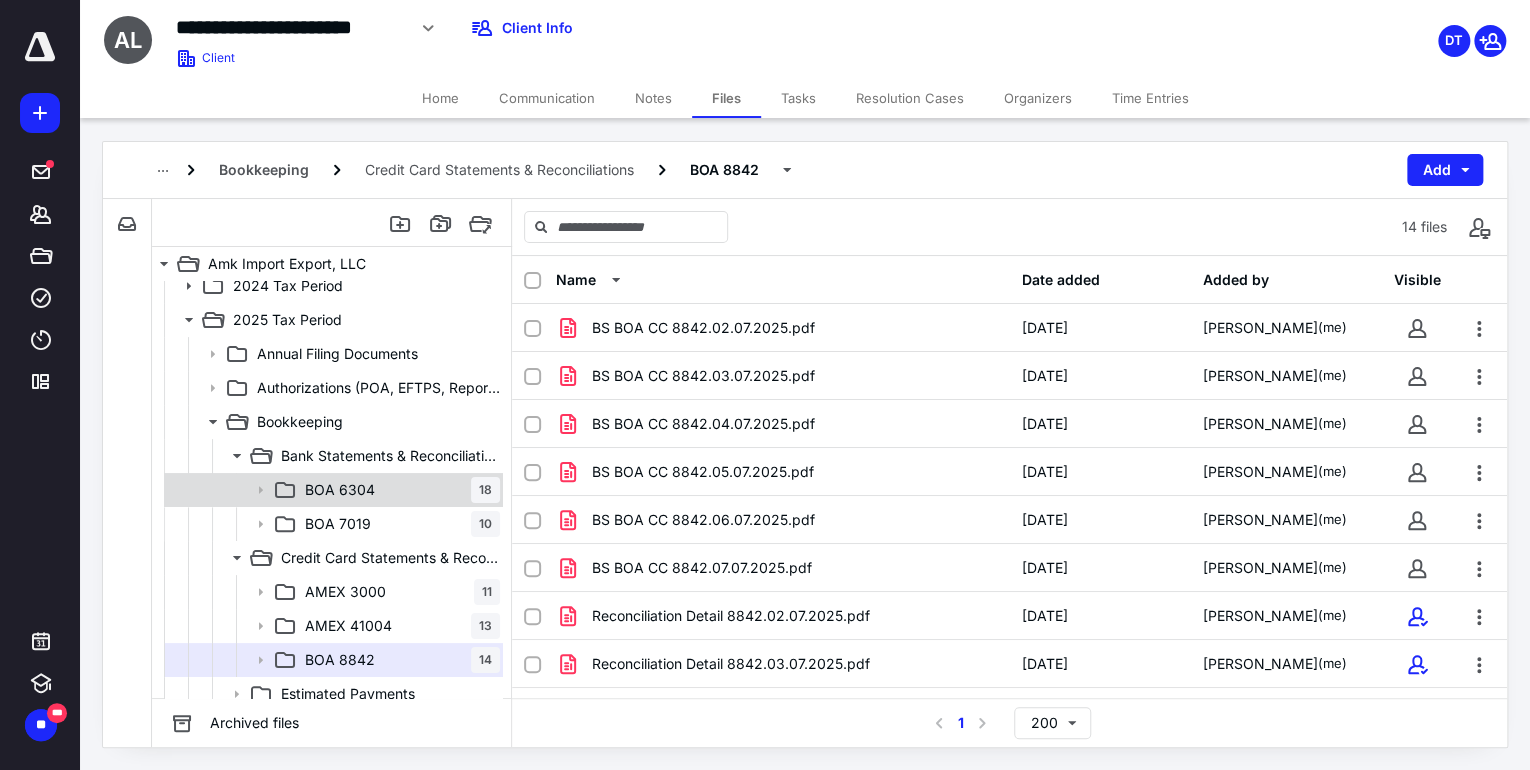 click on "BOA 6304 18" at bounding box center (398, 490) 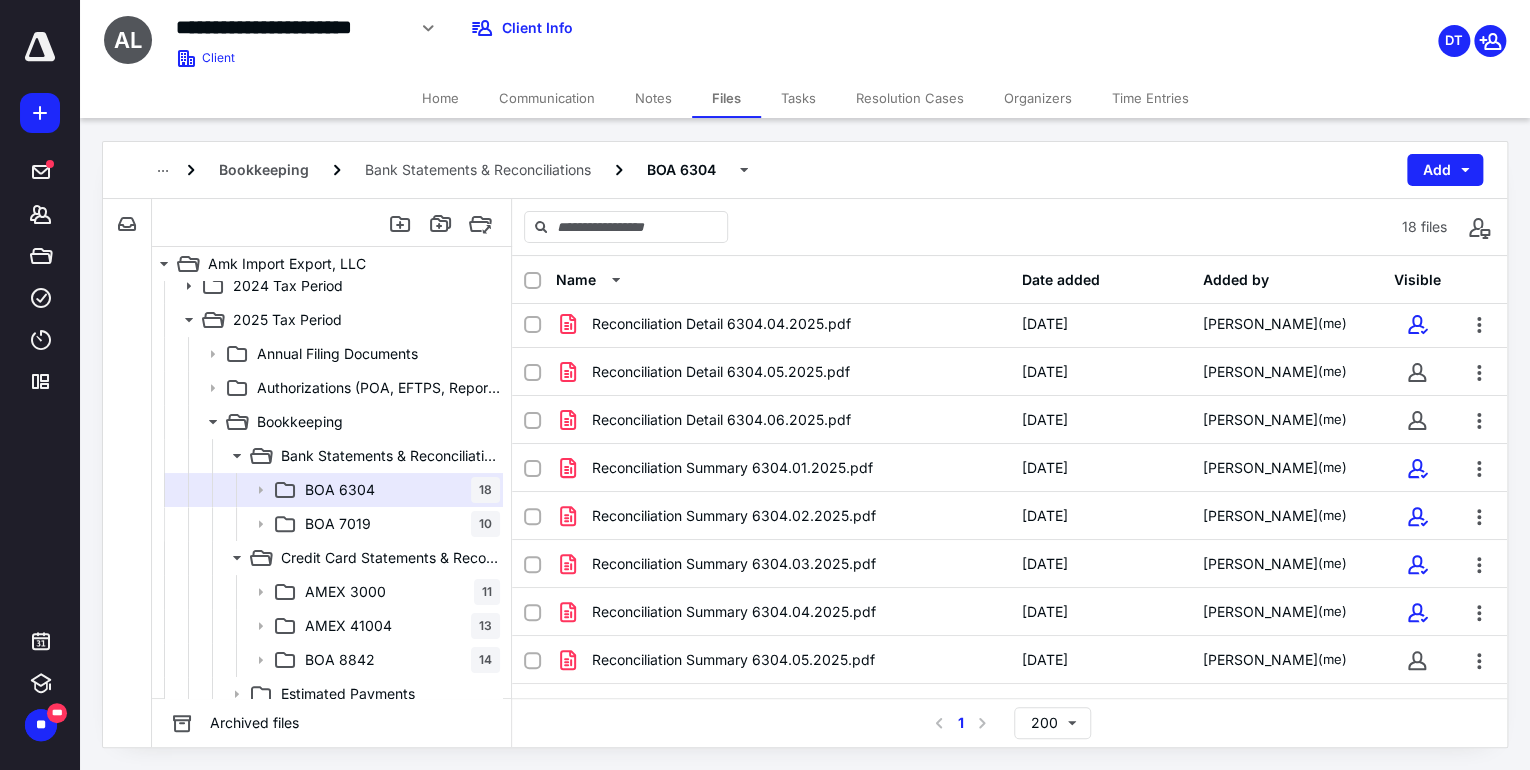 scroll, scrollTop: 466, scrollLeft: 0, axis: vertical 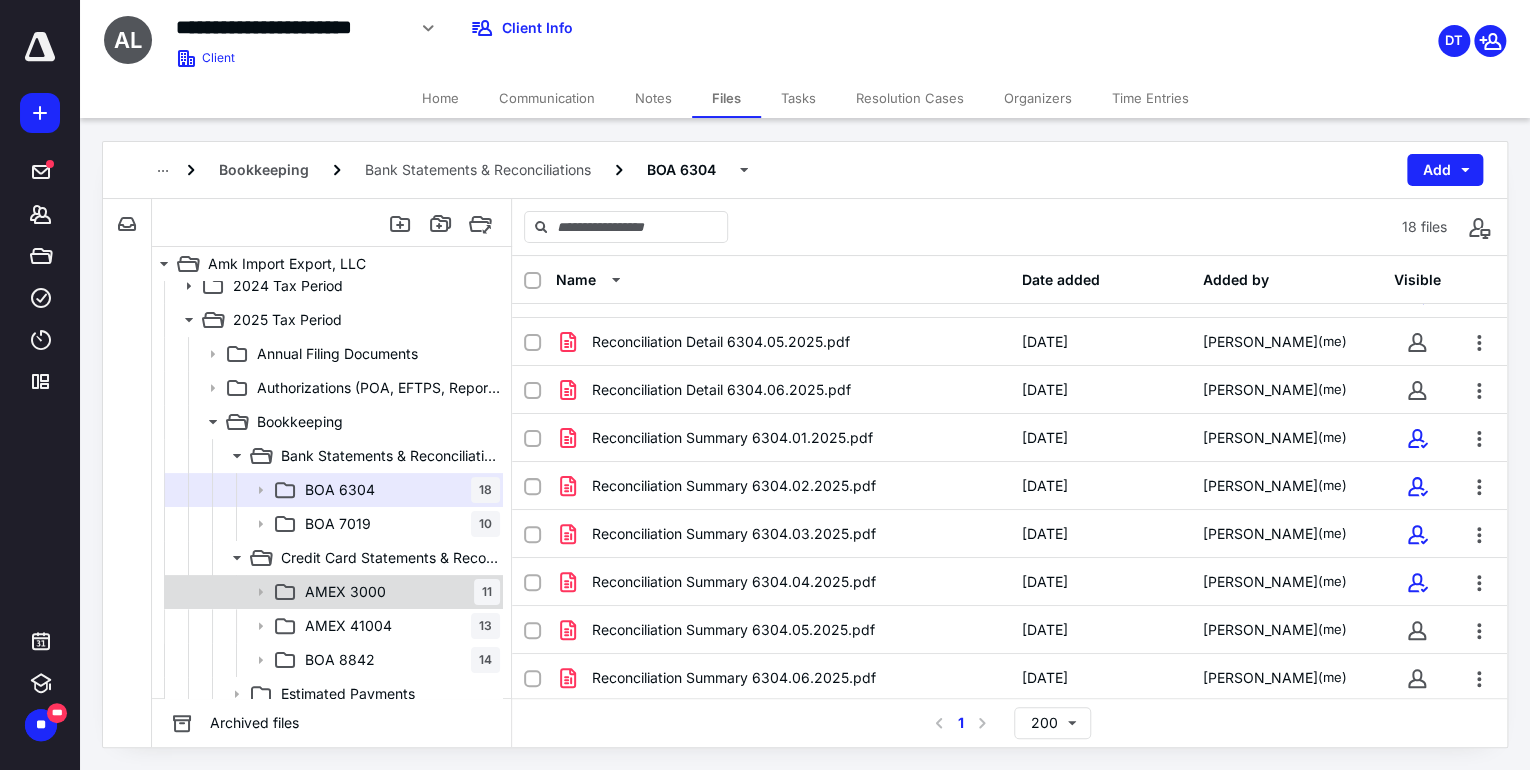click on "AMEX 3000 11" at bounding box center [398, 592] 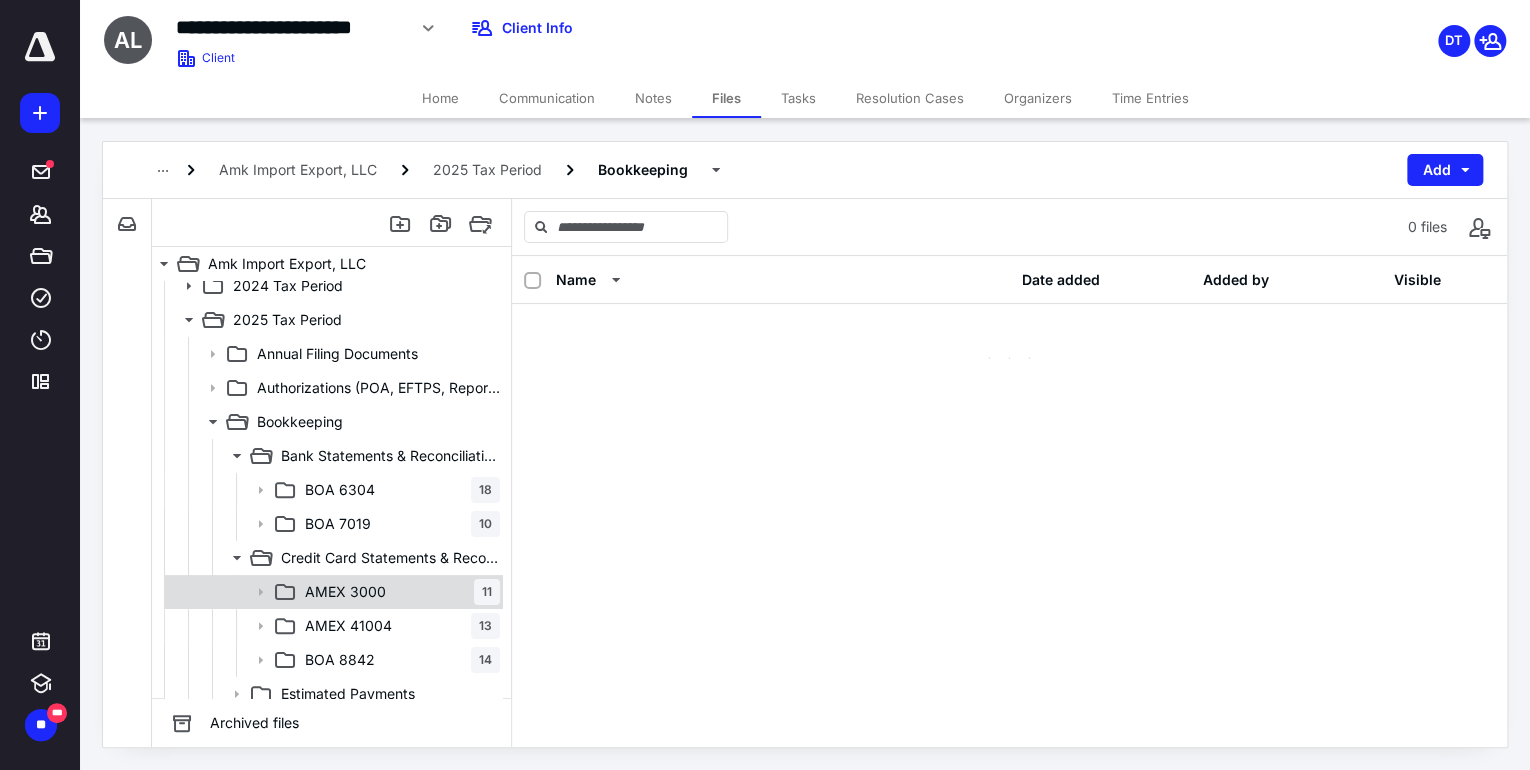 scroll, scrollTop: 0, scrollLeft: 0, axis: both 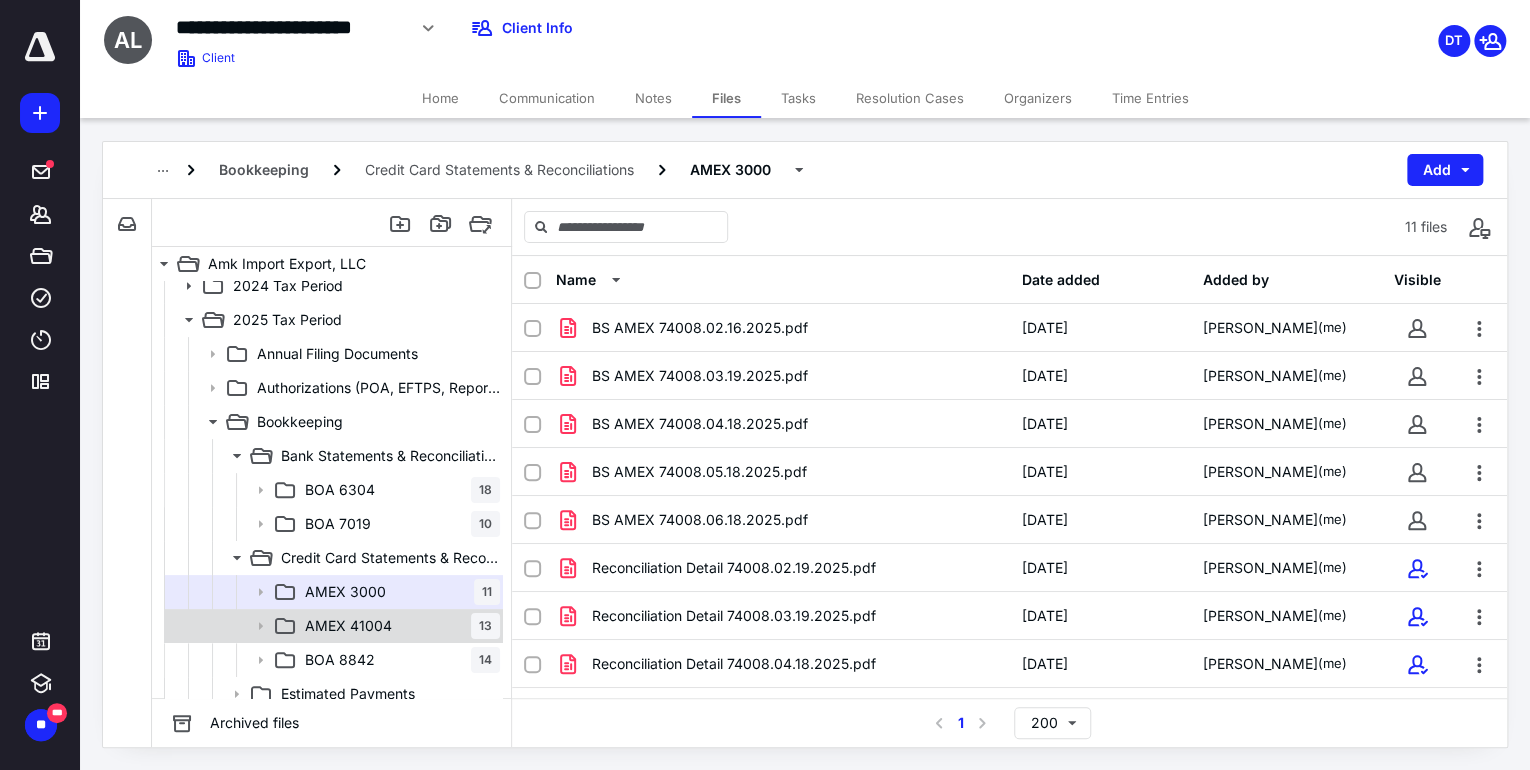 click on "AMEX 41004 13" at bounding box center (398, 626) 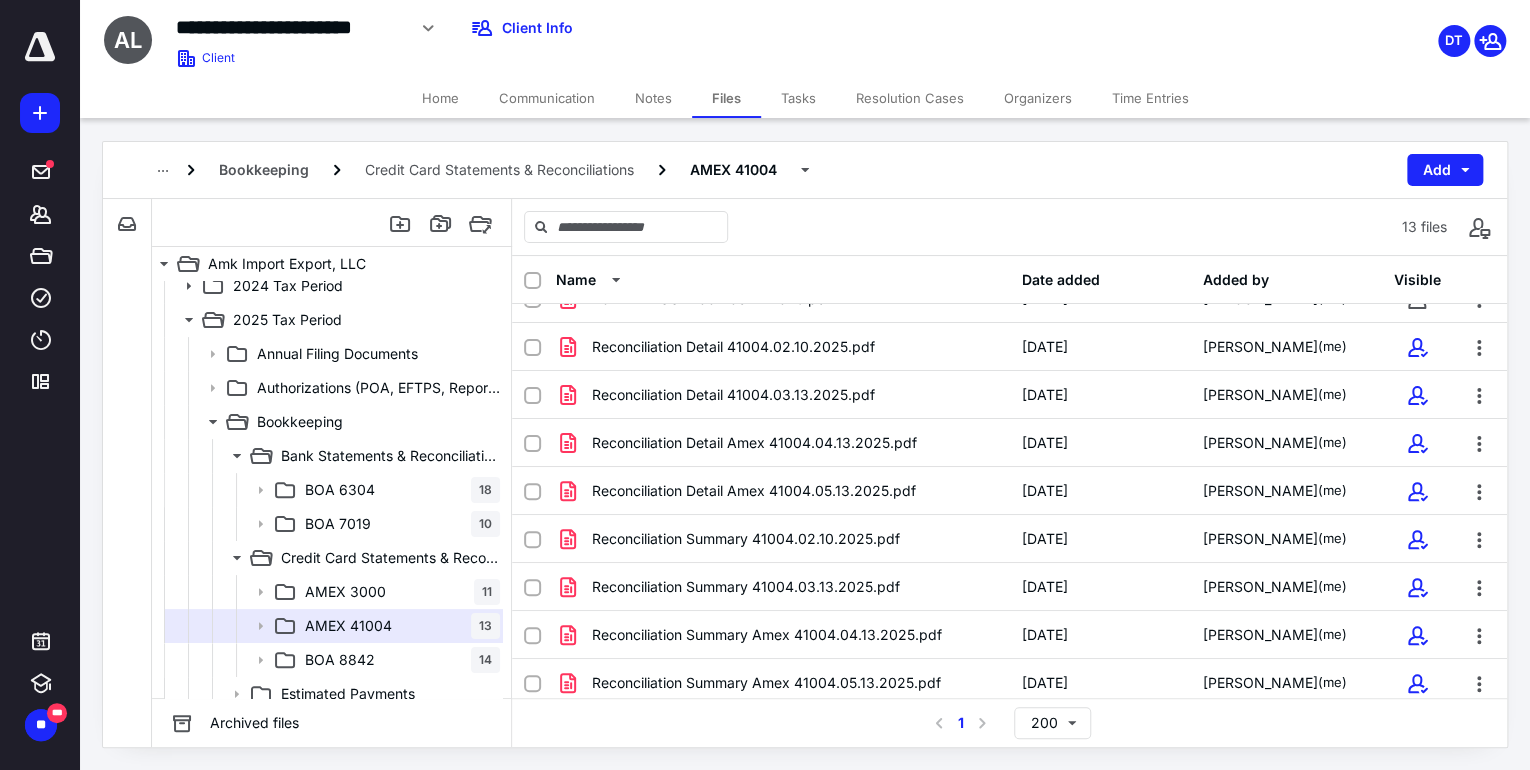 scroll, scrollTop: 227, scrollLeft: 0, axis: vertical 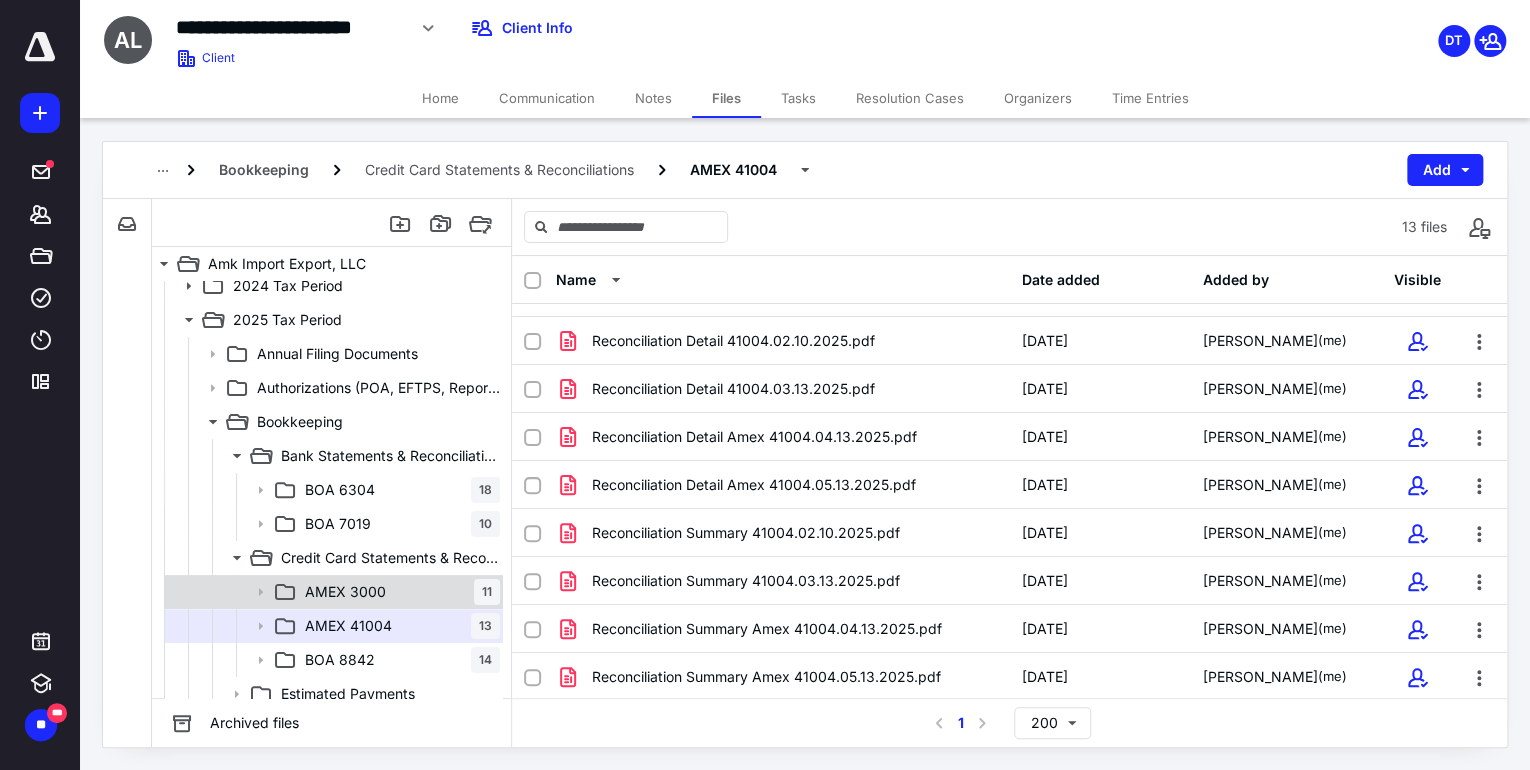 click on "AMEX 3000 11" at bounding box center [398, 592] 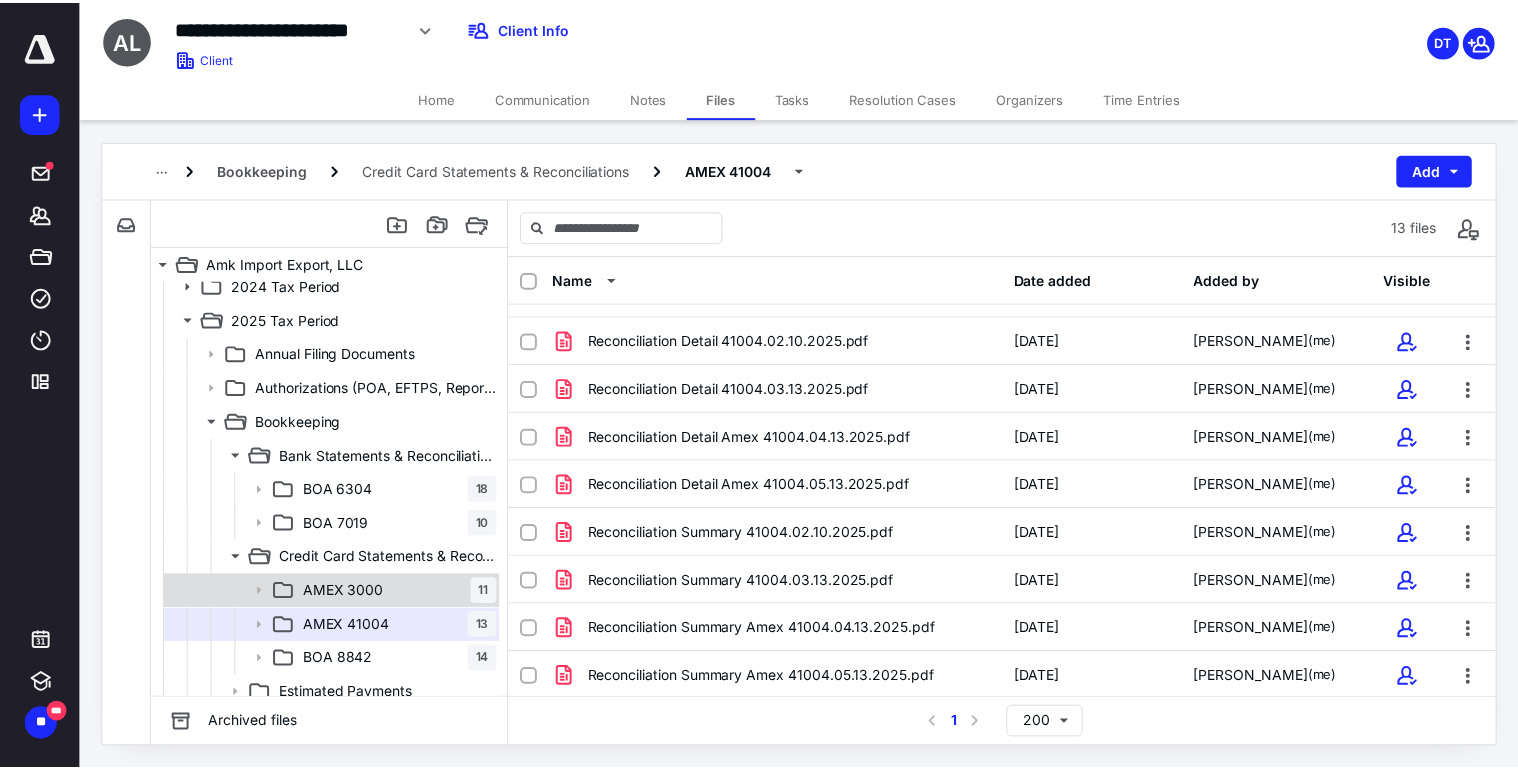 scroll, scrollTop: 0, scrollLeft: 0, axis: both 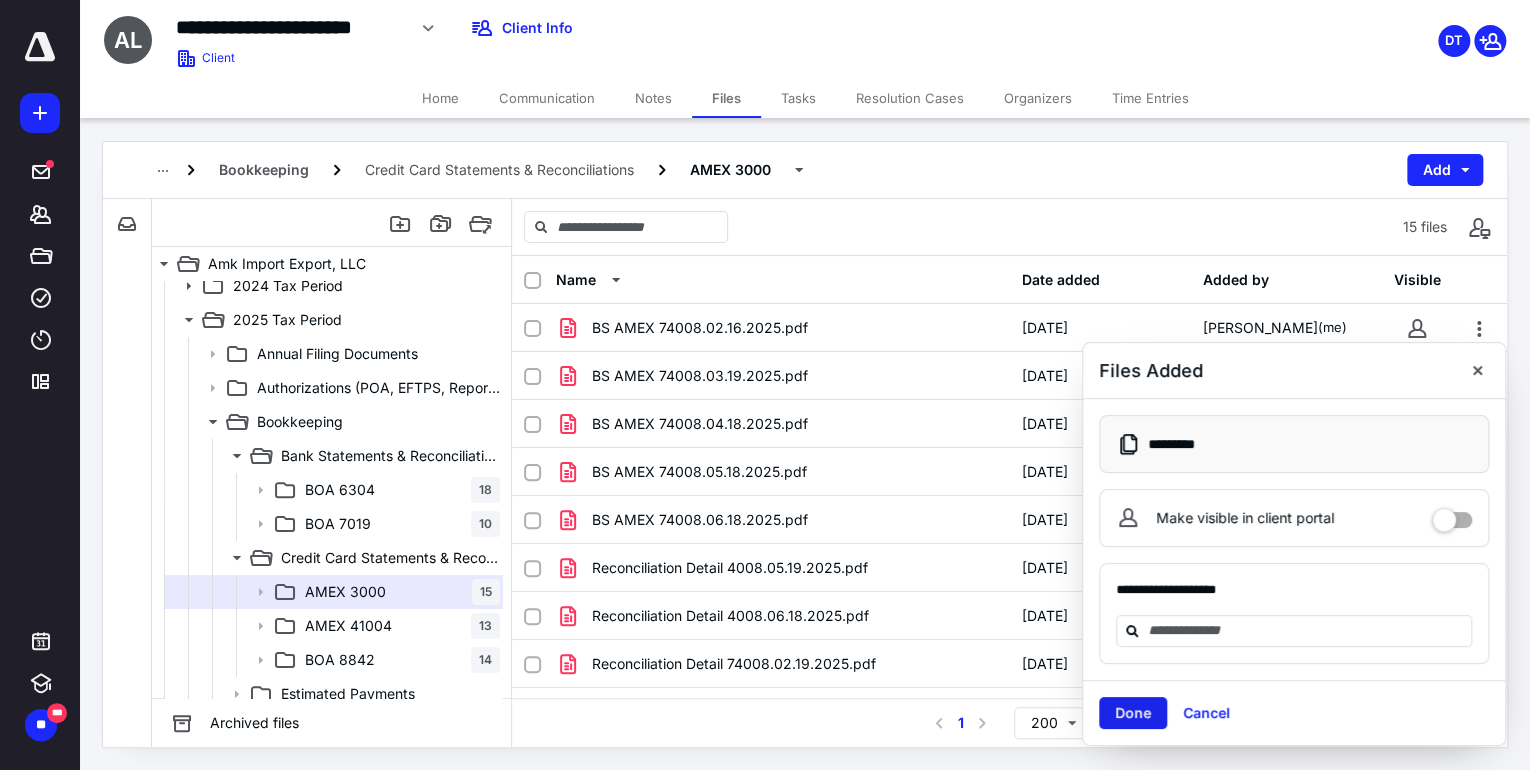 click on "Done" at bounding box center [1133, 713] 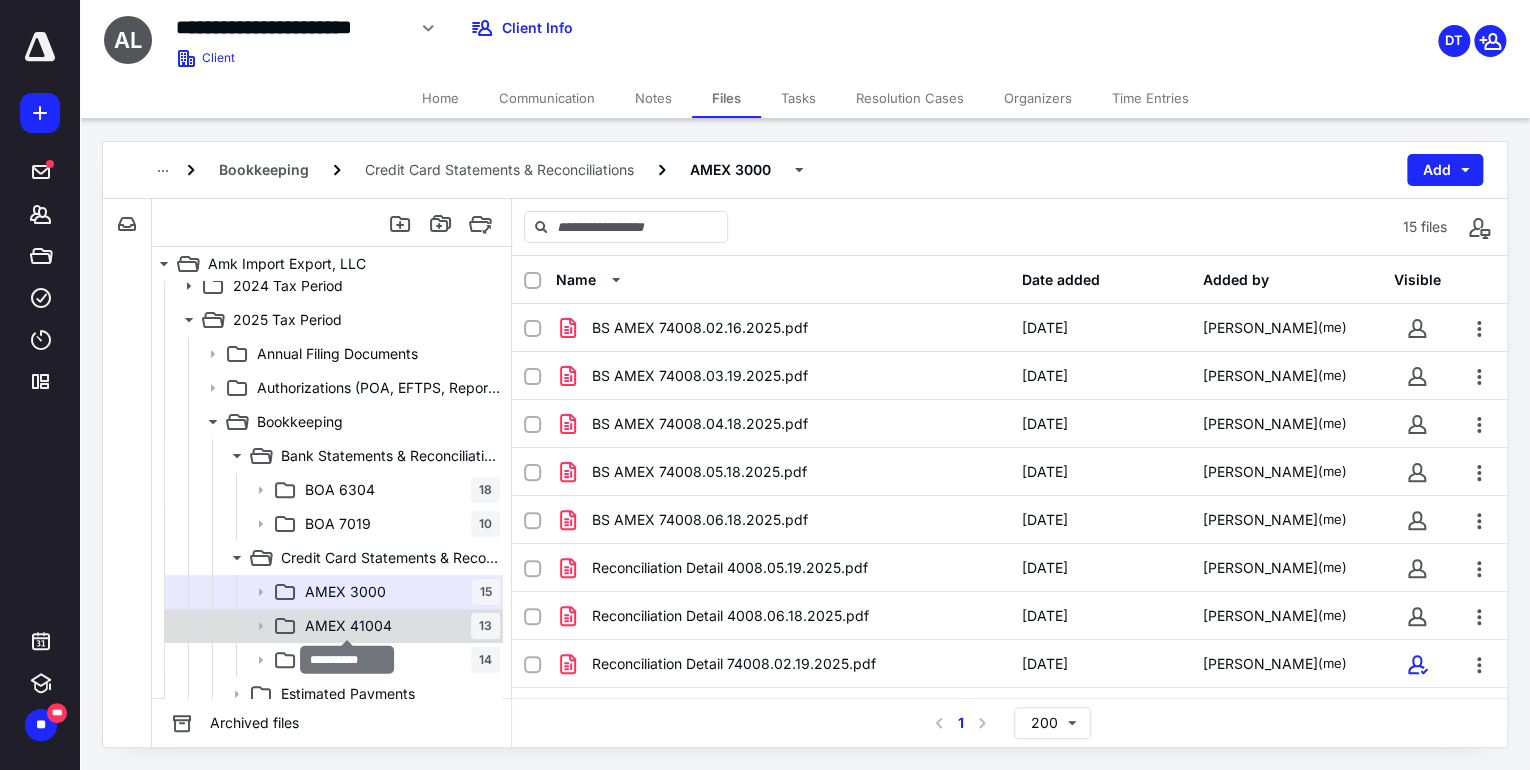 click on "AMEX 41004" at bounding box center (348, 626) 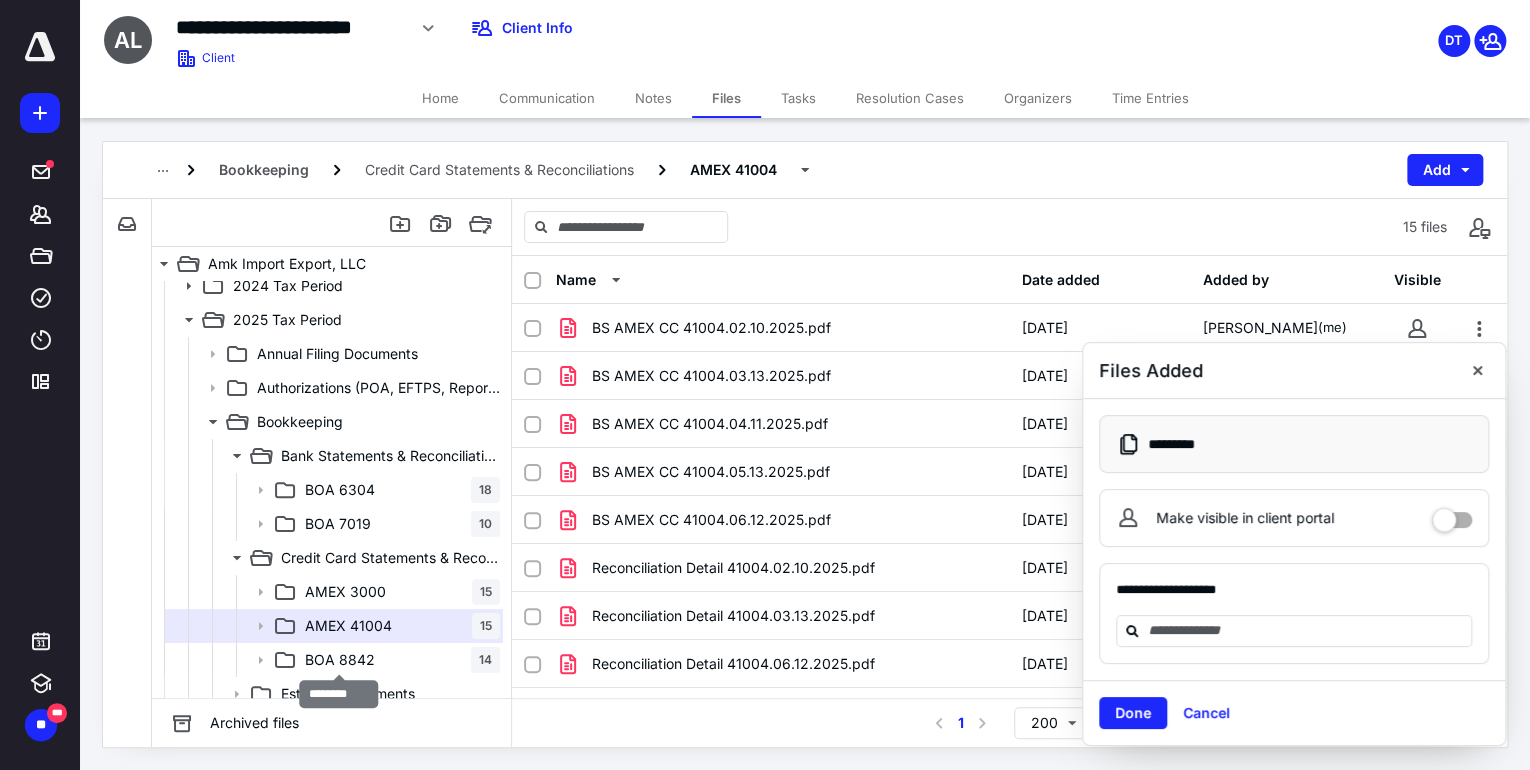 drag, startPoint x: 335, startPoint y: 657, endPoint x: 555, endPoint y: 663, distance: 220.0818 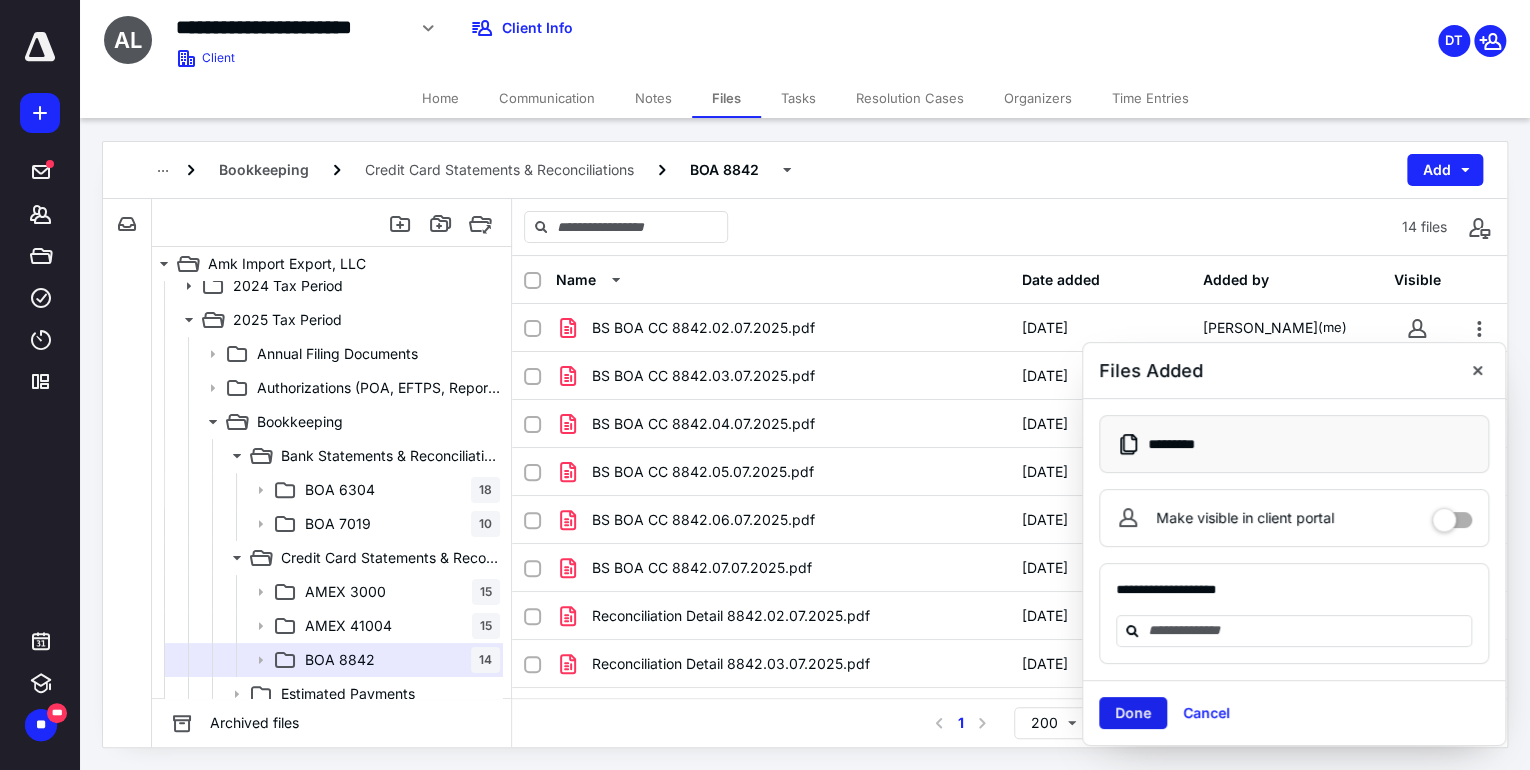click on "Done" at bounding box center (1133, 713) 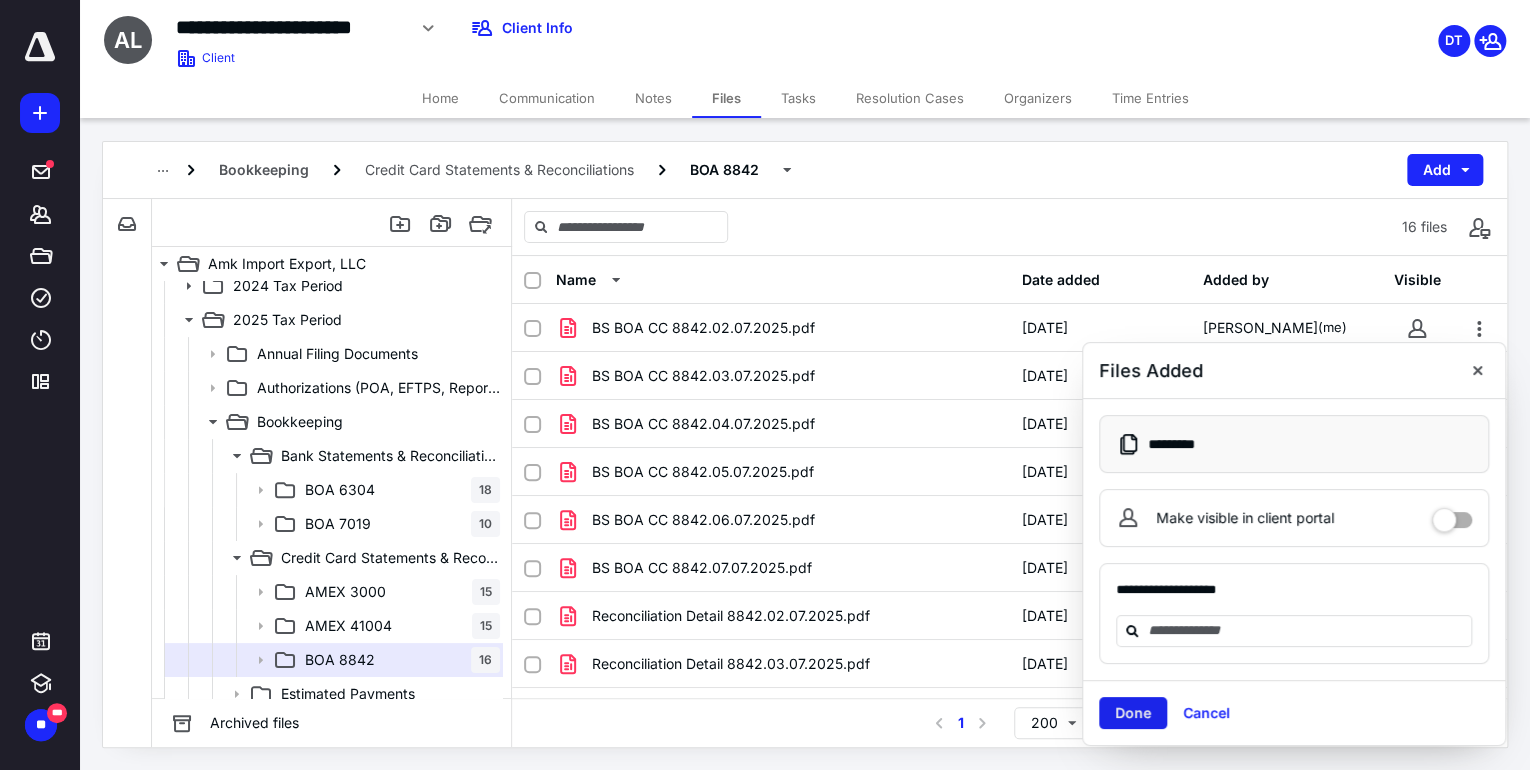 click on "Done" at bounding box center (1133, 713) 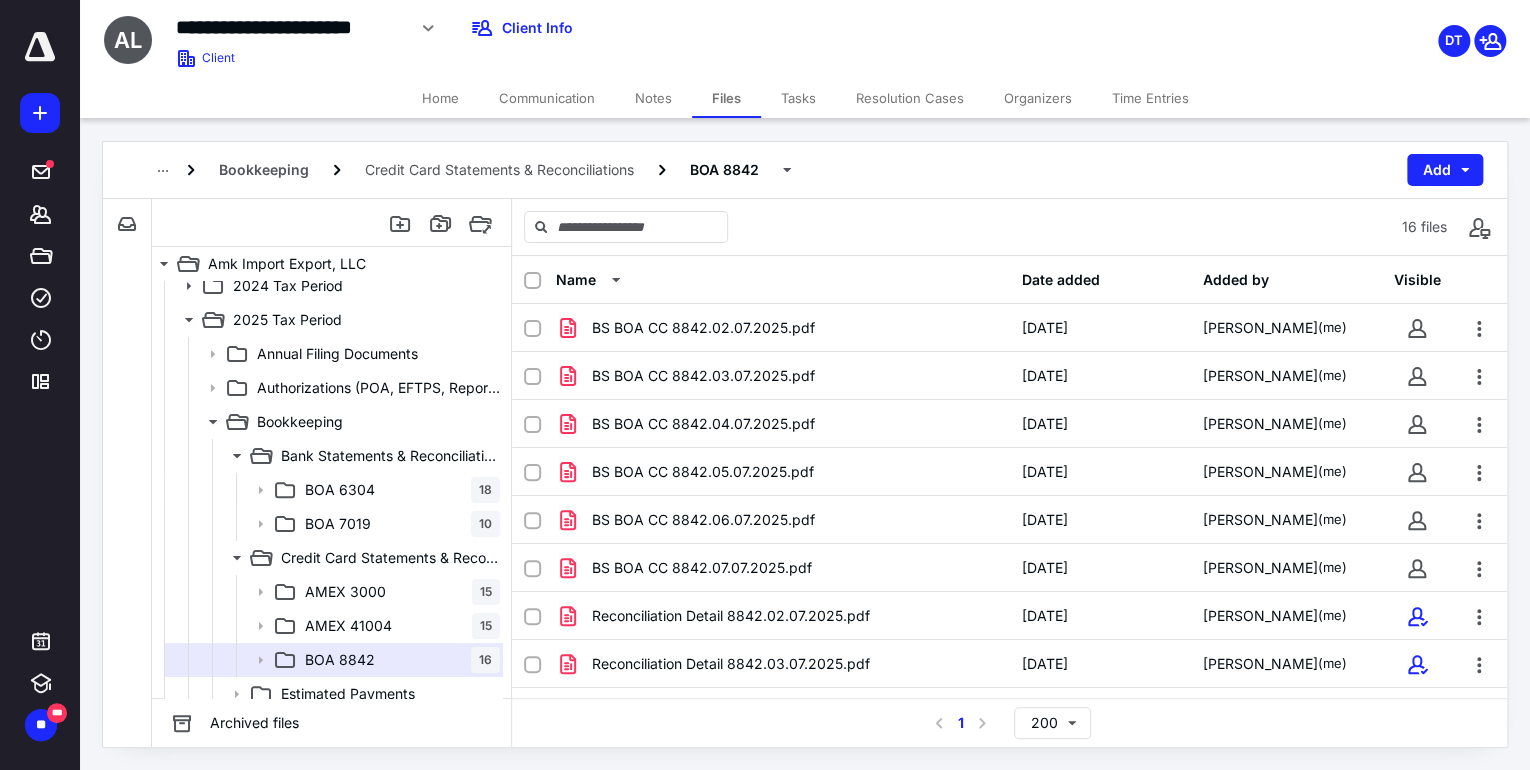 click on "Home" at bounding box center [440, 98] 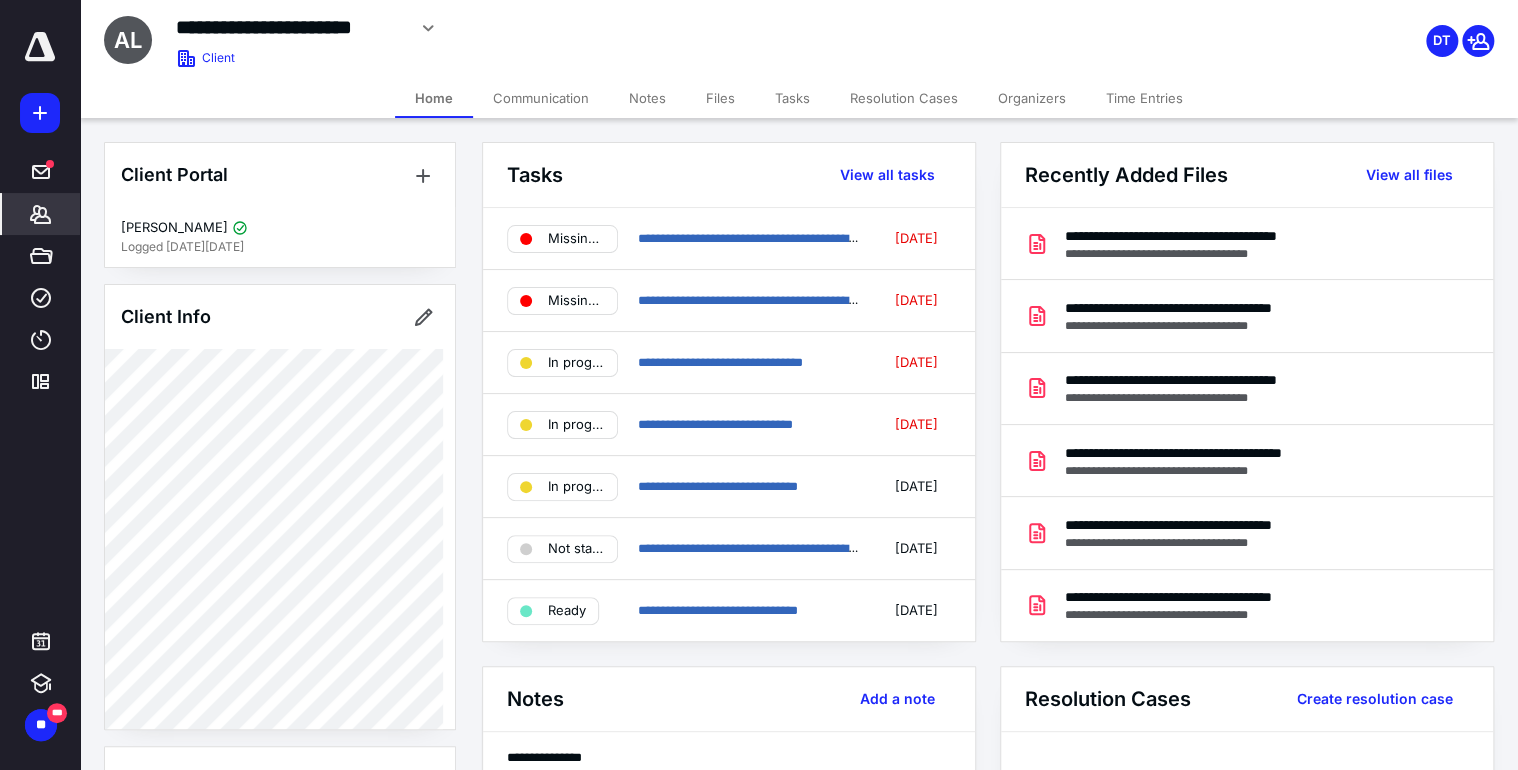 click on "Tasks" at bounding box center (792, 98) 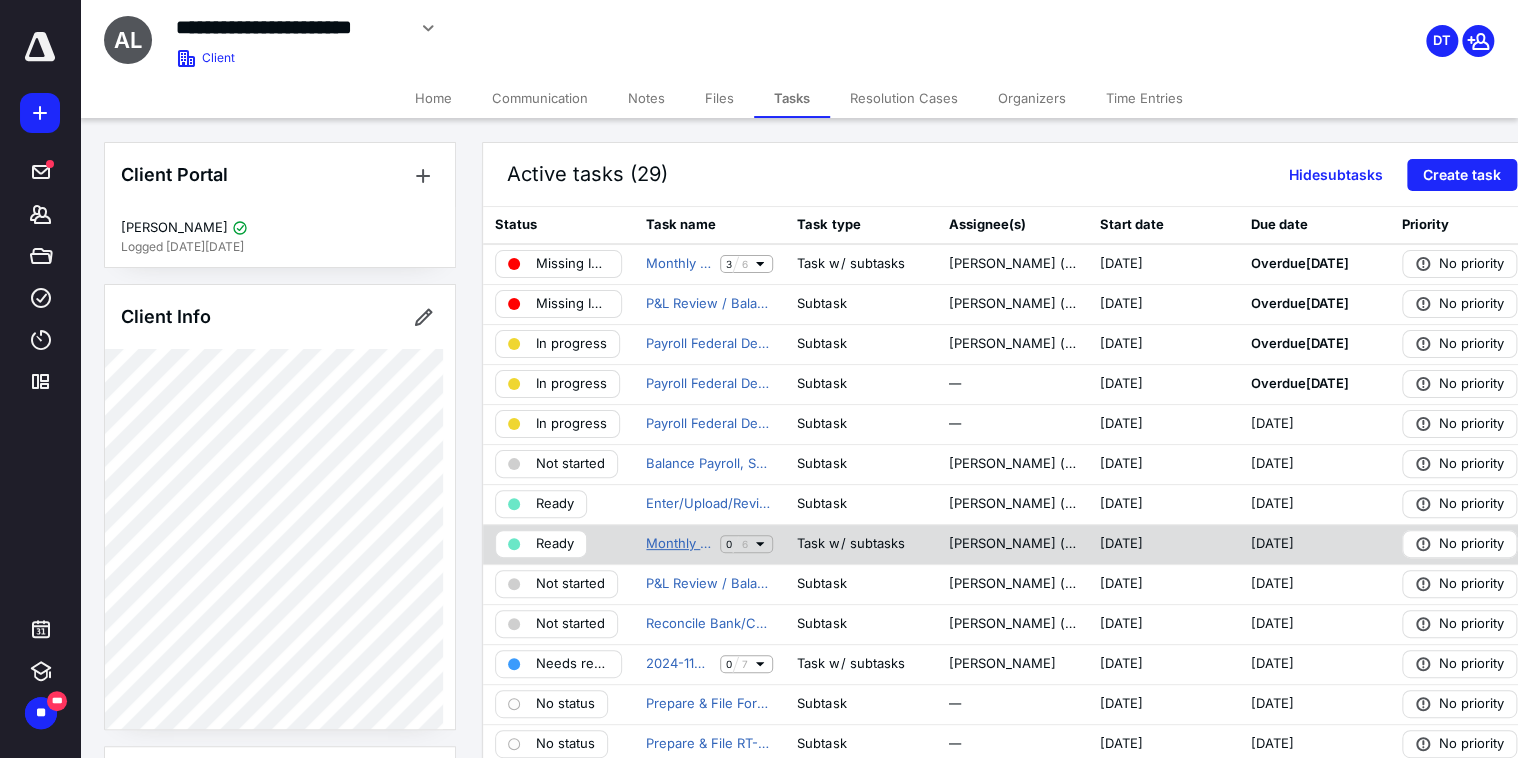 click on "Monthly BK for June 2025 - Amk Import Export, LLC" at bounding box center (679, 544) 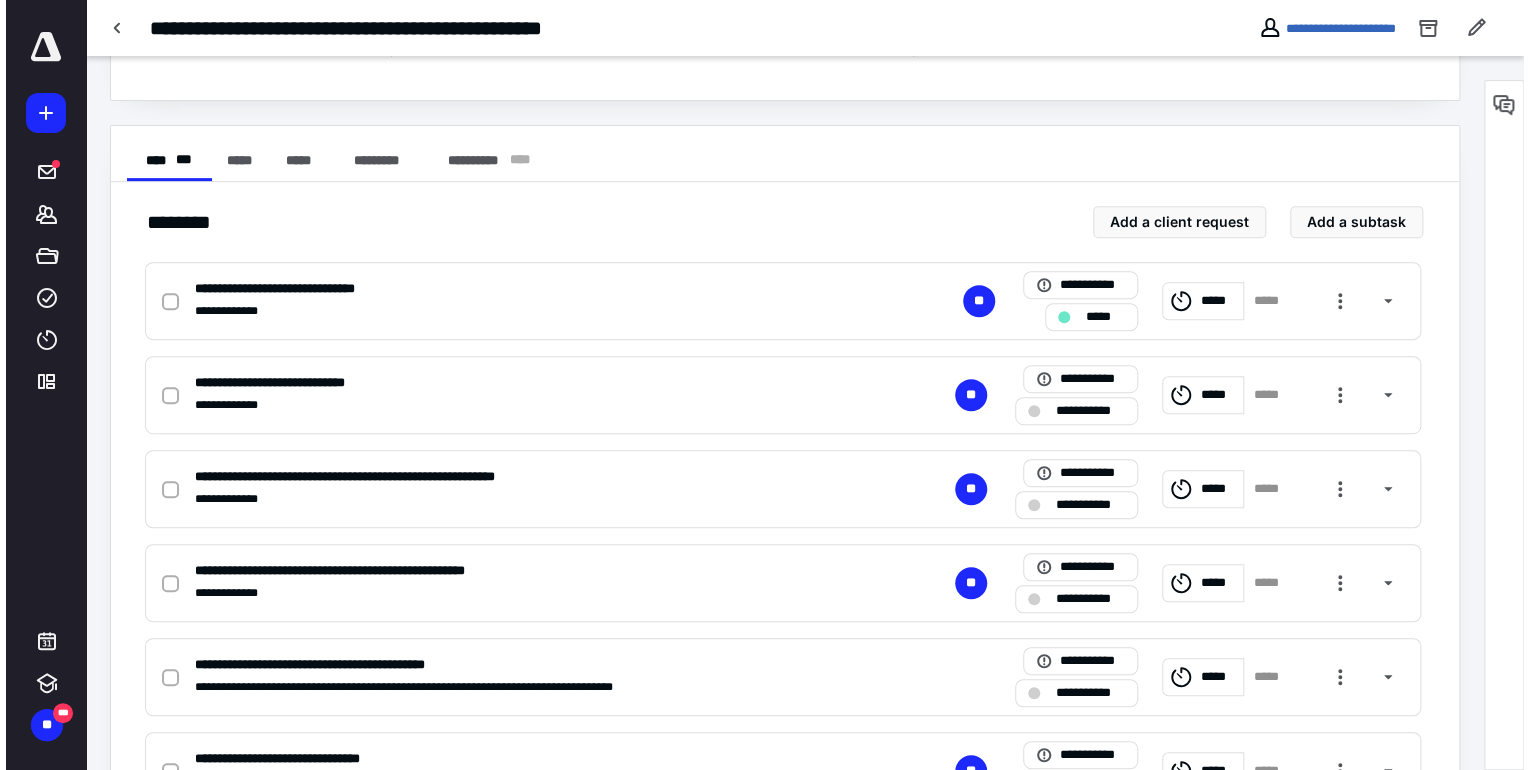 scroll, scrollTop: 320, scrollLeft: 0, axis: vertical 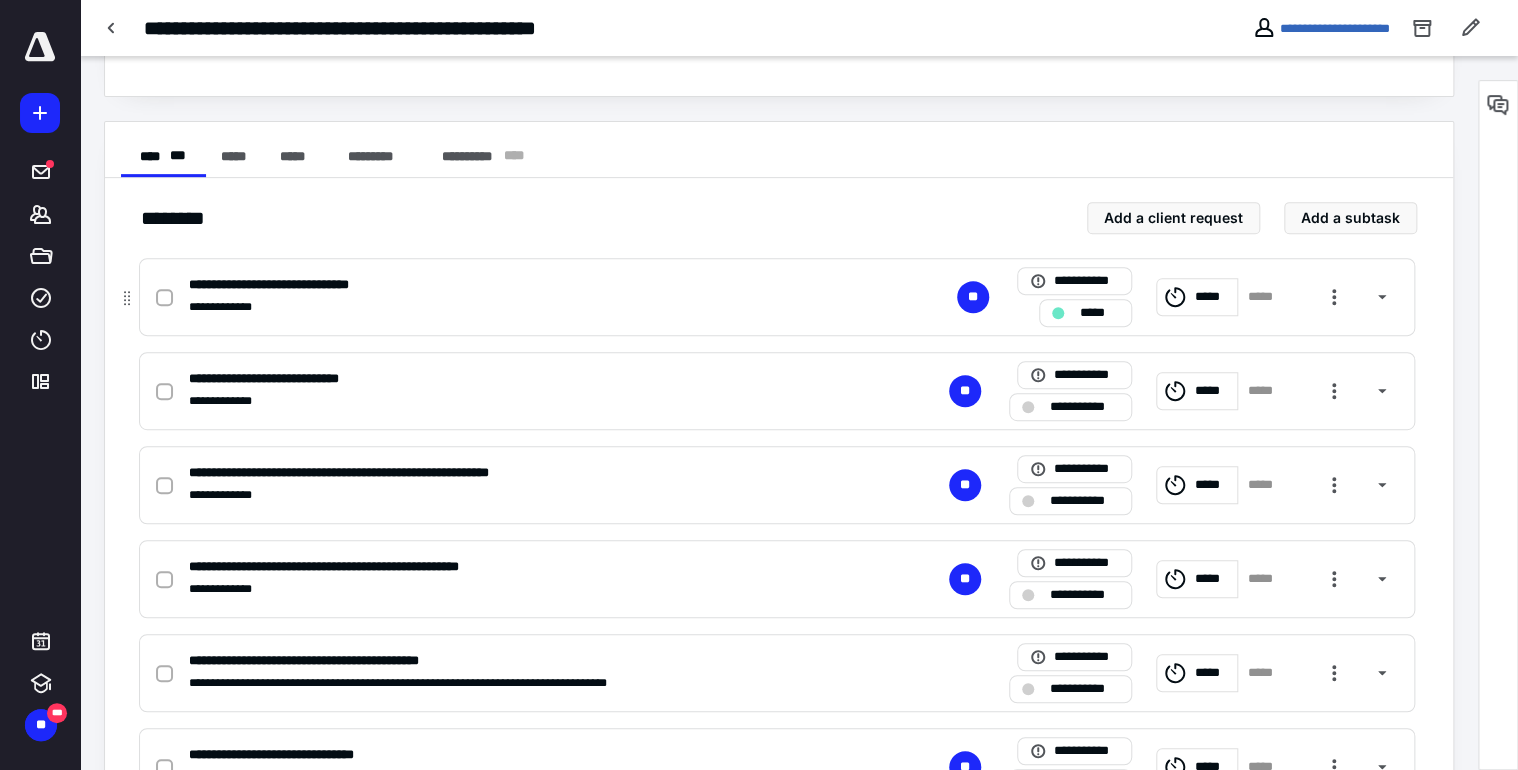click 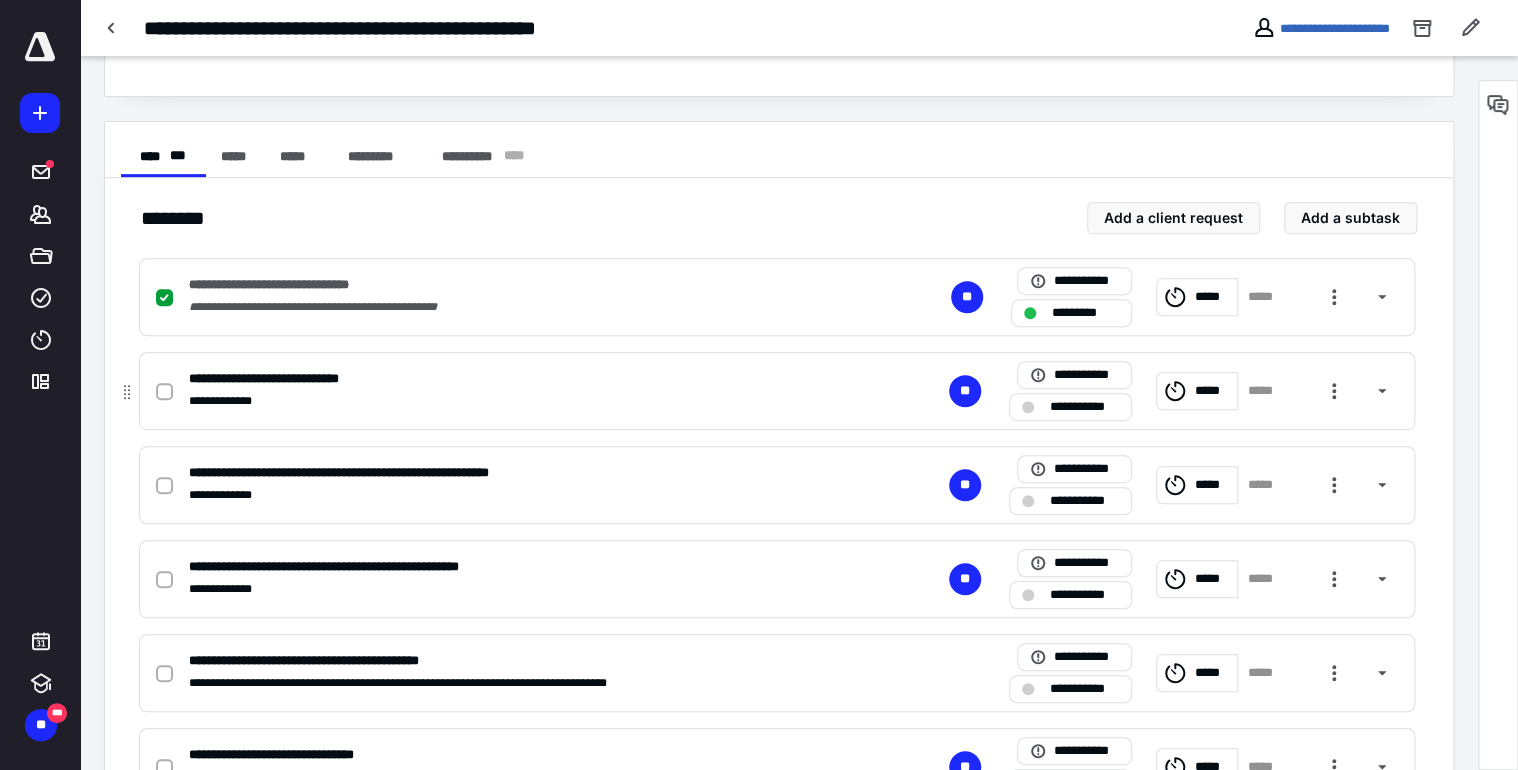 click 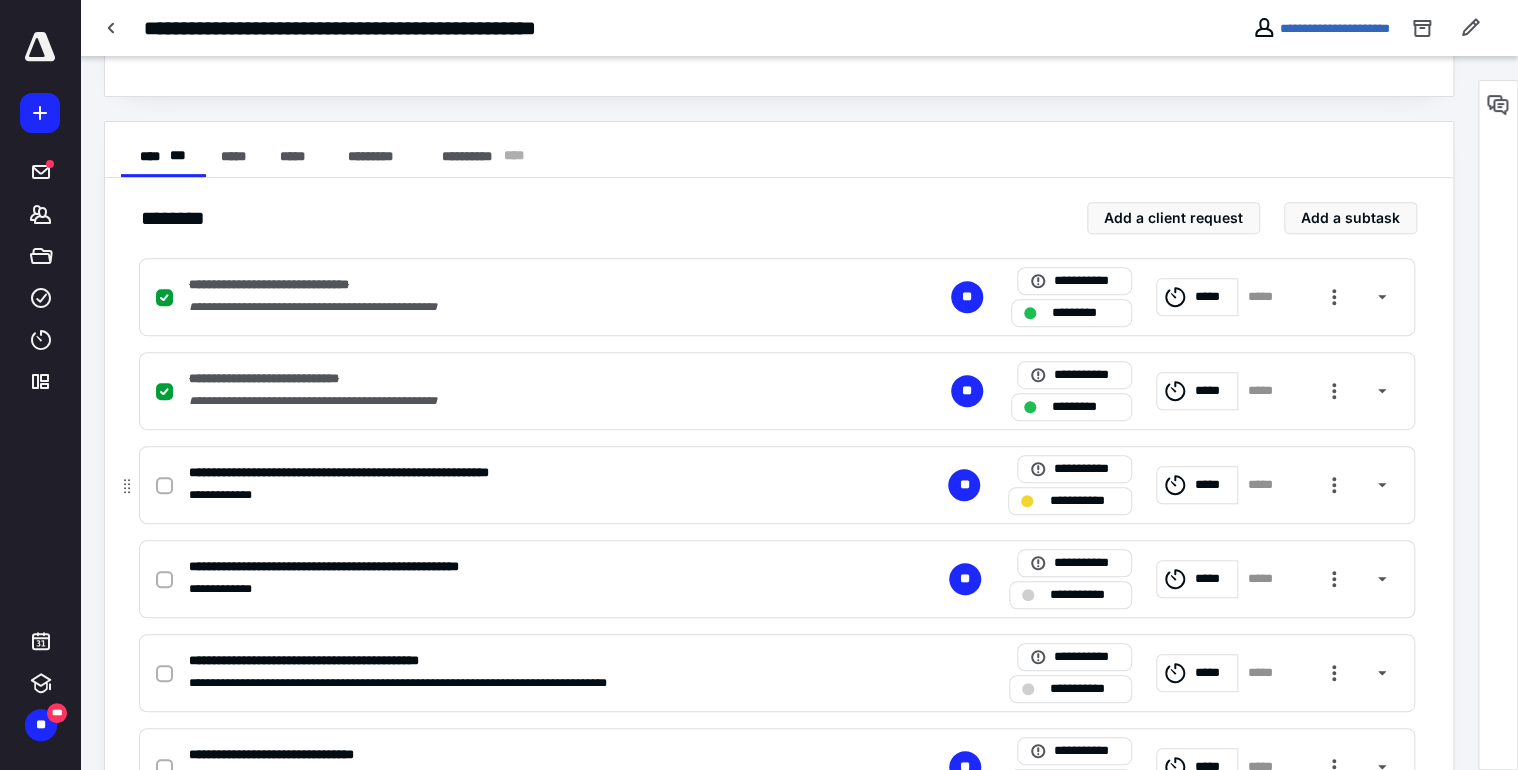 checkbox on "false" 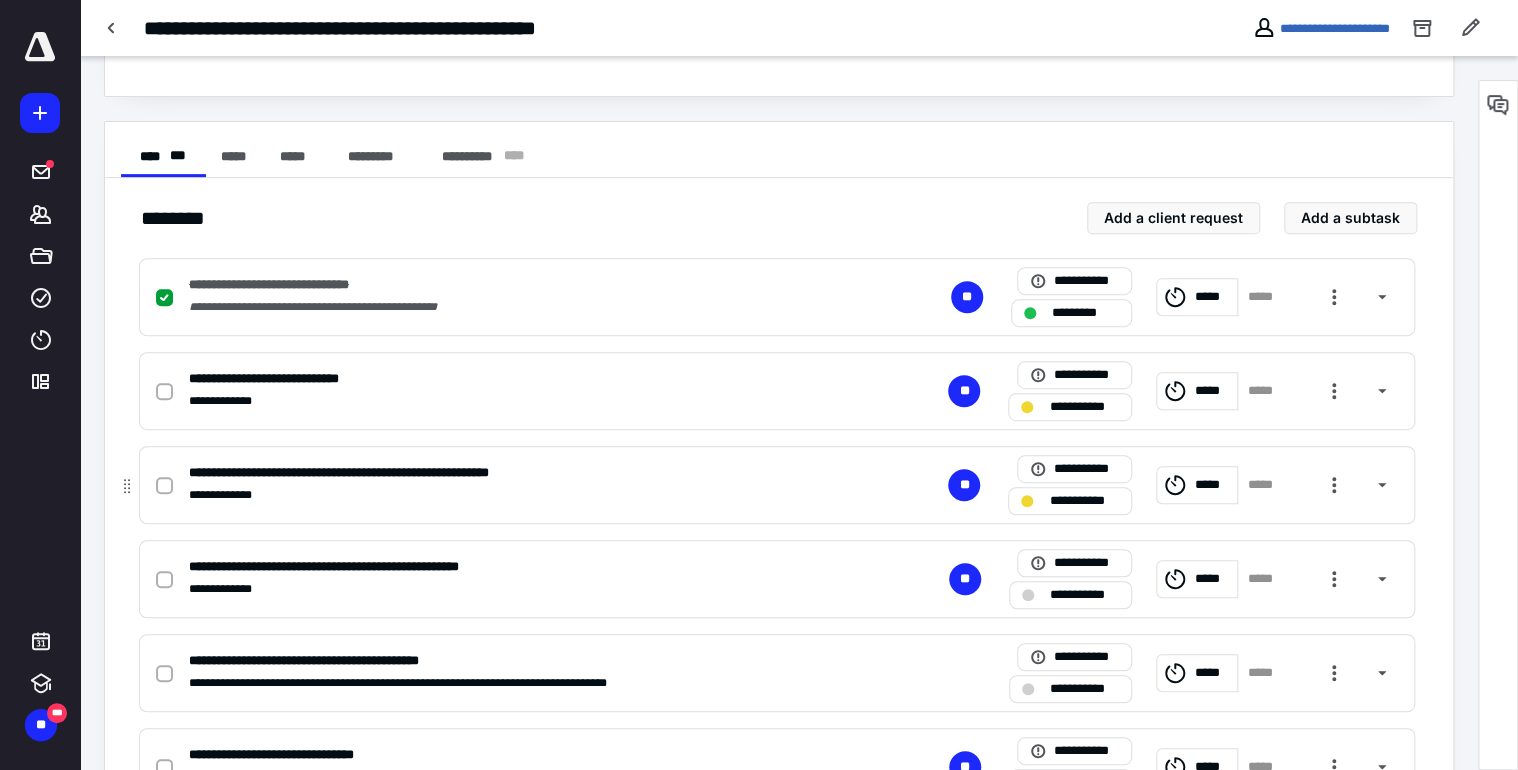 click 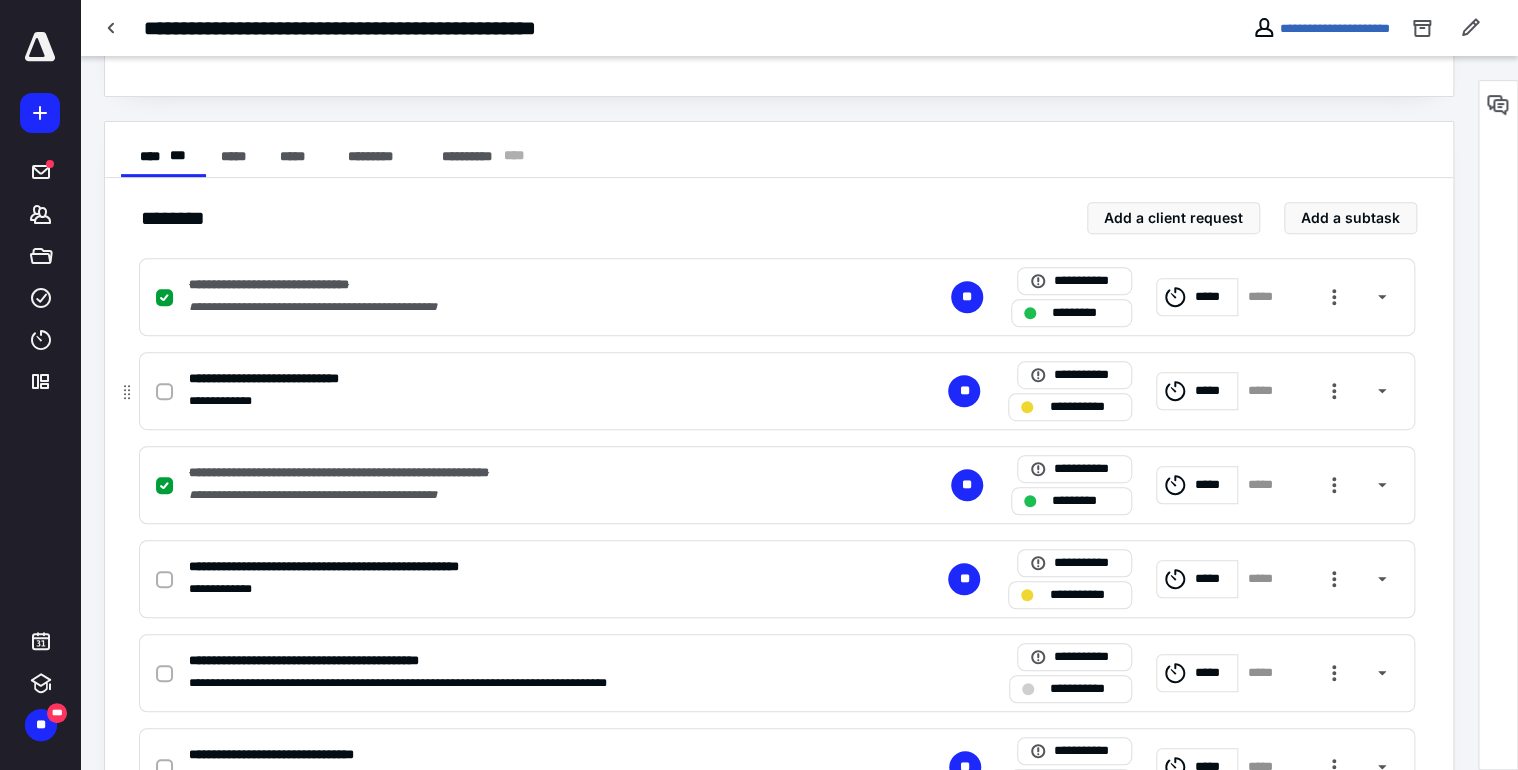 click 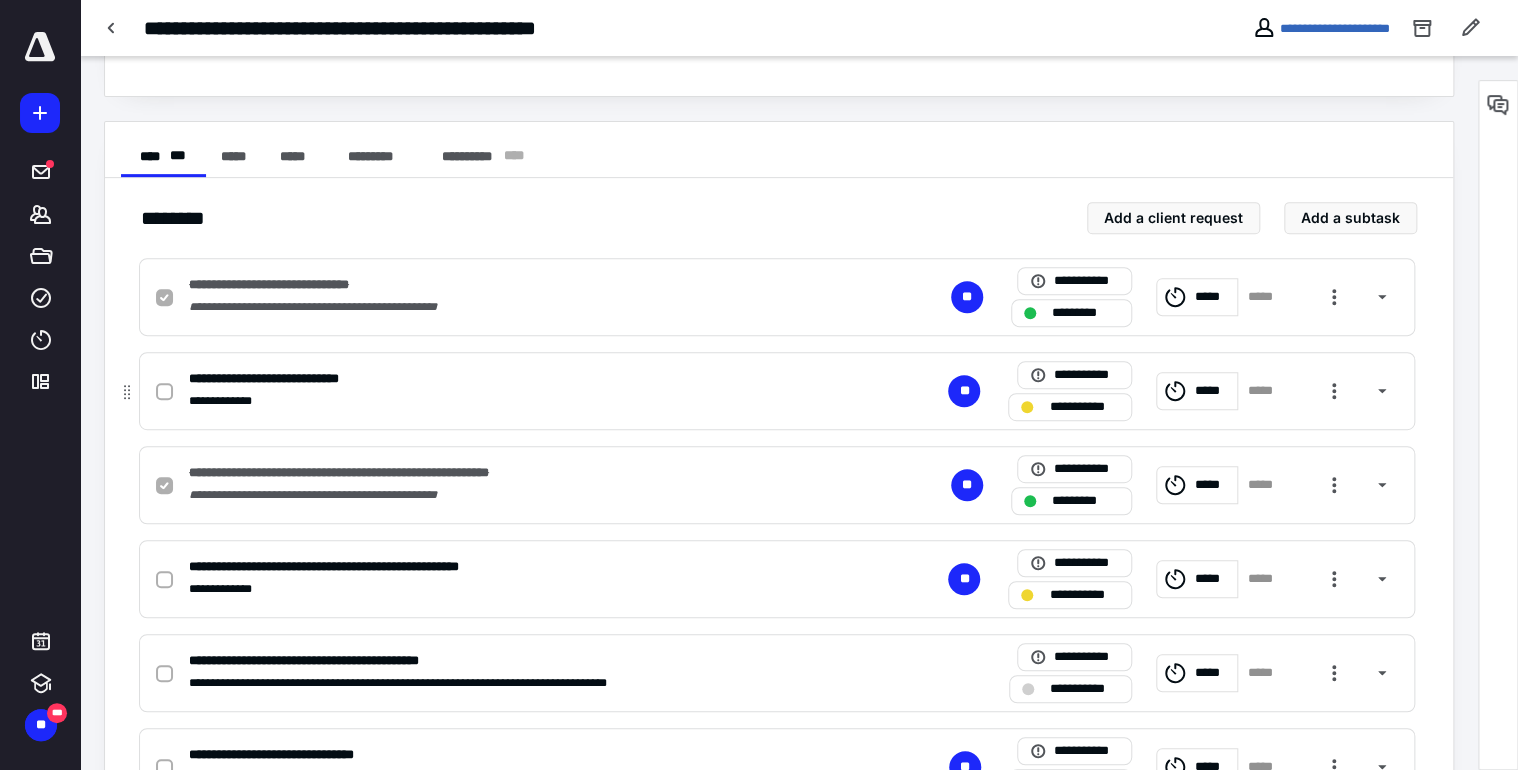 checkbox on "true" 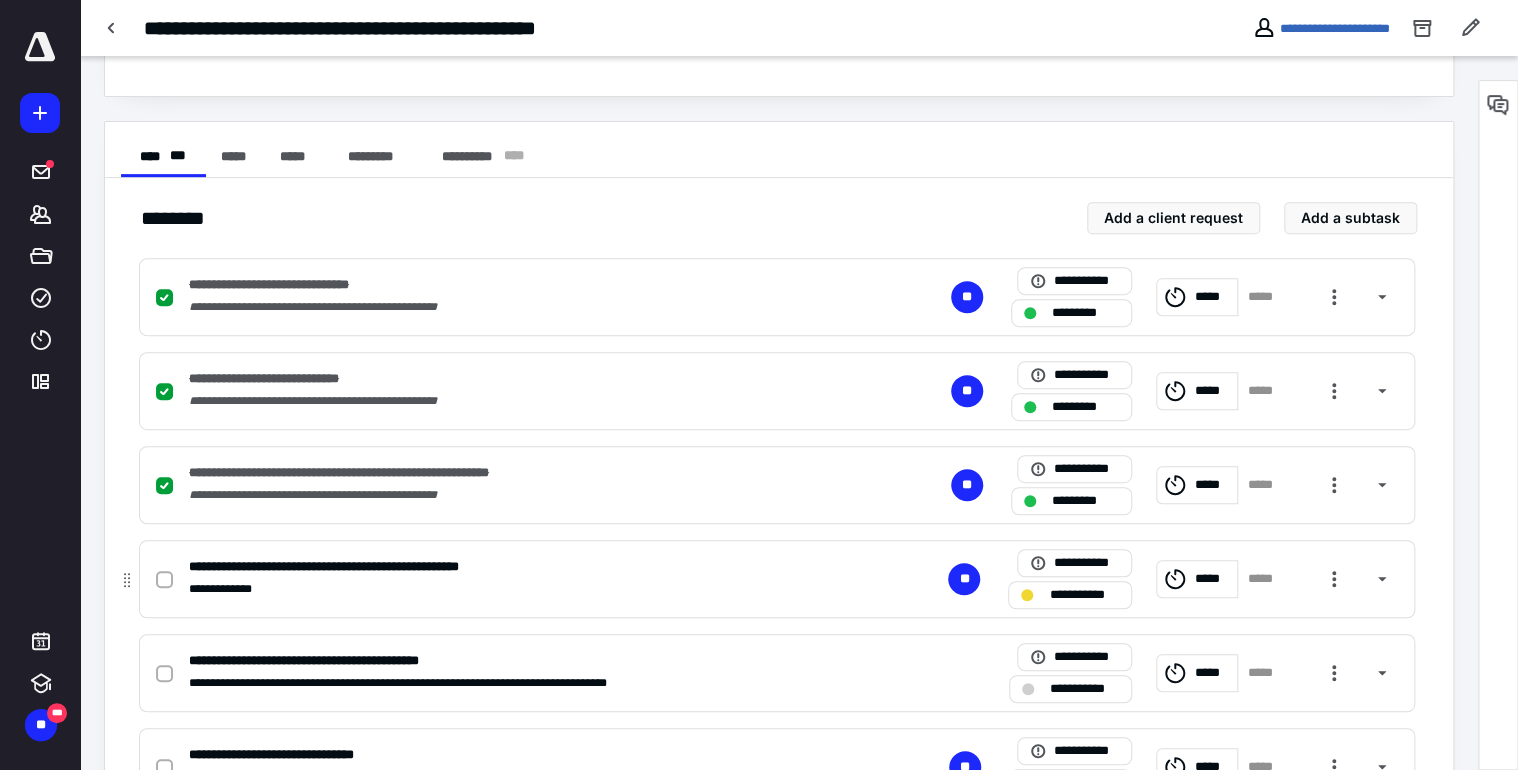 click 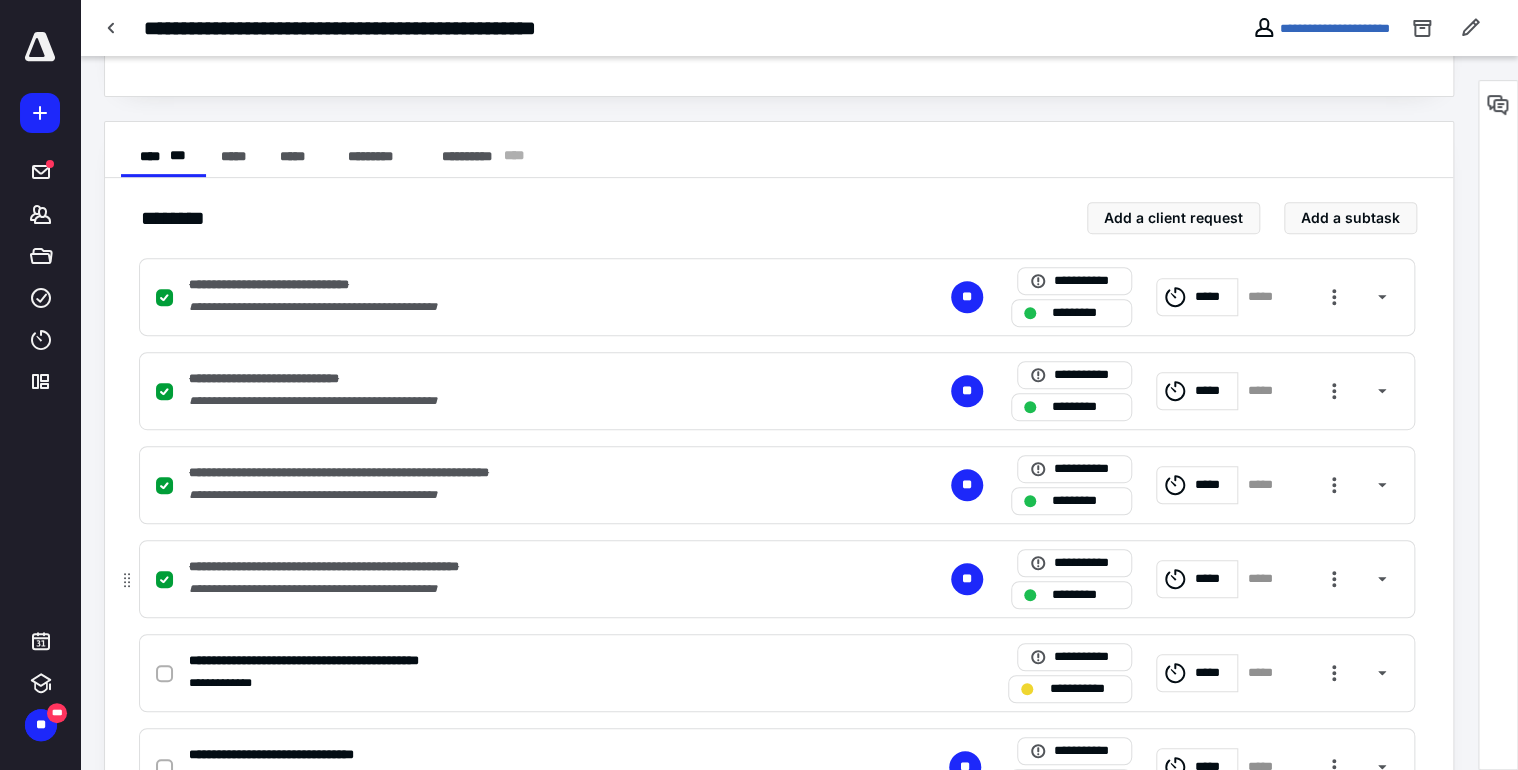click on "*****" at bounding box center [1213, 579] 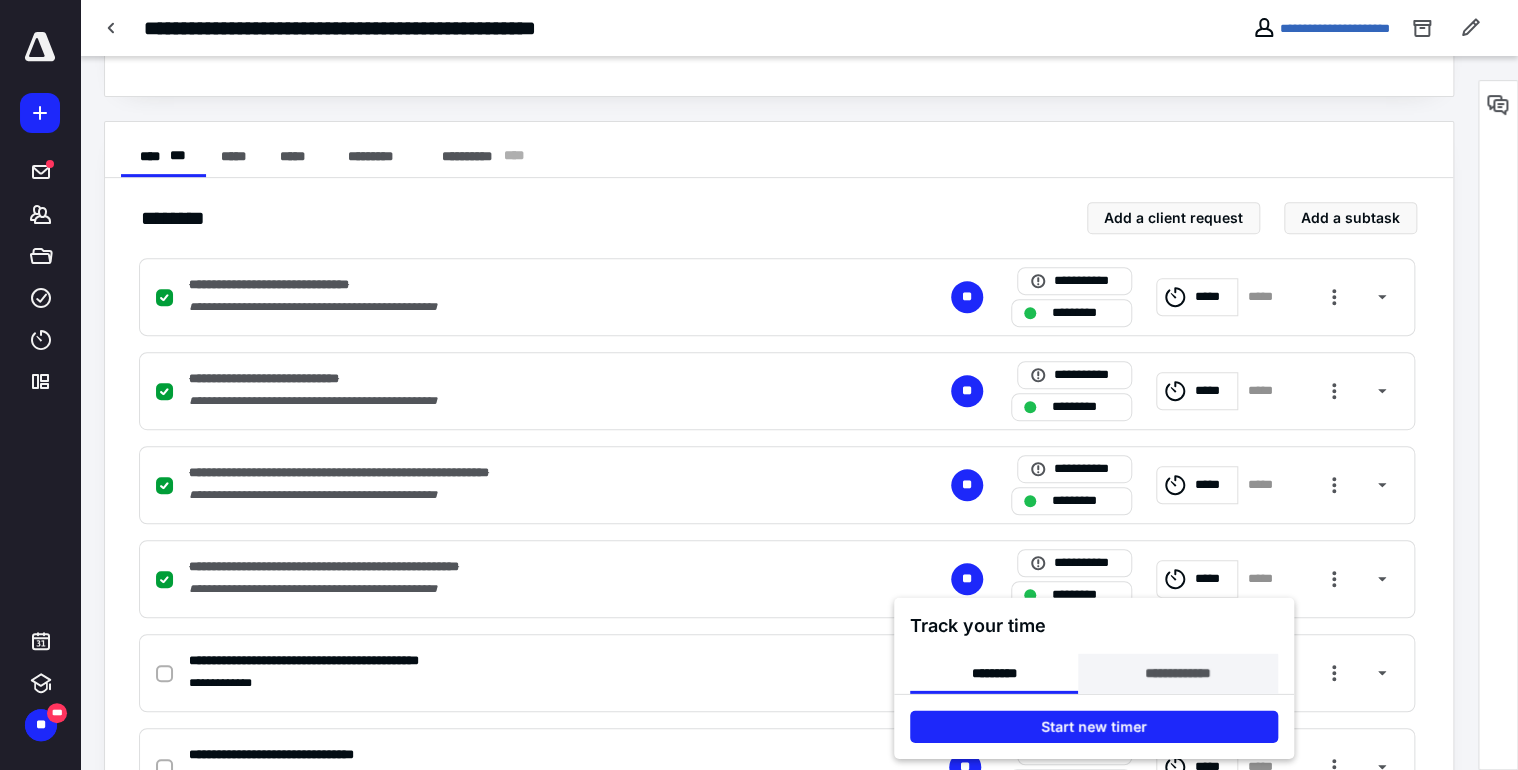 click on "**********" at bounding box center [1177, 674] 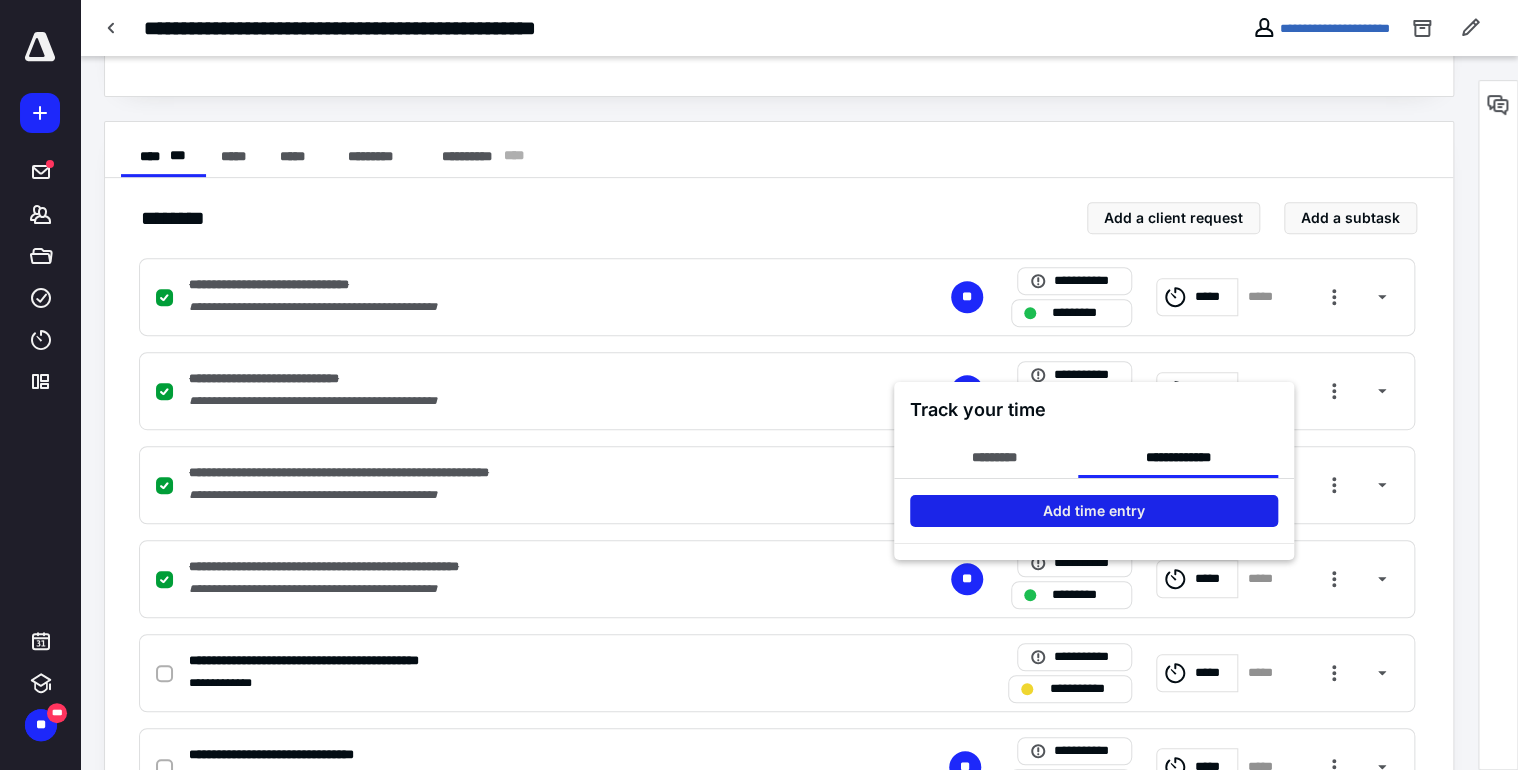 click on "Add time entry" at bounding box center [1094, 510] 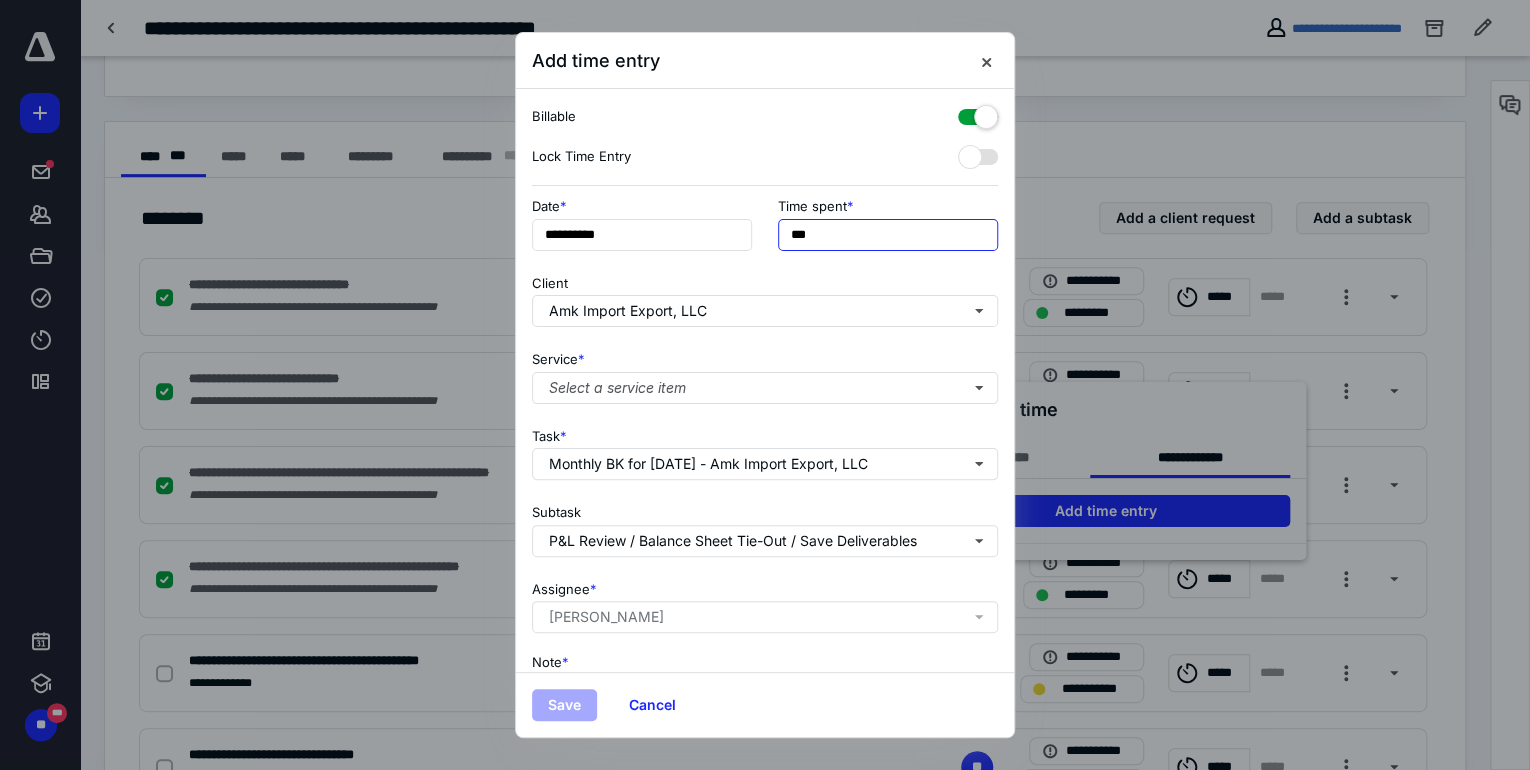 drag, startPoint x: 792, startPoint y: 232, endPoint x: 703, endPoint y: 256, distance: 92.17918 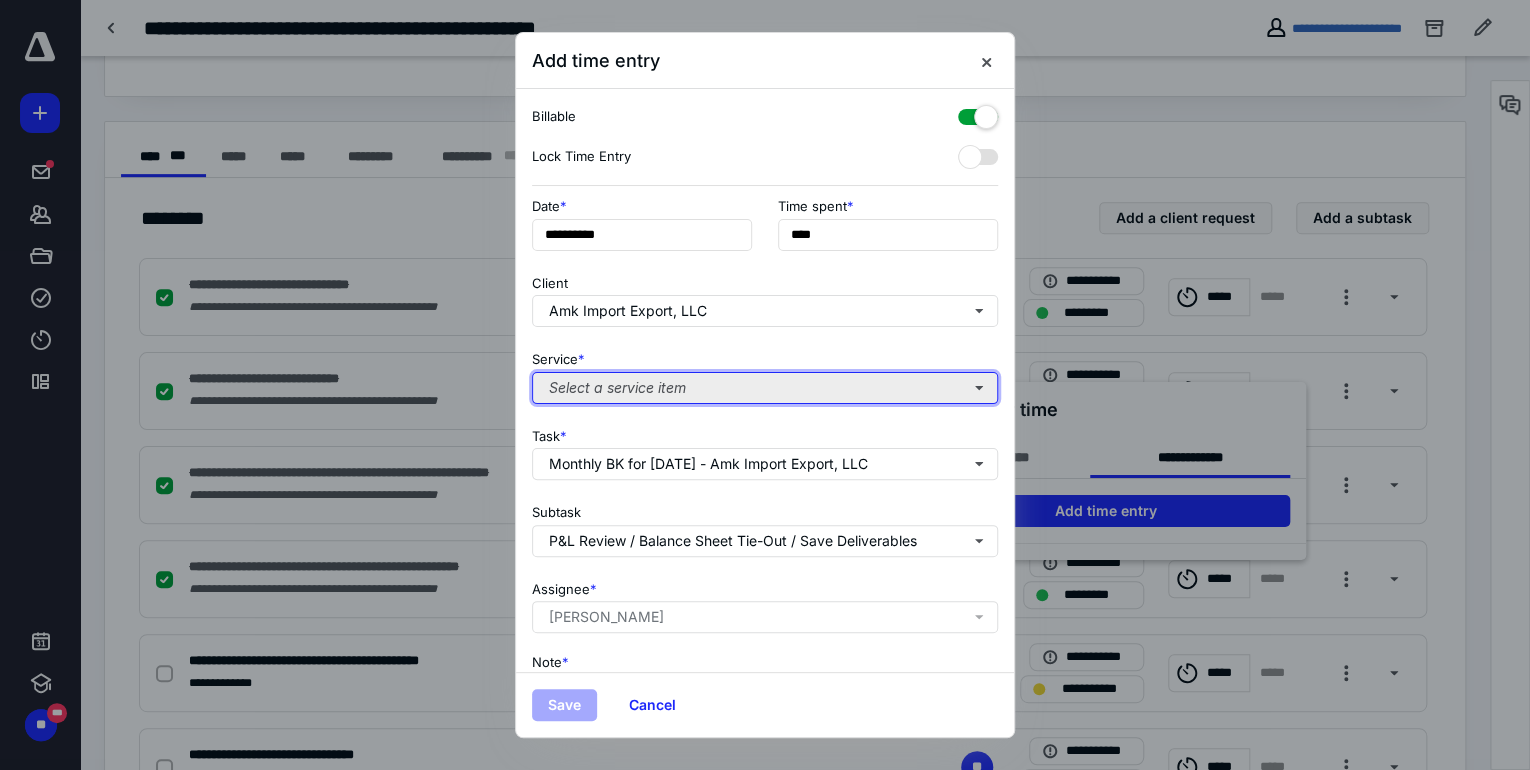 type on "******" 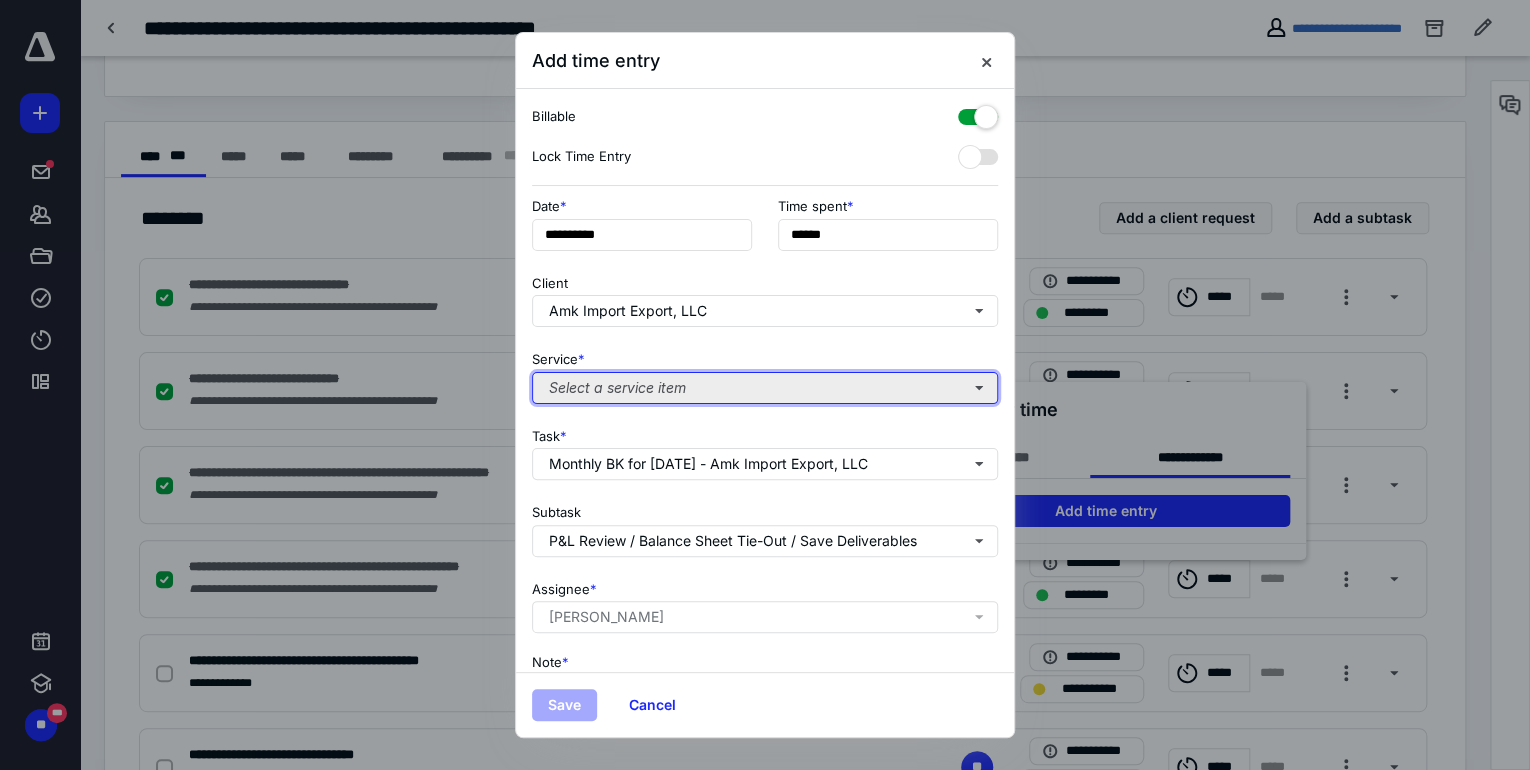click on "Select a service item" at bounding box center [765, 388] 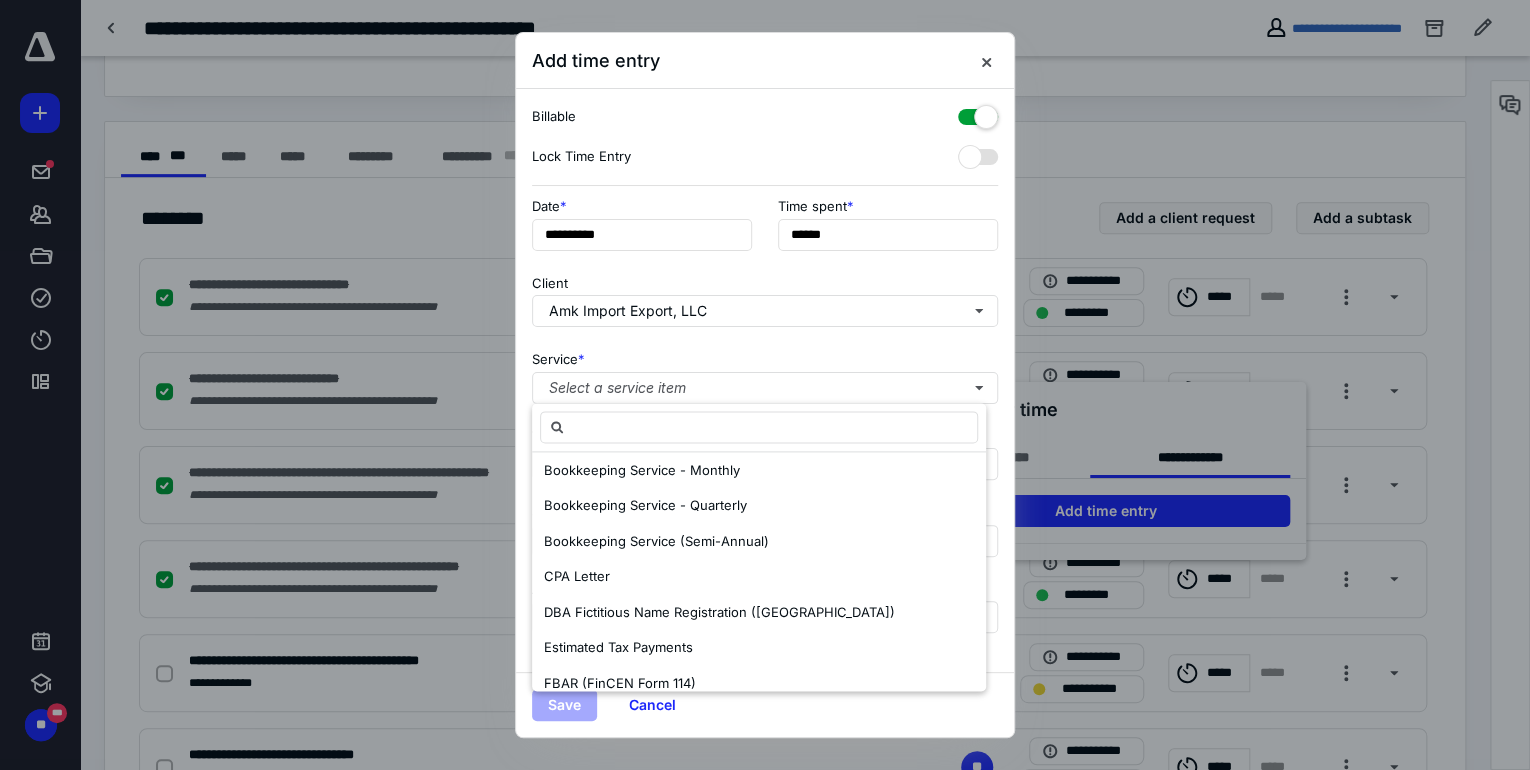 scroll, scrollTop: 1120, scrollLeft: 0, axis: vertical 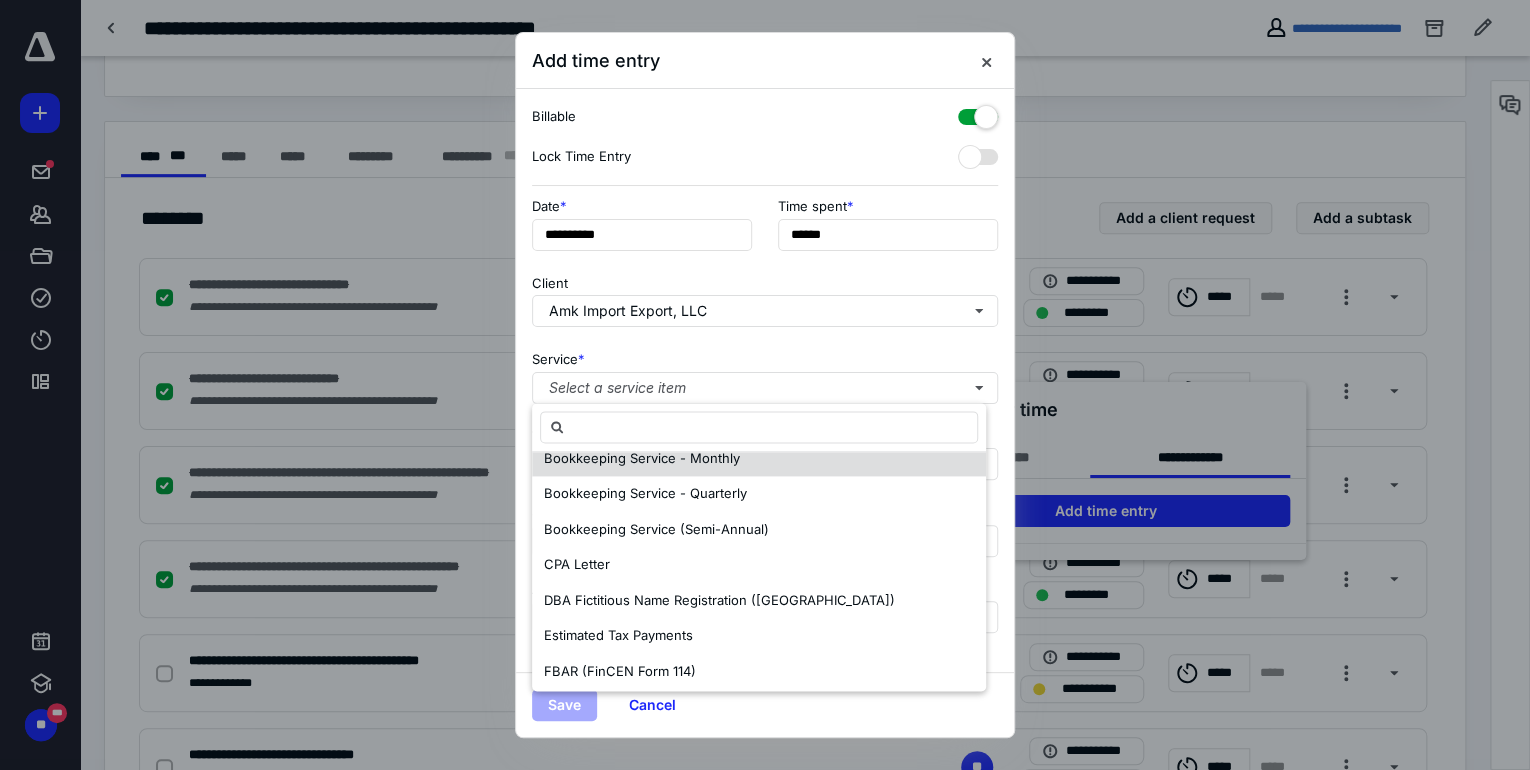 click on "Bookkeeping Service - Monthly" at bounding box center [759, 459] 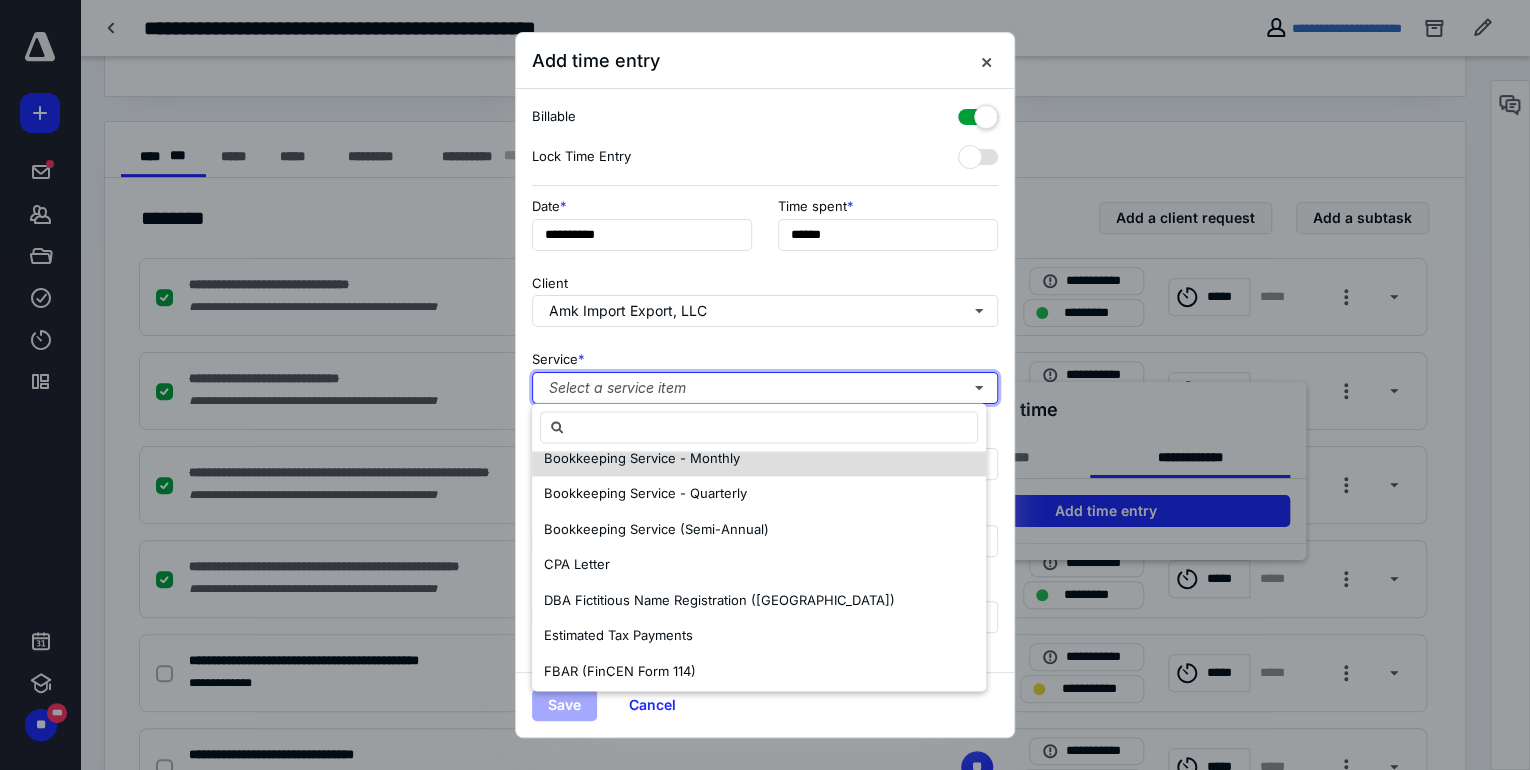 scroll, scrollTop: 0, scrollLeft: 0, axis: both 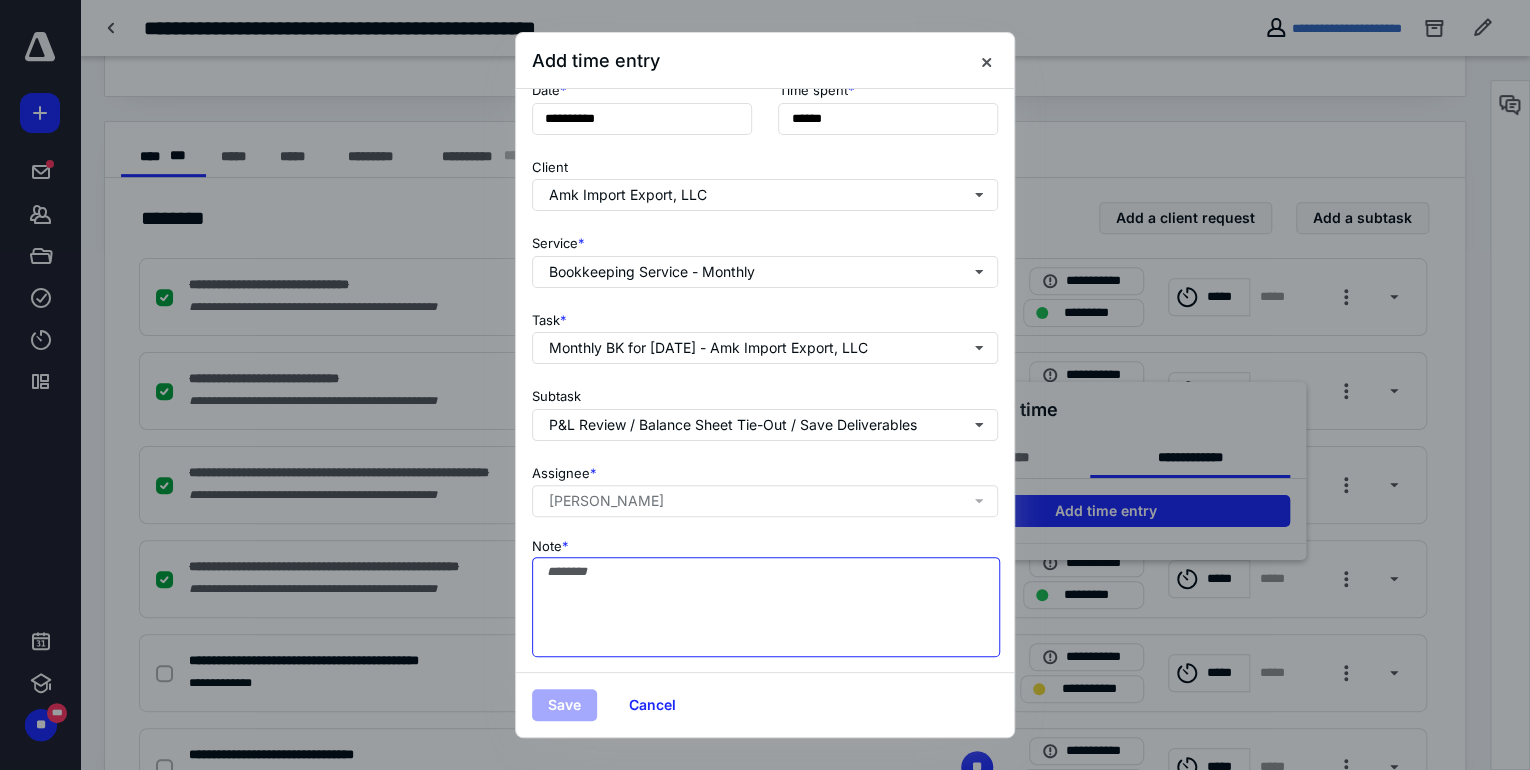 click on "Note *" at bounding box center (766, 607) 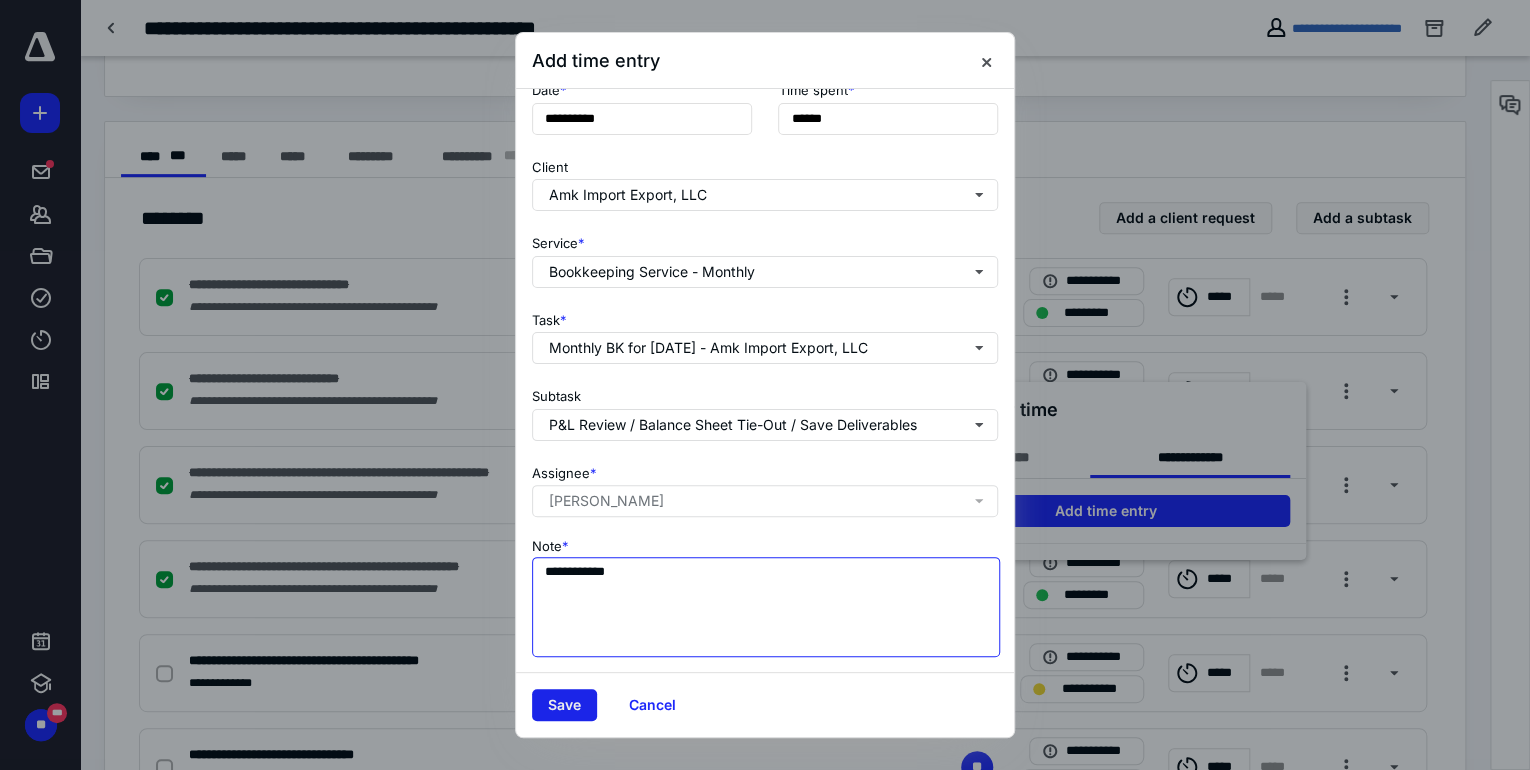 type on "**********" 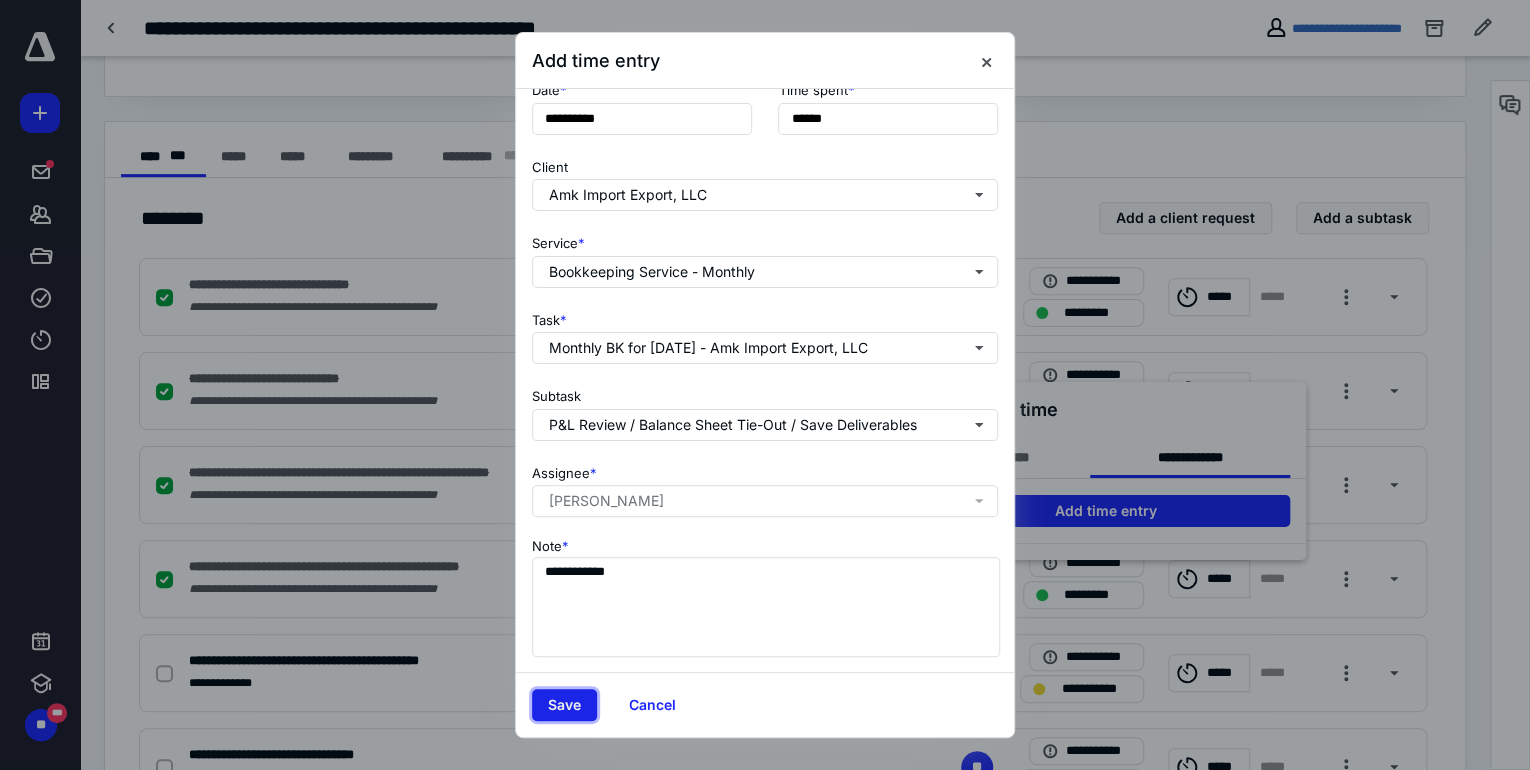 click on "Save" at bounding box center [564, 705] 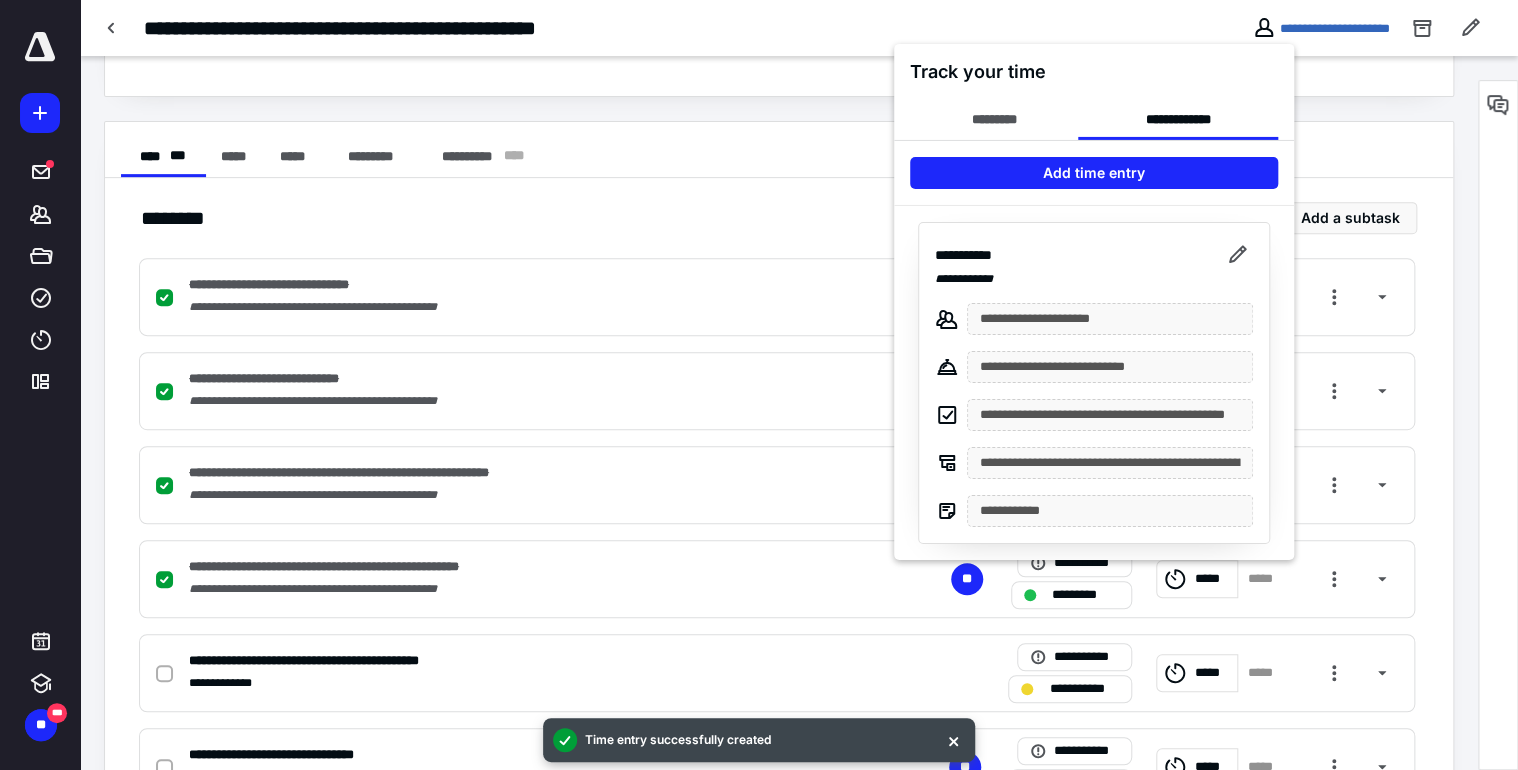 click at bounding box center (759, 385) 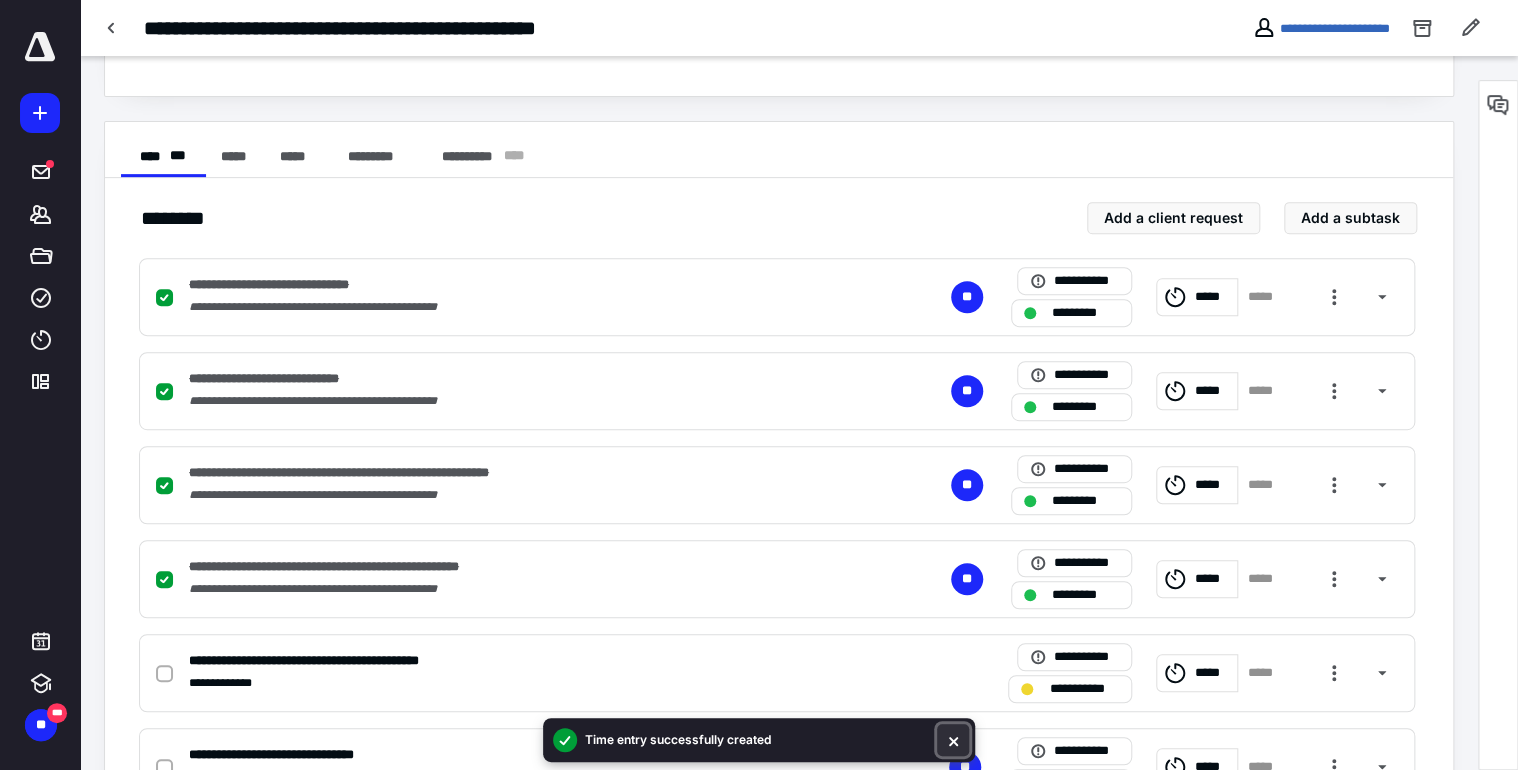 click at bounding box center (953, 740) 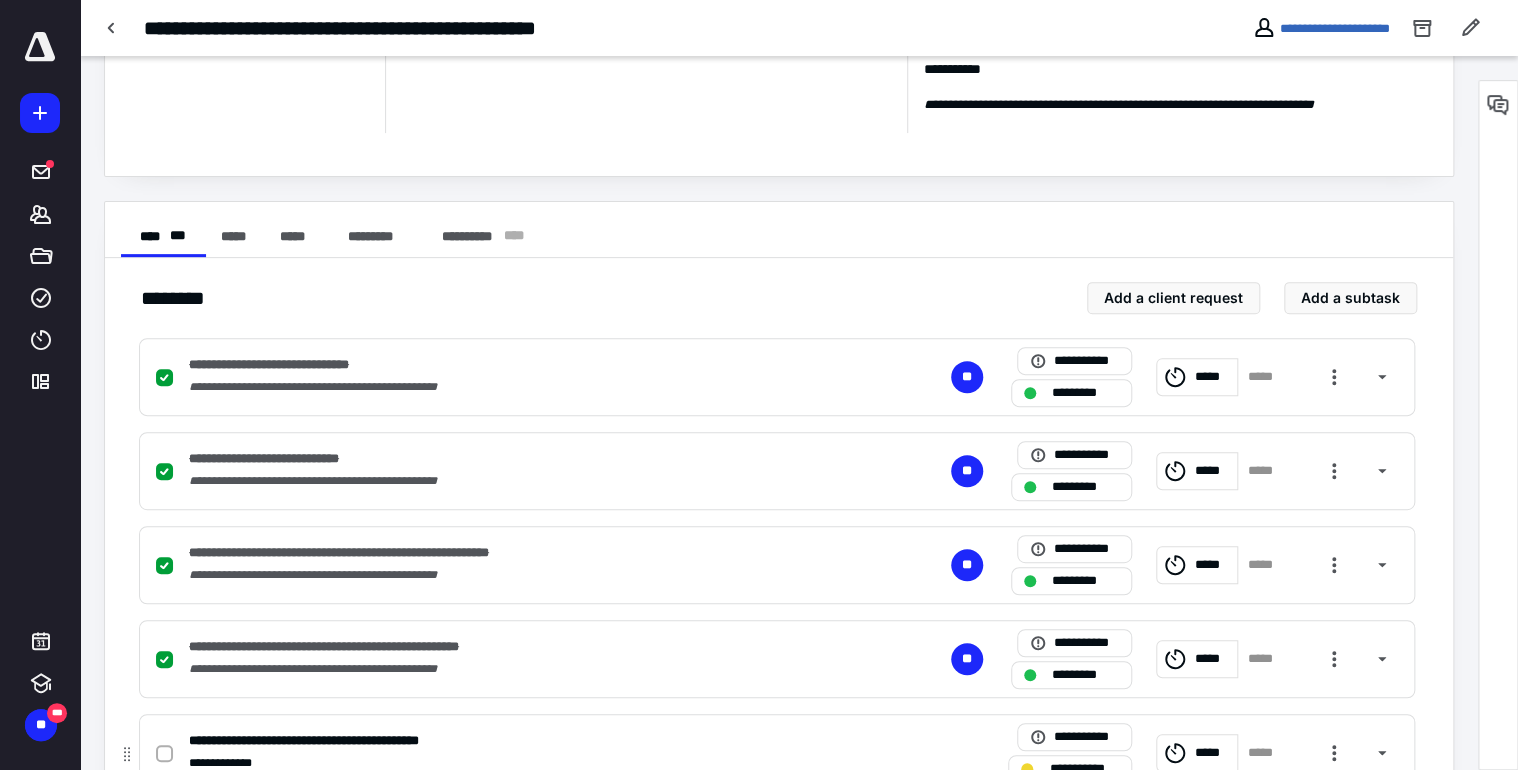 scroll, scrollTop: 84, scrollLeft: 0, axis: vertical 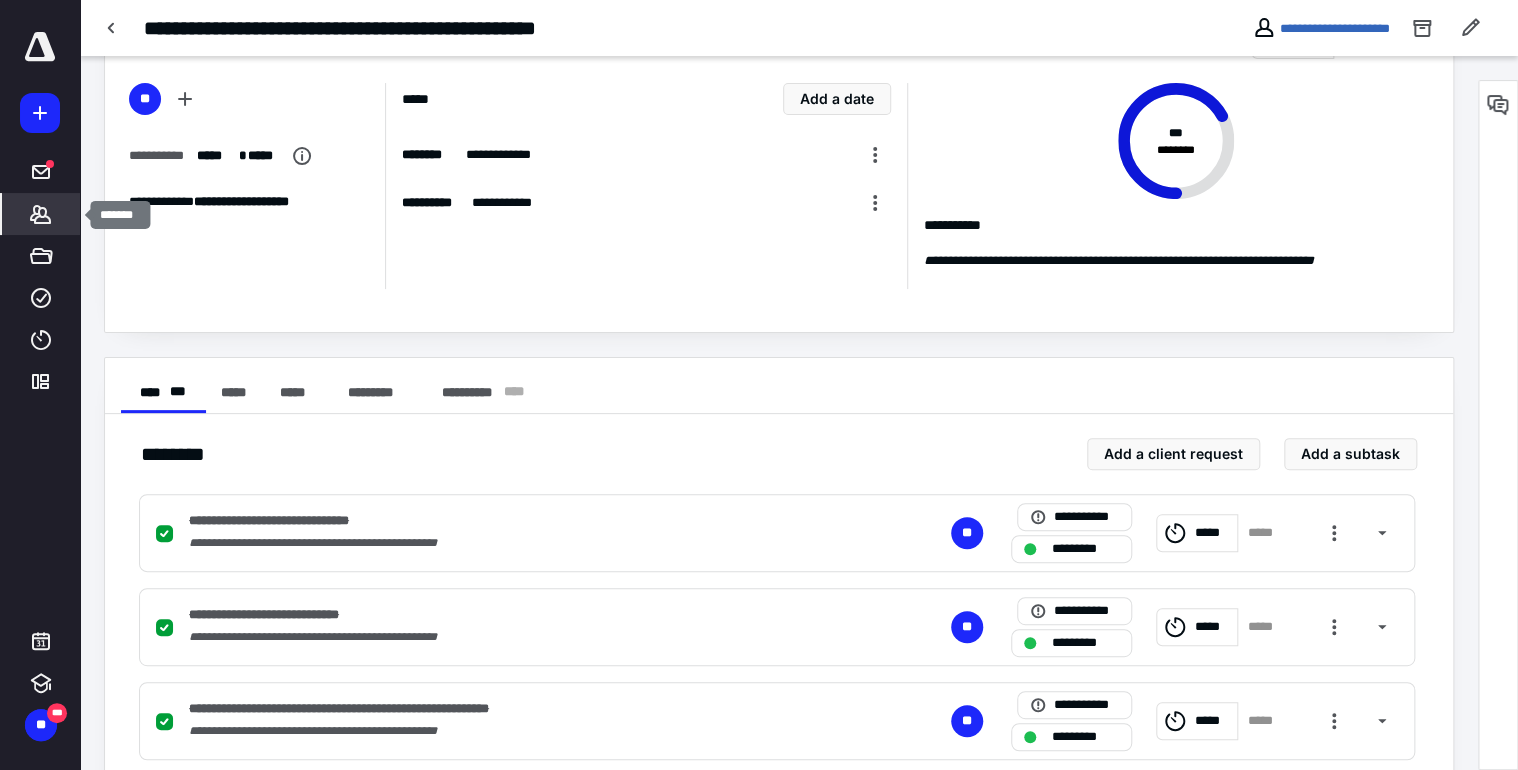 click 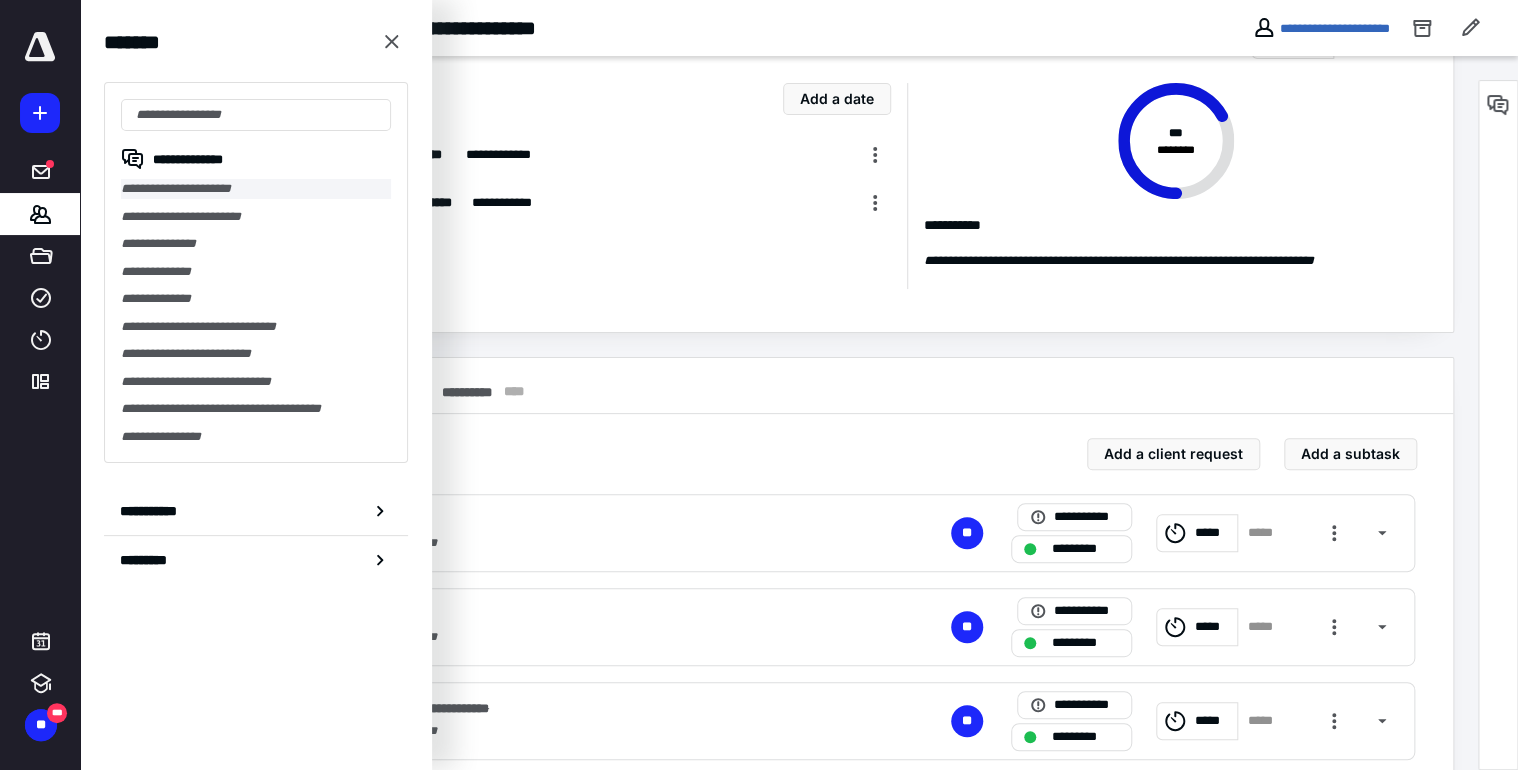 click on "**********" at bounding box center [256, 189] 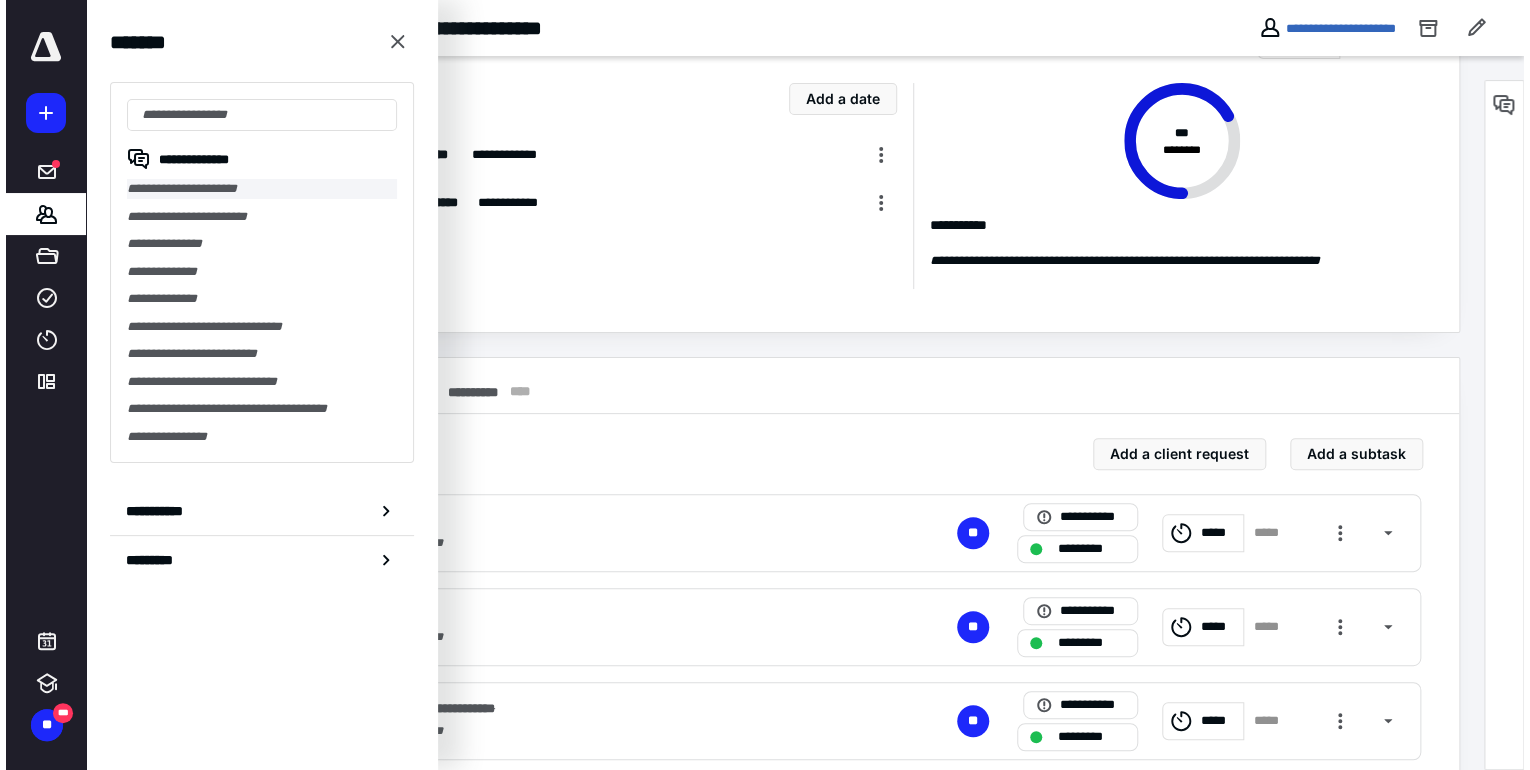 scroll, scrollTop: 0, scrollLeft: 0, axis: both 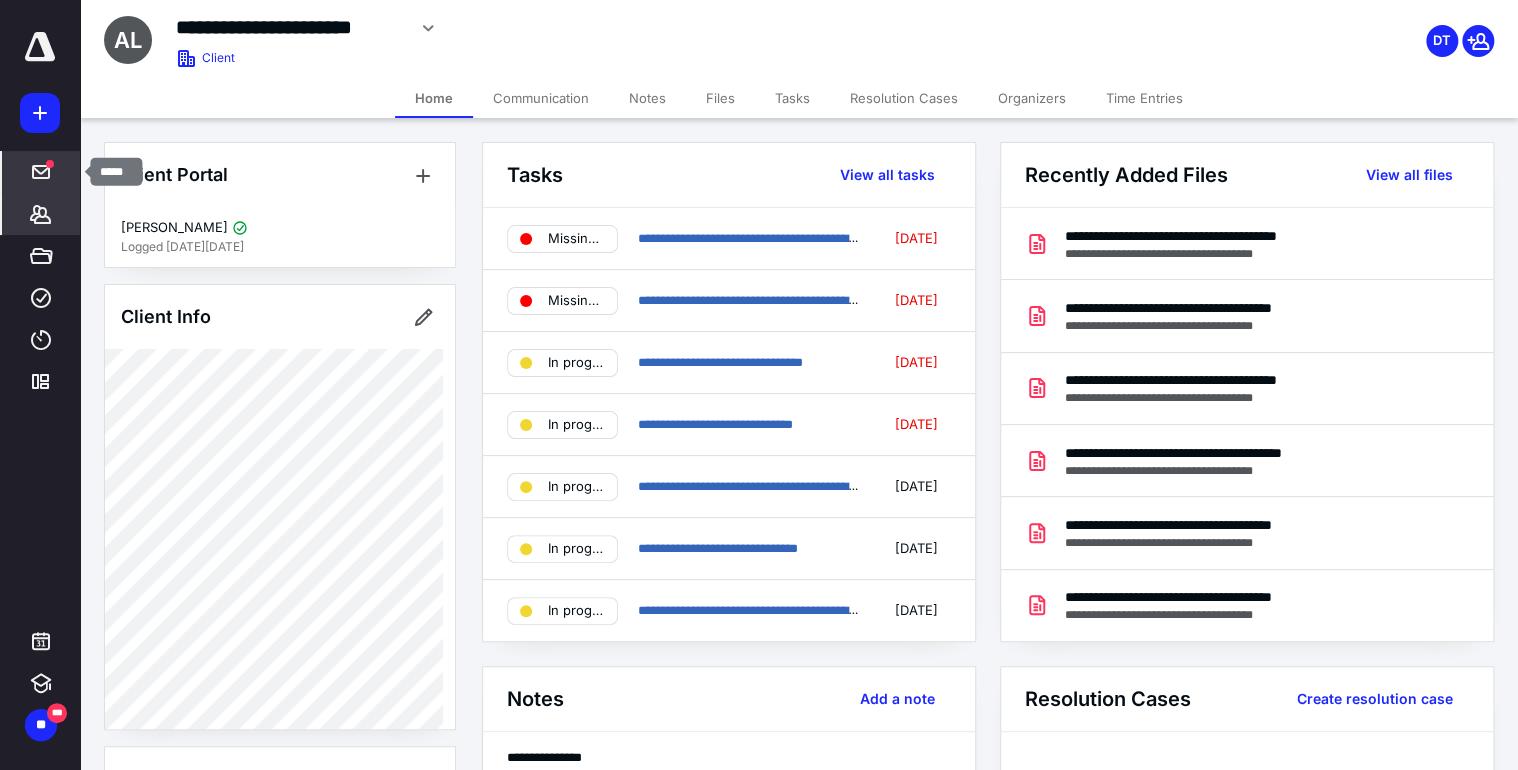 click 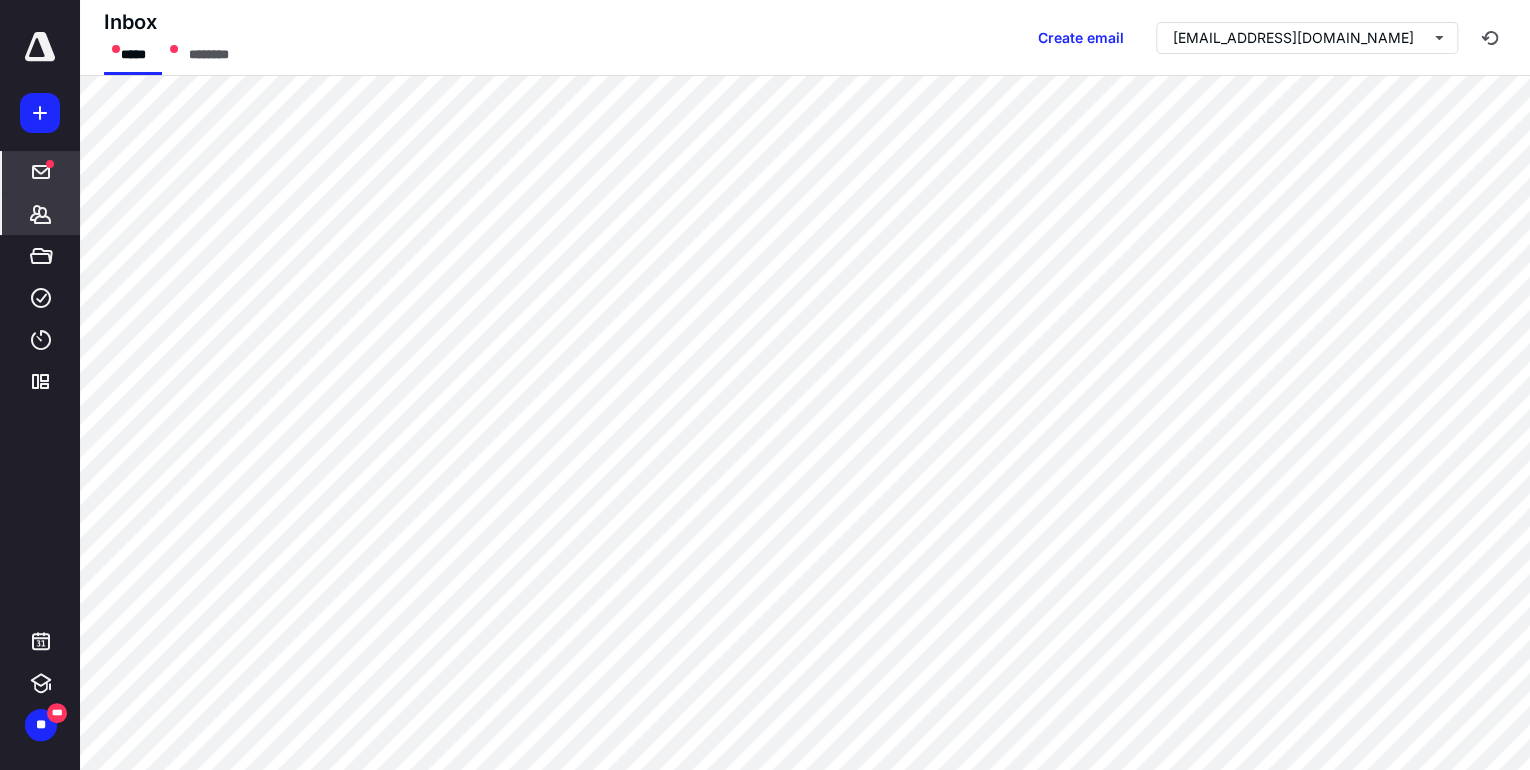 click 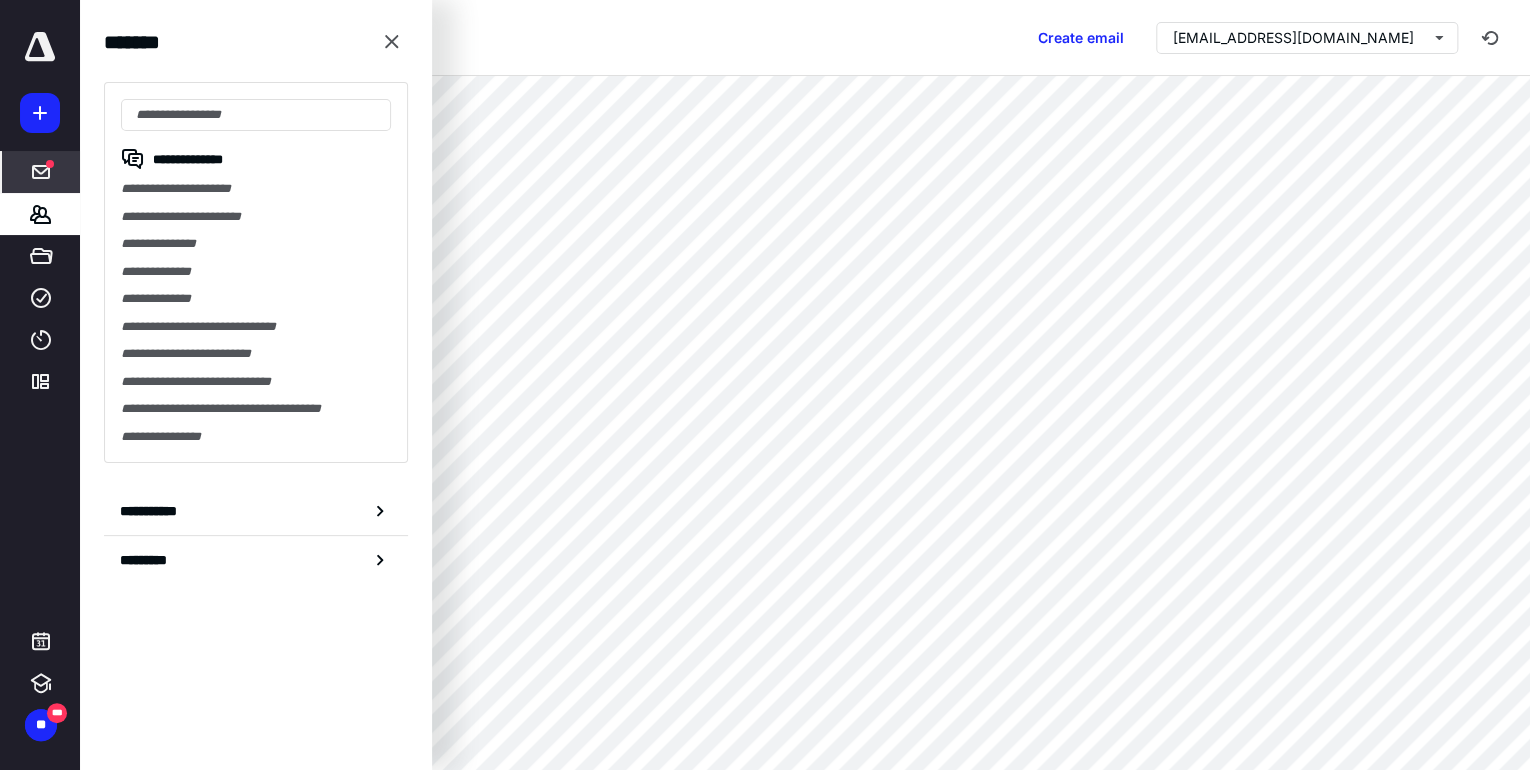 click on "**********" at bounding box center [256, 189] 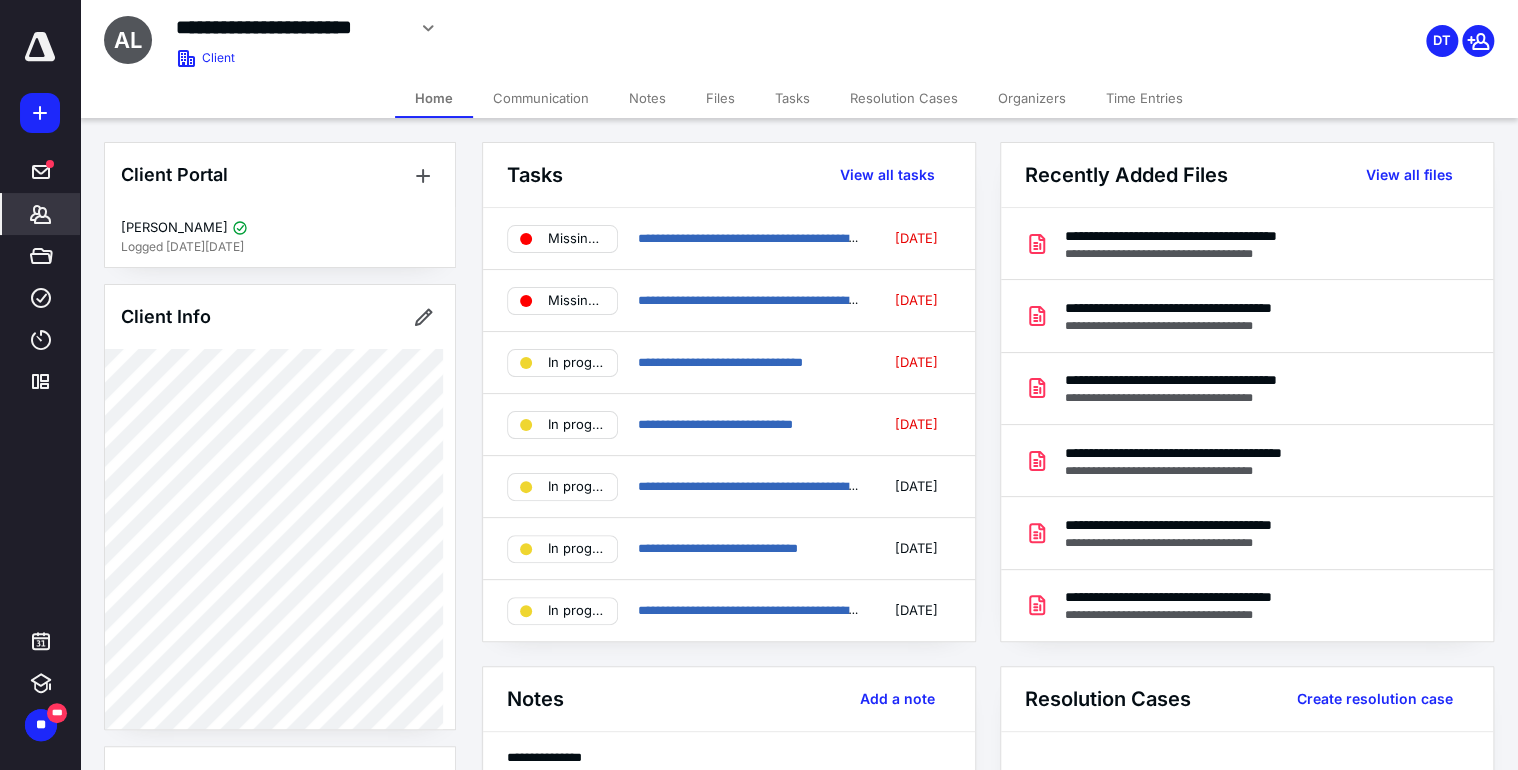 click on "Files" at bounding box center [720, 98] 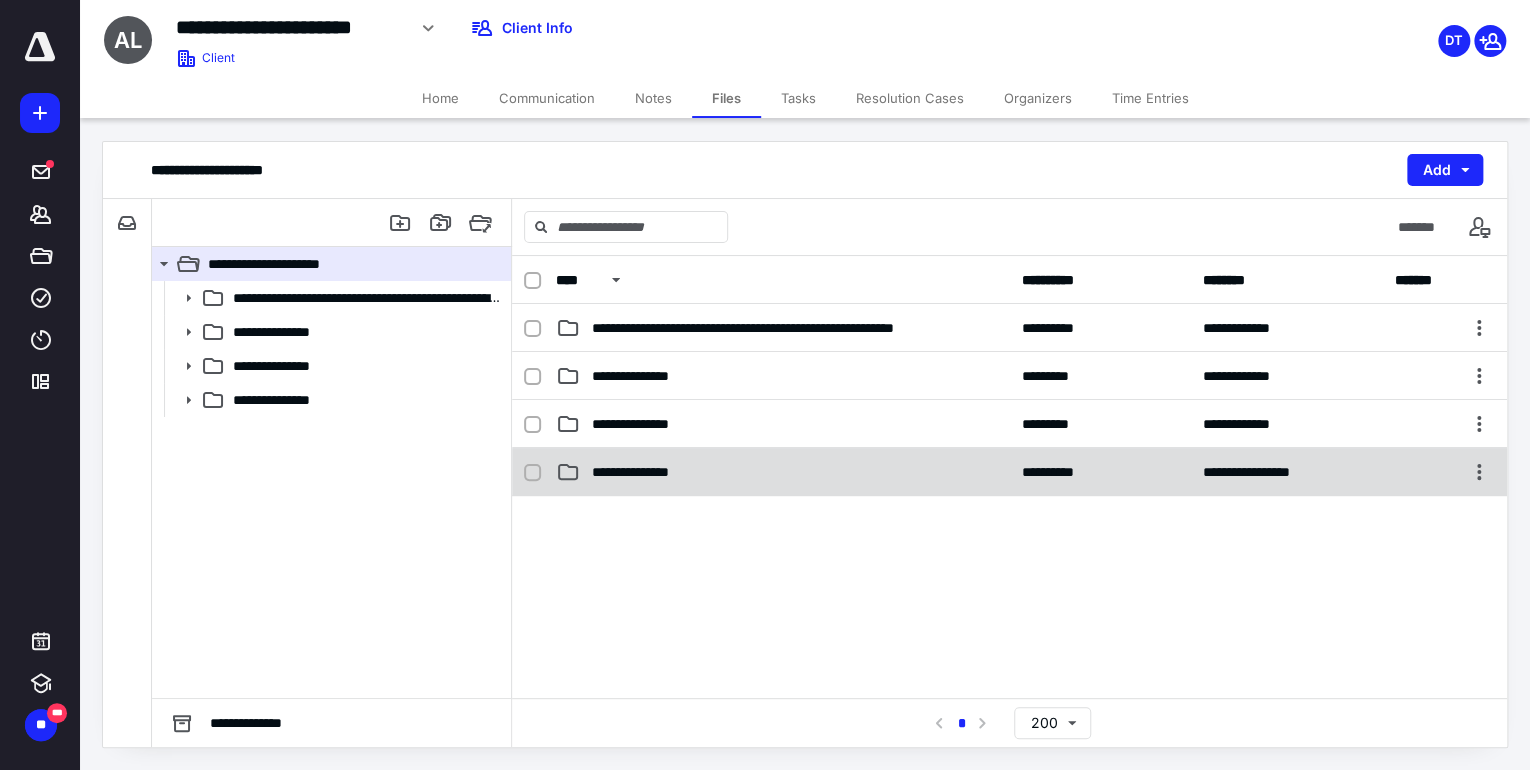 click on "**********" at bounding box center (646, 472) 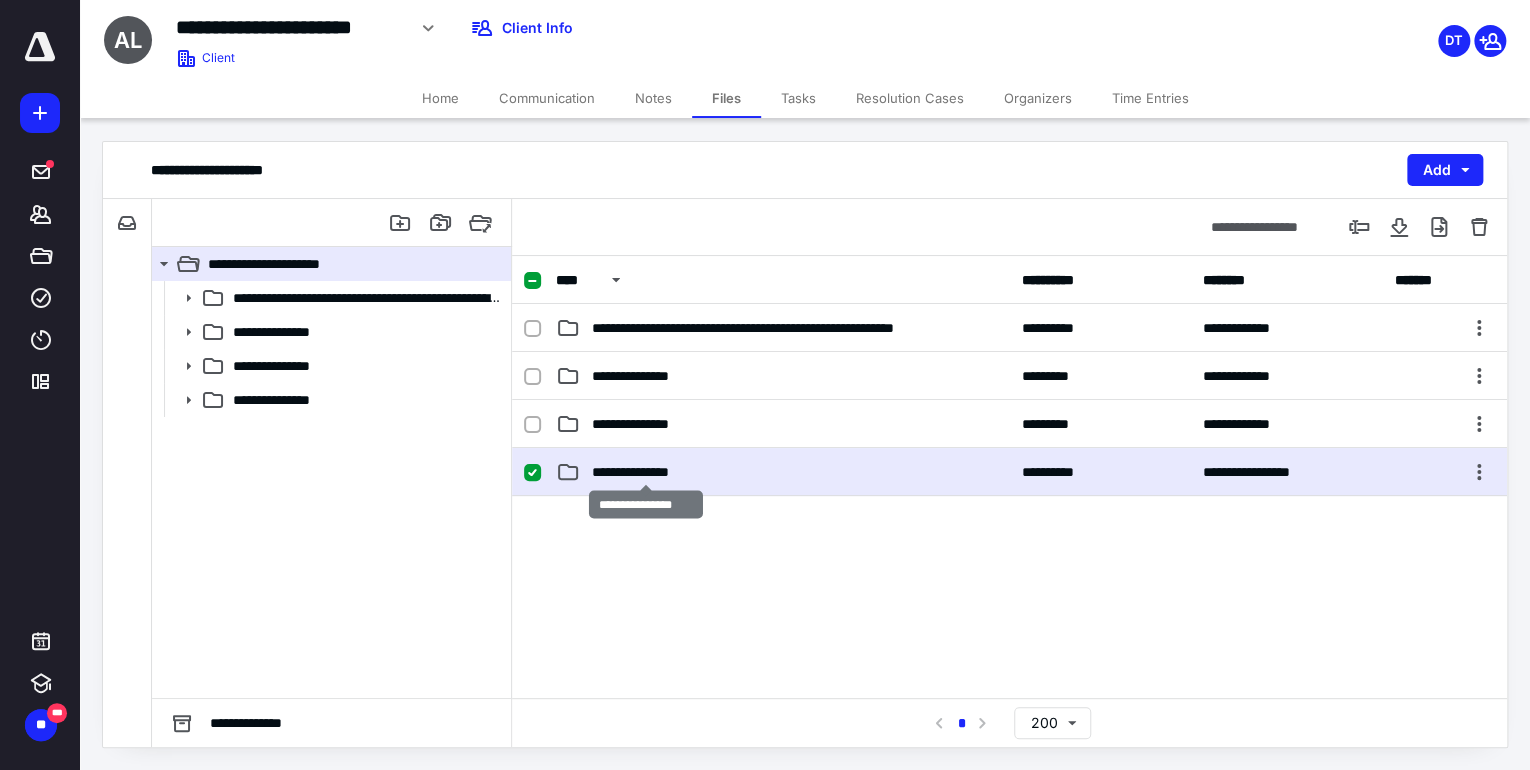 click on "**********" at bounding box center [646, 472] 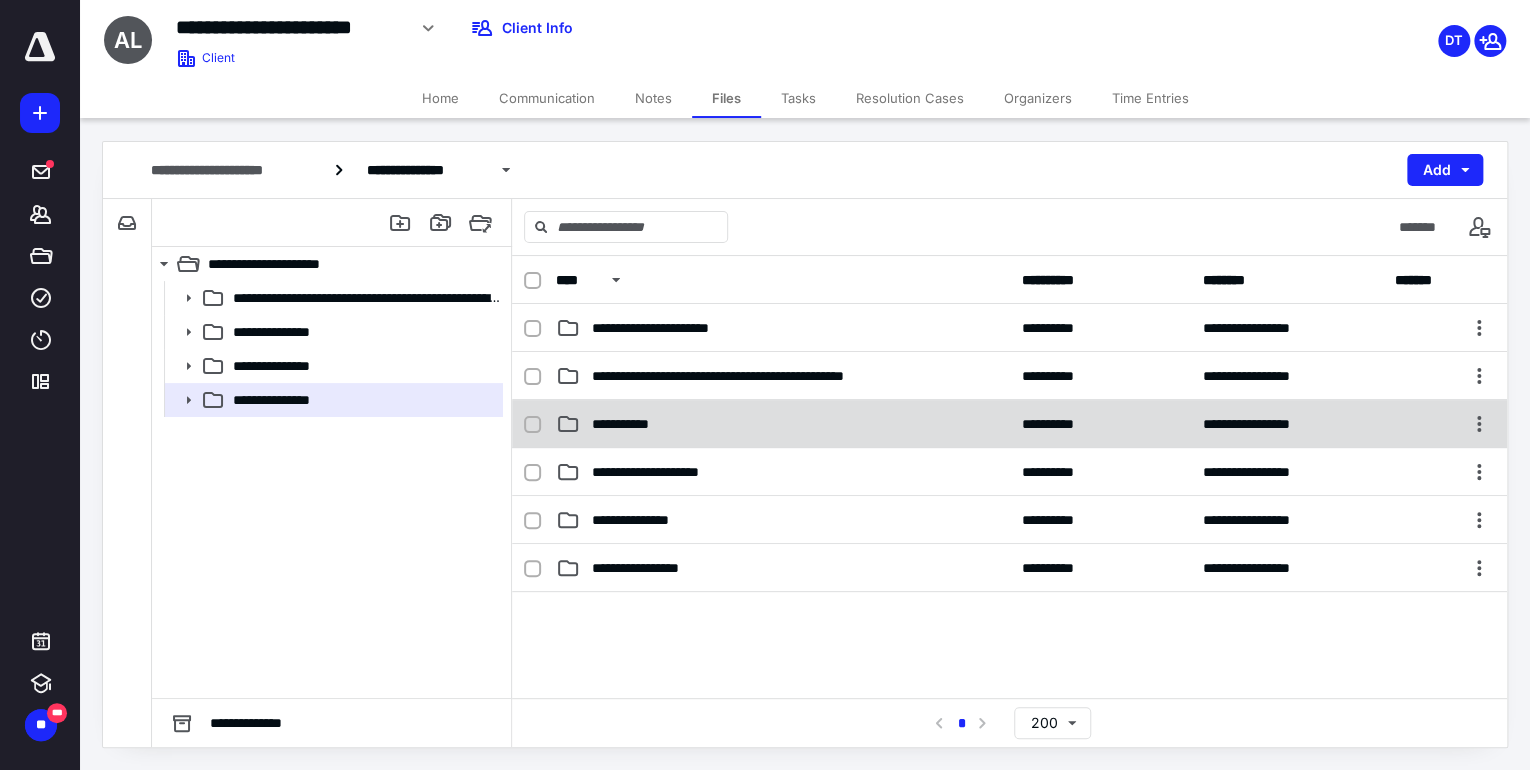 click on "**********" at bounding box center (635, 424) 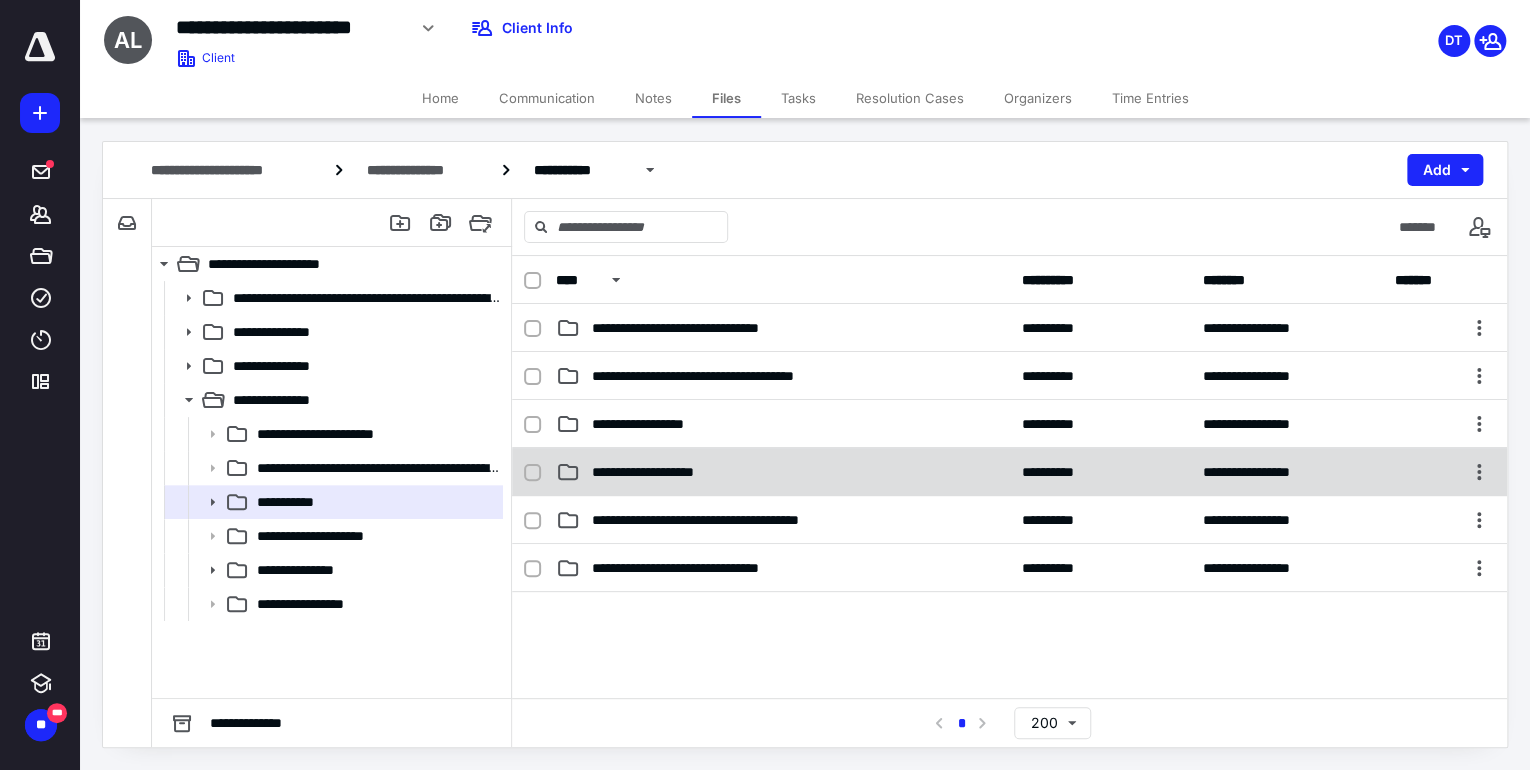 click on "**********" at bounding box center (660, 472) 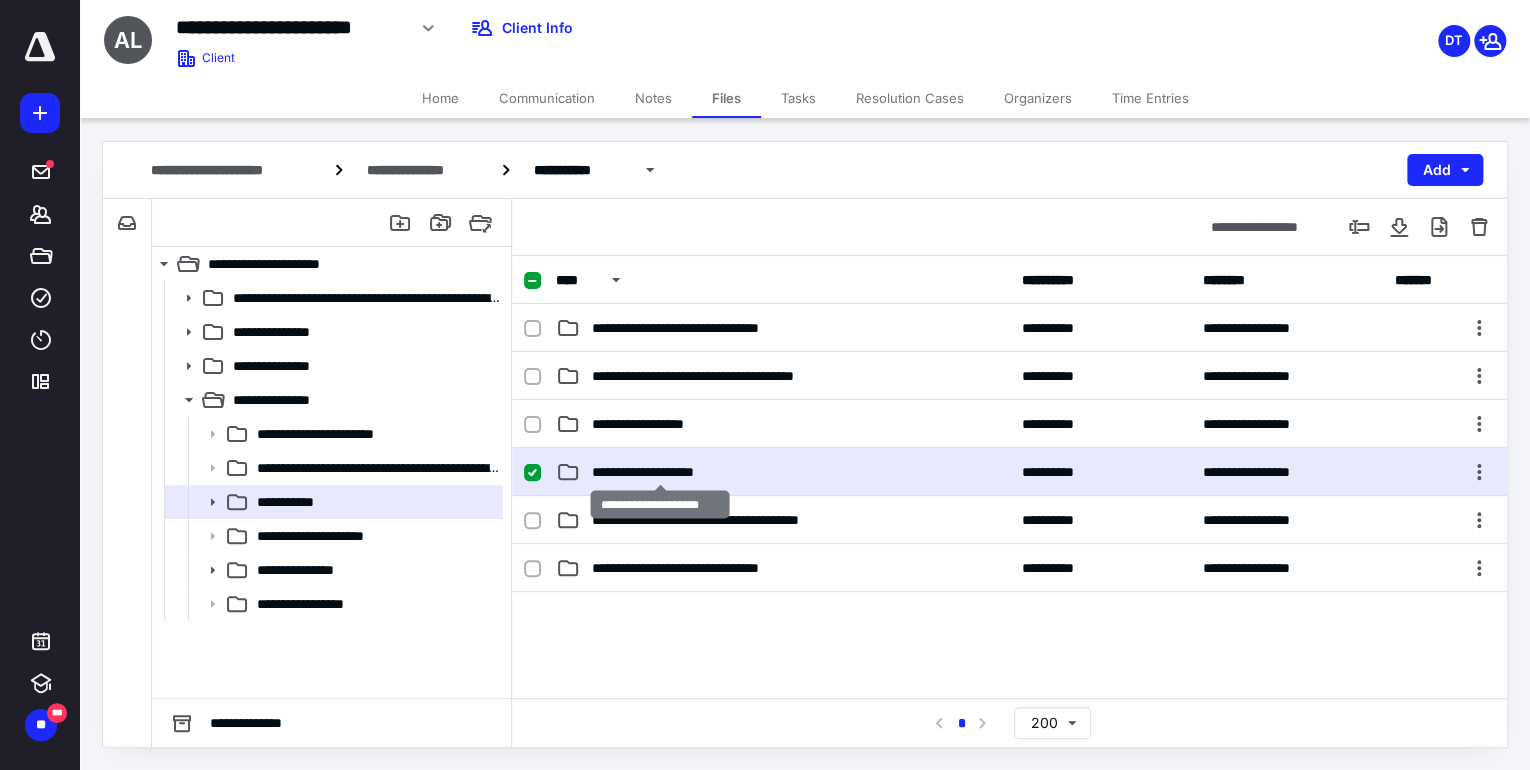click on "**********" at bounding box center [660, 472] 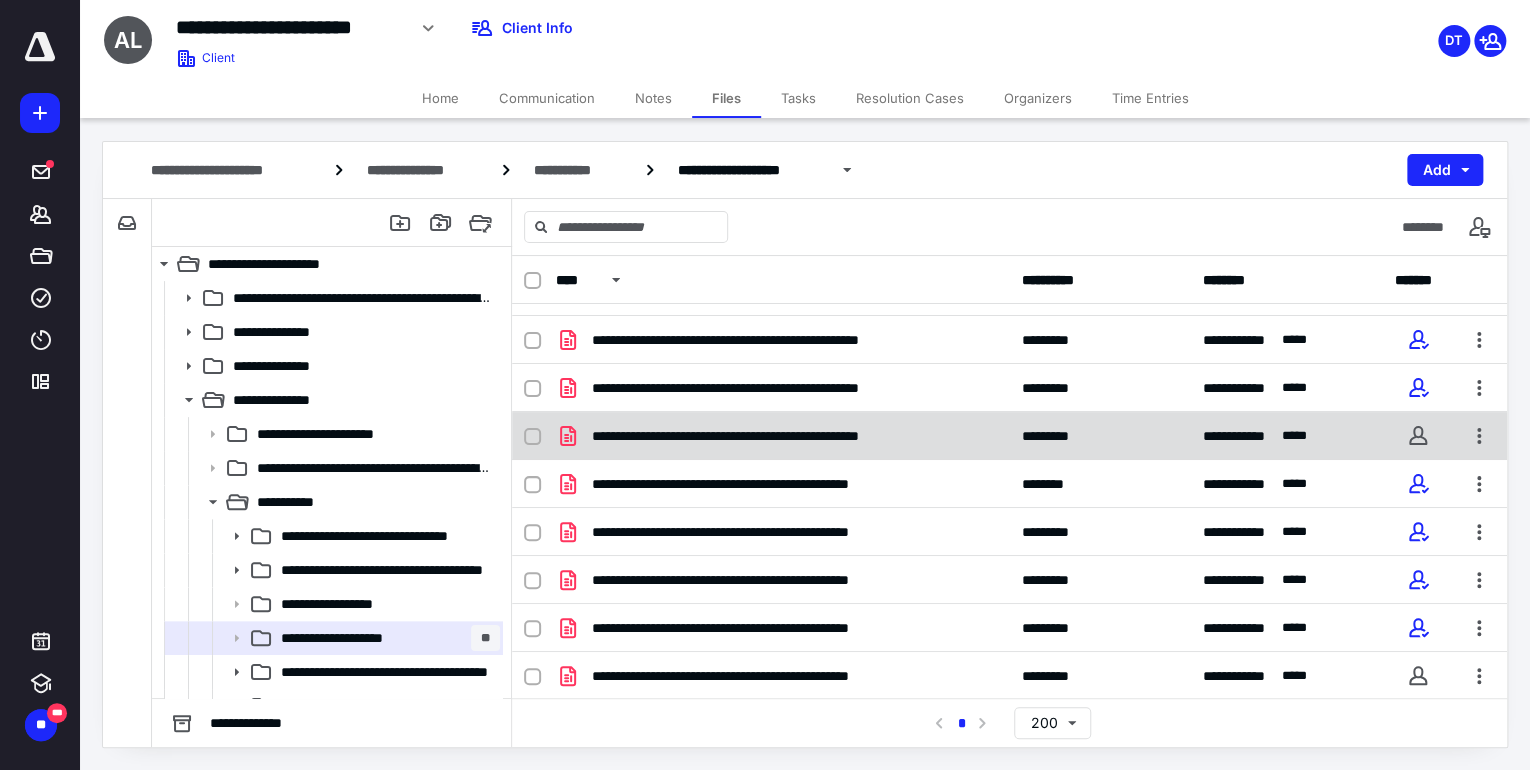 scroll, scrollTop: 84, scrollLeft: 0, axis: vertical 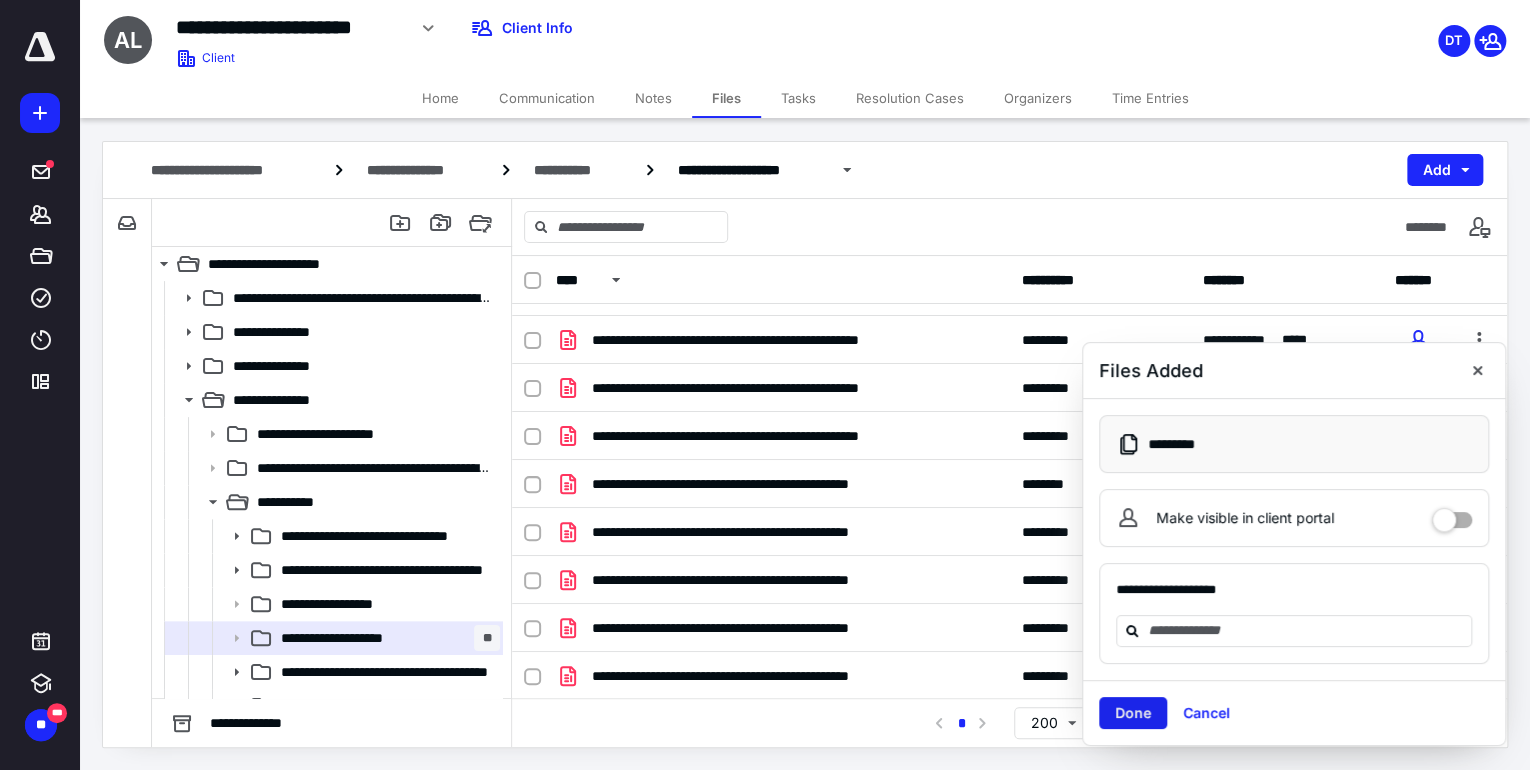click on "Done" at bounding box center (1133, 713) 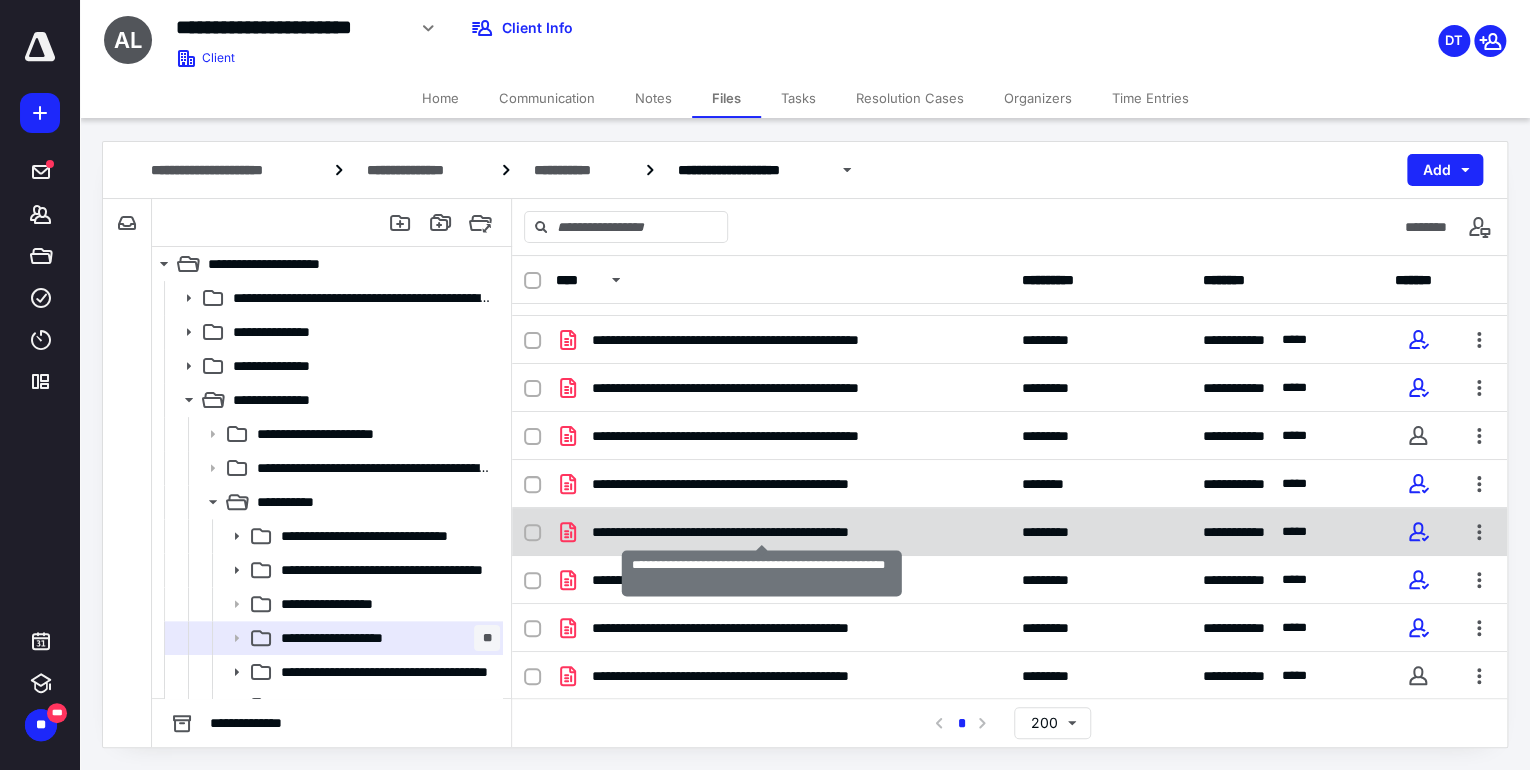 scroll, scrollTop: 131, scrollLeft: 0, axis: vertical 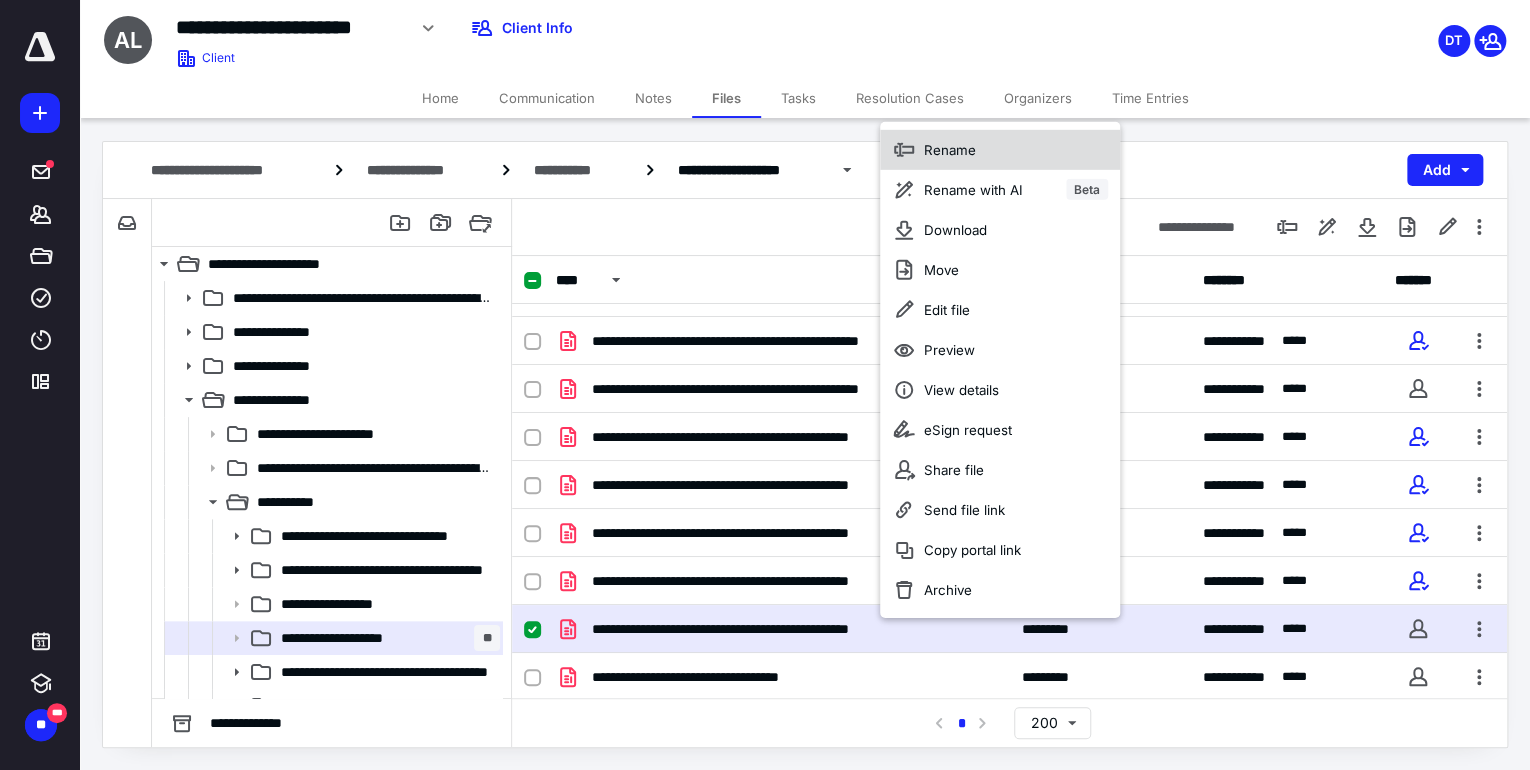 click on "Rename" at bounding box center (950, 149) 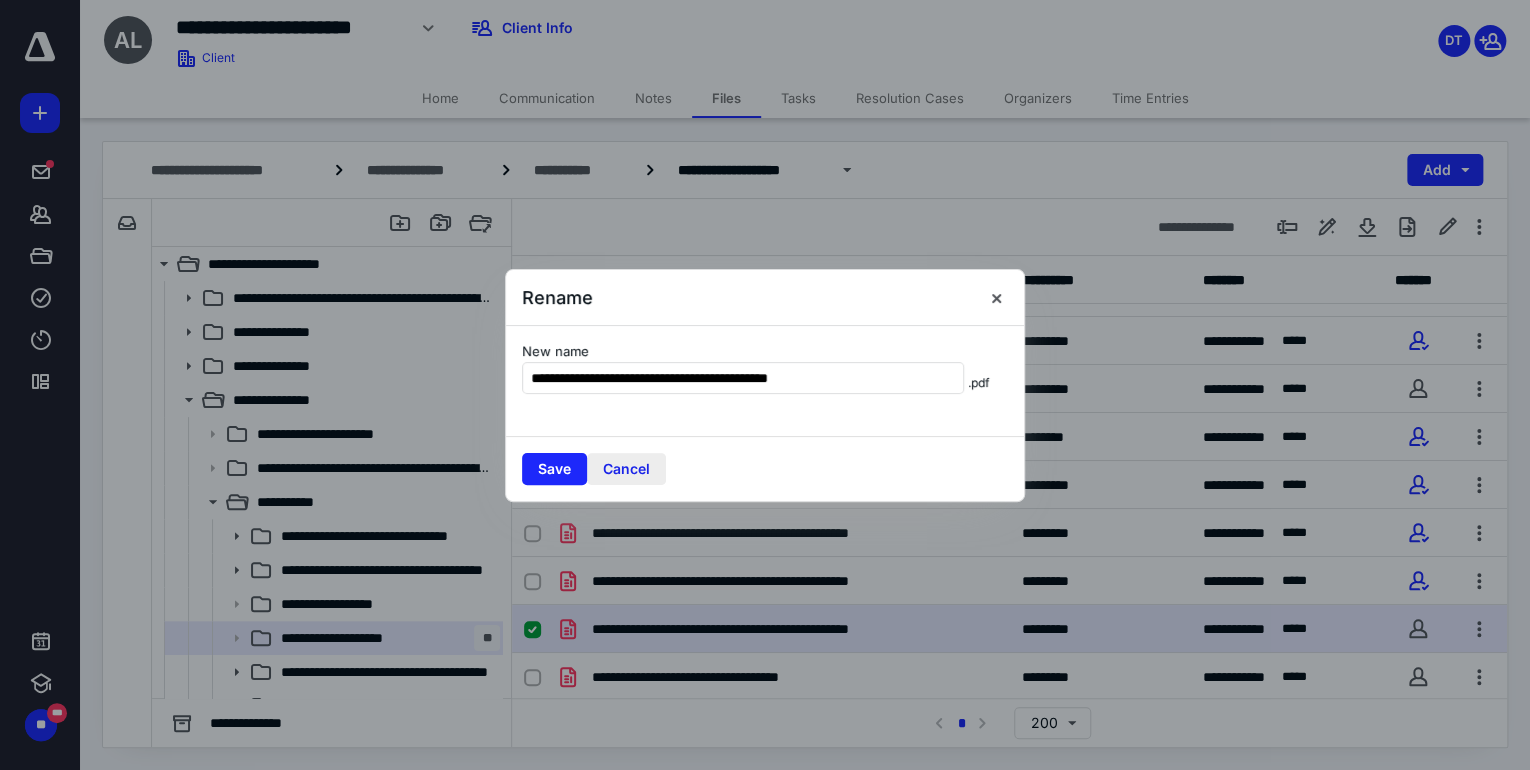 click on "Cancel" at bounding box center (626, 469) 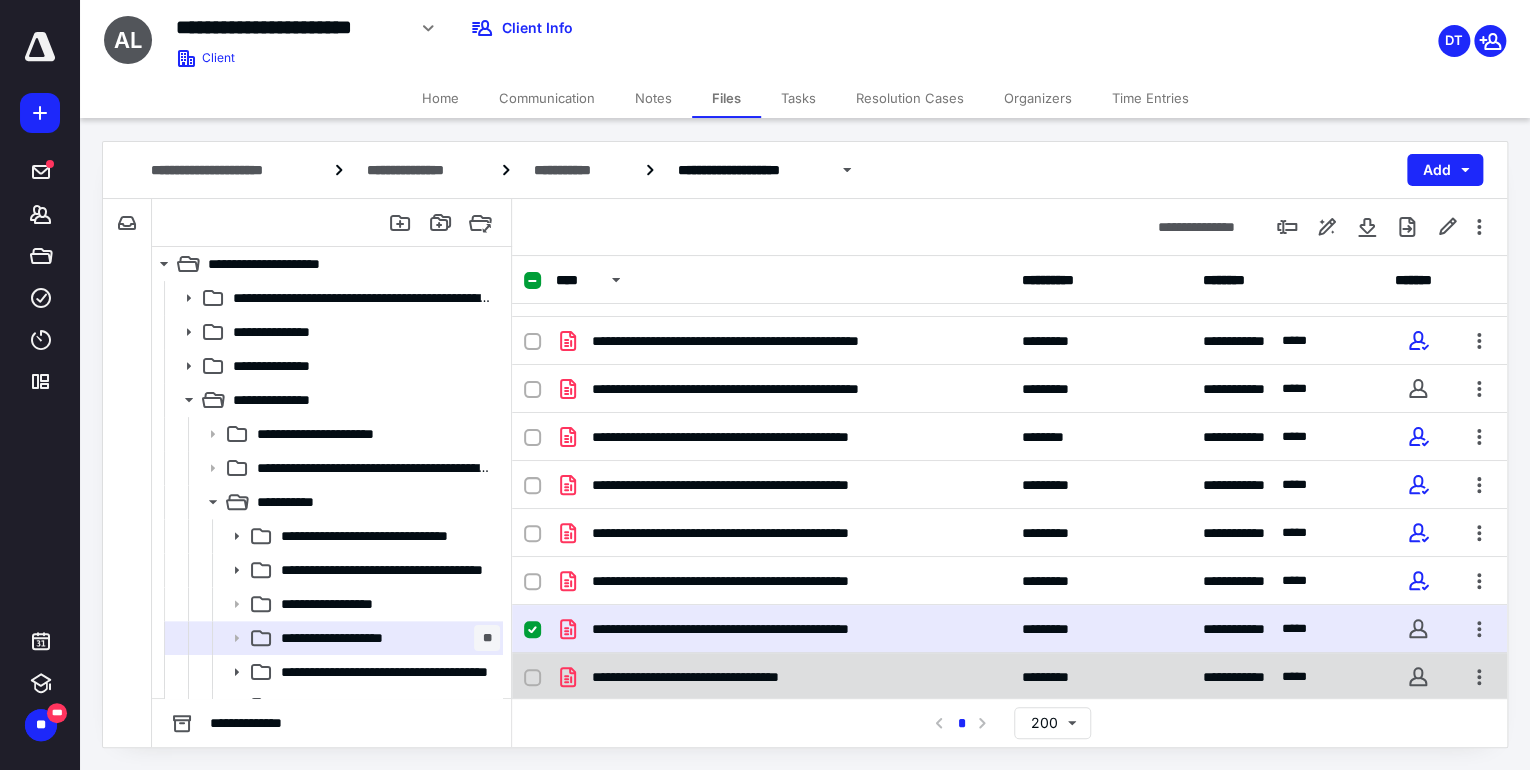 checkbox on "false" 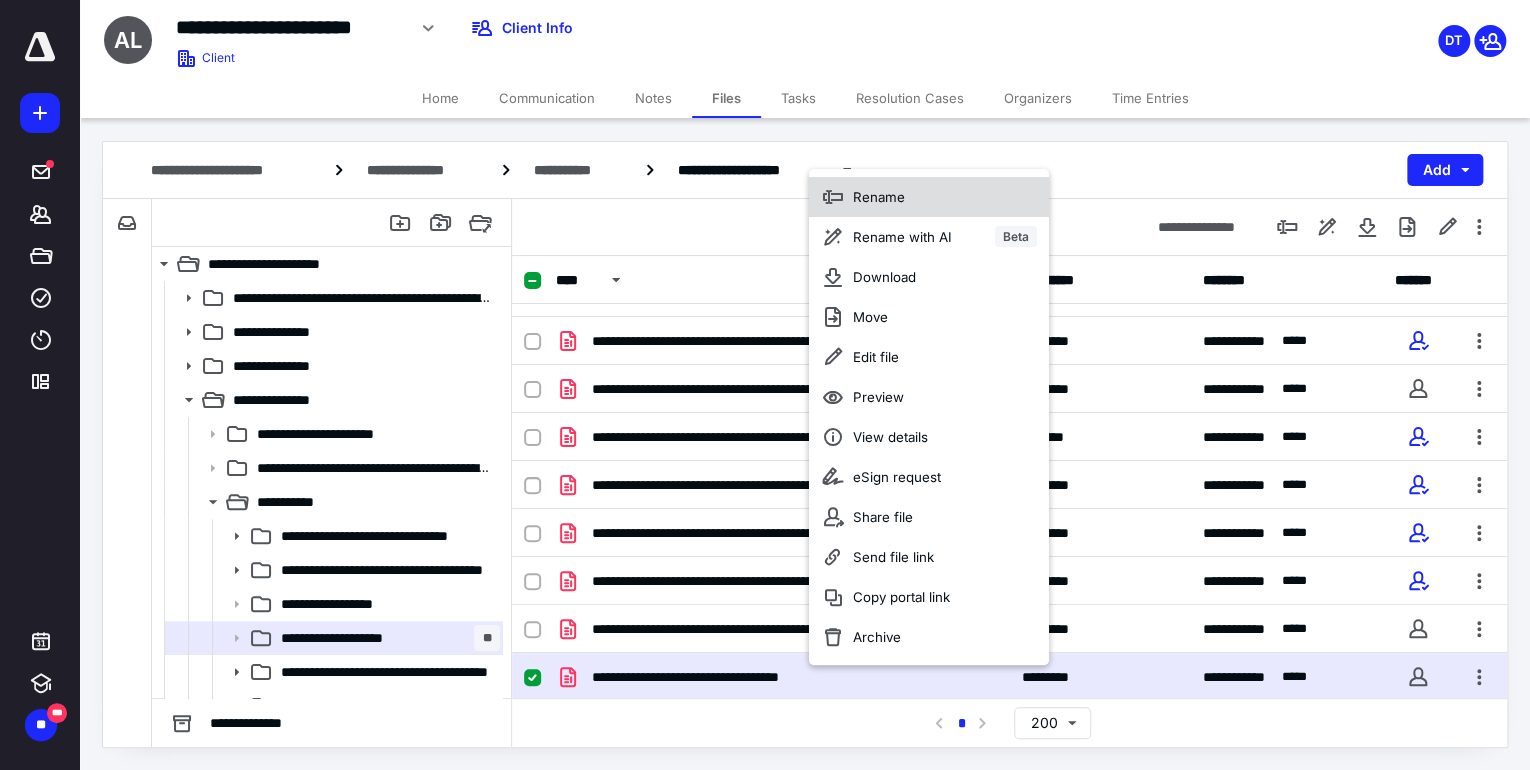 click on "Rename" at bounding box center (879, 197) 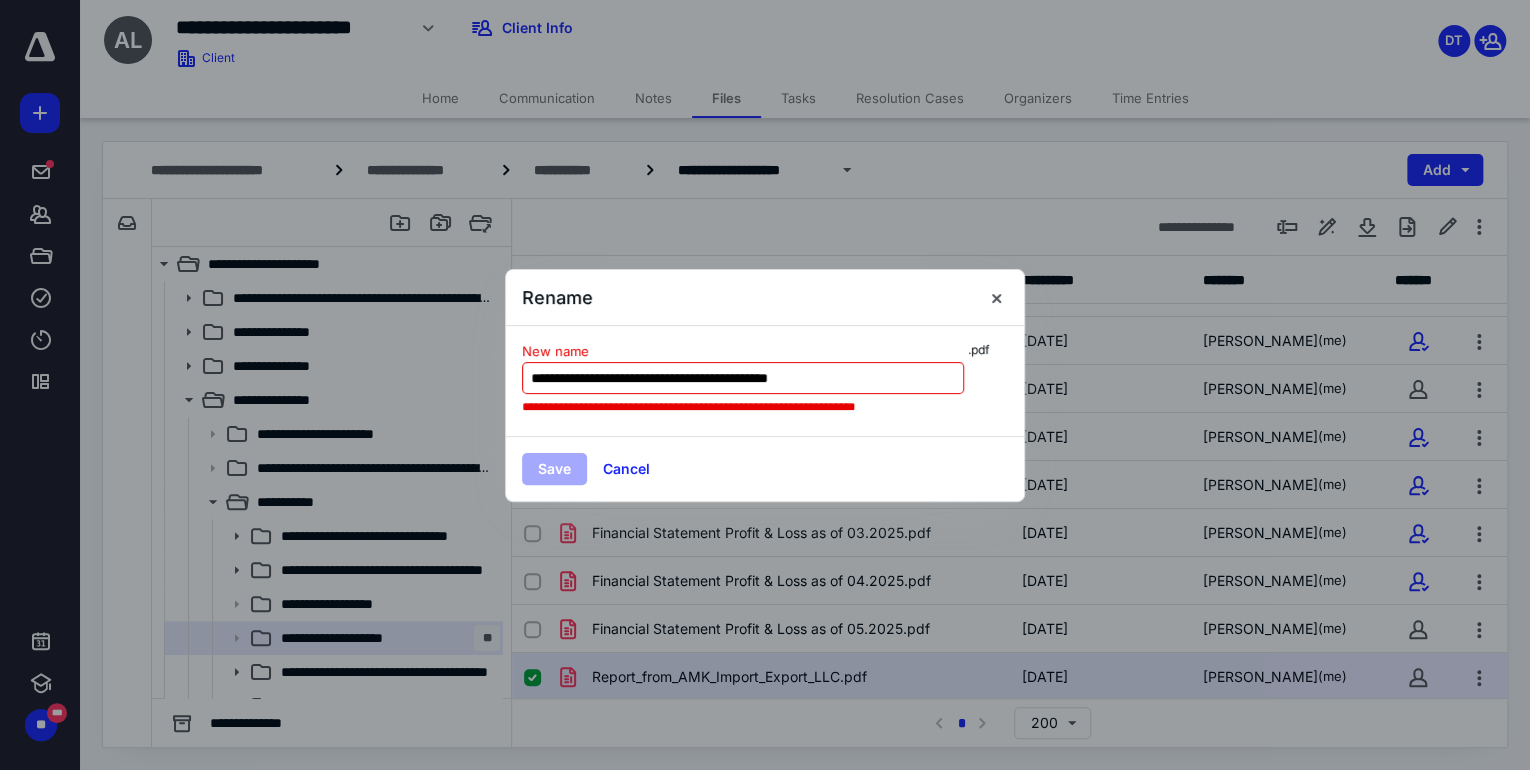 click on "**********" at bounding box center (743, 378) 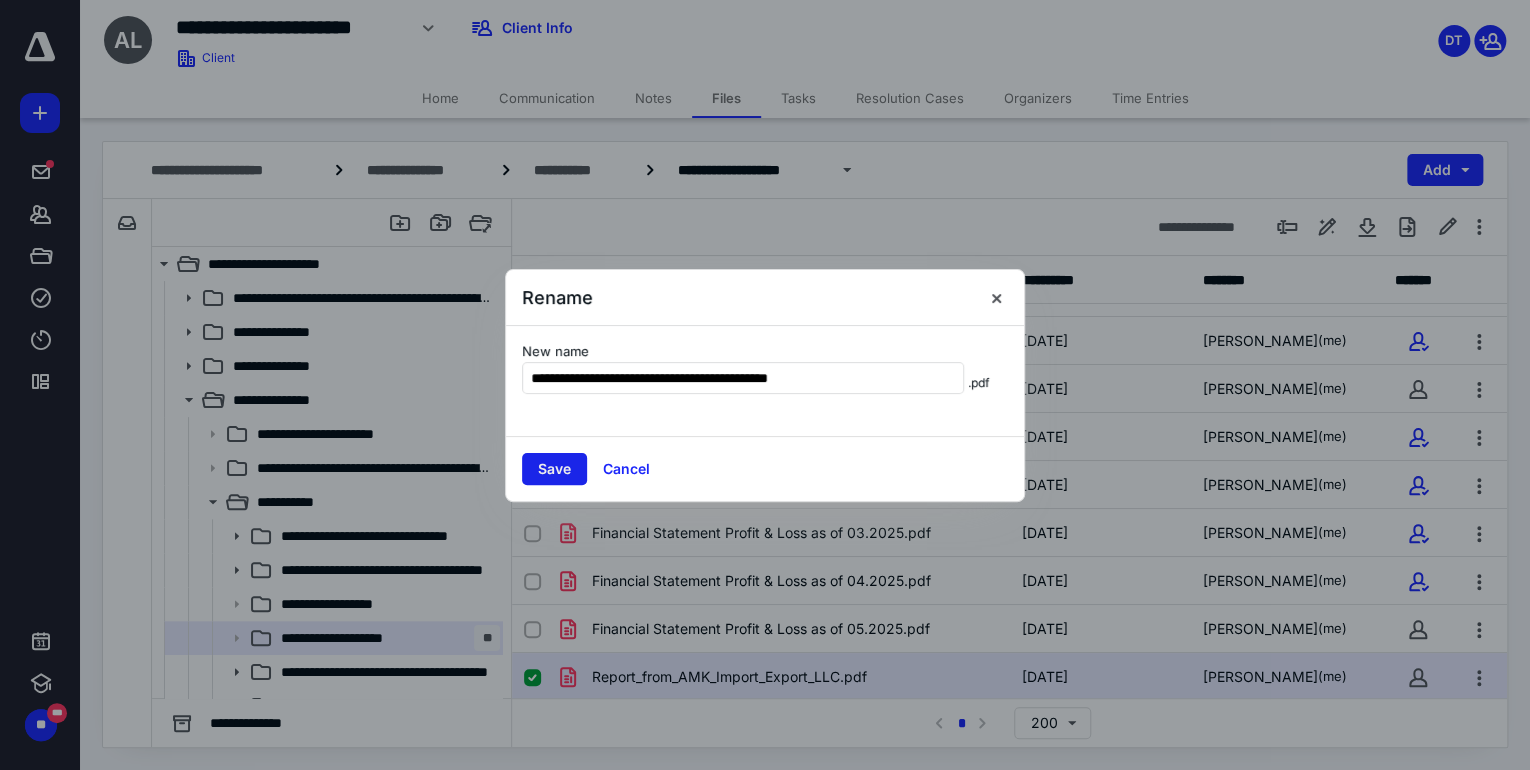 type on "**********" 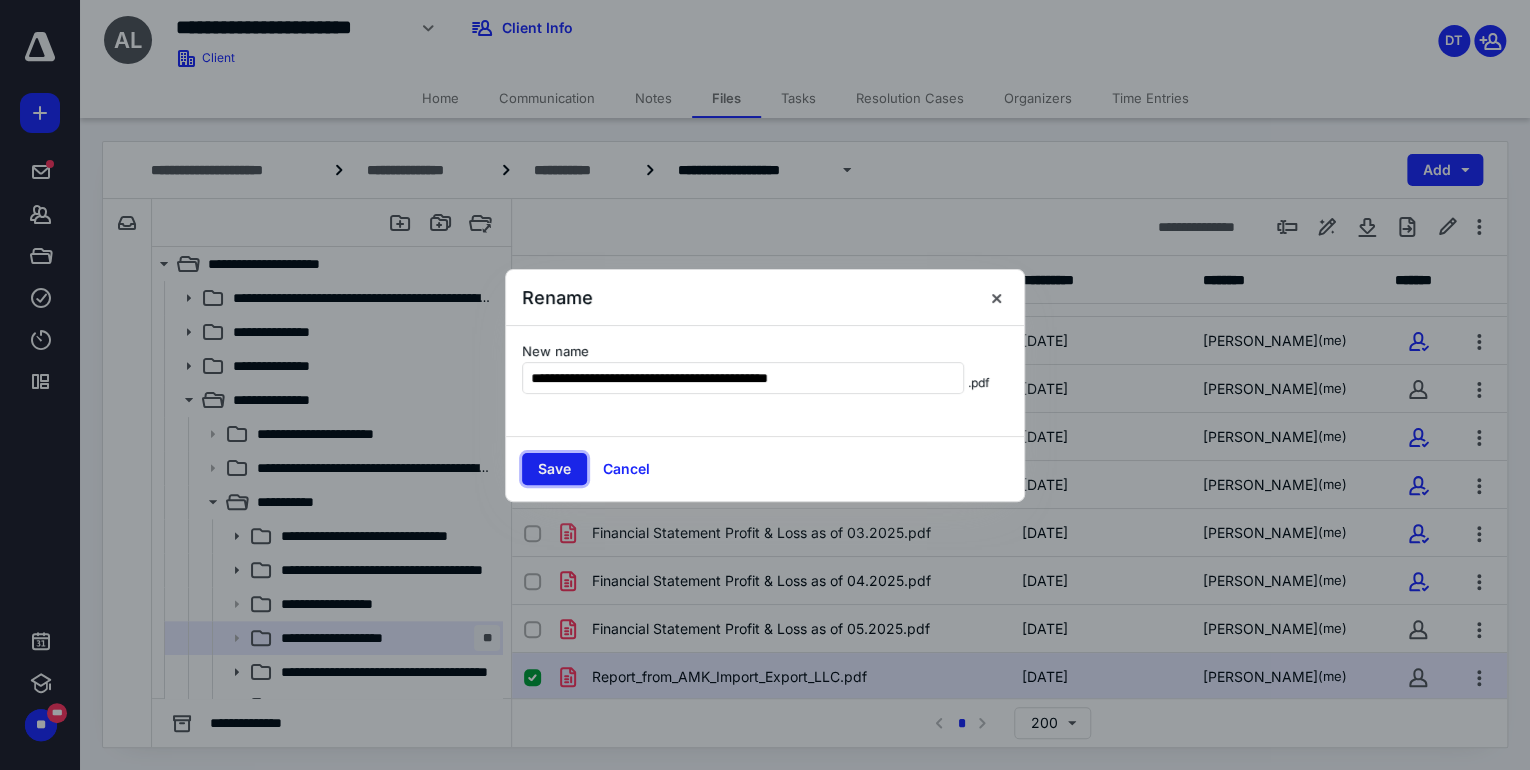 click on "Save" at bounding box center [554, 469] 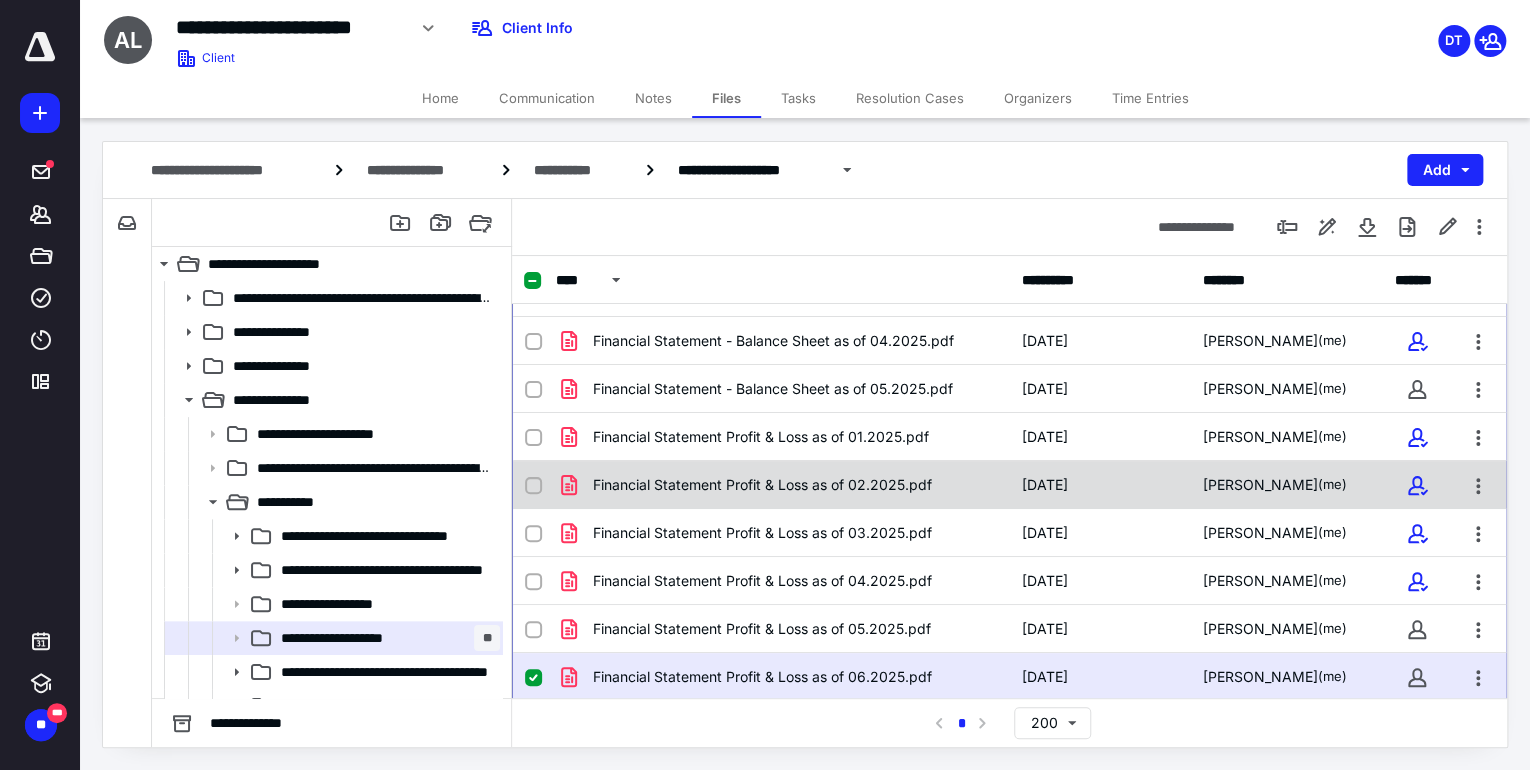scroll, scrollTop: 131, scrollLeft: 0, axis: vertical 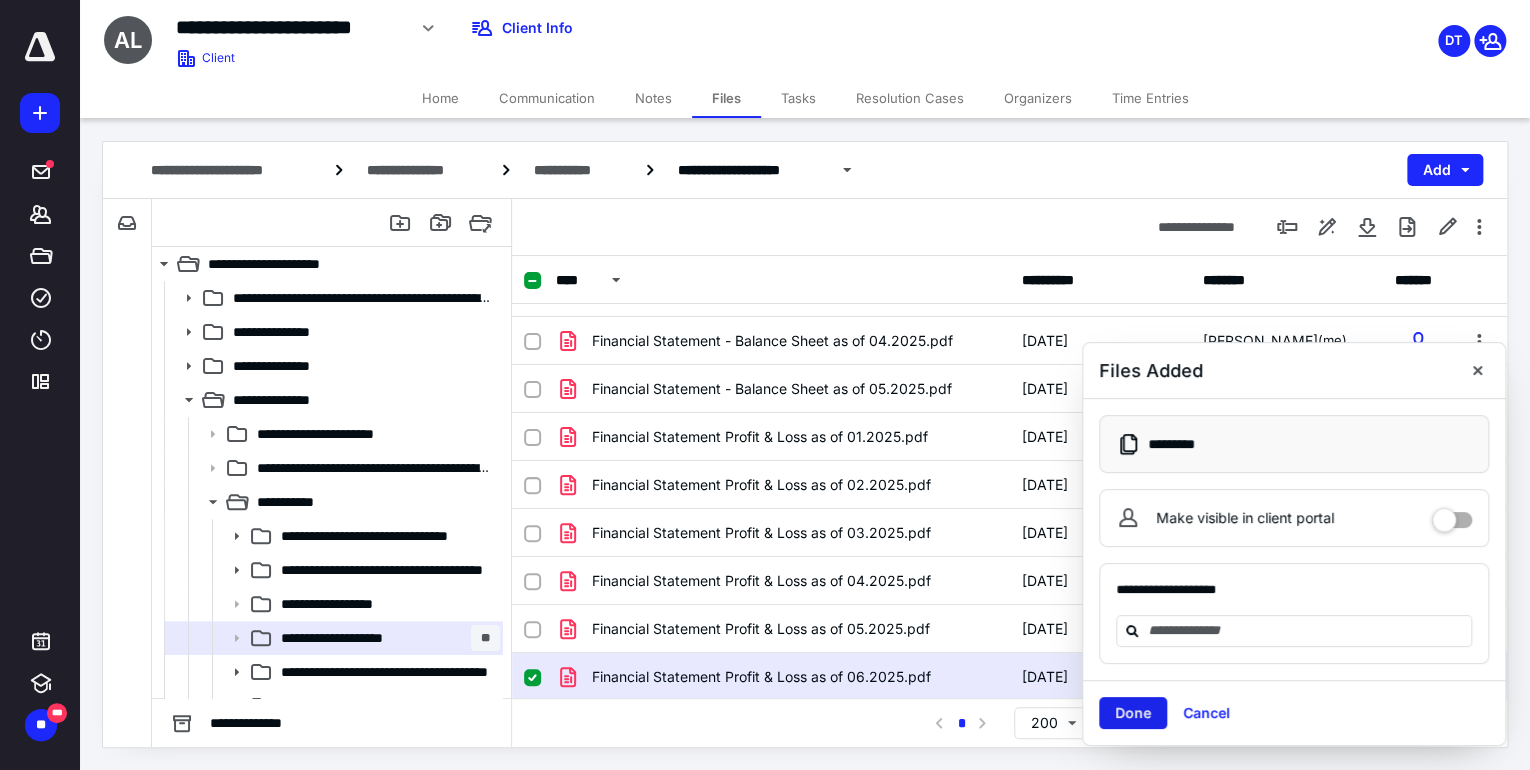 click on "Done" at bounding box center (1133, 713) 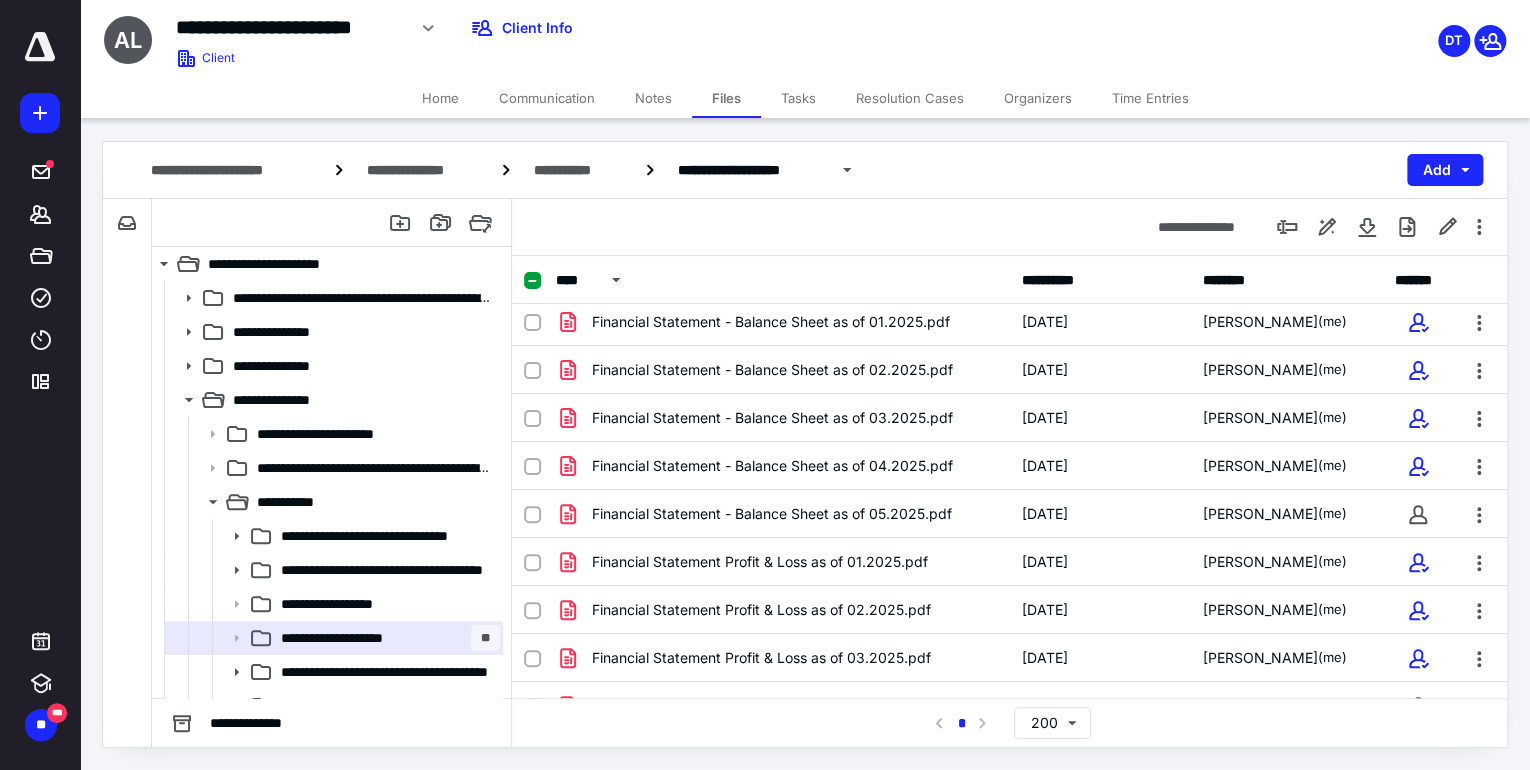 scroll, scrollTop: 0, scrollLeft: 0, axis: both 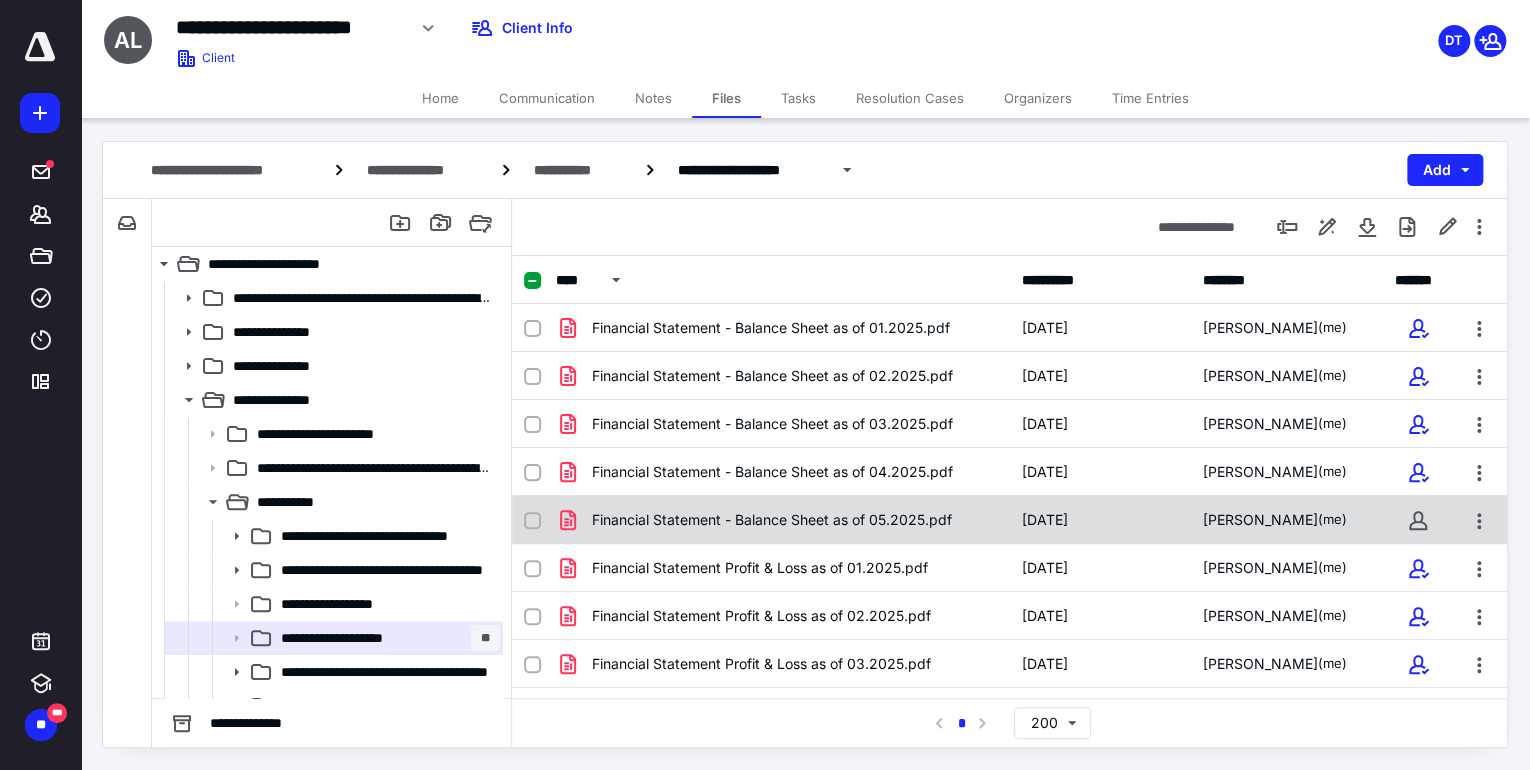 checkbox on "true" 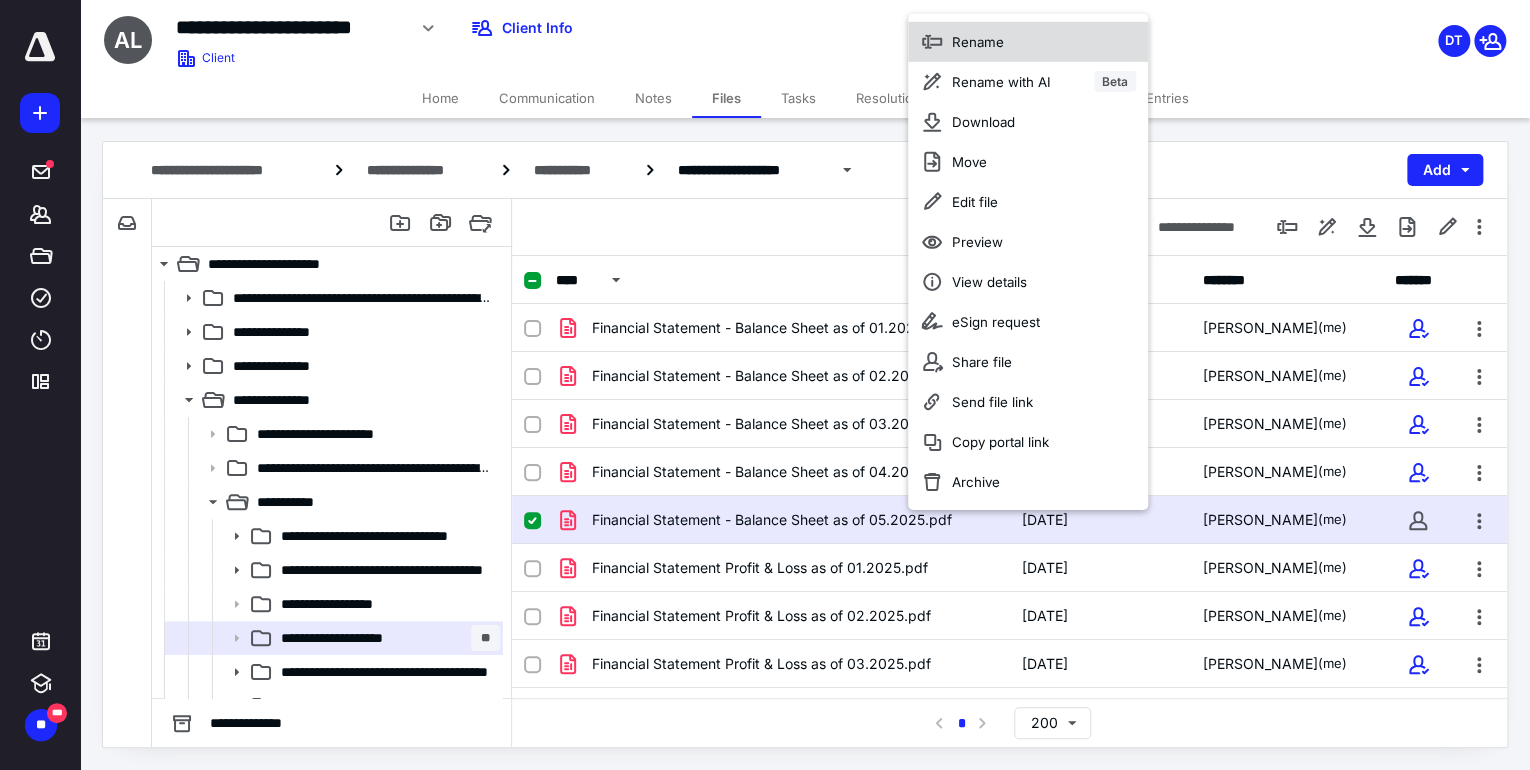 click on "Rename" at bounding box center (1028, 41) 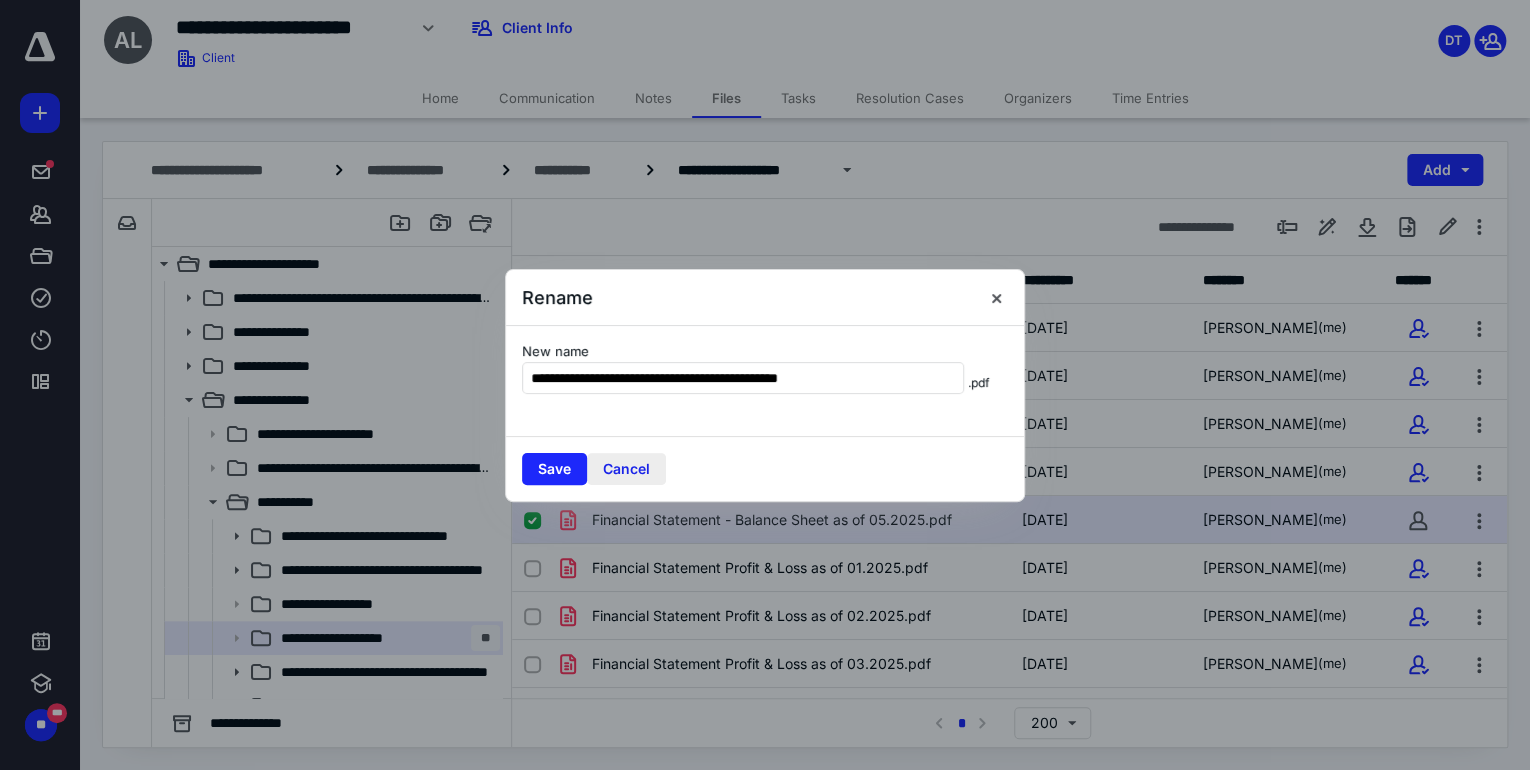 click on "Cancel" at bounding box center (626, 469) 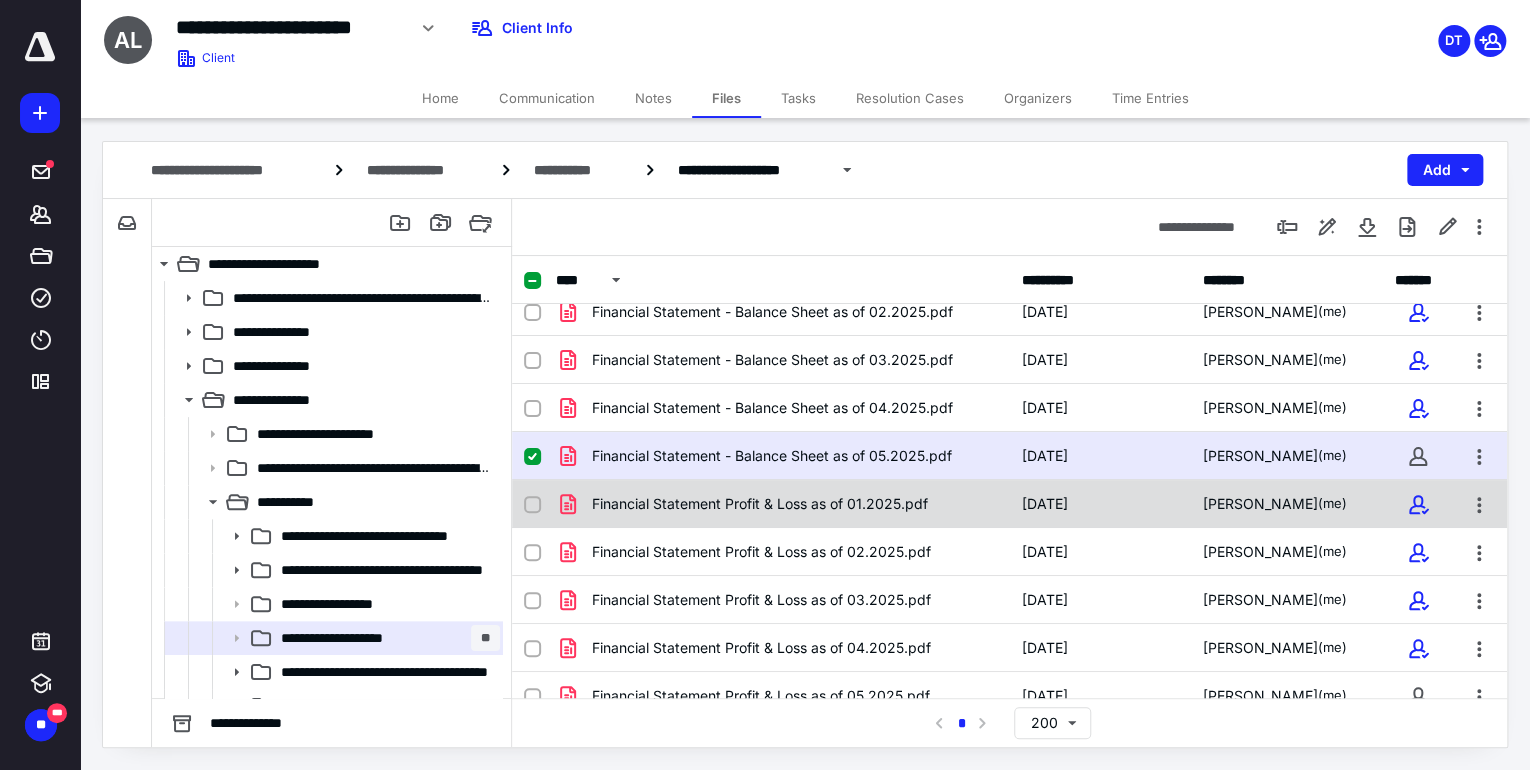 scroll, scrollTop: 179, scrollLeft: 0, axis: vertical 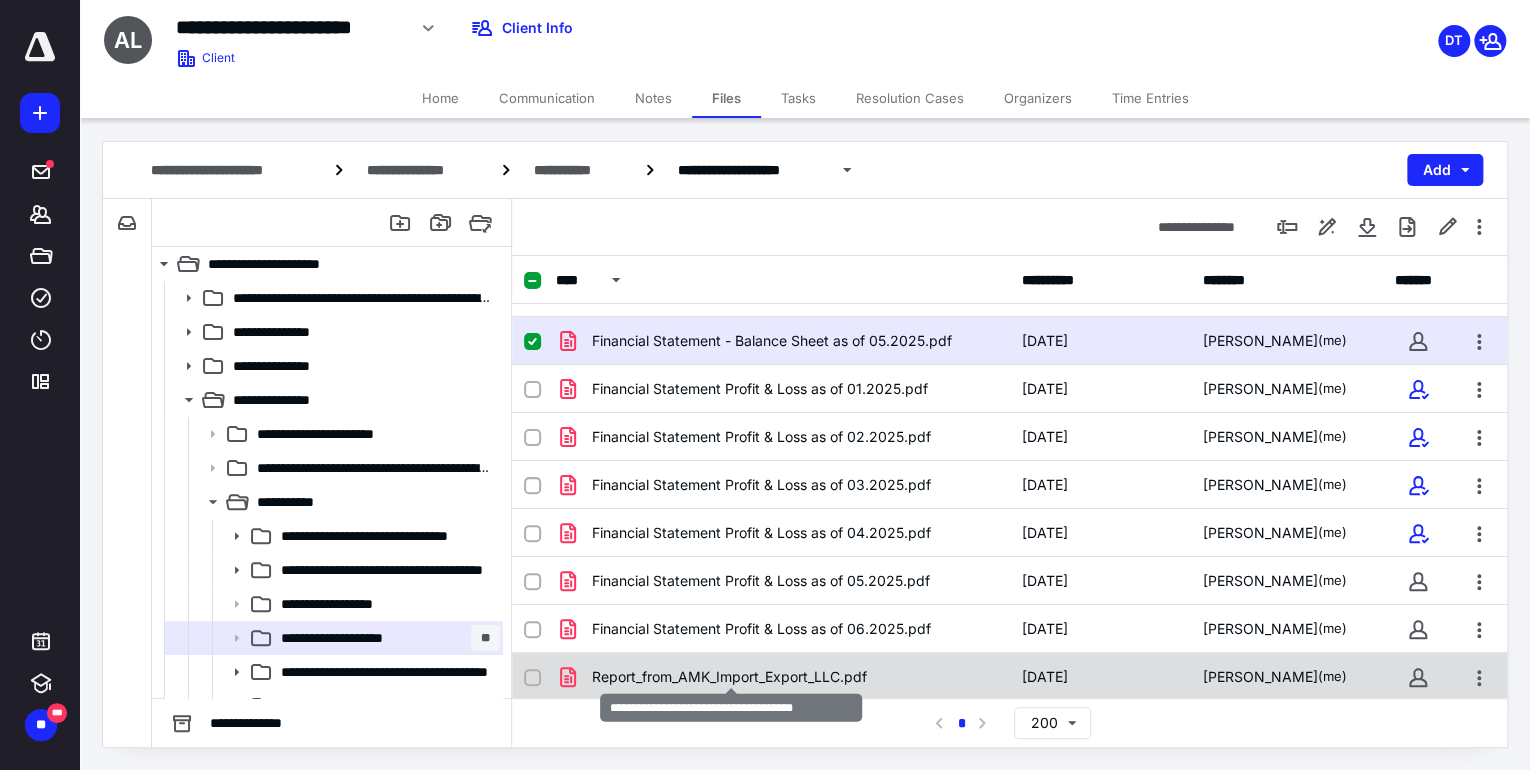 checkbox on "false" 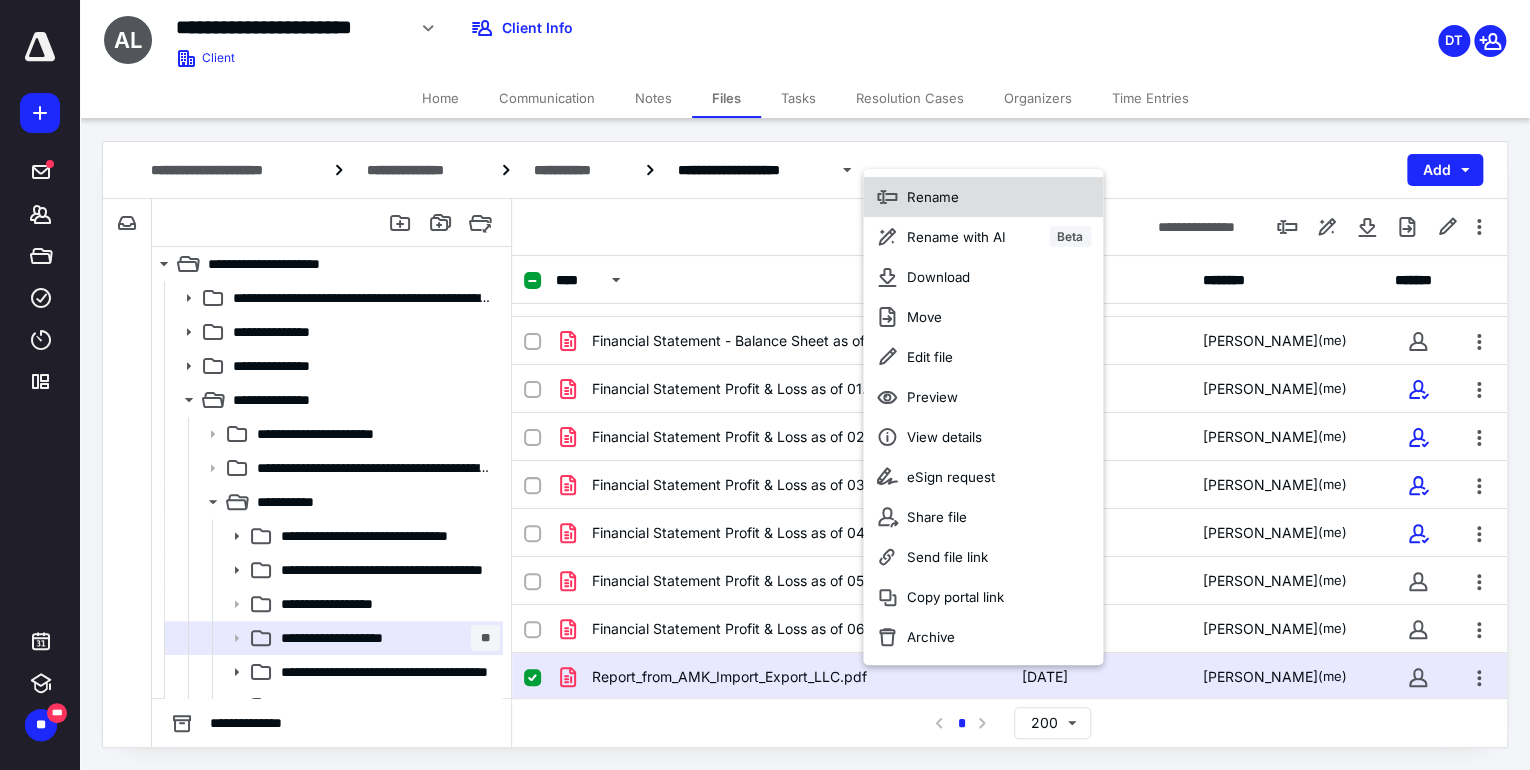 click on "Rename" at bounding box center [933, 197] 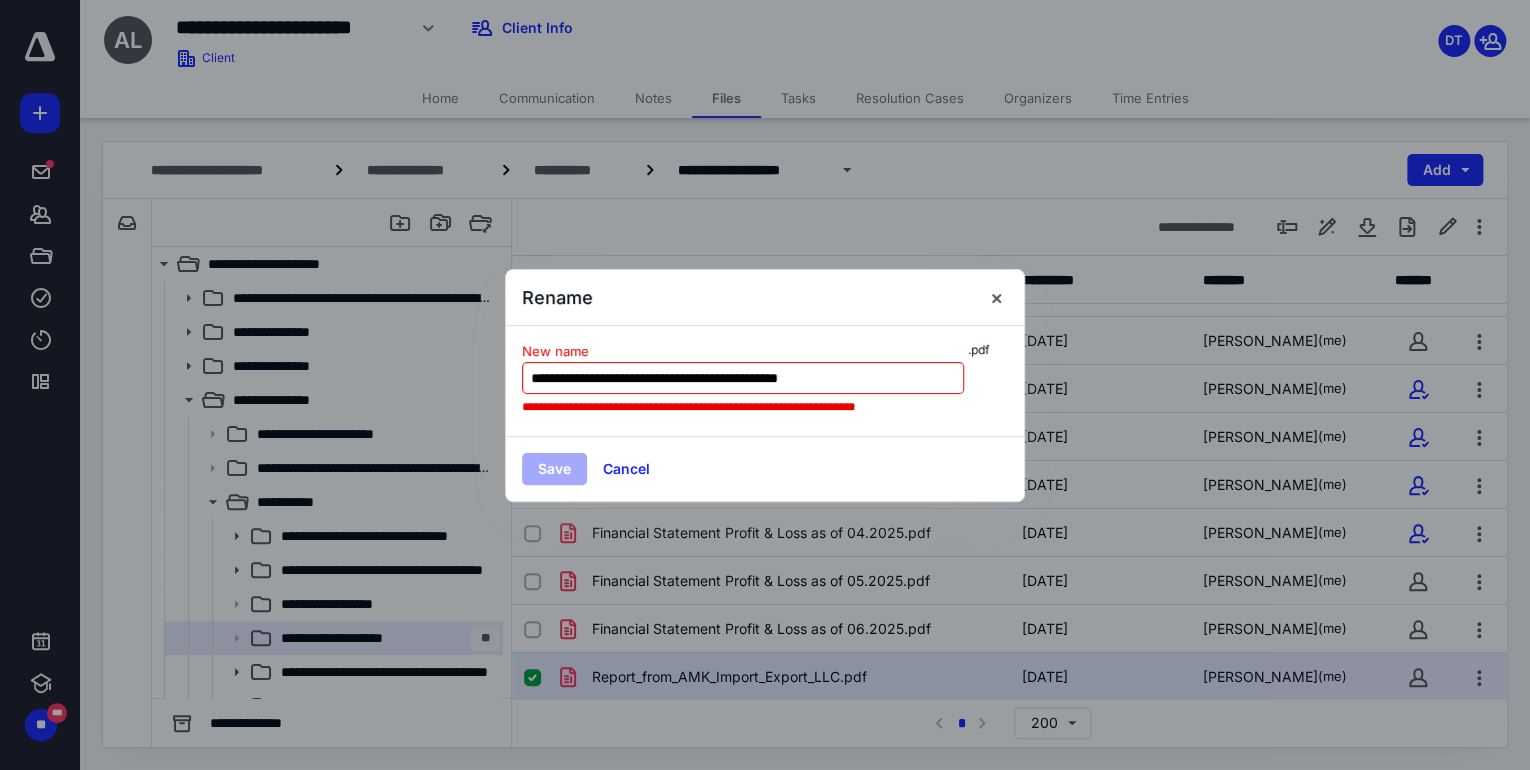 click on "**********" at bounding box center [743, 378] 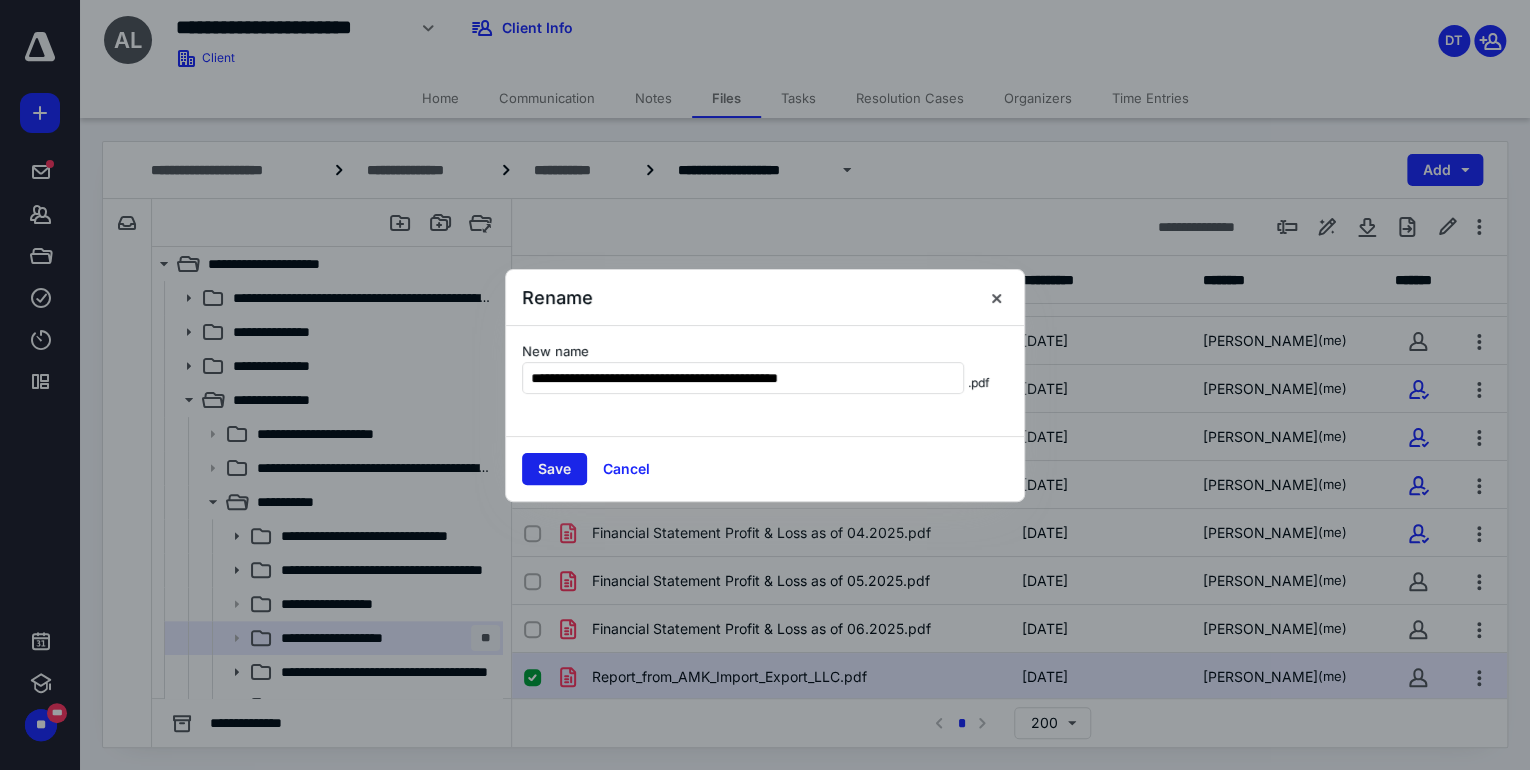 type on "**********" 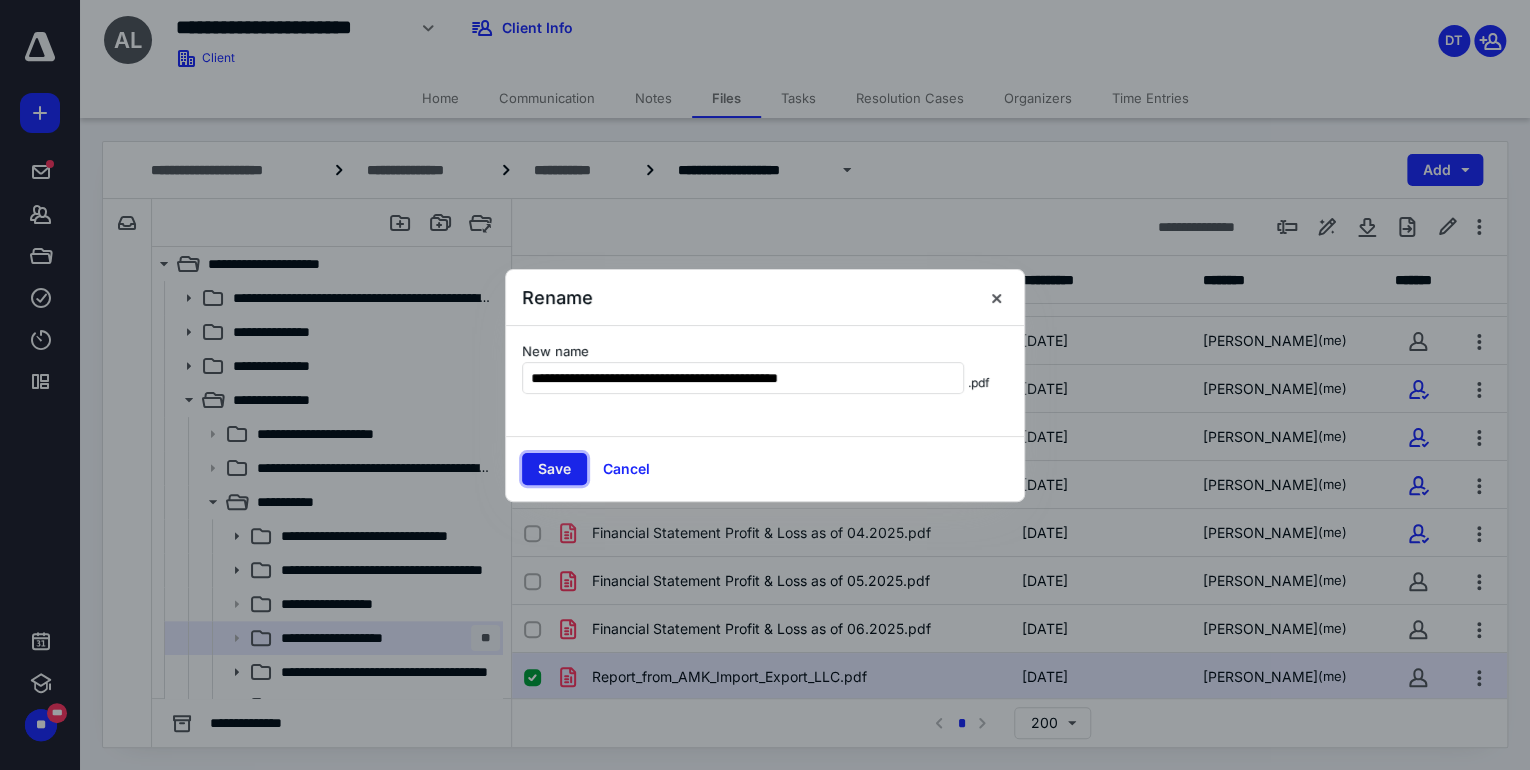 click on "Save" at bounding box center [554, 469] 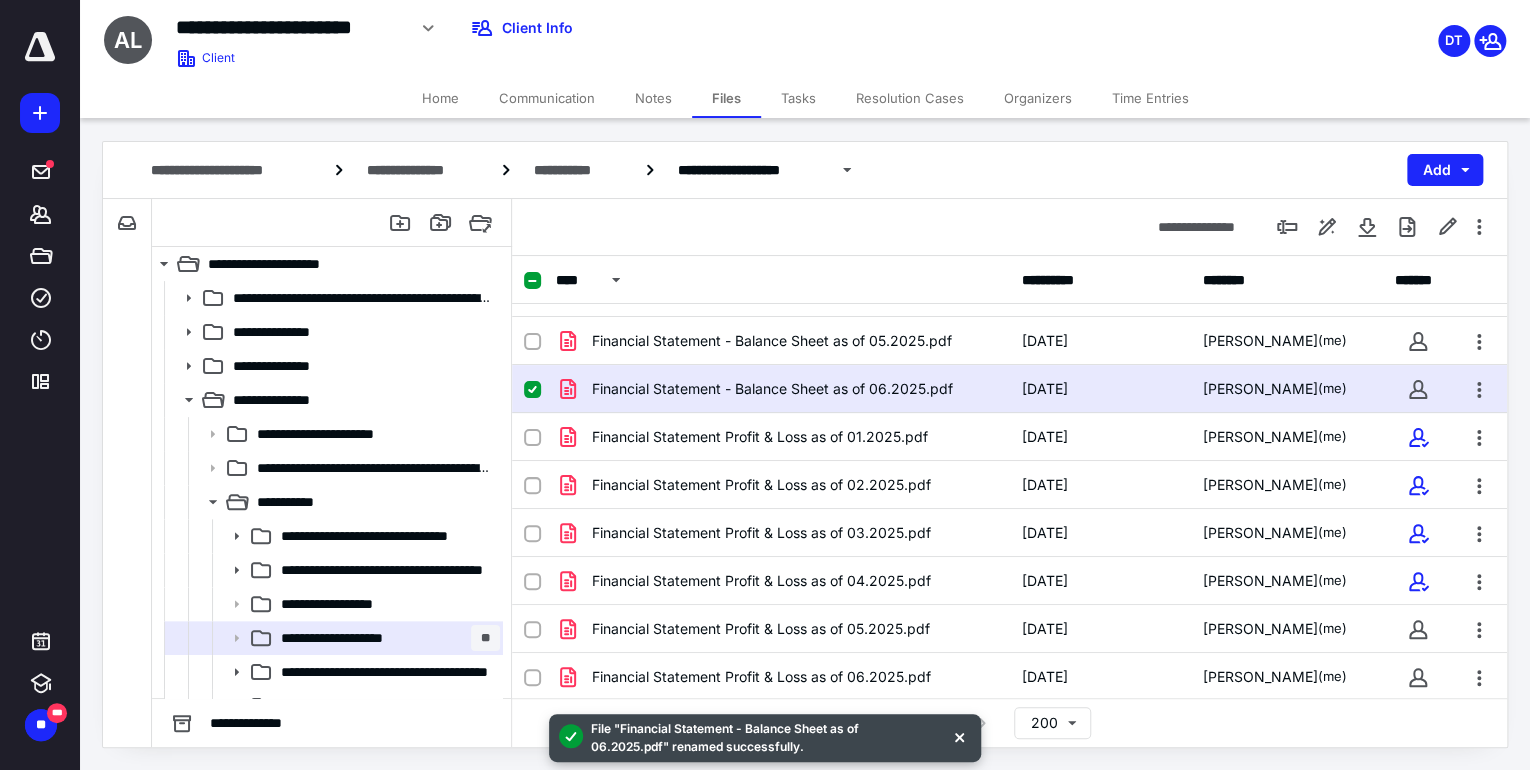 click 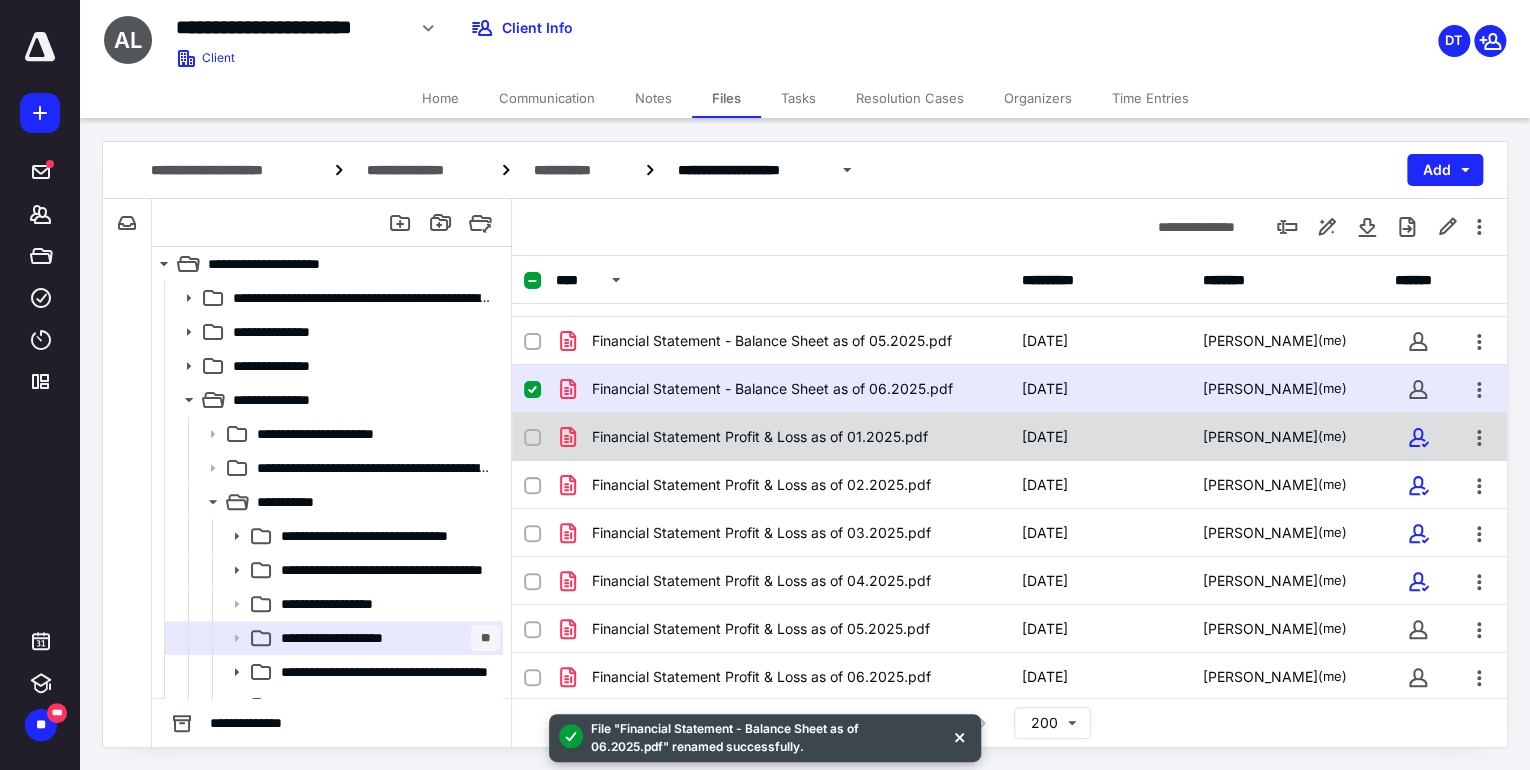 checkbox on "false" 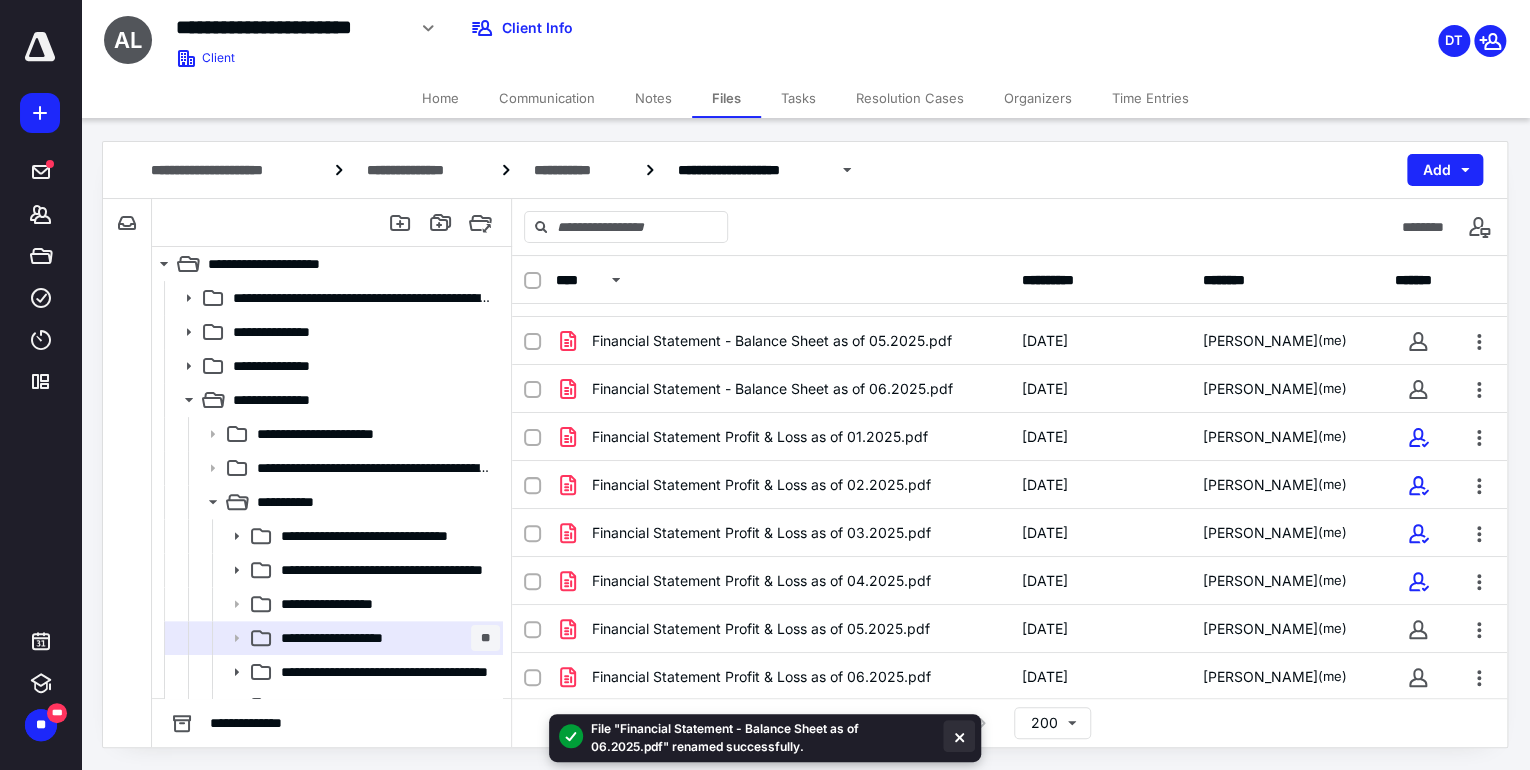 click at bounding box center (959, 736) 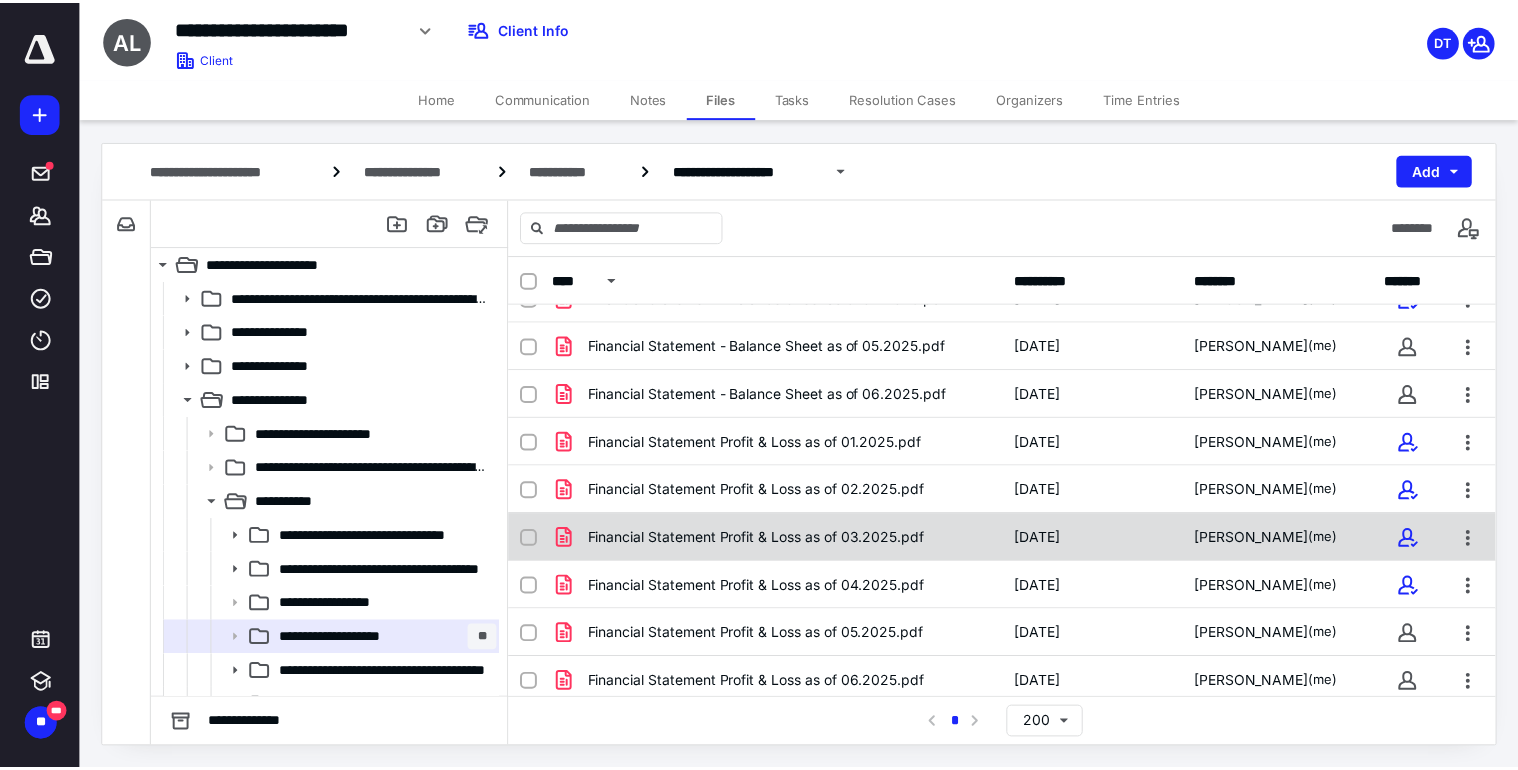 scroll, scrollTop: 179, scrollLeft: 0, axis: vertical 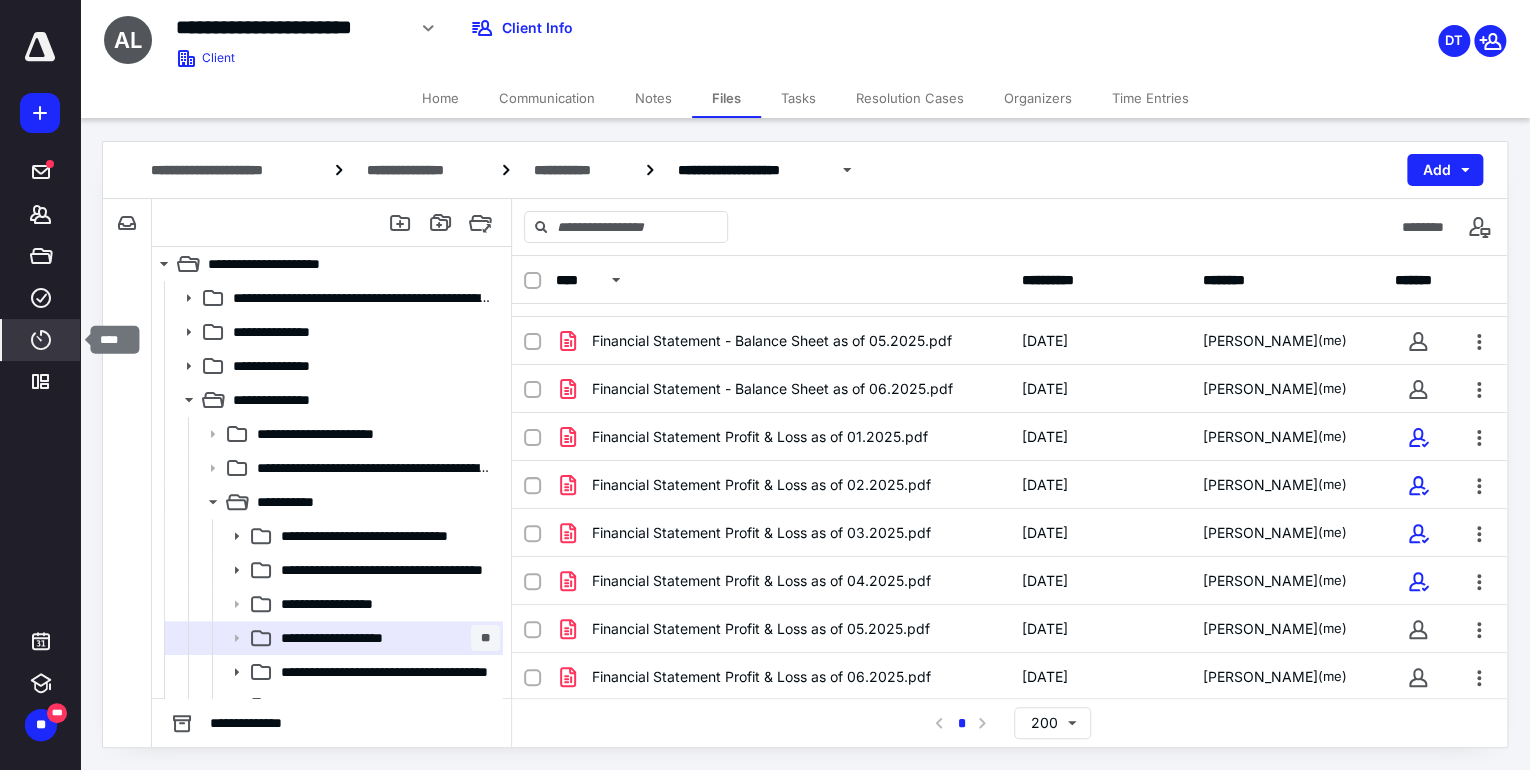 click 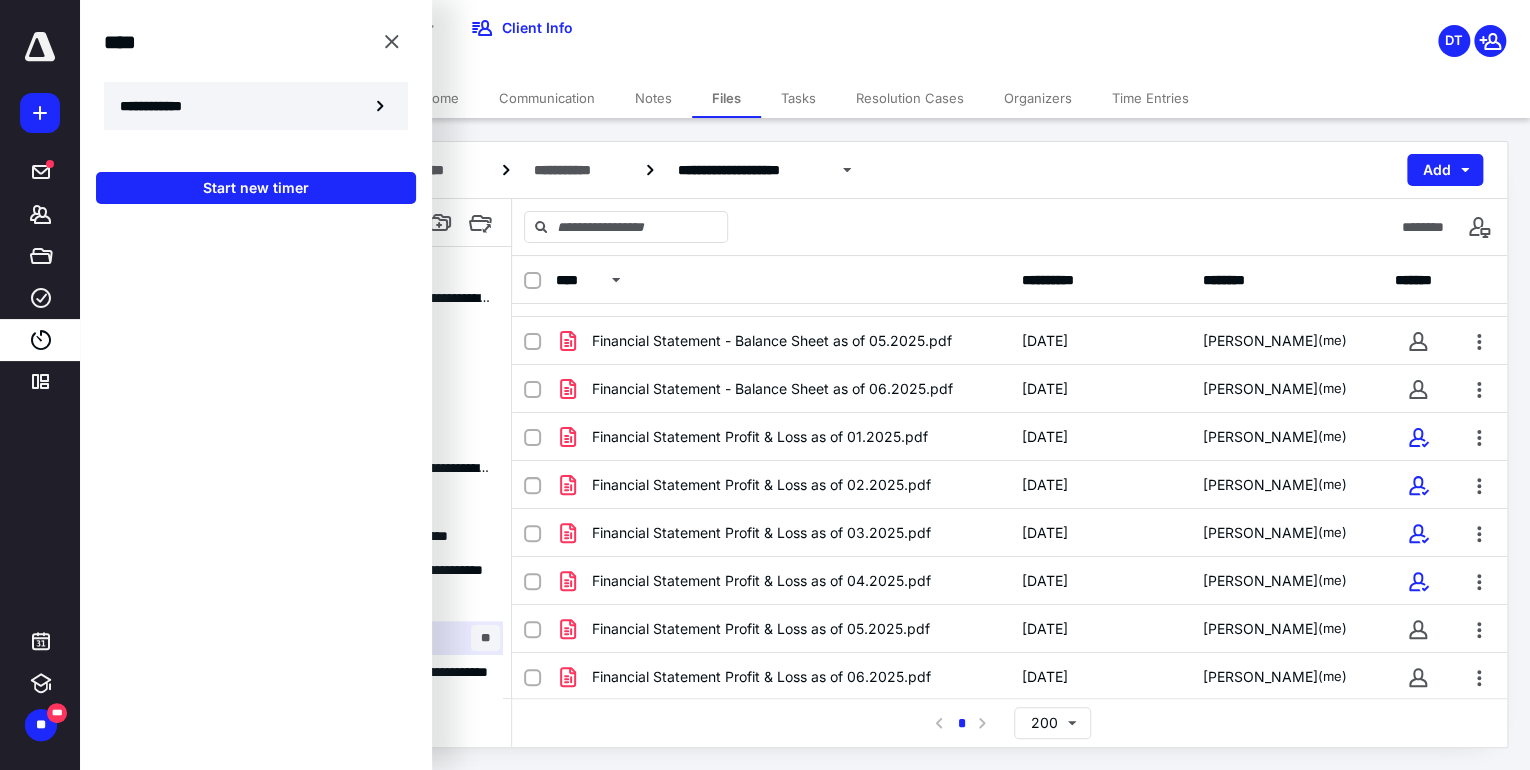 click on "**********" at bounding box center [162, 106] 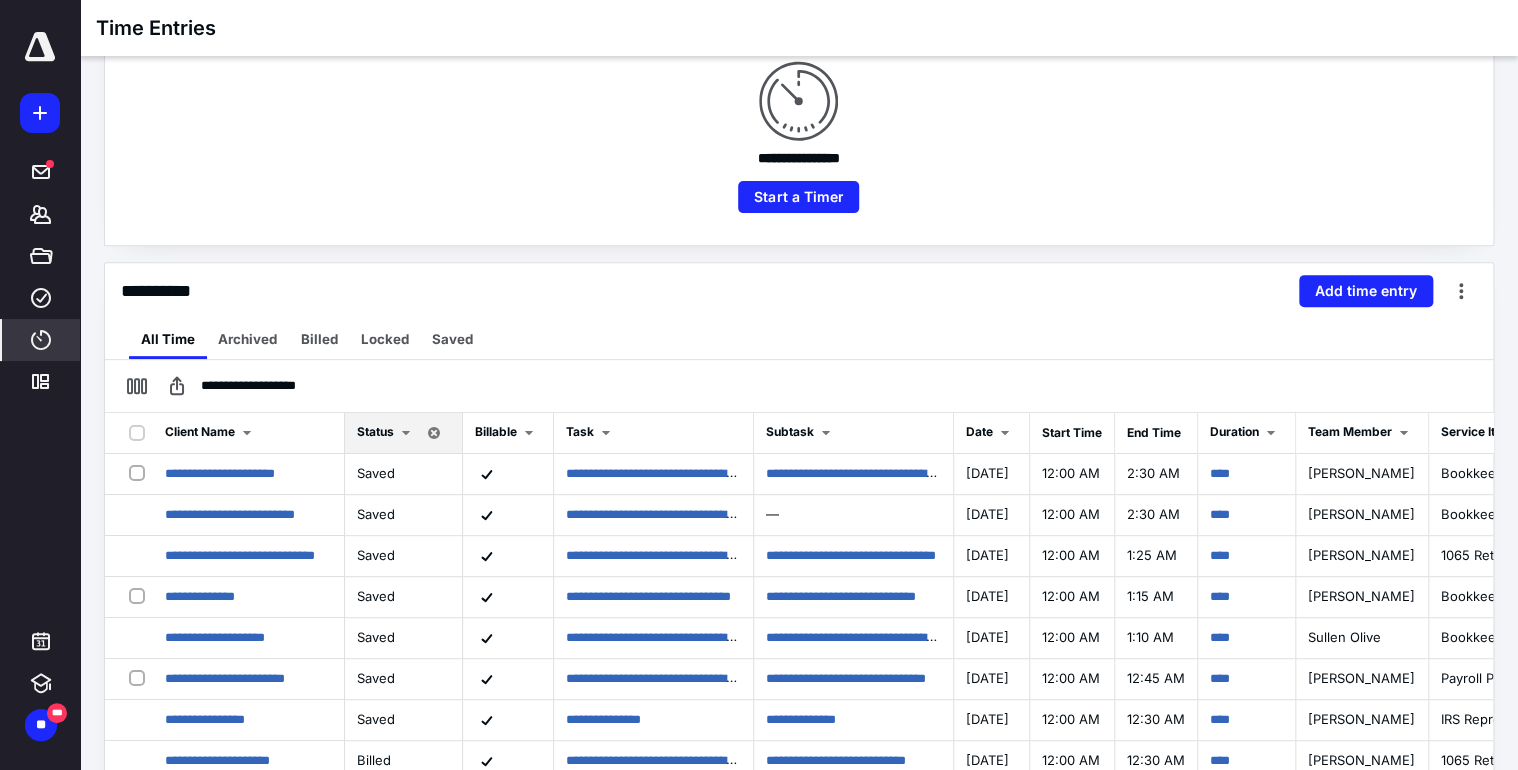scroll, scrollTop: 320, scrollLeft: 0, axis: vertical 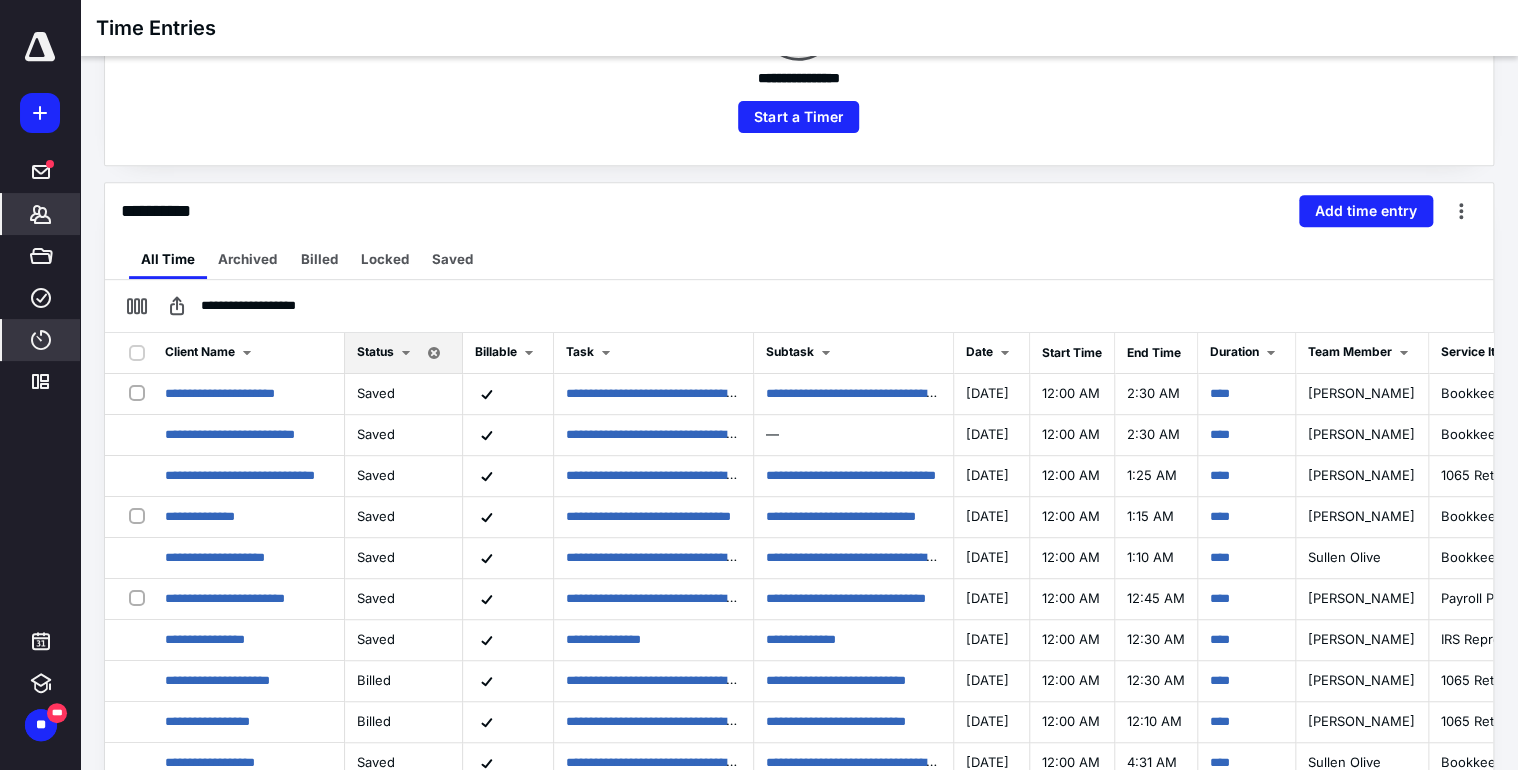 click 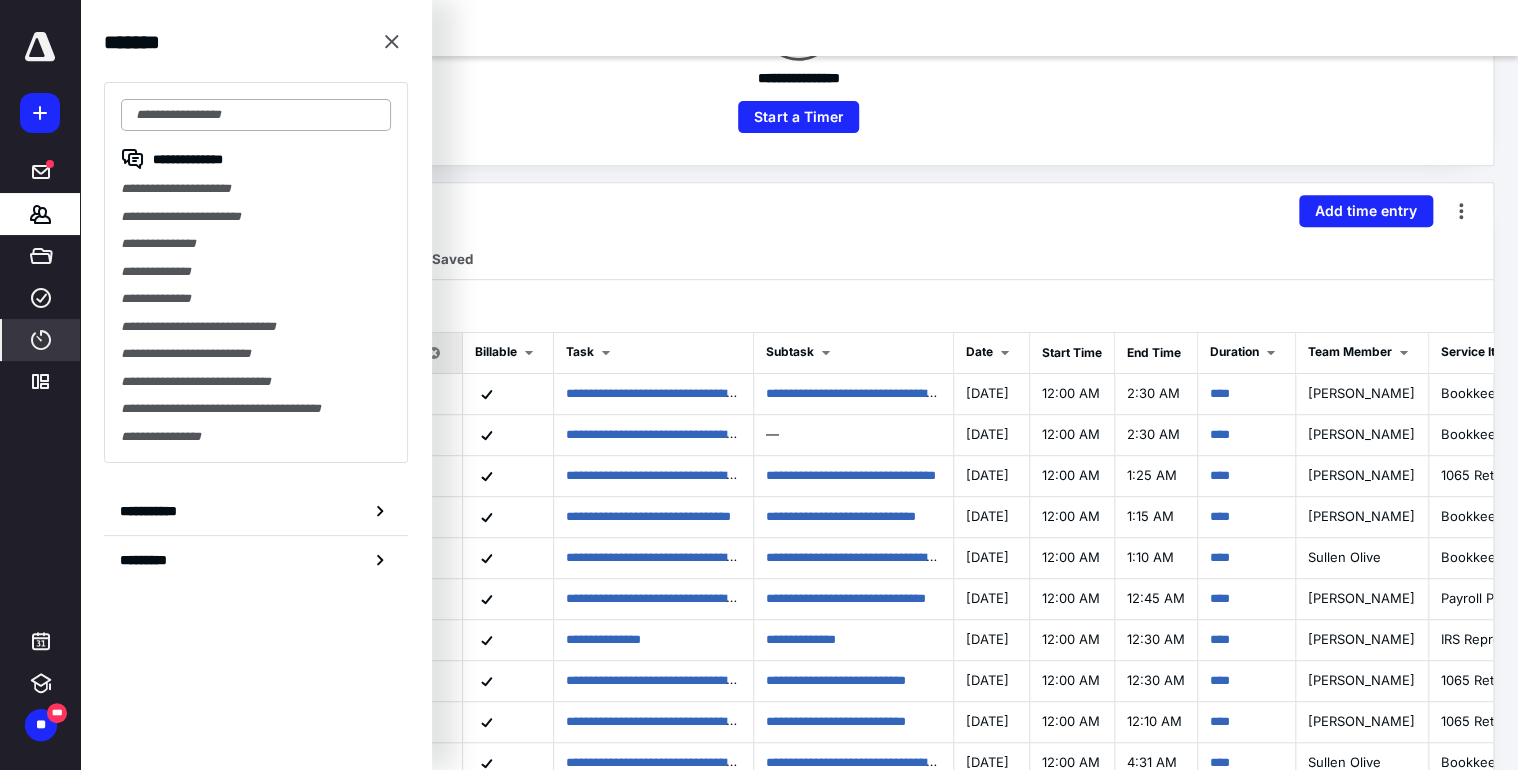 click at bounding box center (256, 115) 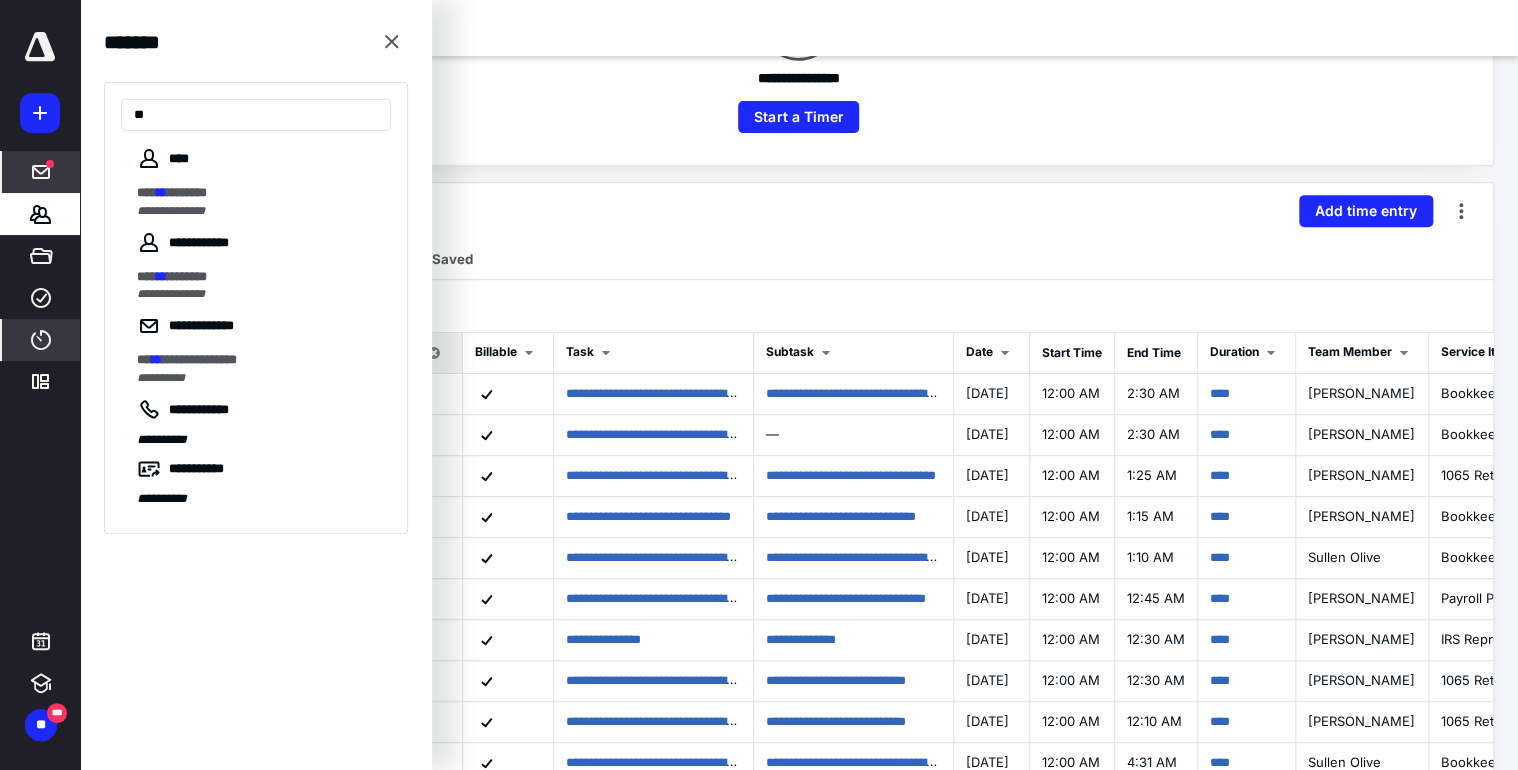 type on "**" 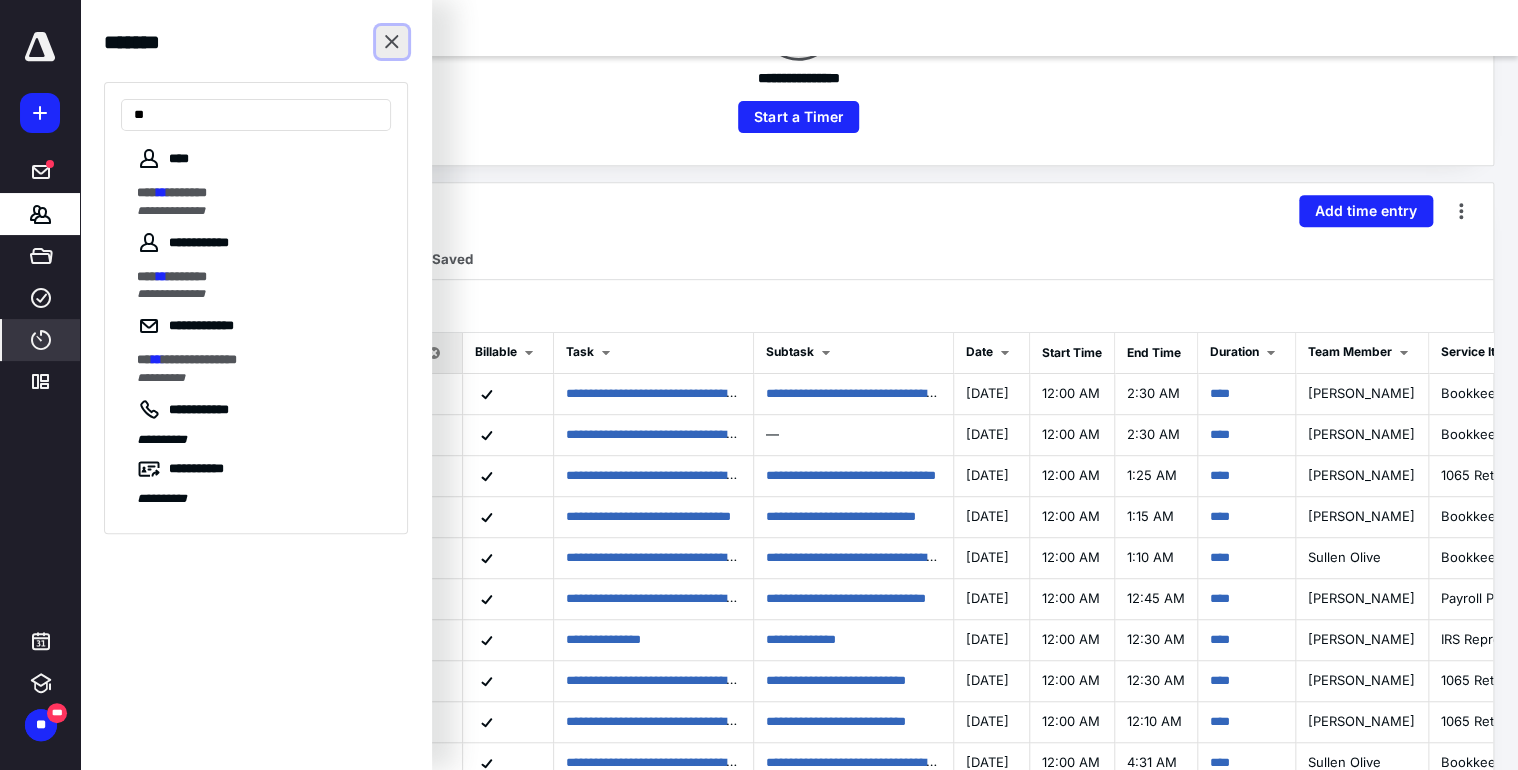 click at bounding box center [392, 42] 